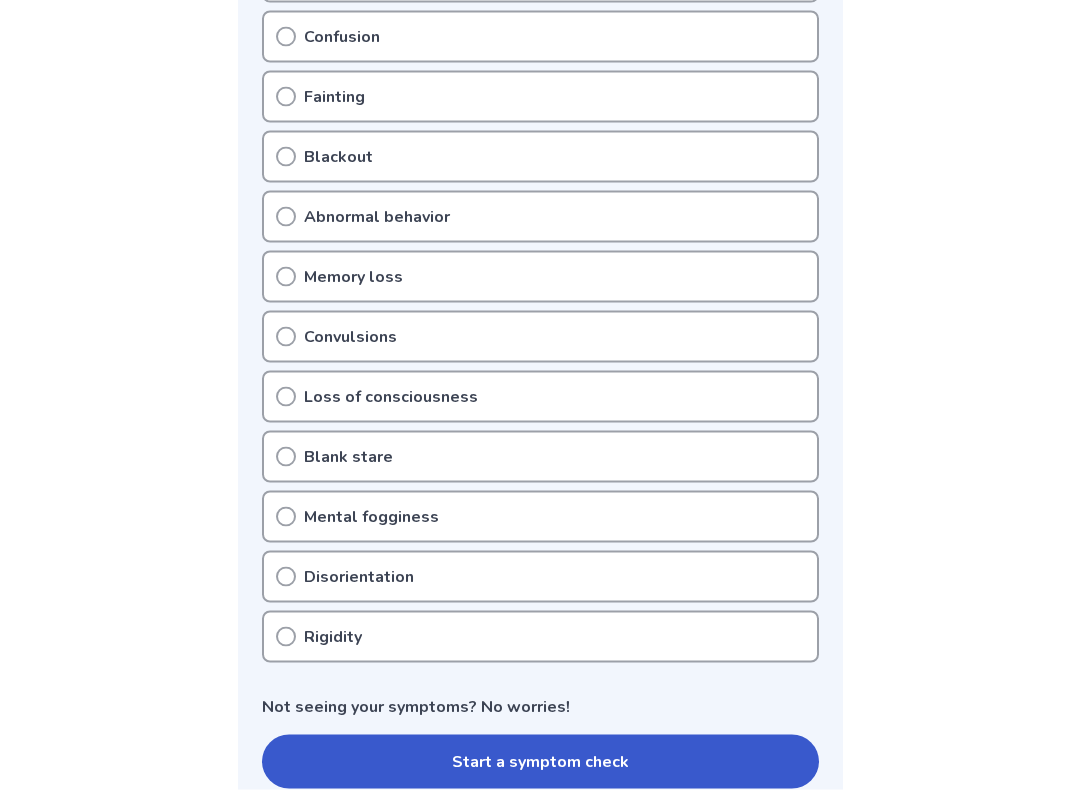 scroll, scrollTop: 507, scrollLeft: 0, axis: vertical 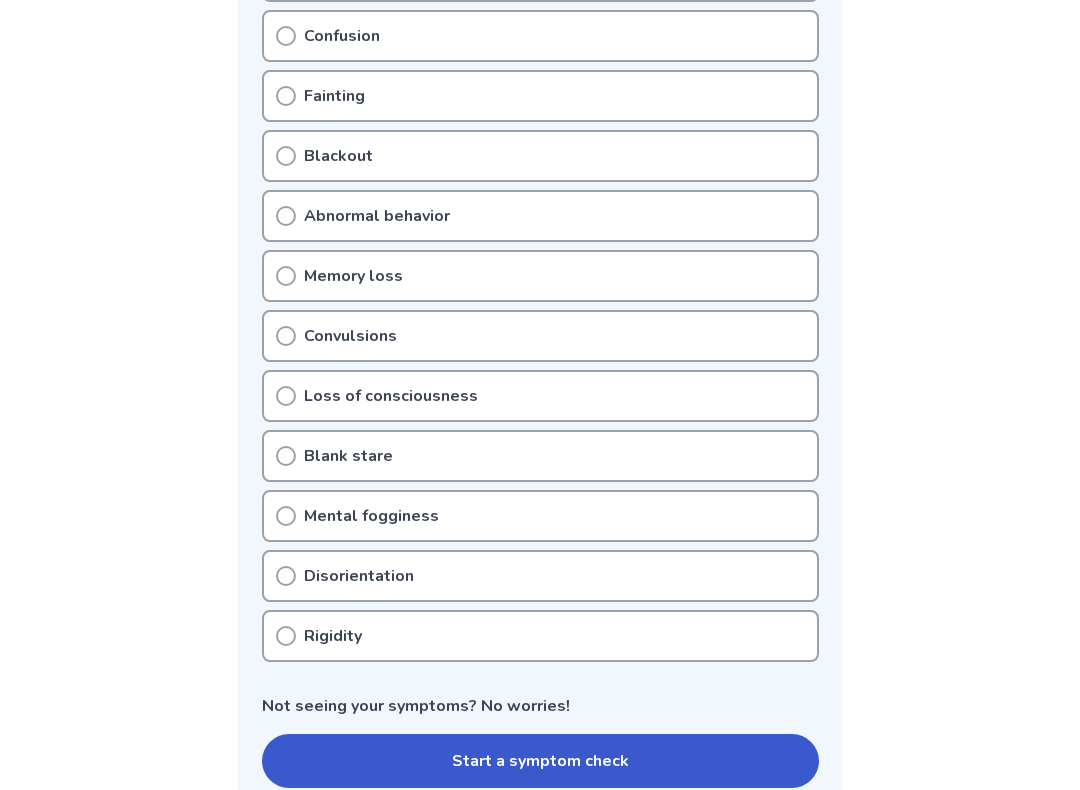 click on "Mental fogginess" at bounding box center [540, 516] 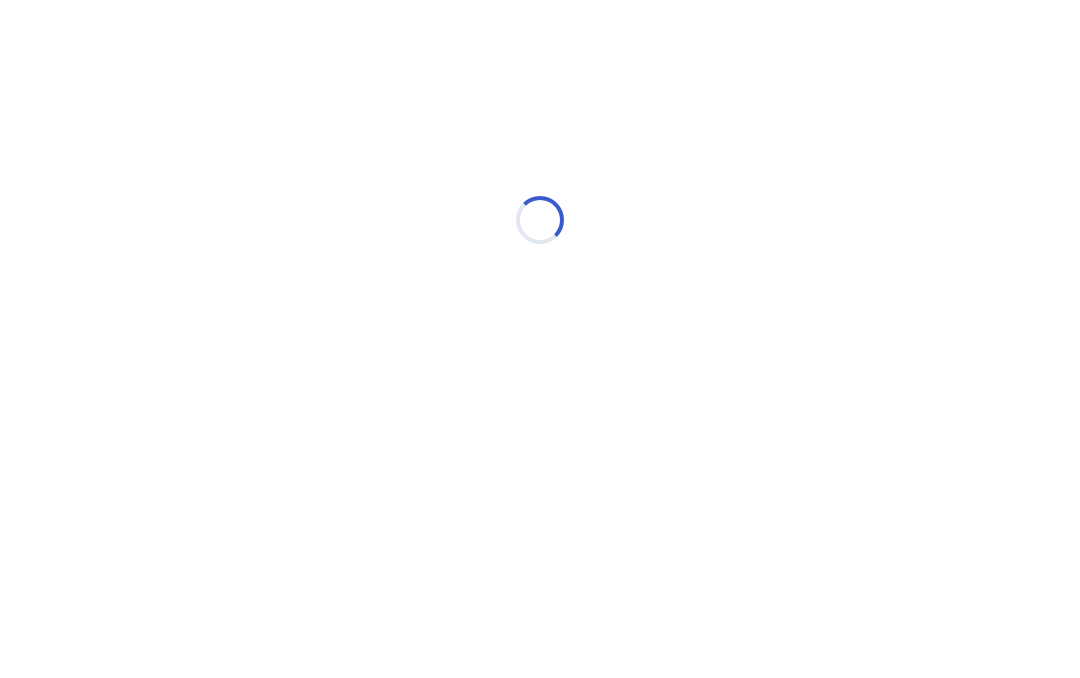 scroll, scrollTop: 0, scrollLeft: 0, axis: both 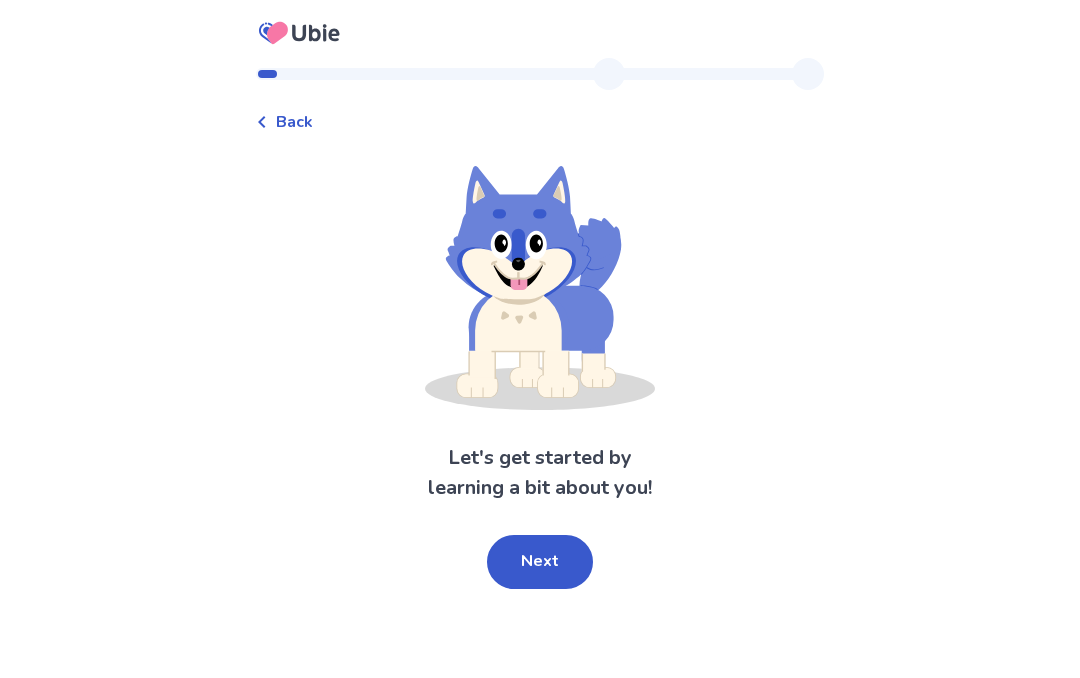 click on "Next" at bounding box center [540, 562] 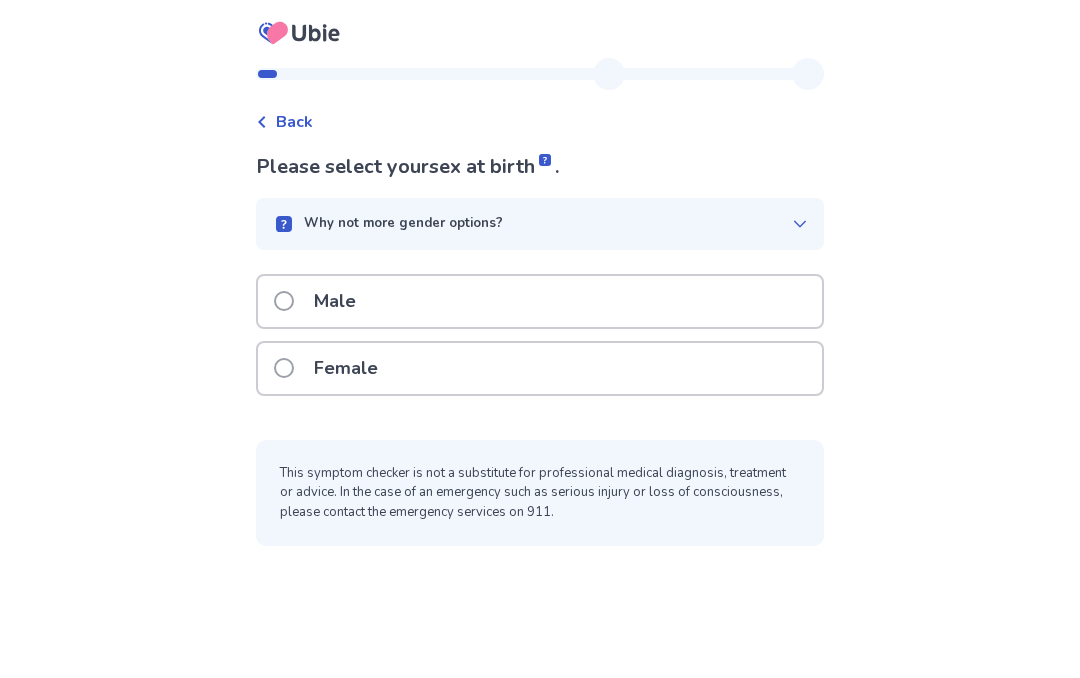 click on "Female" at bounding box center (540, 368) 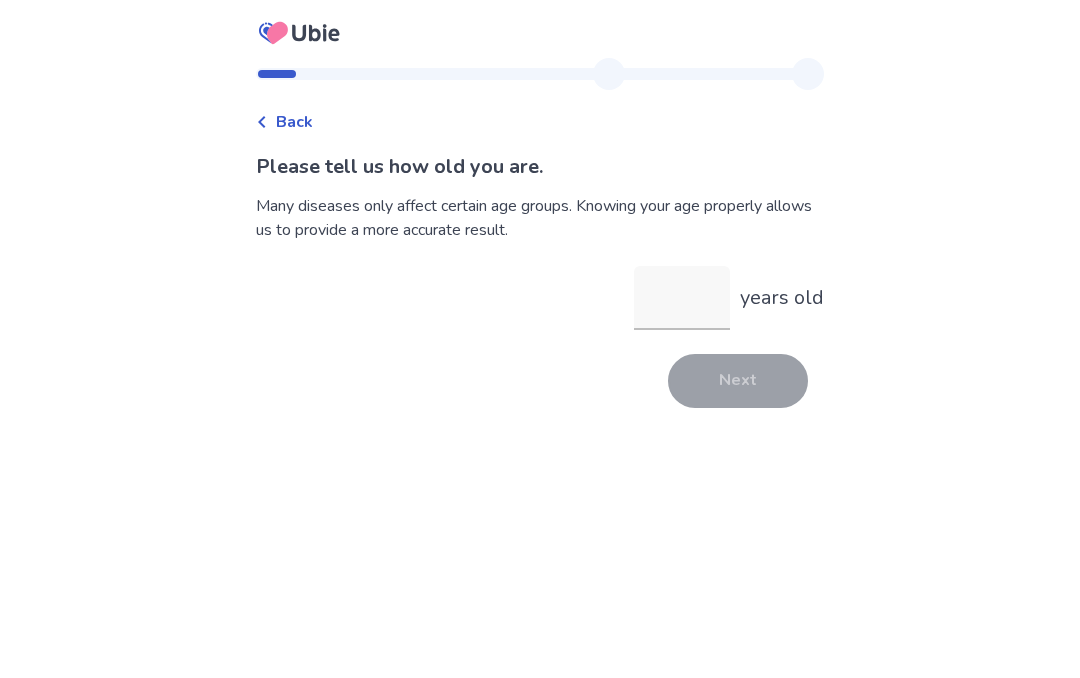 click on "years old" at bounding box center [682, 298] 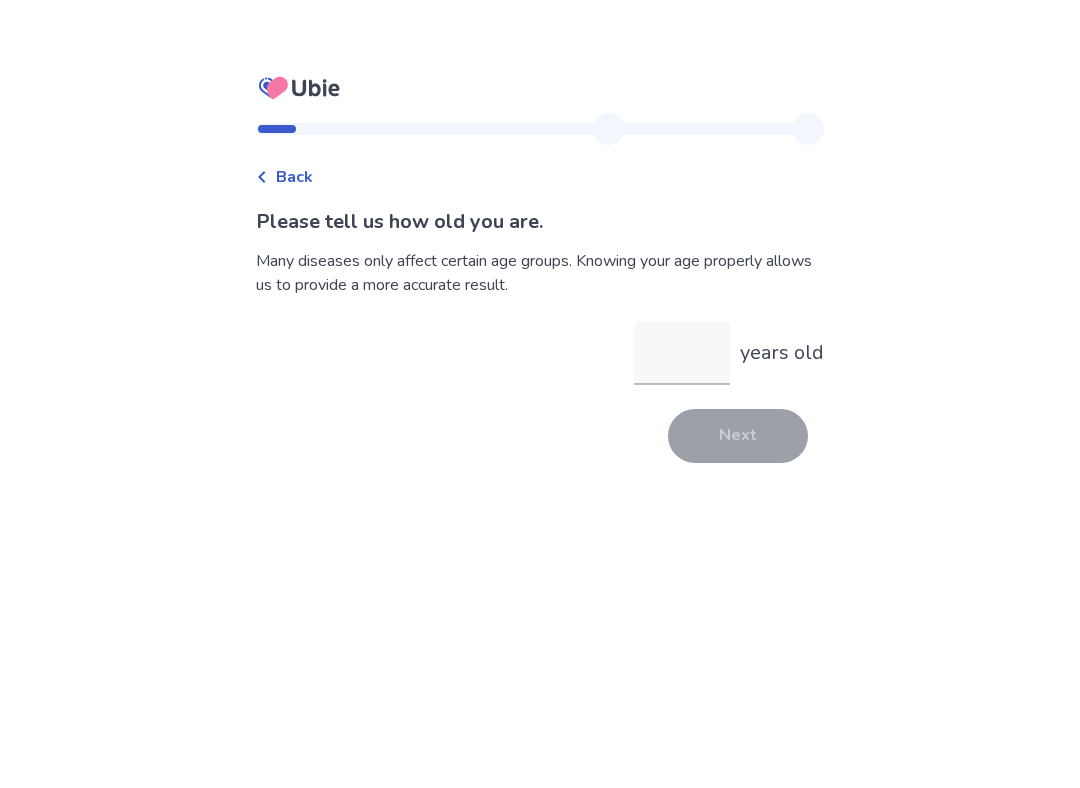 scroll, scrollTop: 0, scrollLeft: 0, axis: both 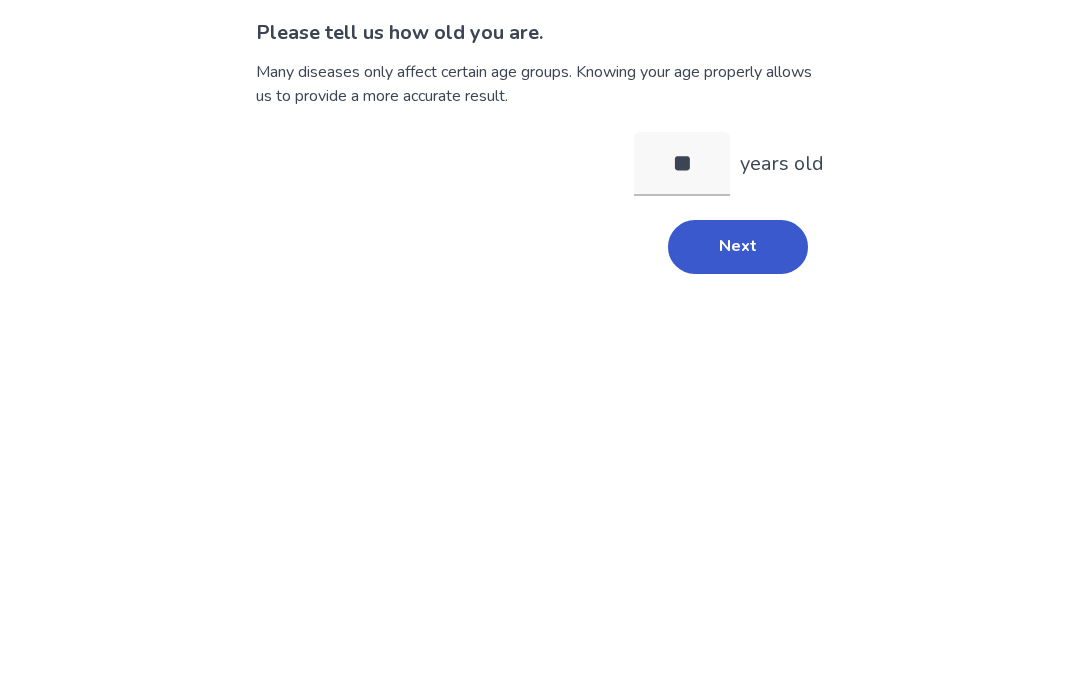 click on "Next" at bounding box center [738, 381] 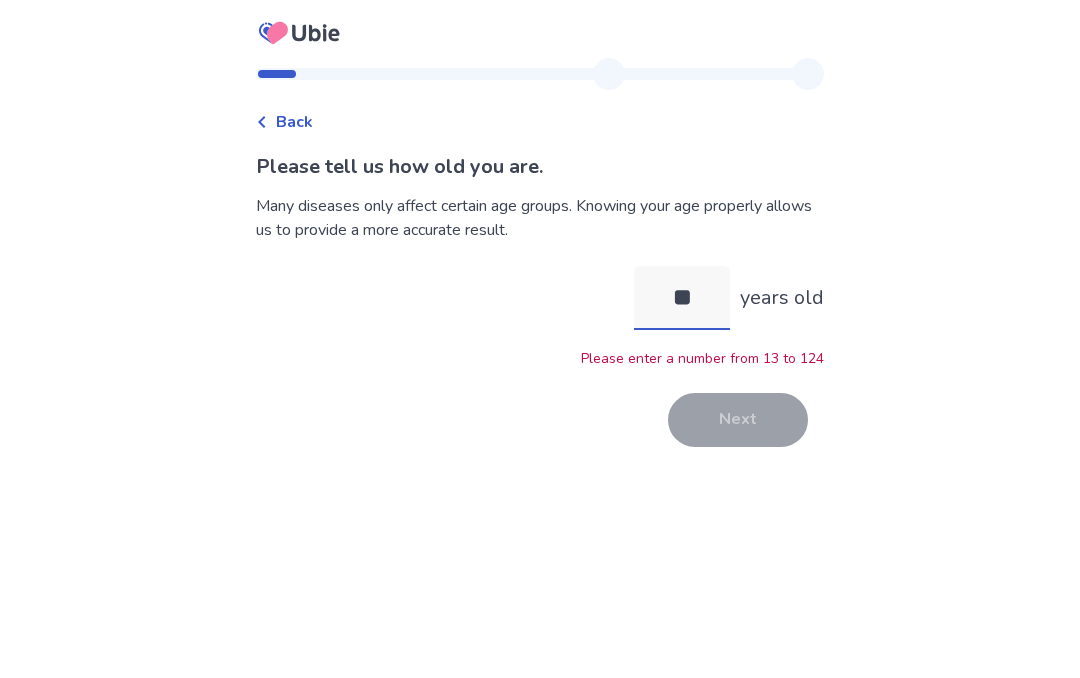 click on "**" at bounding box center [682, 298] 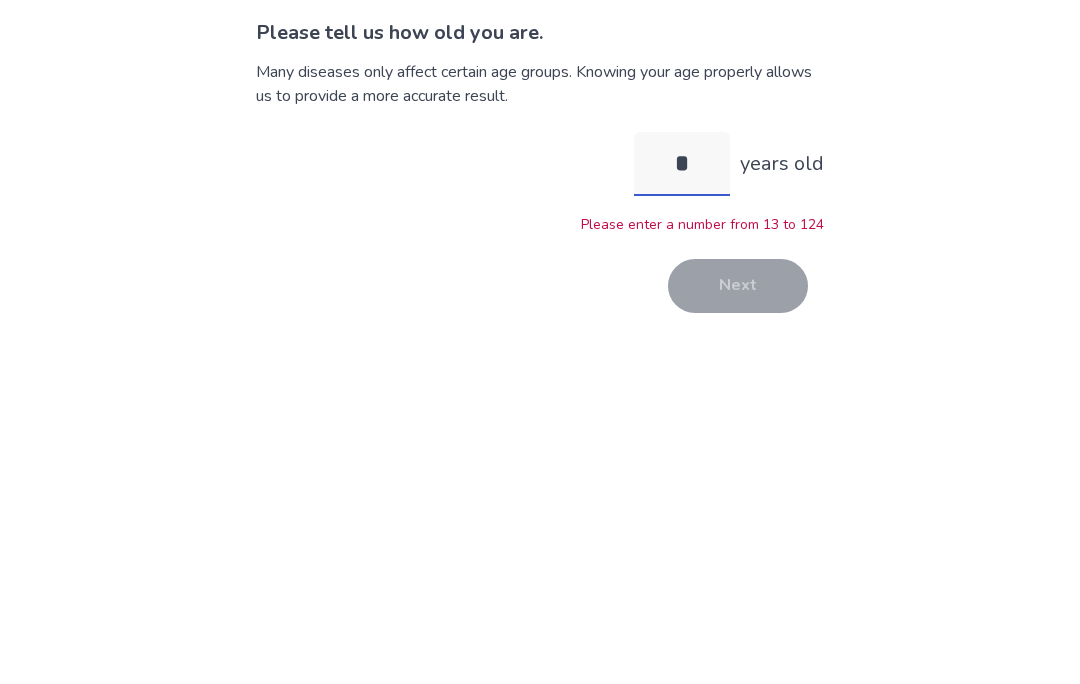 type on "**" 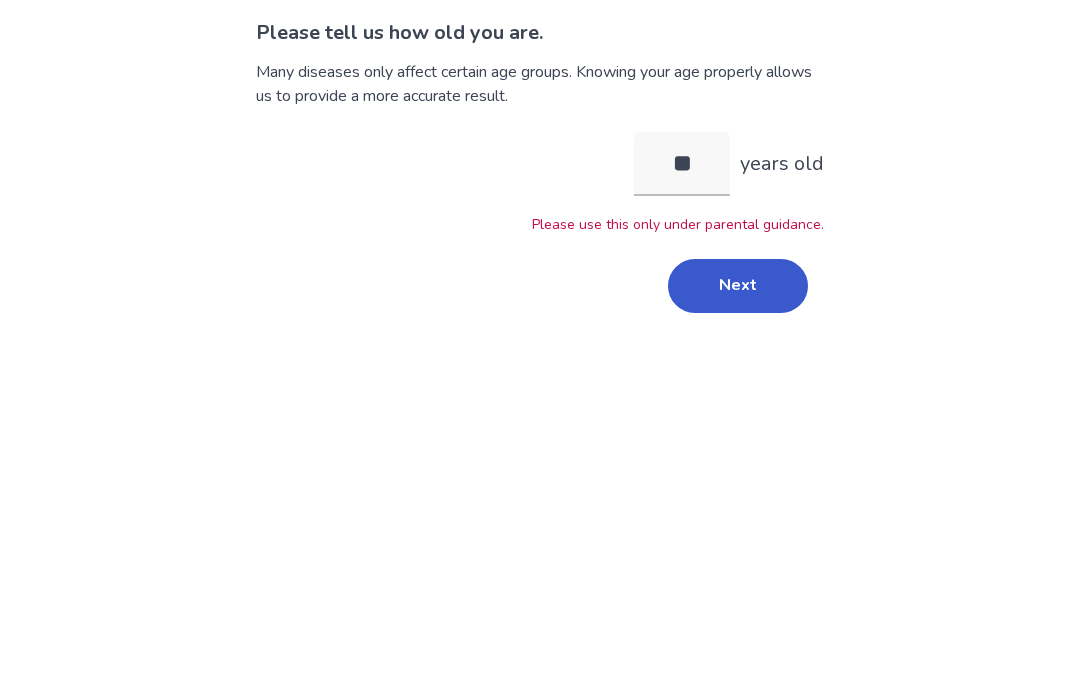 click on "Next" at bounding box center [738, 420] 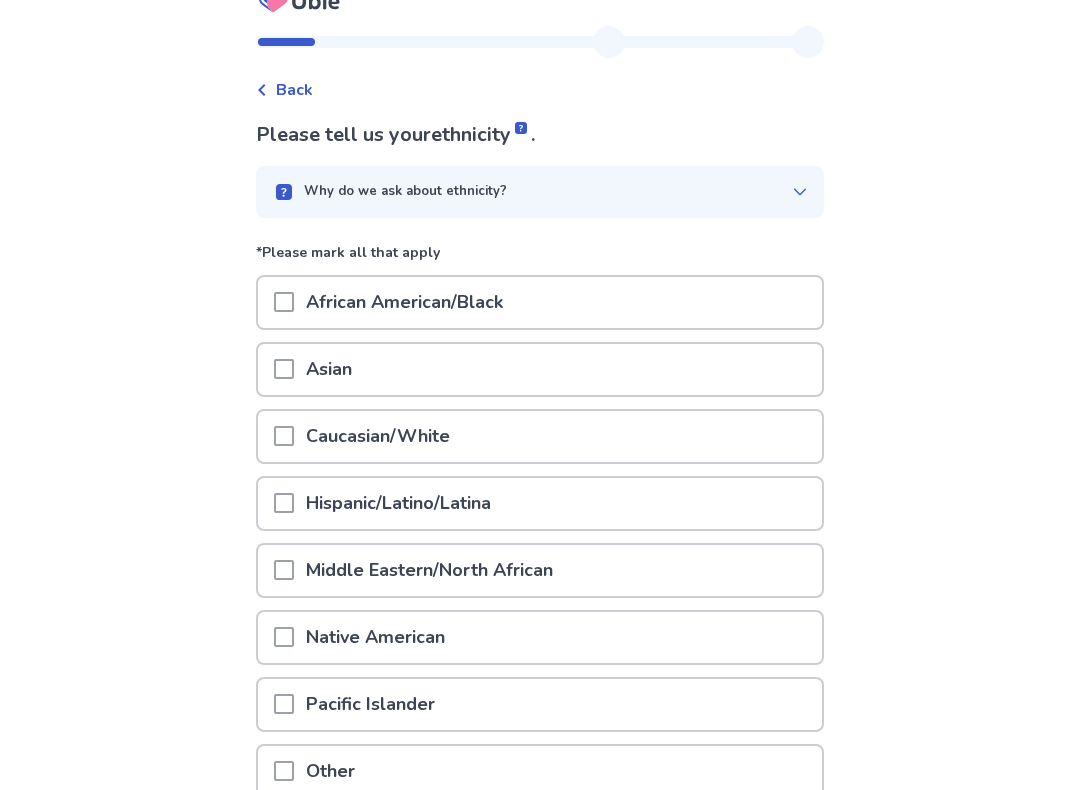 scroll, scrollTop: 38, scrollLeft: 0, axis: vertical 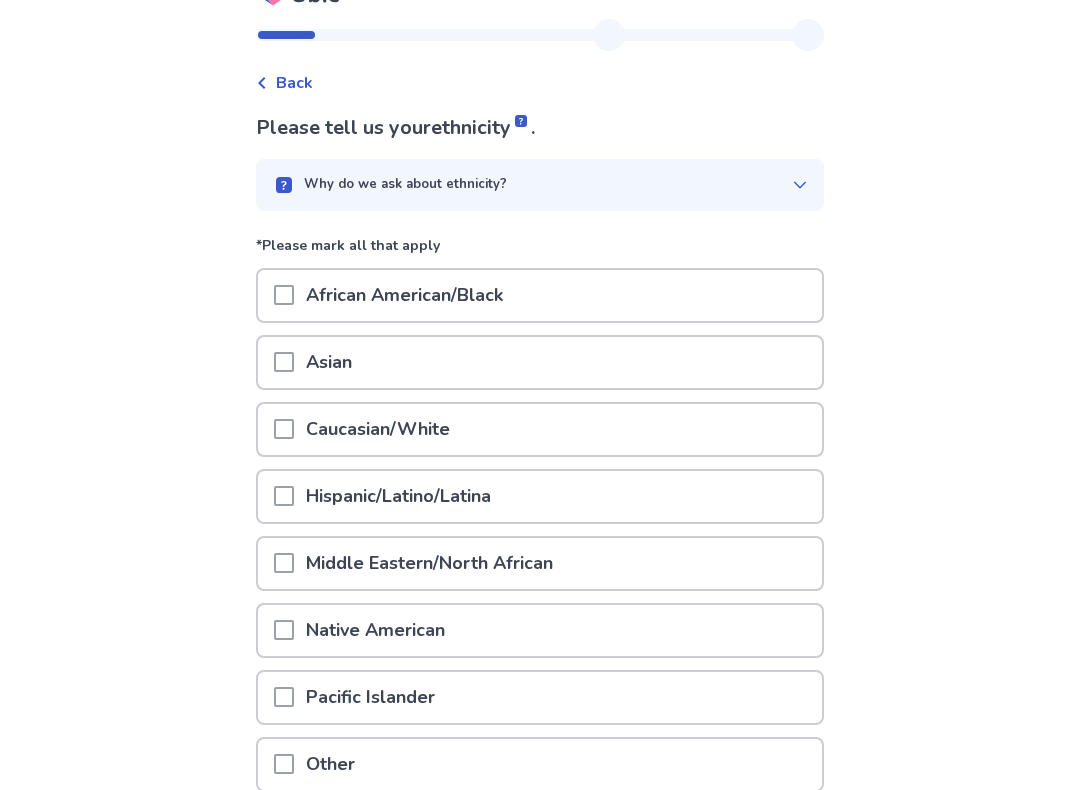 click on "Caucasian/White" at bounding box center [540, 430] 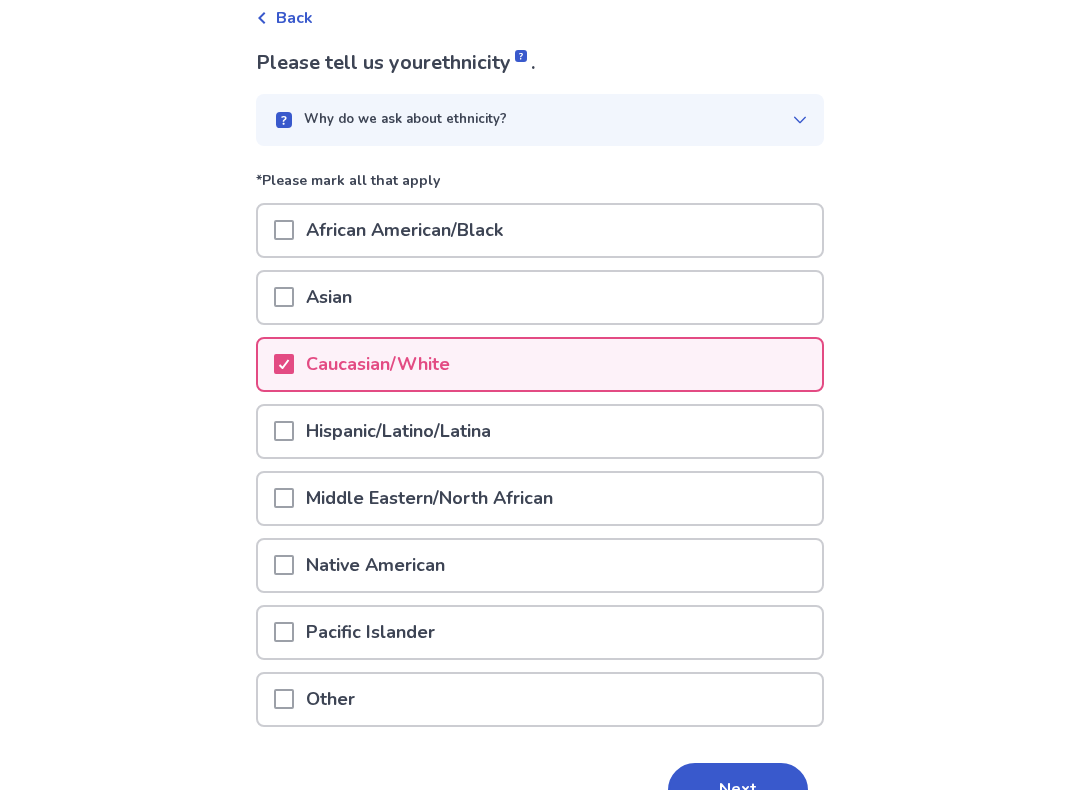 scroll, scrollTop: 123, scrollLeft: 0, axis: vertical 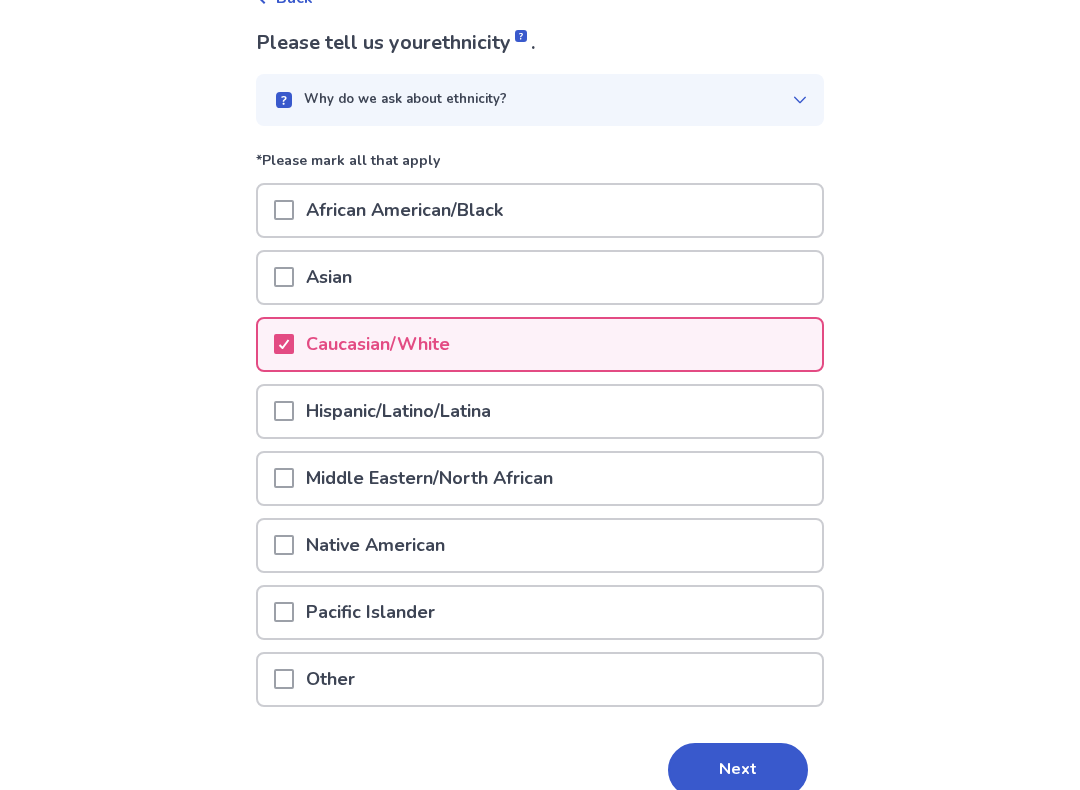 click on "Next" at bounding box center (738, 771) 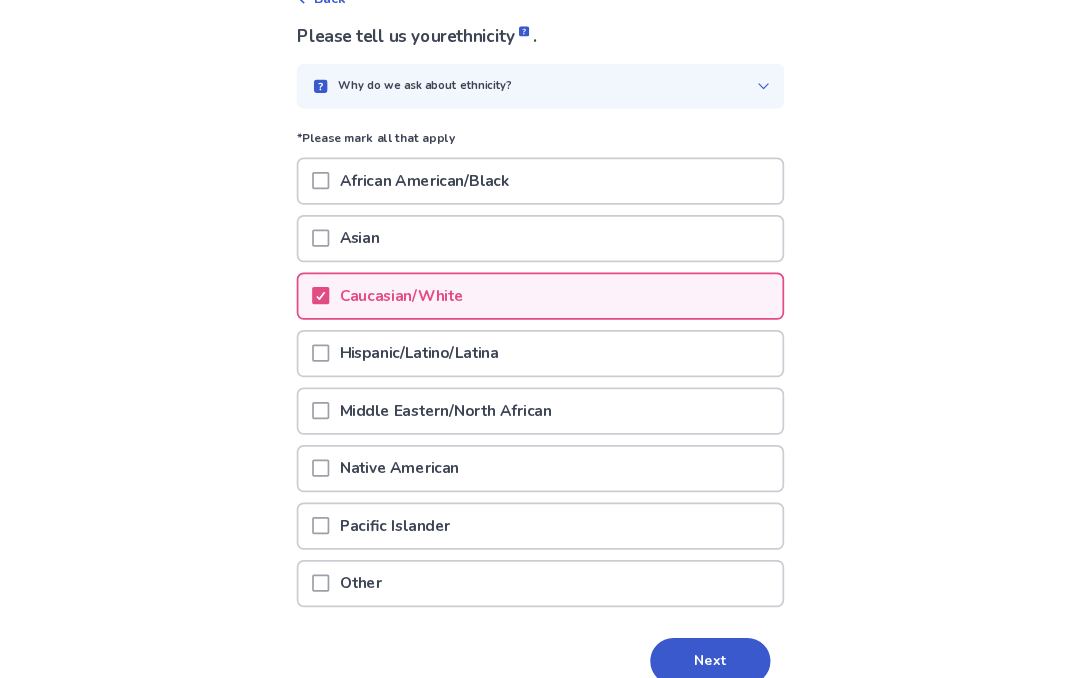 scroll, scrollTop: 0, scrollLeft: 0, axis: both 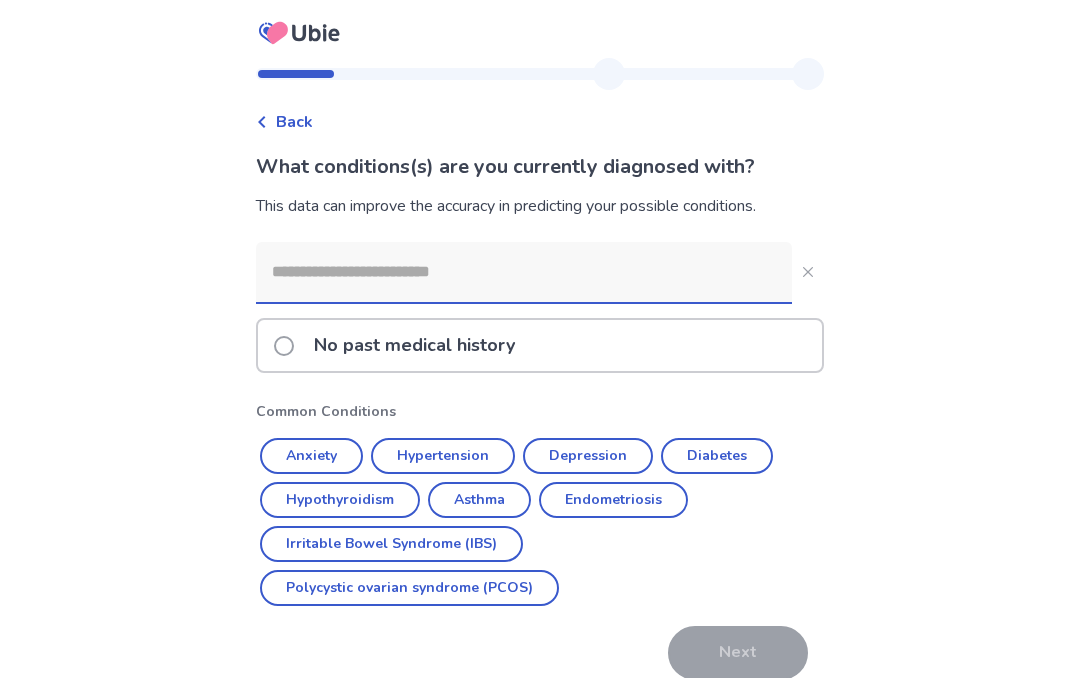 click at bounding box center [524, 272] 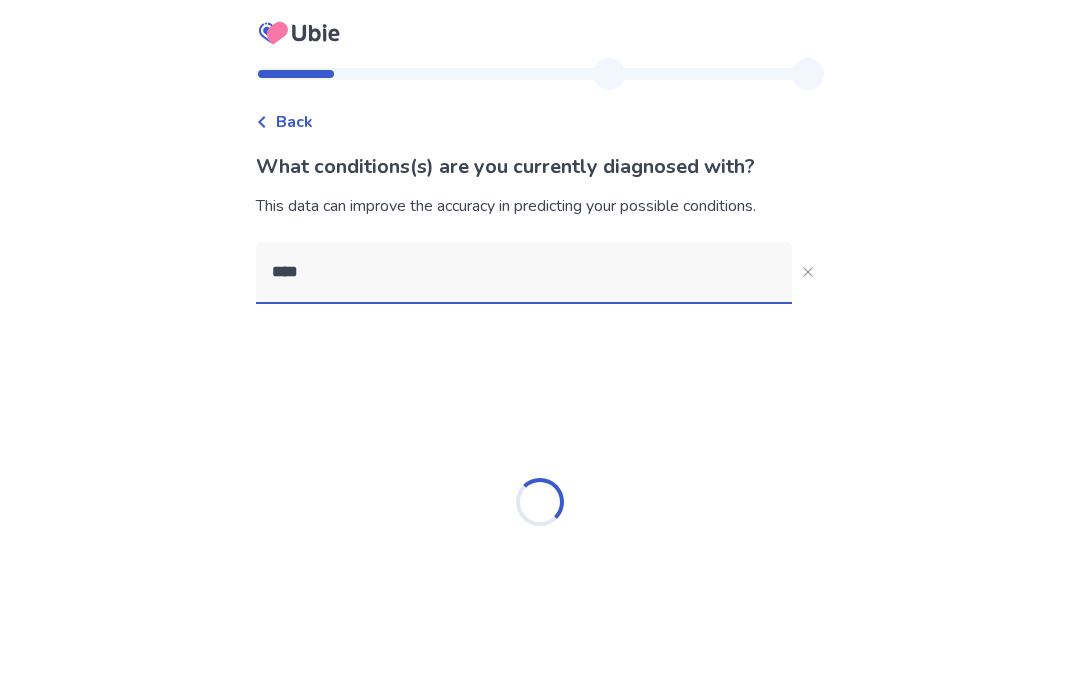 type on "****" 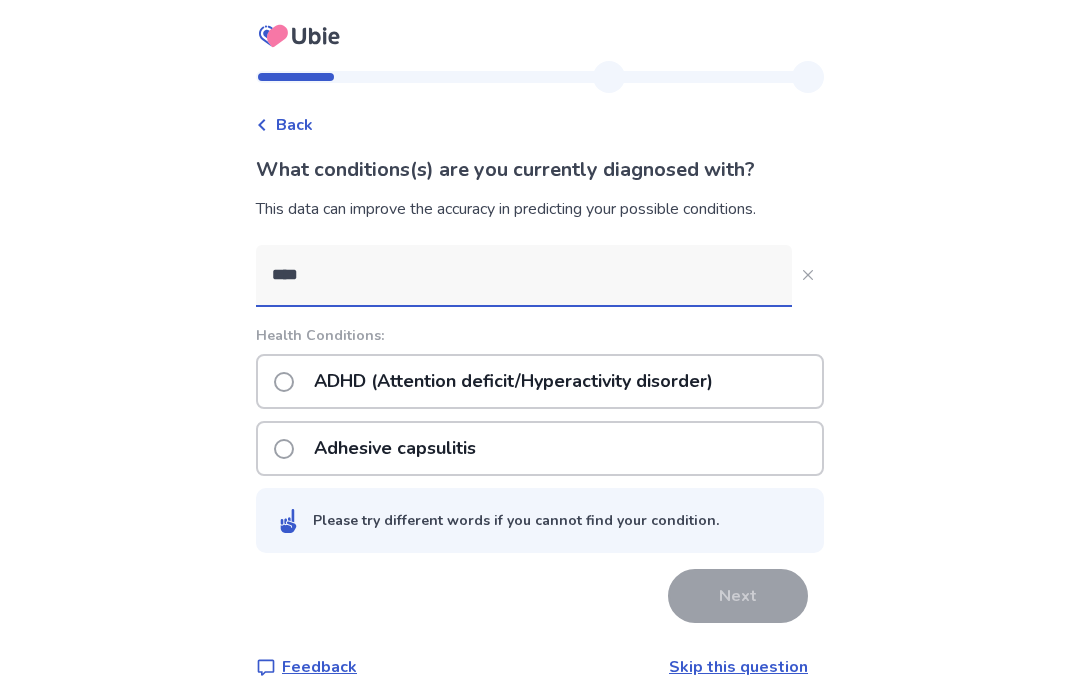 scroll, scrollTop: 35, scrollLeft: 0, axis: vertical 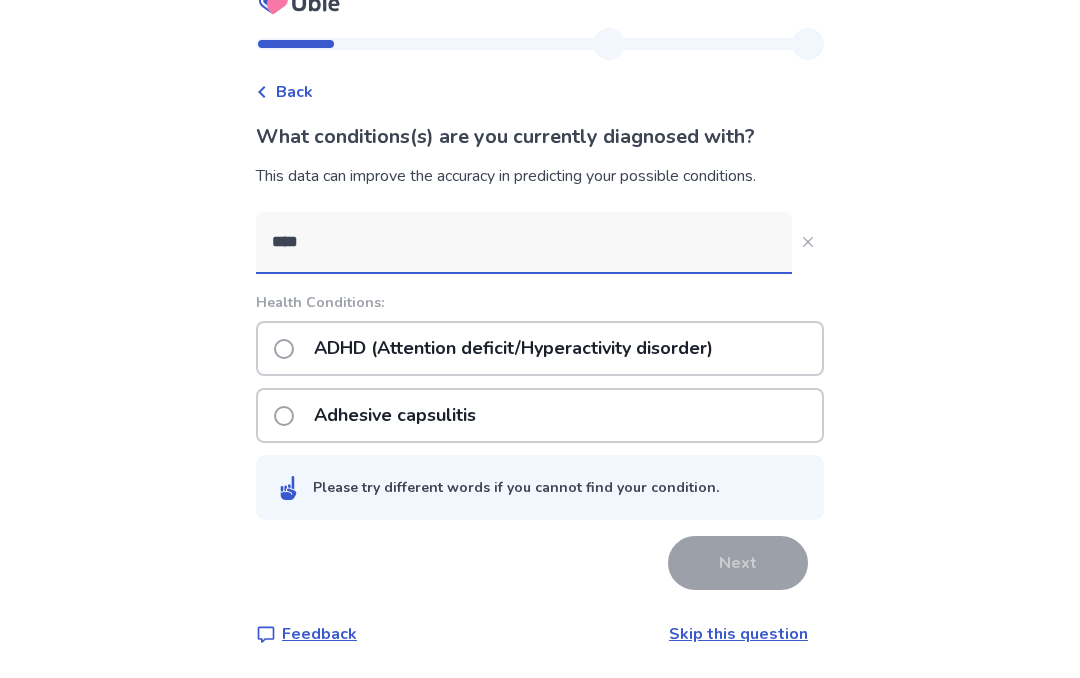 click on "ADHD (Attention deficit/Hyperactivity disorder)" at bounding box center (513, 348) 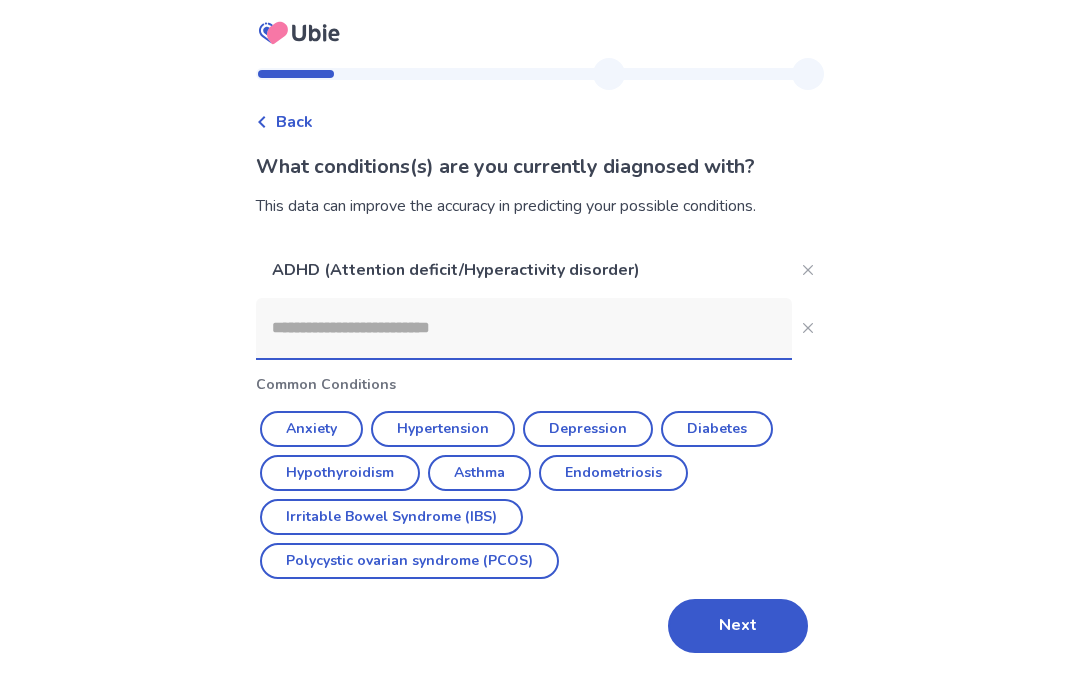 click on "Asthma" at bounding box center (479, 473) 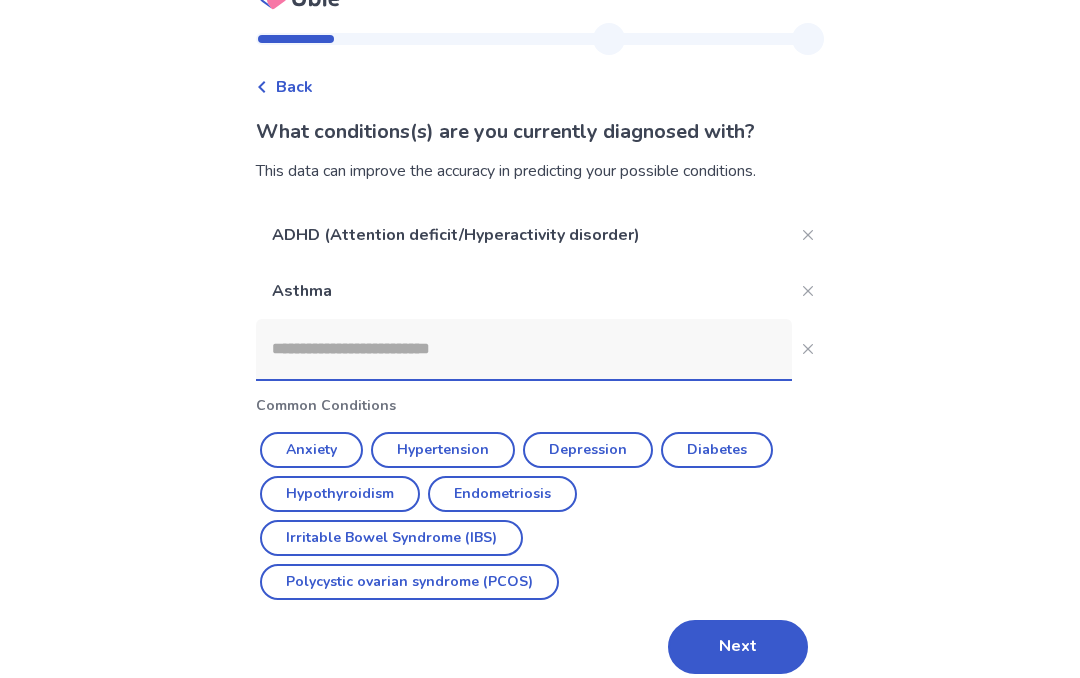 click at bounding box center (524, 349) 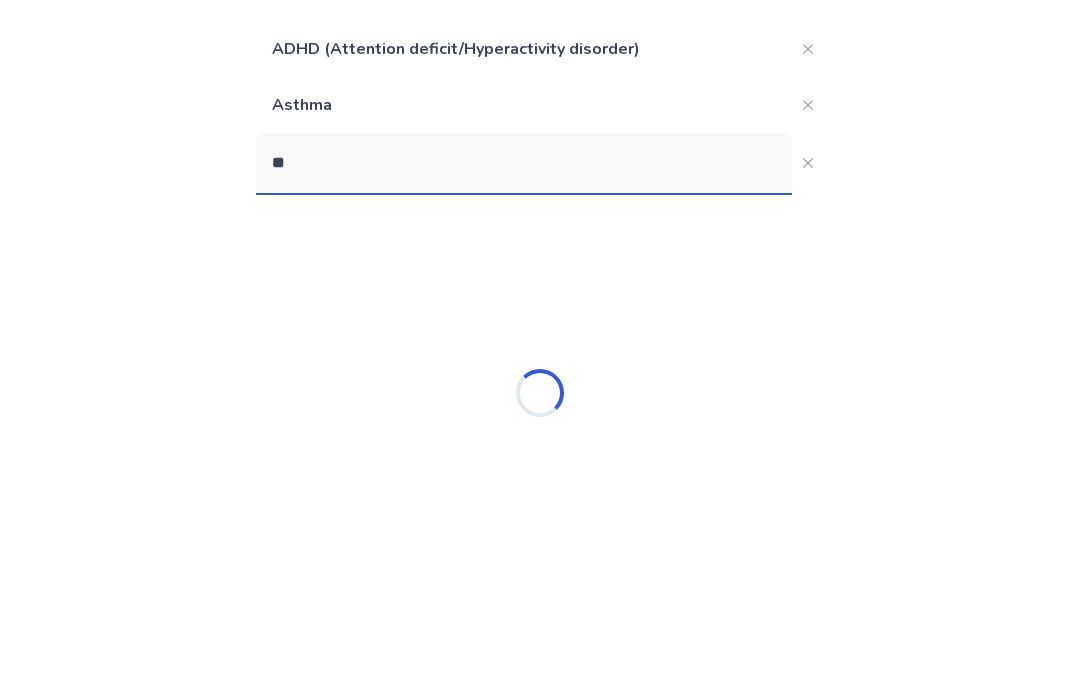 scroll, scrollTop: 0, scrollLeft: 0, axis: both 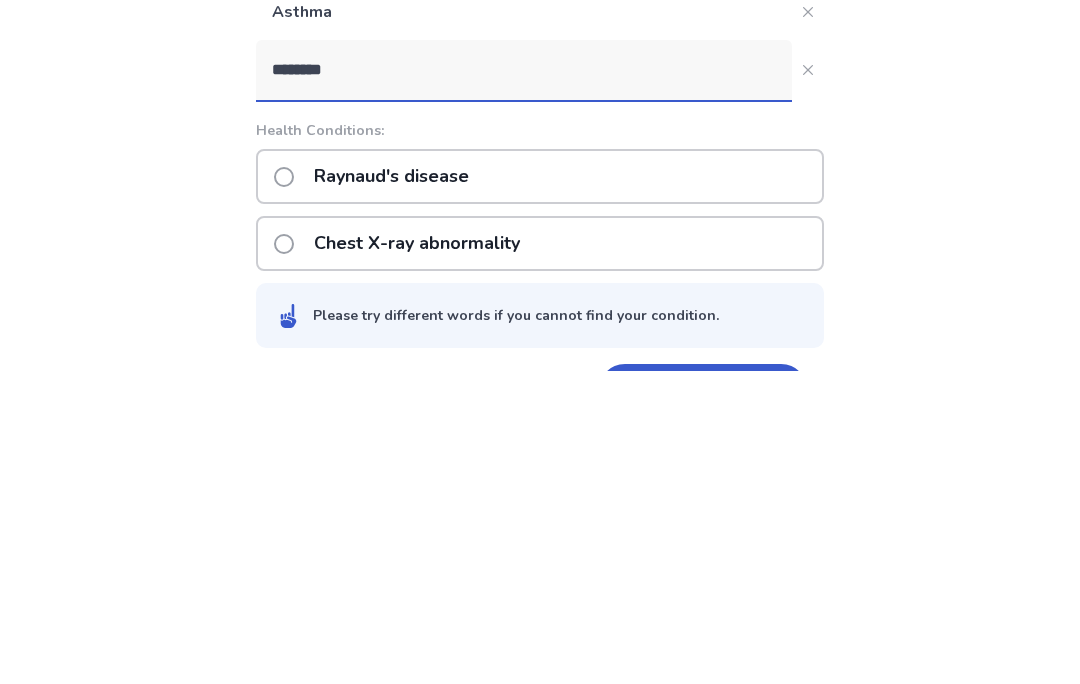 type on "********" 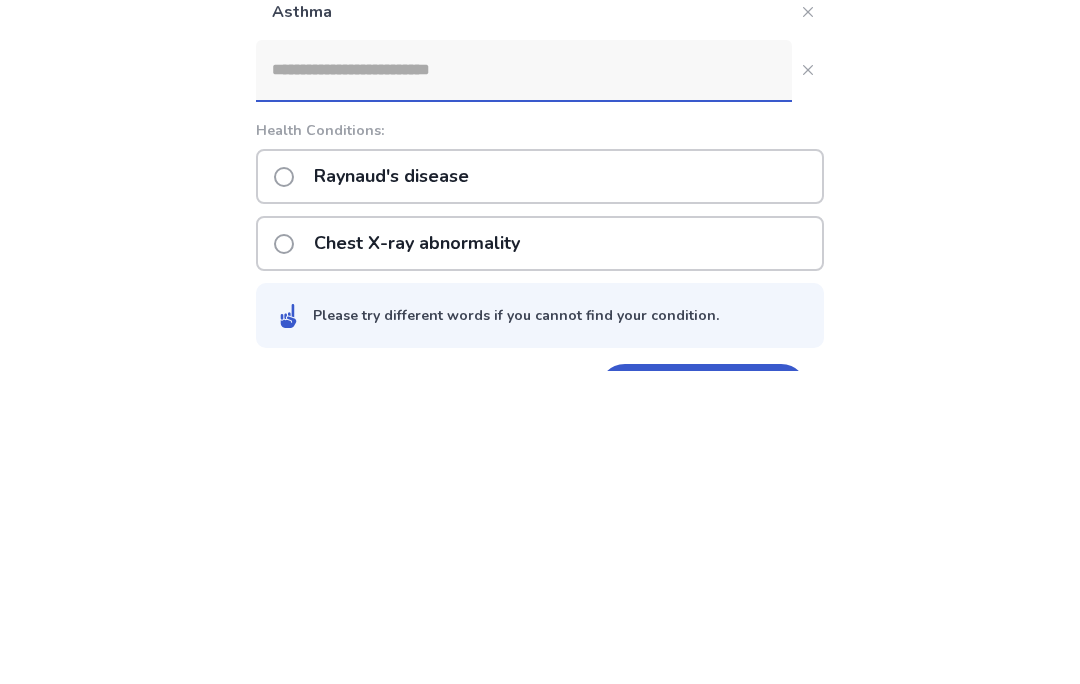 scroll, scrollTop: 78, scrollLeft: 0, axis: vertical 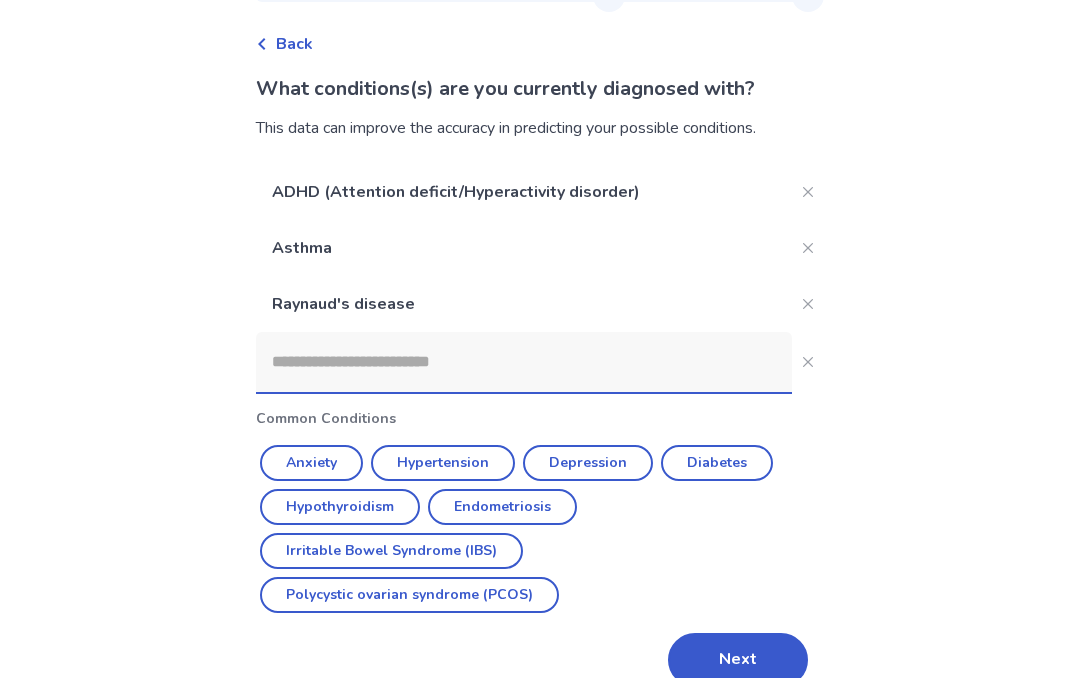 click at bounding box center (524, 362) 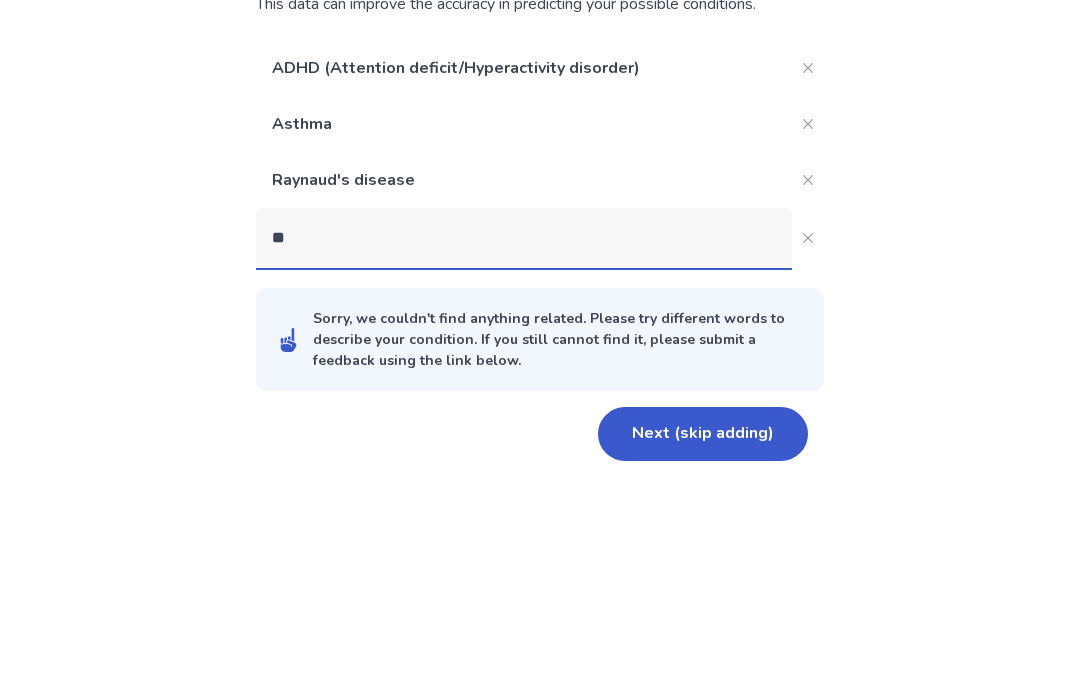 scroll, scrollTop: 3, scrollLeft: 0, axis: vertical 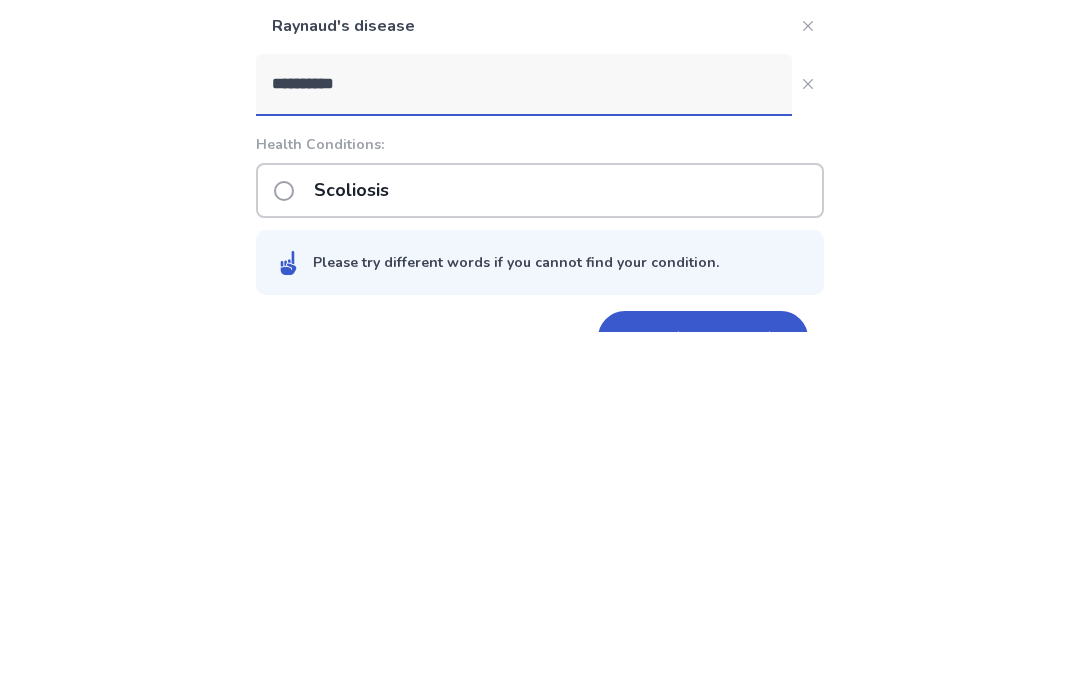 type on "*********" 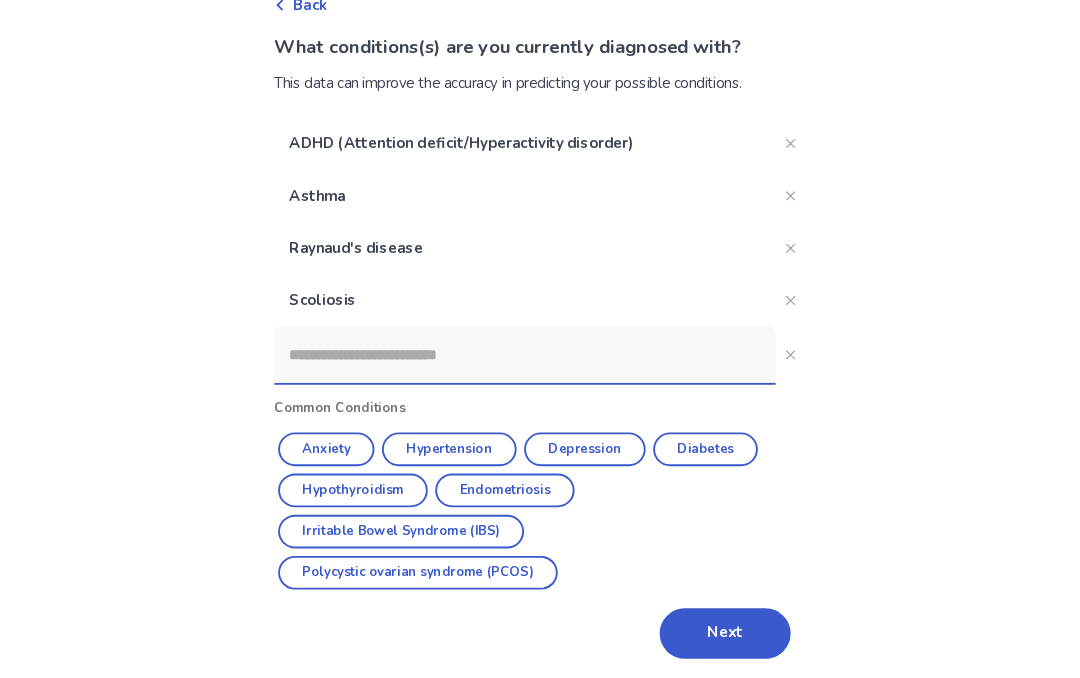 scroll, scrollTop: 167, scrollLeft: 0, axis: vertical 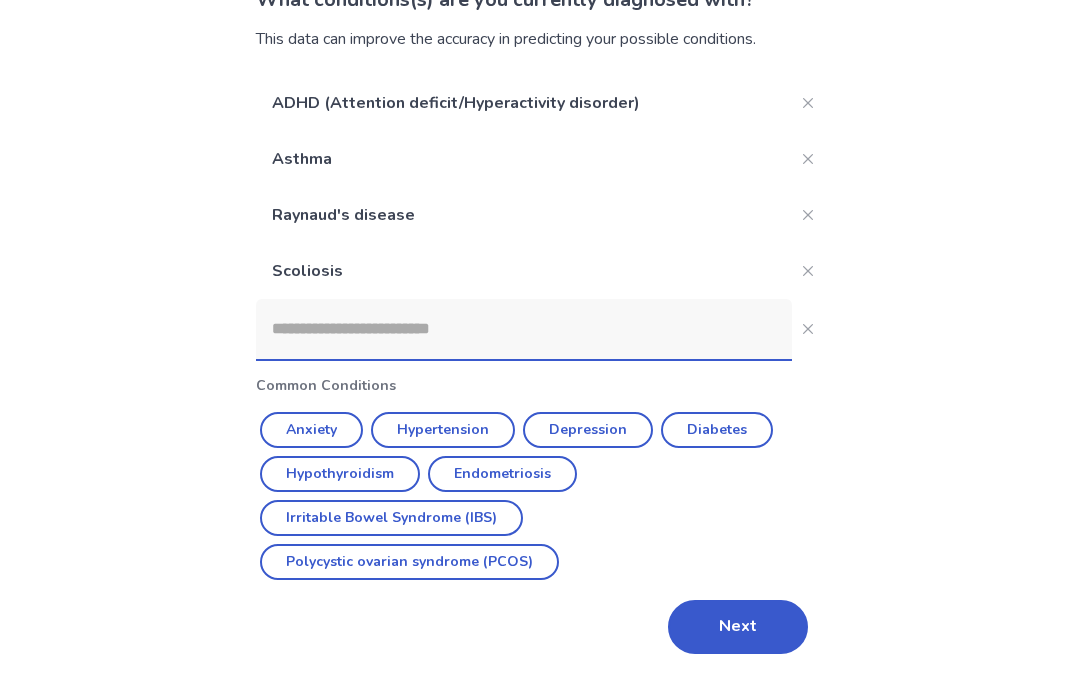 click at bounding box center (524, 329) 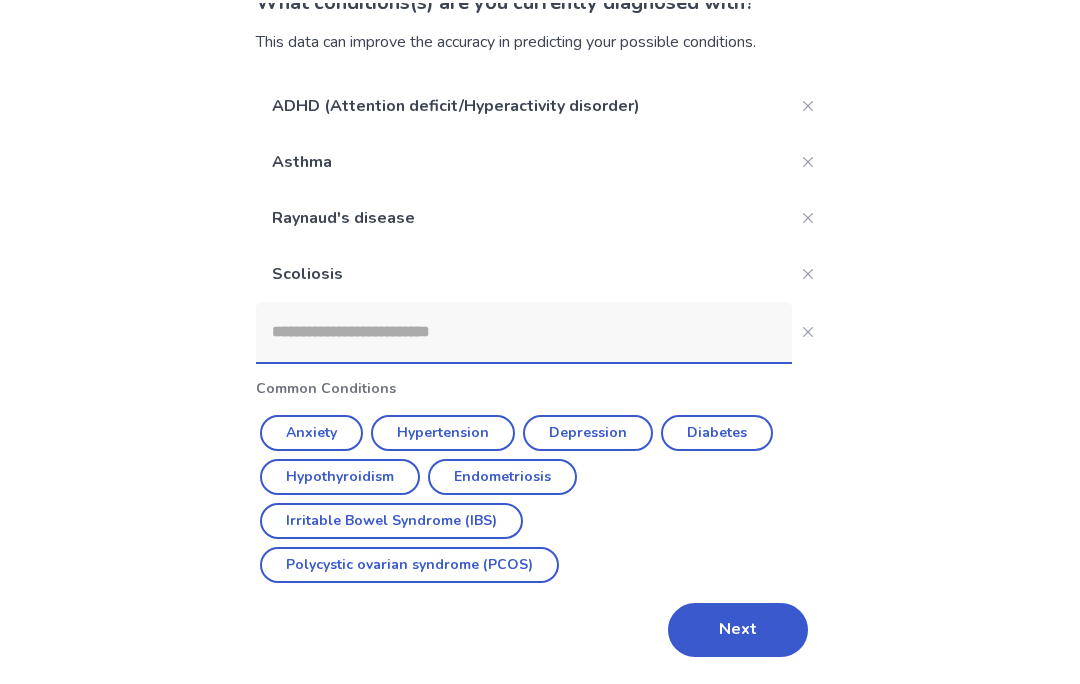 scroll, scrollTop: 161, scrollLeft: 0, axis: vertical 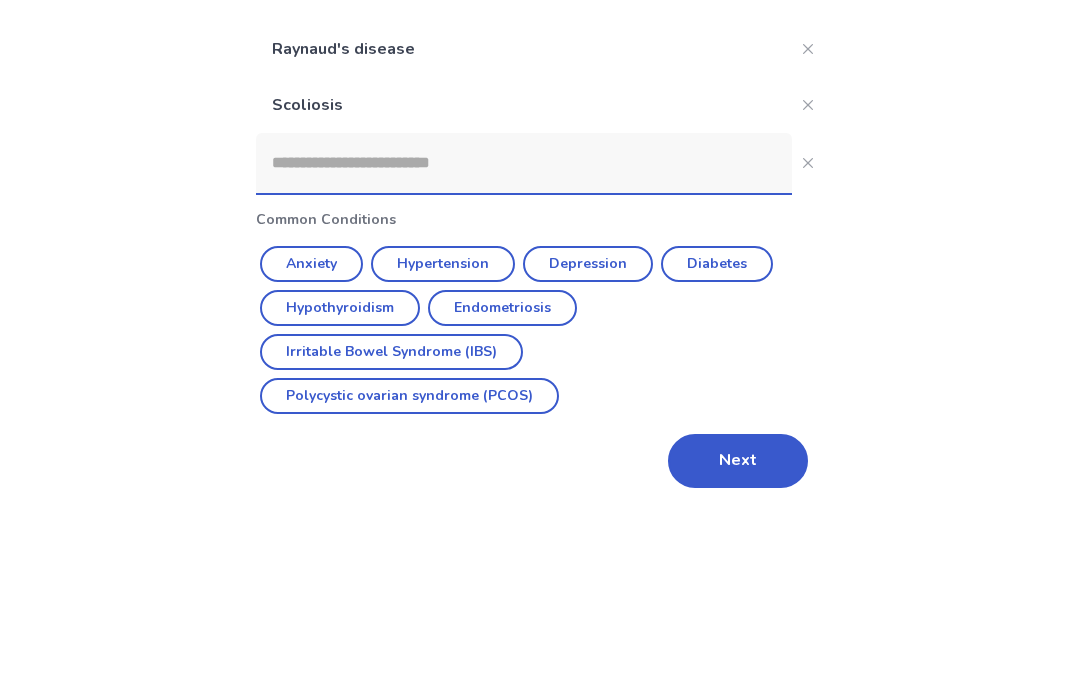 type on "*" 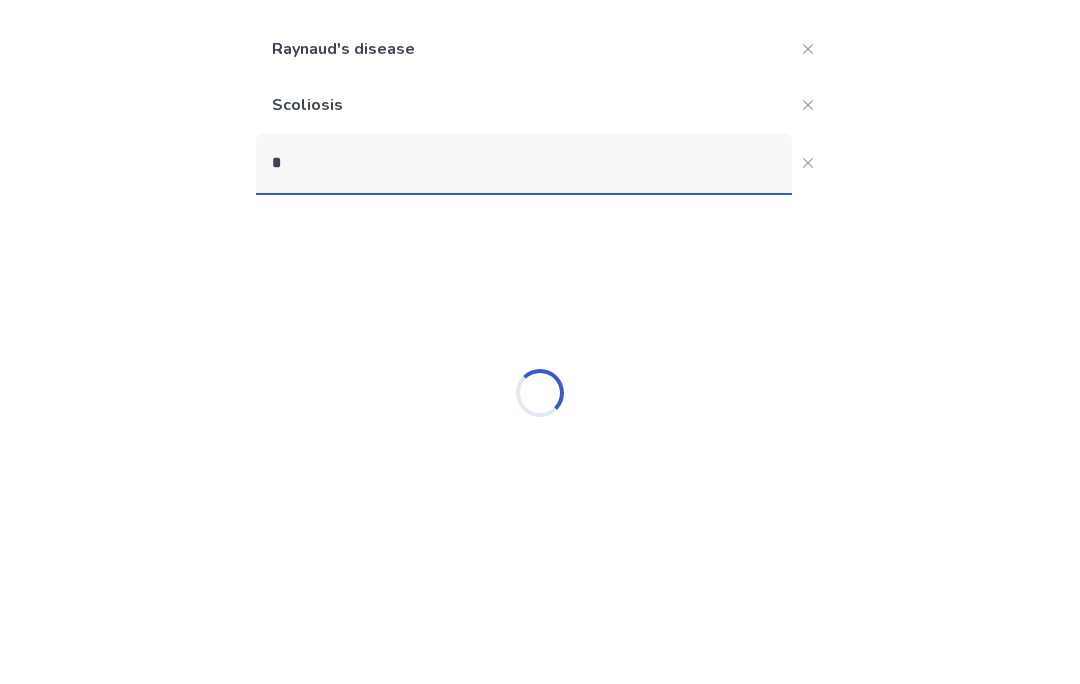 scroll, scrollTop: 59, scrollLeft: 0, axis: vertical 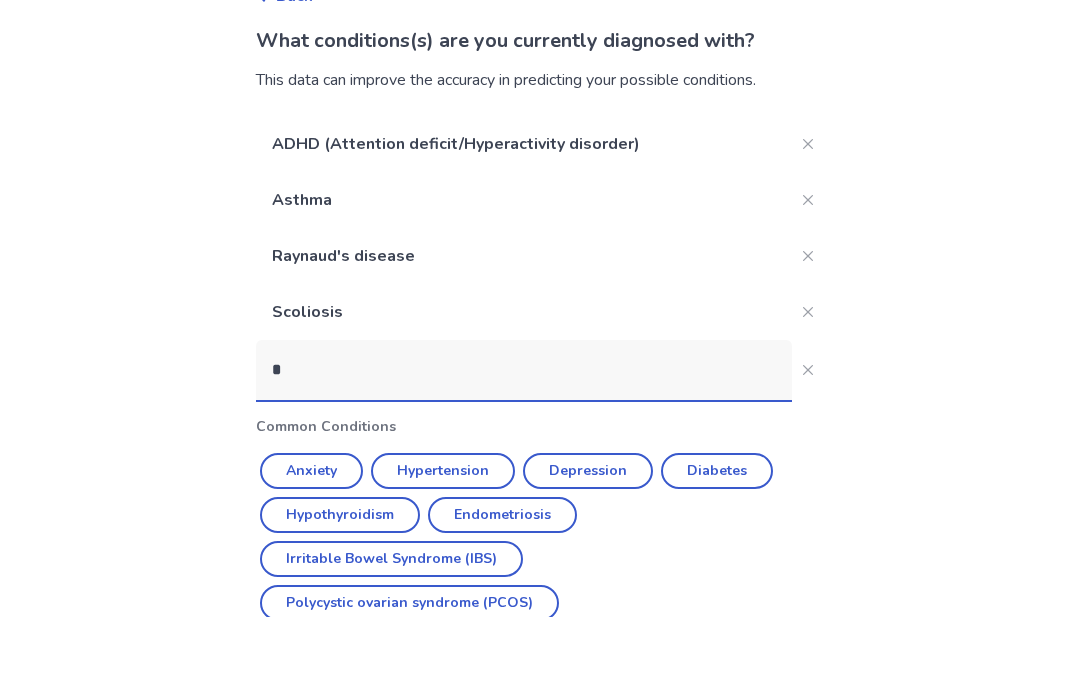 type 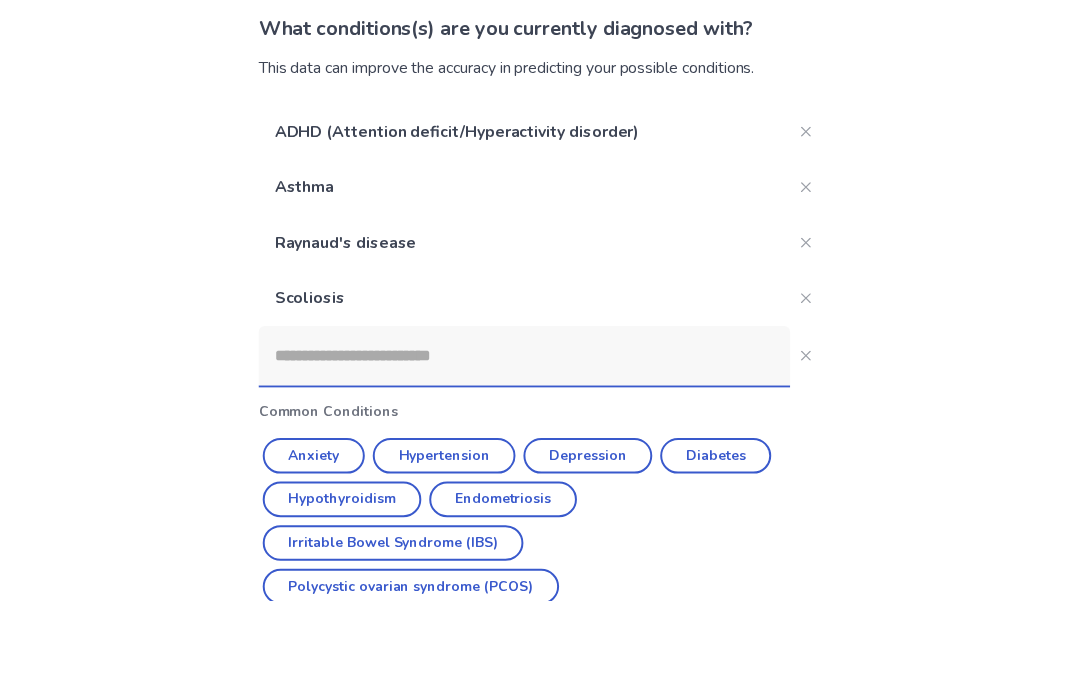 scroll, scrollTop: 137, scrollLeft: 0, axis: vertical 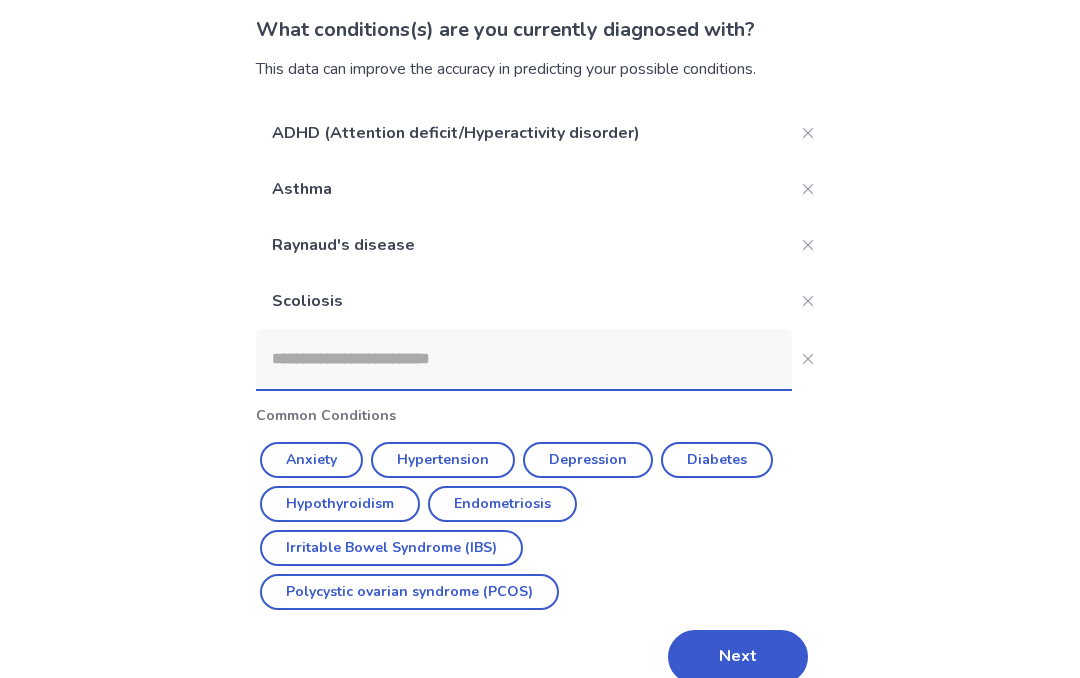 click on "Next" at bounding box center [738, 657] 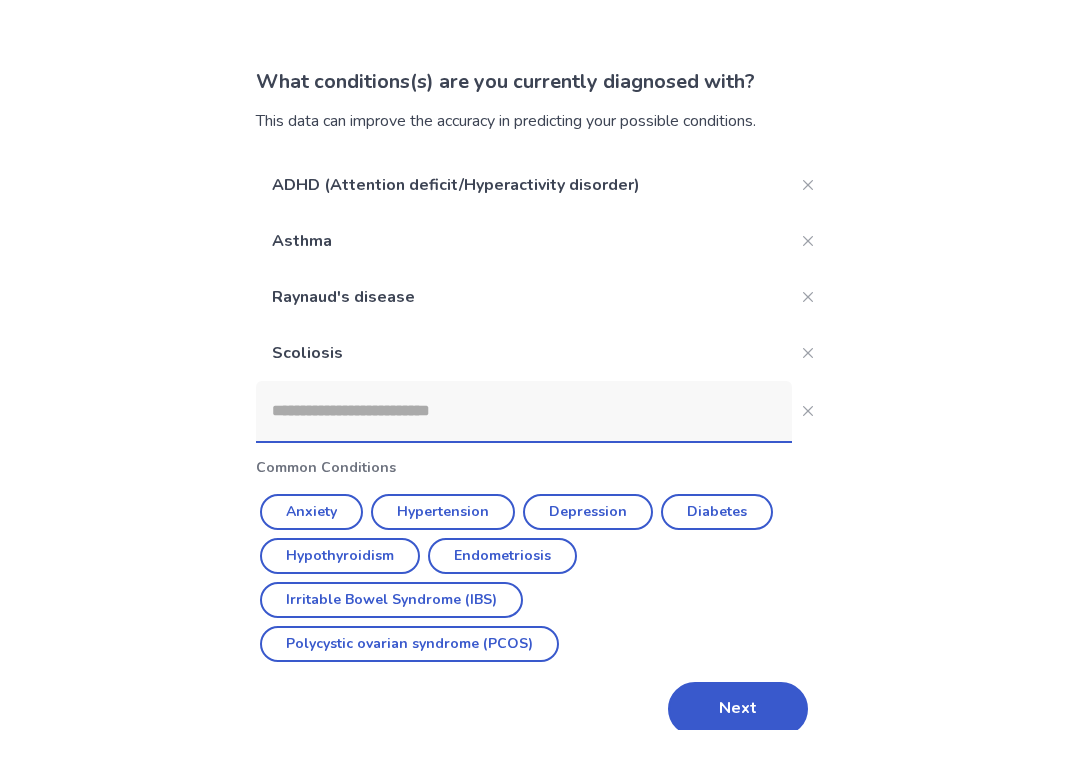 scroll, scrollTop: 0, scrollLeft: 0, axis: both 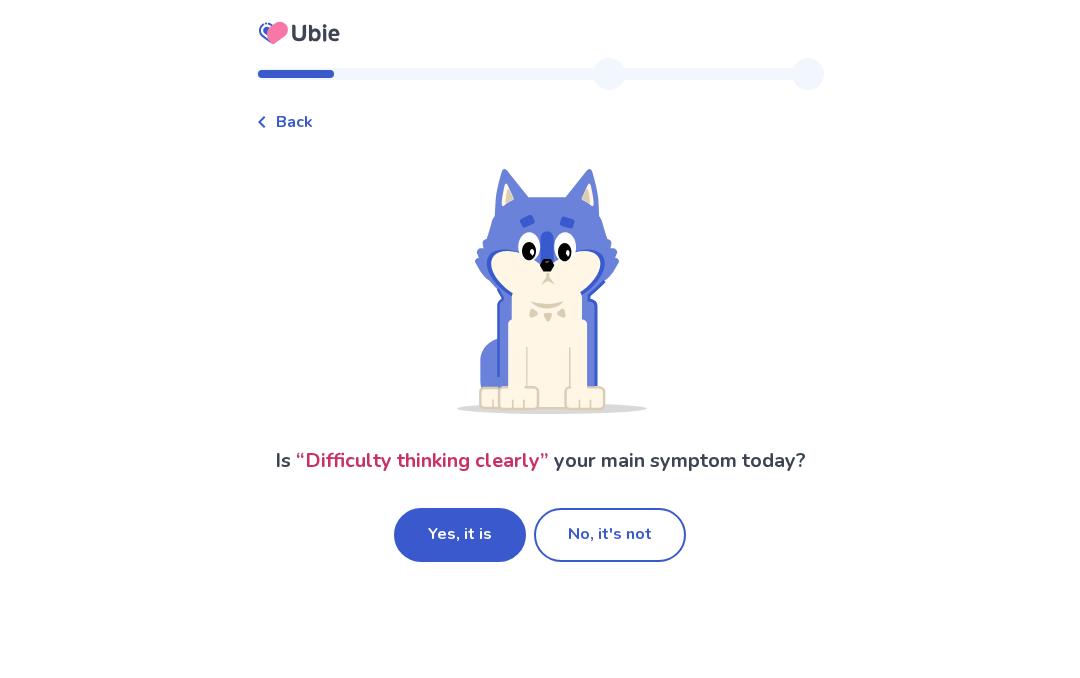 click on "No, it's not" at bounding box center (610, 535) 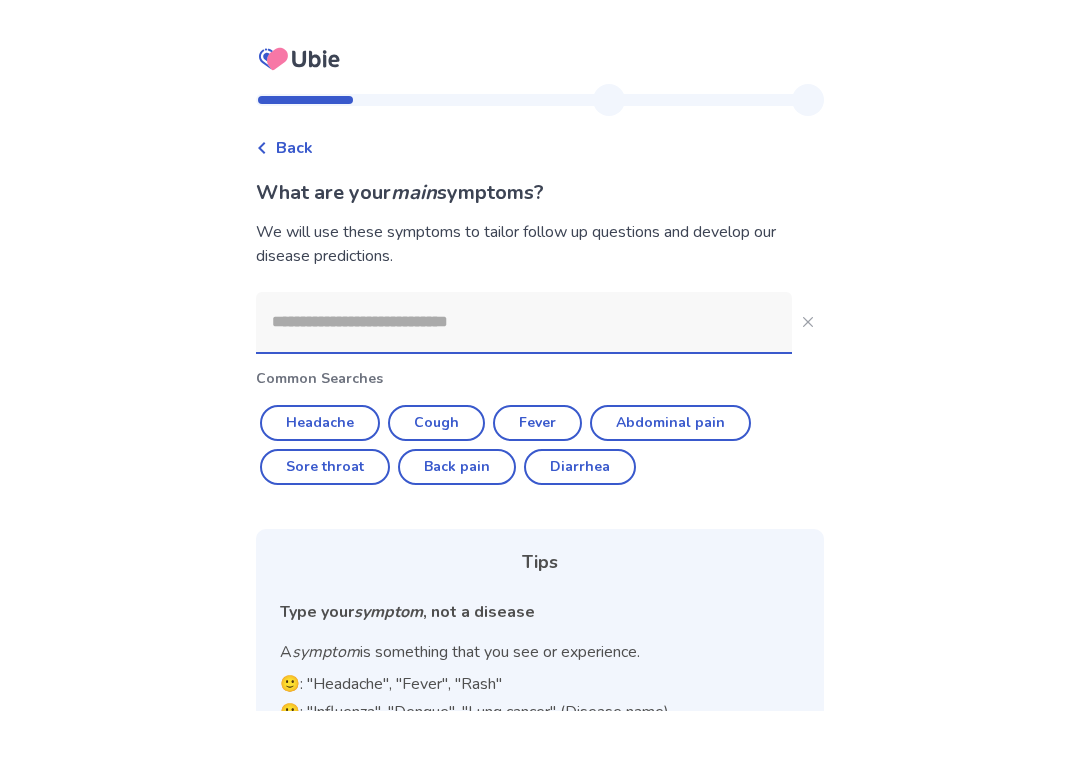 scroll, scrollTop: 0, scrollLeft: 0, axis: both 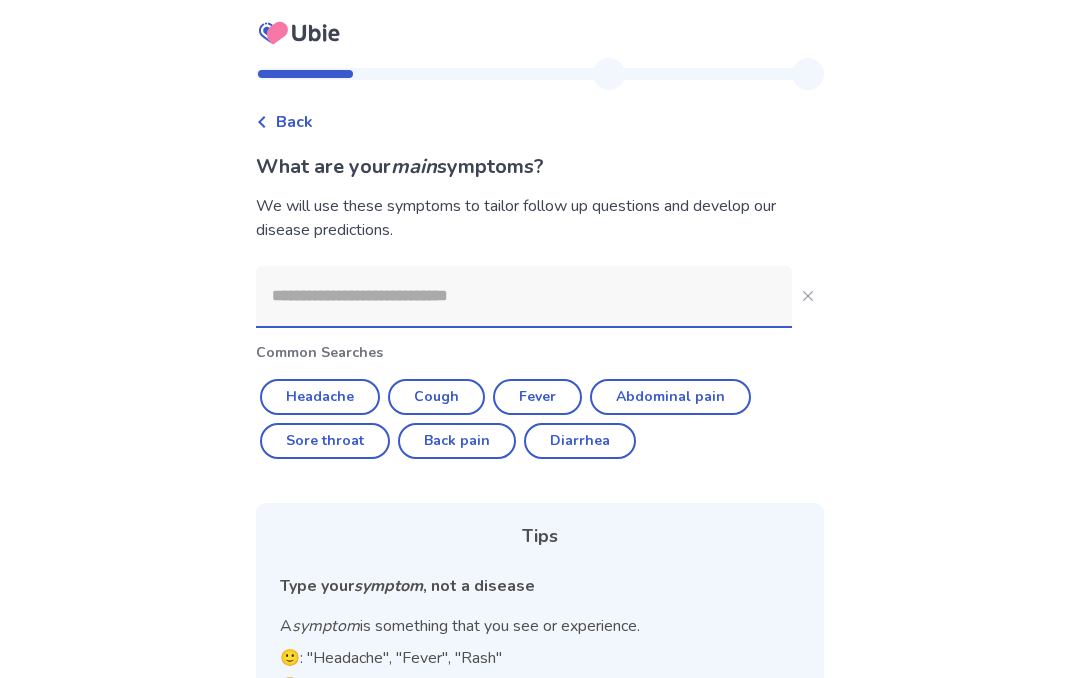 click 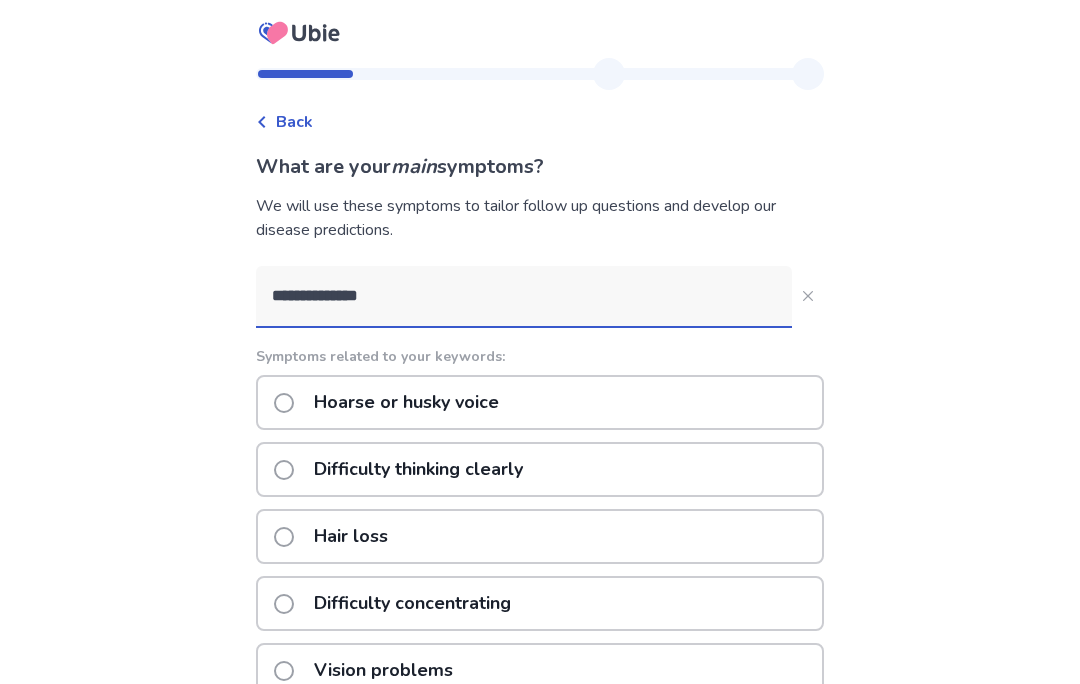 type on "**********" 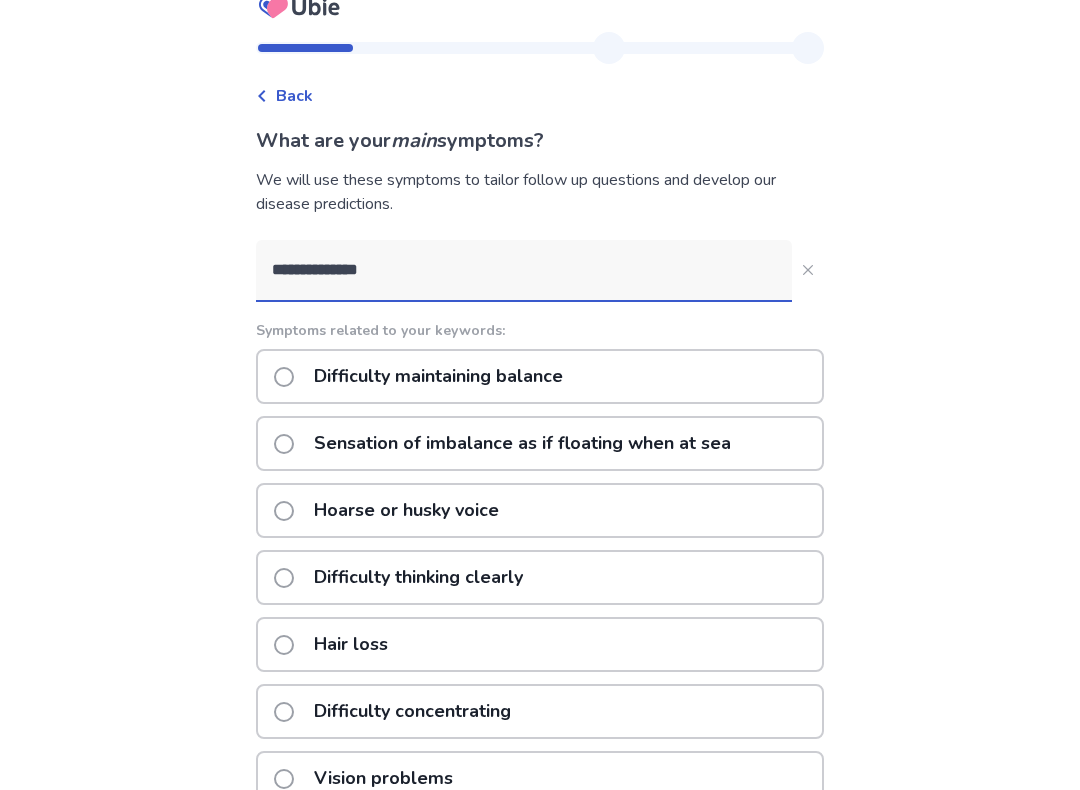 scroll, scrollTop: 29, scrollLeft: 0, axis: vertical 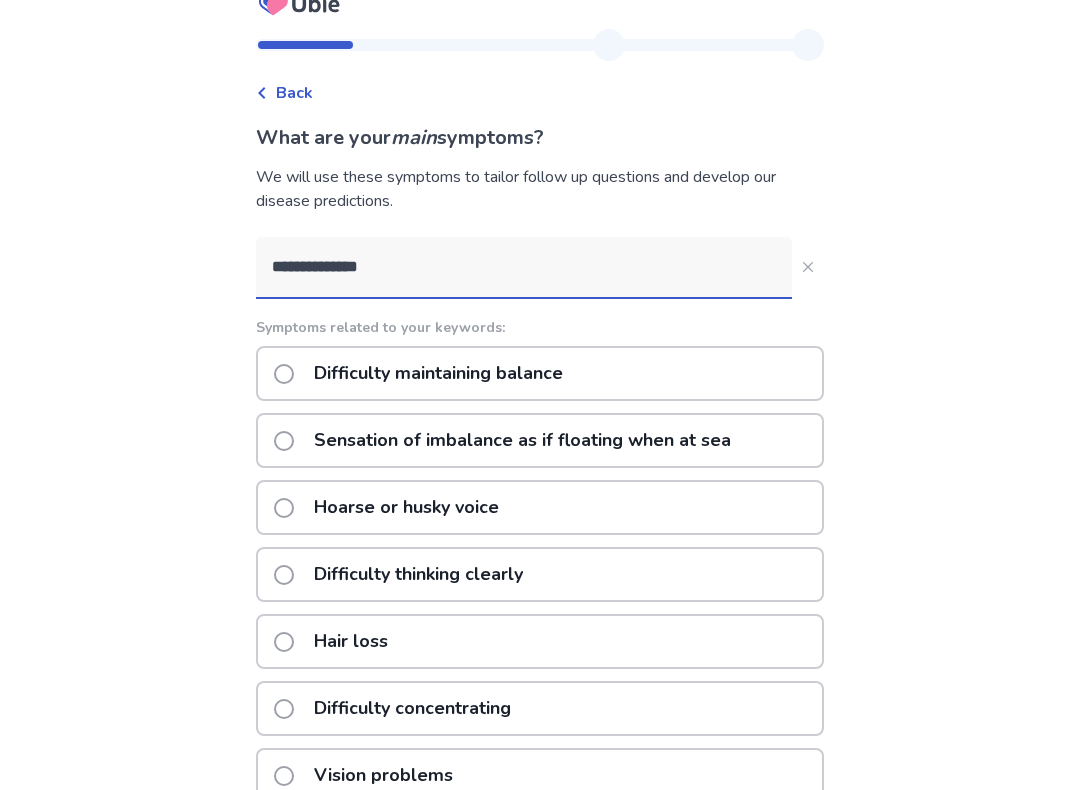 click on "Difficulty maintaining balance" 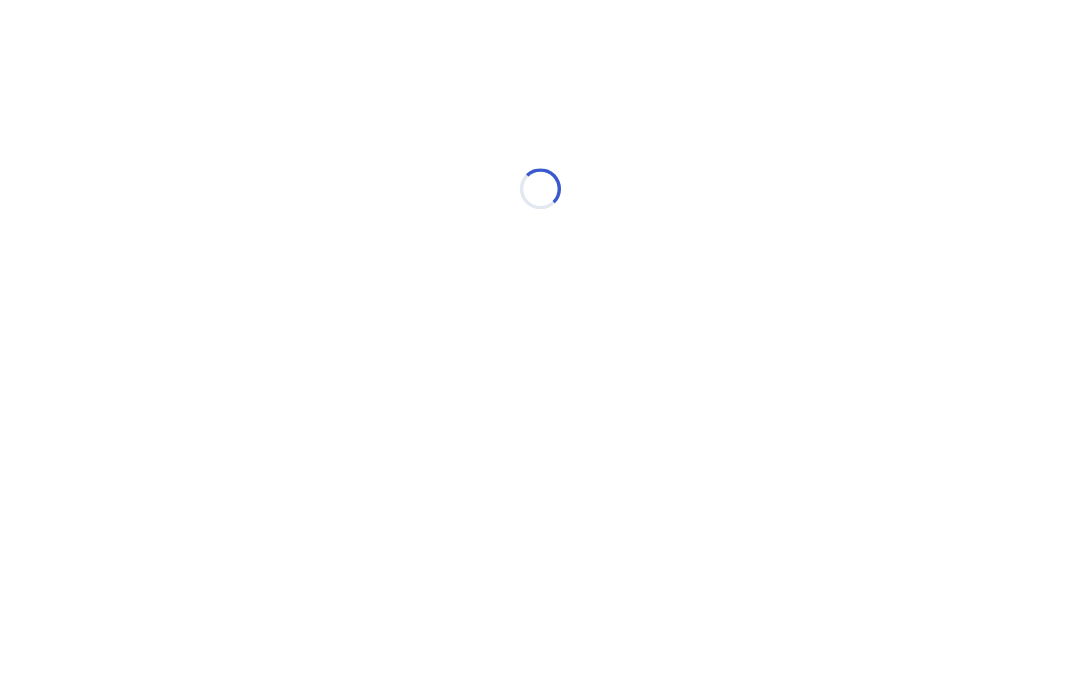 scroll, scrollTop: 0, scrollLeft: 0, axis: both 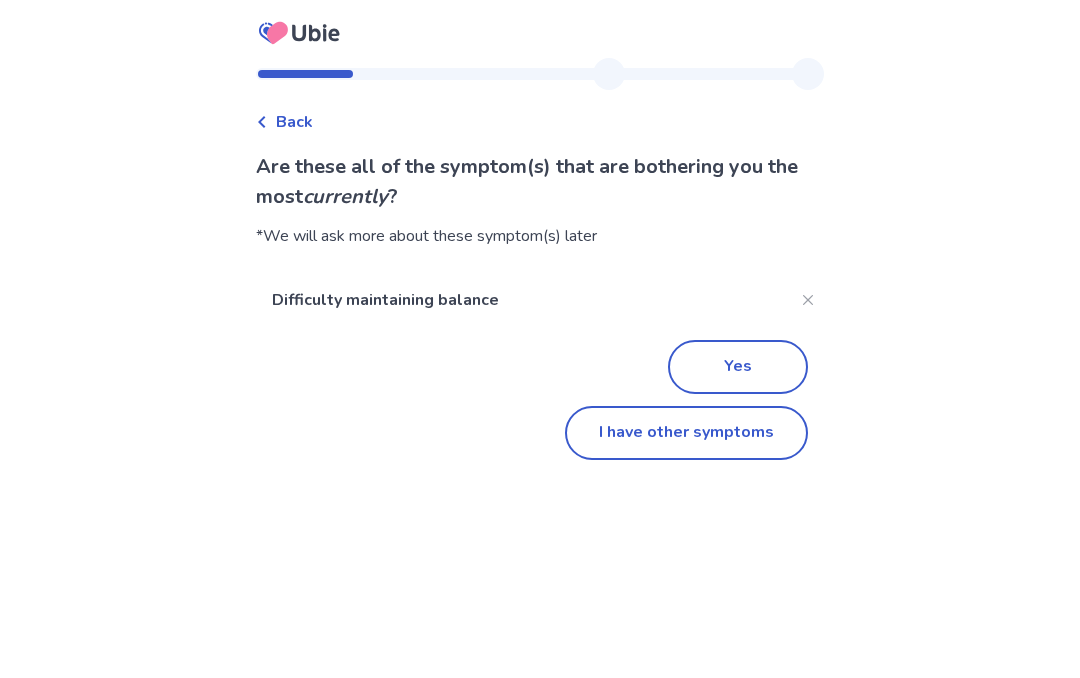 click on "Yes" 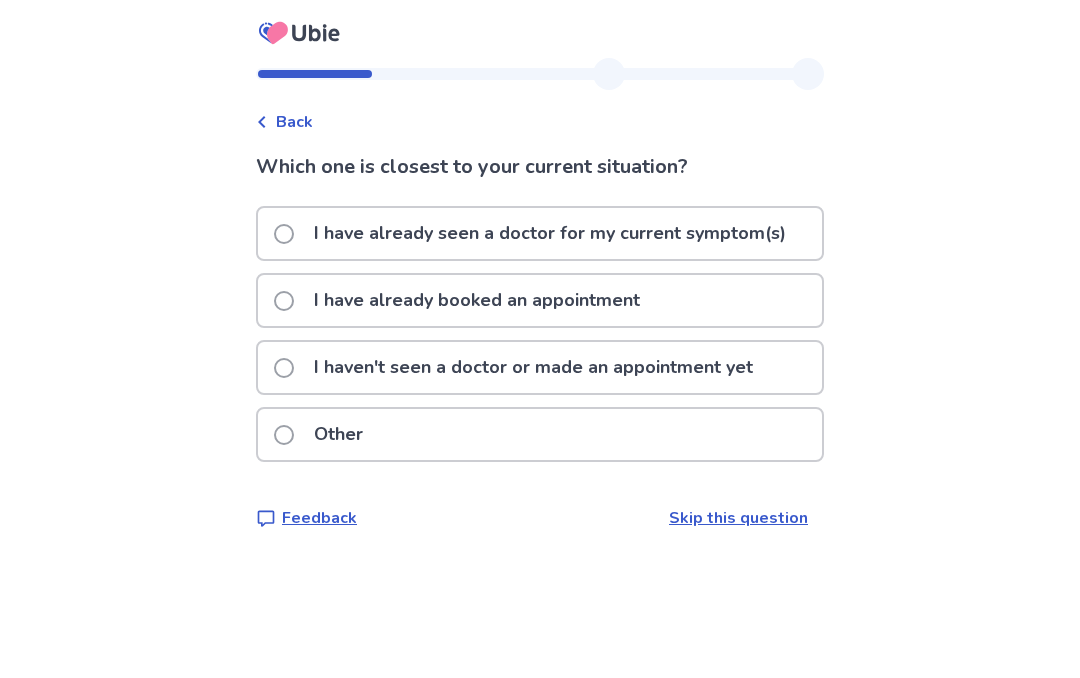 click on "I have already seen a doctor for my current symptom(s)" at bounding box center [550, 233] 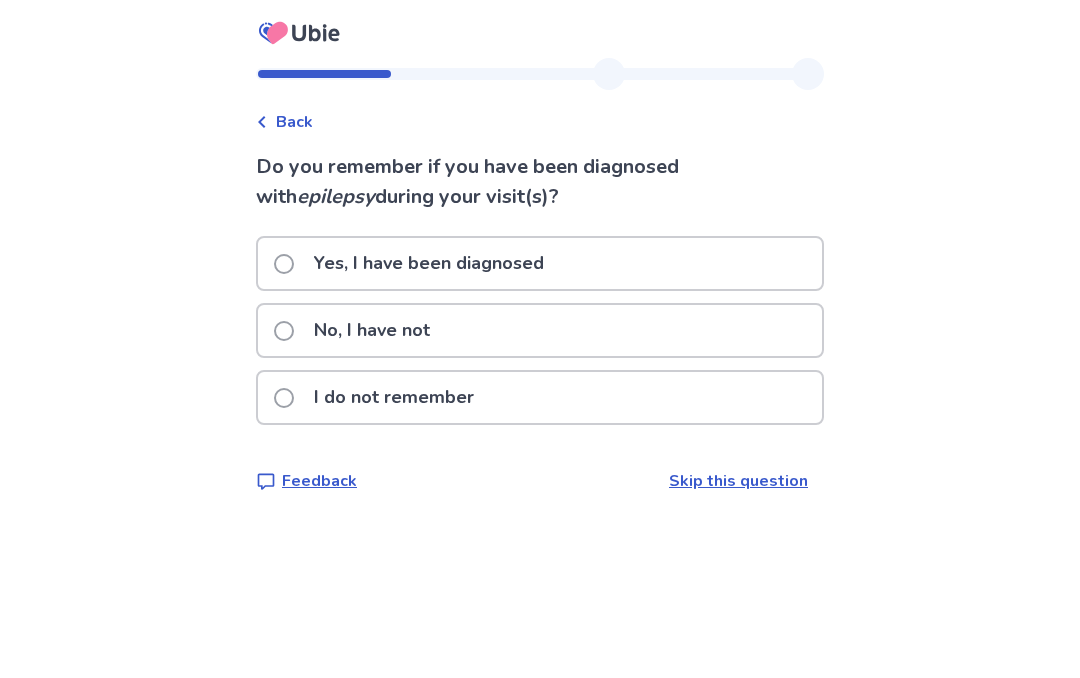 click on "No, I have not" at bounding box center [540, 330] 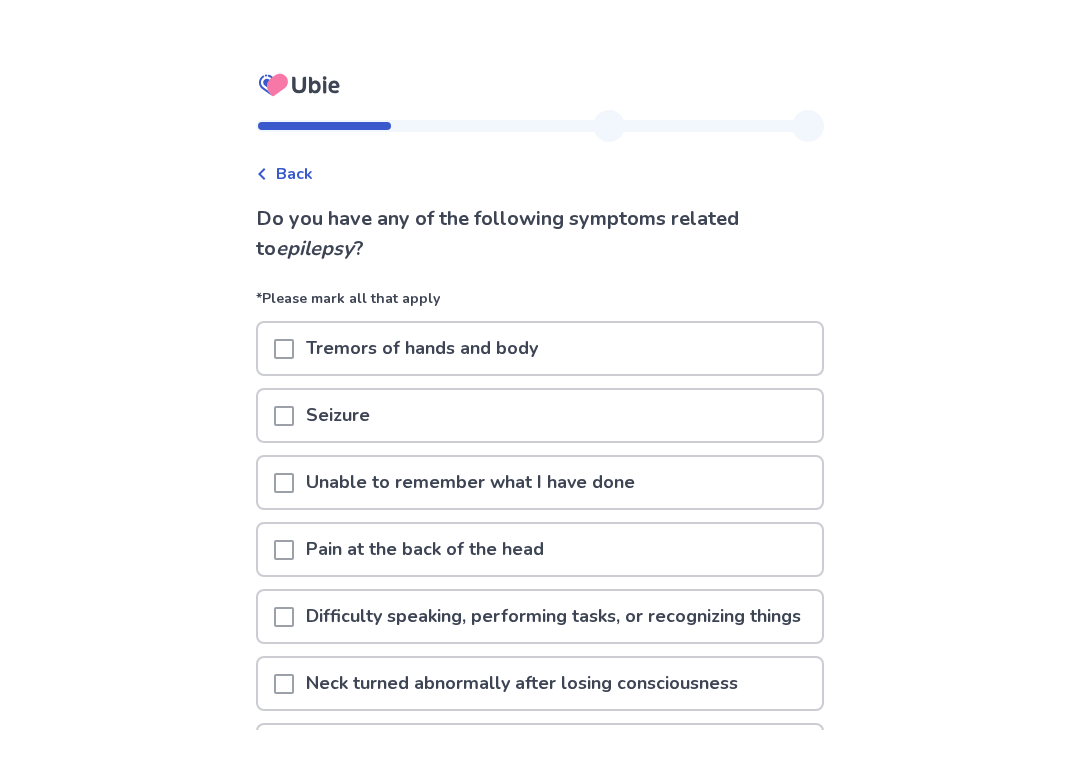 scroll, scrollTop: 0, scrollLeft: 0, axis: both 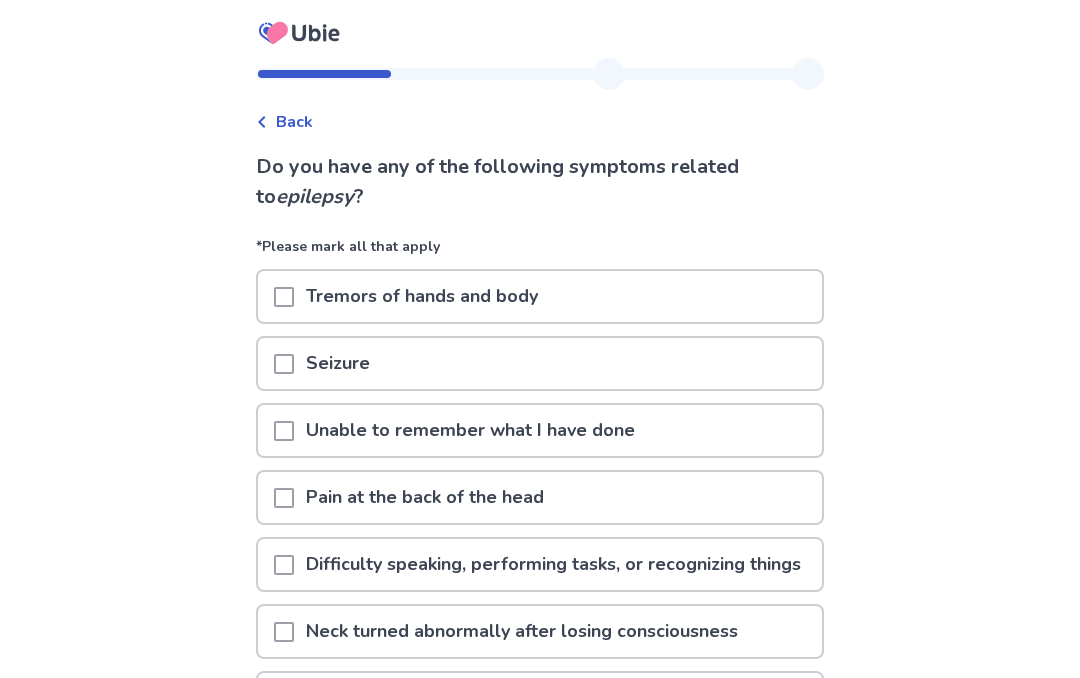 click on "Tremors of hands and body" at bounding box center [540, 296] 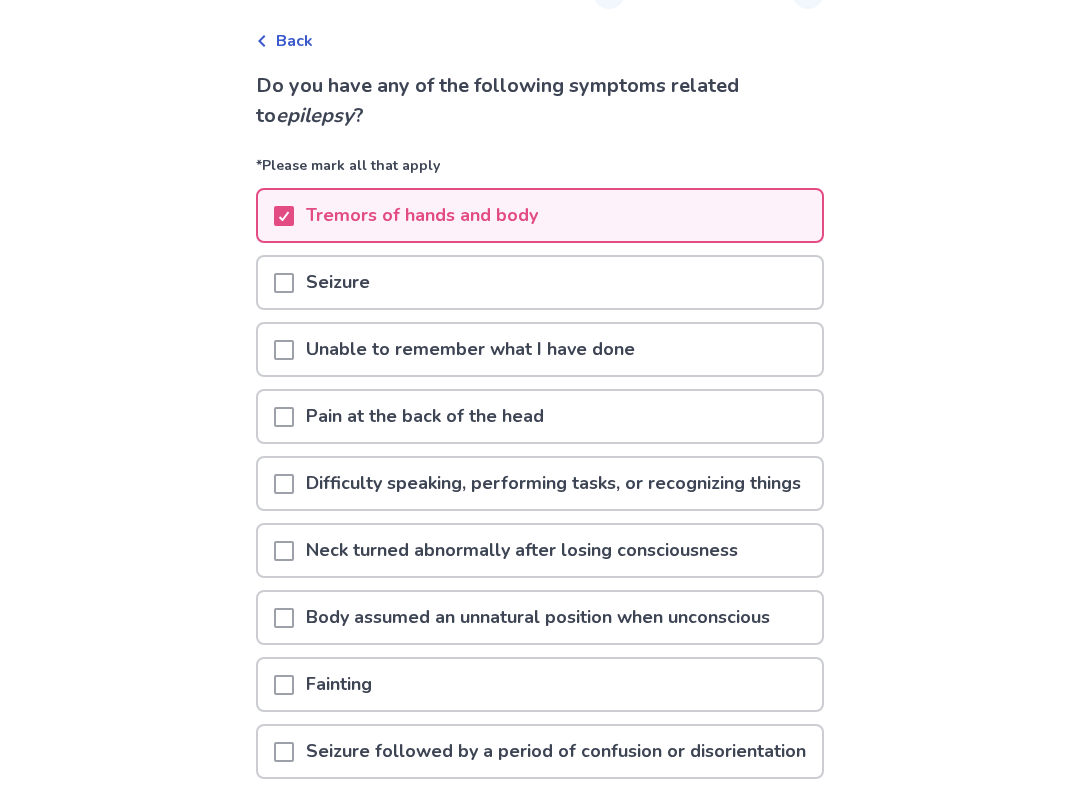 scroll, scrollTop: 83, scrollLeft: 0, axis: vertical 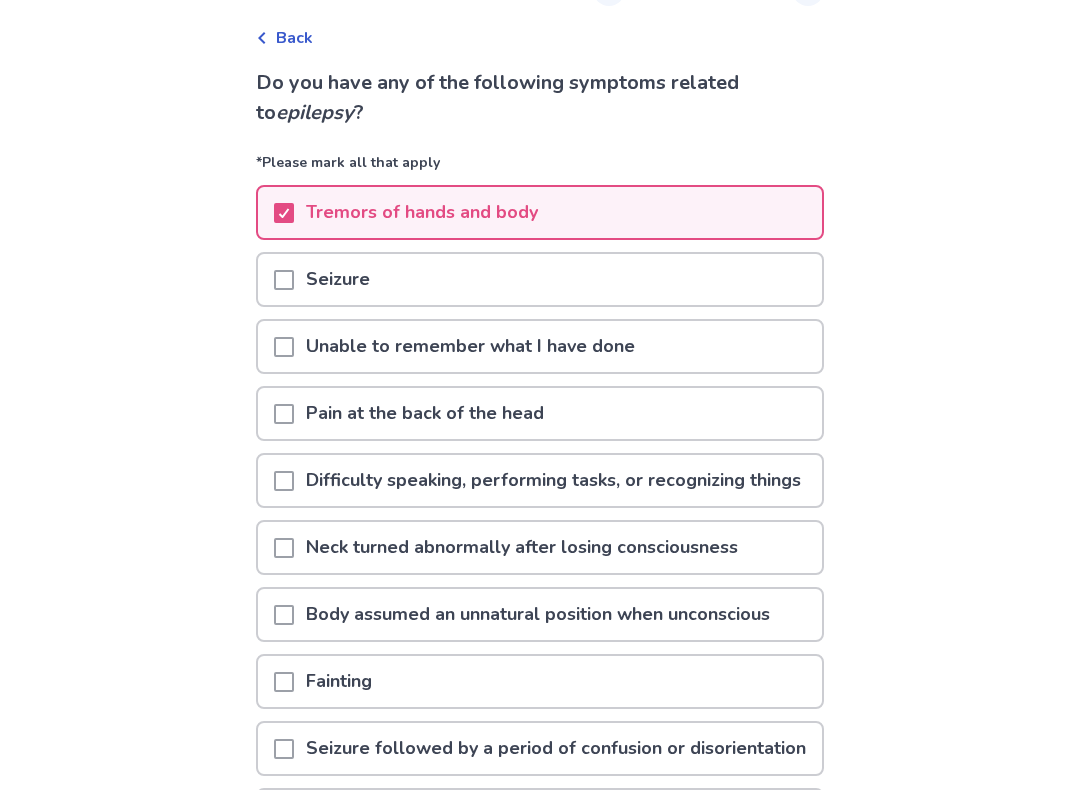 click on "Unable to remember what I have done" at bounding box center [470, 347] 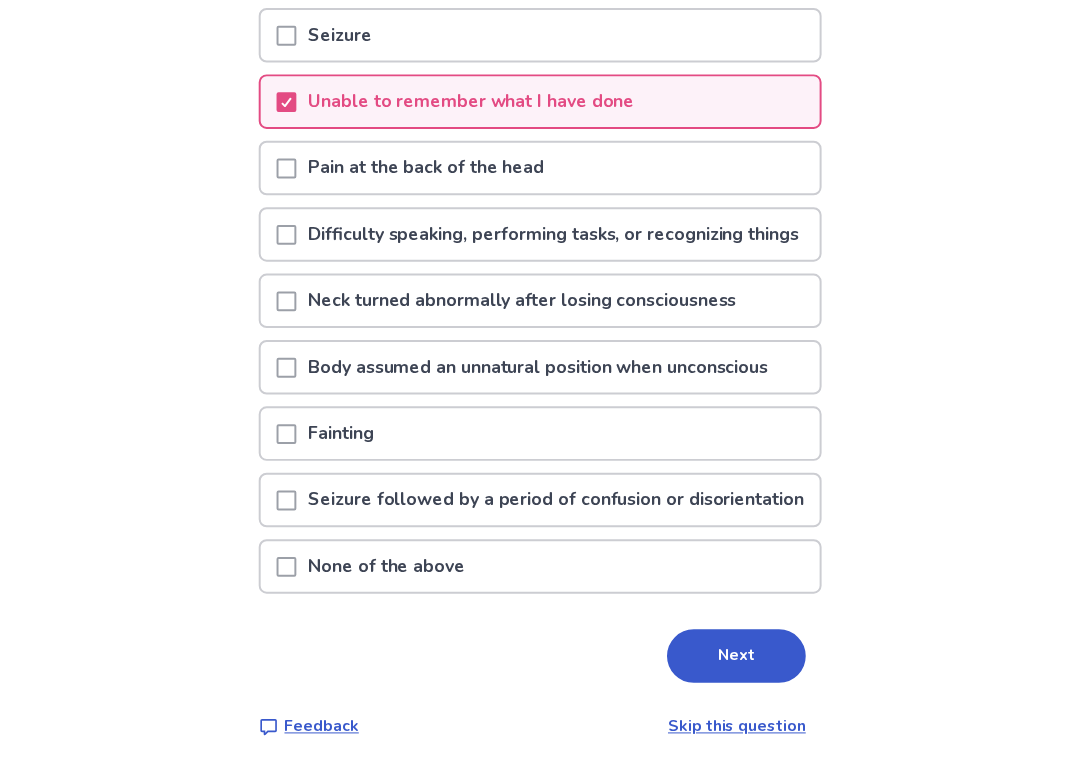scroll, scrollTop: 369, scrollLeft: 0, axis: vertical 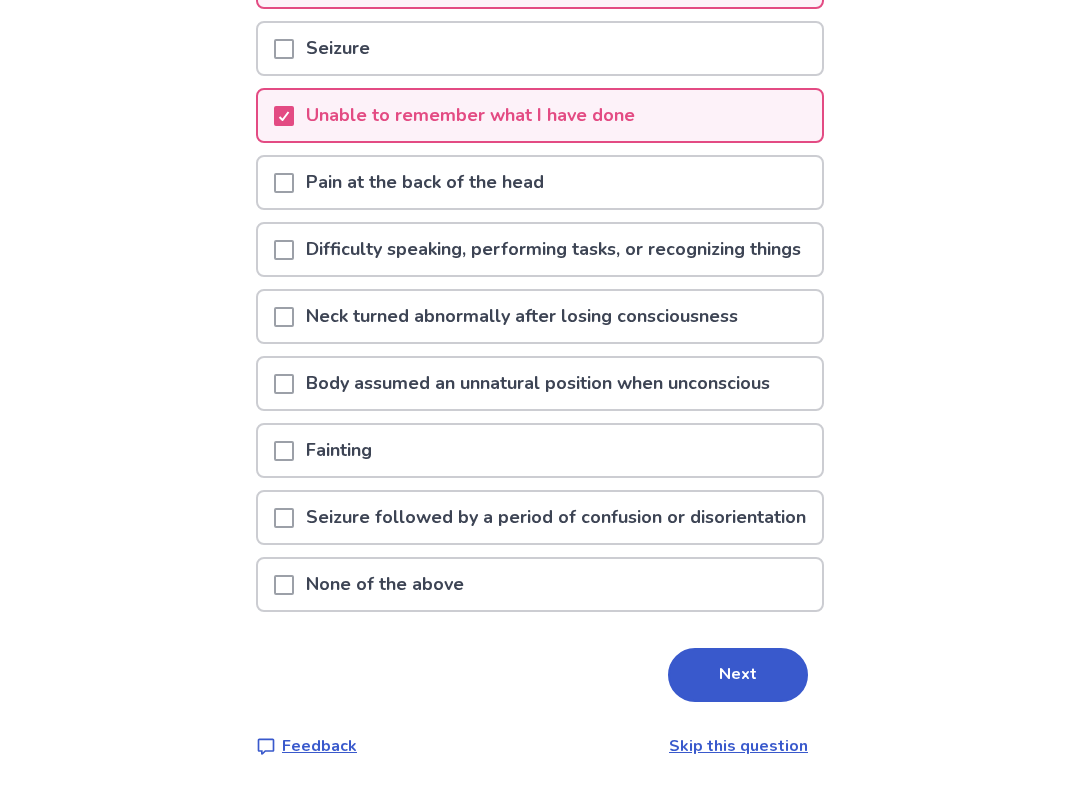 click on "Unable to remember what I have done" at bounding box center (540, 115) 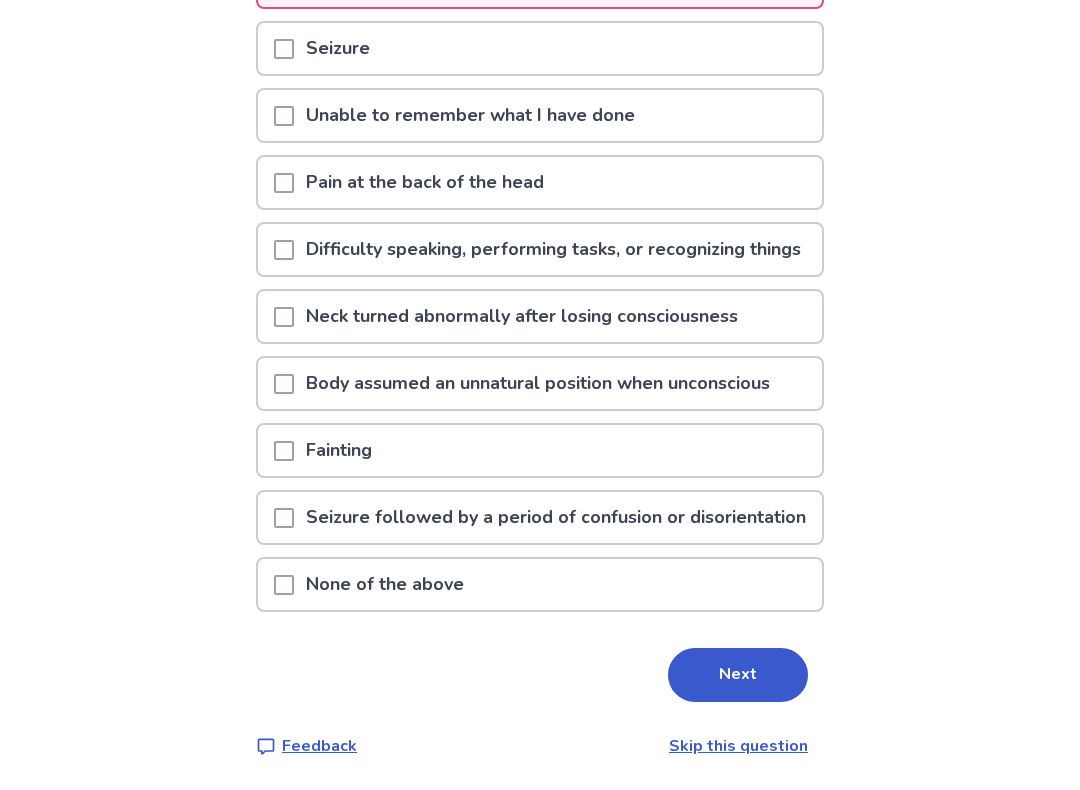 click on "Difficulty speaking, performing tasks, or recognizing things" at bounding box center (553, 249) 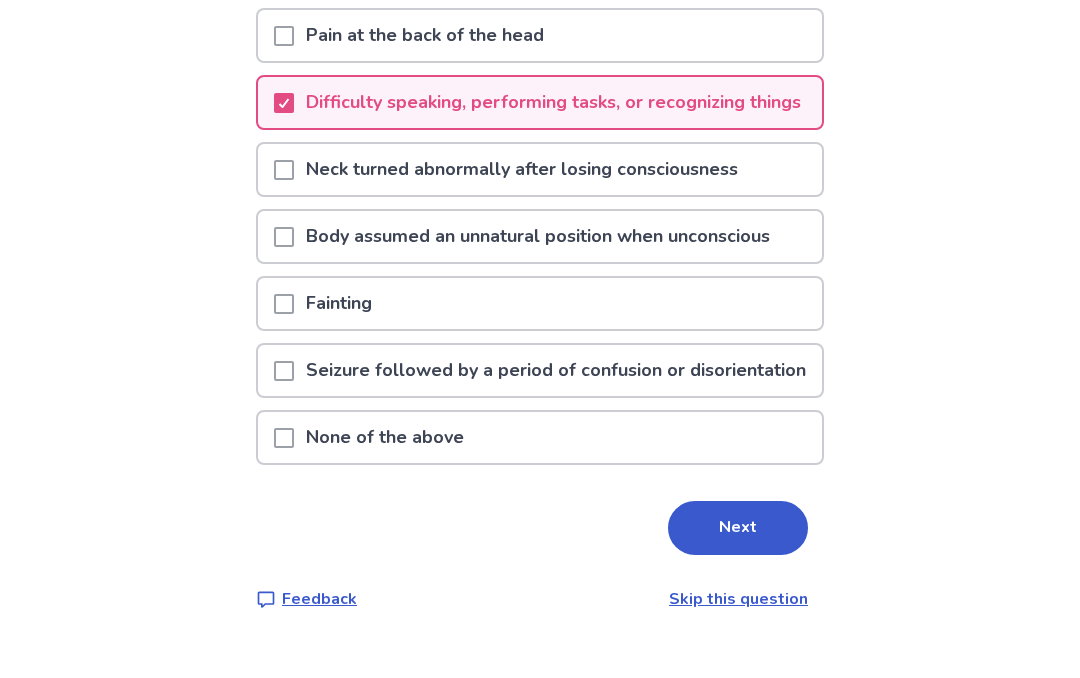scroll, scrollTop: 481, scrollLeft: 0, axis: vertical 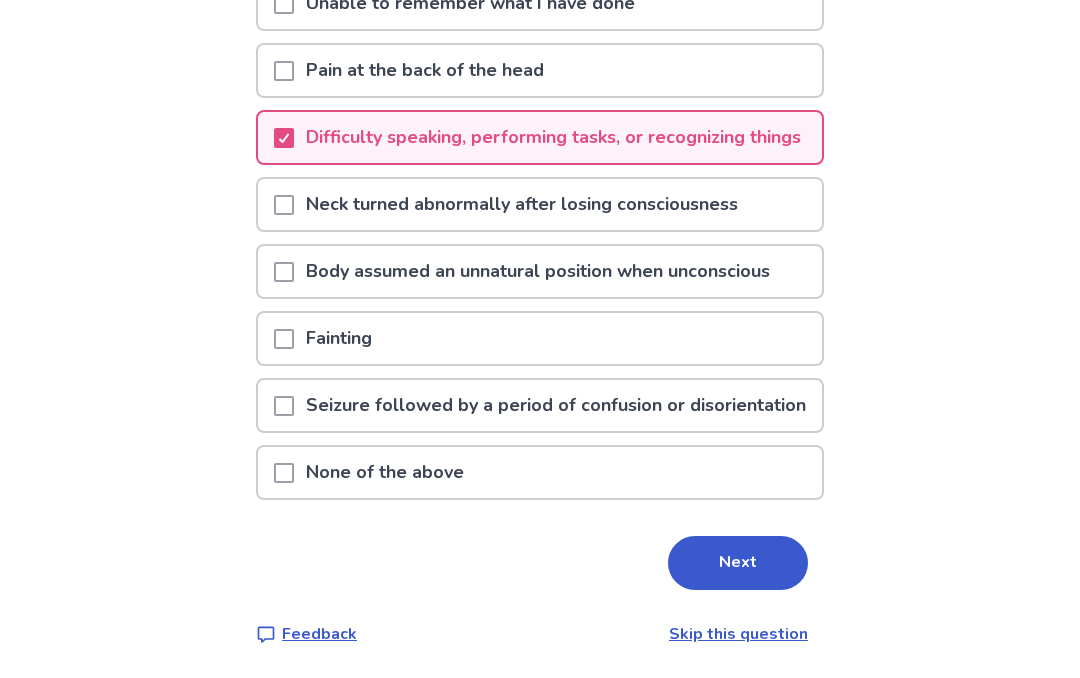click on "Next" at bounding box center (738, 563) 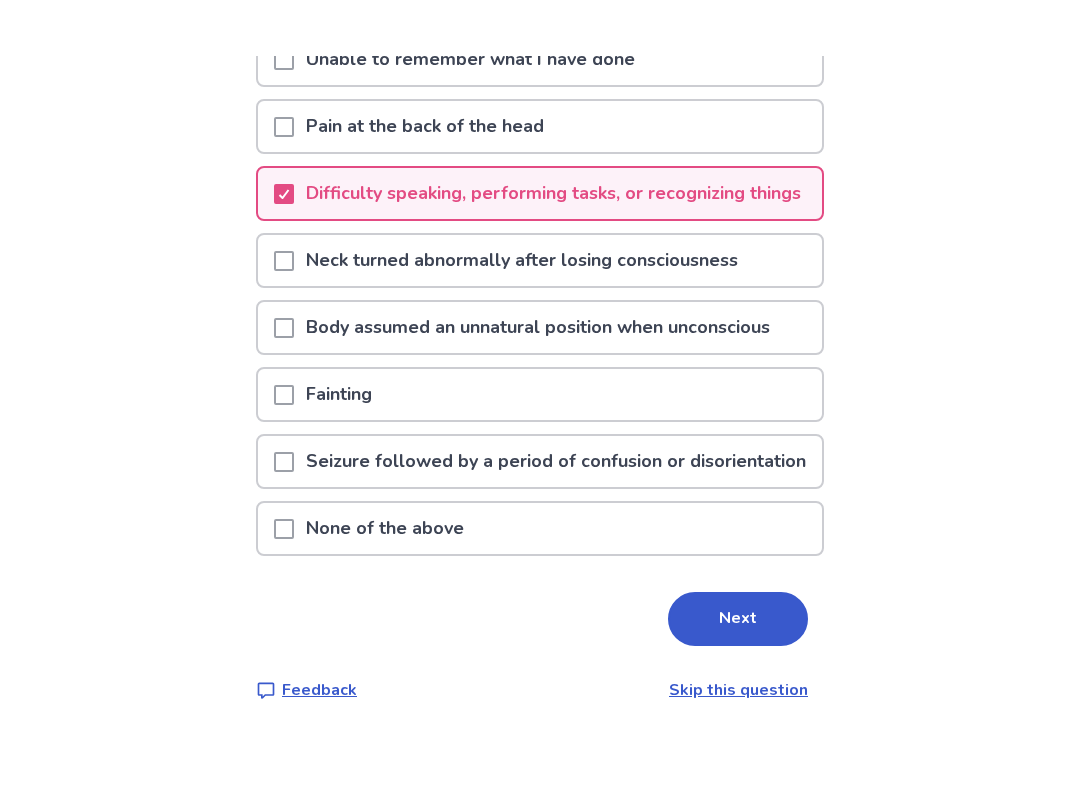 scroll, scrollTop: 0, scrollLeft: 0, axis: both 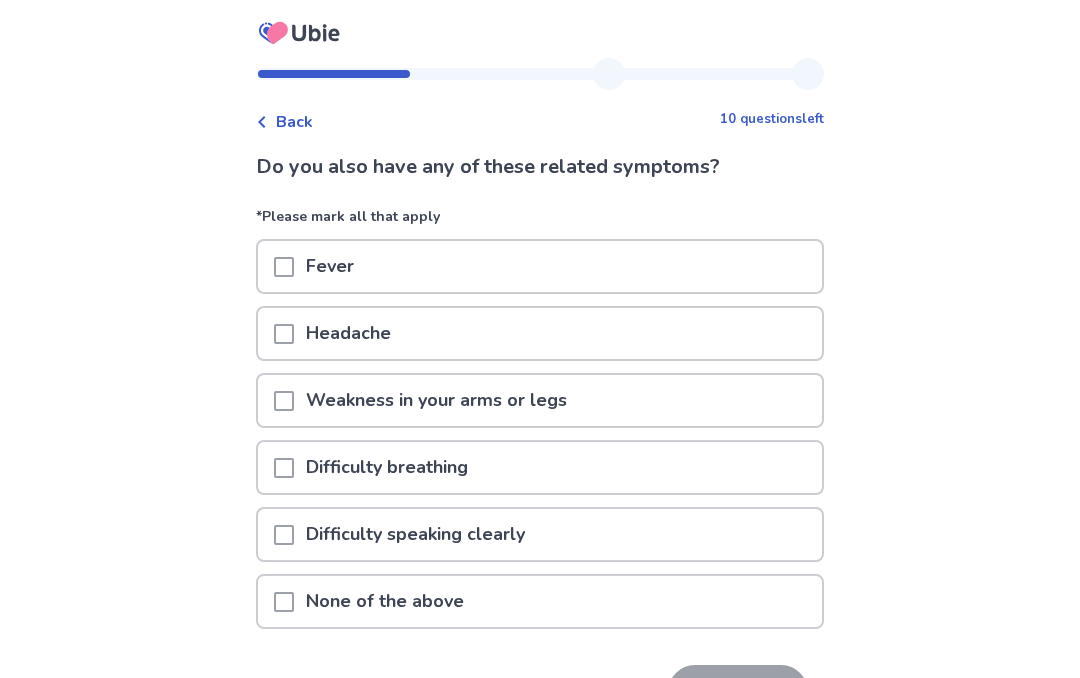 click on "Headache" at bounding box center (540, 333) 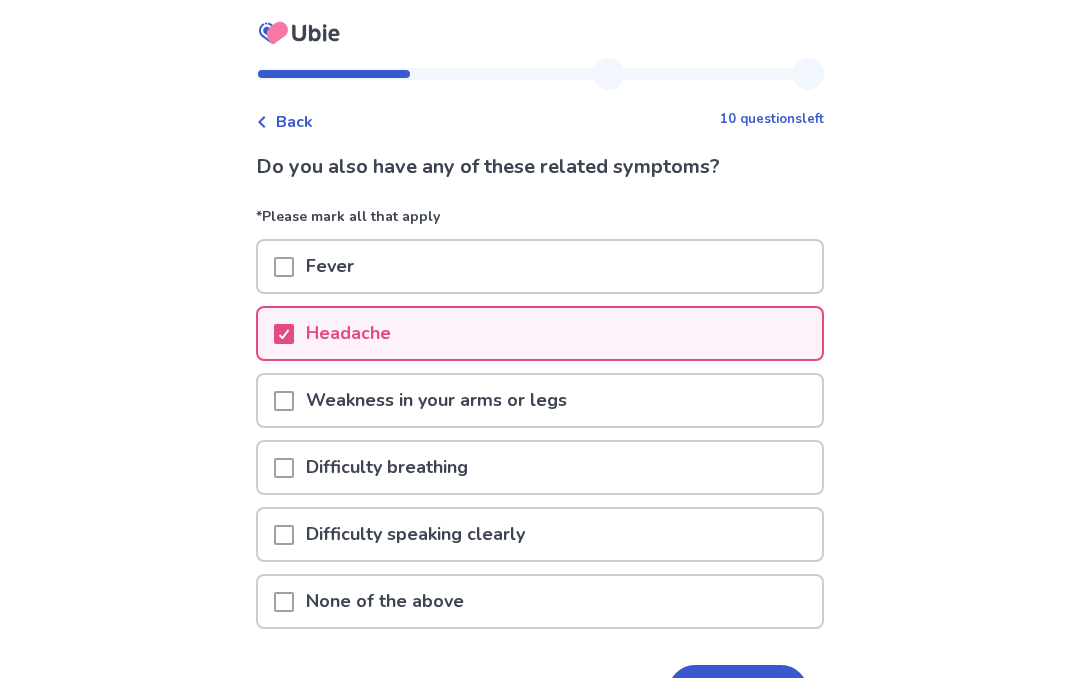 click on "Weakness in your arms or legs" at bounding box center (540, 400) 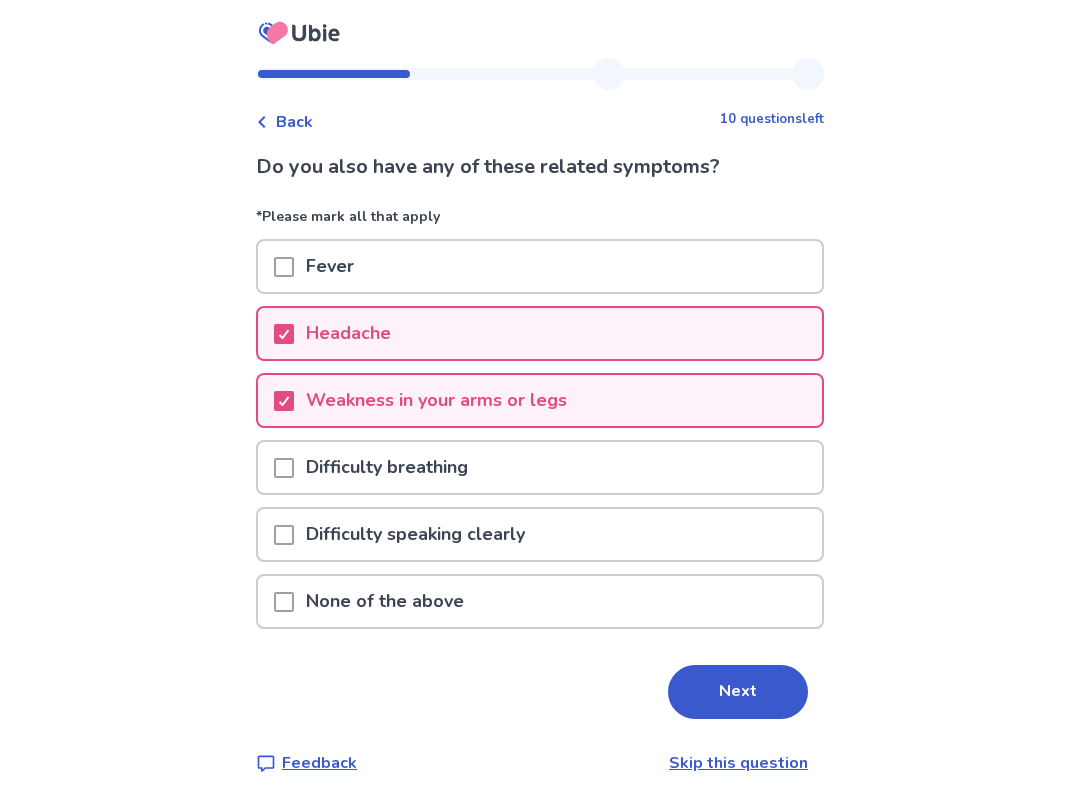 scroll, scrollTop: 10, scrollLeft: 0, axis: vertical 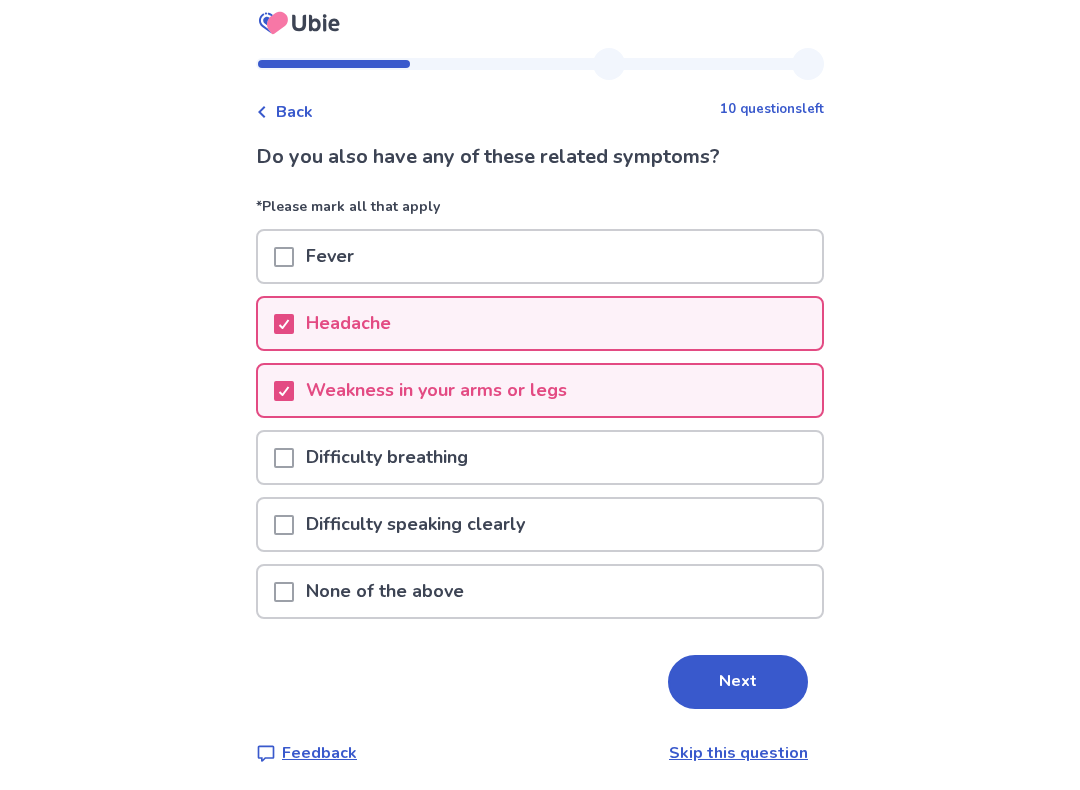 click on "Difficulty speaking clearly" at bounding box center [540, 524] 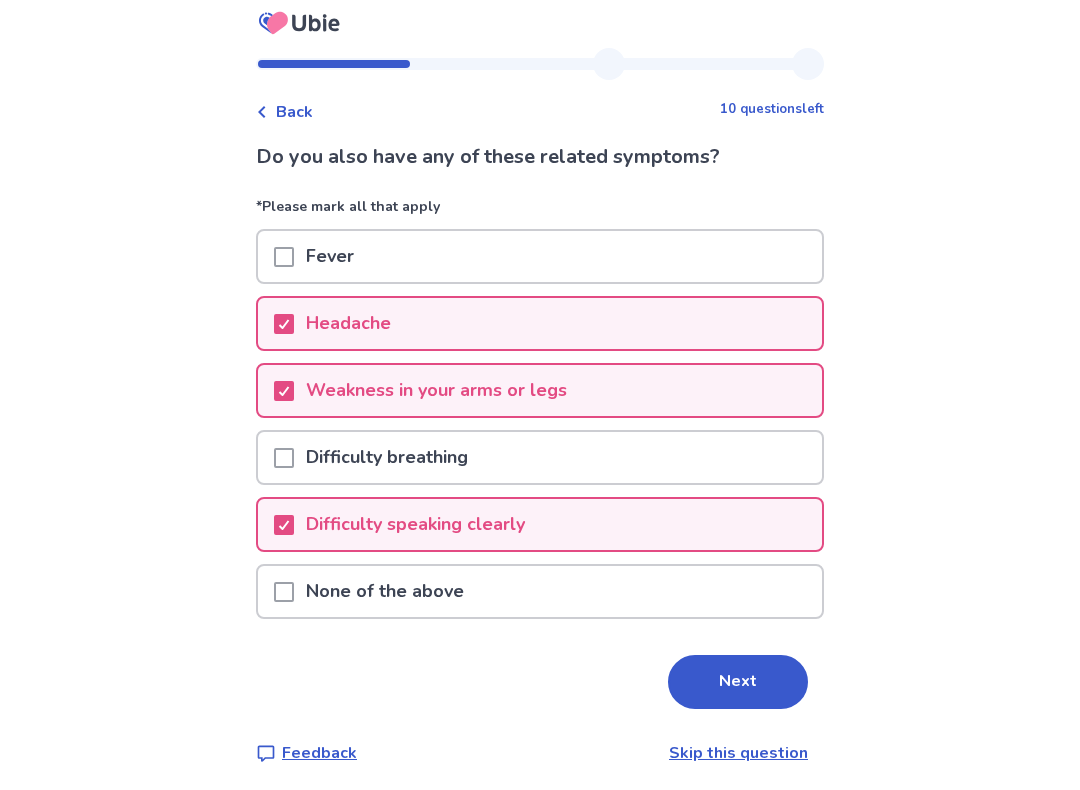click on "Next" at bounding box center (738, 682) 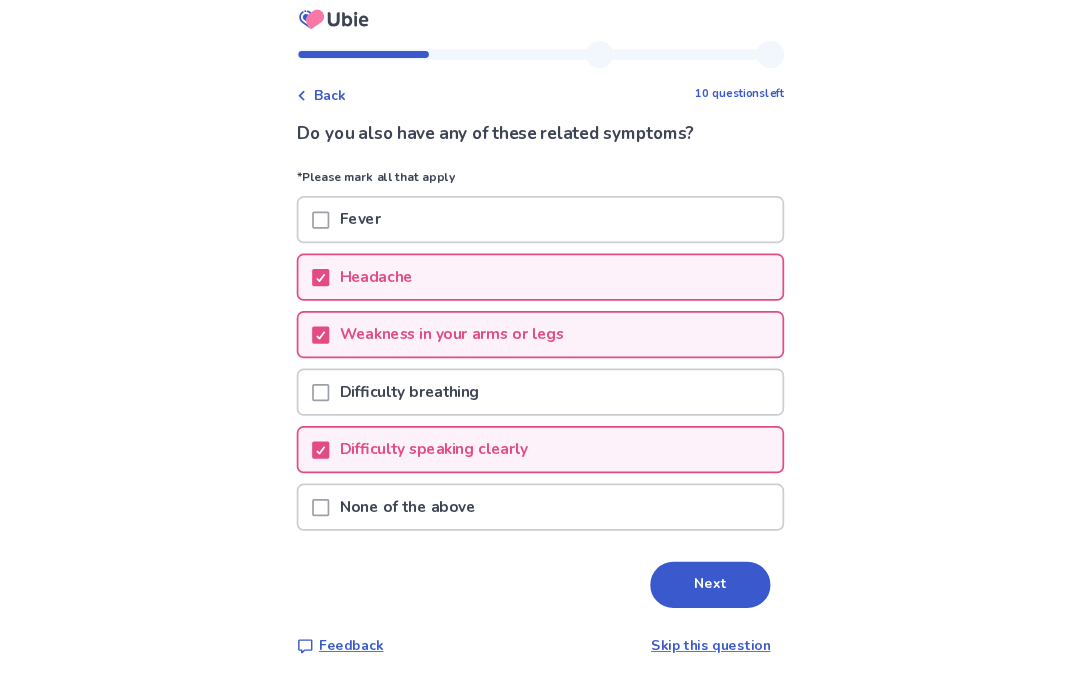 scroll, scrollTop: 0, scrollLeft: 0, axis: both 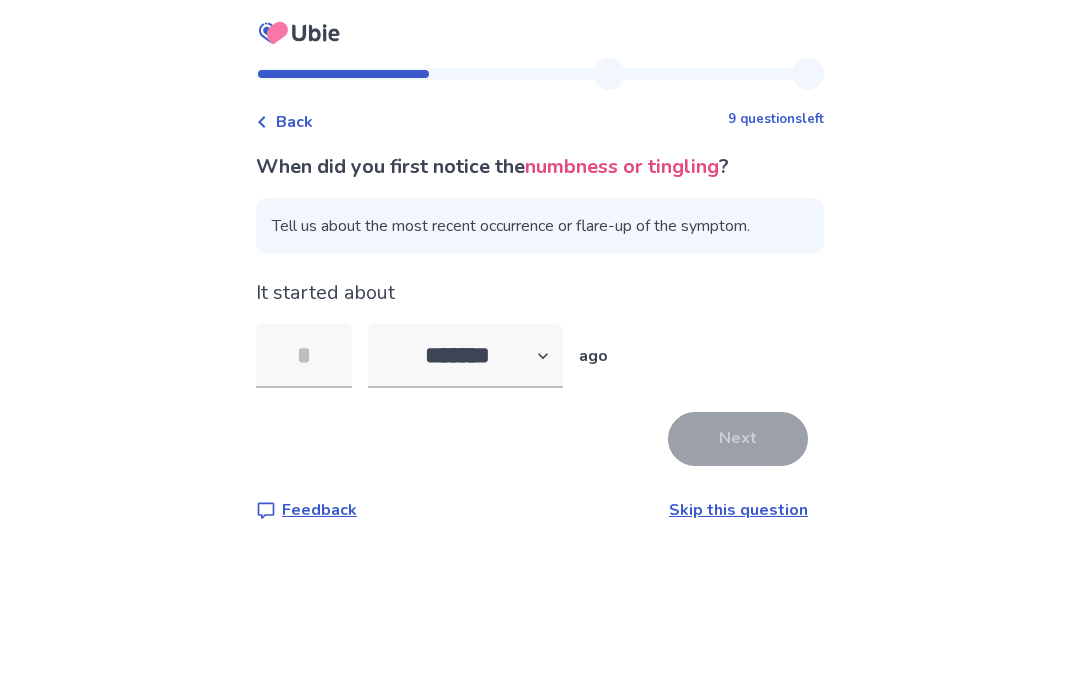 click on "******* ****** ******* ******** *******" at bounding box center [465, 356] 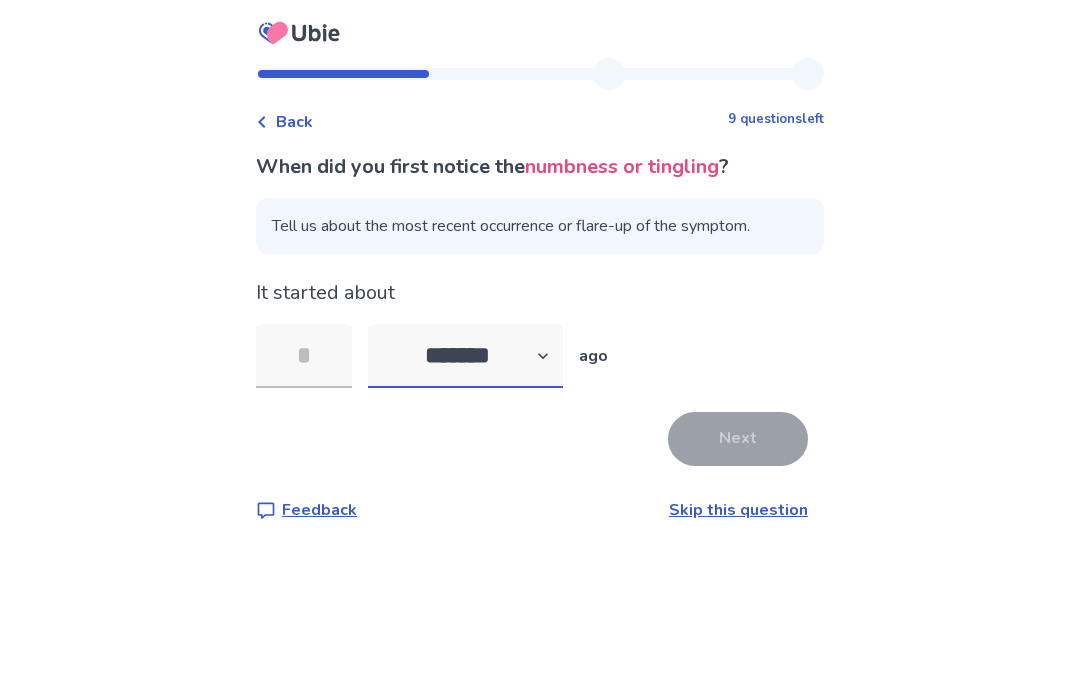 select on "*" 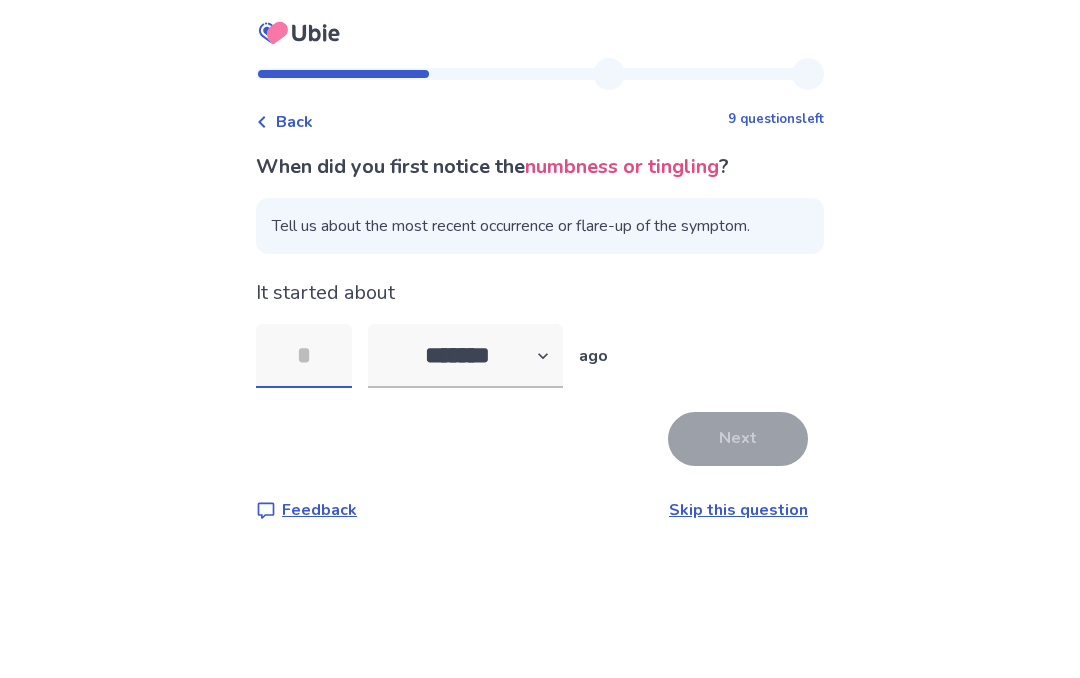 click at bounding box center (304, 356) 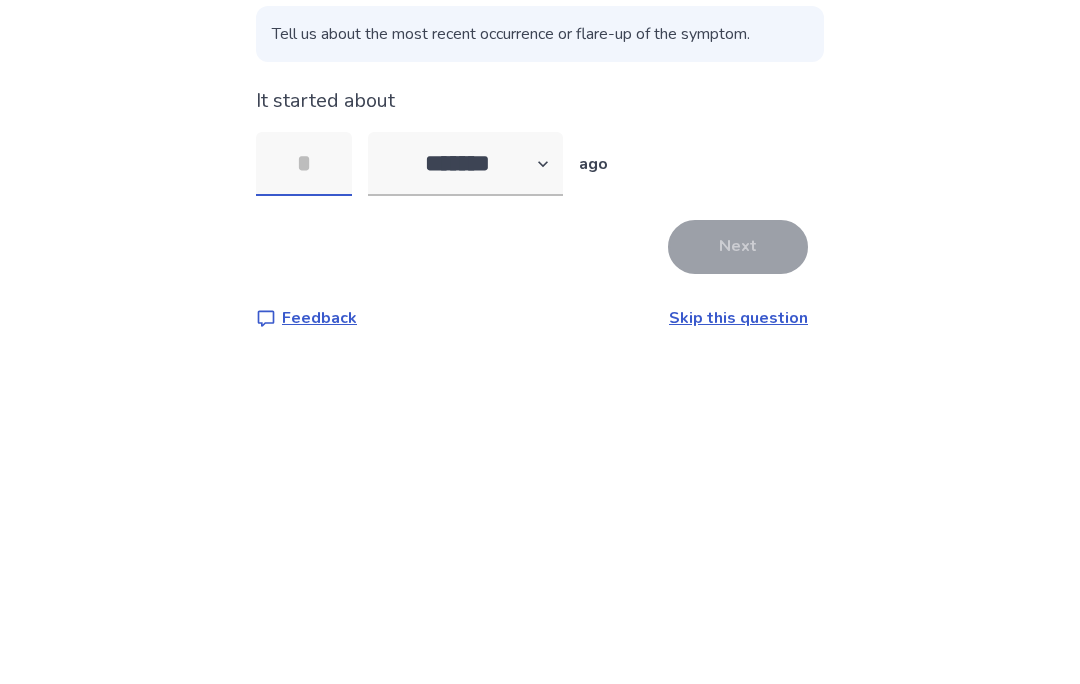 type on "*" 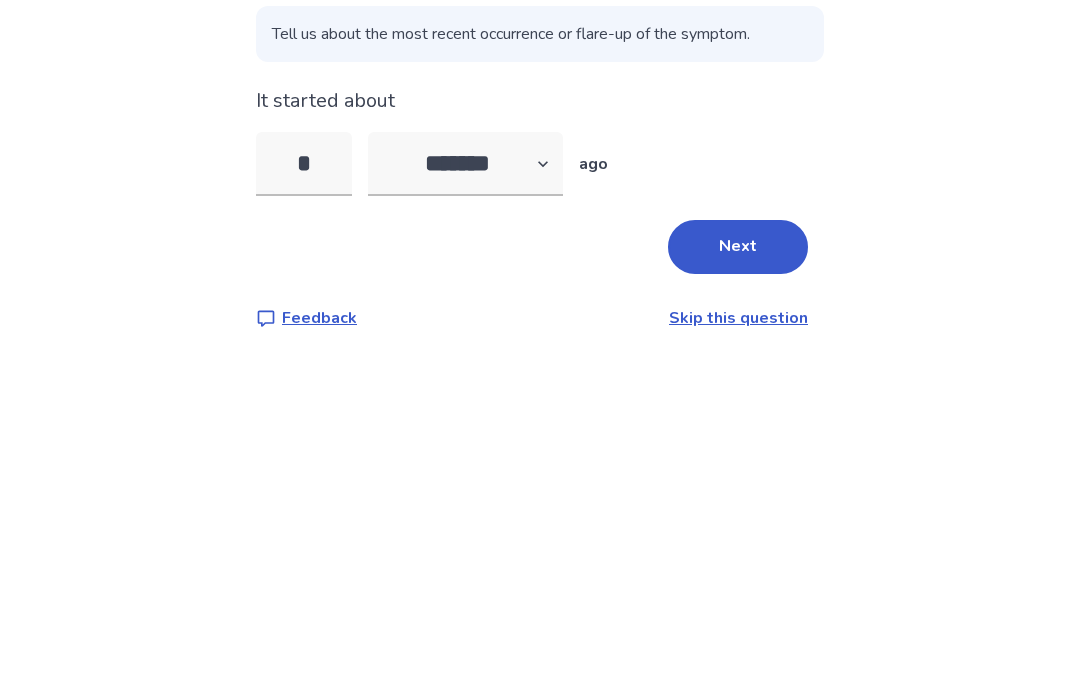 click on "Next" at bounding box center (738, 439) 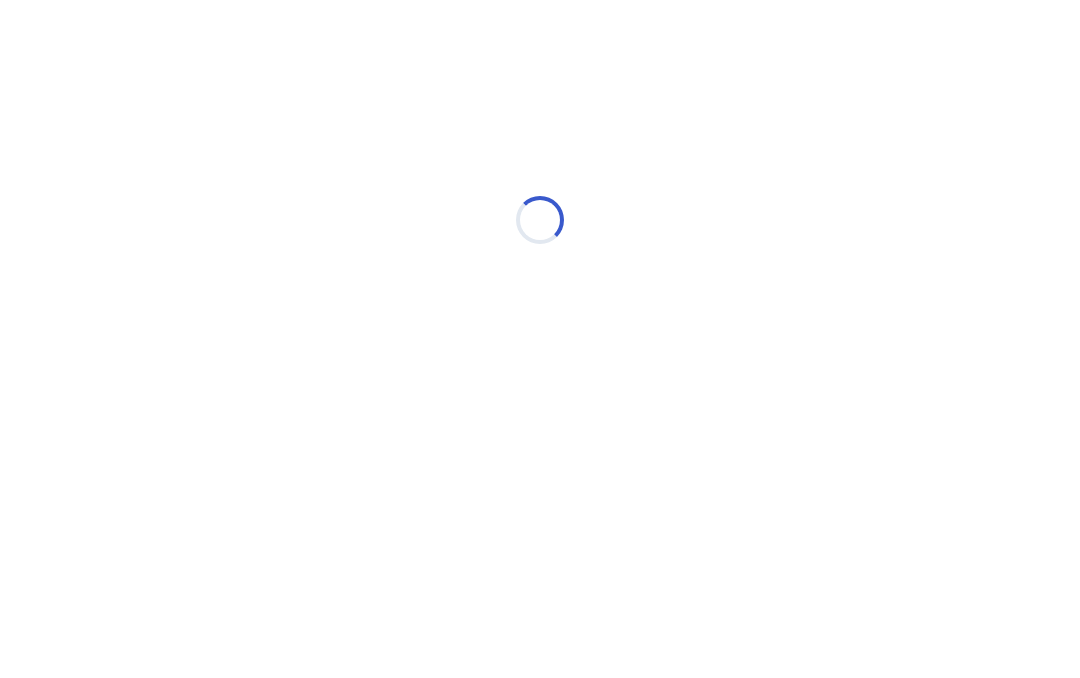select on "*" 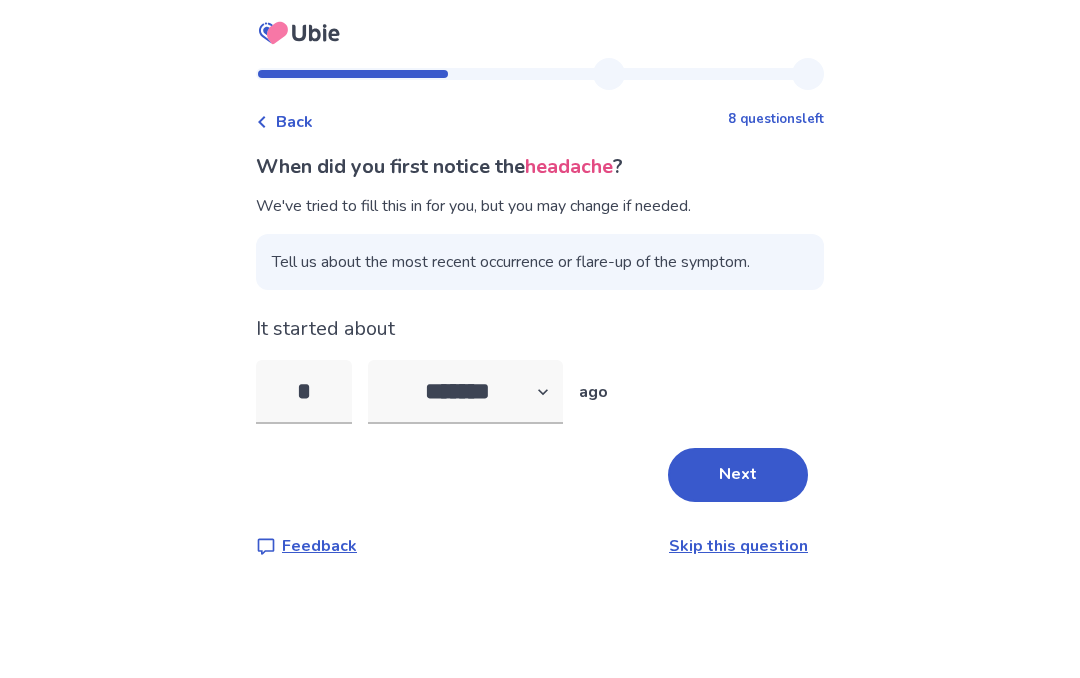 click on "*" at bounding box center (304, 392) 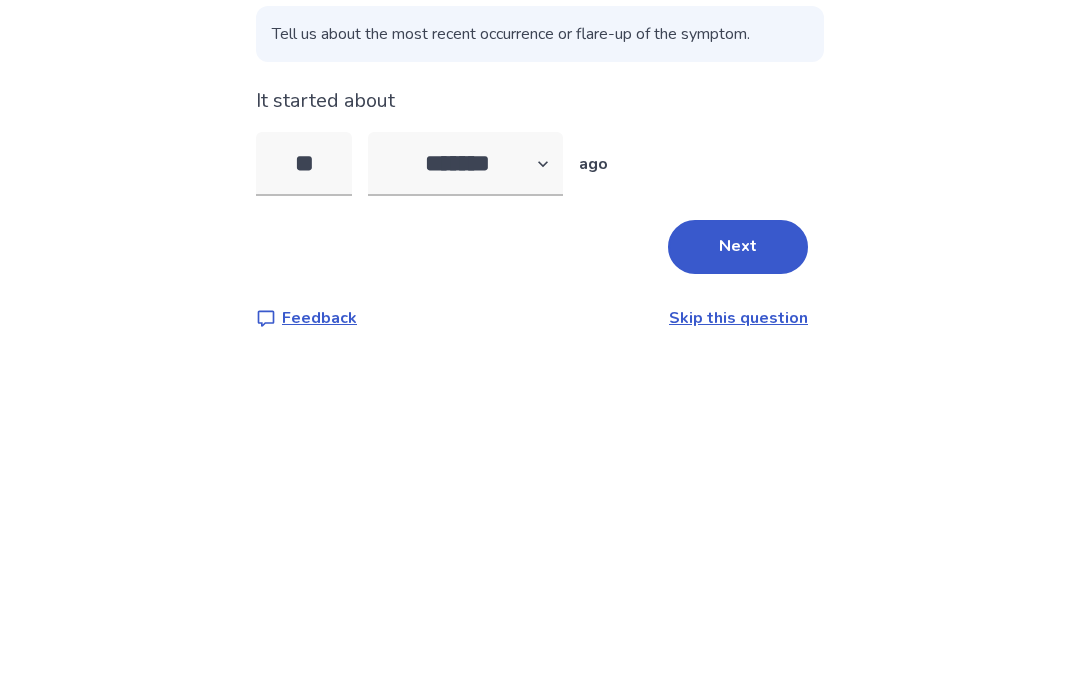 type on "*" 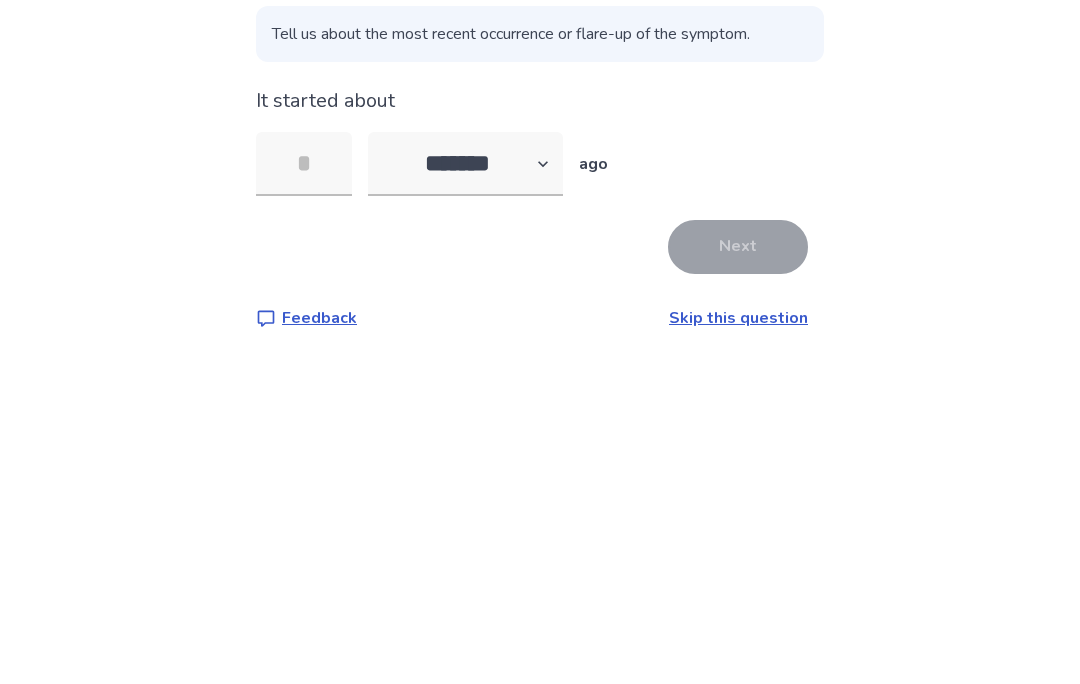 type on "*" 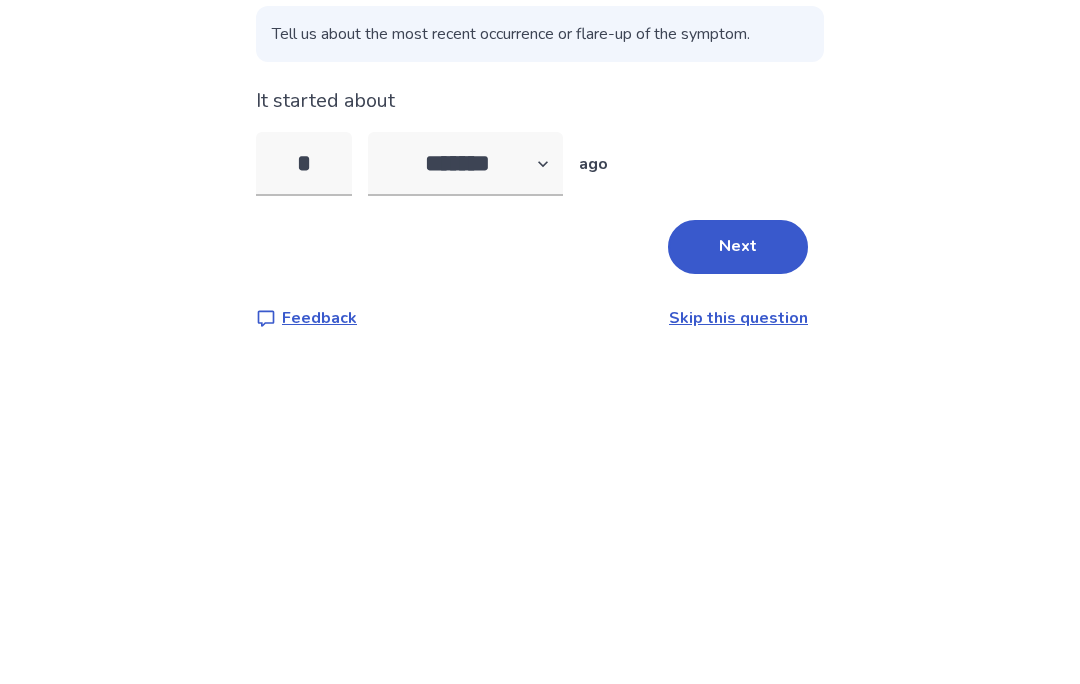 click on "Next" at bounding box center (738, 475) 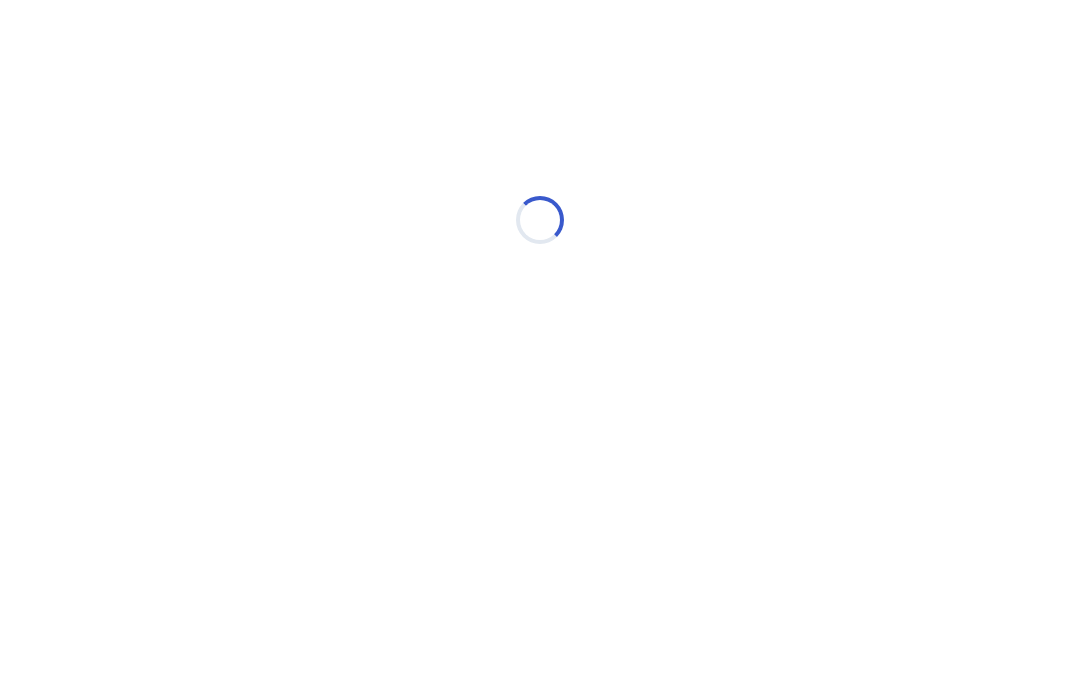 select on "*" 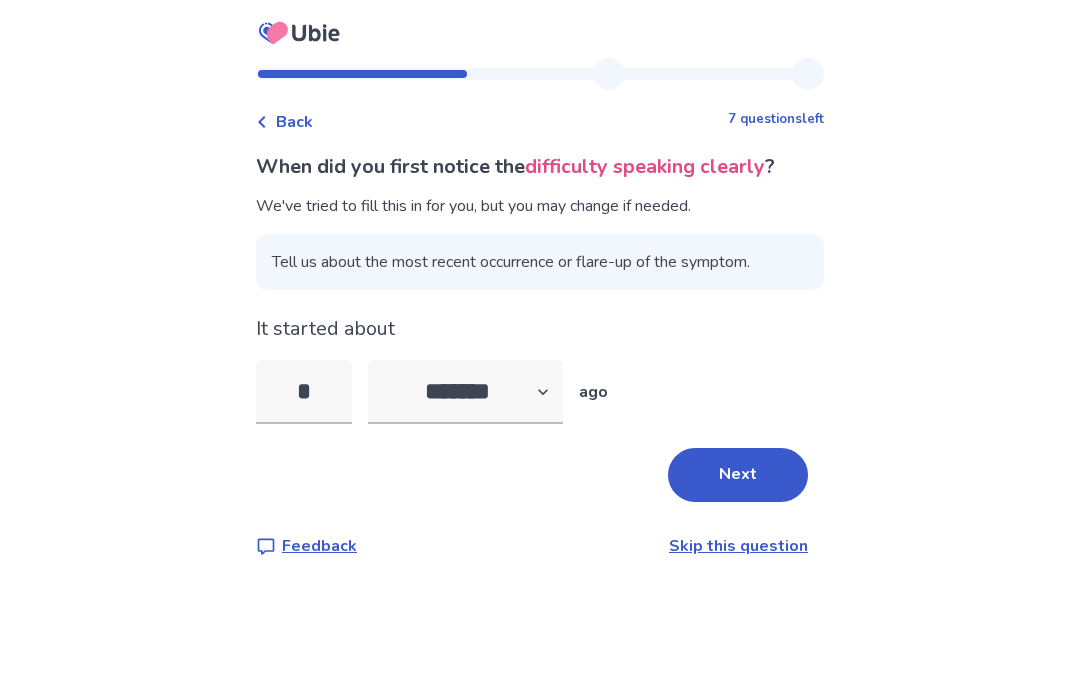 click on "*" at bounding box center [304, 392] 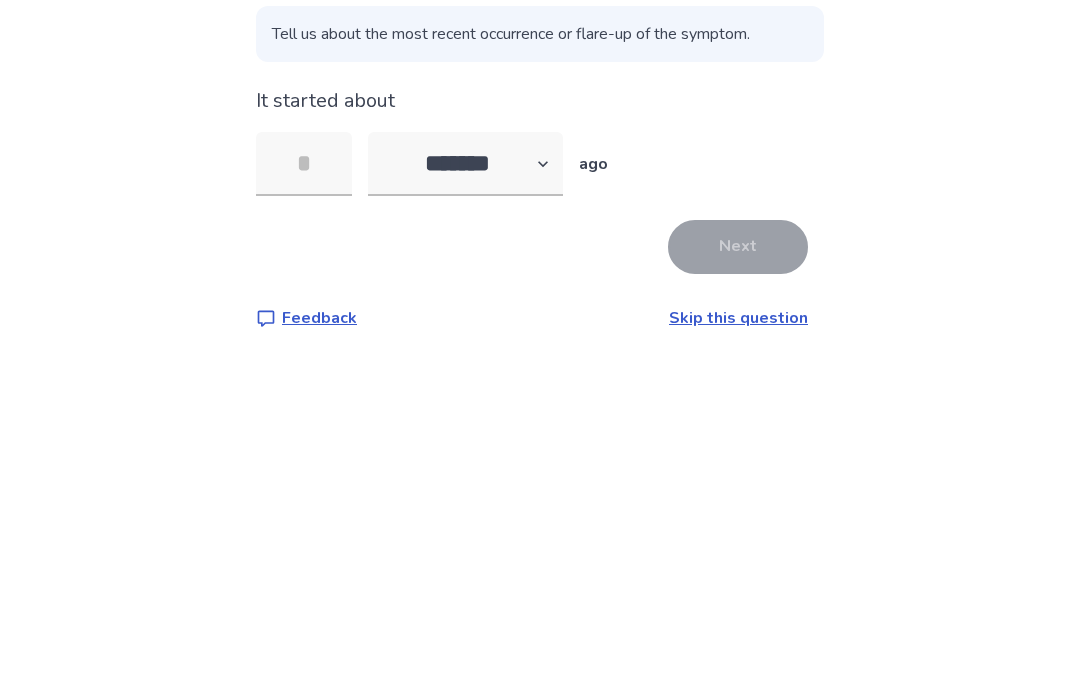 type 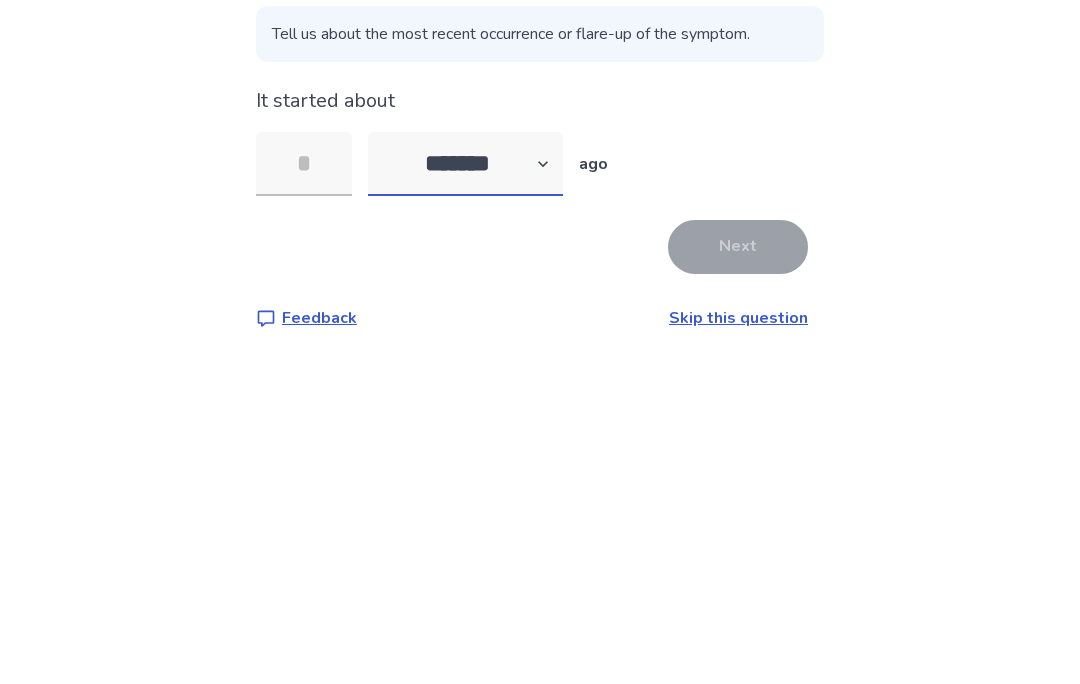 click on "******* ****** ******* ******** *******" at bounding box center (465, 392) 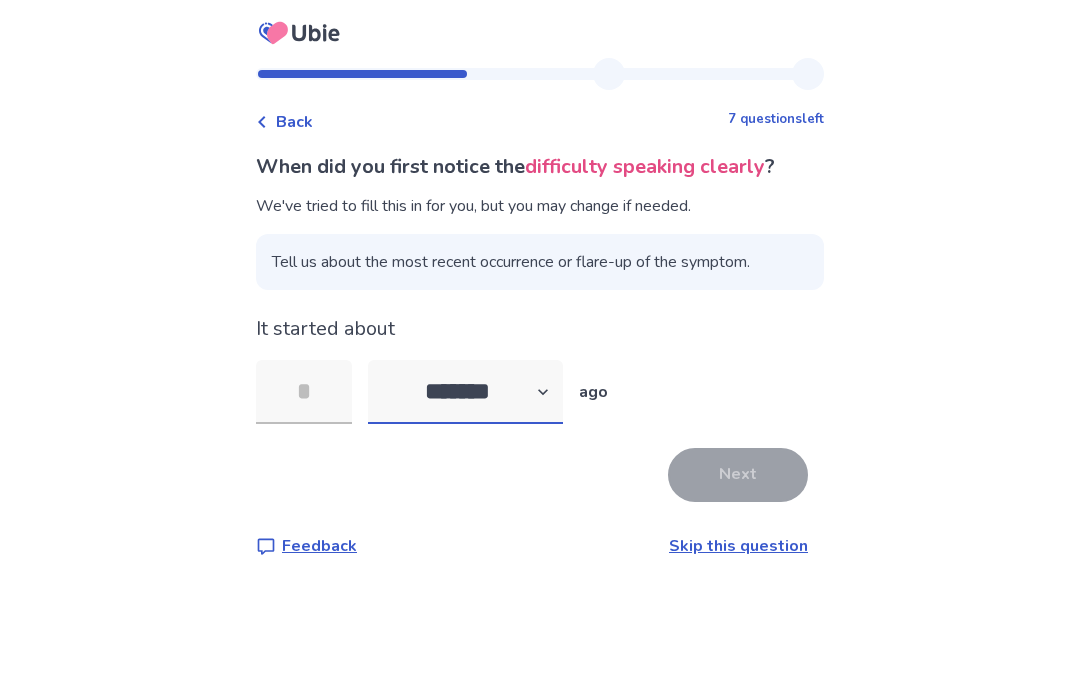 select on "*" 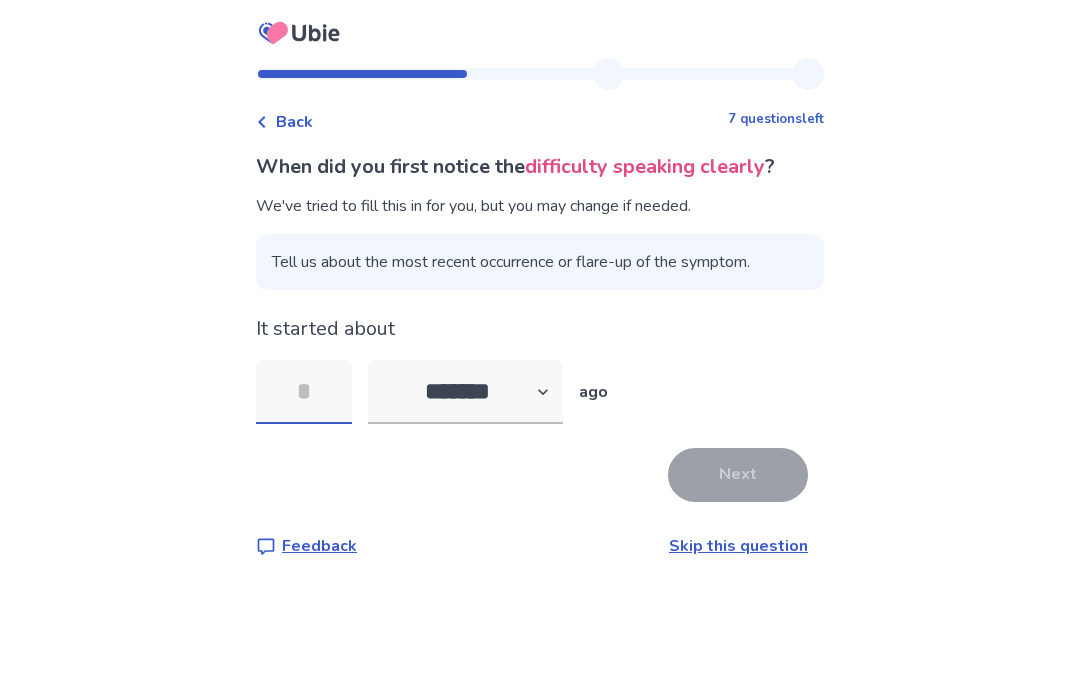 click at bounding box center [304, 392] 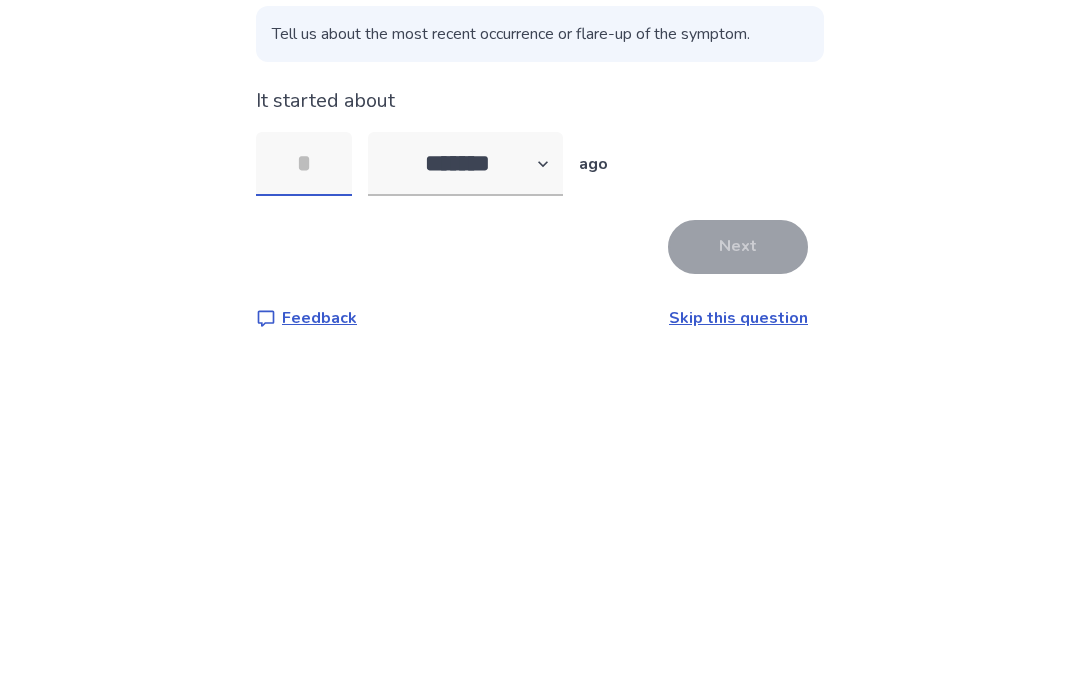 type on "*" 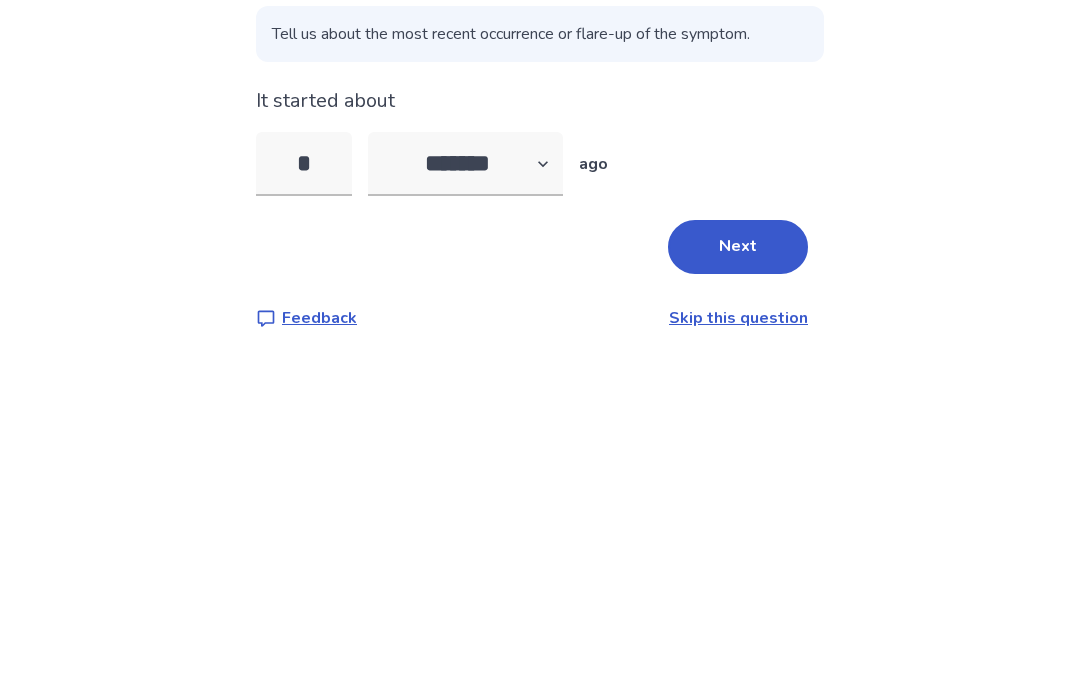 click on "Next" at bounding box center [738, 475] 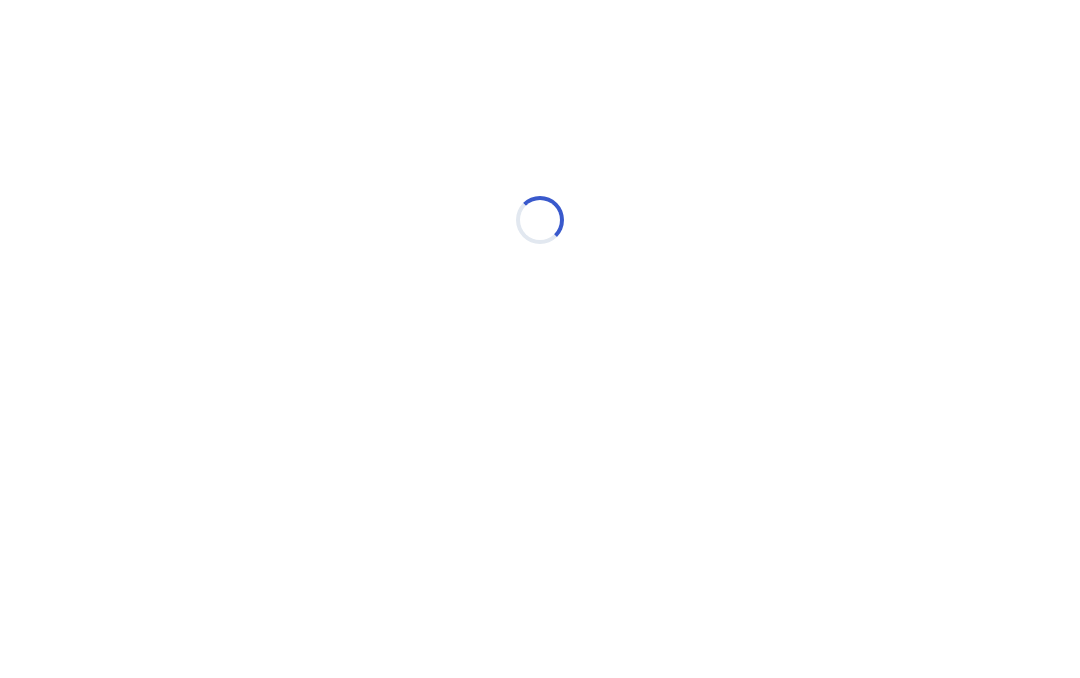 select on "*" 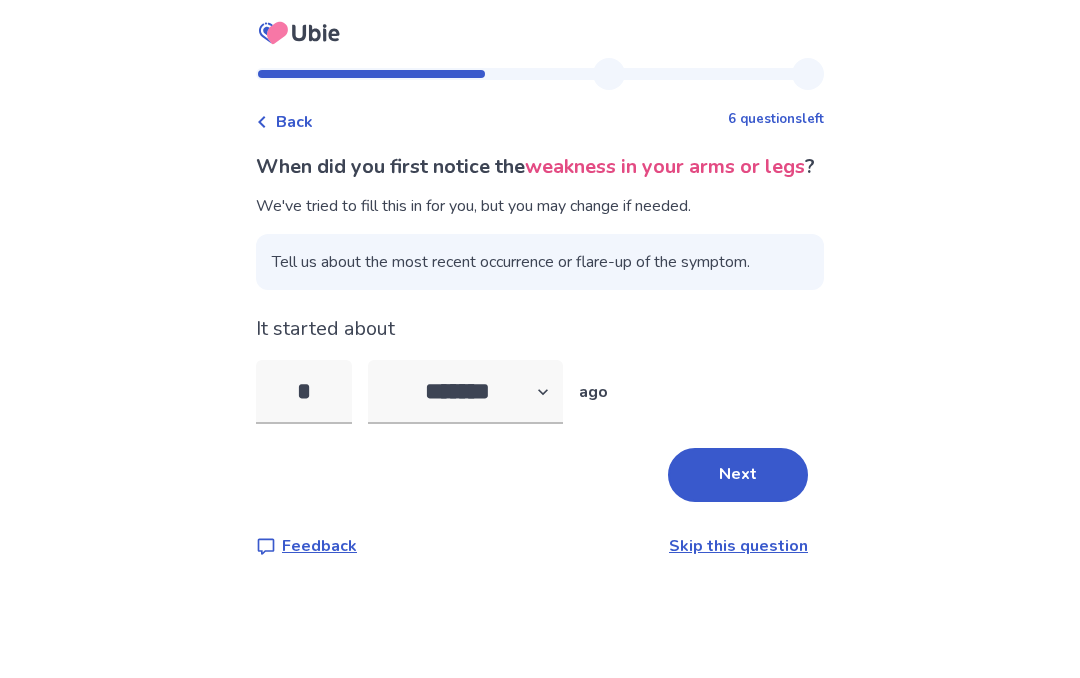 click on "*" at bounding box center [304, 392] 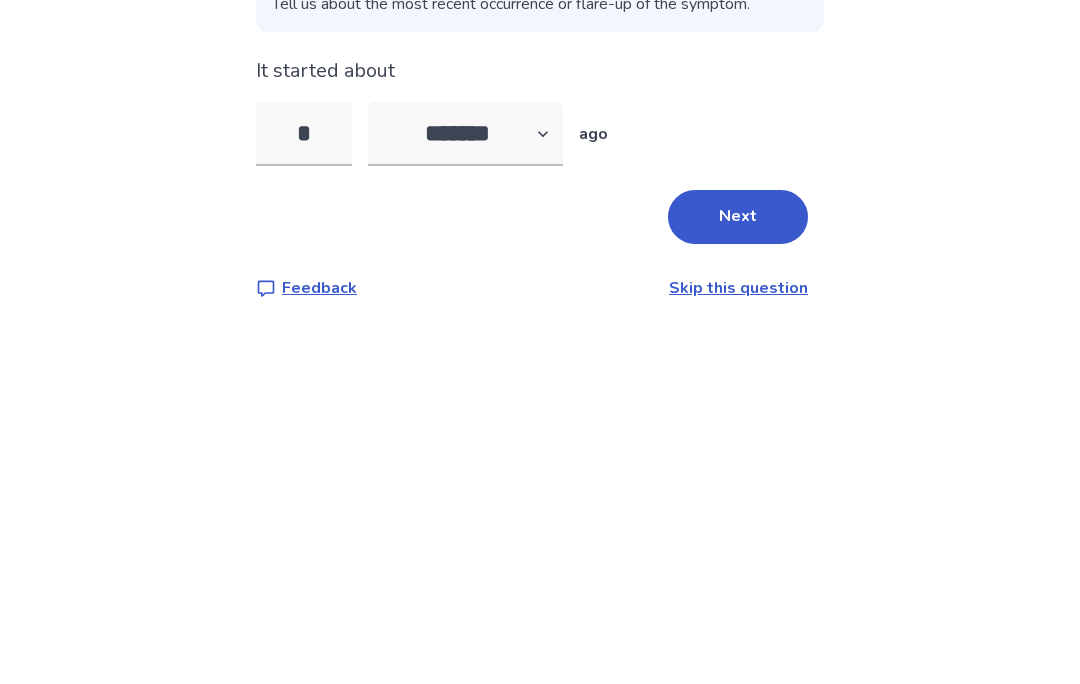 click on "Next" at bounding box center (738, 475) 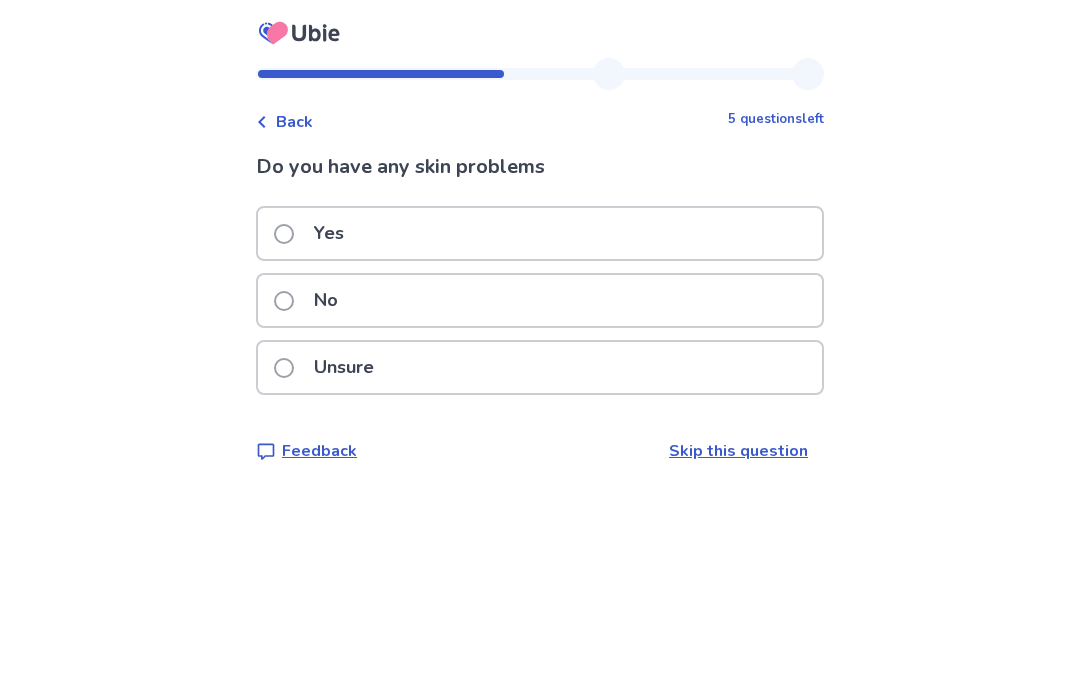 click on "Yes" at bounding box center [540, 233] 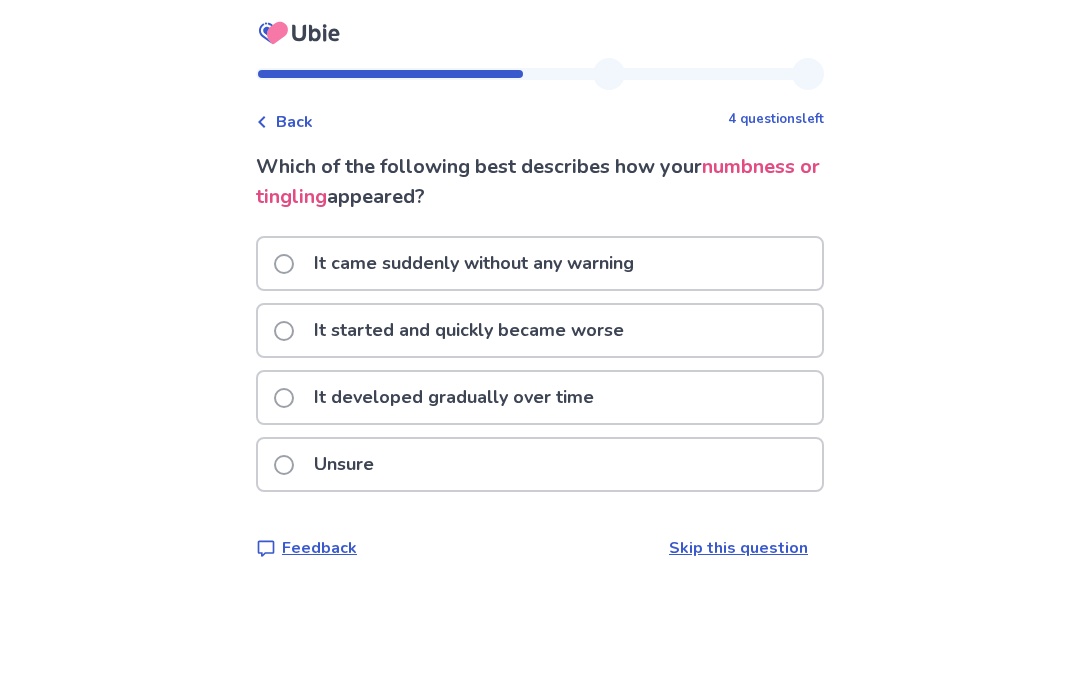 click on "It came suddenly without any warning" at bounding box center [474, 263] 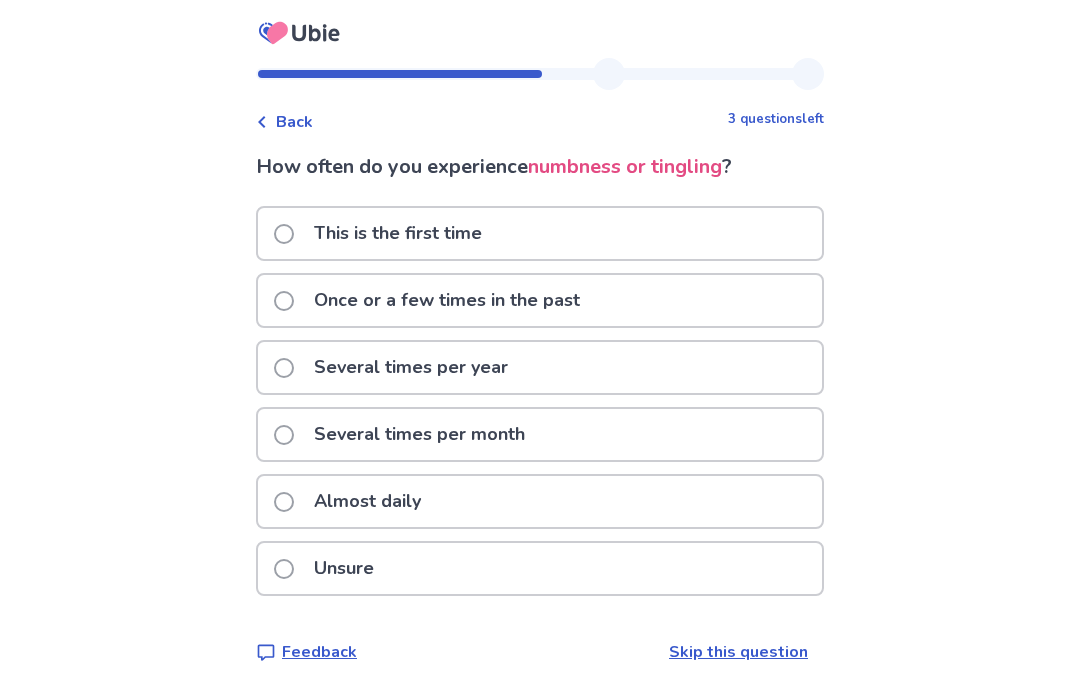 scroll, scrollTop: 23, scrollLeft: 0, axis: vertical 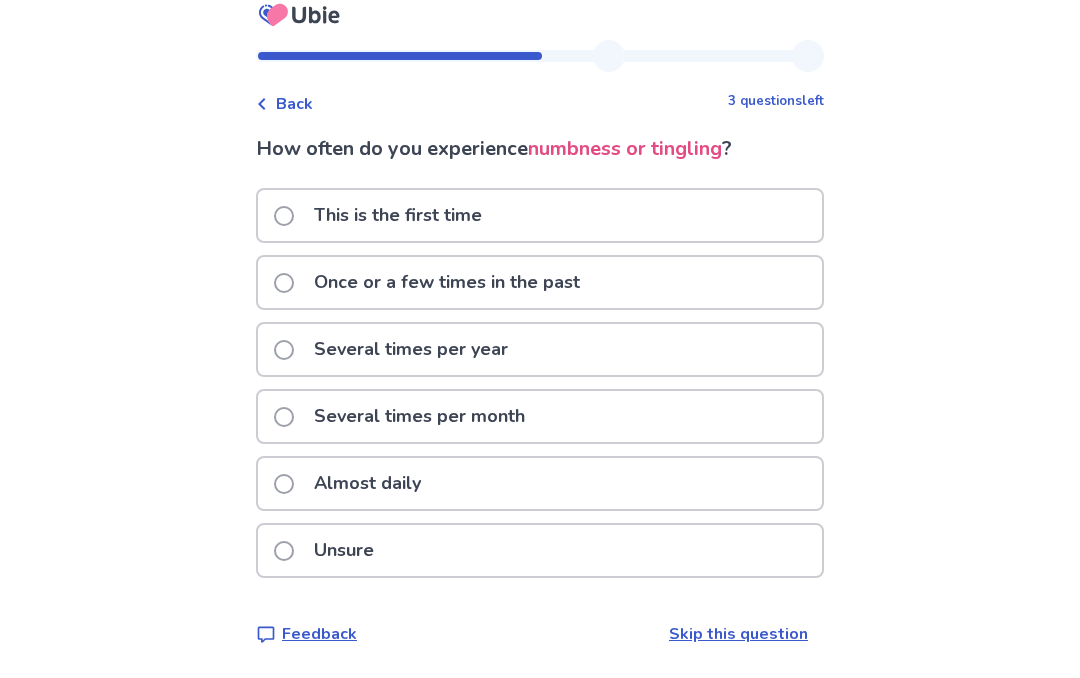 click on "Almost daily" at bounding box center [540, 483] 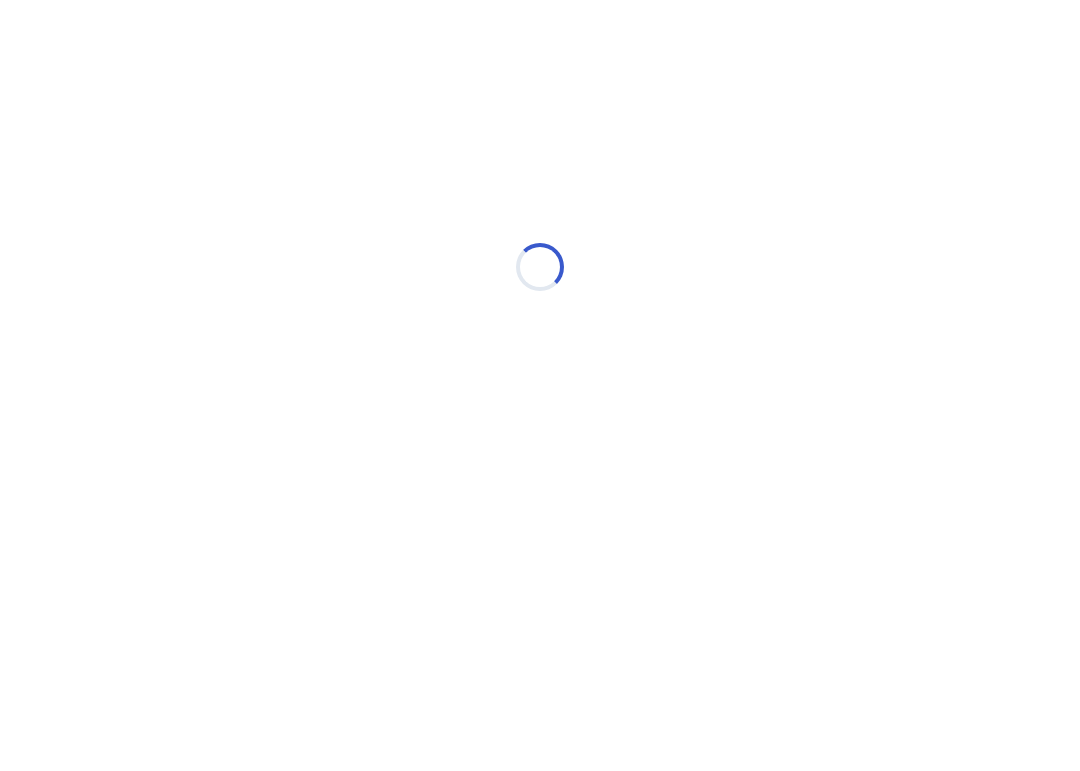 scroll, scrollTop: 0, scrollLeft: 0, axis: both 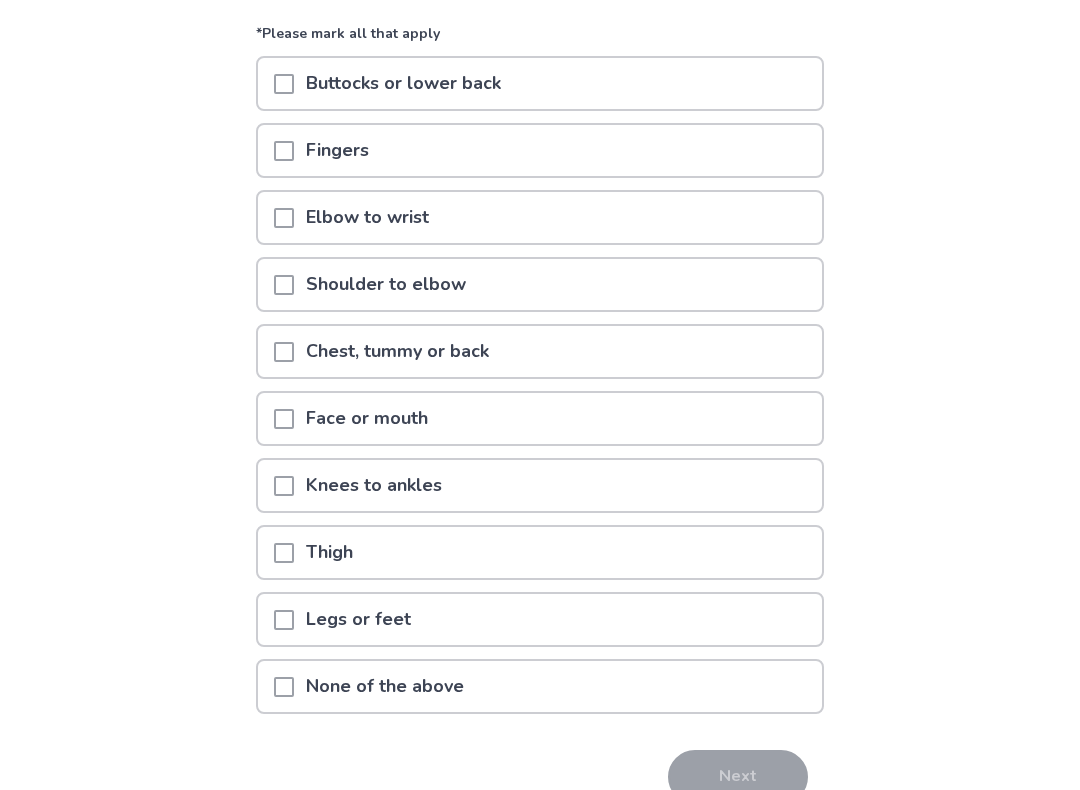 click on "Fingers" at bounding box center [540, 151] 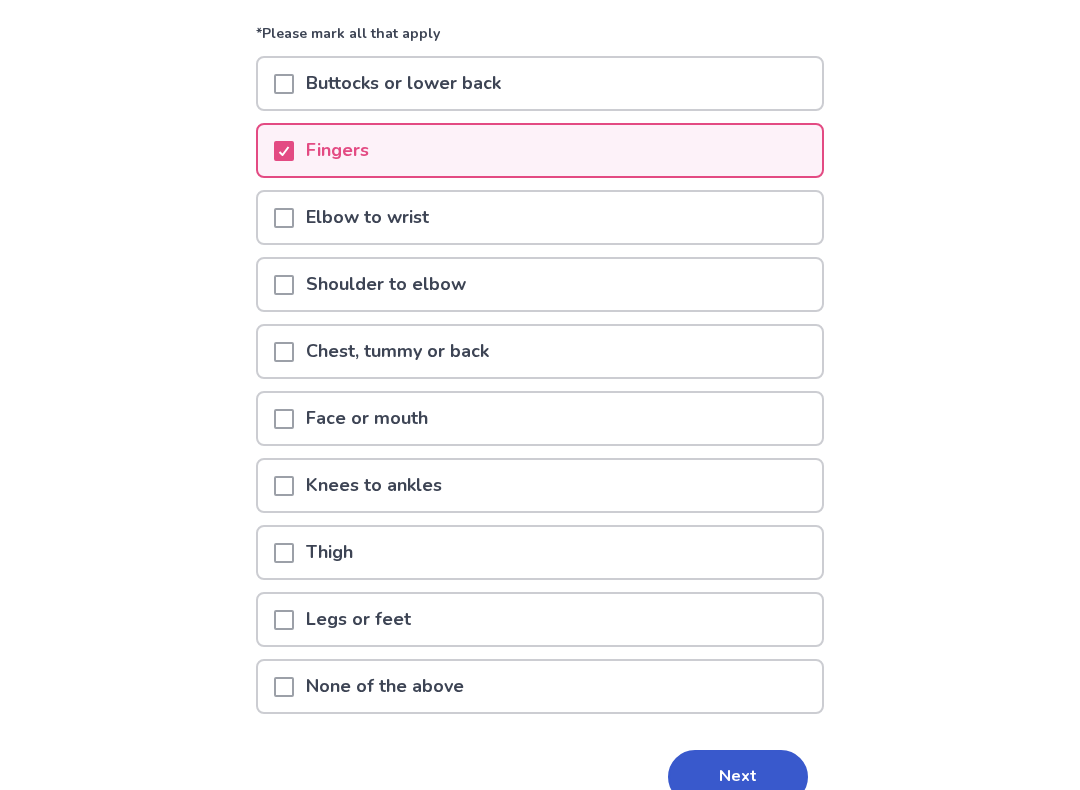 scroll, scrollTop: 183, scrollLeft: 0, axis: vertical 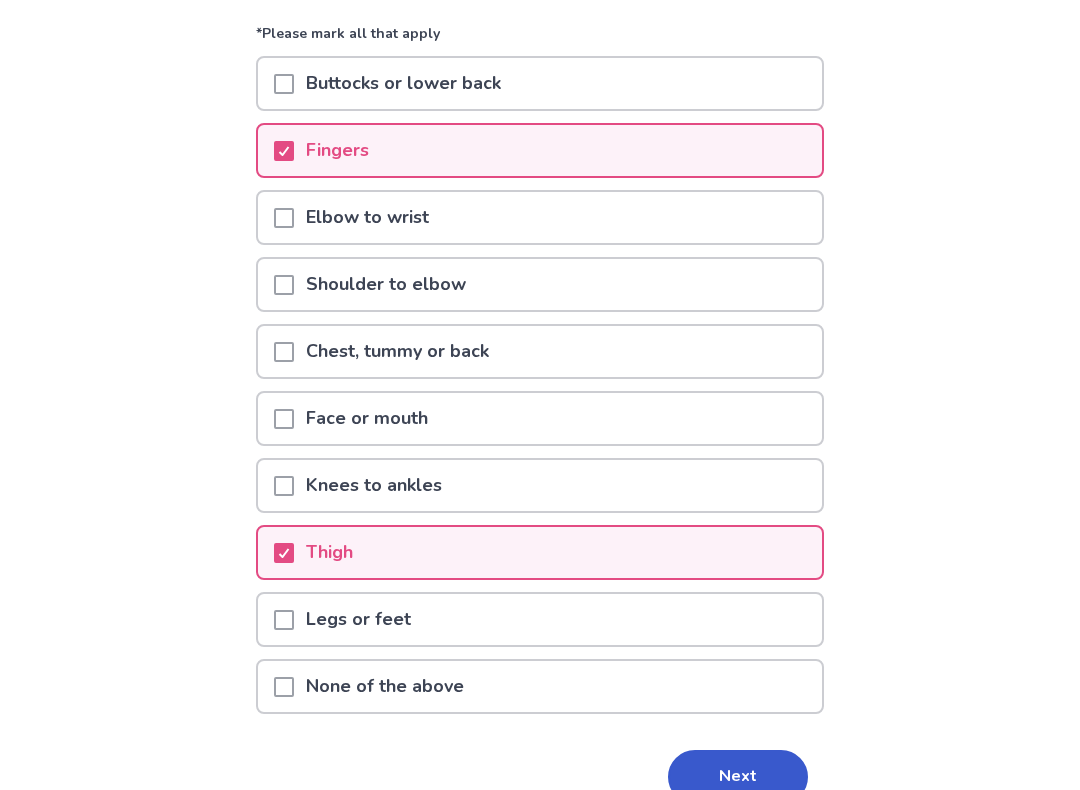 click on "Knees to ankles" at bounding box center (540, 485) 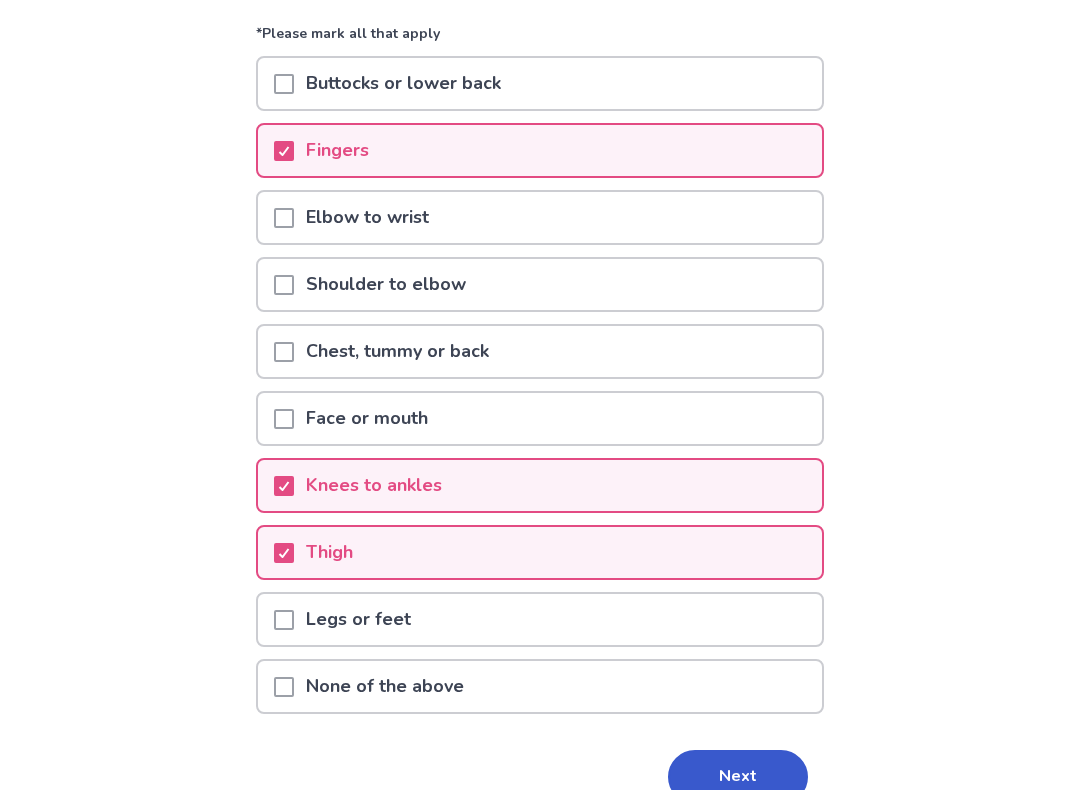 click on "Knees to ankles" at bounding box center [540, 485] 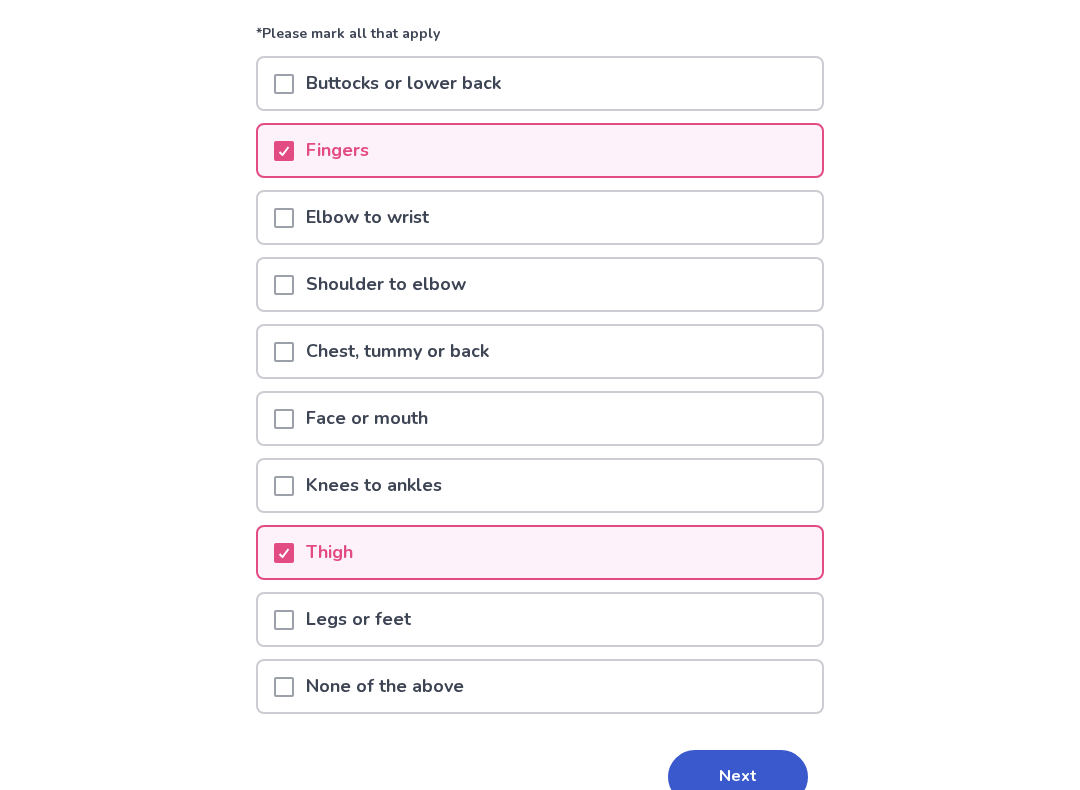 click on "Thigh" at bounding box center [540, 552] 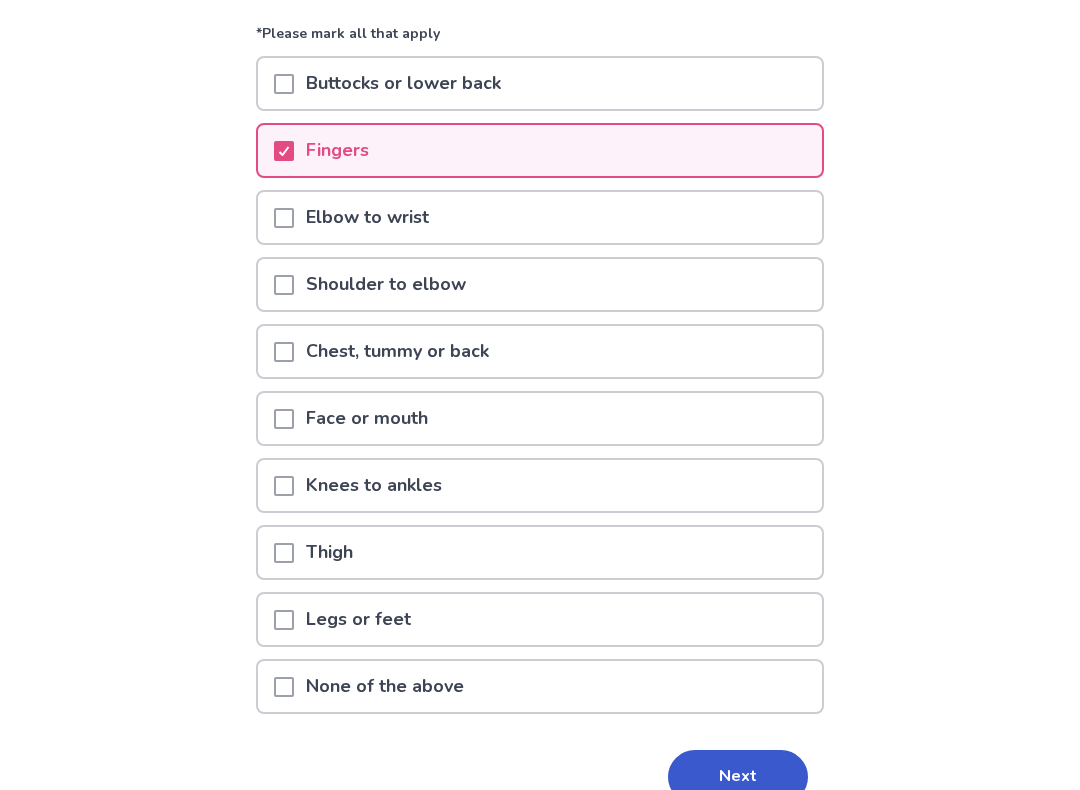 click on "Legs or feet" at bounding box center [540, 619] 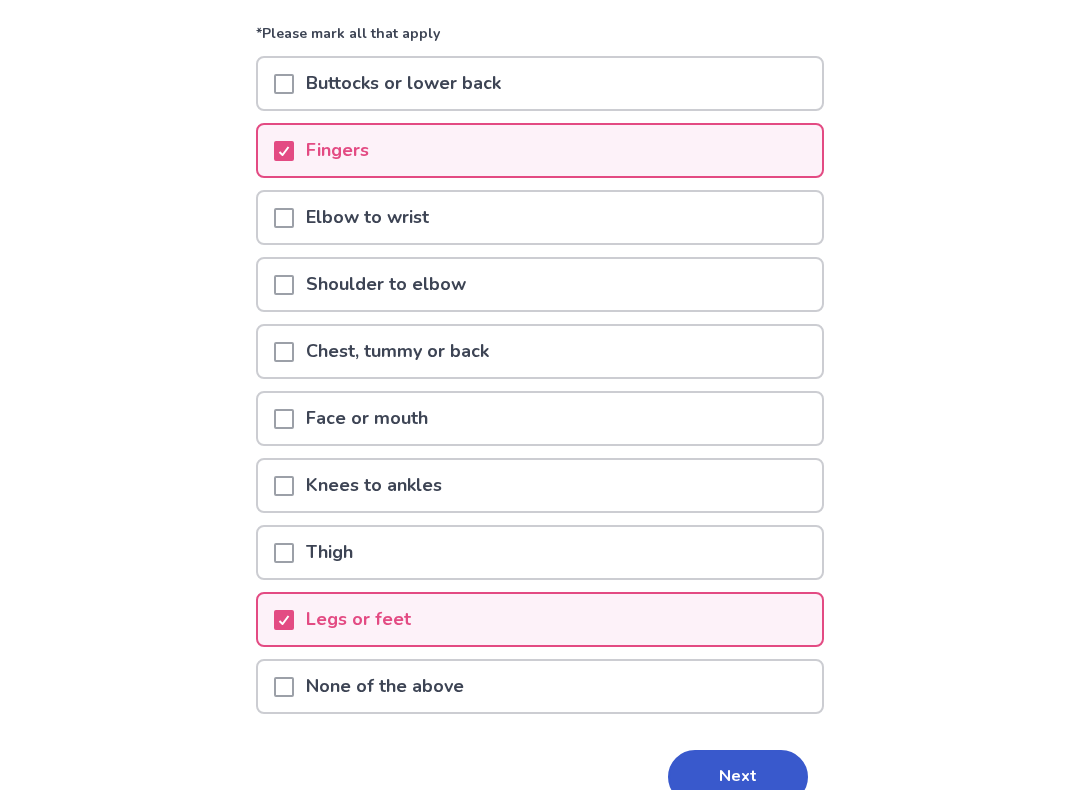 click on "Next" at bounding box center [738, 777] 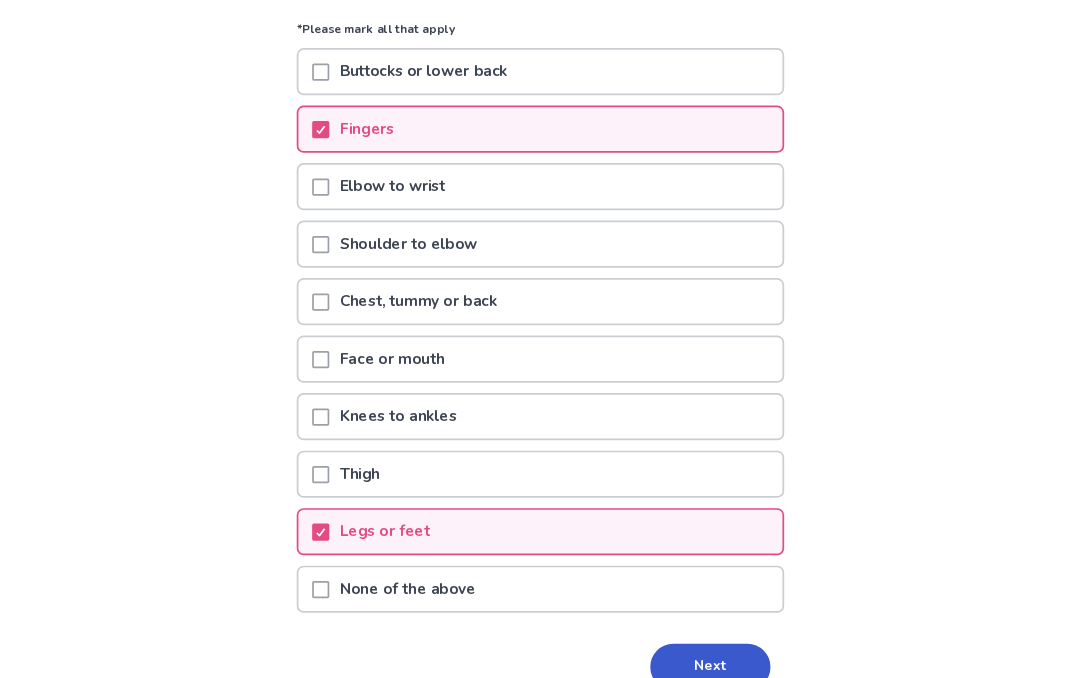 scroll, scrollTop: 0, scrollLeft: 0, axis: both 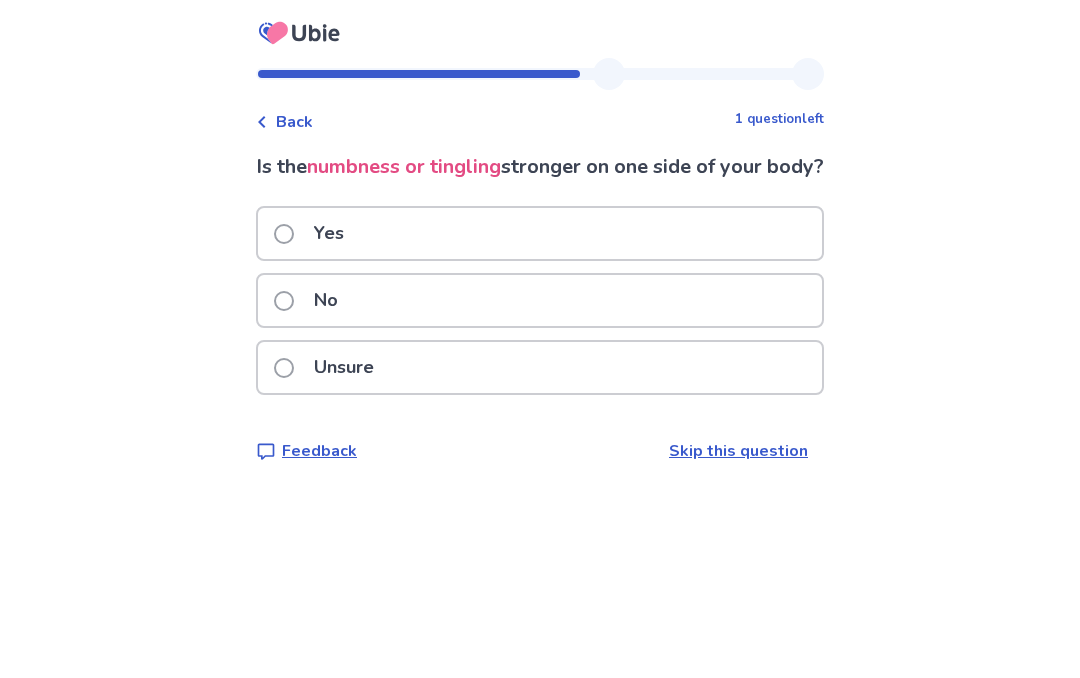 click on "No" at bounding box center [540, 300] 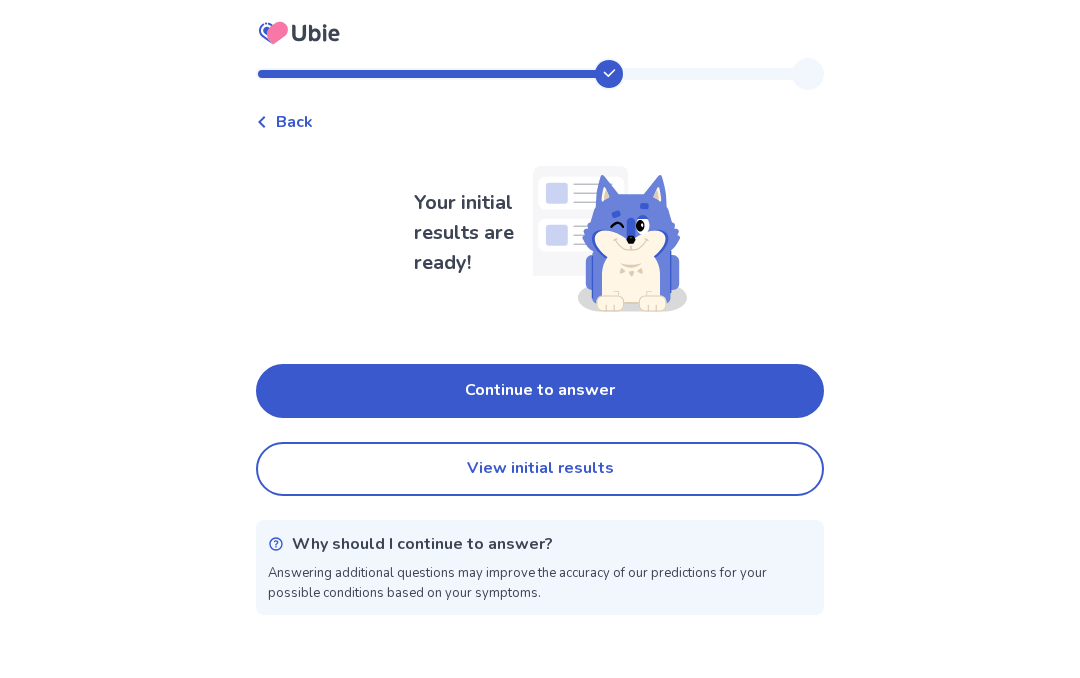 click on "View initial results" at bounding box center [540, 469] 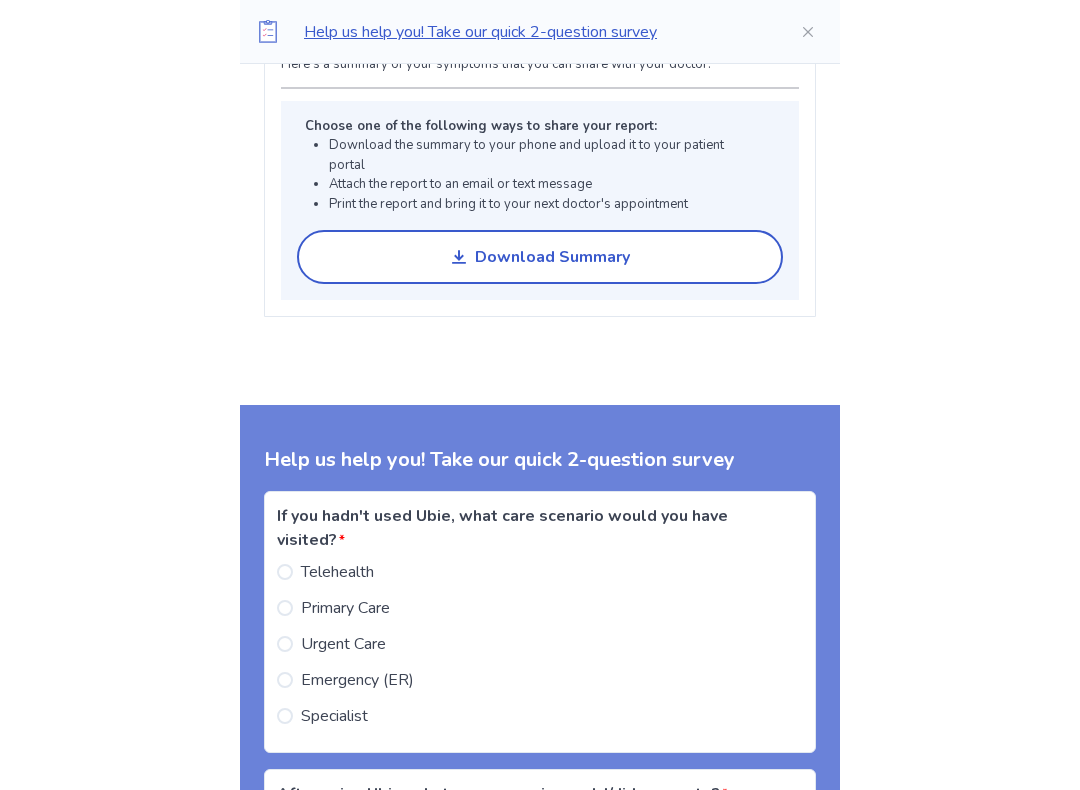 scroll, scrollTop: 1685, scrollLeft: 0, axis: vertical 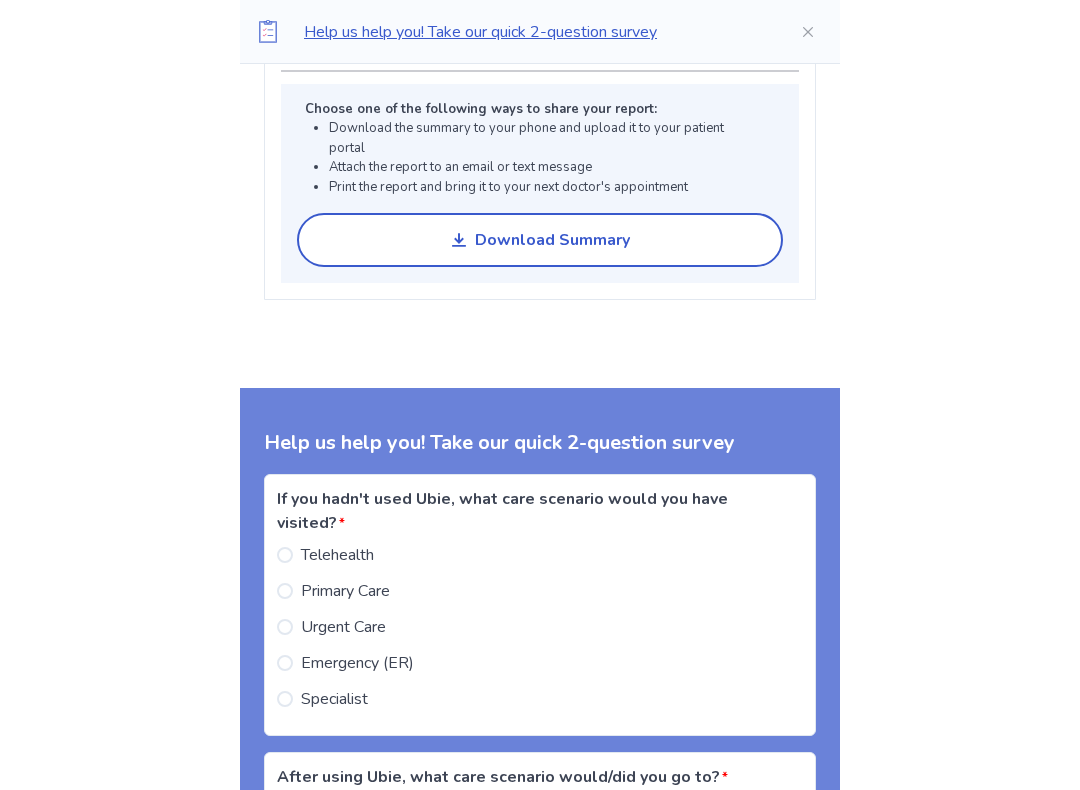click on "Specialist" at bounding box center [334, 700] 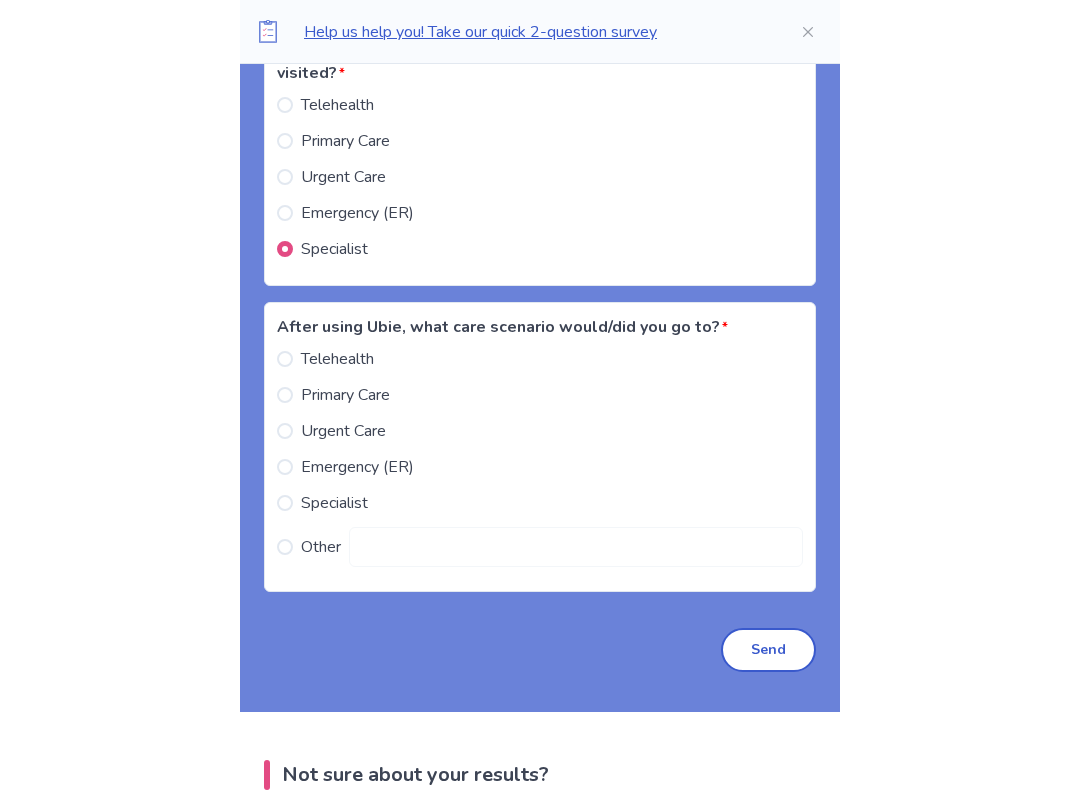 scroll, scrollTop: 2138, scrollLeft: 0, axis: vertical 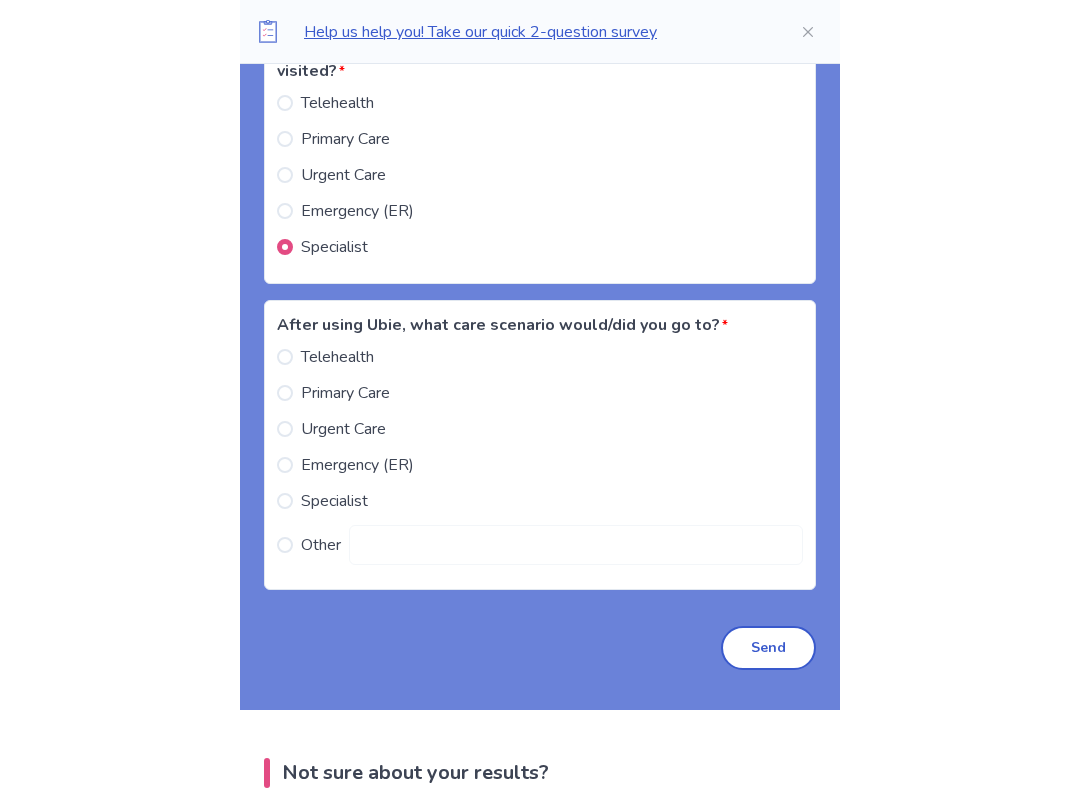 click on "Specialist" at bounding box center [334, 501] 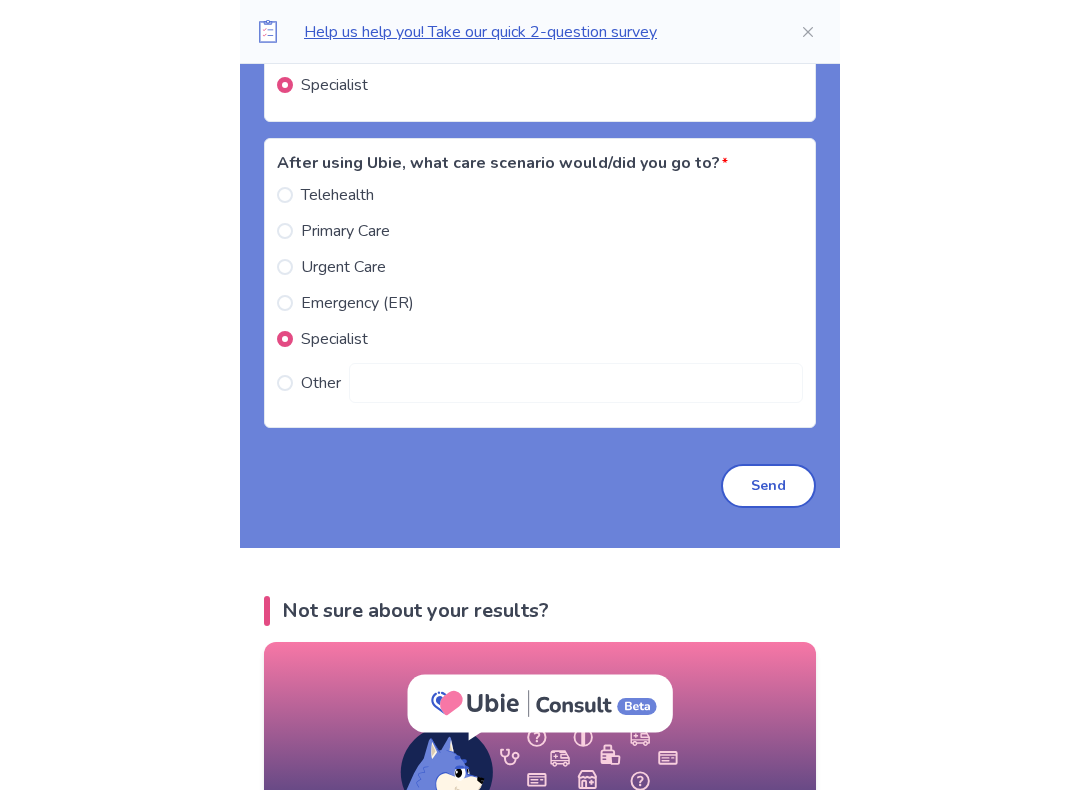 click on "Send" at bounding box center (768, 486) 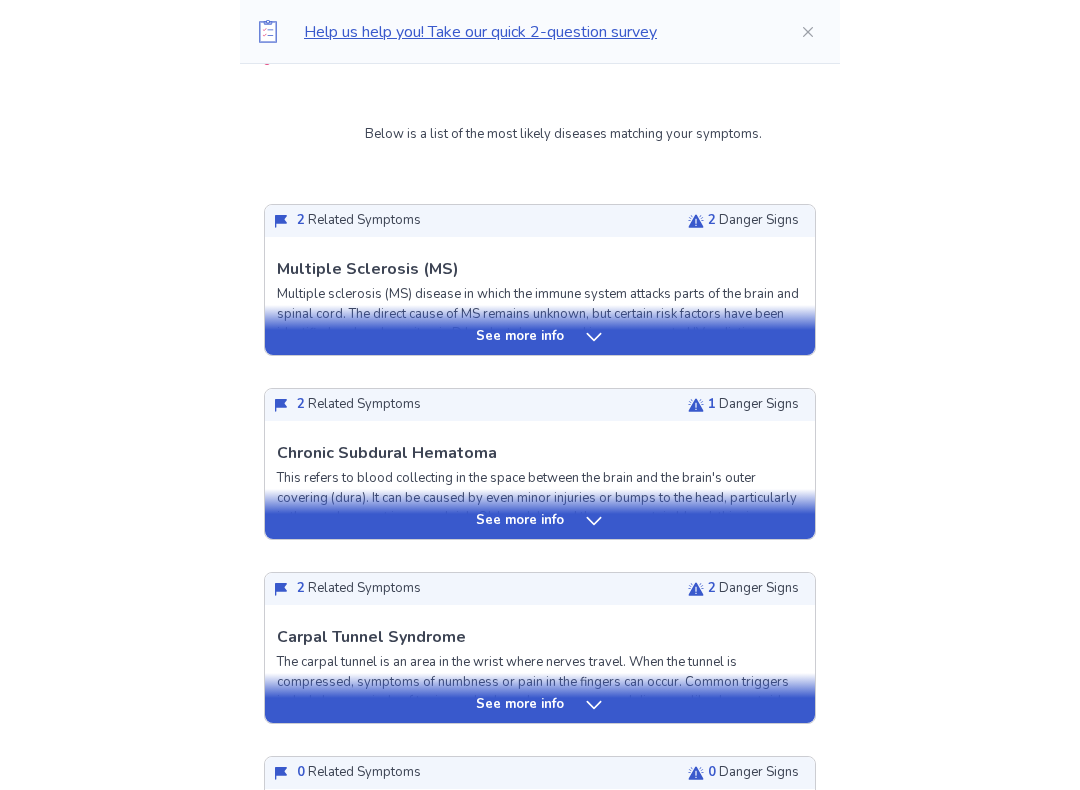 scroll, scrollTop: 458, scrollLeft: 0, axis: vertical 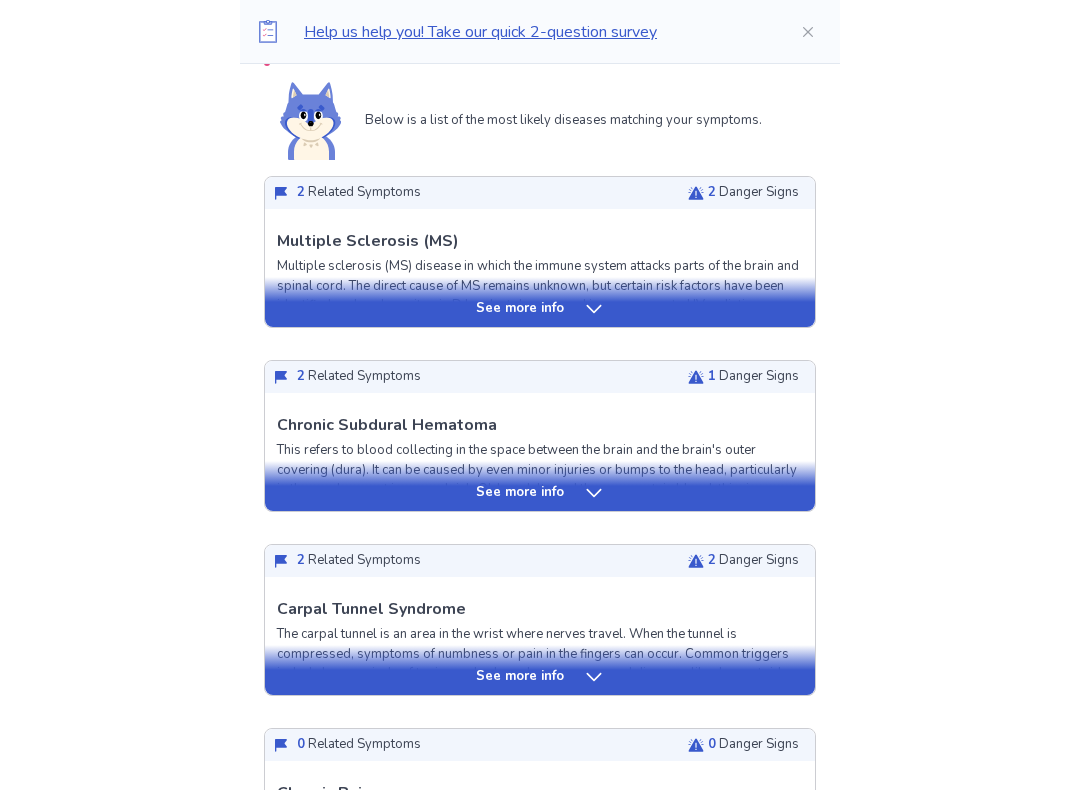 click on "See more info" at bounding box center (540, 486) 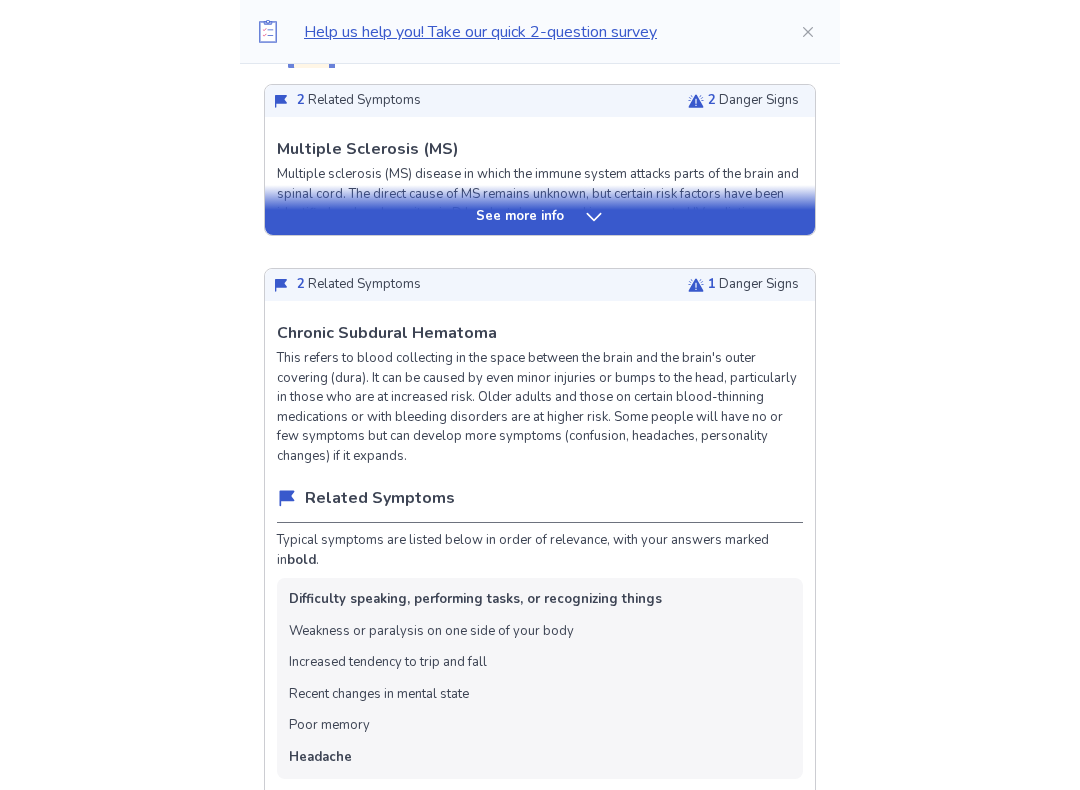 scroll, scrollTop: 546, scrollLeft: 0, axis: vertical 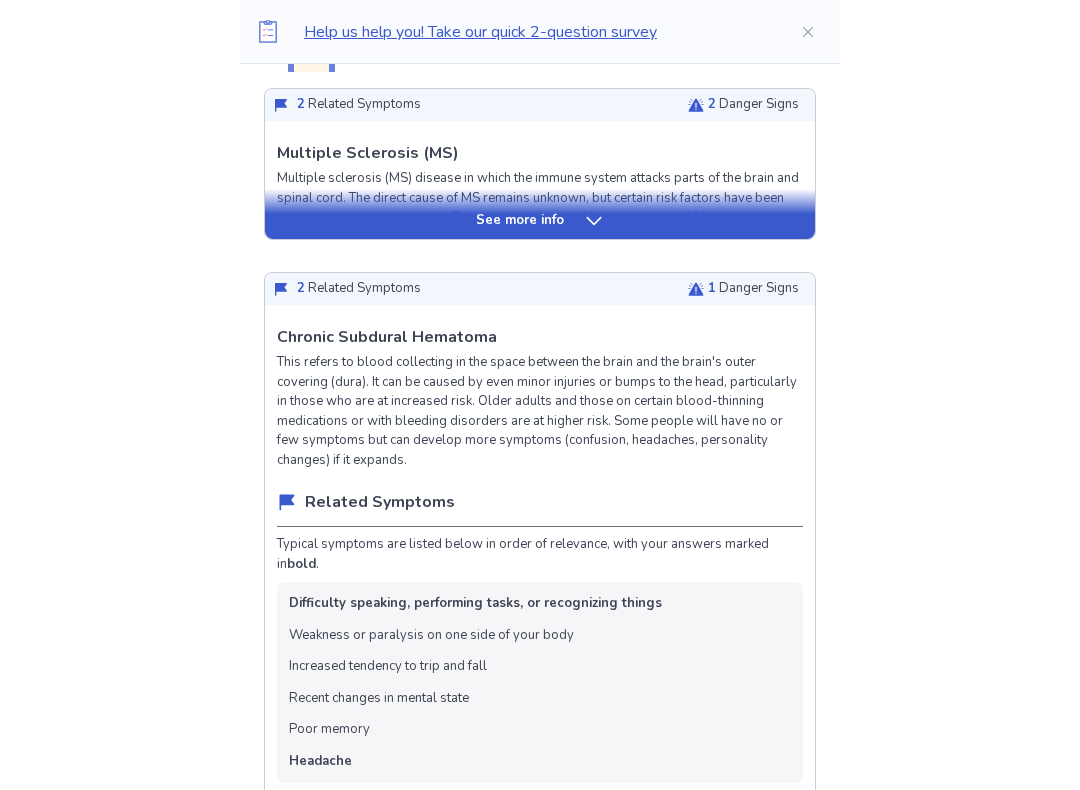 click on "1   Danger Signs" at bounding box center [753, 289] 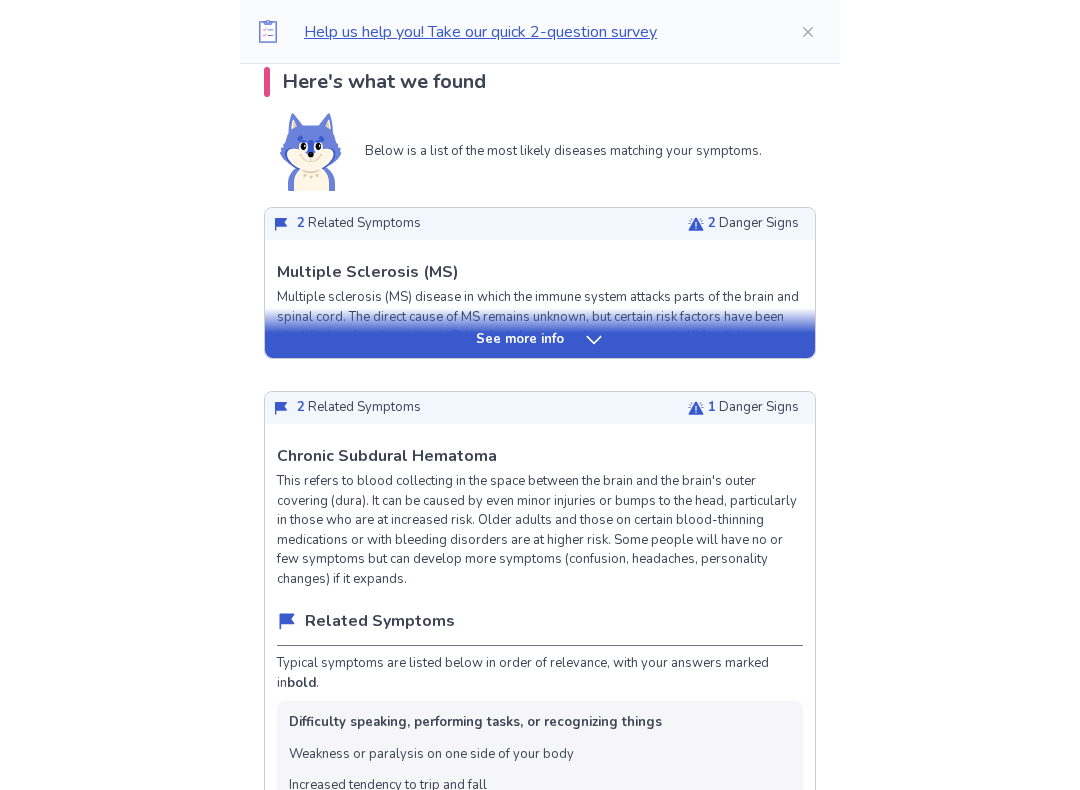 scroll, scrollTop: 426, scrollLeft: 0, axis: vertical 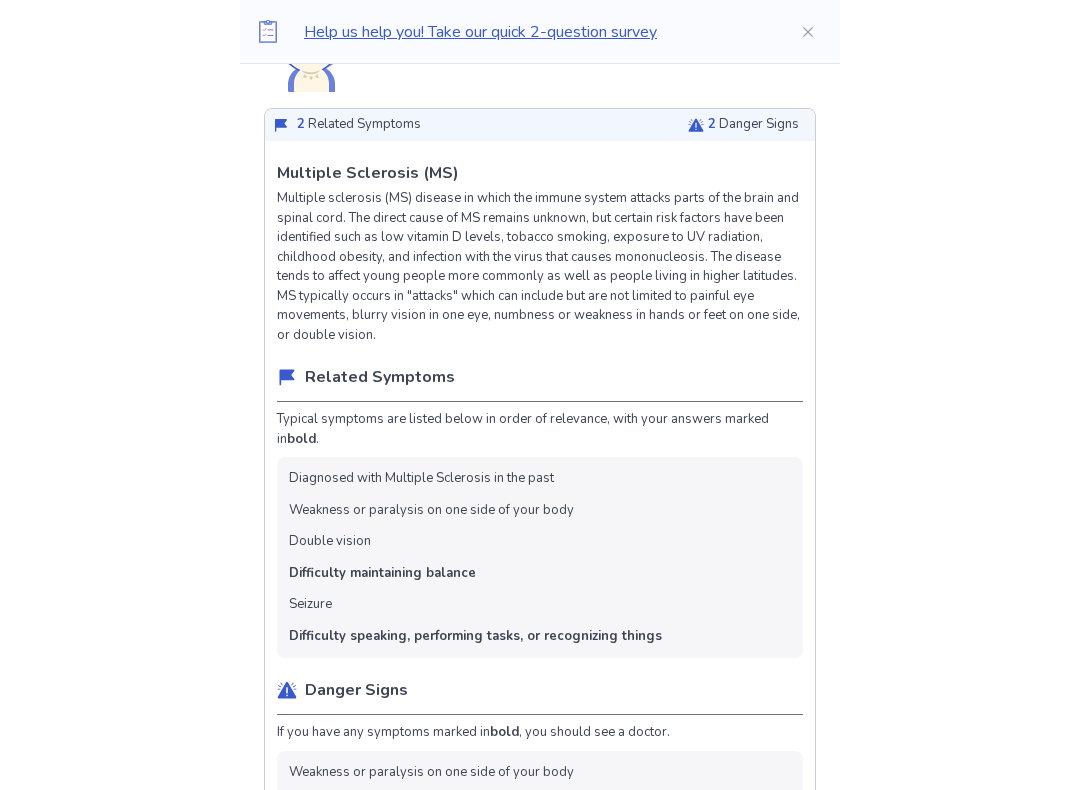 click on "Multiple sclerosis (MS) disease in which the immune system attacks parts of the brain and spinal cord. The direct cause of MS remains unknown, but certain risk factors have been identified such as low vitamin D levels, tobacco smoking, exposure to UV radiation, childhood obesity, and infection with the virus that causes mononucleosis. The disease tends to affect young people more commonly as well as people living in higher latitudes. MS typically occurs in "attacks" which can include but are not limited to painful eye movements, blurry vision in one eye, numbness or weakness in hands or feet on one side, or double vision." at bounding box center (540, 267) 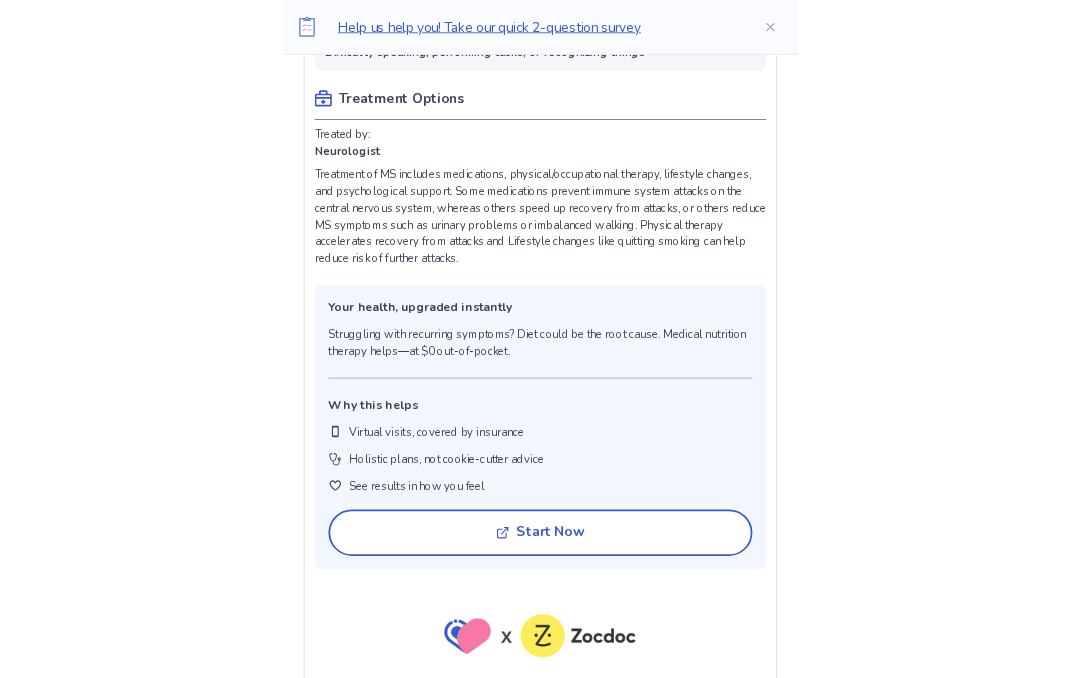 scroll, scrollTop: 1366, scrollLeft: 0, axis: vertical 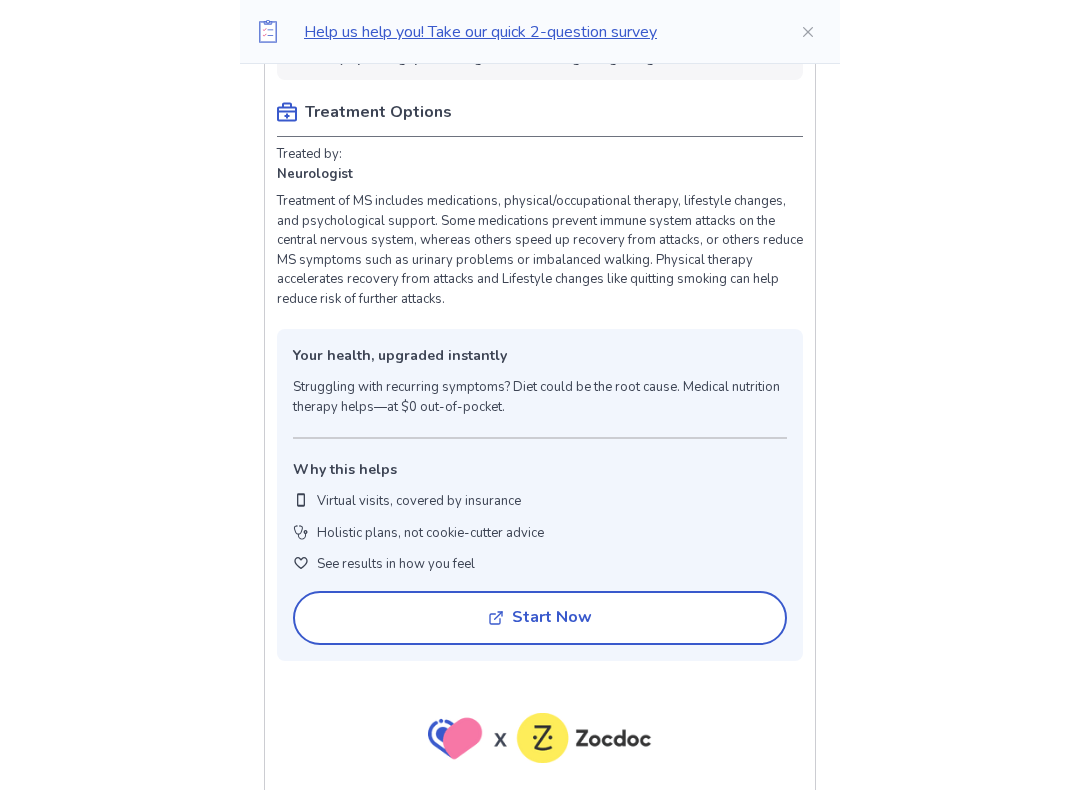 click on "Your health, upgraded instantly" at bounding box center (540, 355) 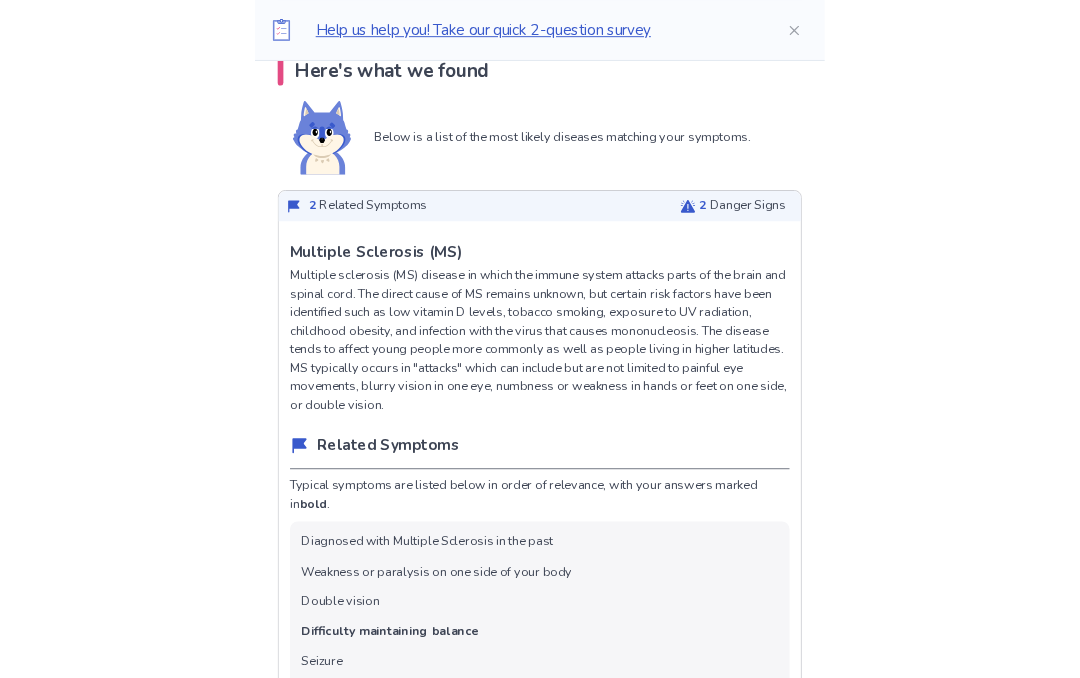 scroll, scrollTop: 454, scrollLeft: 0, axis: vertical 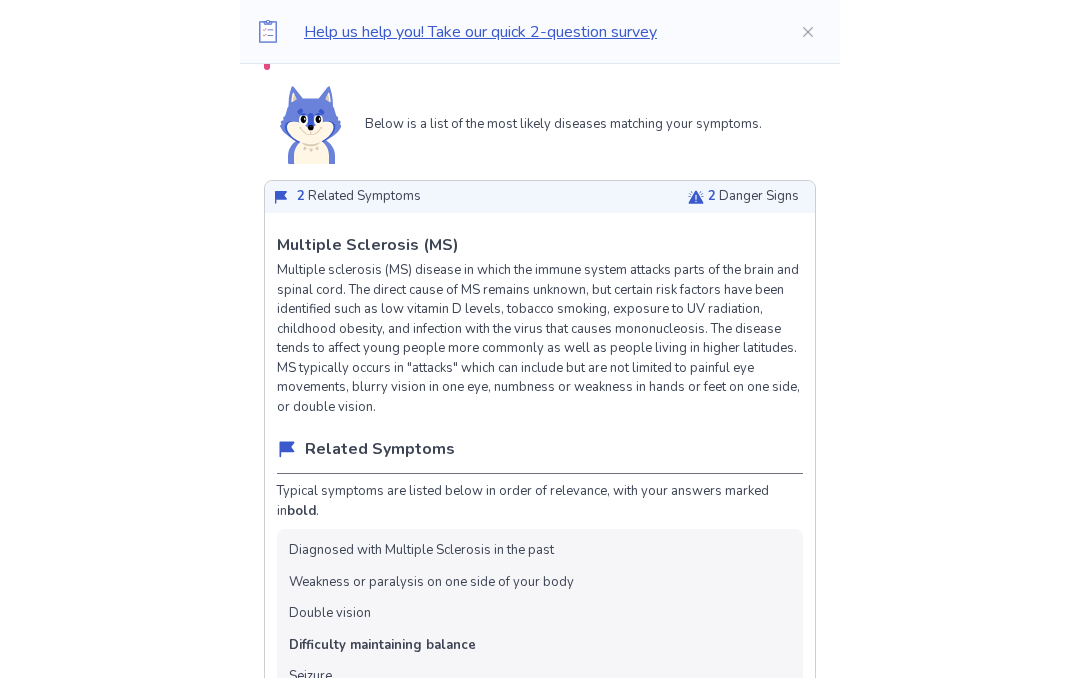 click on "2   Danger Signs" at bounding box center [753, 197] 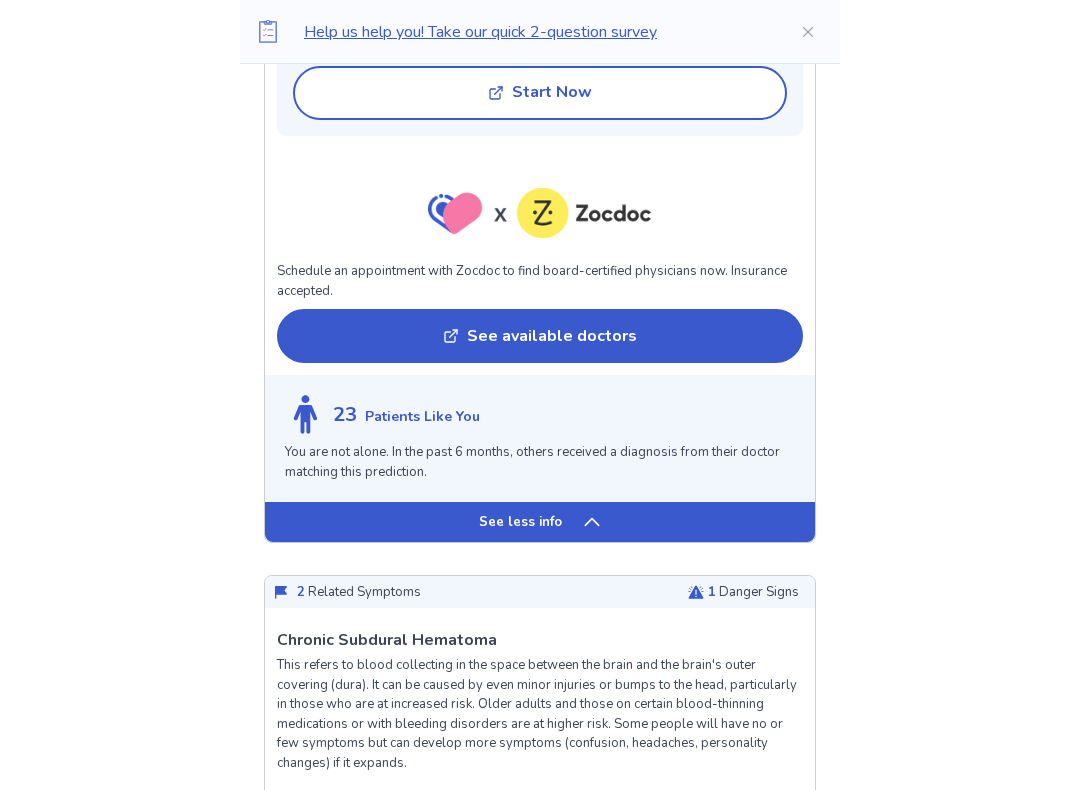 scroll, scrollTop: 1915, scrollLeft: 0, axis: vertical 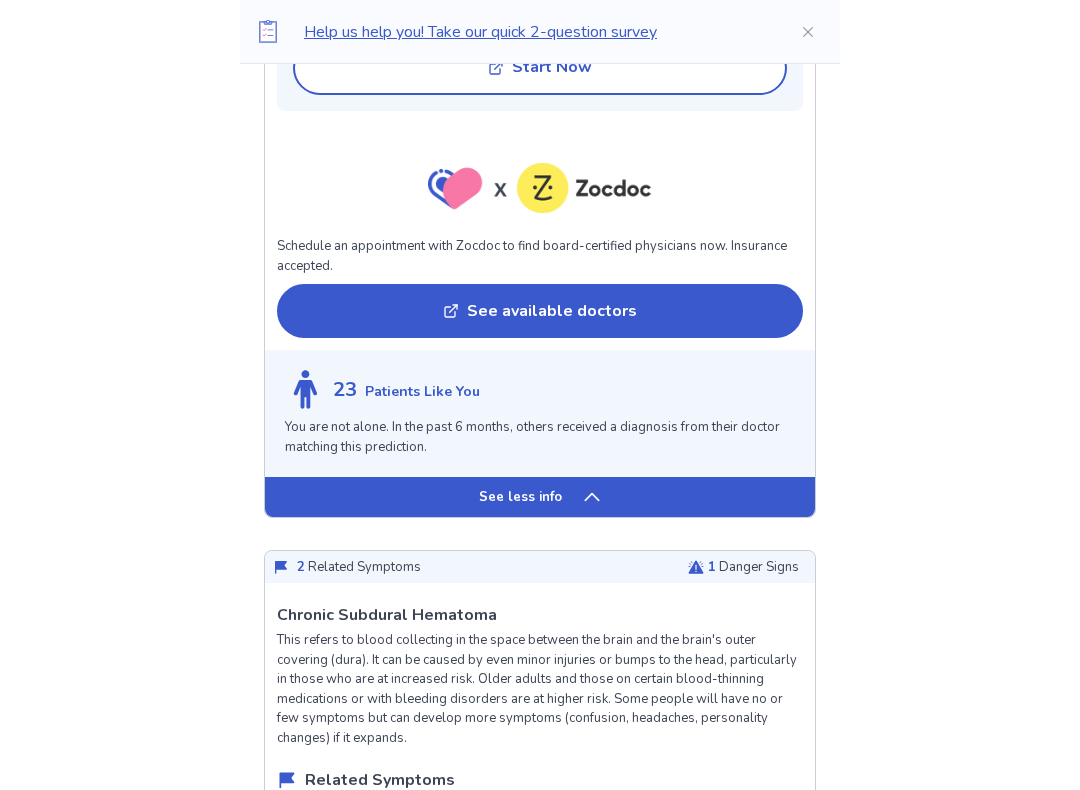 click on "1   Danger Signs" at bounding box center (753, 569) 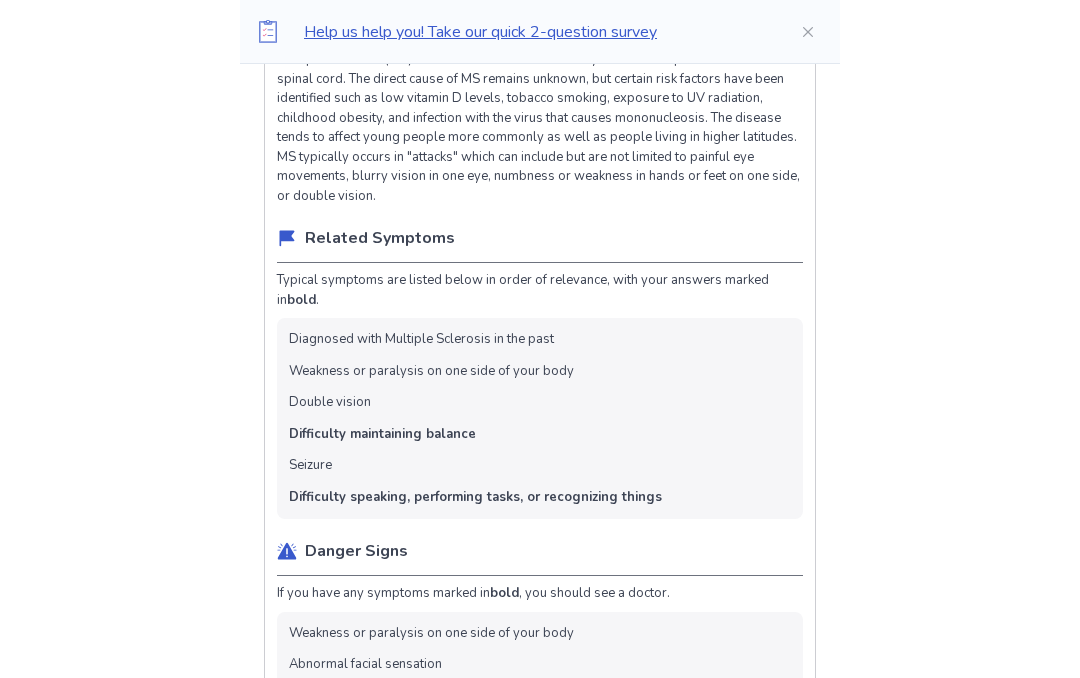 scroll, scrollTop: 664, scrollLeft: 0, axis: vertical 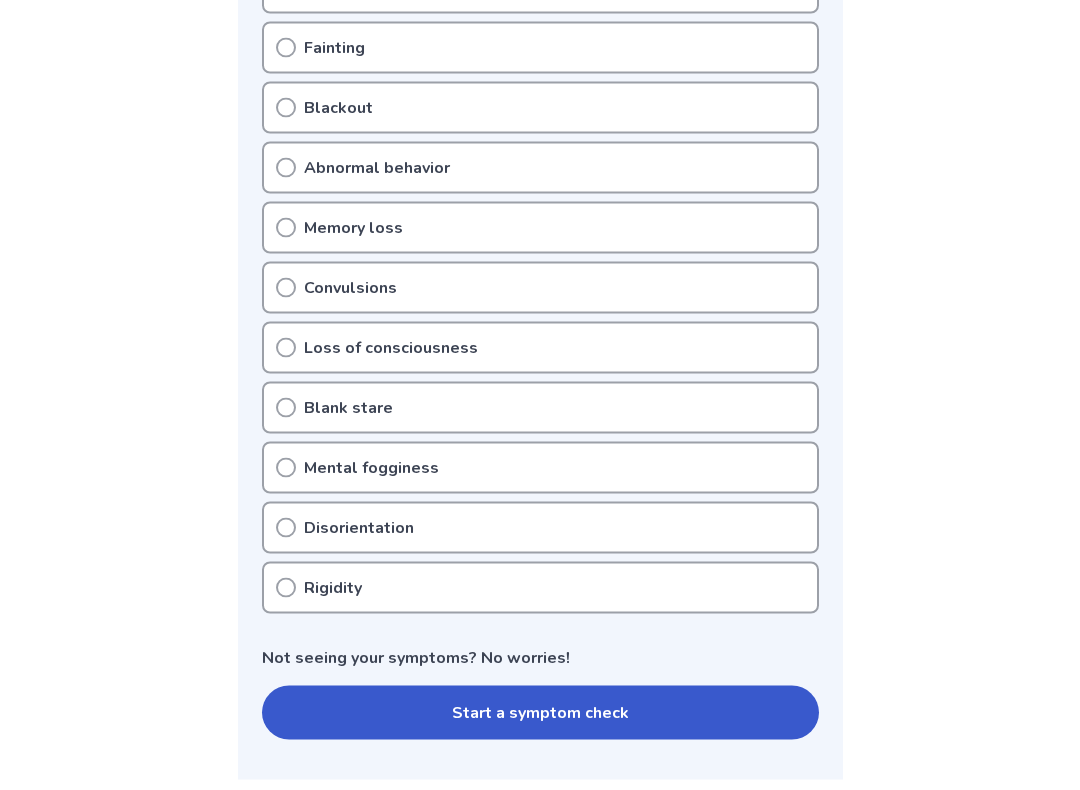 click on "Blank stare" at bounding box center [540, 408] 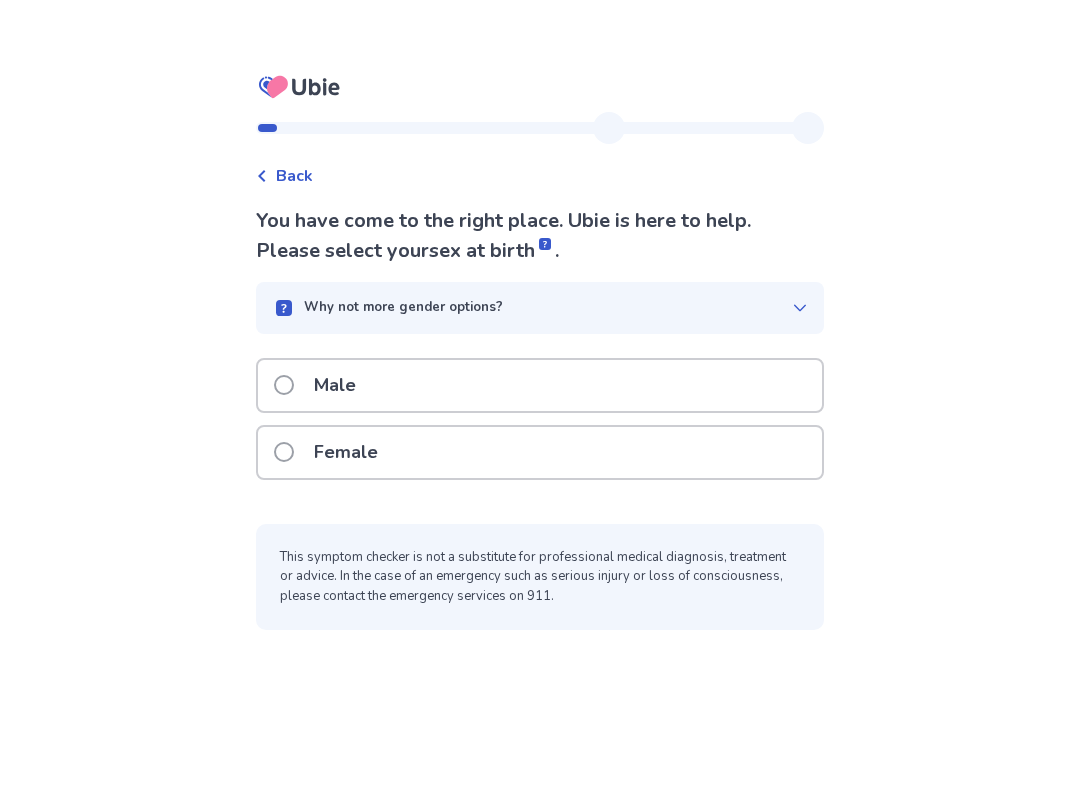 scroll, scrollTop: 0, scrollLeft: 0, axis: both 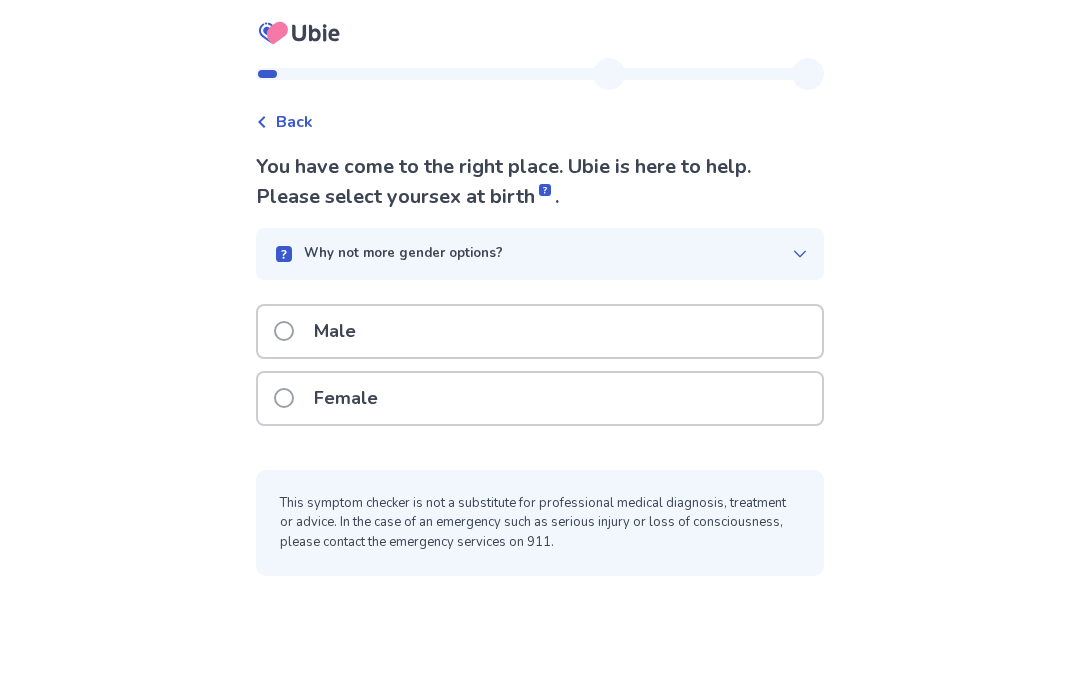 click on "Why not more gender options?" at bounding box center [540, 254] 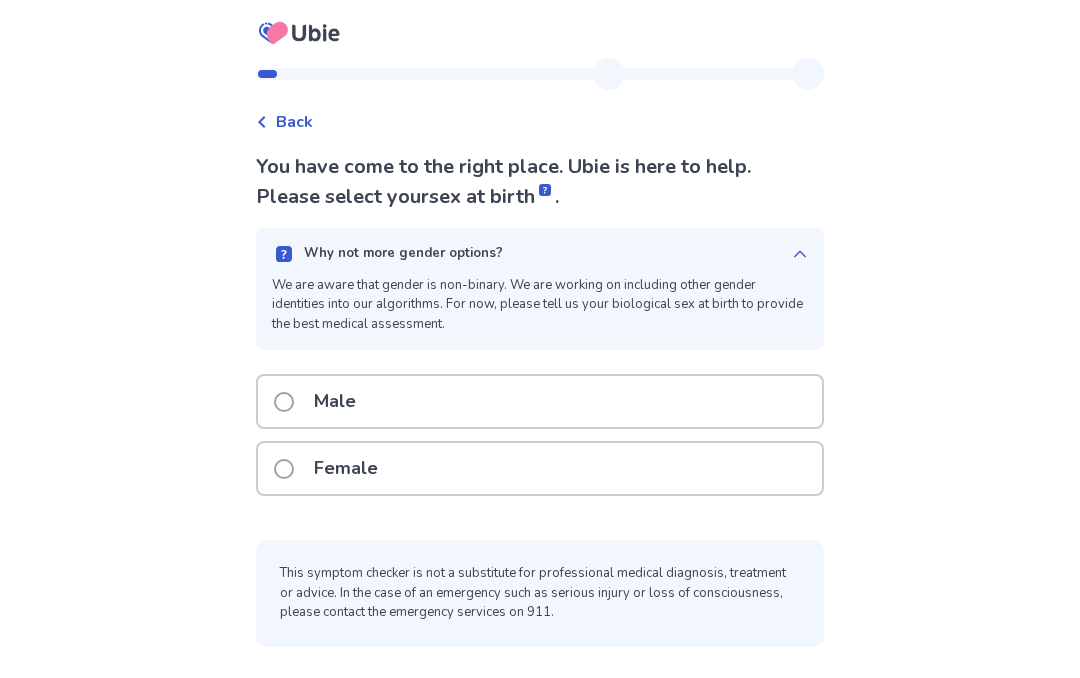 click on "Why not more gender options?" at bounding box center [532, 254] 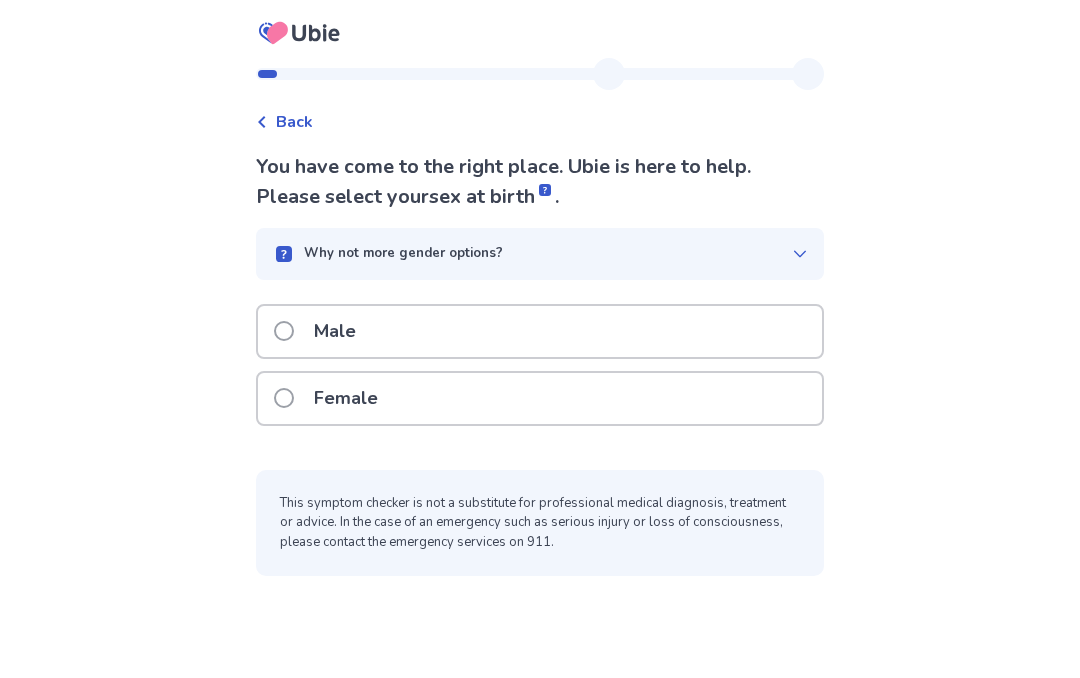 click at bounding box center [545, 197] 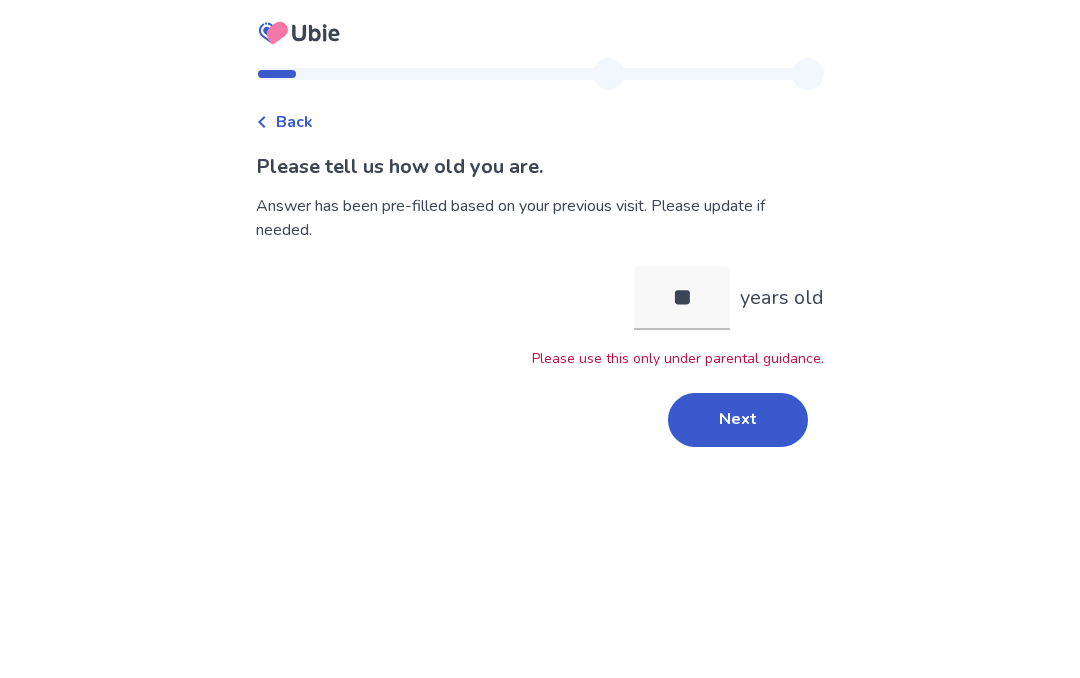 click on "Next" at bounding box center [738, 420] 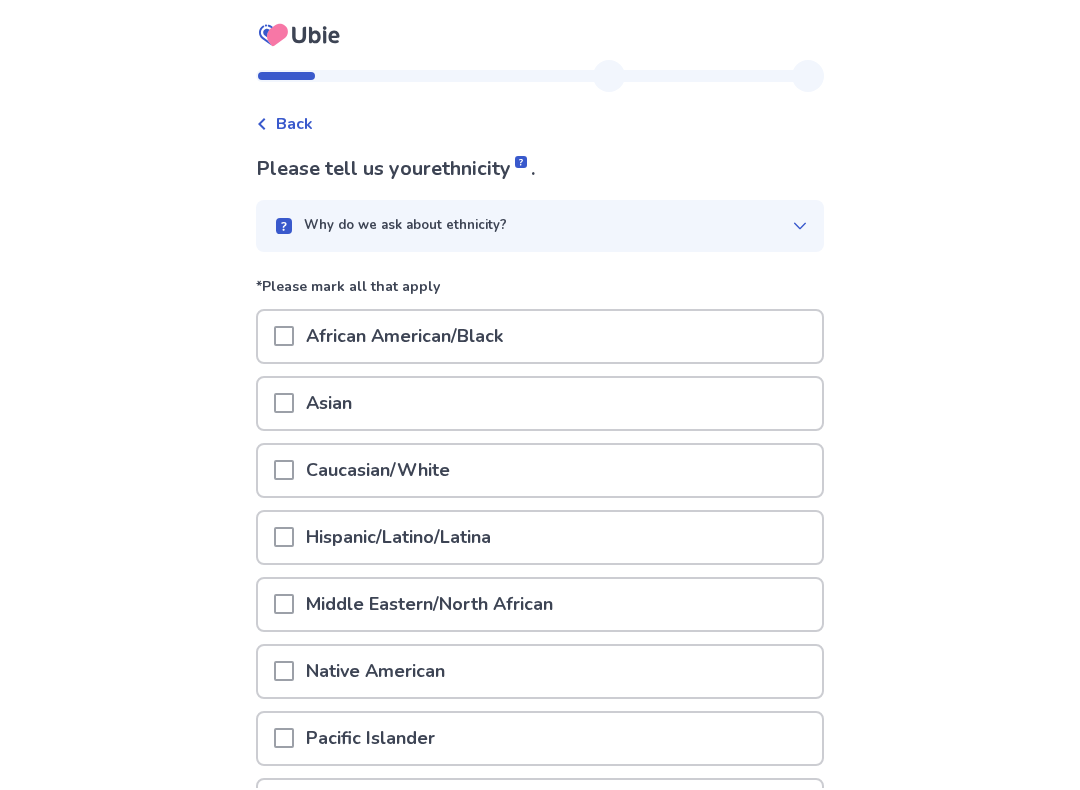 scroll, scrollTop: 19, scrollLeft: 0, axis: vertical 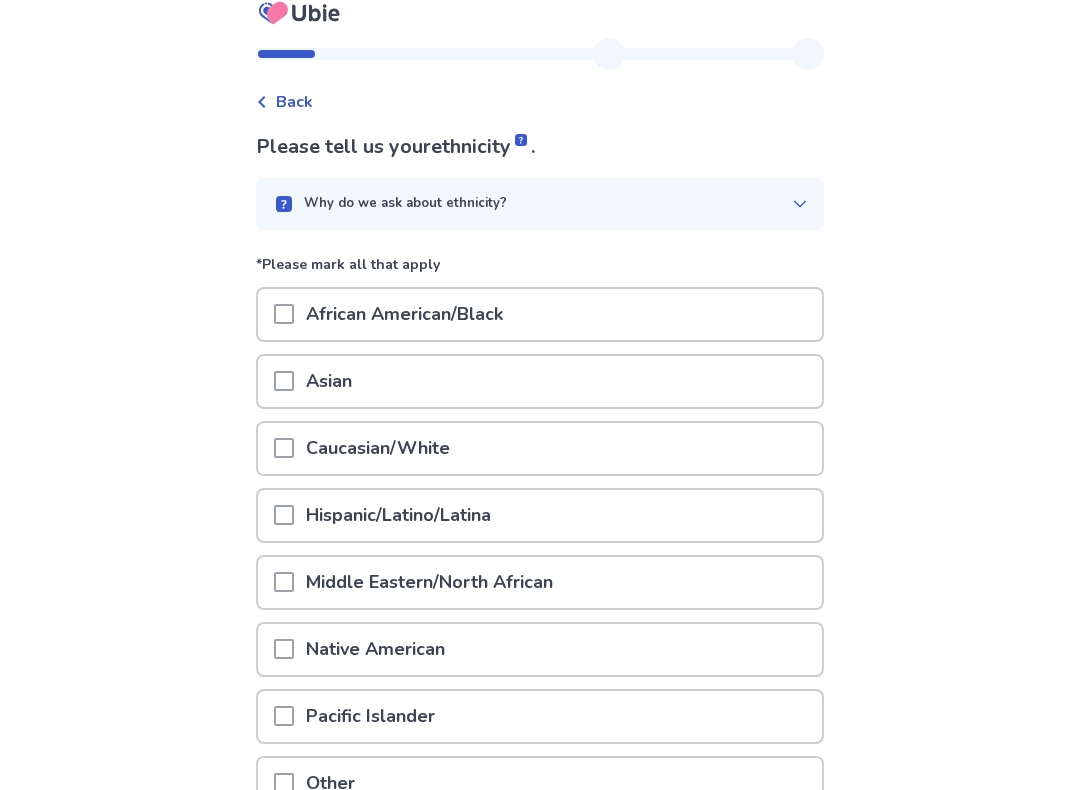 click on "Why do we ask about ethnicity?" at bounding box center (532, 205) 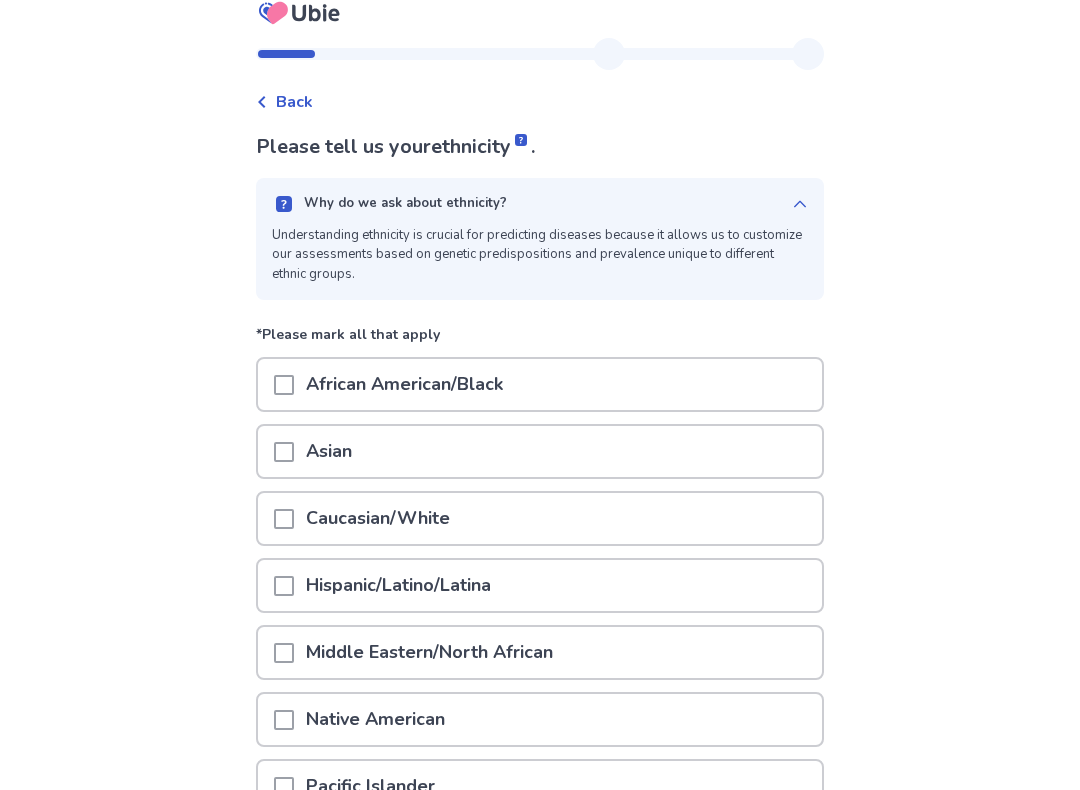 click 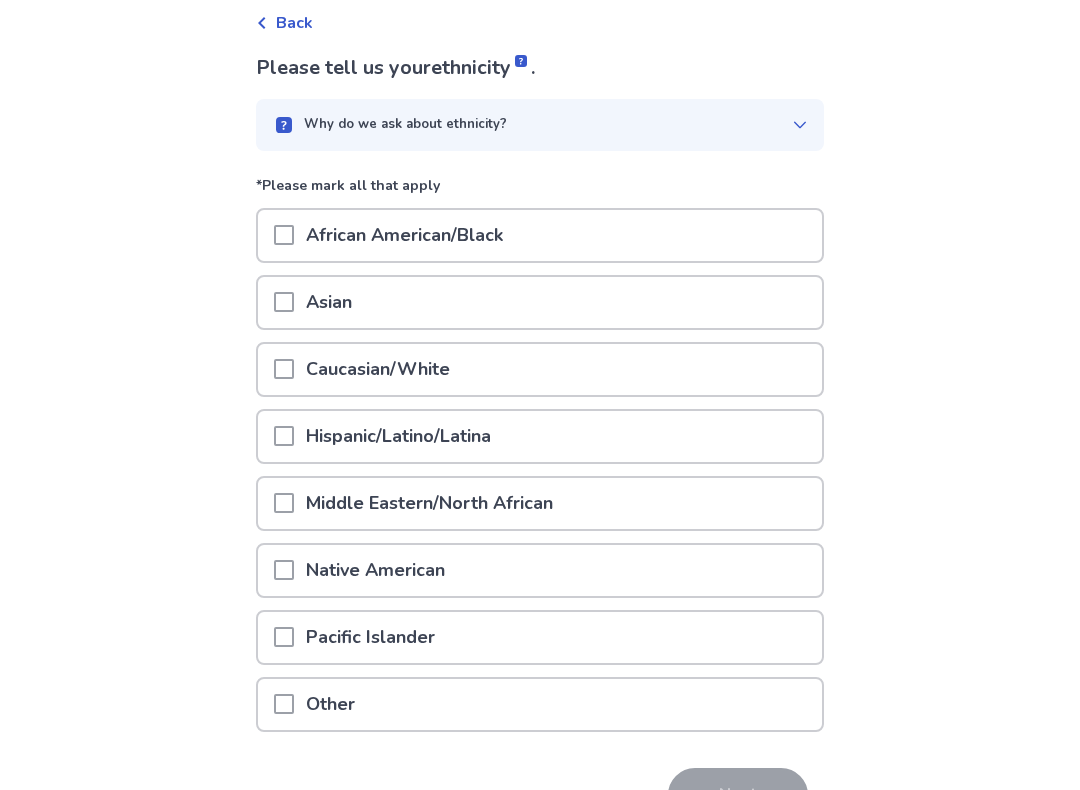 scroll, scrollTop: 99, scrollLeft: 0, axis: vertical 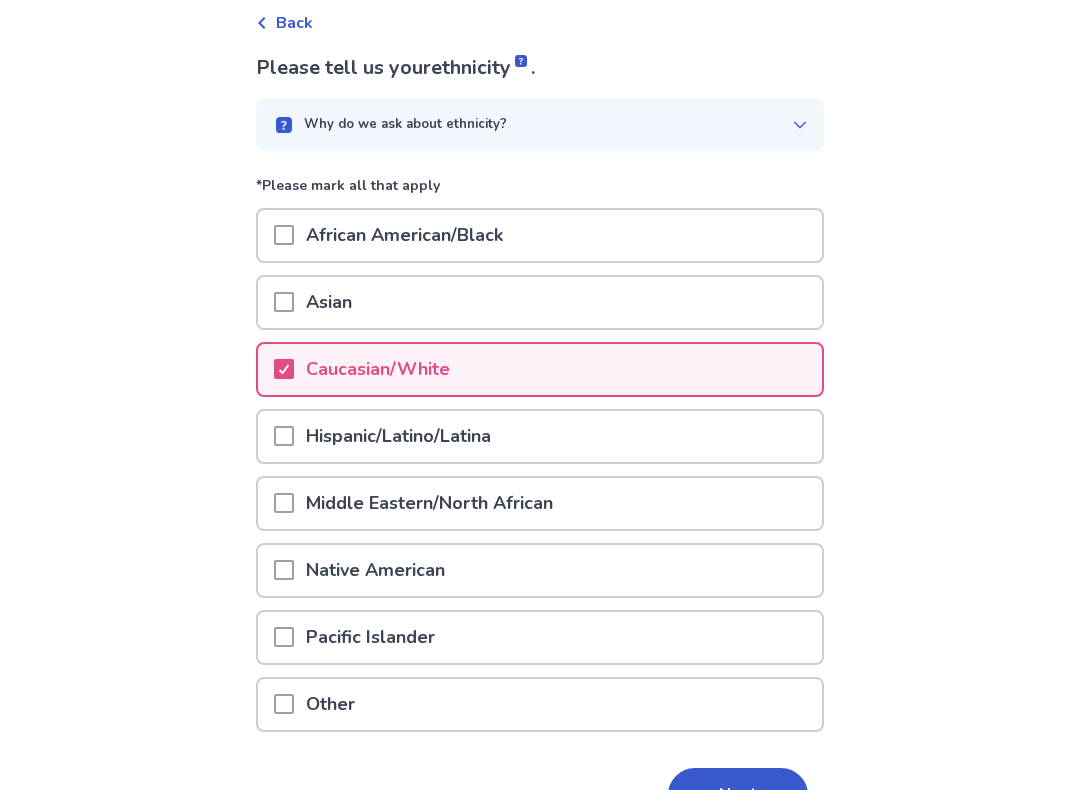 click on "Next" at bounding box center (738, 795) 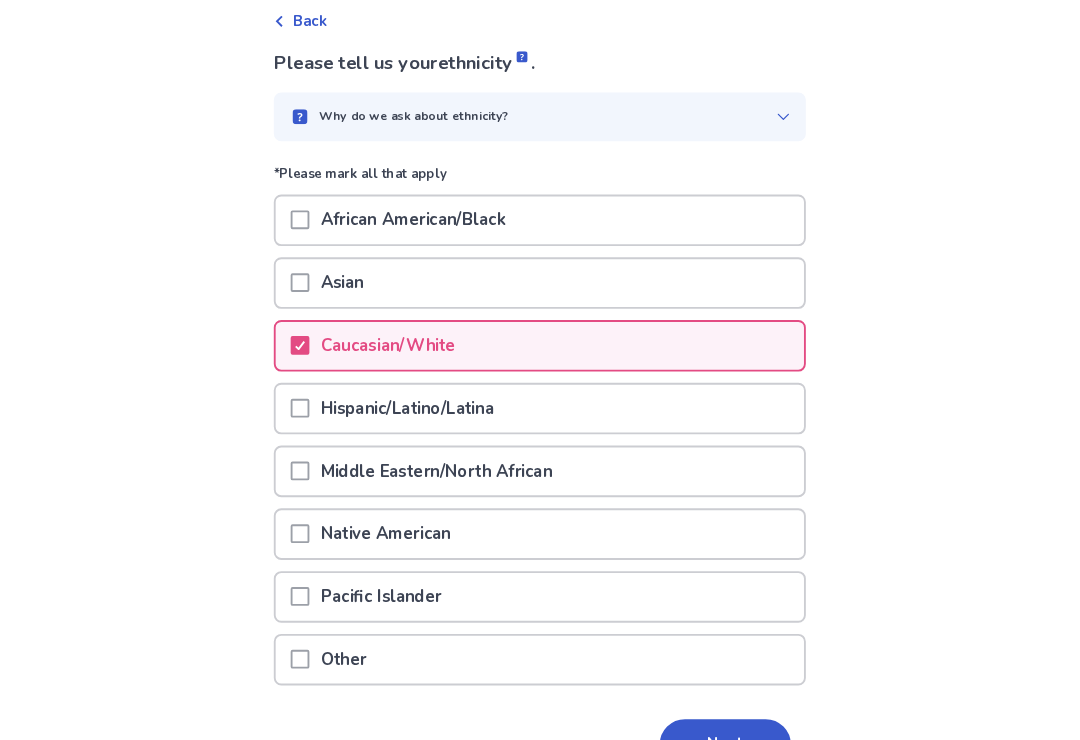 scroll, scrollTop: 0, scrollLeft: 0, axis: both 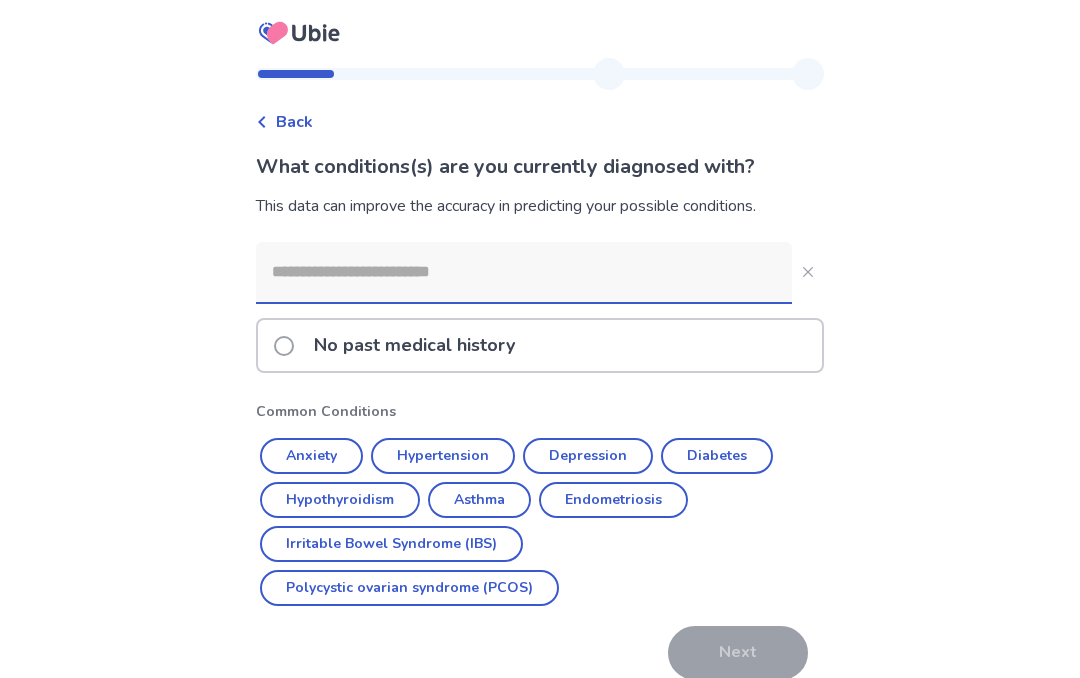 click on "Asthma" at bounding box center [479, 500] 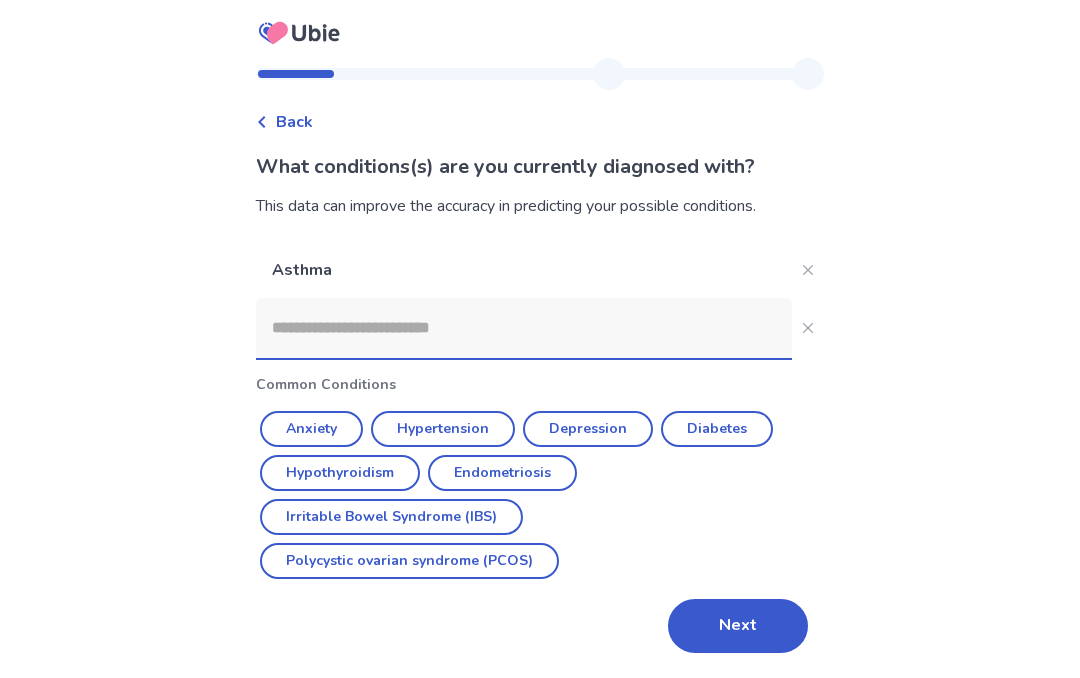 click at bounding box center (524, 328) 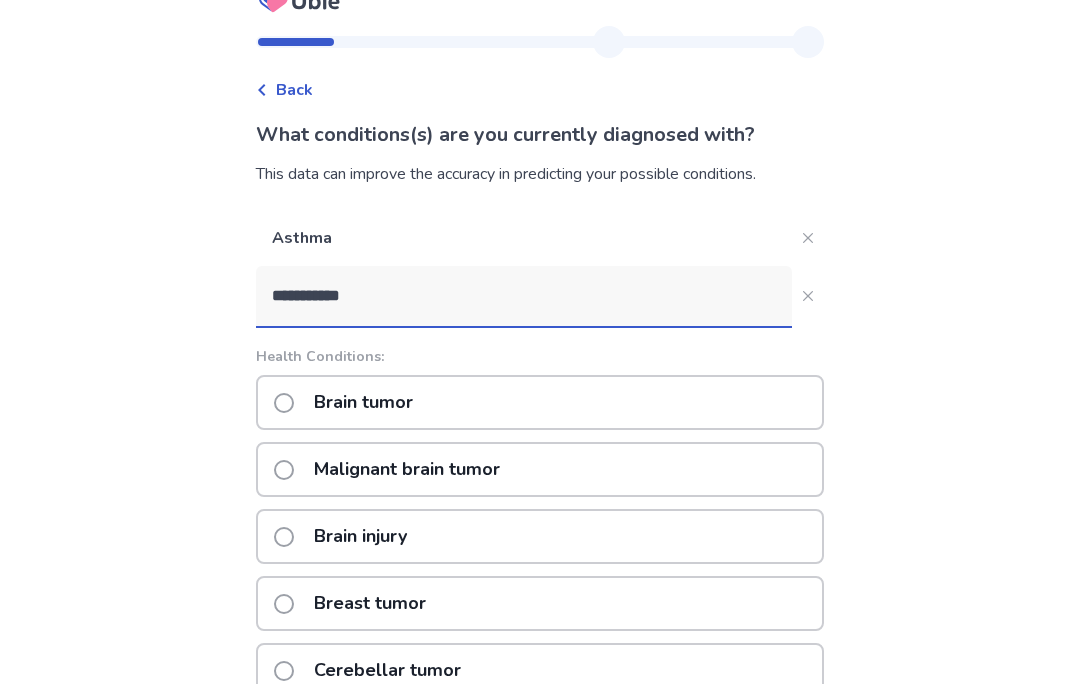 scroll, scrollTop: 0, scrollLeft: 0, axis: both 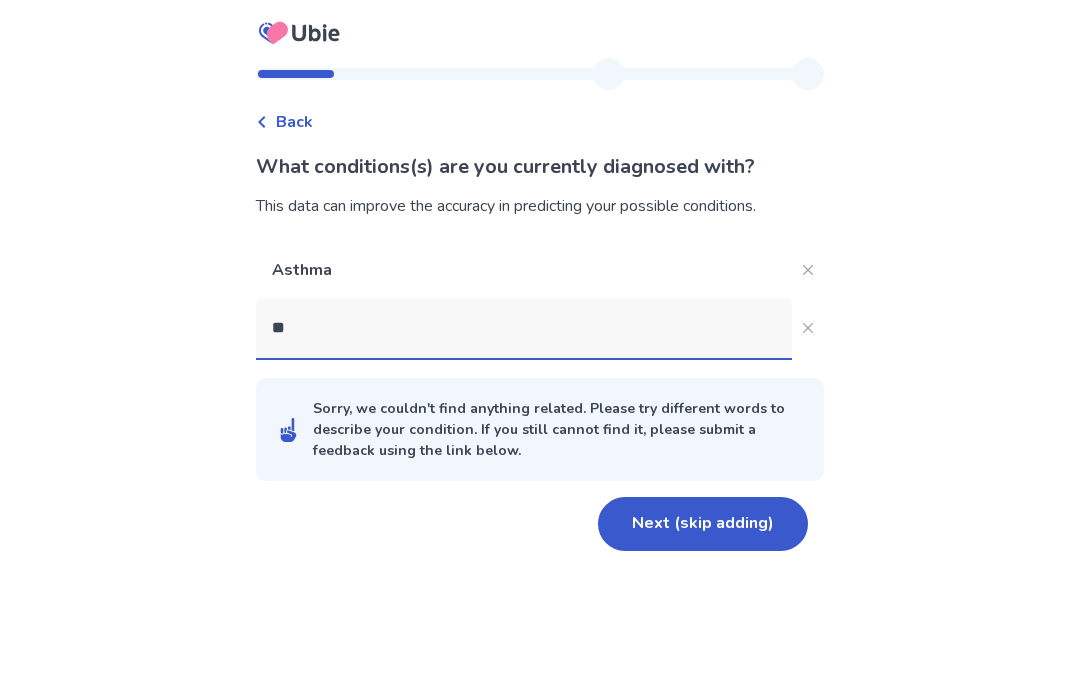 type on "*" 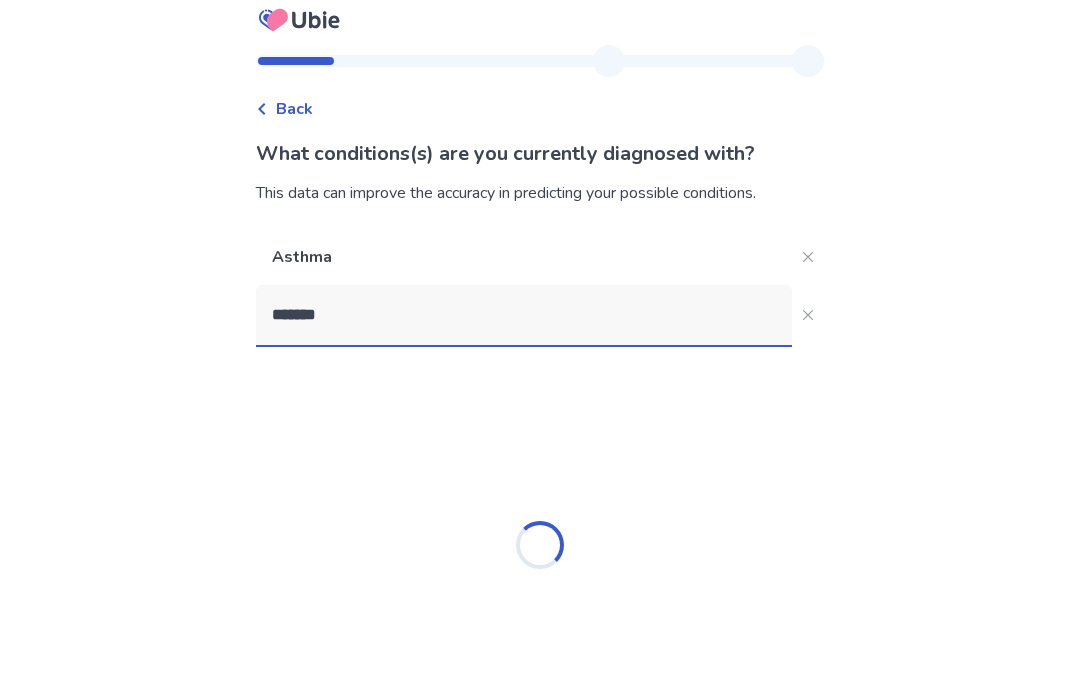 type on "********" 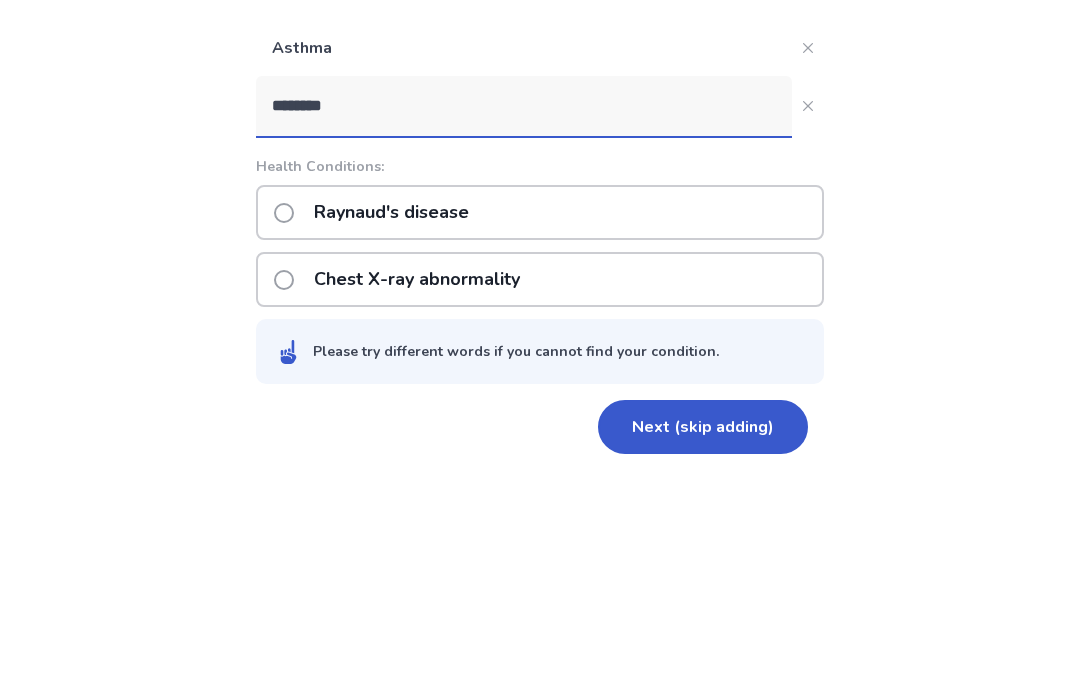 click on "Raynaud's disease" at bounding box center [391, 434] 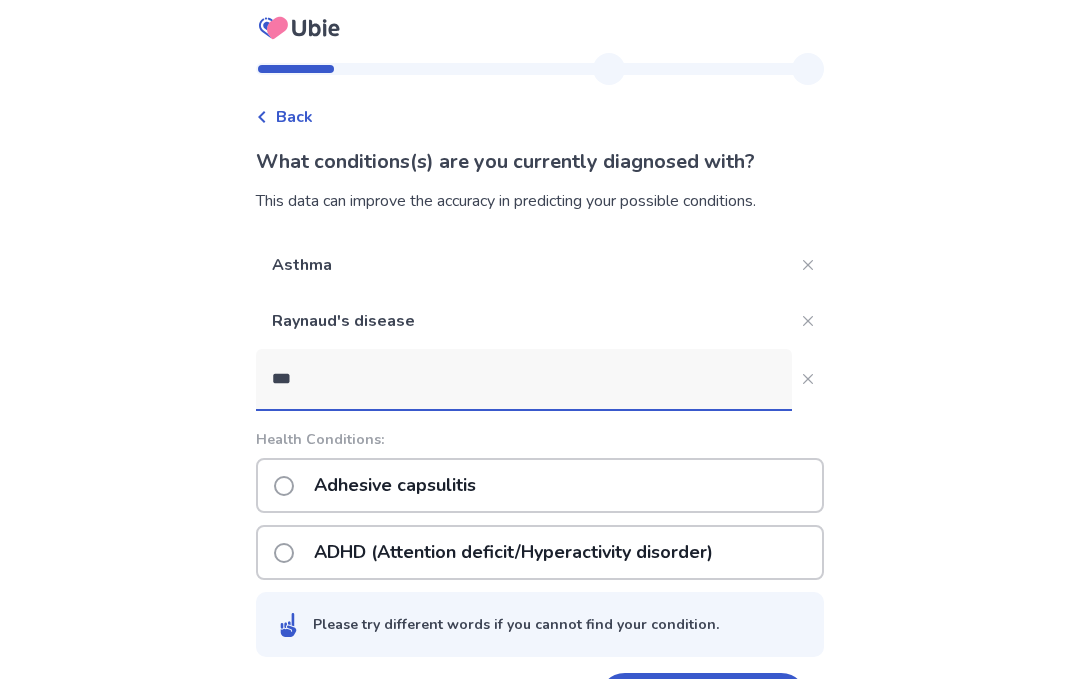 type on "****" 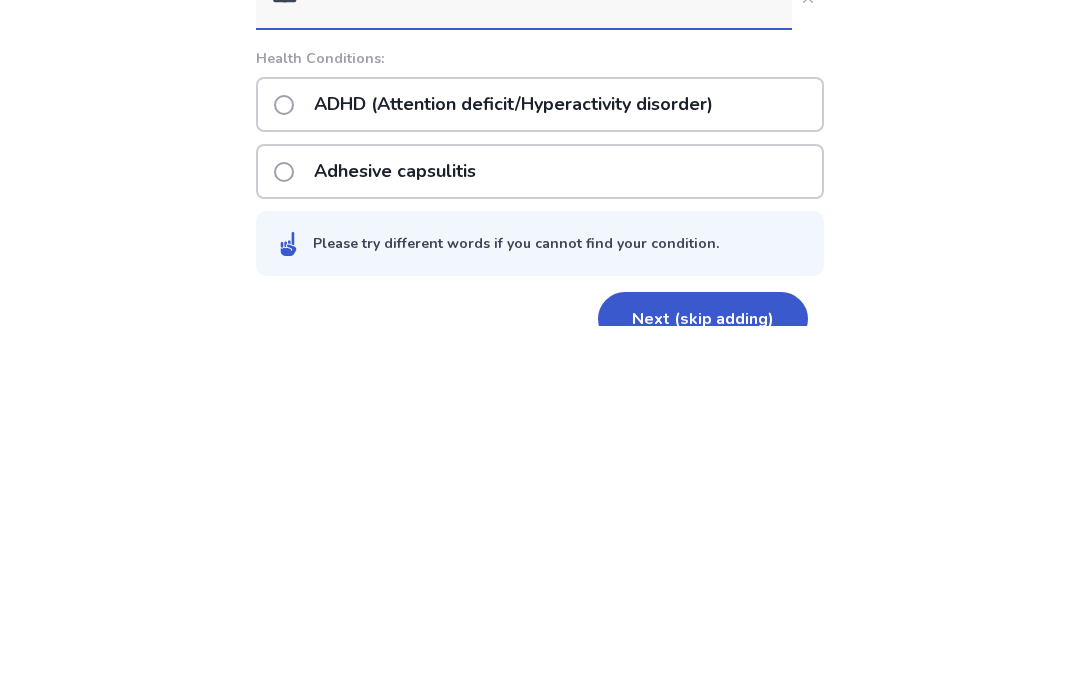 scroll, scrollTop: 43, scrollLeft: 0, axis: vertical 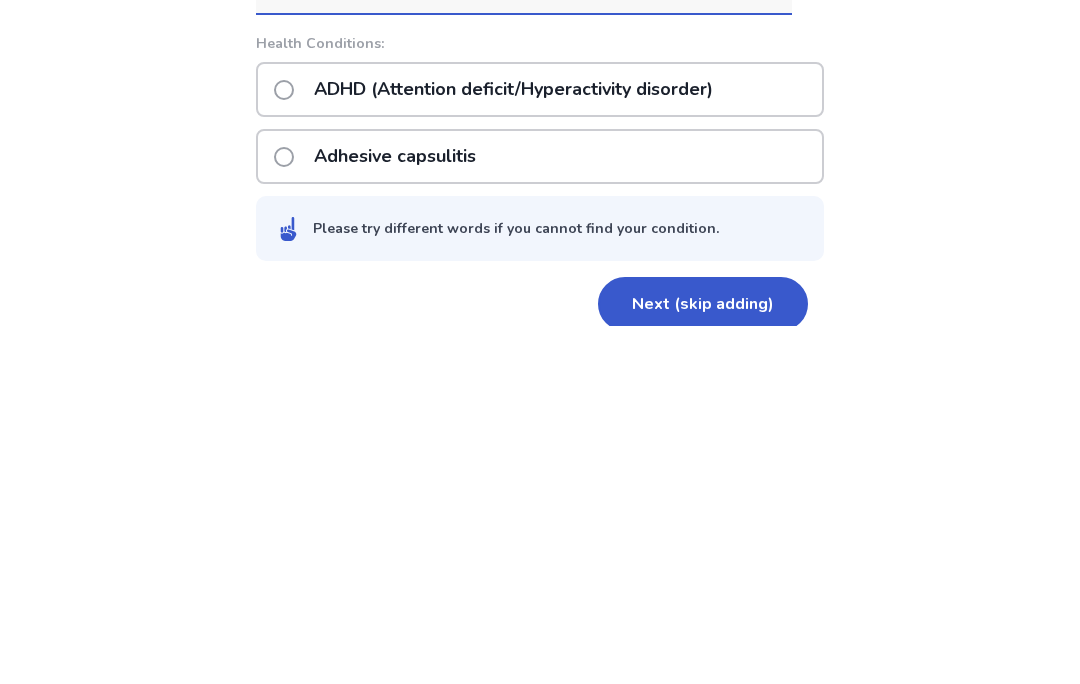 click on "ADHD (Attention deficit/Hyperactivity disorder)" at bounding box center (513, 447) 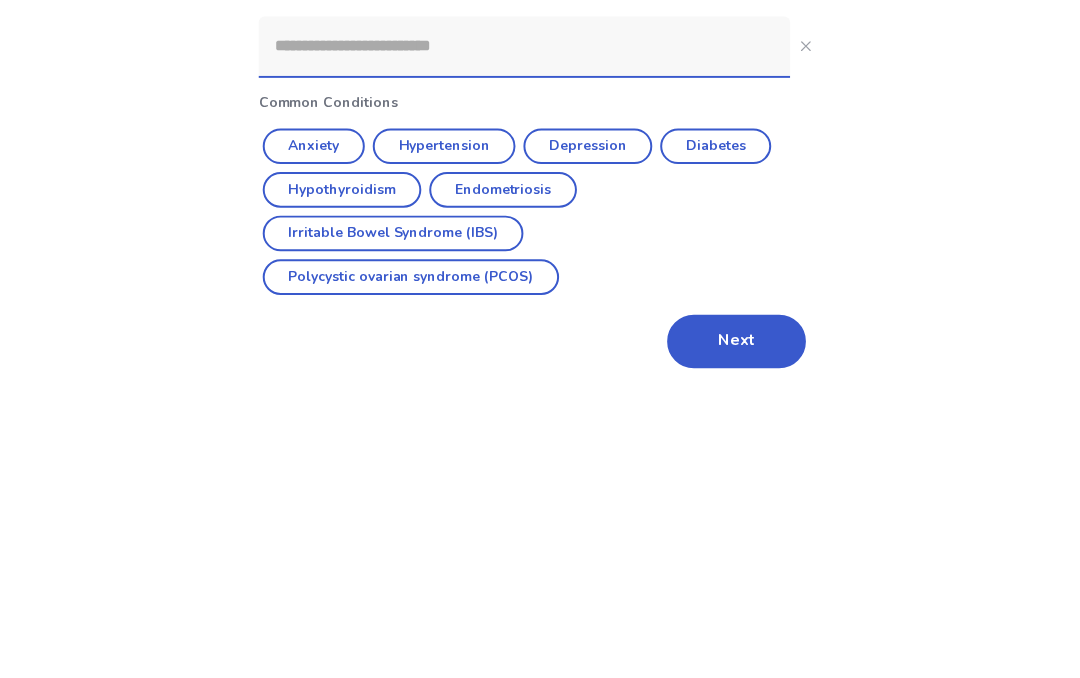 scroll, scrollTop: 111, scrollLeft: 0, axis: vertical 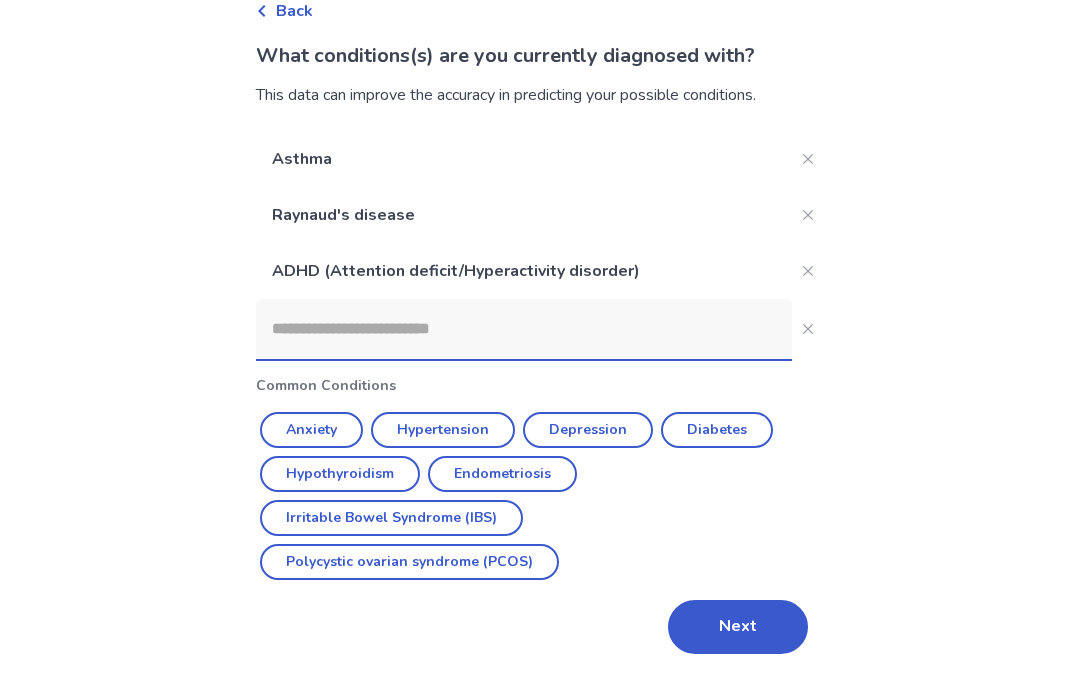 click at bounding box center [524, 329] 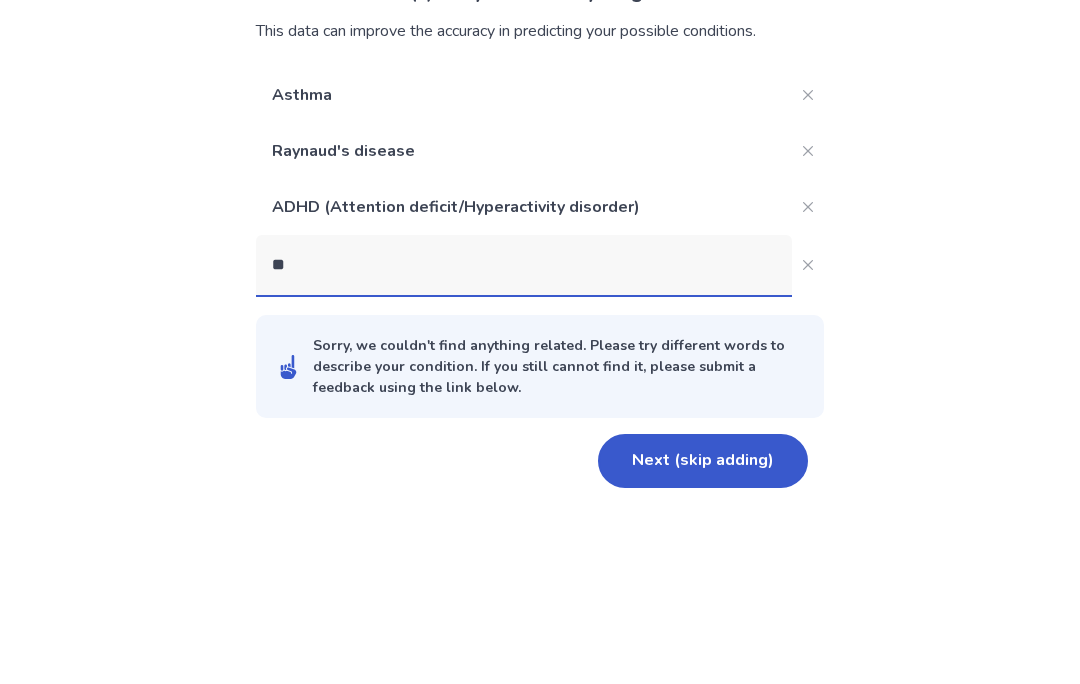 scroll, scrollTop: 3, scrollLeft: 0, axis: vertical 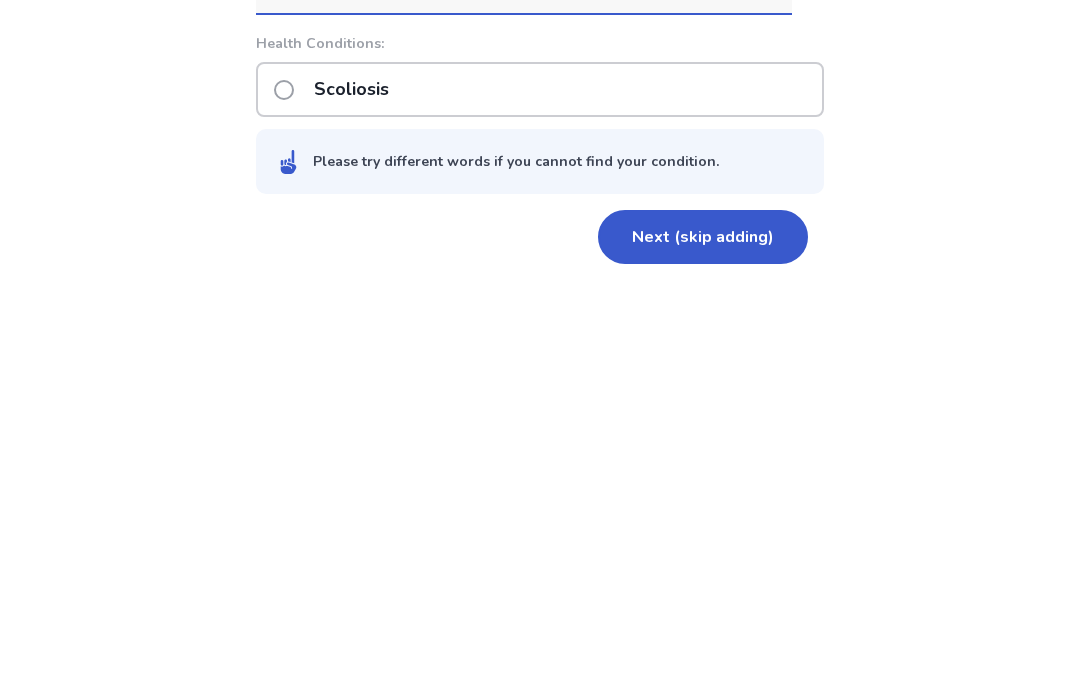 type on "*********" 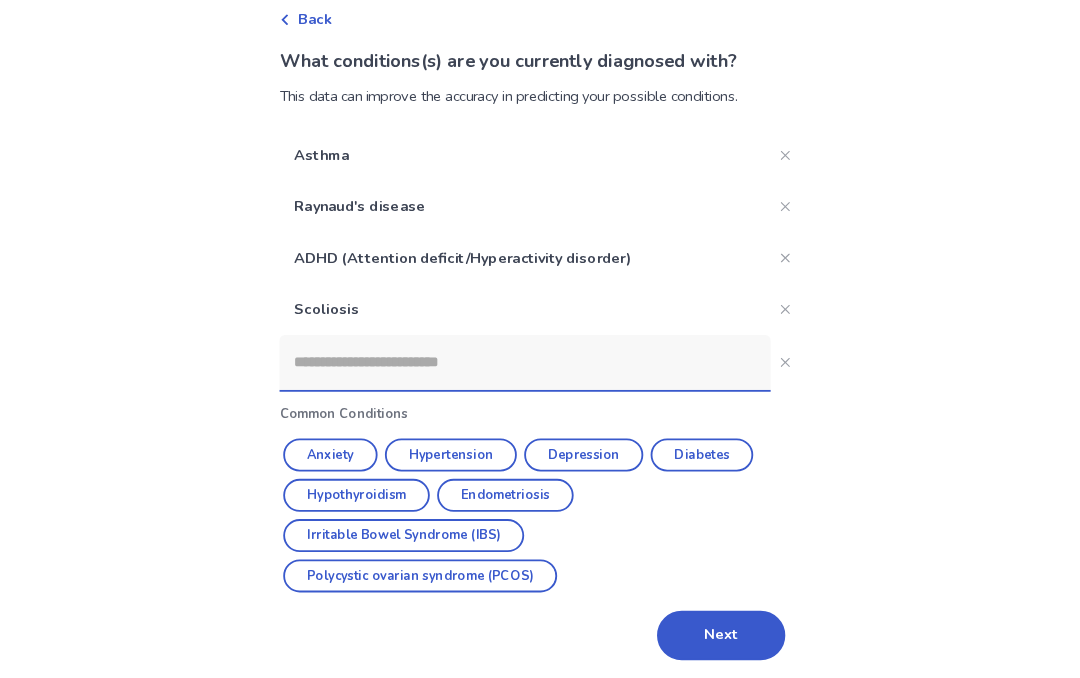 scroll, scrollTop: 167, scrollLeft: 0, axis: vertical 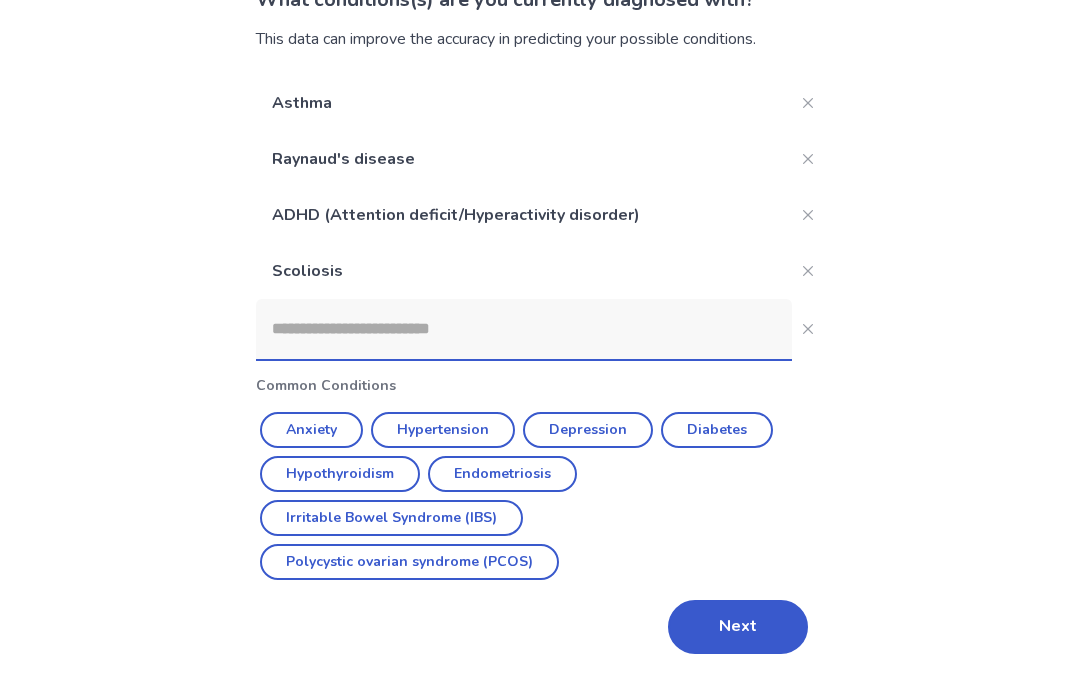 click at bounding box center [524, 329] 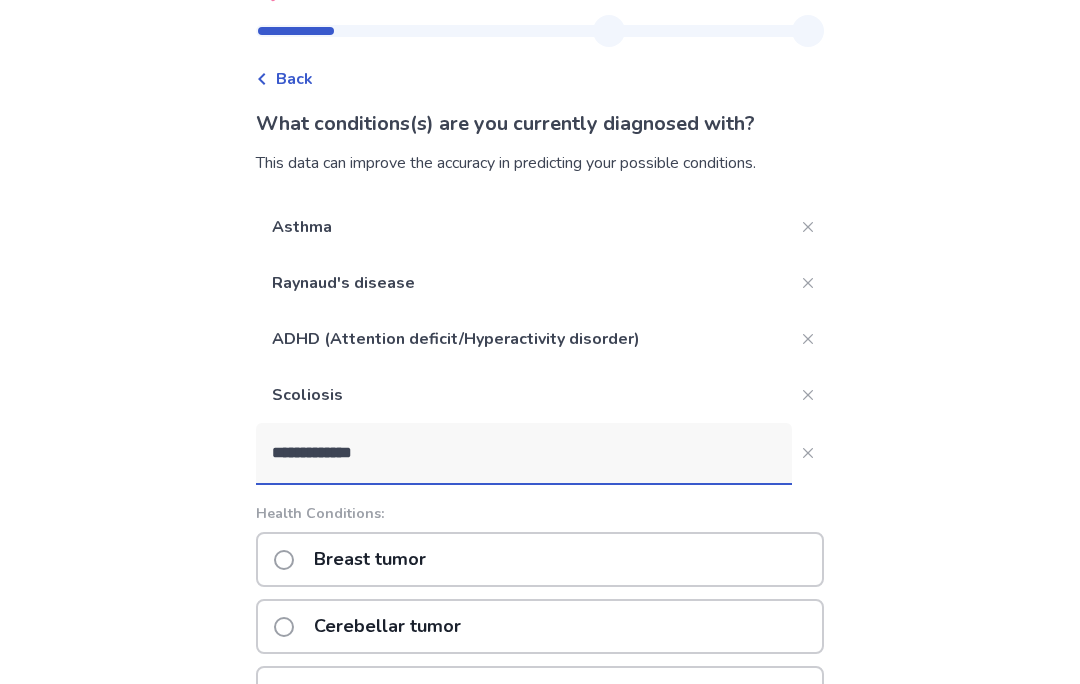 scroll, scrollTop: 0, scrollLeft: 0, axis: both 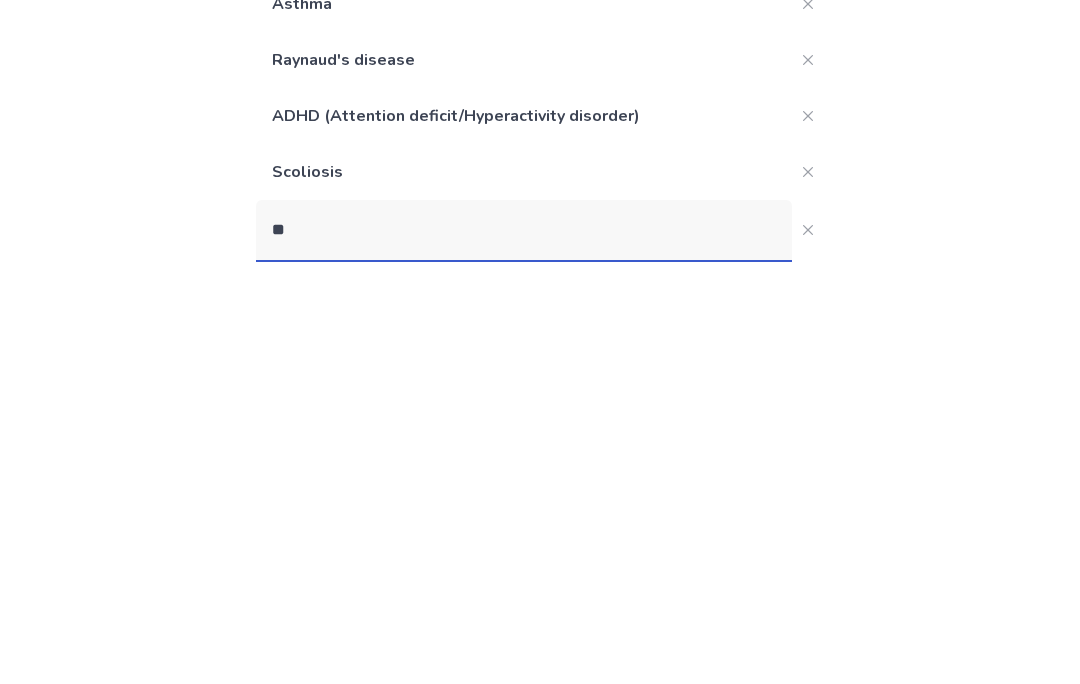 type on "*" 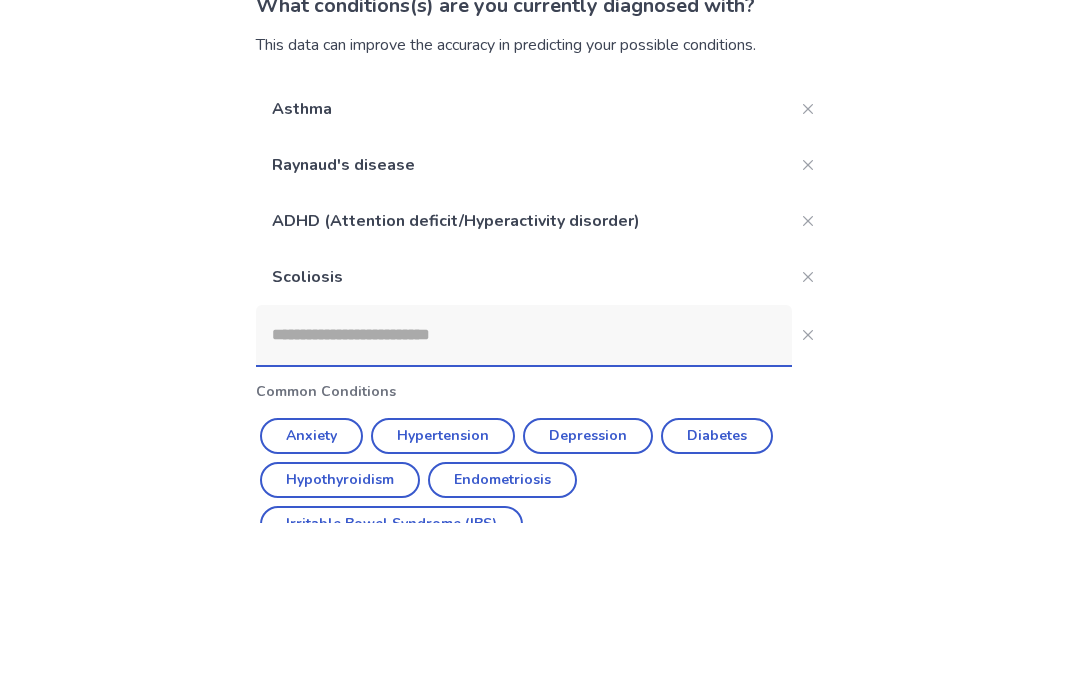 click on "Back What conditions(s) are you currently diagnosed with? This data can improve the accuracy in predicting your possible conditions. Asthma Raynaud's disease ADHD (Attention deficit/Hyperactivity disorder) Scoliosis Common Conditions Anxiety Hypertension Depression Diabetes Hypothyroidism Endometriosis Irritable Bowel Syndrome (IBS) Polycystic ovarian syndrome (PCOS) Next" at bounding box center (540, 422) 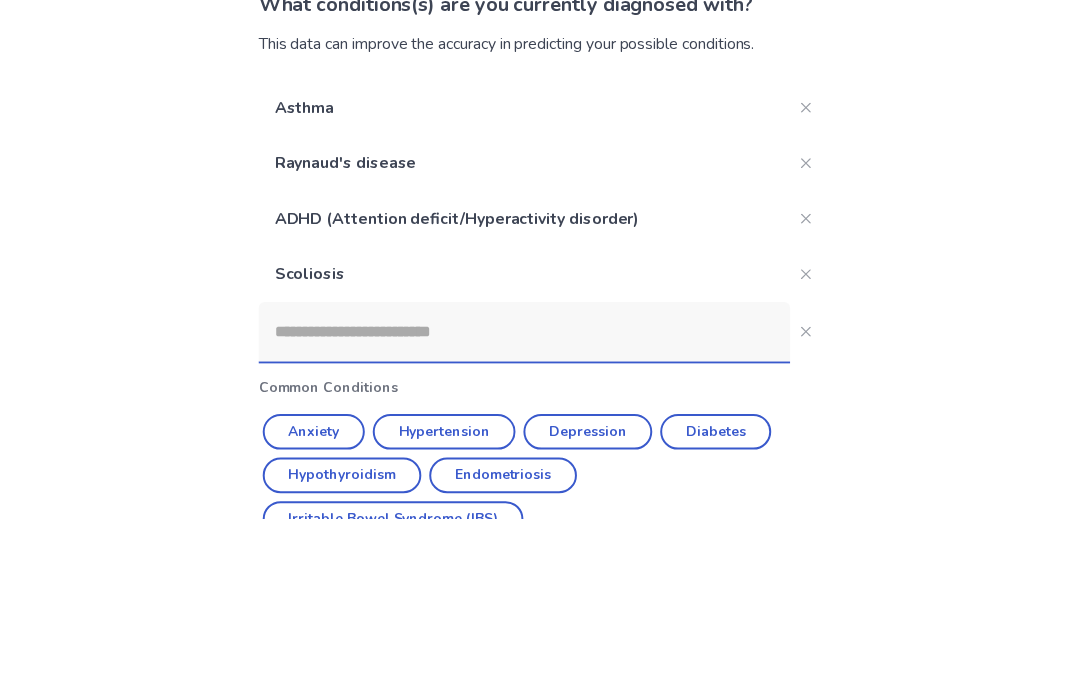 scroll, scrollTop: 167, scrollLeft: 0, axis: vertical 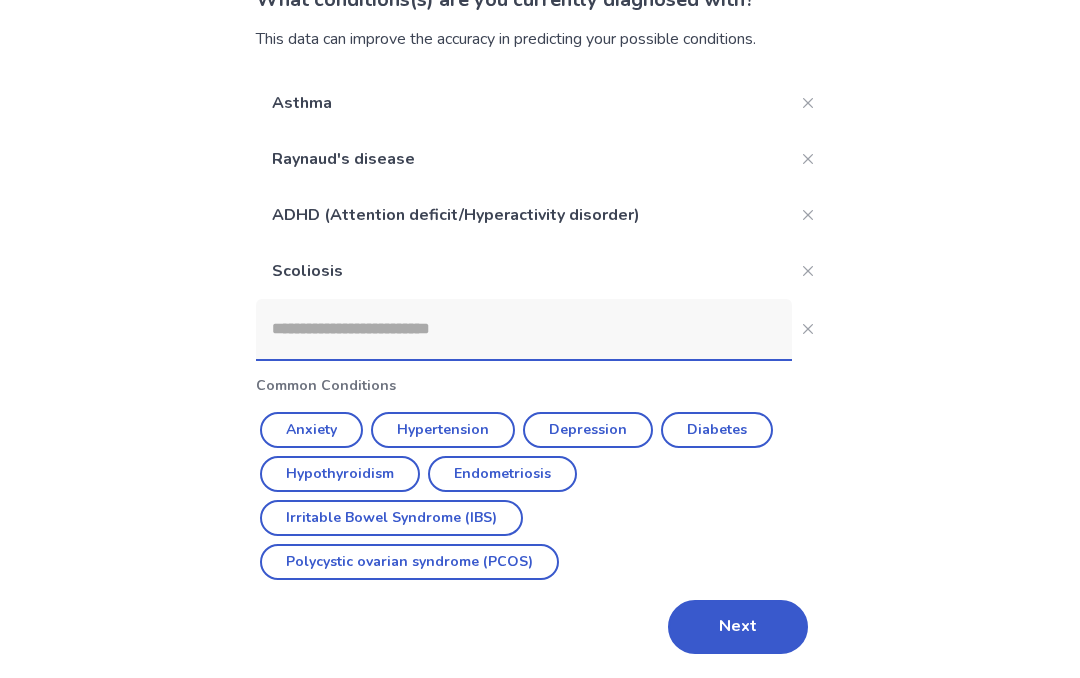 click at bounding box center (524, 329) 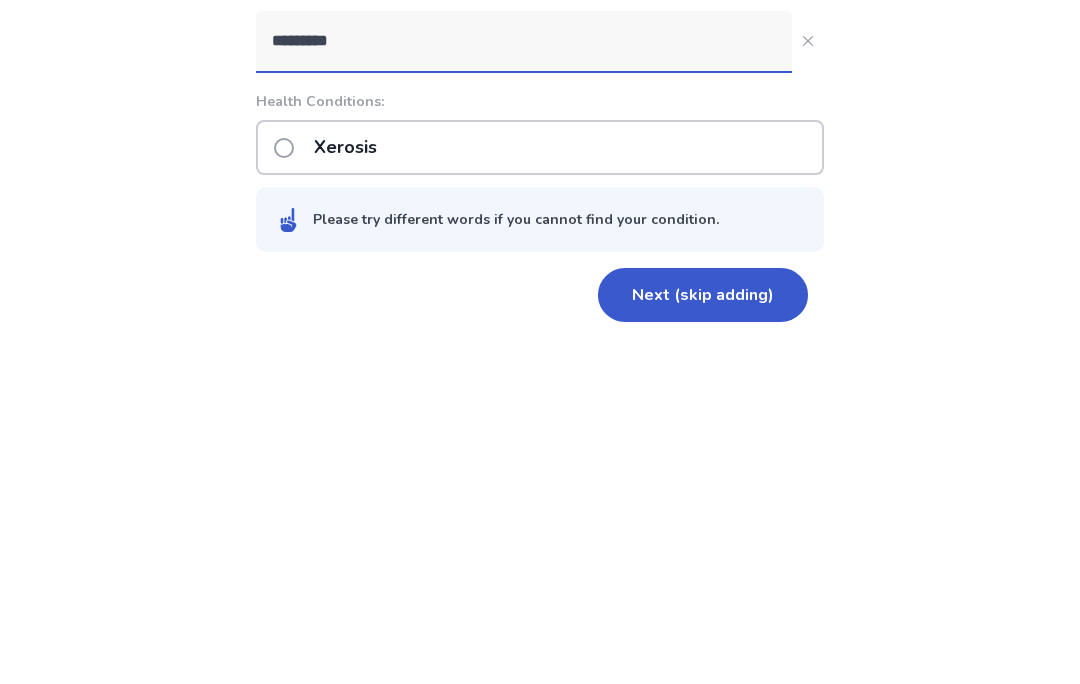 scroll, scrollTop: 98, scrollLeft: 0, axis: vertical 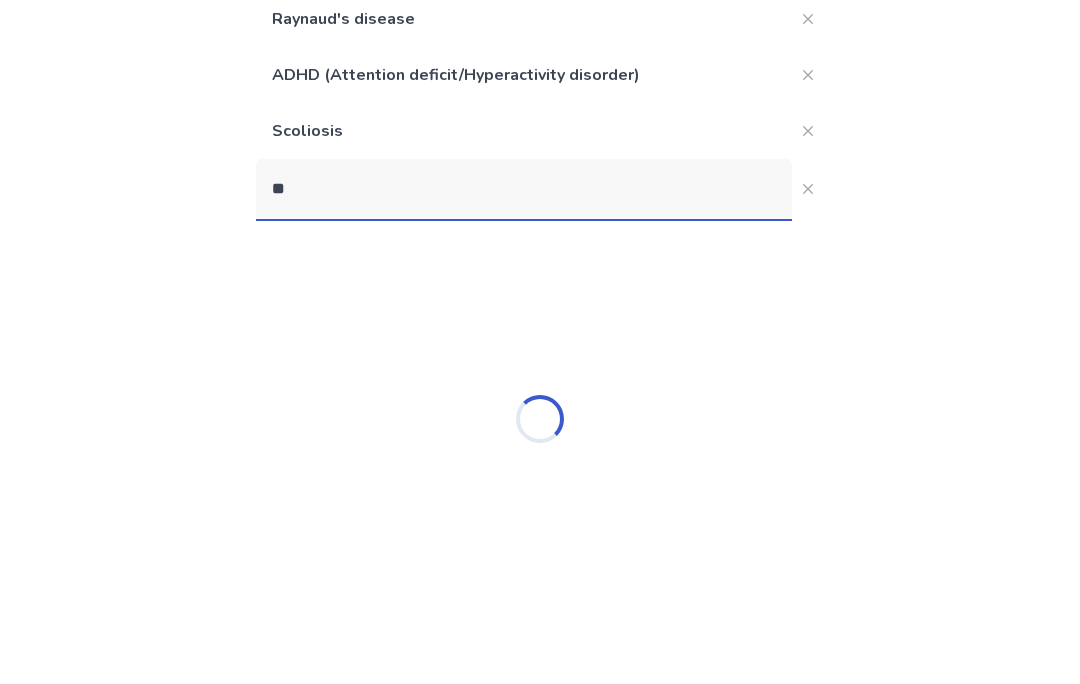 type on "*" 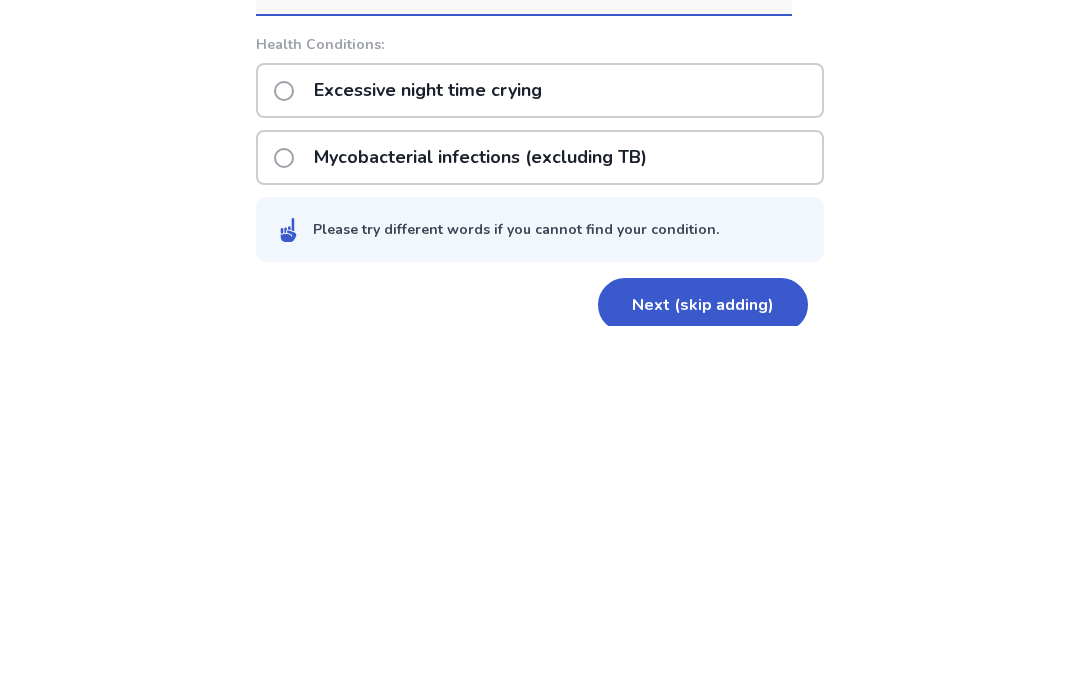 scroll, scrollTop: 155, scrollLeft: 0, axis: vertical 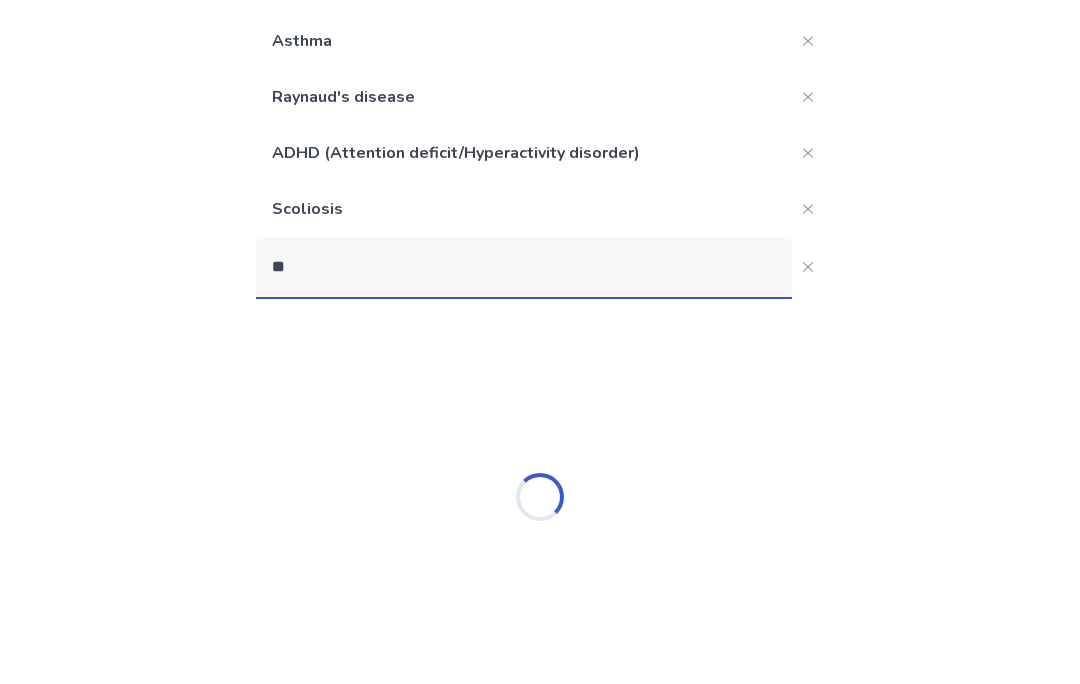 type on "*" 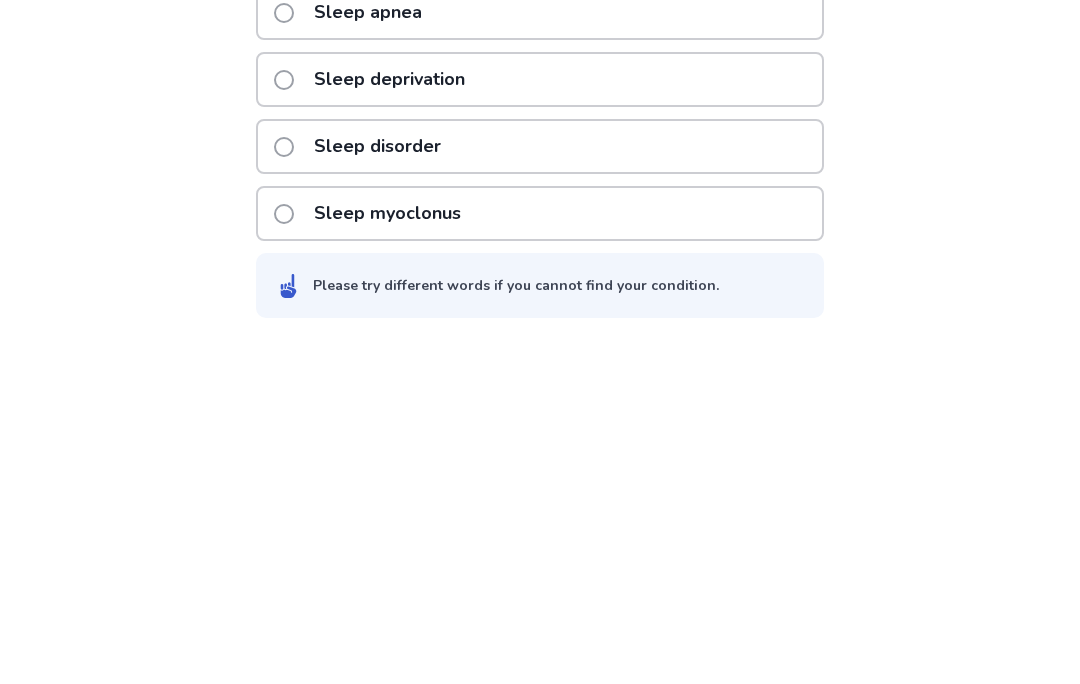 scroll, scrollTop: 310, scrollLeft: 0, axis: vertical 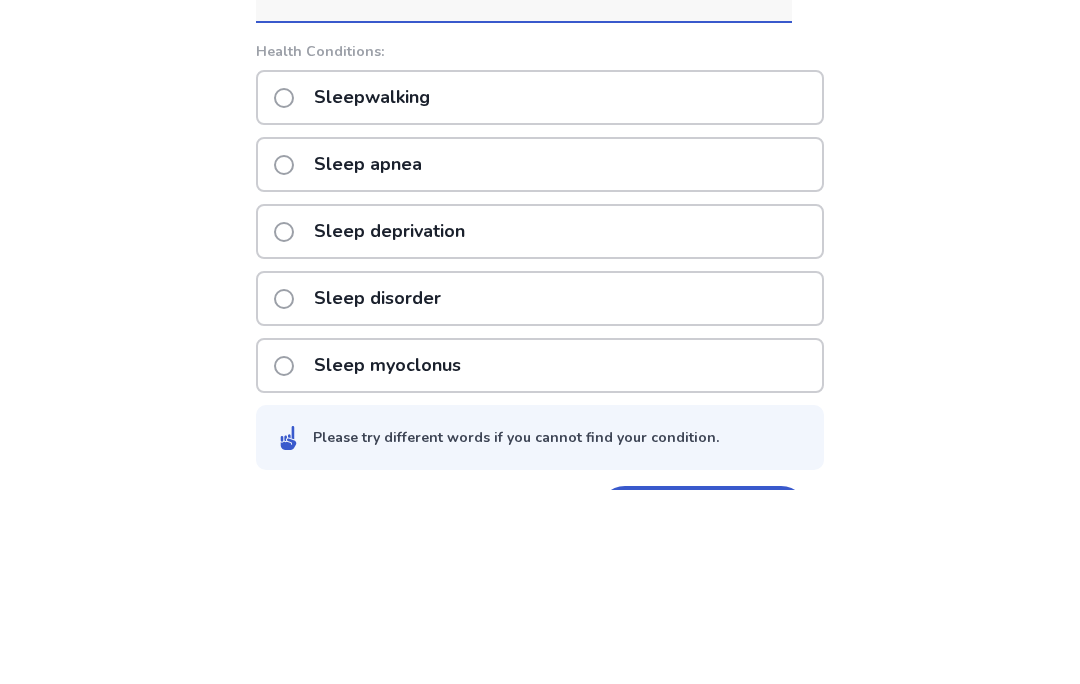 type on "**********" 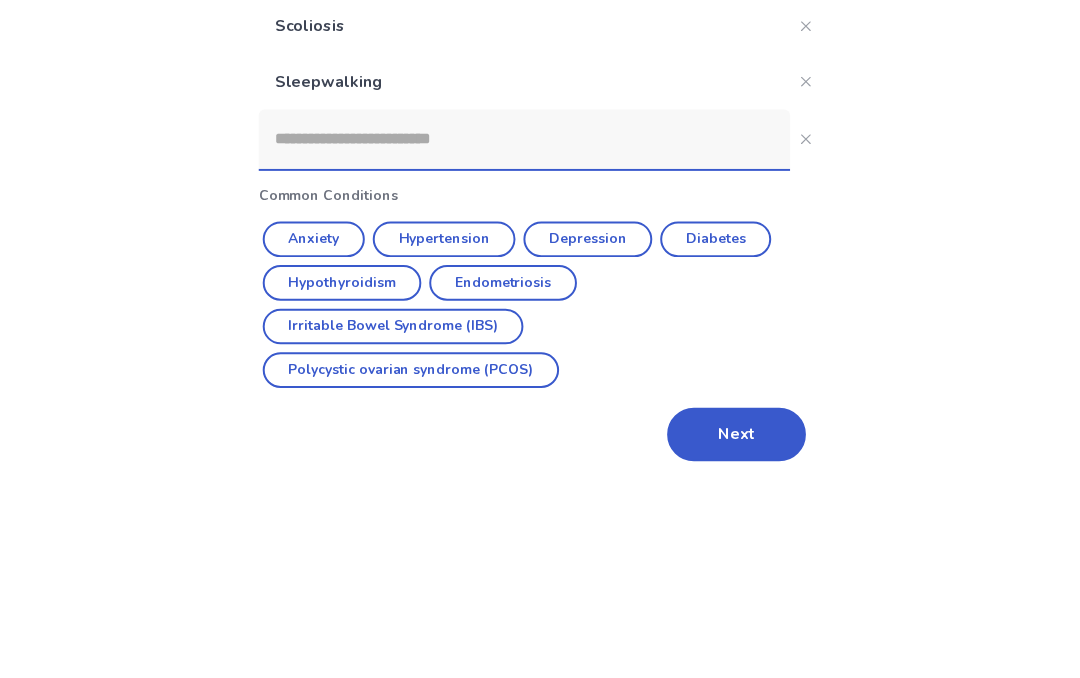 scroll, scrollTop: 223, scrollLeft: 0, axis: vertical 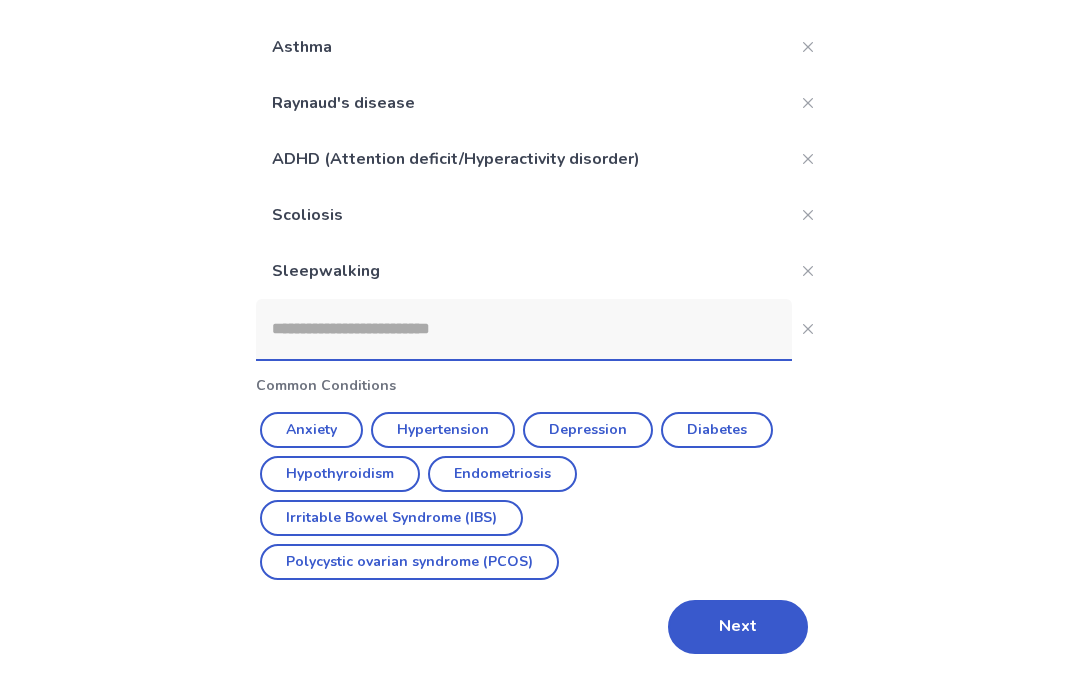 click on "Next" at bounding box center (738, 627) 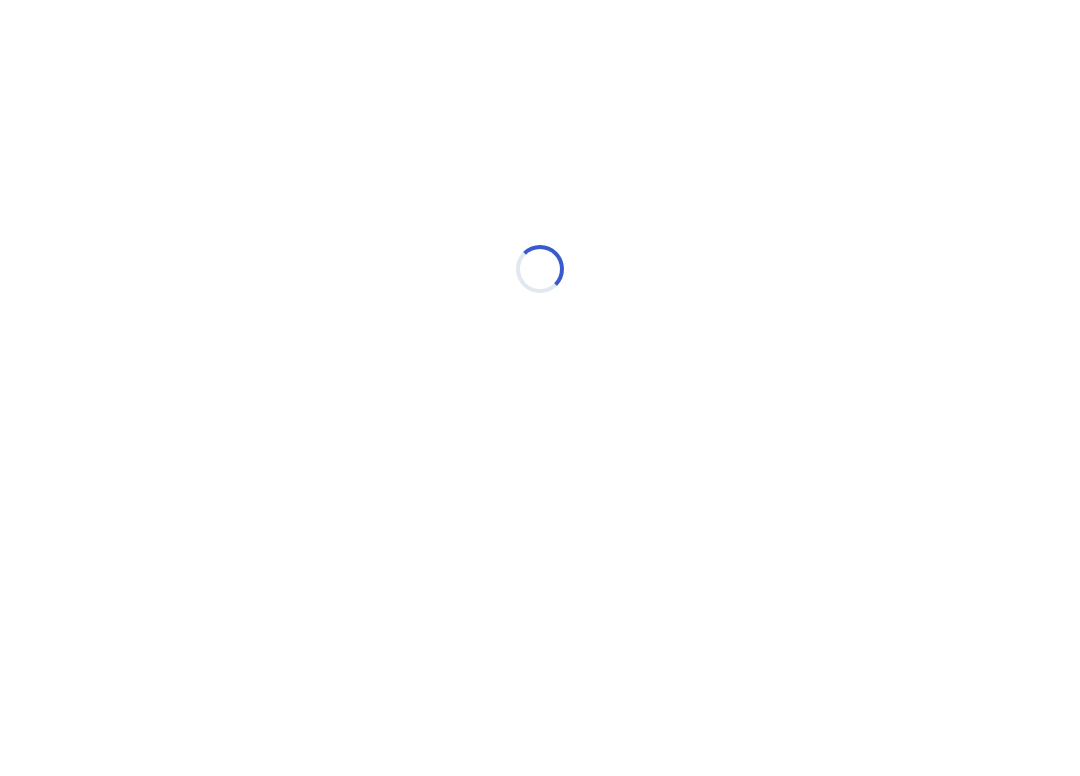 scroll, scrollTop: 0, scrollLeft: 0, axis: both 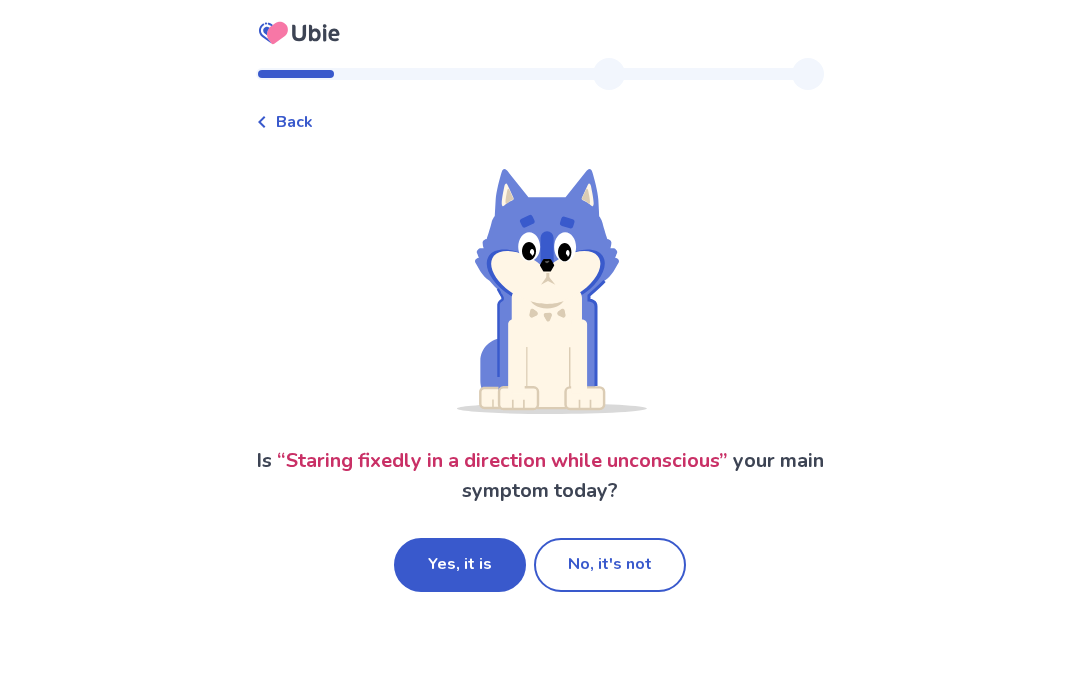 click on "No, it's not" at bounding box center [610, 565] 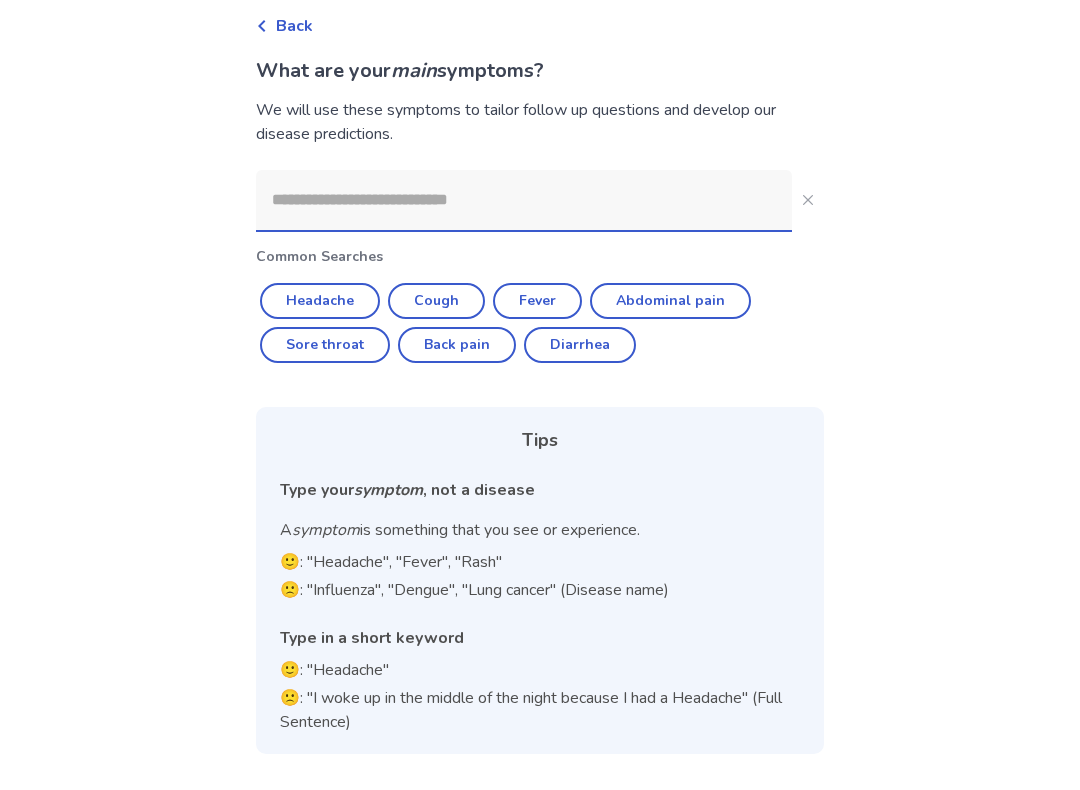 scroll, scrollTop: 84, scrollLeft: 0, axis: vertical 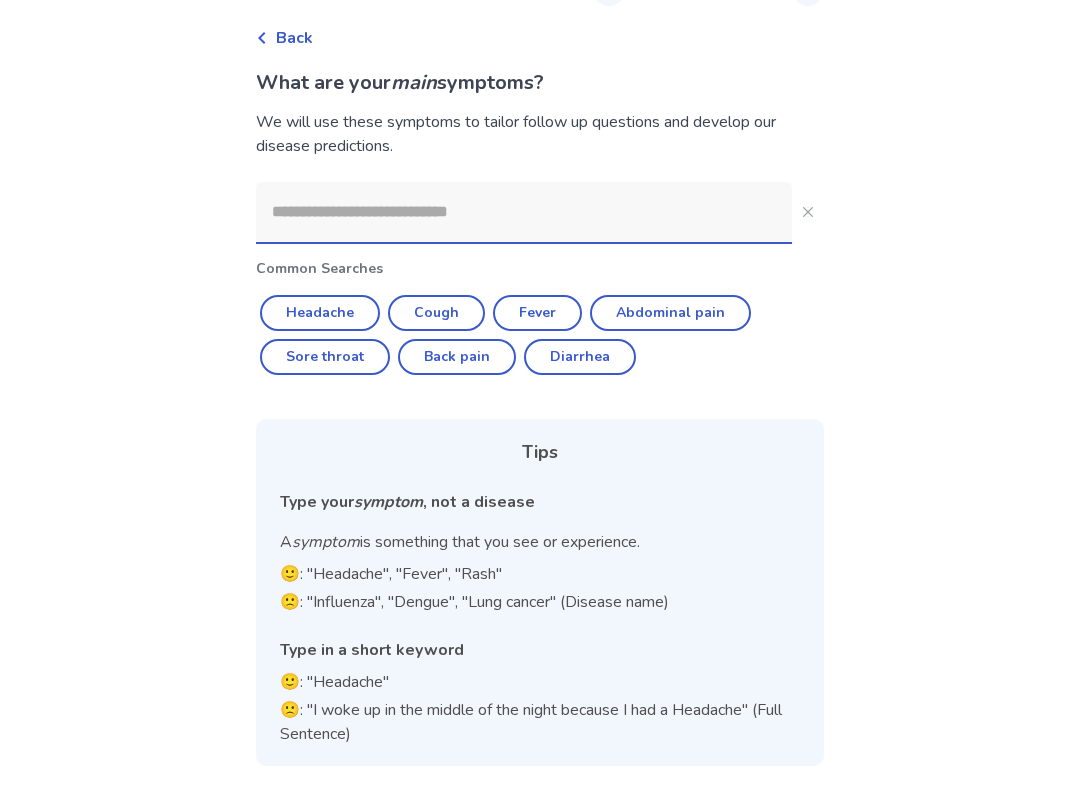 click on "Headache" 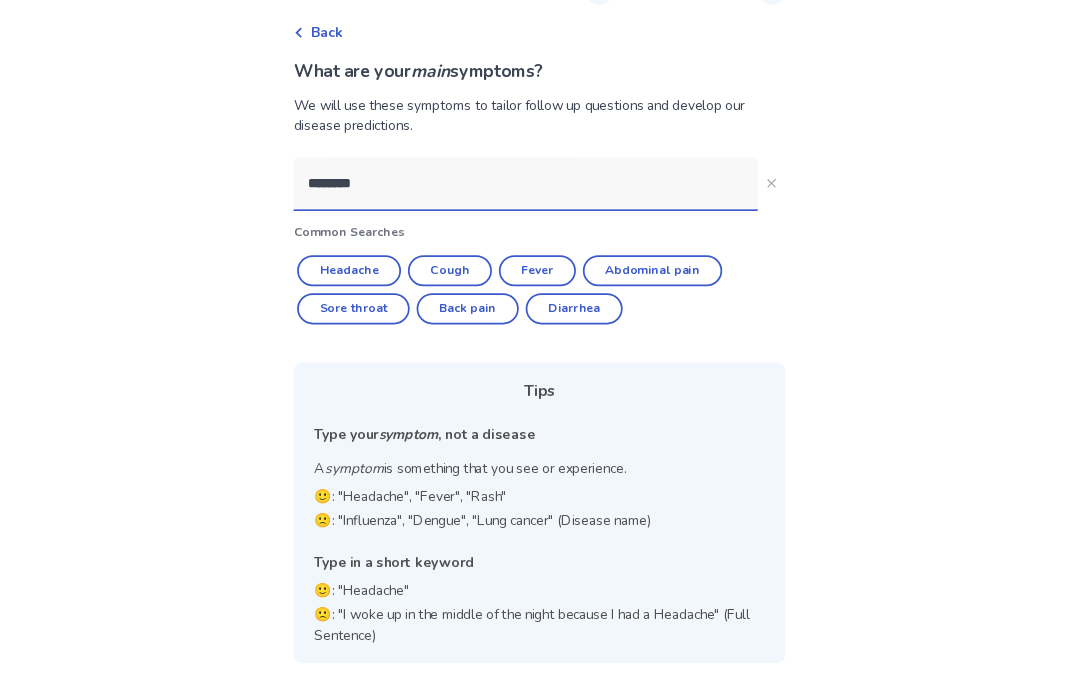 scroll, scrollTop: 0, scrollLeft: 0, axis: both 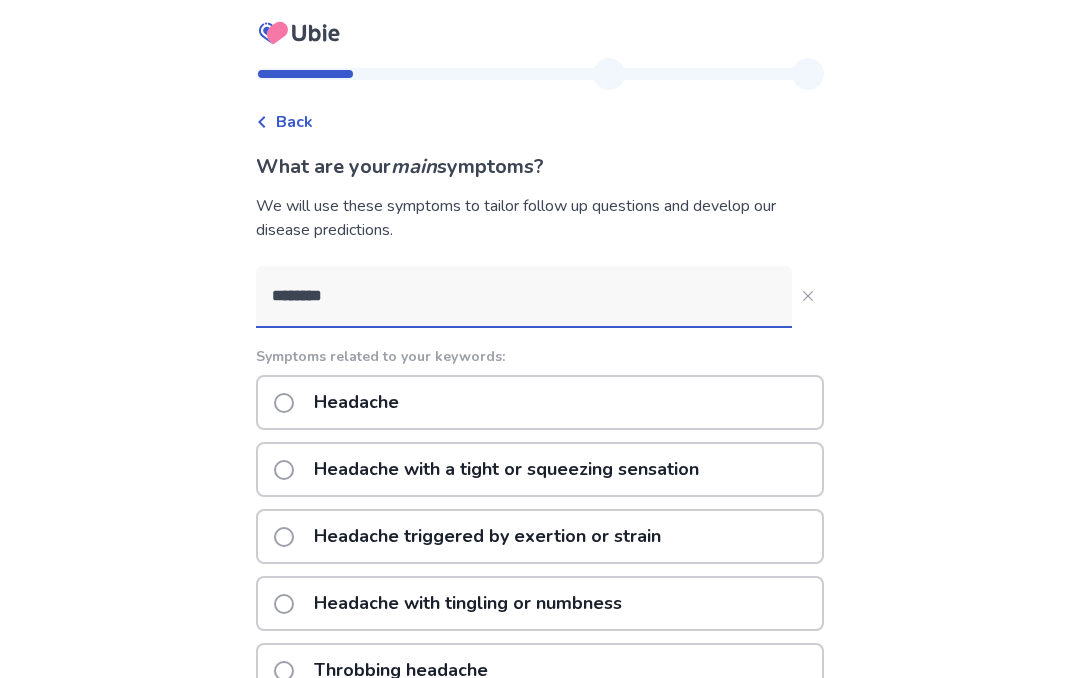 click on "Headache" 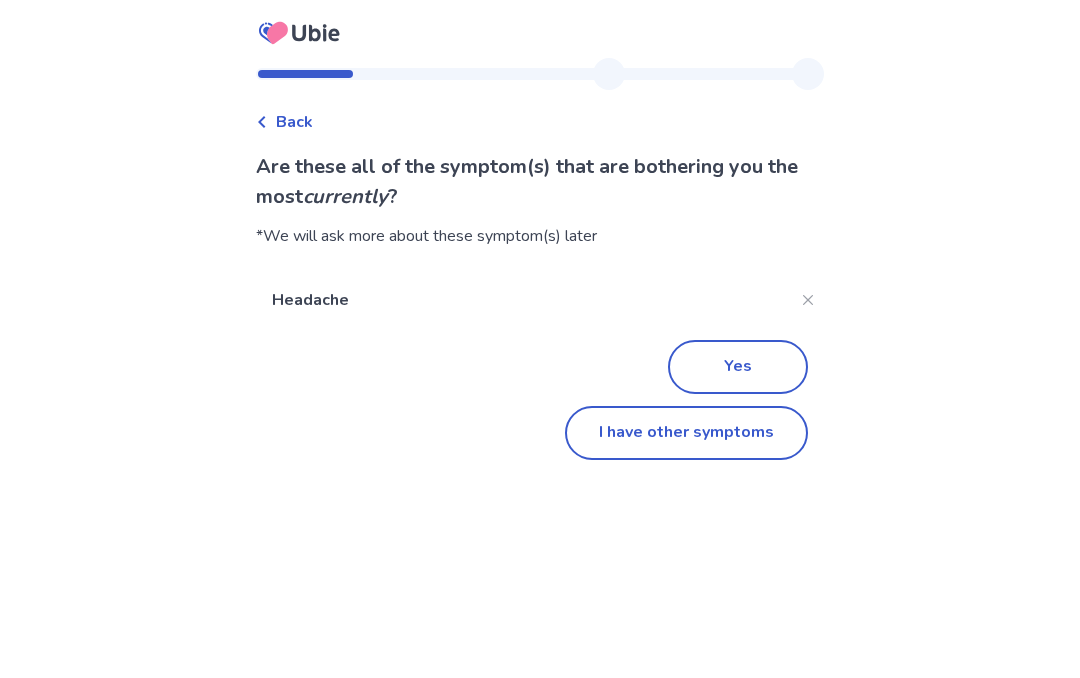 click on "I have other symptoms" 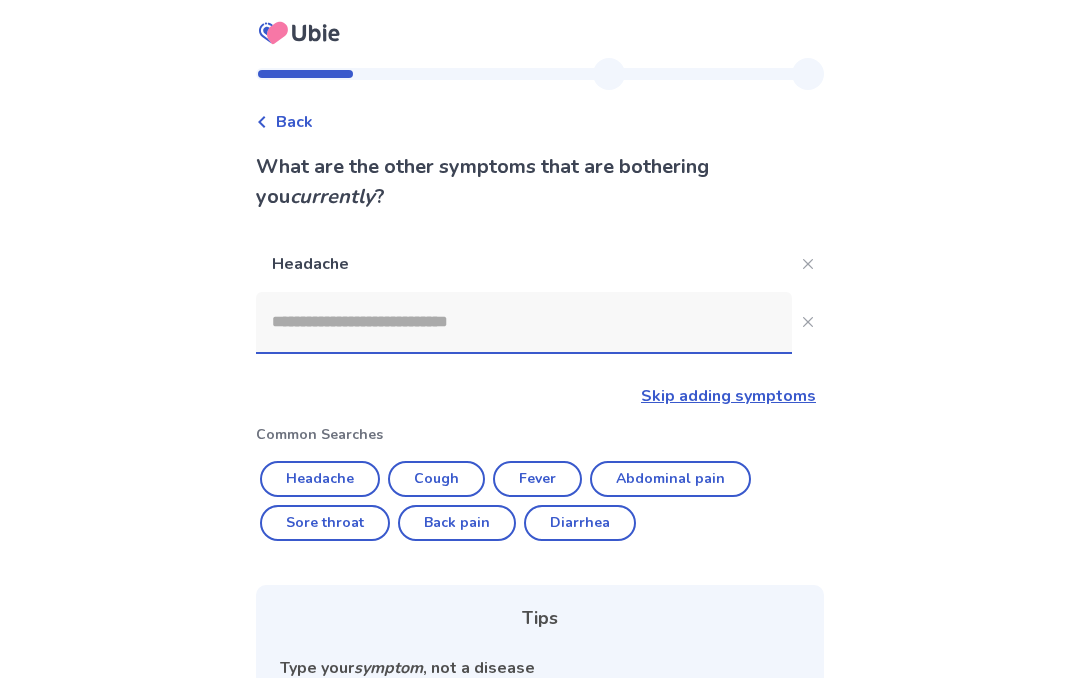 click 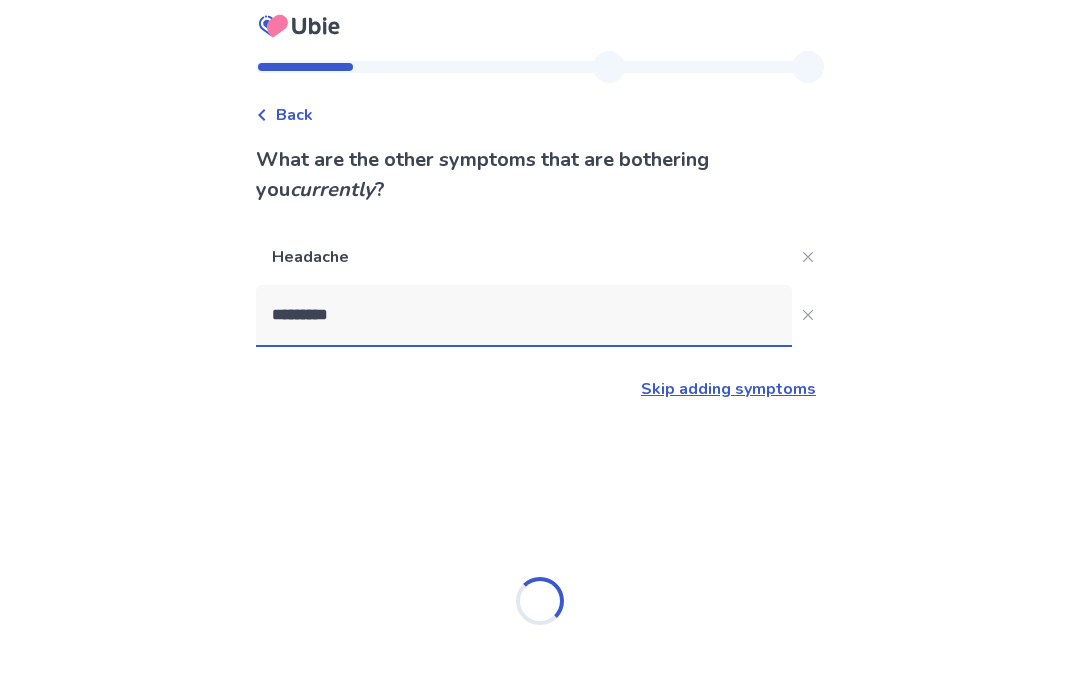 type on "********" 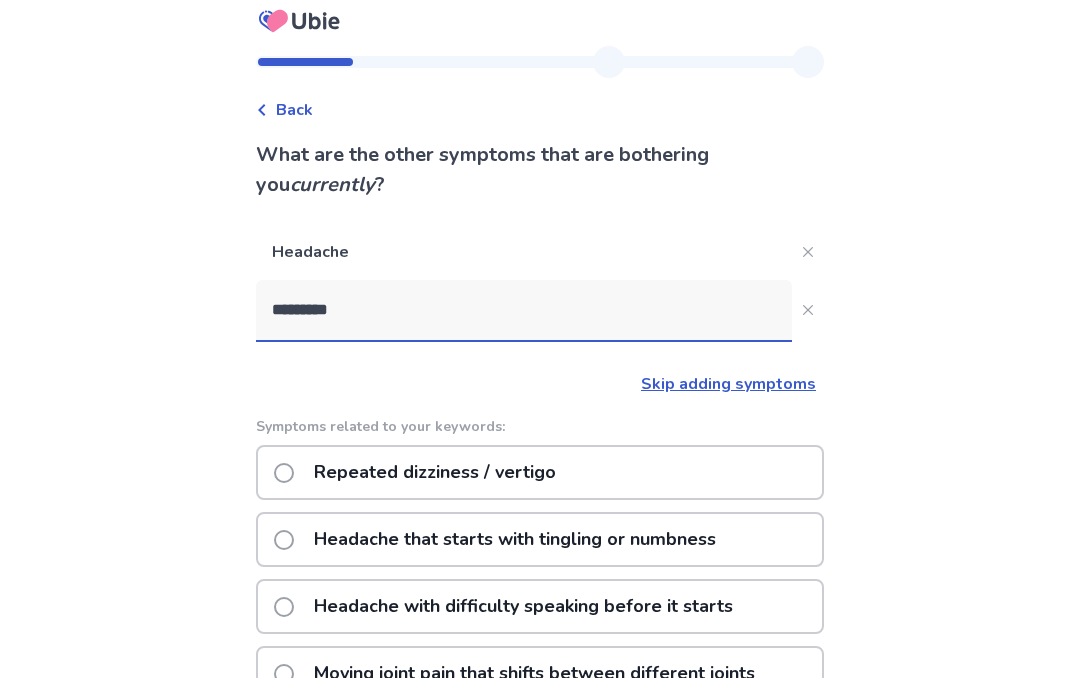 scroll, scrollTop: 0, scrollLeft: 0, axis: both 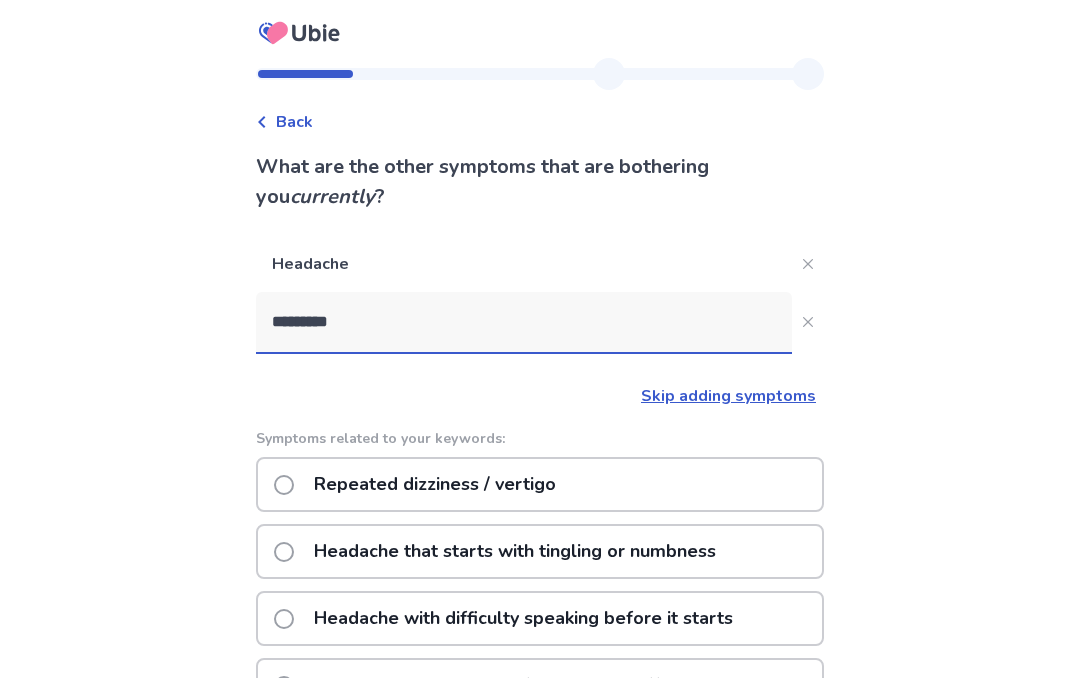 click on "********" 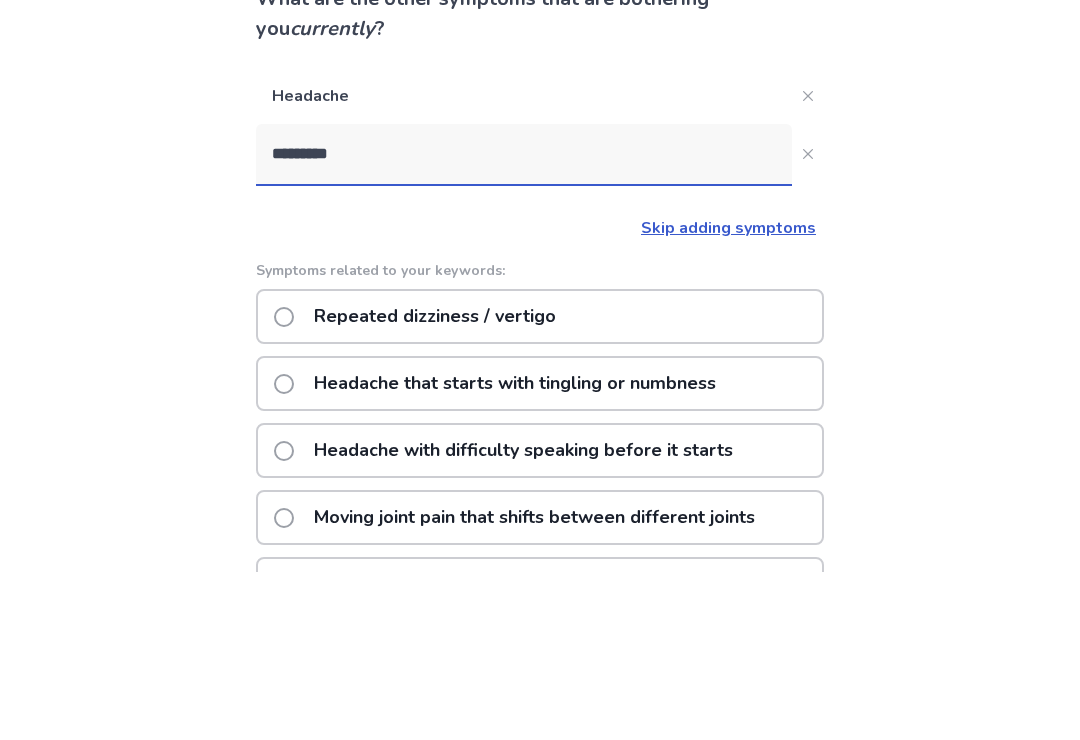 click on "Repeated dizziness / vertigo" 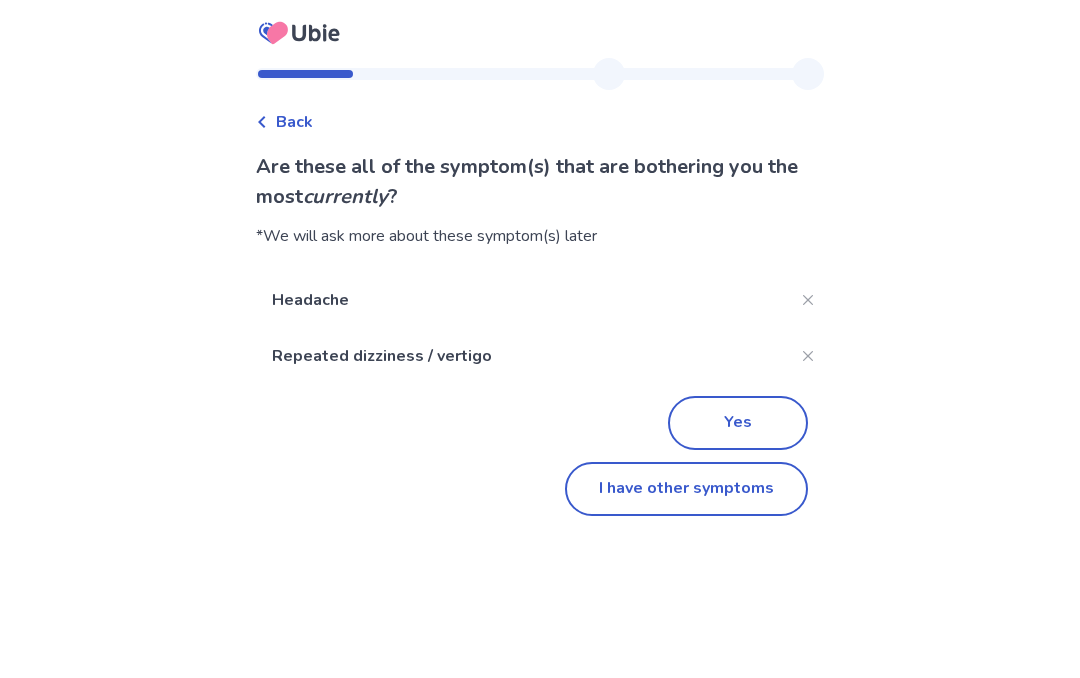 click 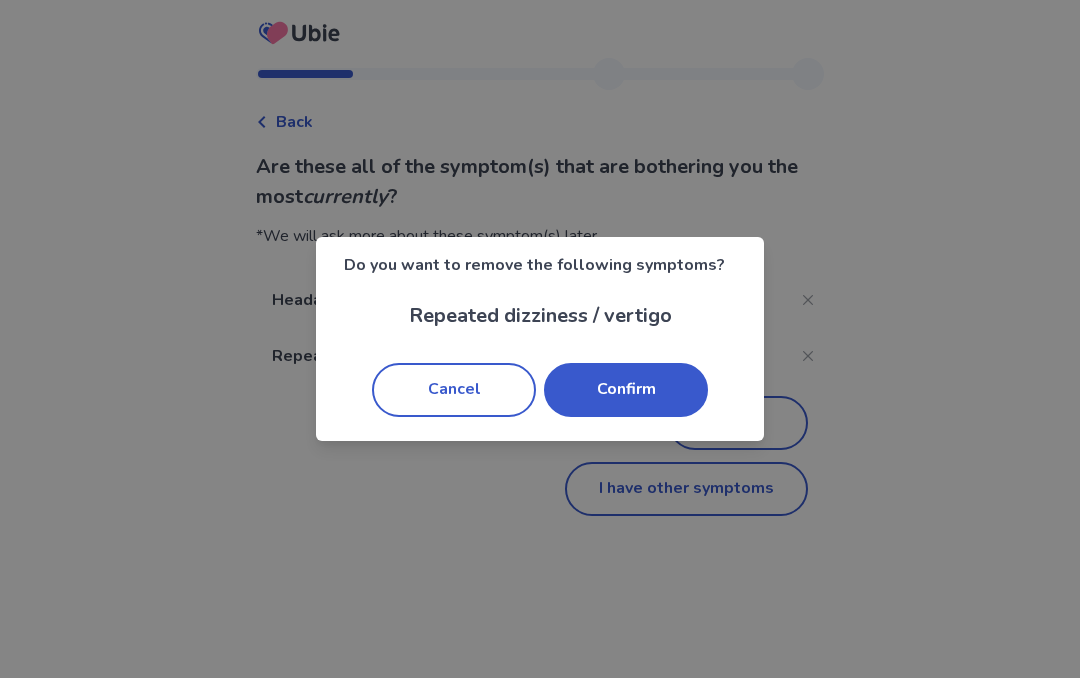click on "Confirm" at bounding box center [626, 390] 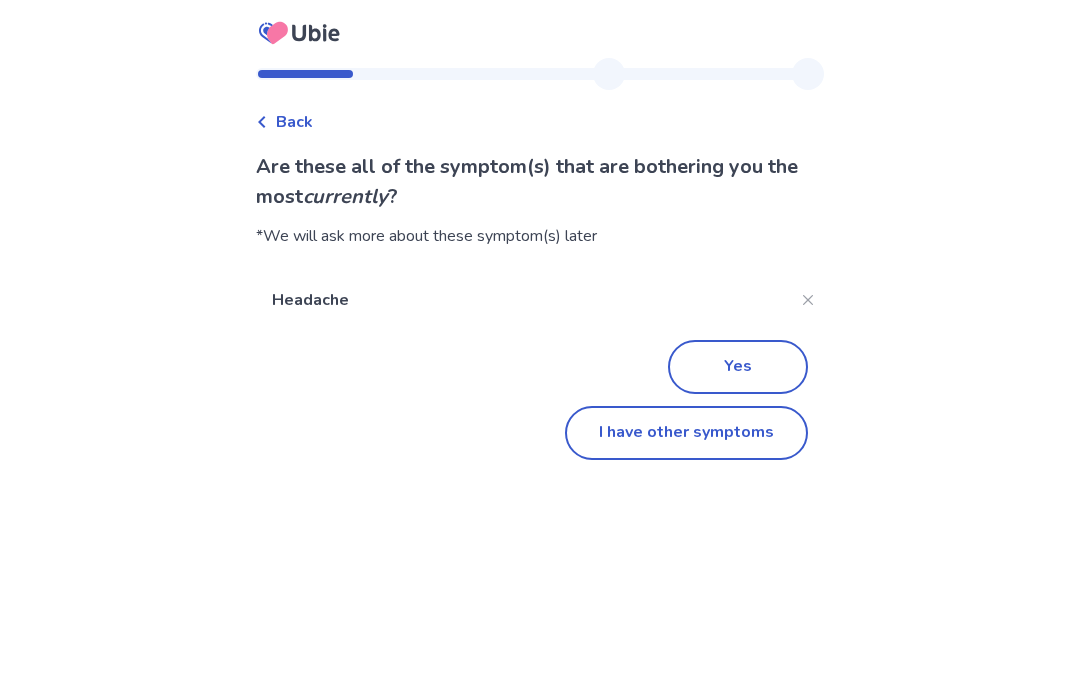click on "I have other symptoms" 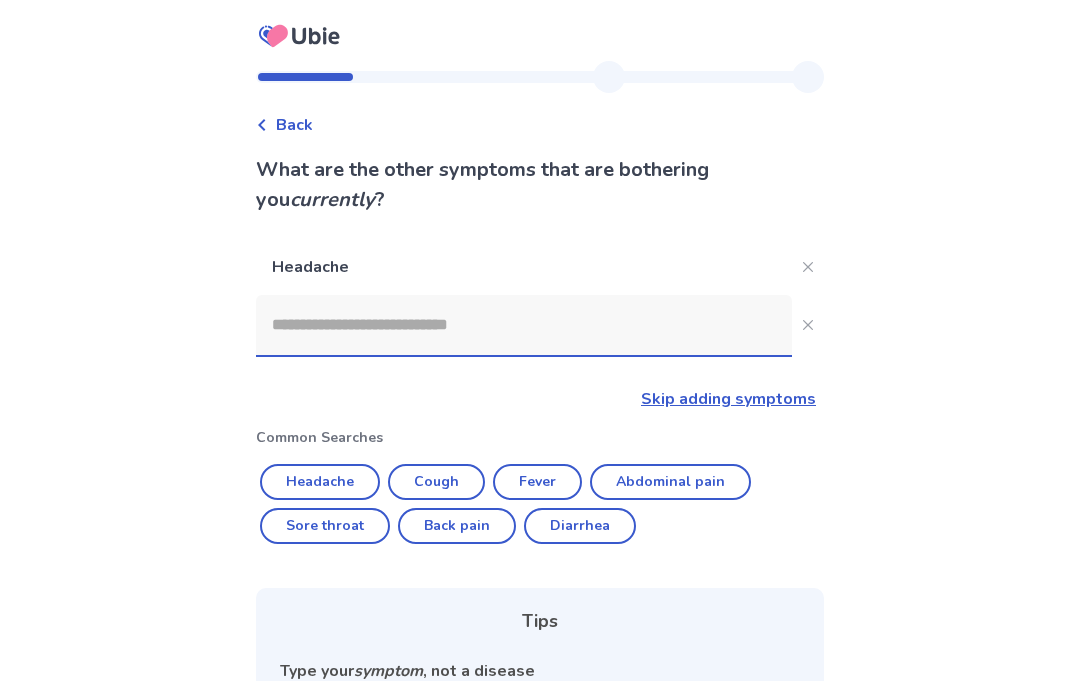 scroll, scrollTop: 142, scrollLeft: 0, axis: vertical 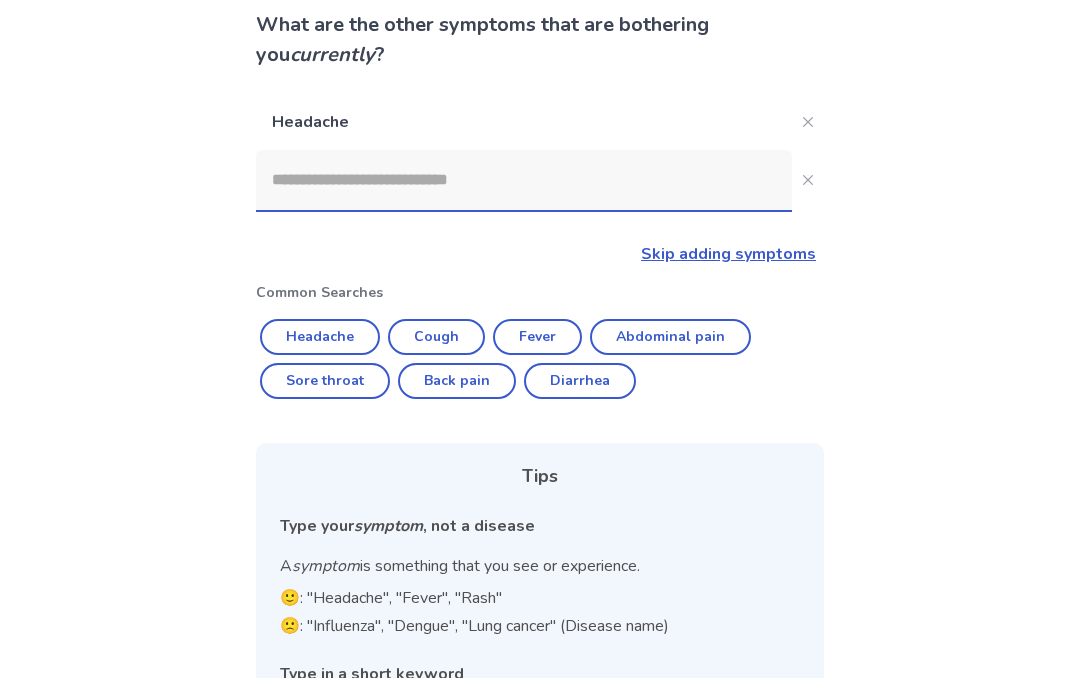click 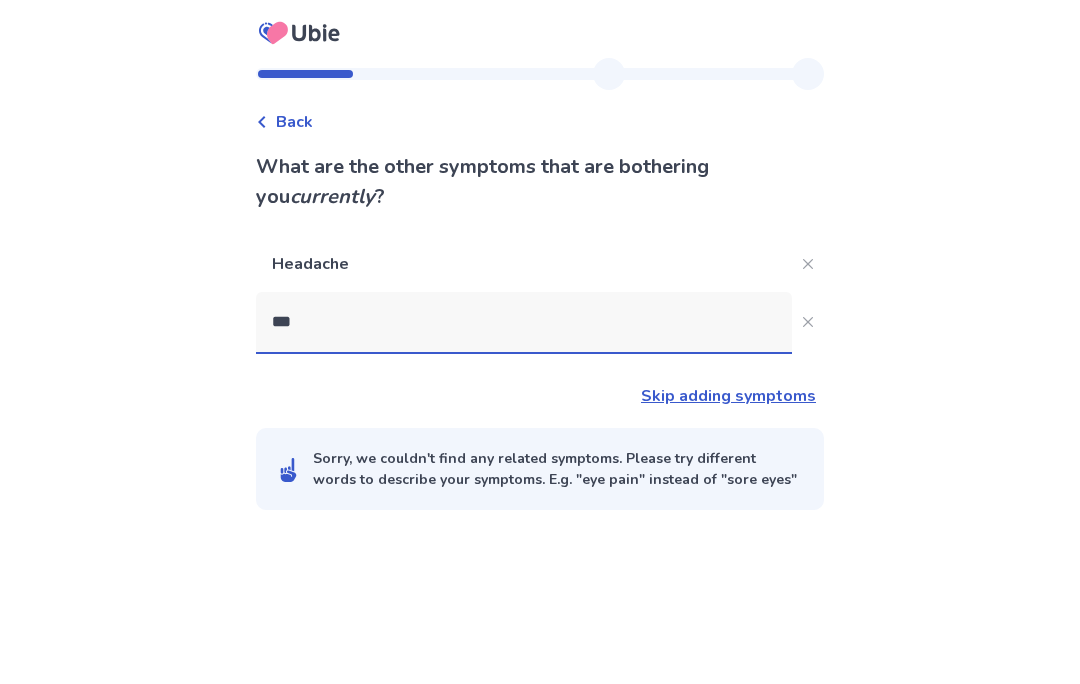 scroll, scrollTop: 0, scrollLeft: 0, axis: both 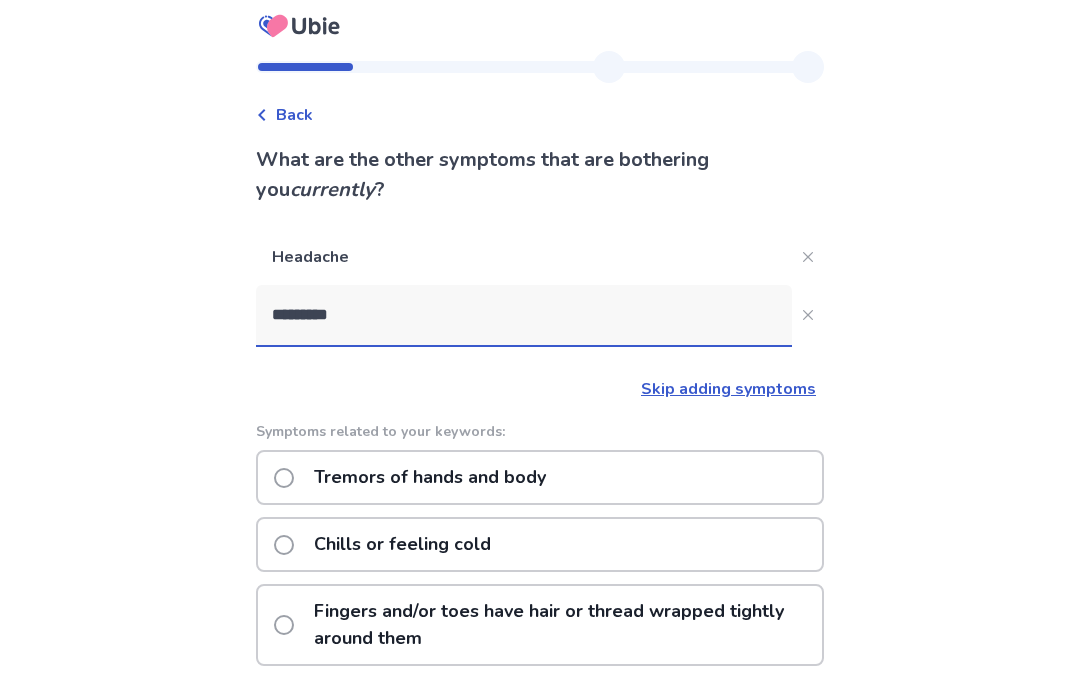 type on "*********" 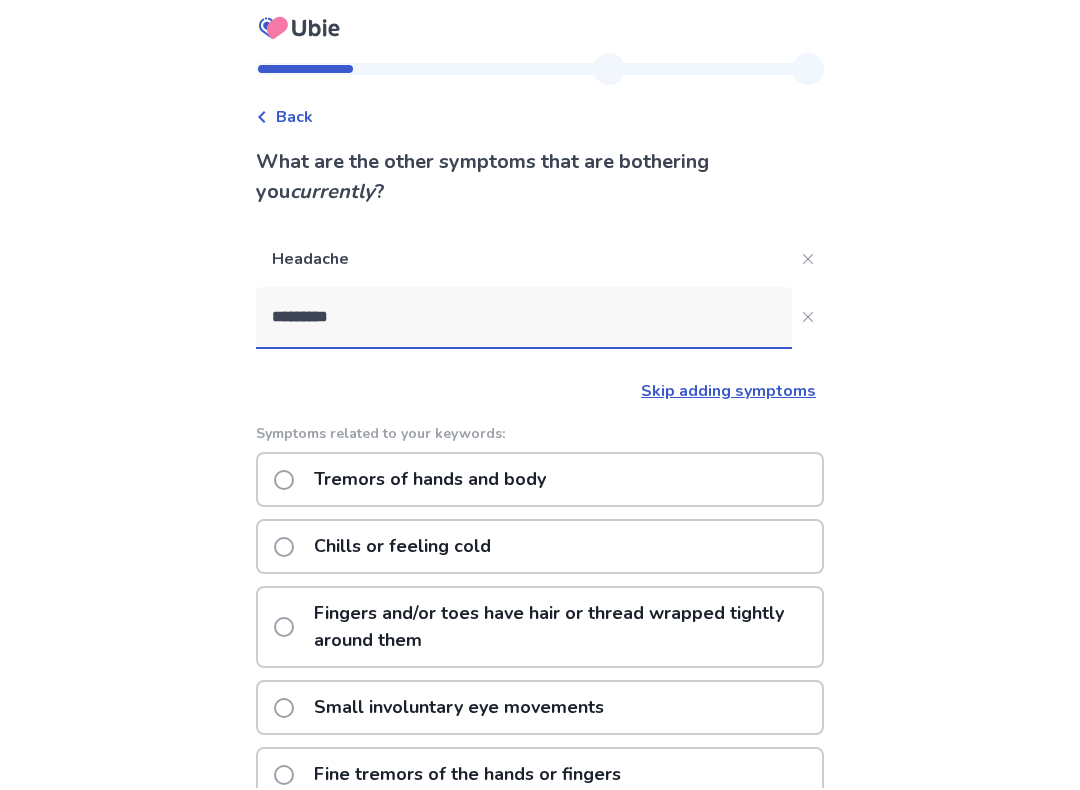 scroll, scrollTop: 21, scrollLeft: 0, axis: vertical 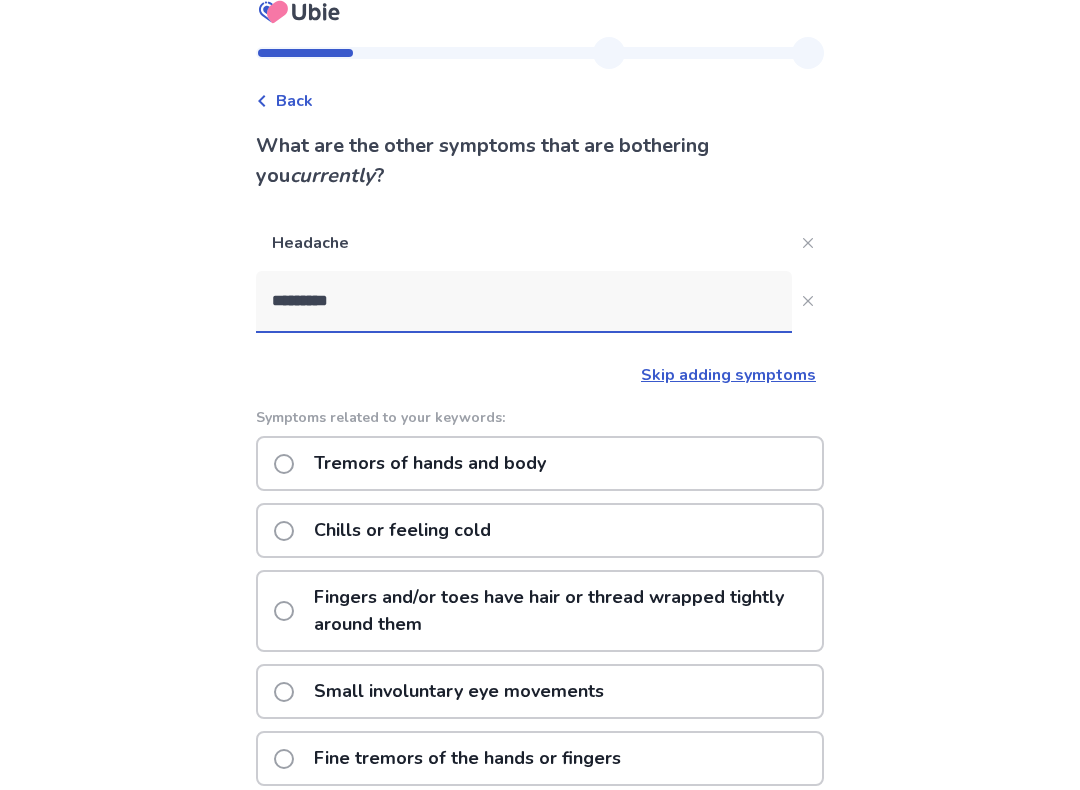 click on "Tremors of hands and body" 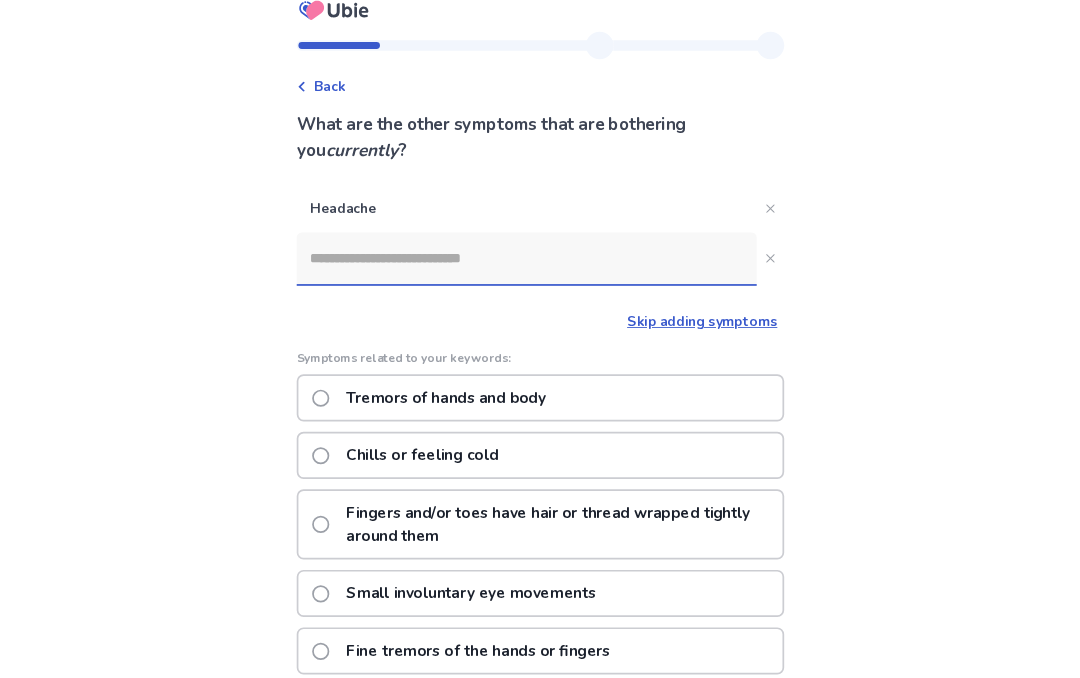 scroll, scrollTop: 0, scrollLeft: 0, axis: both 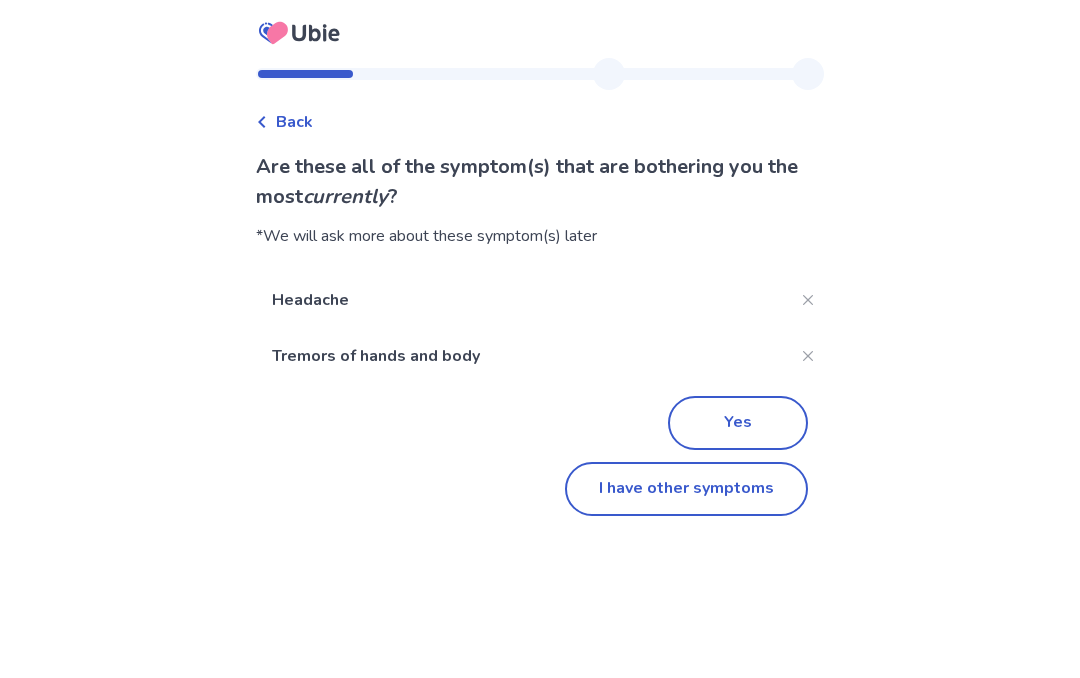 click on "I have other symptoms" 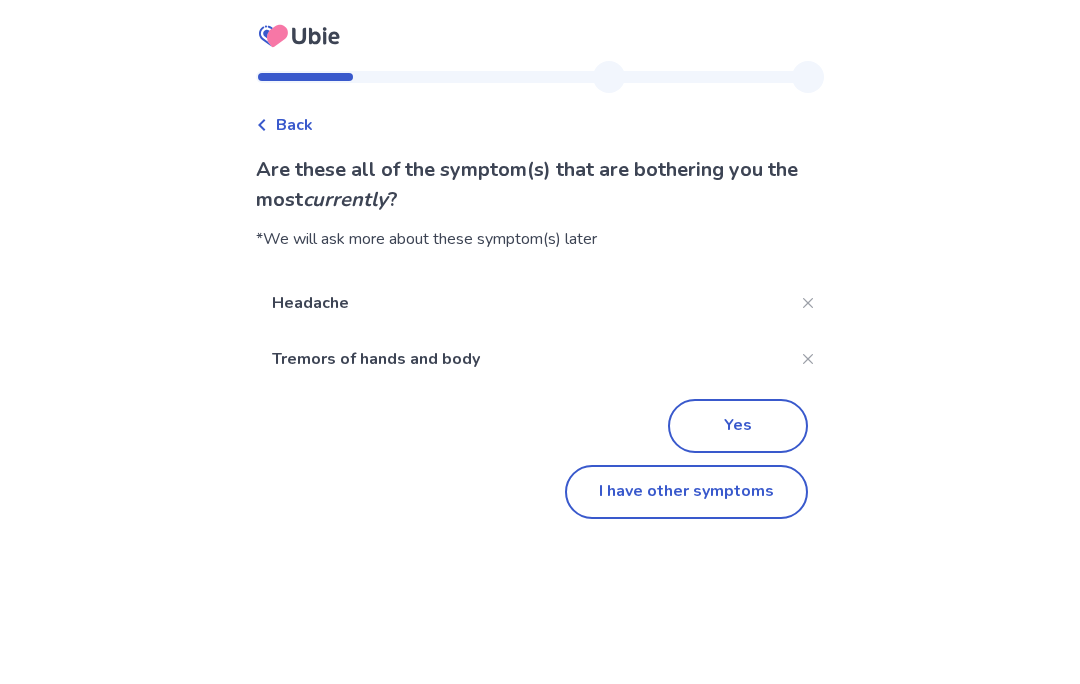 scroll, scrollTop: 23, scrollLeft: 0, axis: vertical 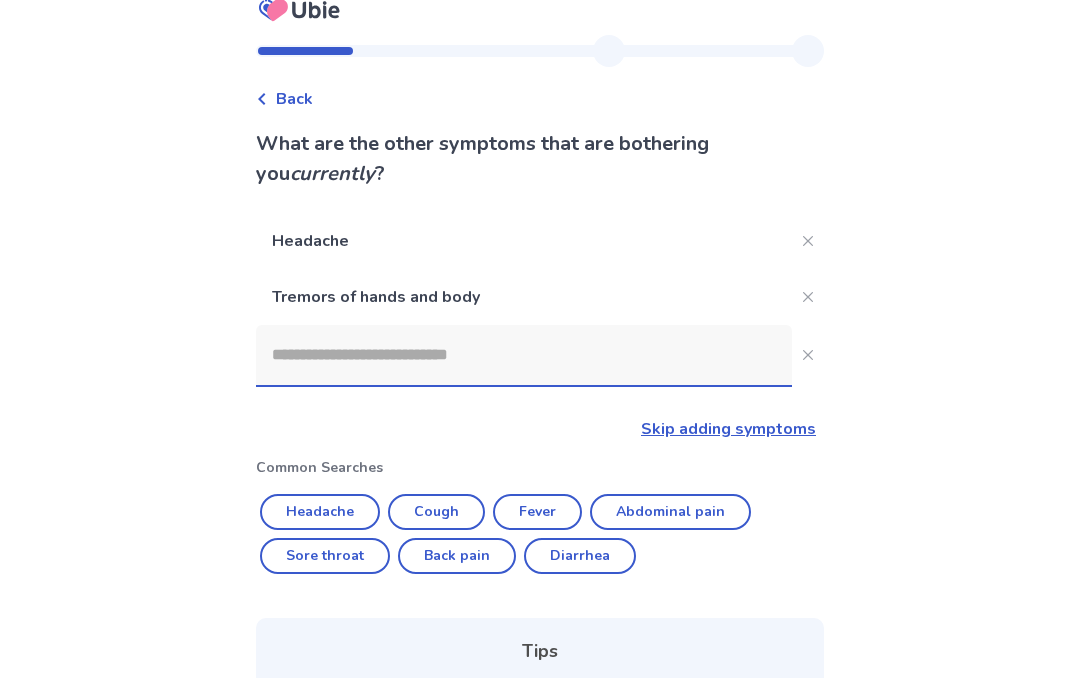 click 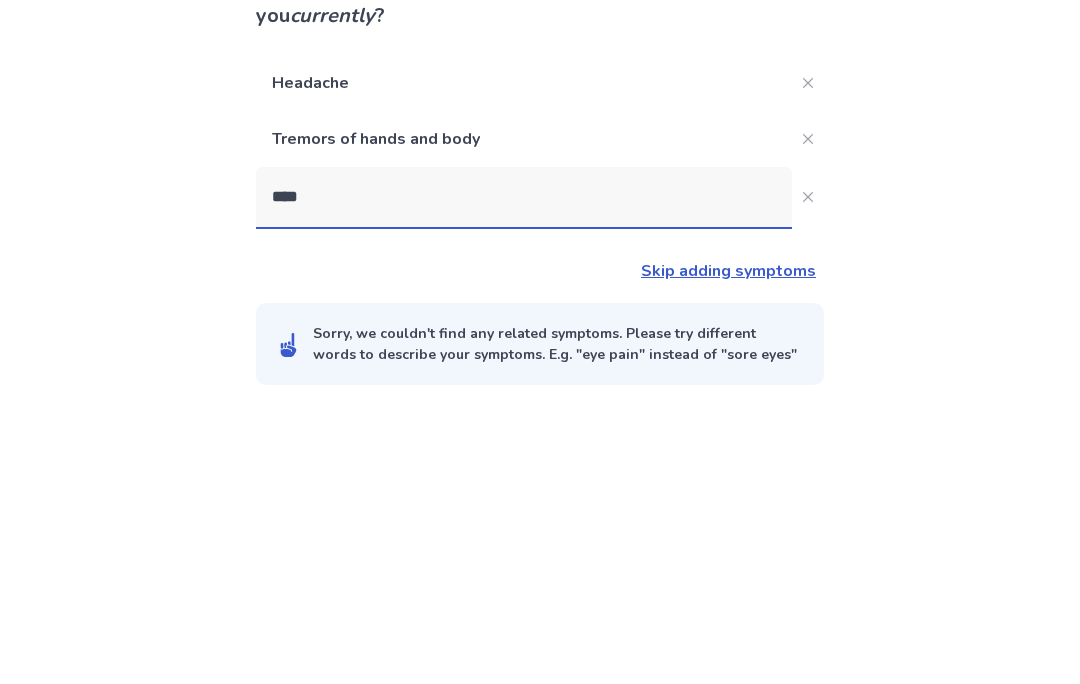 scroll, scrollTop: 0, scrollLeft: 0, axis: both 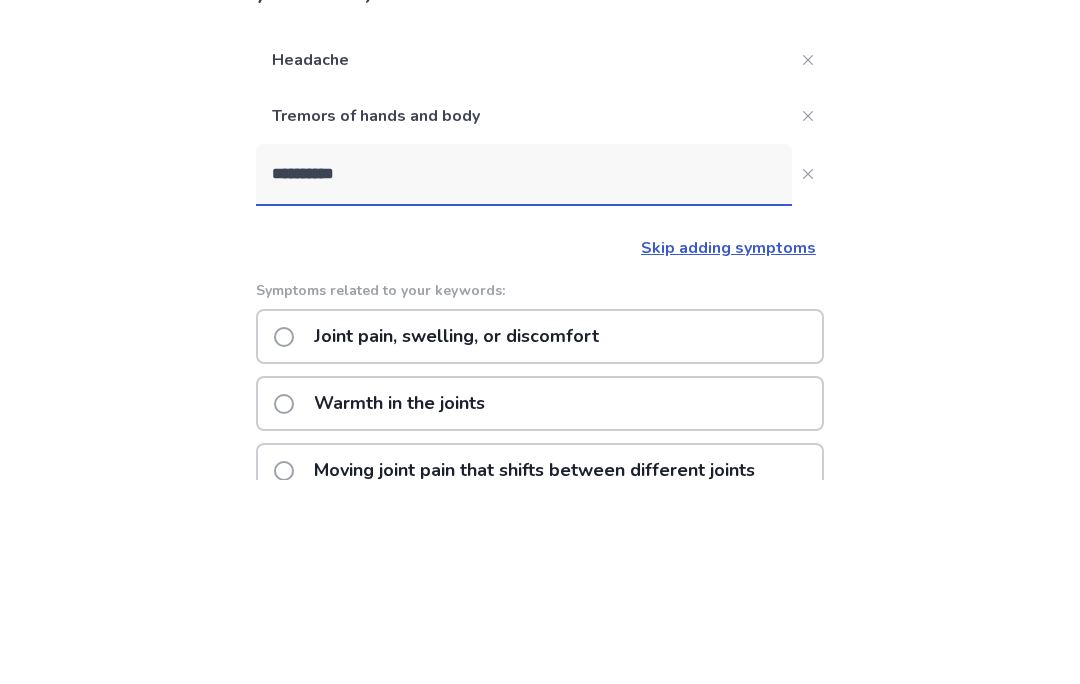 type on "**********" 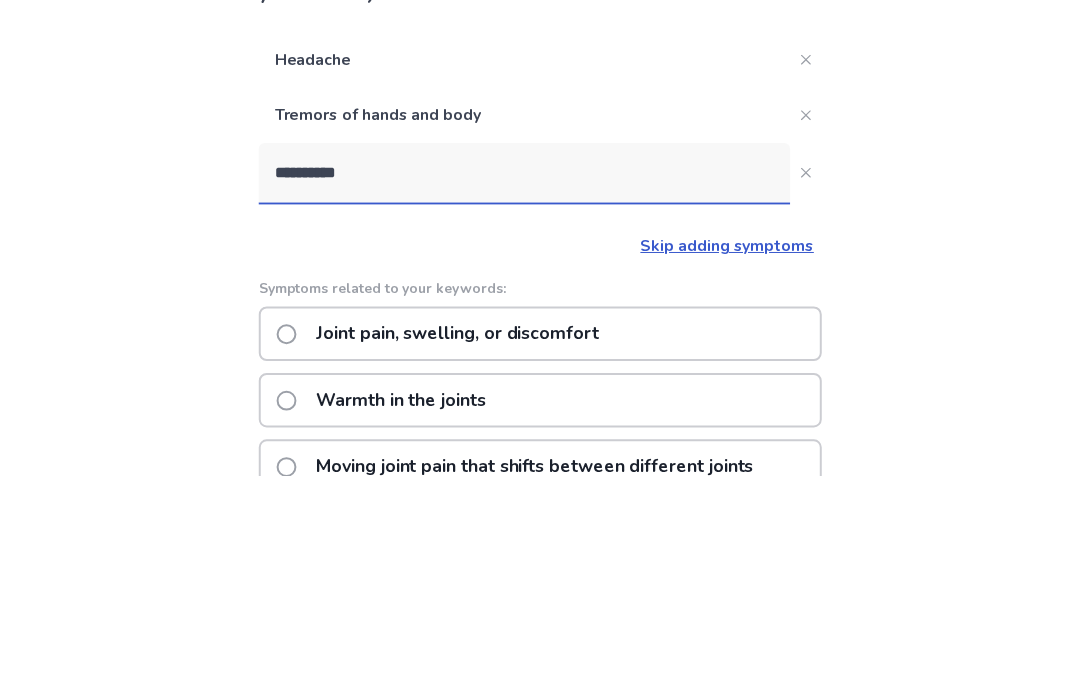 scroll, scrollTop: 204, scrollLeft: 0, axis: vertical 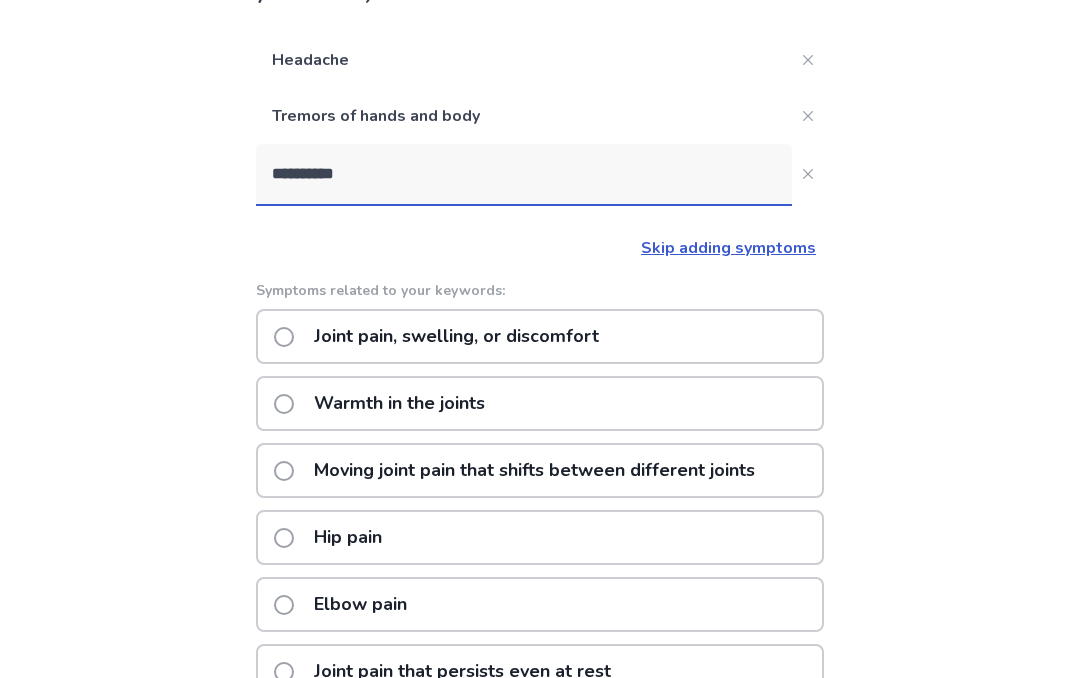 click on "Joint pain, swelling, or discomfort" 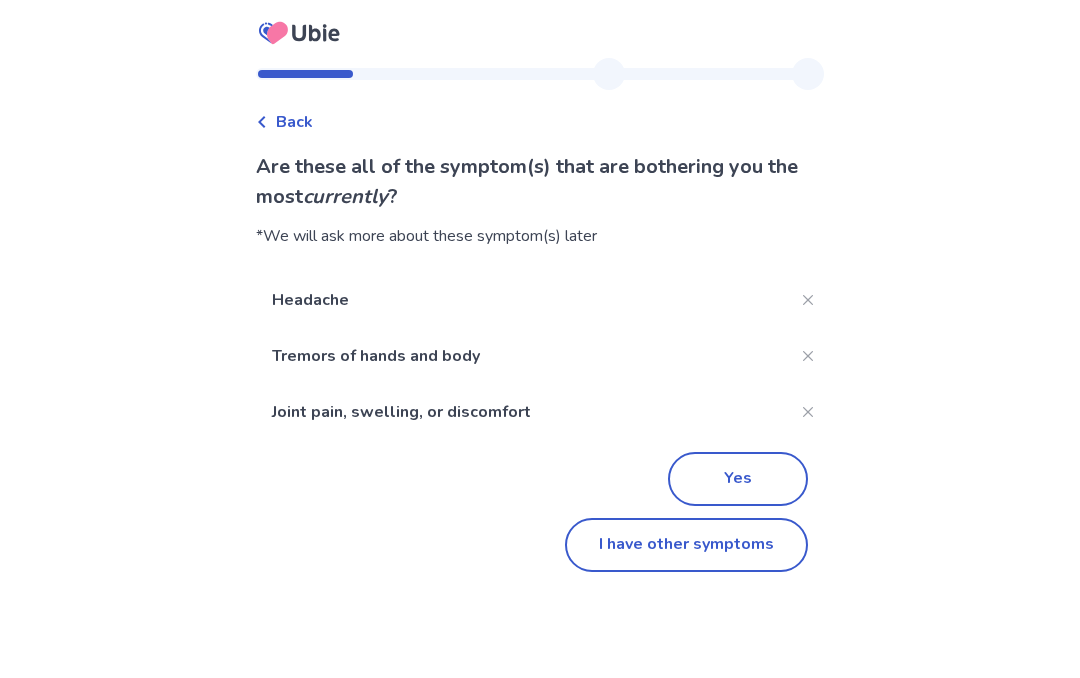 scroll, scrollTop: 0, scrollLeft: 0, axis: both 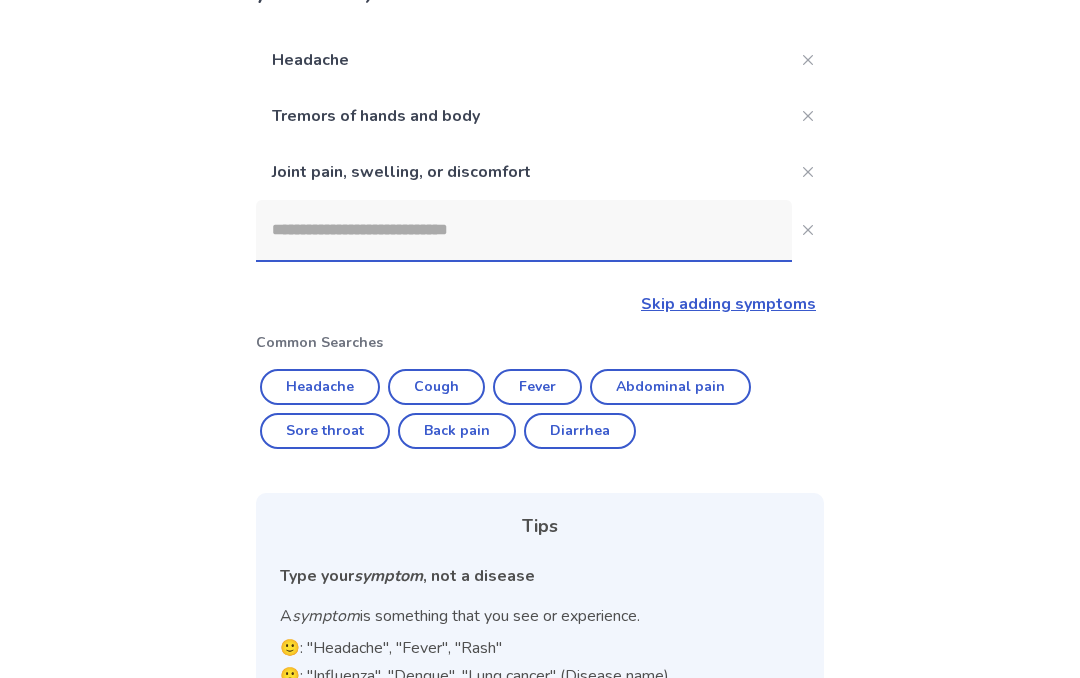 click 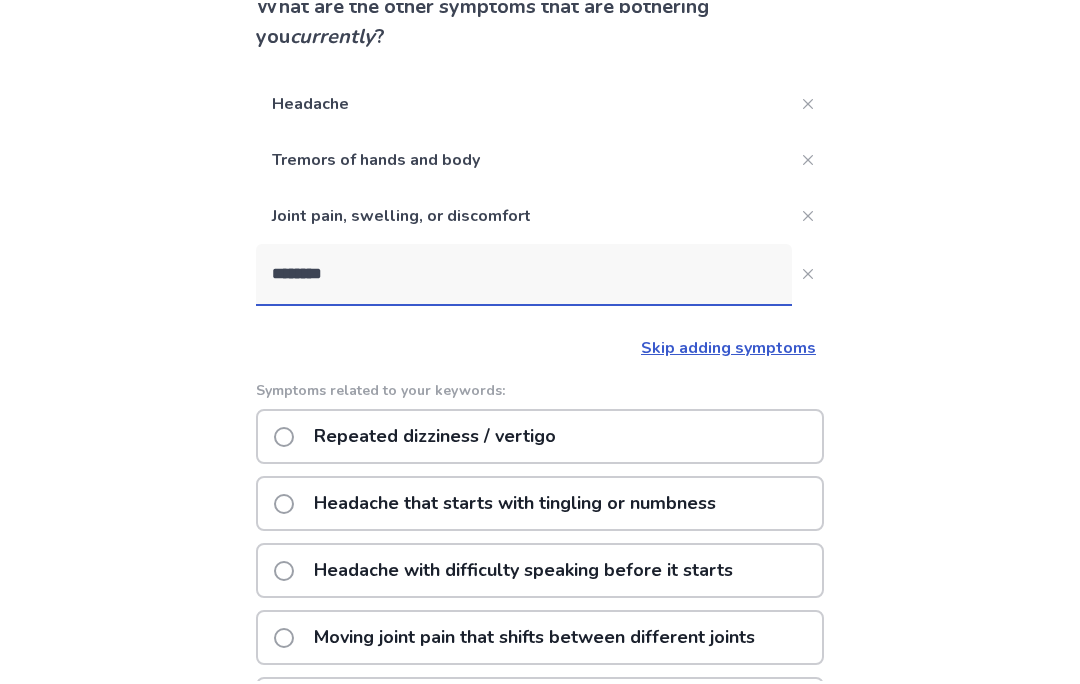 scroll, scrollTop: 157, scrollLeft: 0, axis: vertical 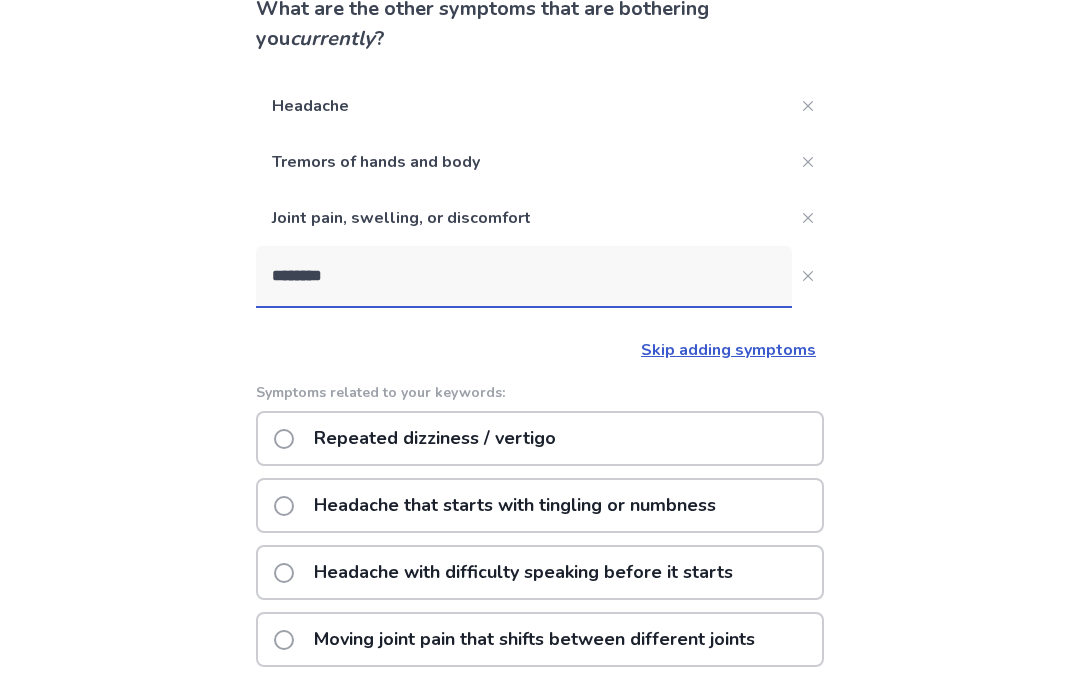 click on "********" 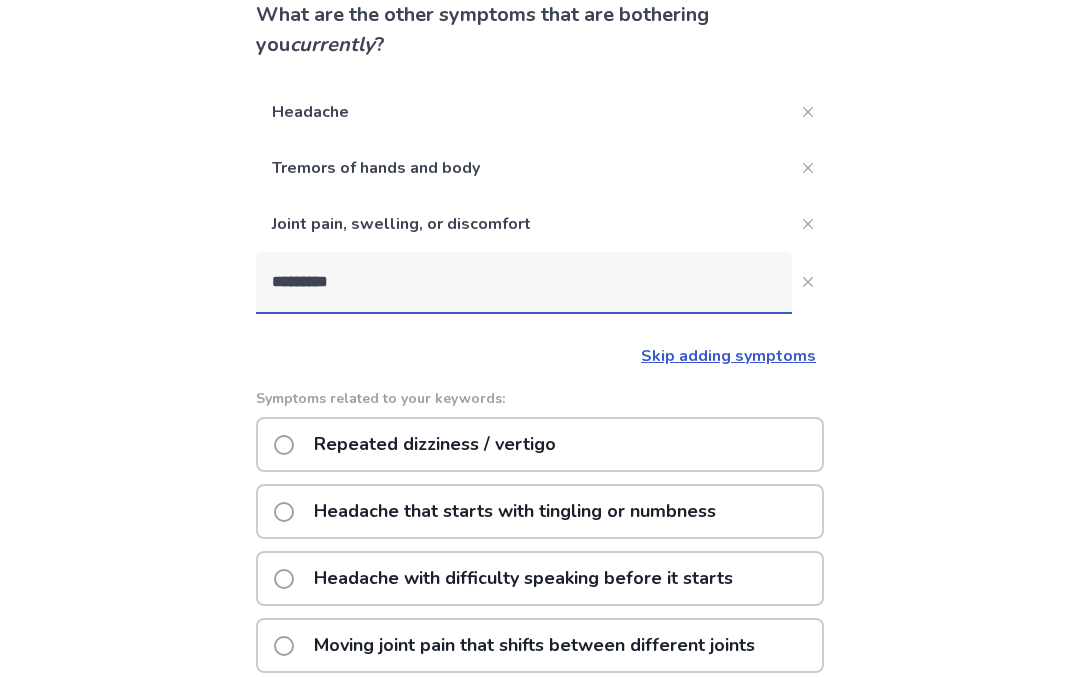 scroll, scrollTop: 154, scrollLeft: 0, axis: vertical 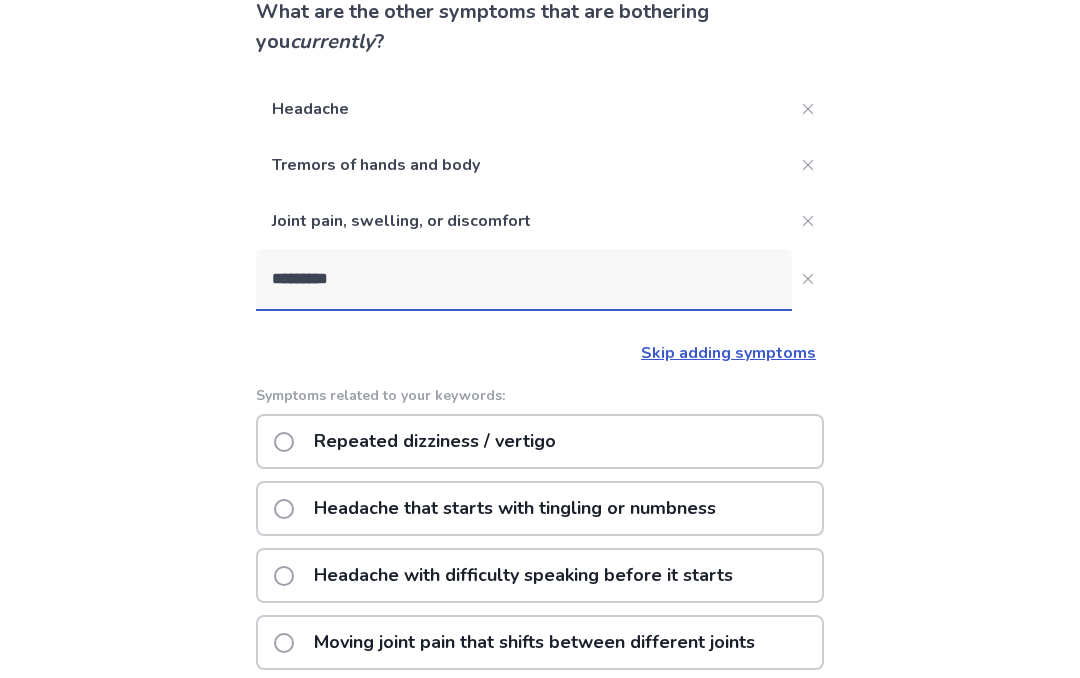 click on "*********" 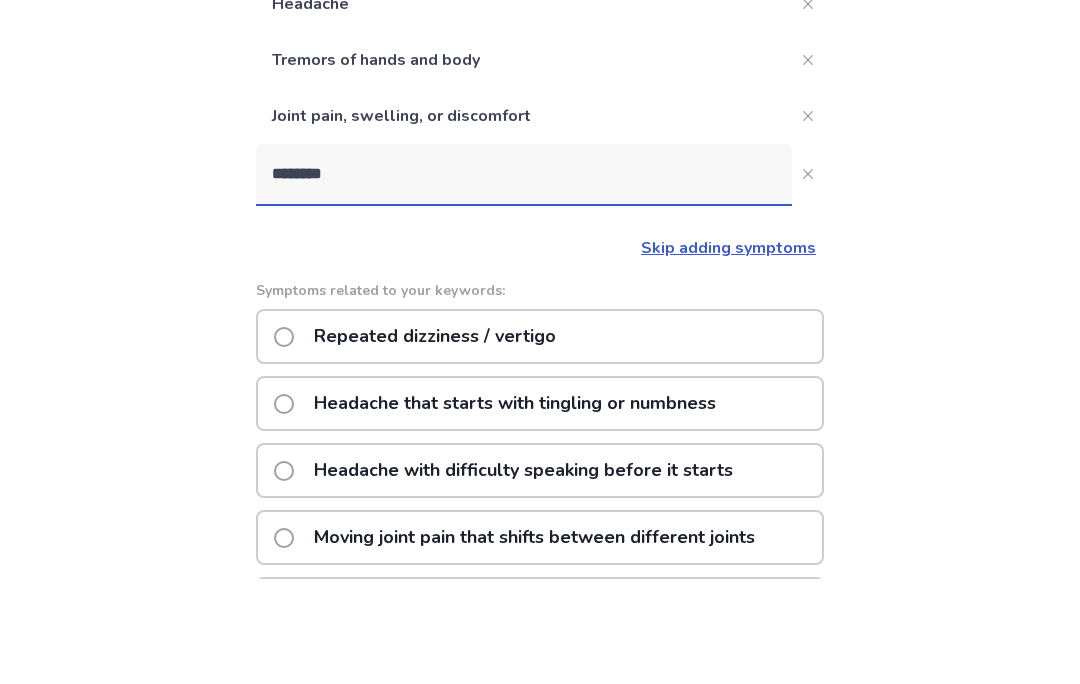 scroll, scrollTop: 260, scrollLeft: 0, axis: vertical 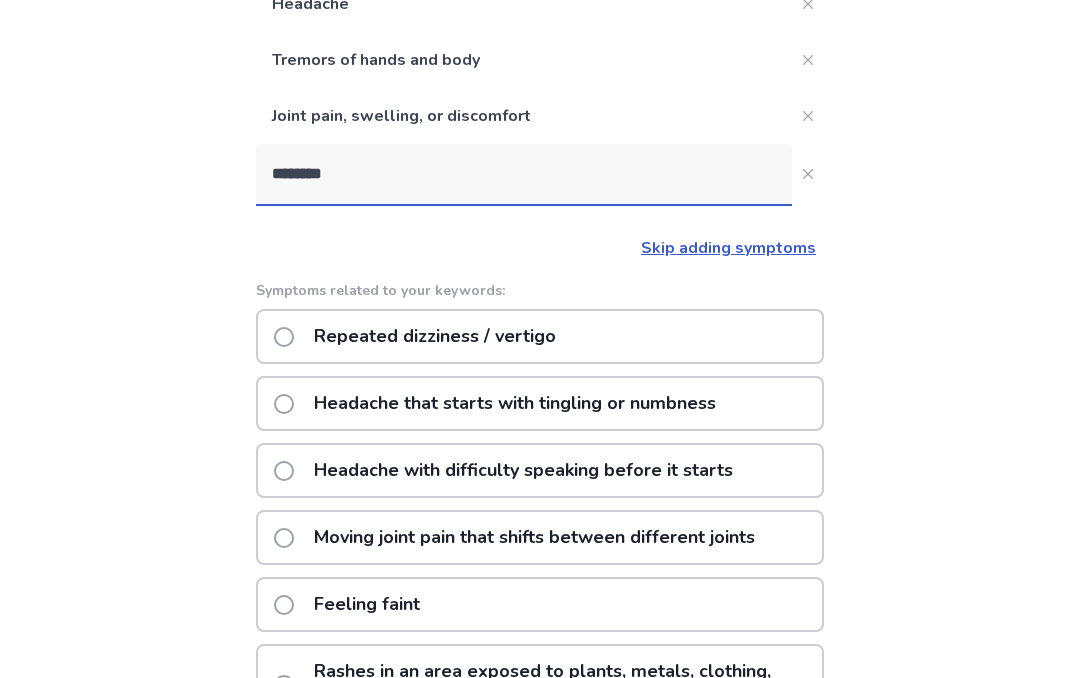 click on "********" 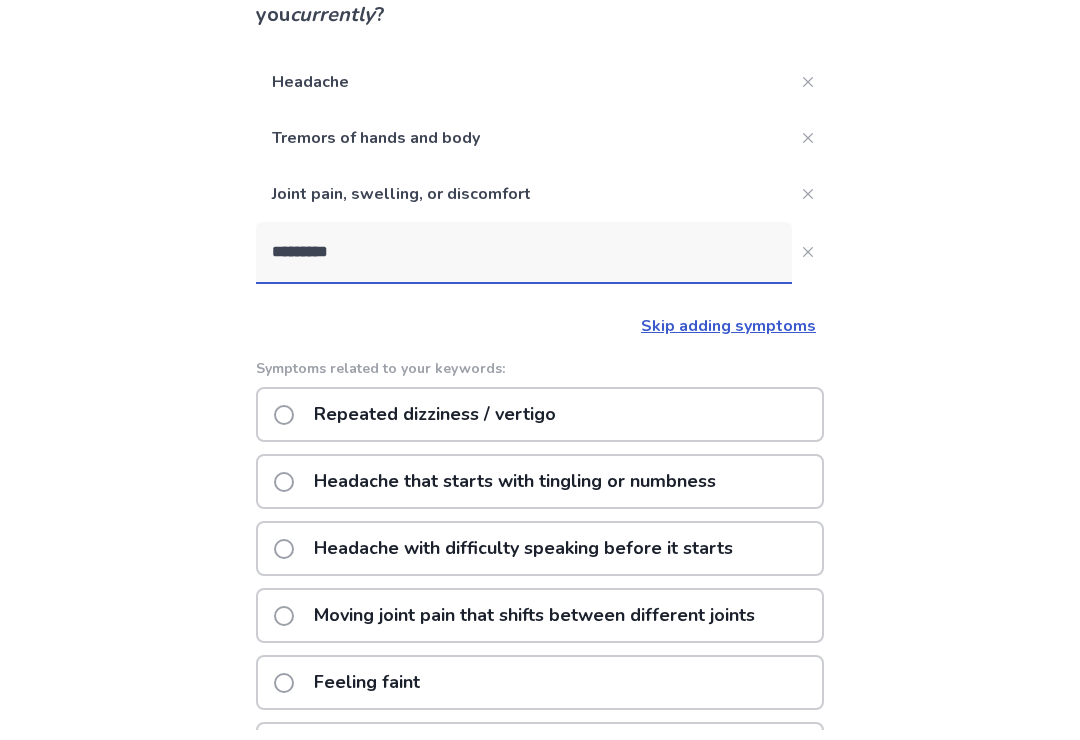 scroll, scrollTop: 182, scrollLeft: 0, axis: vertical 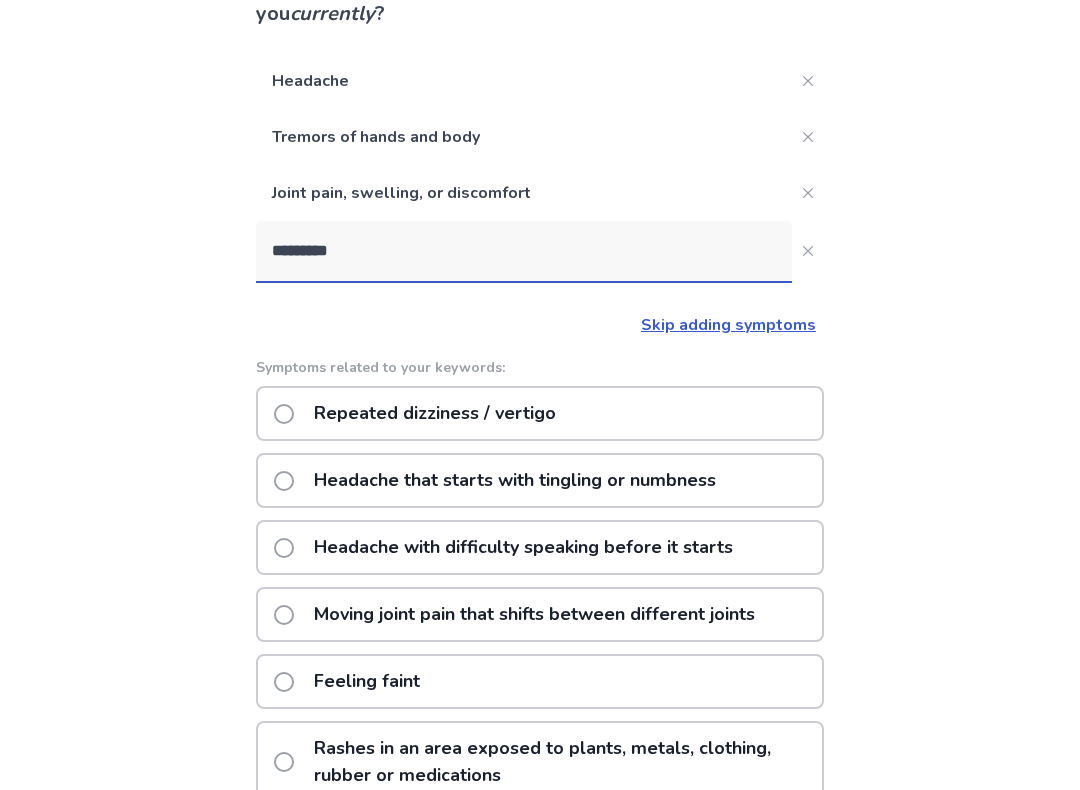 click on "*********" 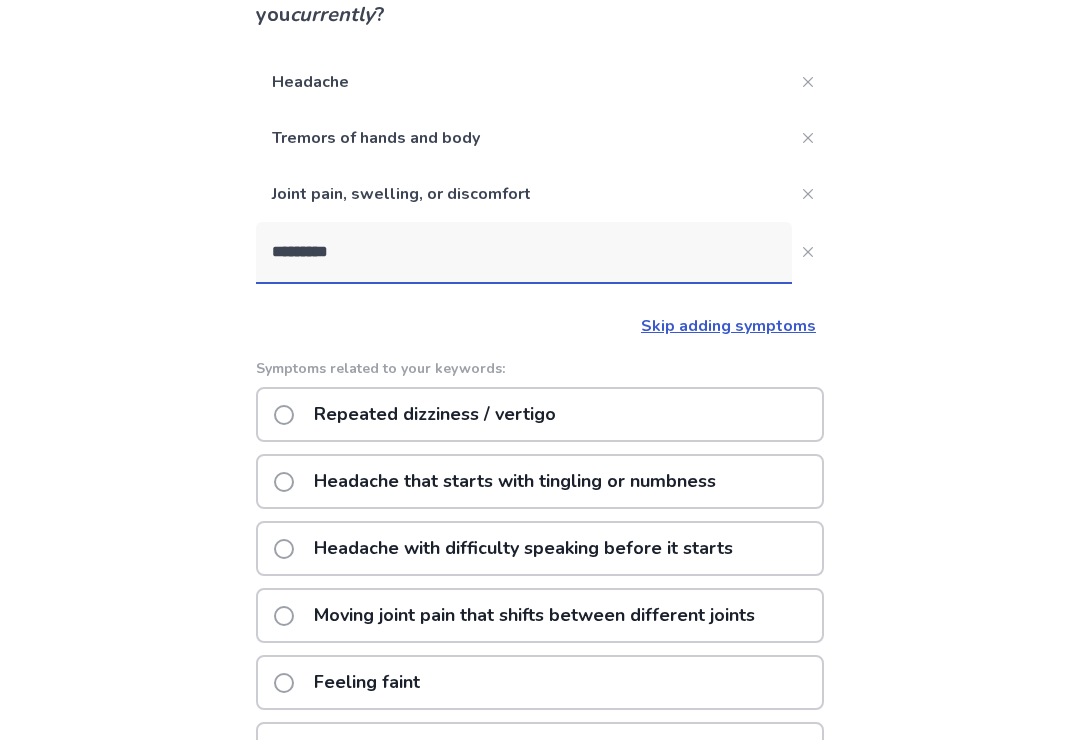 click on "*********" 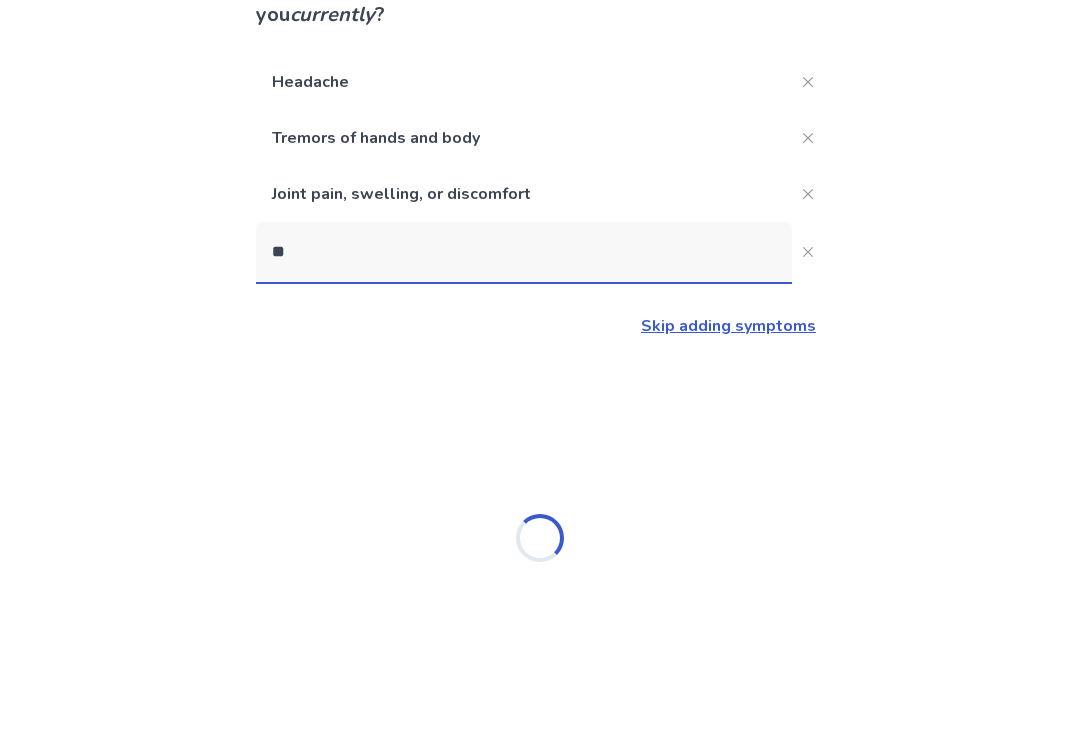 type on "*" 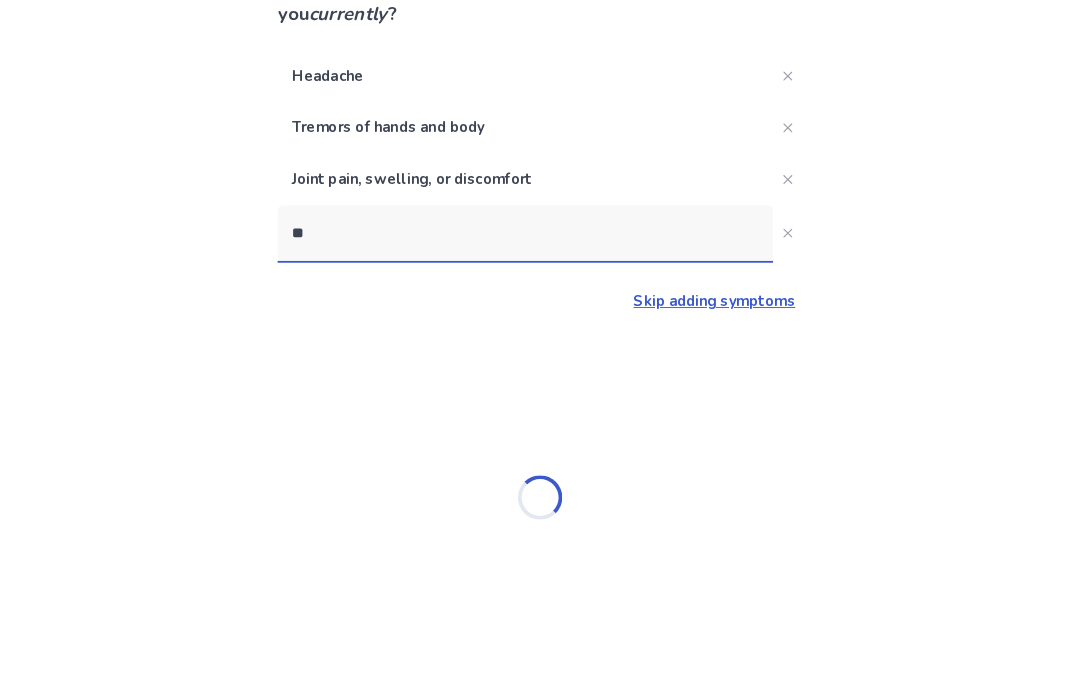 scroll, scrollTop: 0, scrollLeft: 0, axis: both 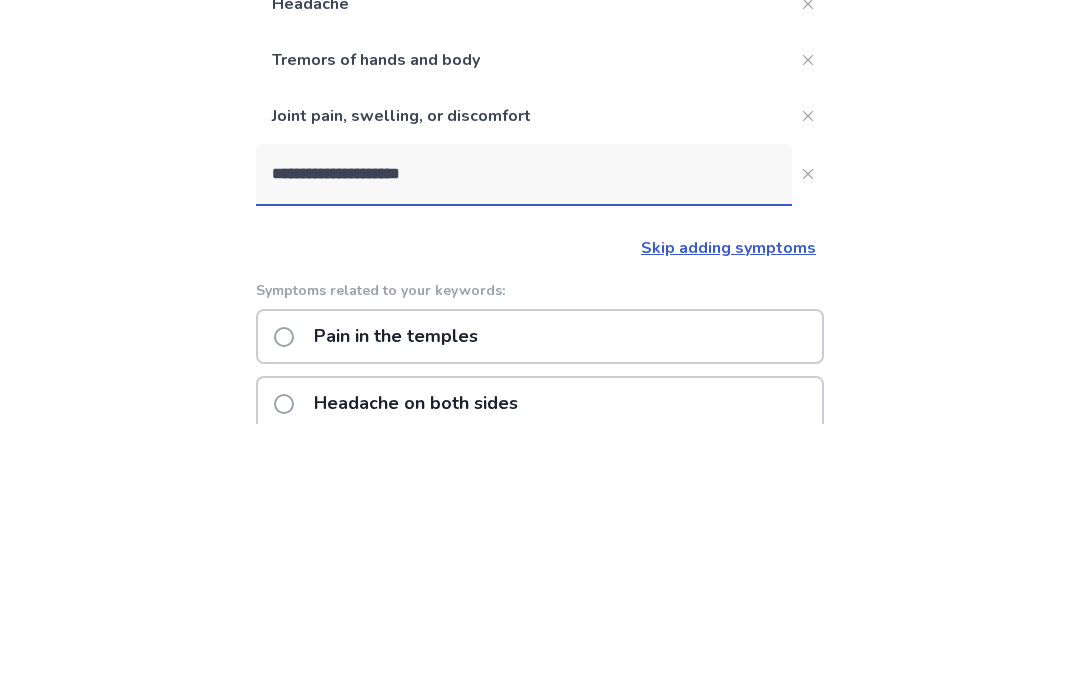 type on "**********" 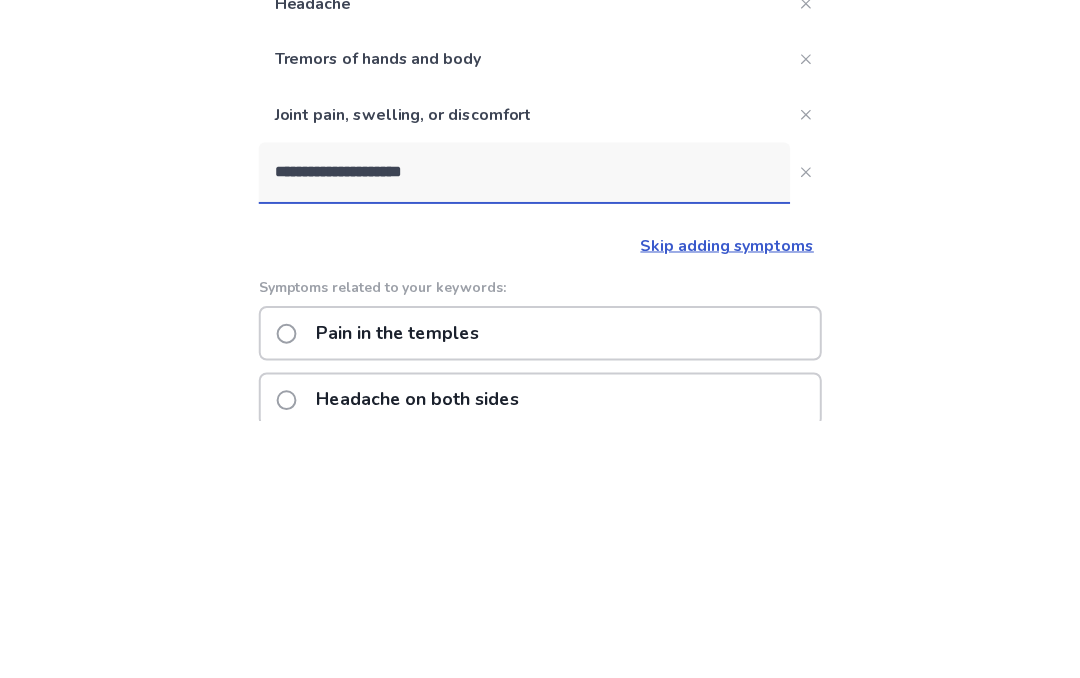 scroll, scrollTop: 260, scrollLeft: 0, axis: vertical 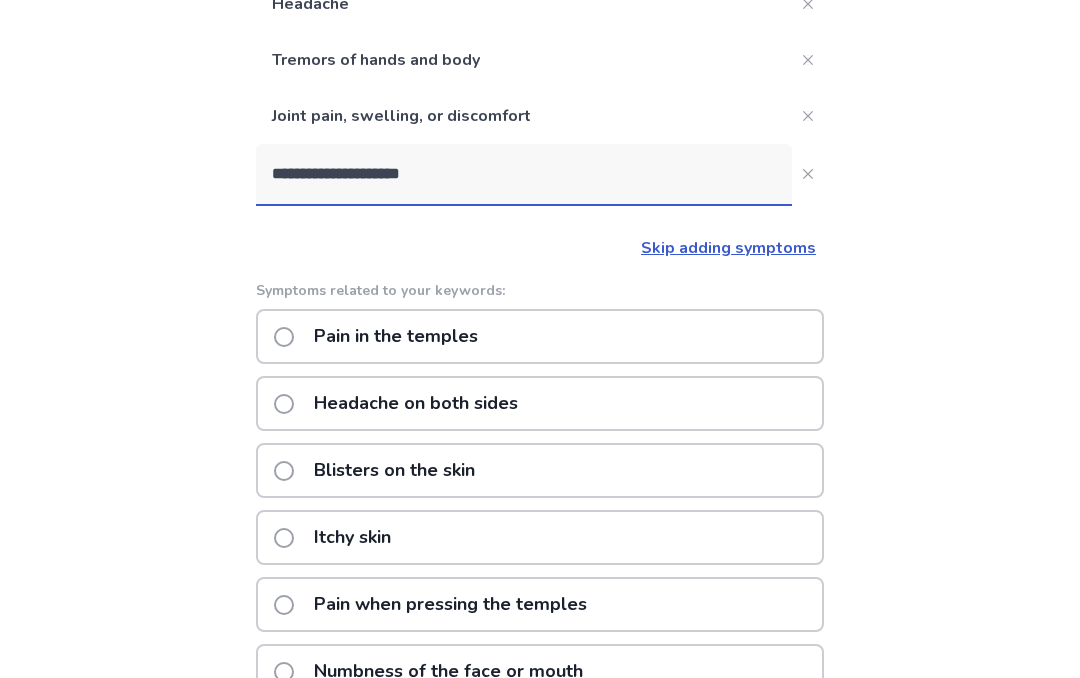 click on "Pain in the temples" 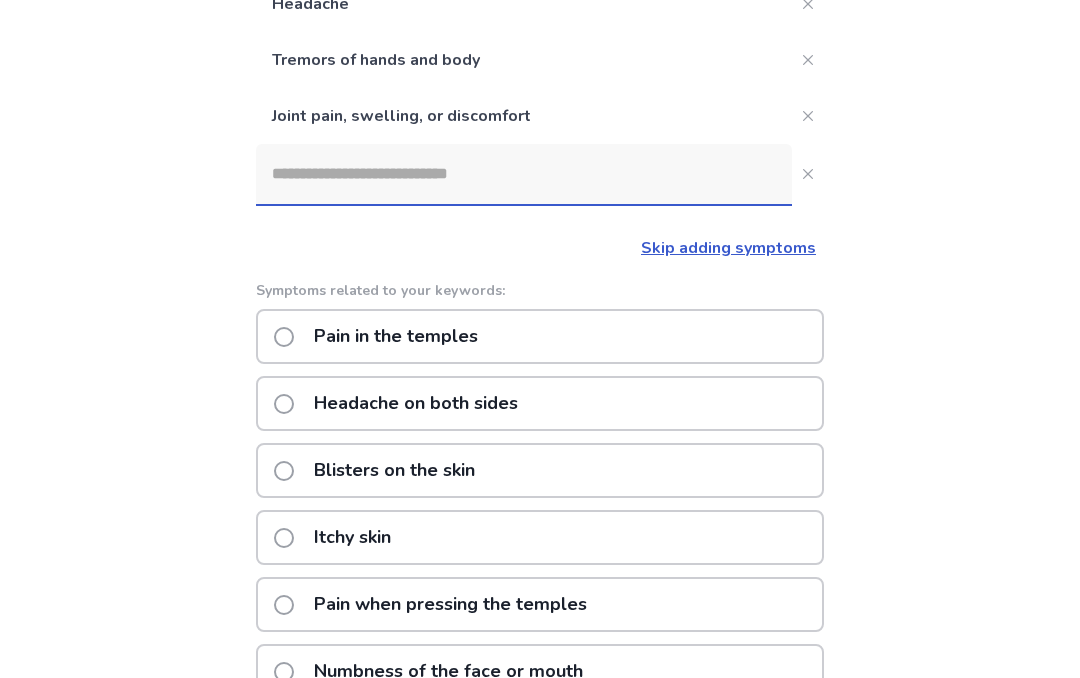 scroll, scrollTop: 0, scrollLeft: 0, axis: both 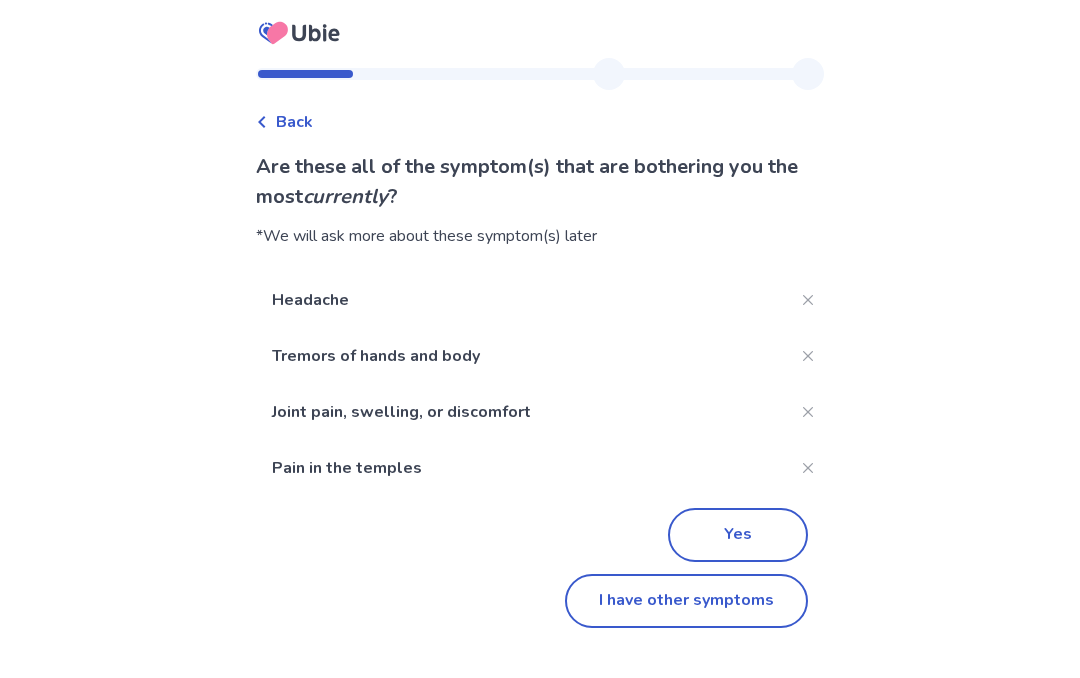 click on "Yes" 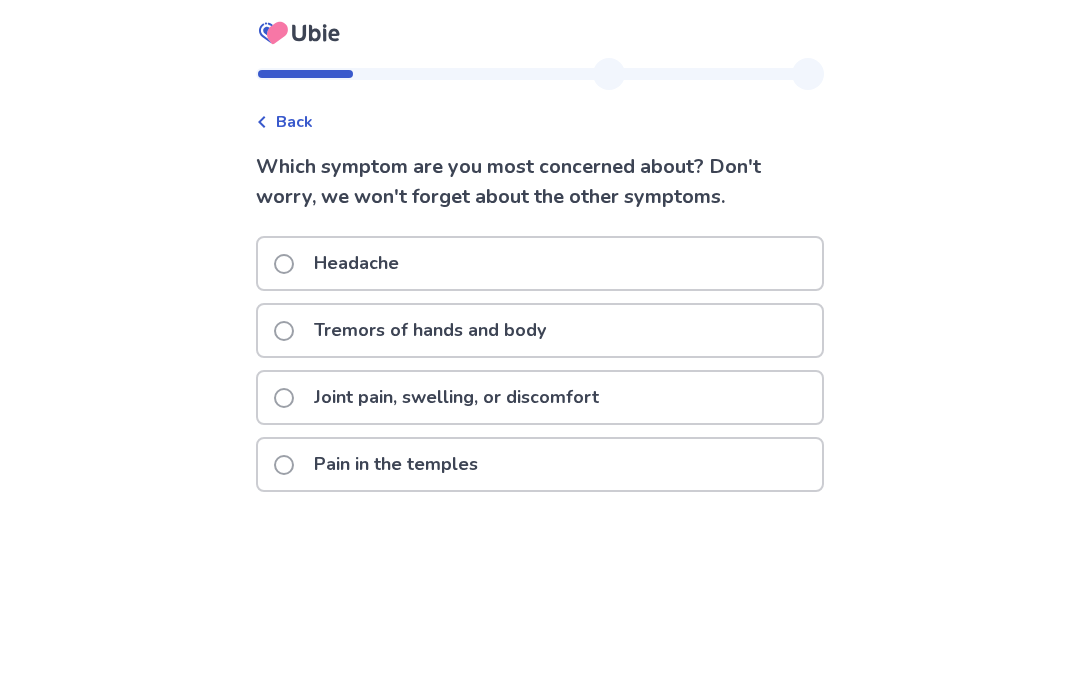 click on "Tremors of hands and body" 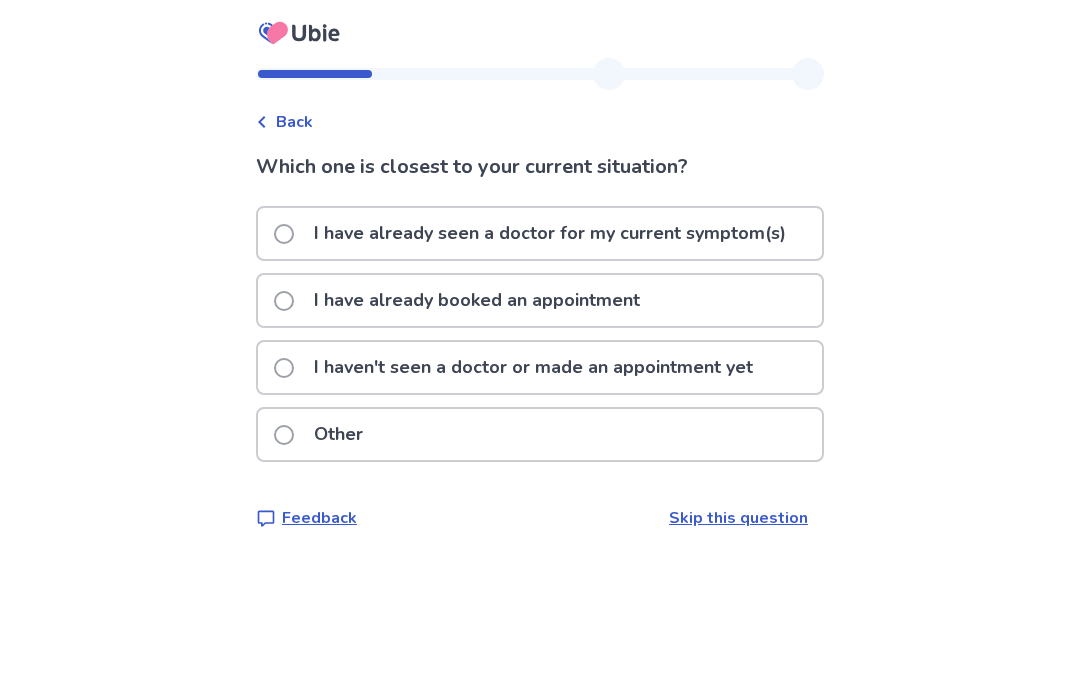 click on "I have already seen a doctor for my current symptom(s)" at bounding box center (550, 233) 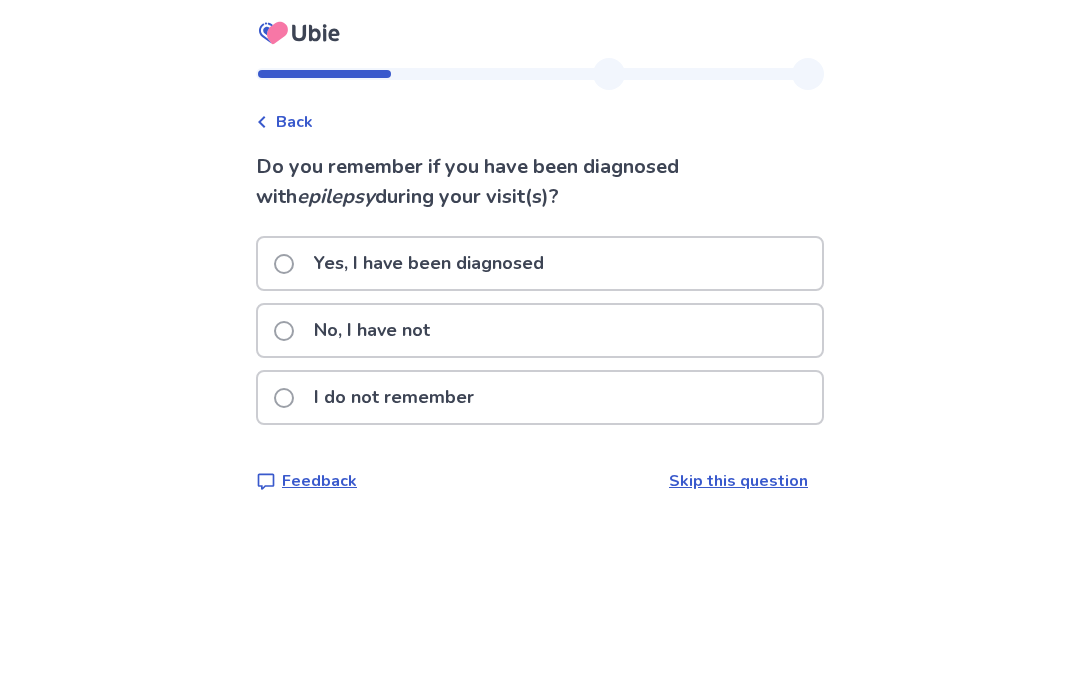 click on "Back" at bounding box center [294, 122] 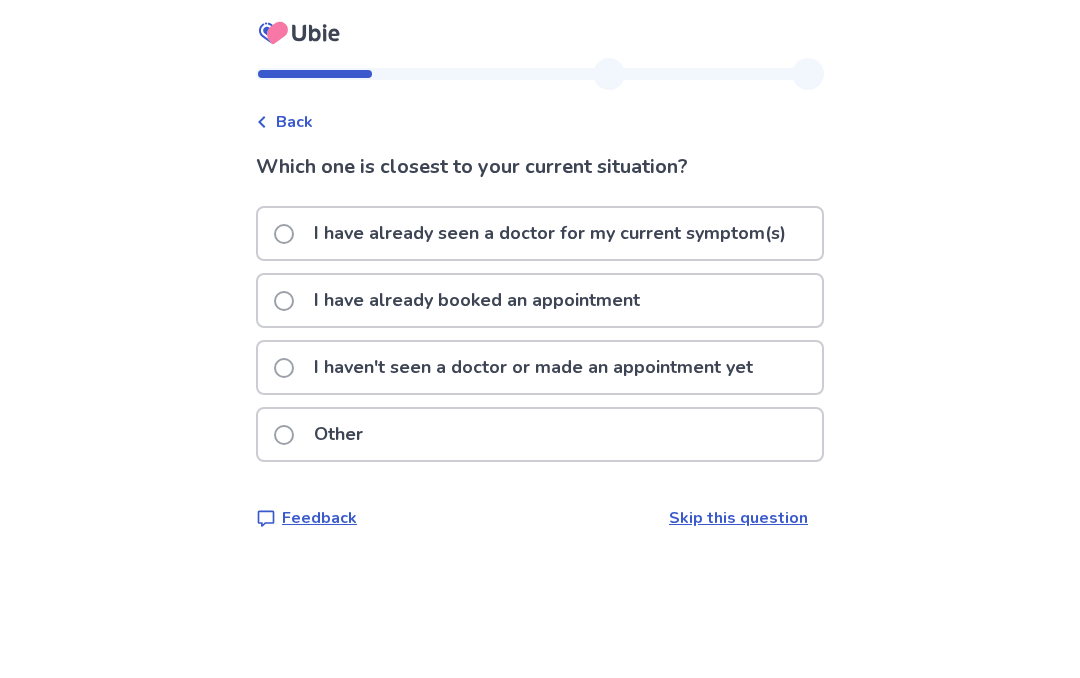 click on "Other" at bounding box center [540, 434] 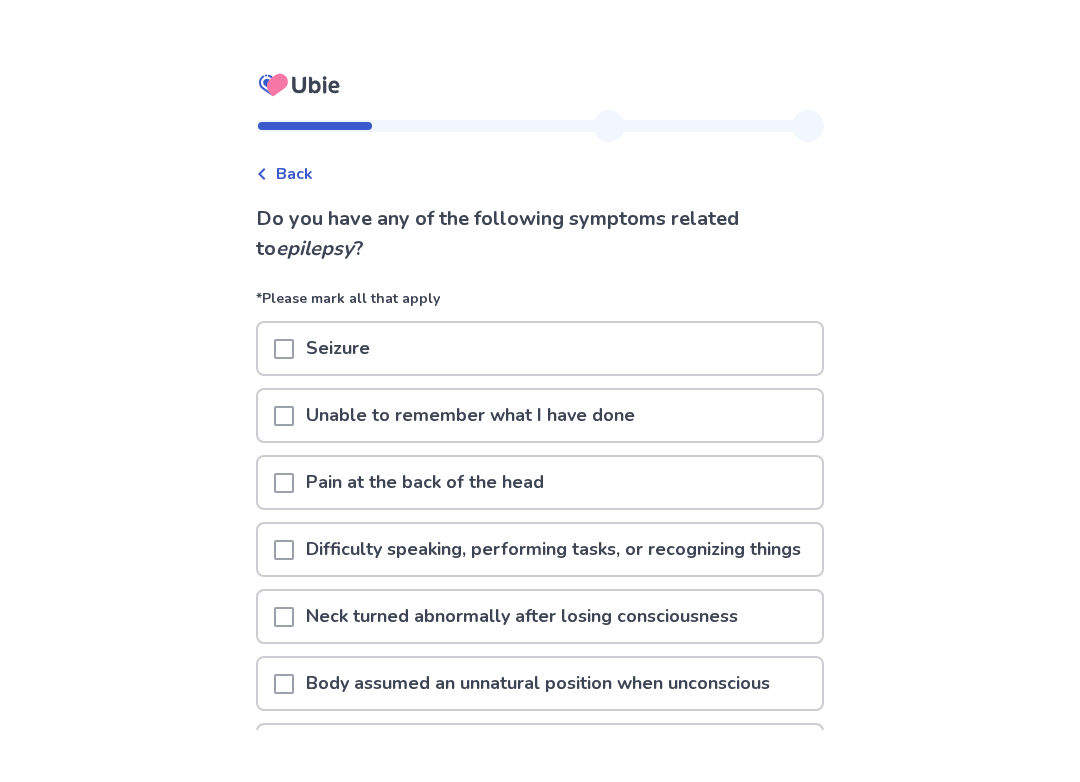 scroll, scrollTop: 0, scrollLeft: 0, axis: both 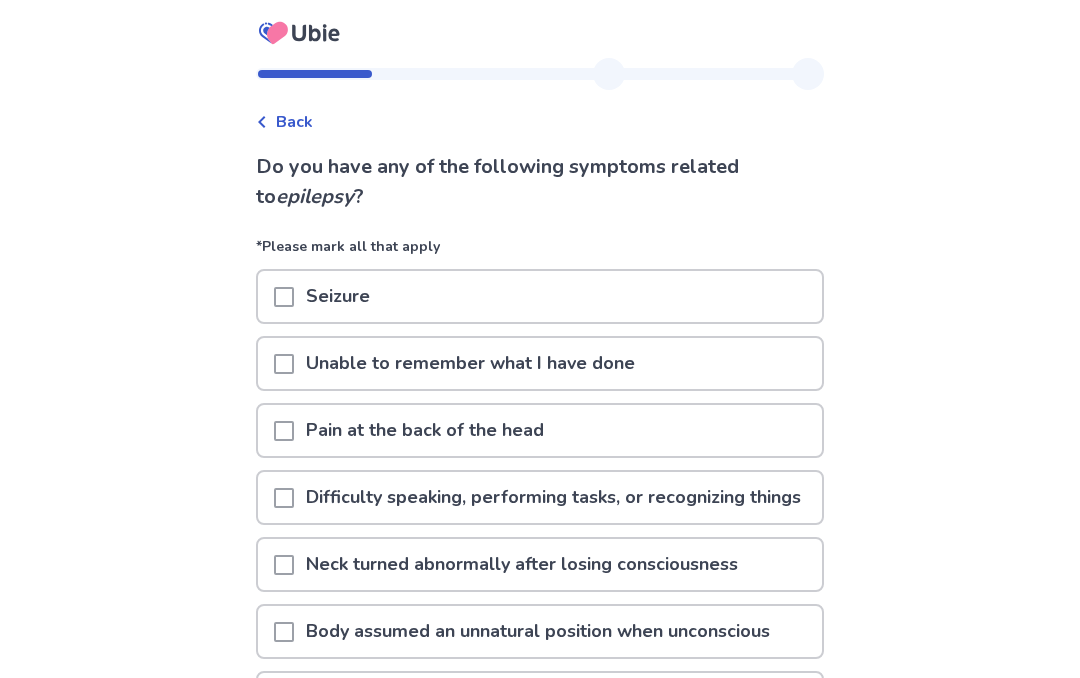 click on "Unable to remember what I have done" at bounding box center (470, 363) 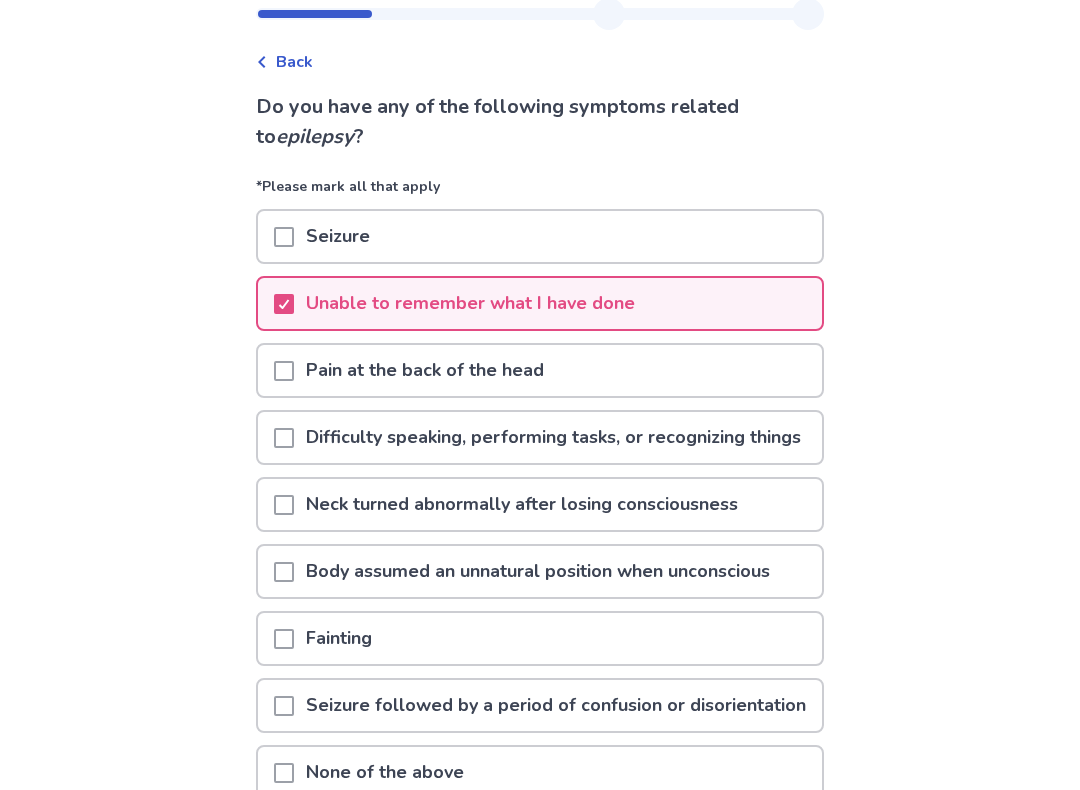 scroll, scrollTop: 59, scrollLeft: 0, axis: vertical 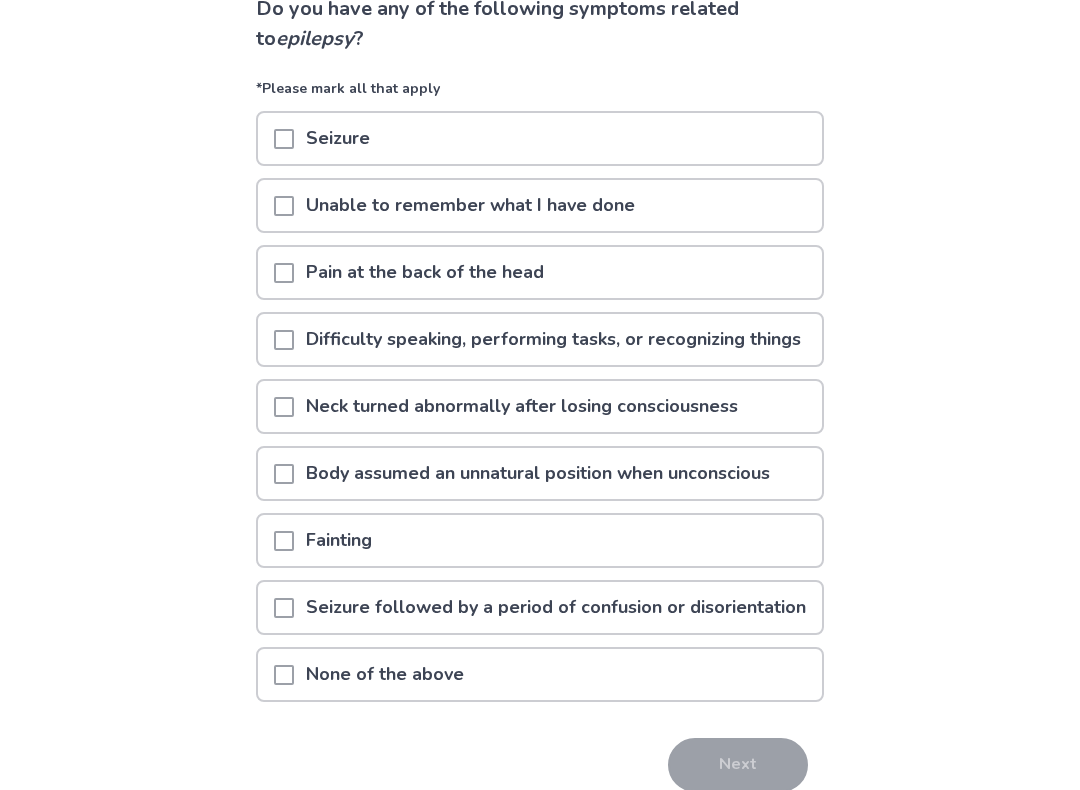 click on "Difficulty speaking, performing tasks, or recognizing things" at bounding box center (553, 339) 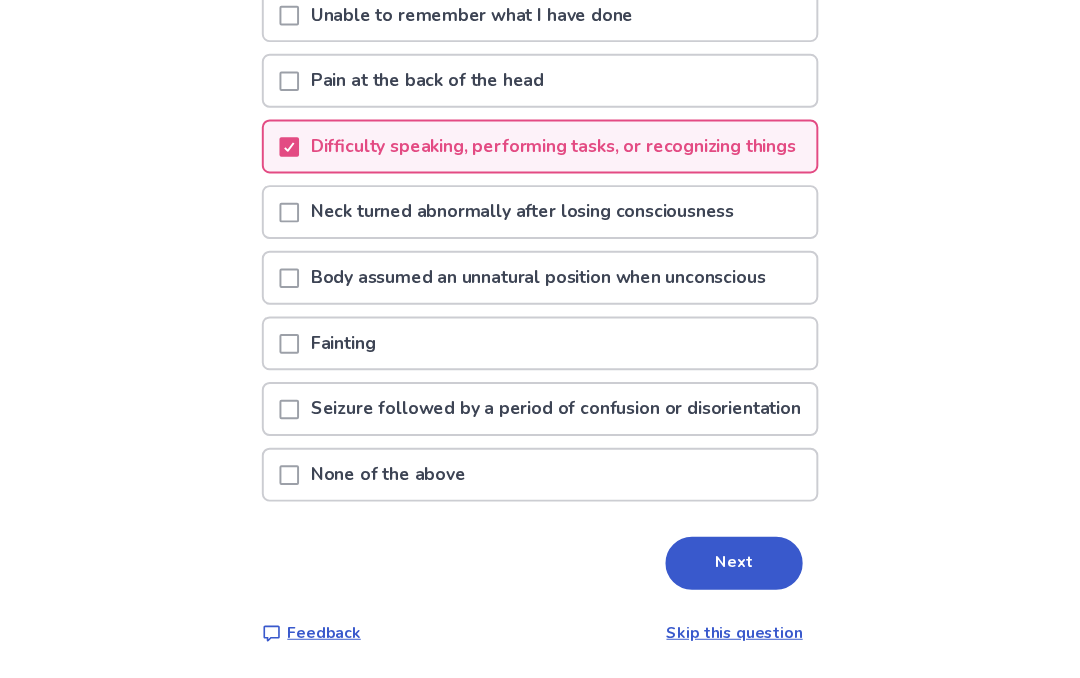 scroll, scrollTop: 406, scrollLeft: 0, axis: vertical 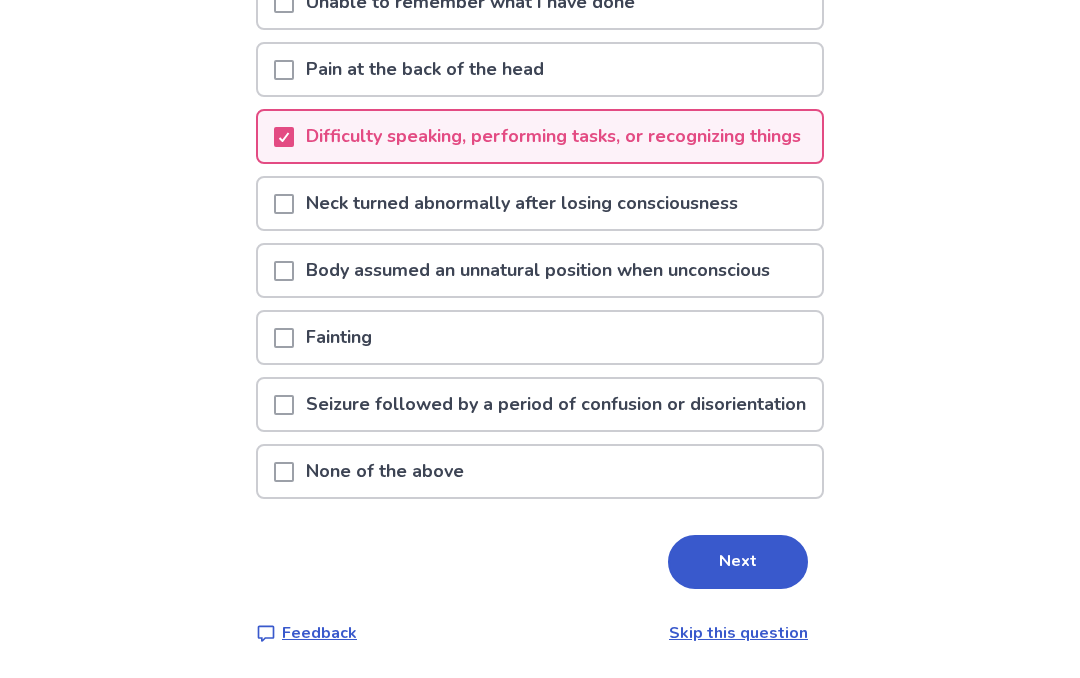 click on "Next" at bounding box center (738, 563) 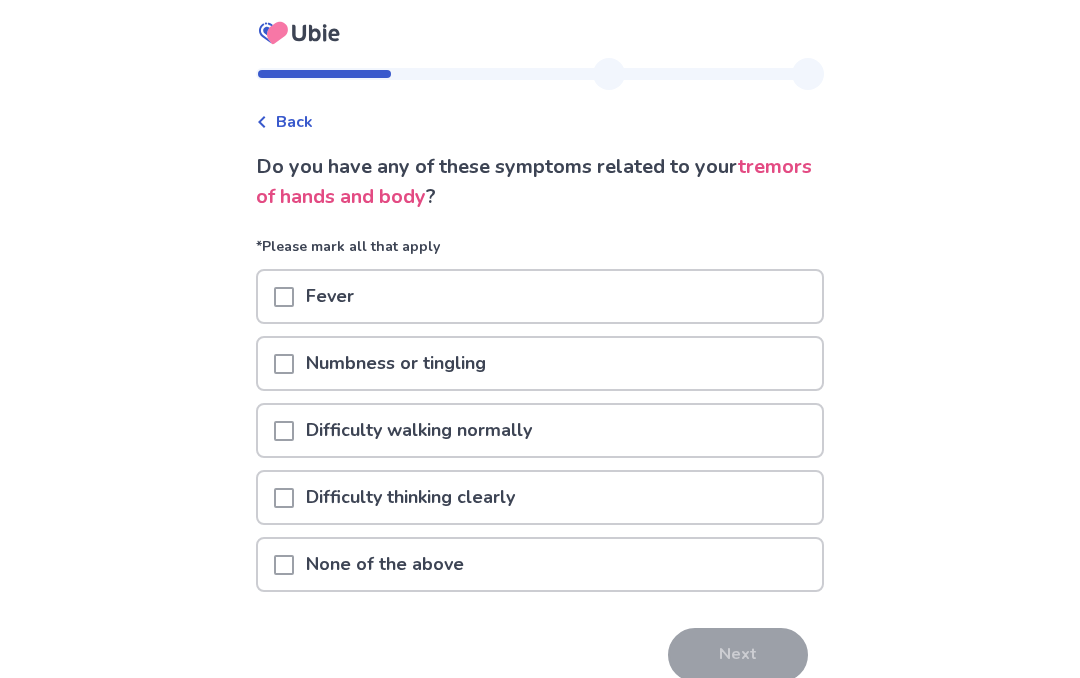 click on "Difficulty walking normally" at bounding box center [419, 430] 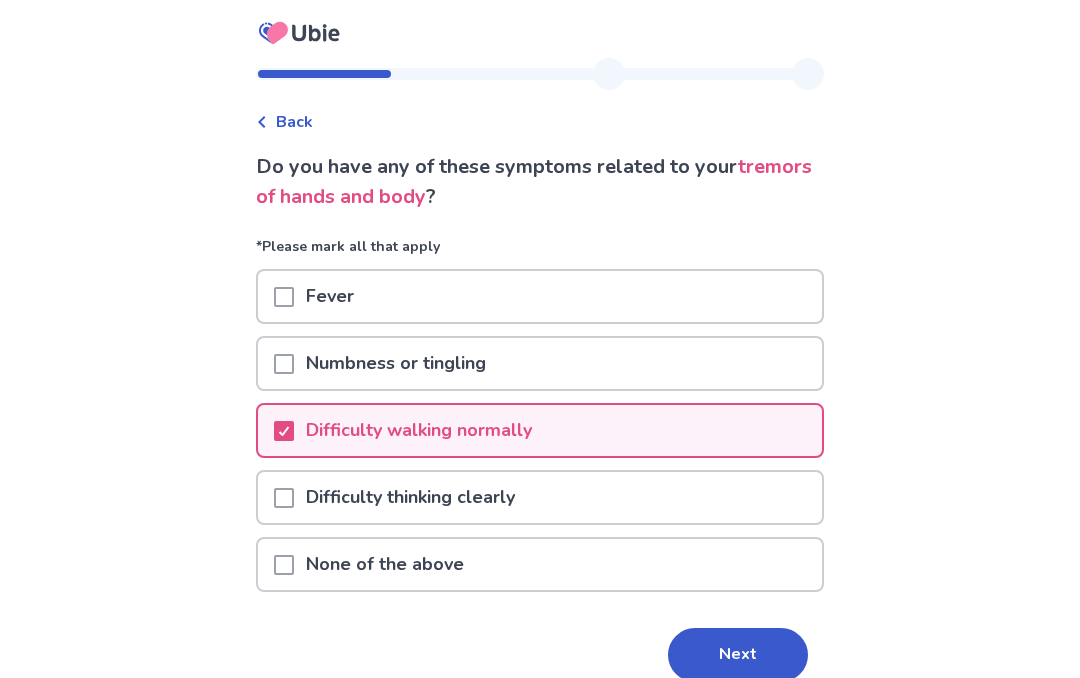 click on "Next" at bounding box center [738, 655] 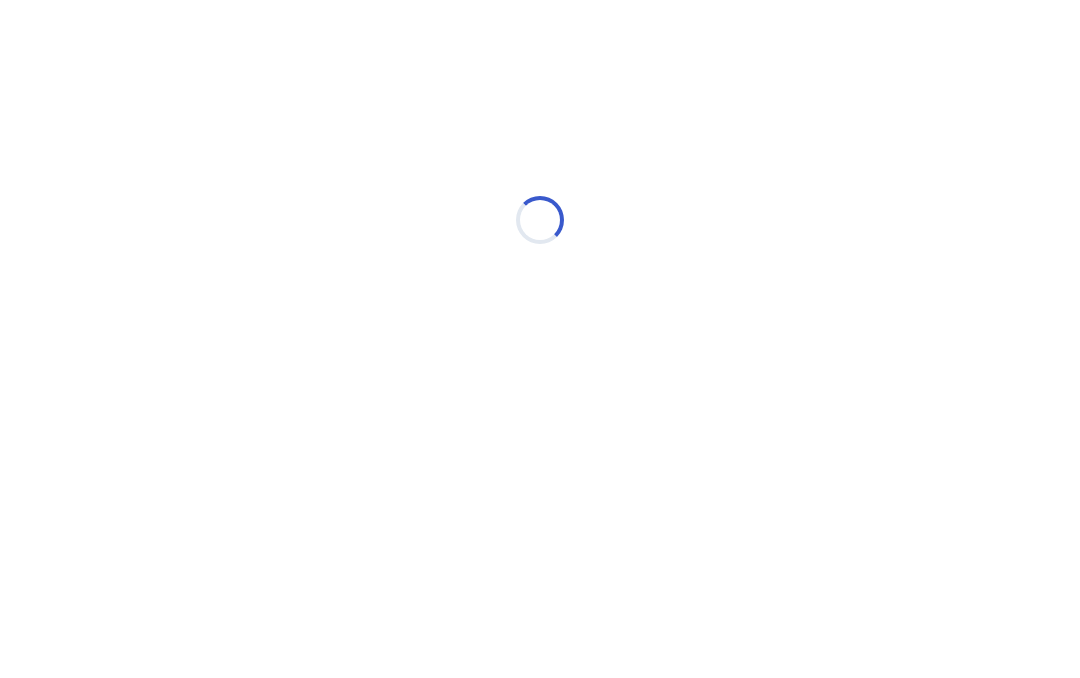select on "*" 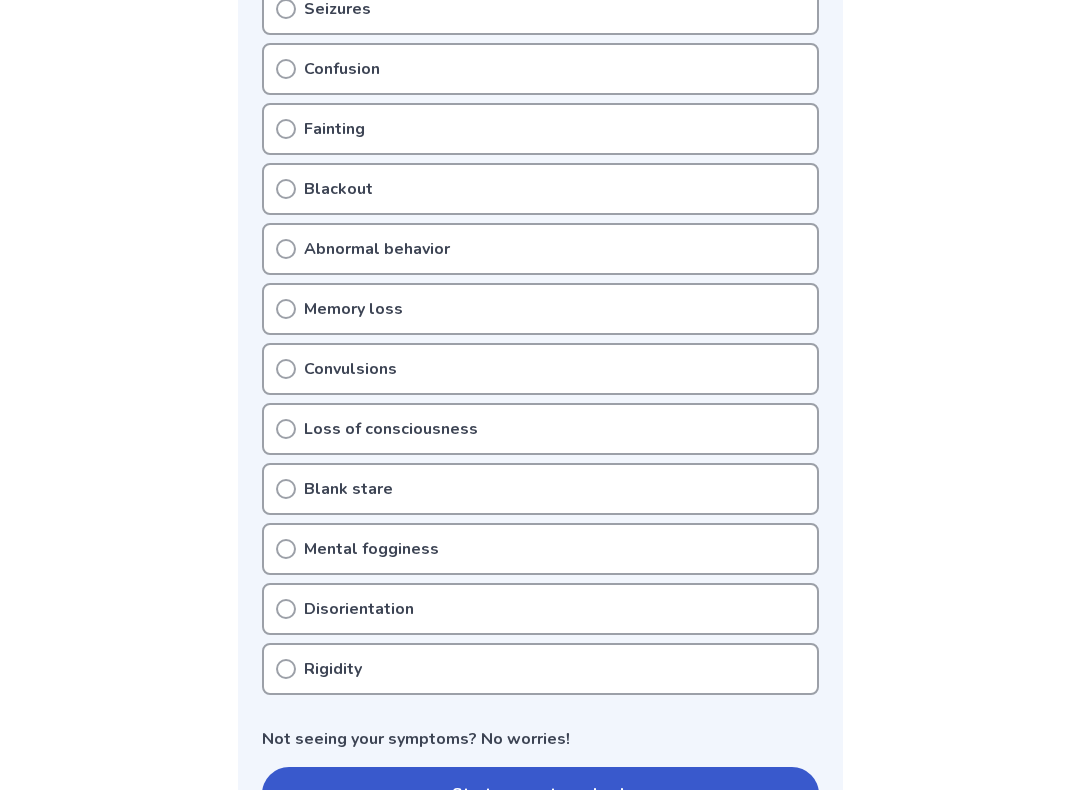scroll, scrollTop: 482, scrollLeft: 0, axis: vertical 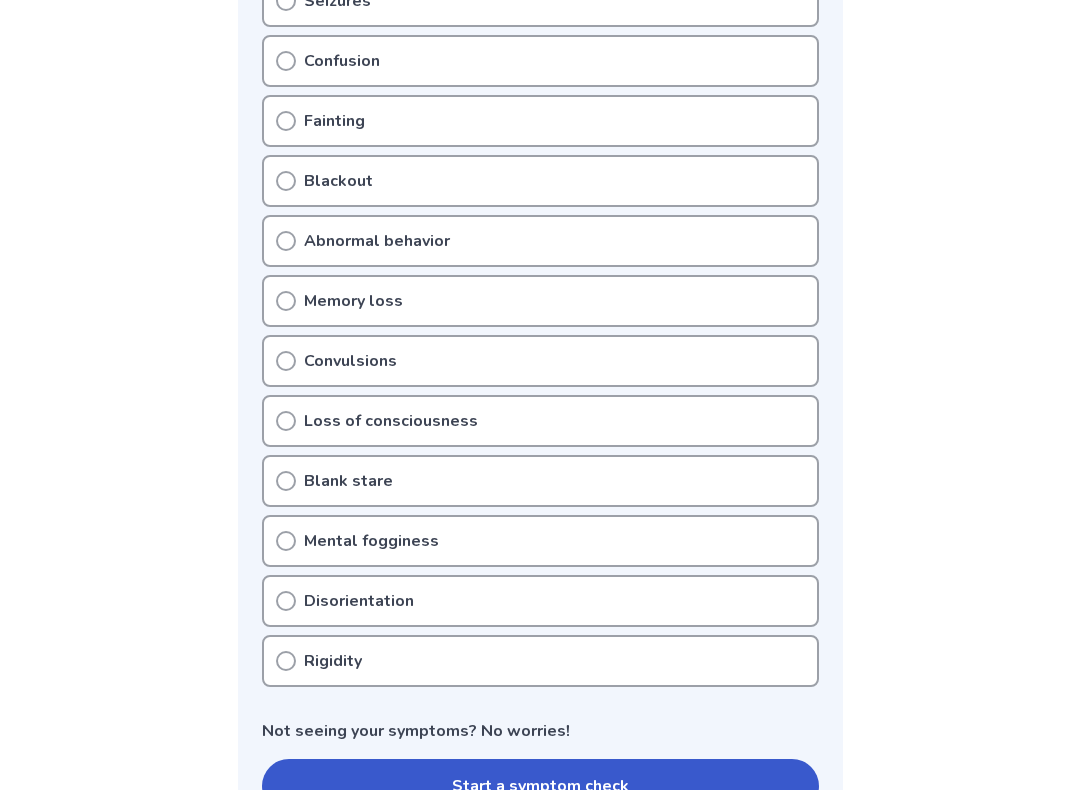 click on "Mental fogginess" at bounding box center [540, 541] 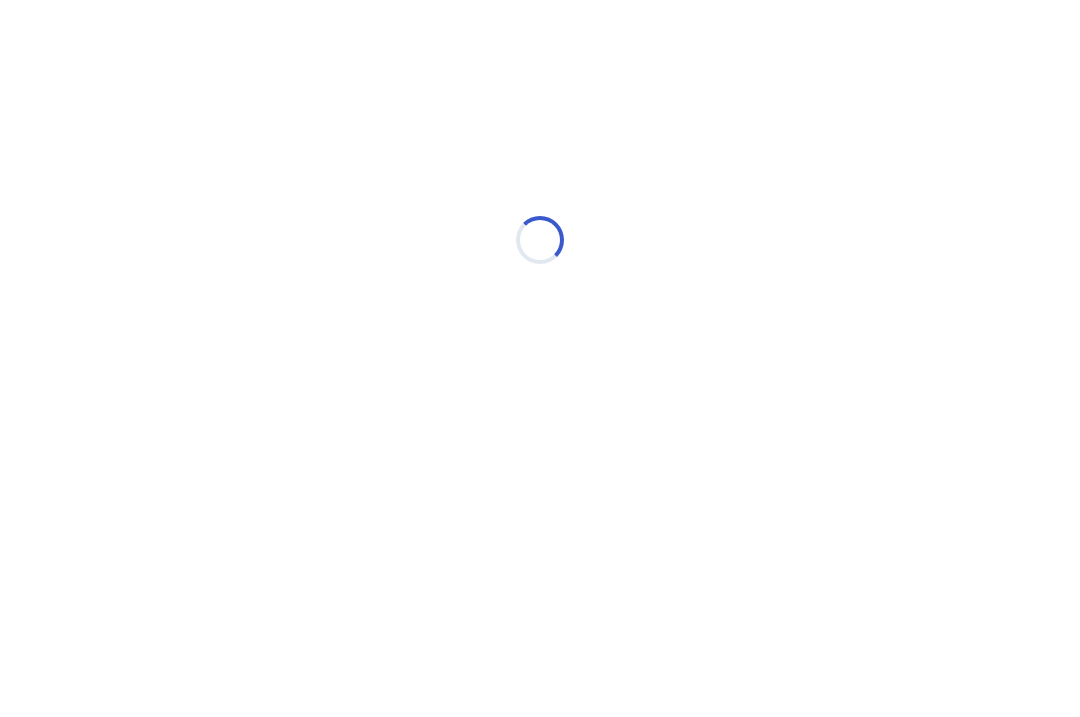 scroll, scrollTop: 0, scrollLeft: 0, axis: both 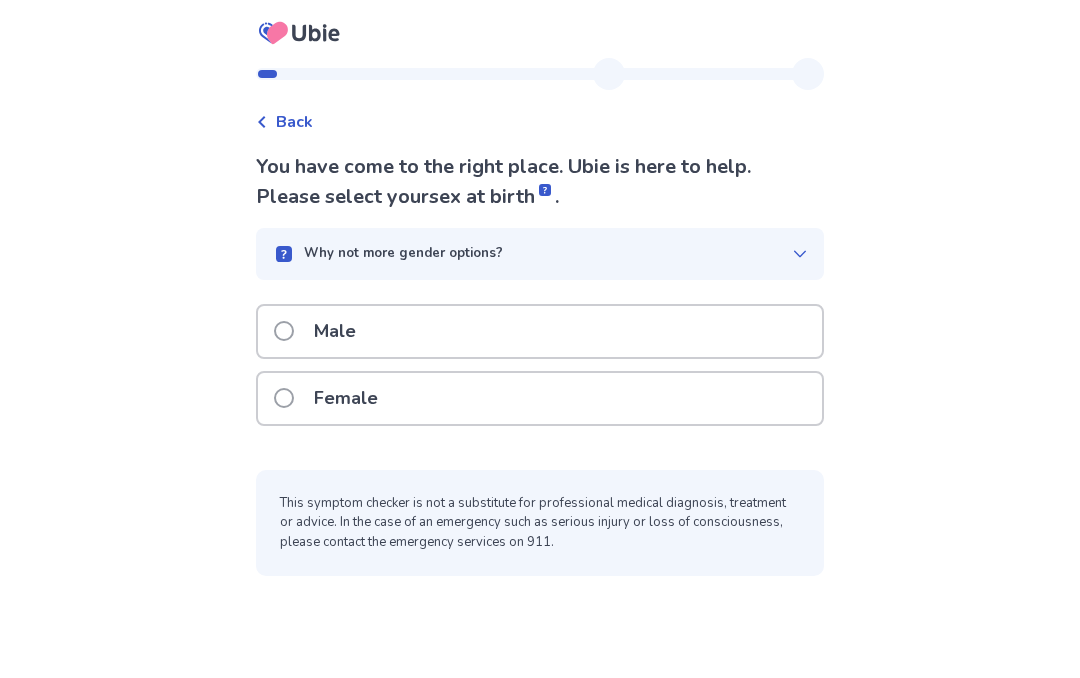 click on "Female" at bounding box center [540, 398] 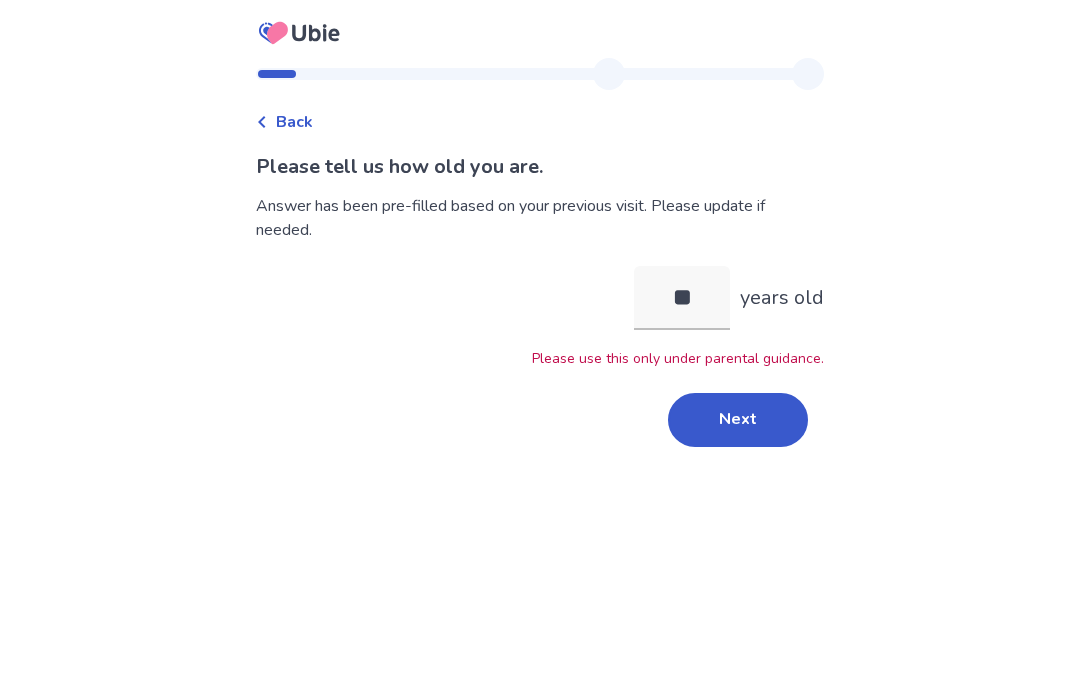click on "Next" at bounding box center (738, 420) 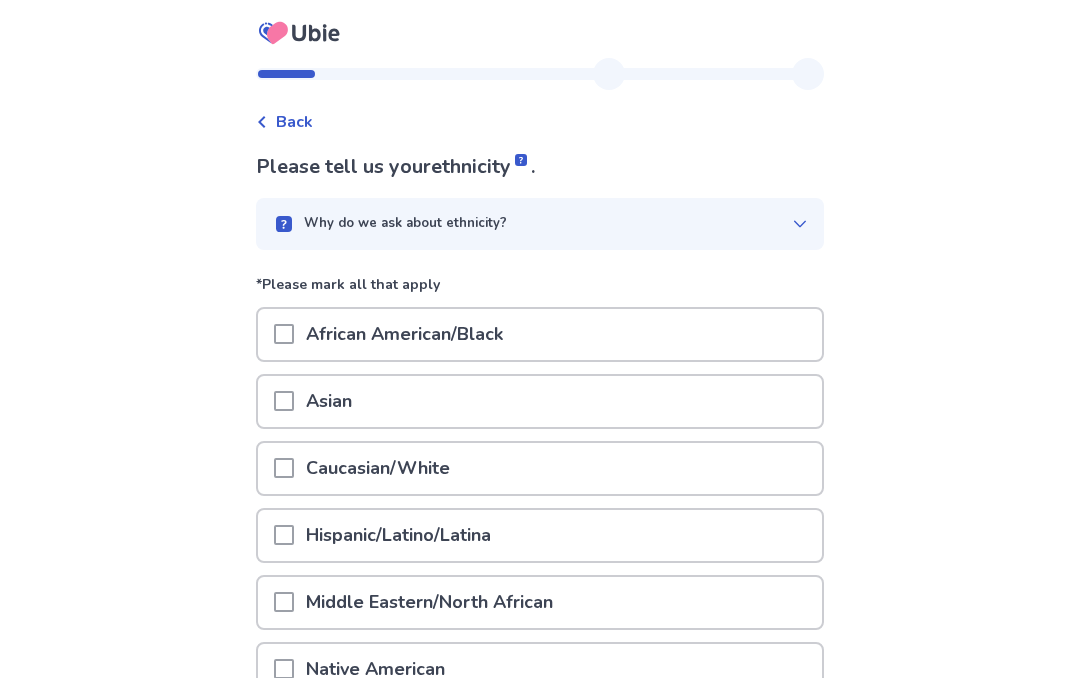 click on "Caucasian/White" at bounding box center (540, 468) 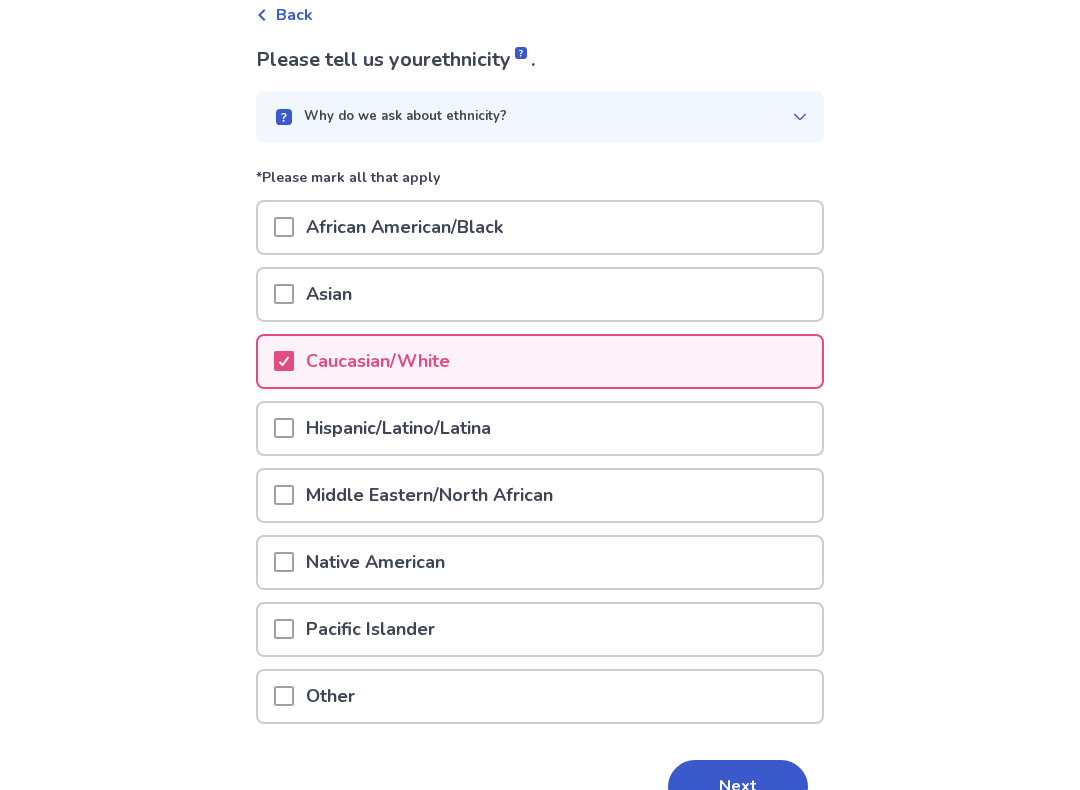 scroll, scrollTop: 156, scrollLeft: 0, axis: vertical 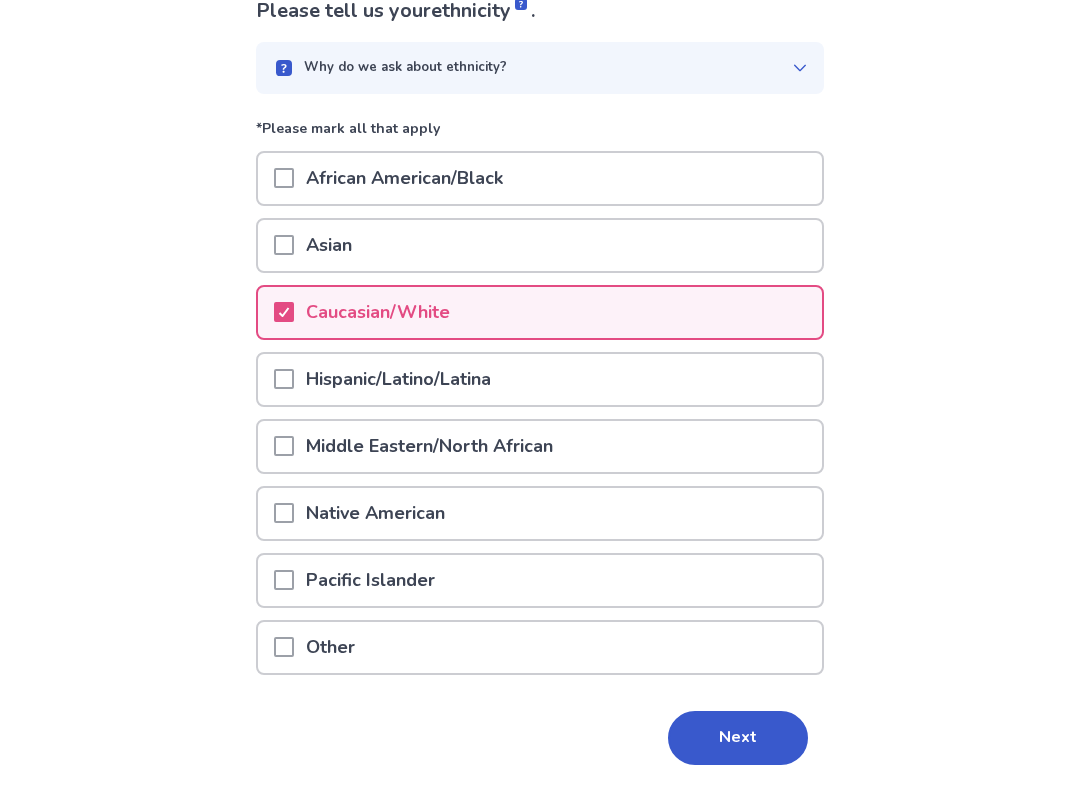 click on "Native American" at bounding box center (540, 513) 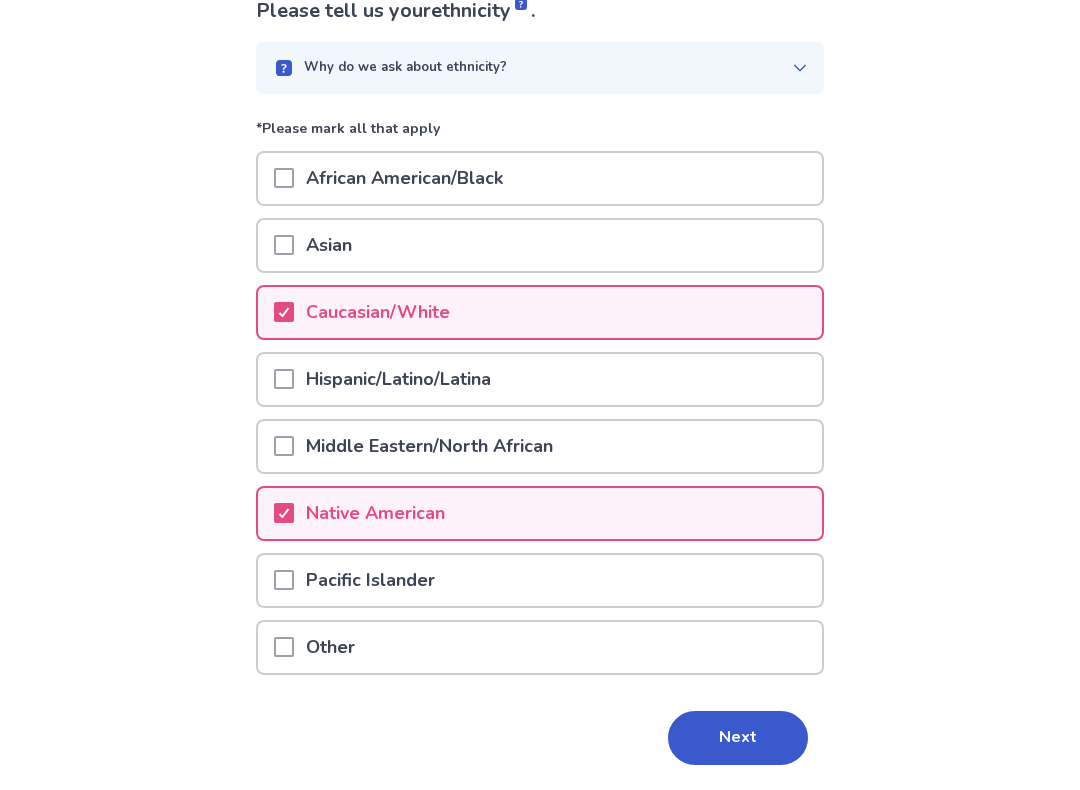 click on "Native American" at bounding box center [540, 513] 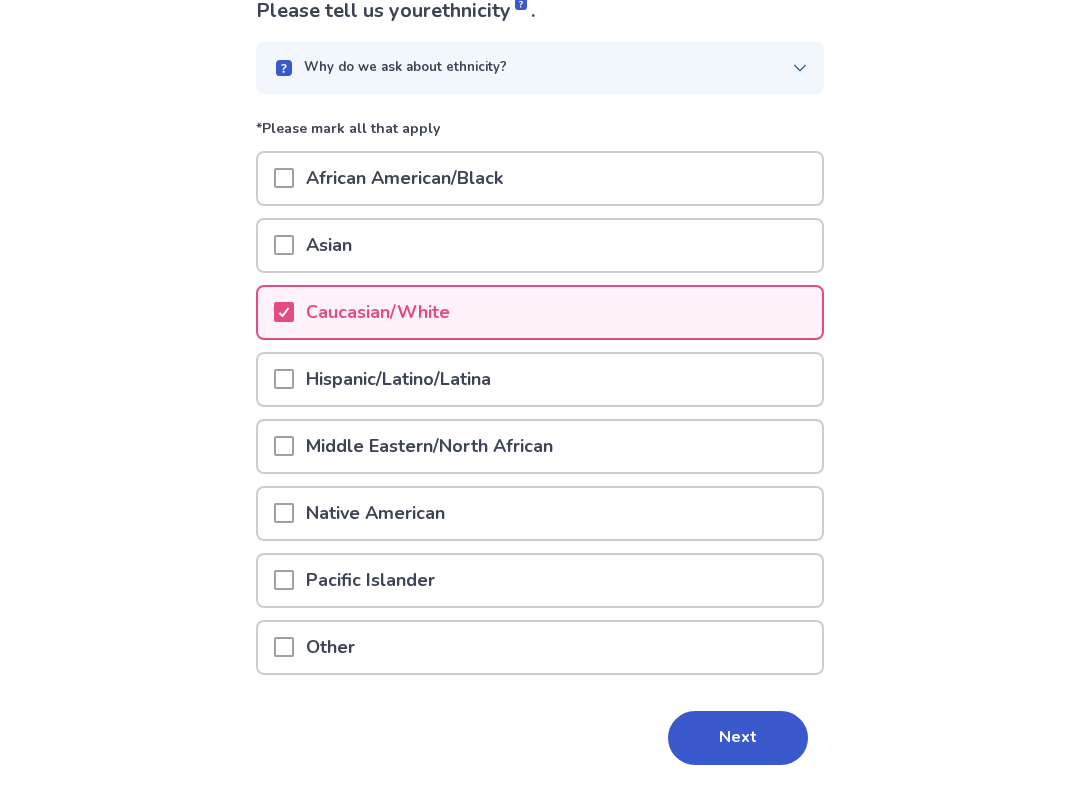 click on "Next" at bounding box center (738, 738) 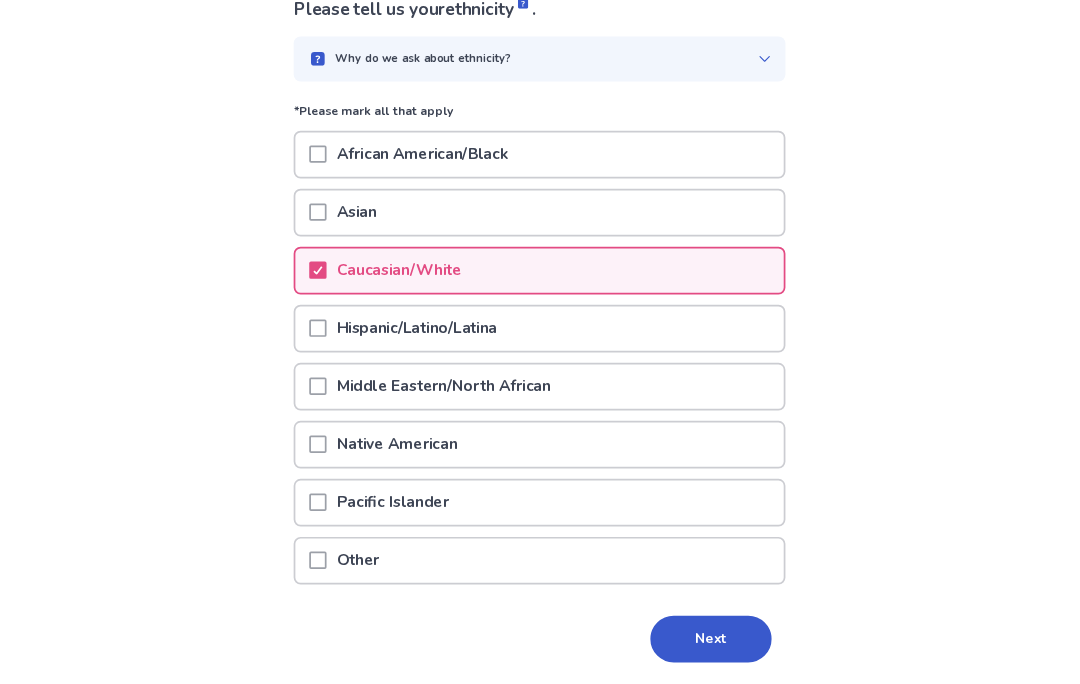scroll, scrollTop: 0, scrollLeft: 0, axis: both 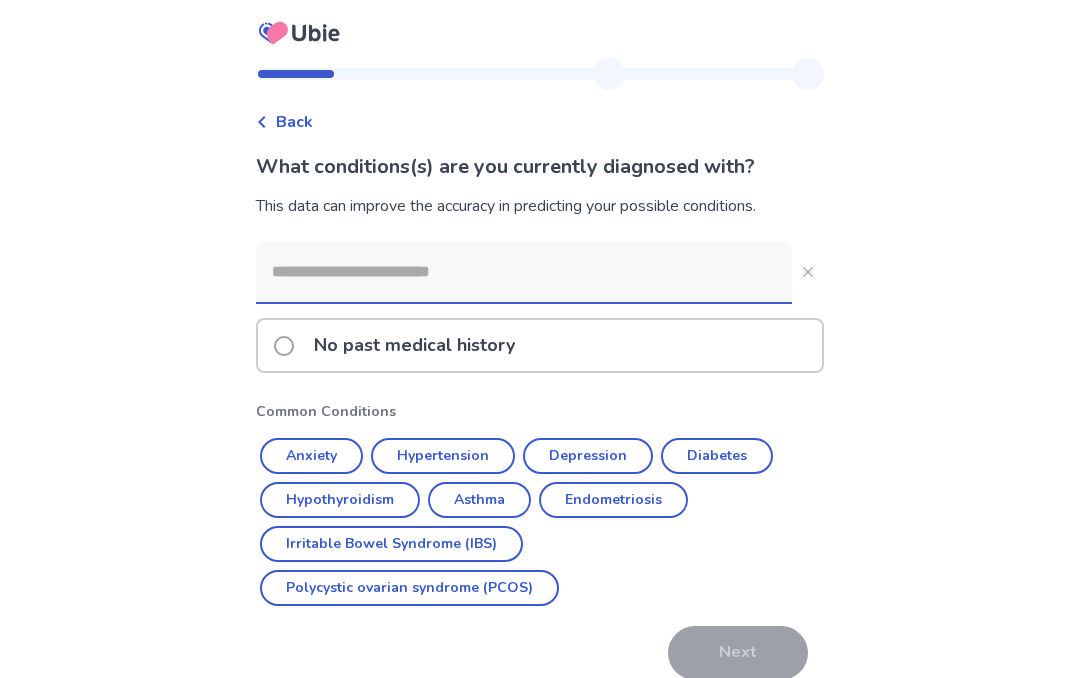 click on "Asthma" at bounding box center (479, 500) 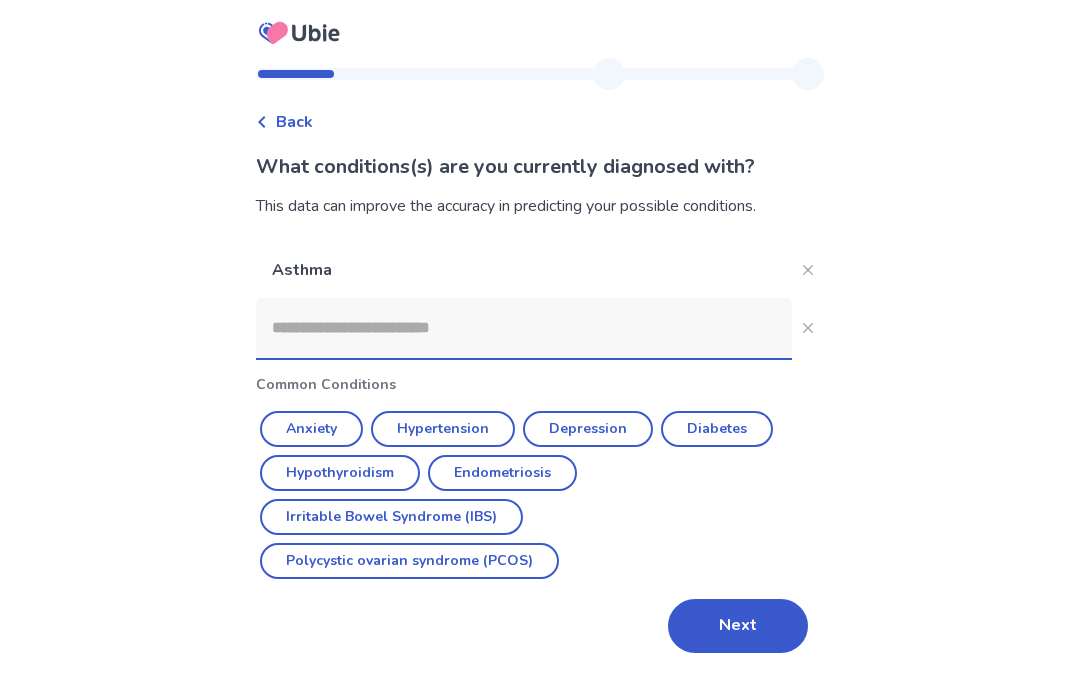 click at bounding box center (524, 328) 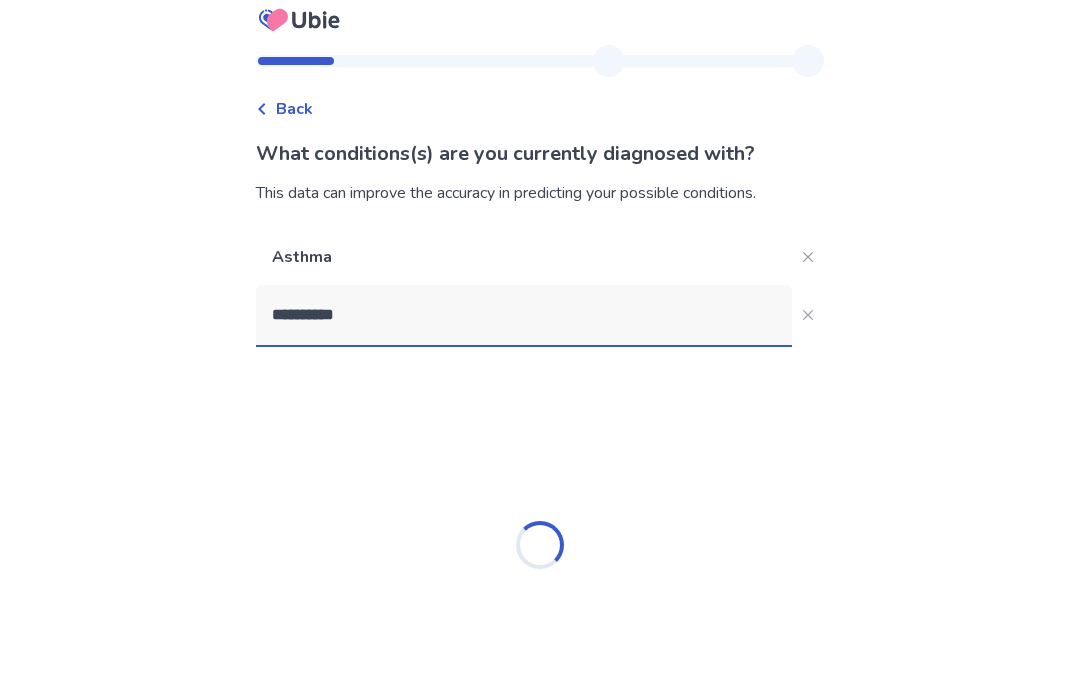 type on "*********" 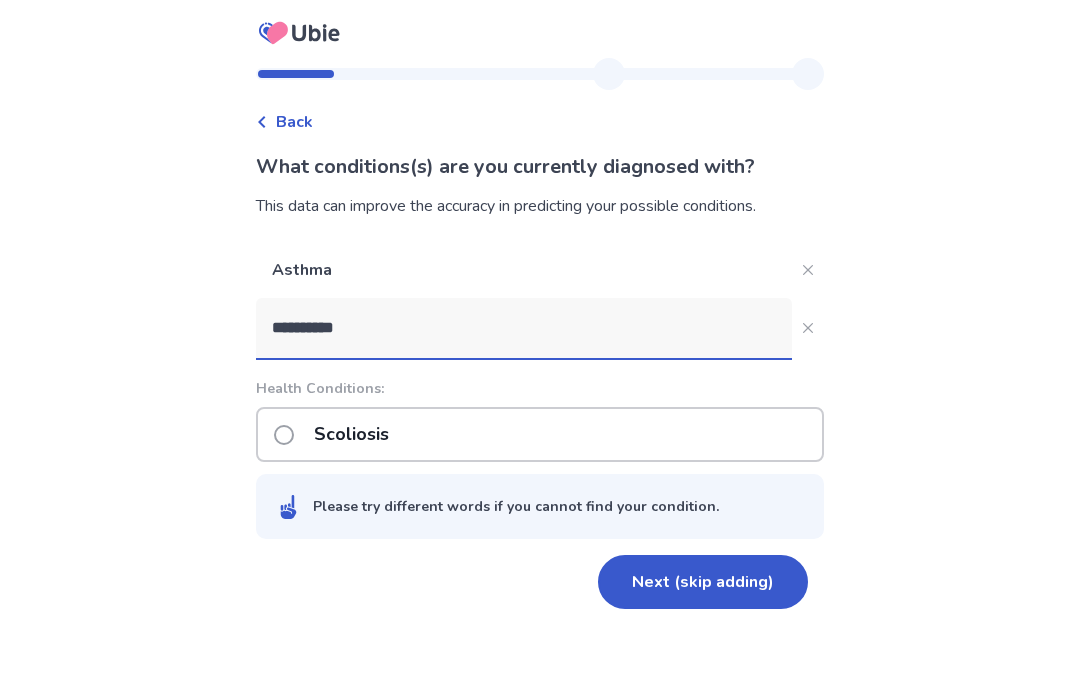 click on "Scoliosis" at bounding box center [540, 434] 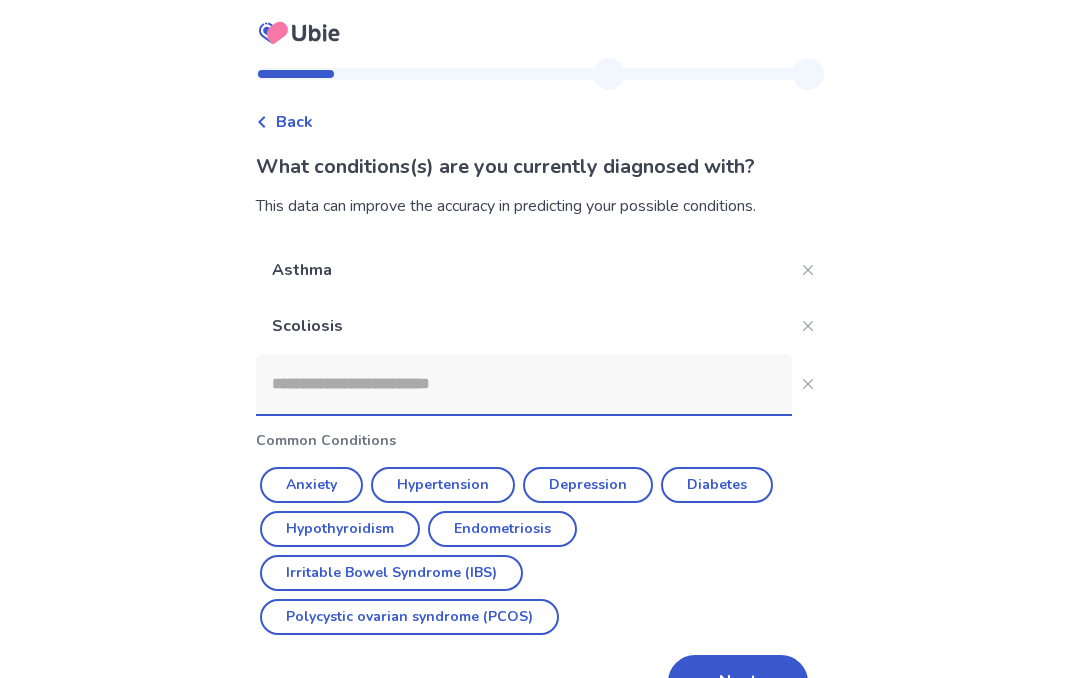 click at bounding box center (524, 384) 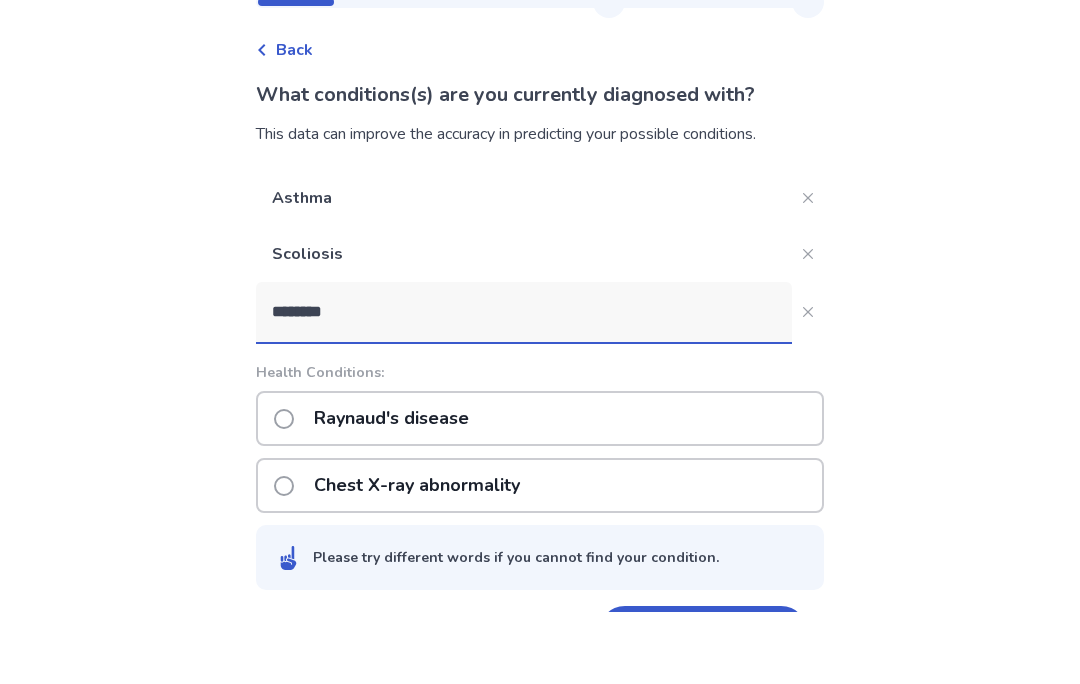 type on "********" 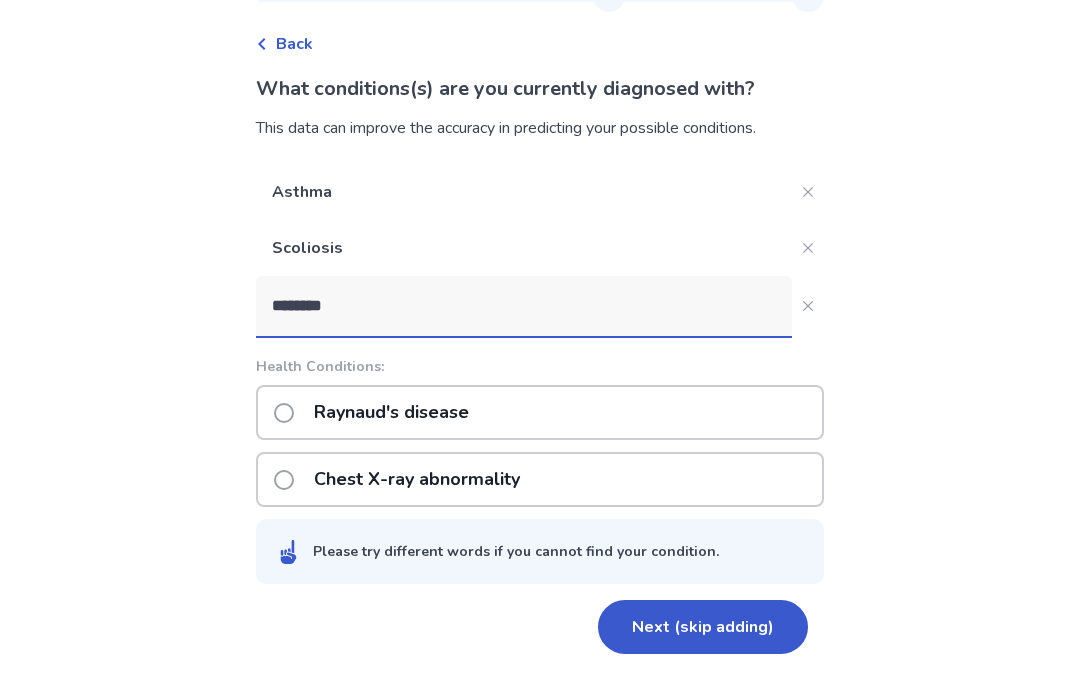 click on "Raynaud's disease" at bounding box center [540, 412] 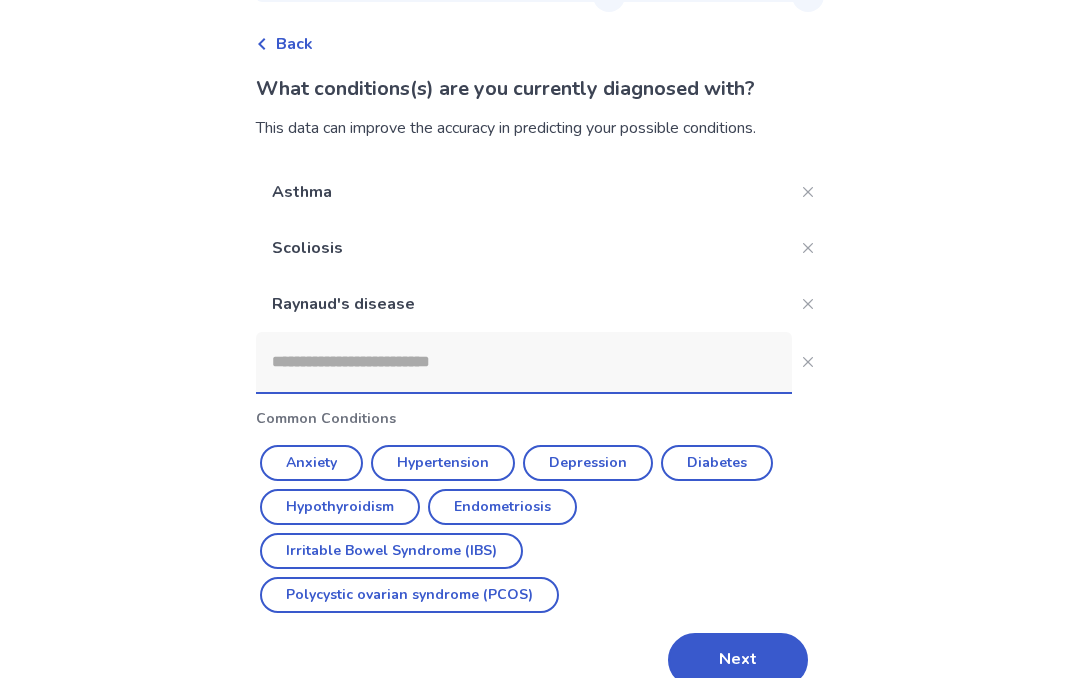 click at bounding box center [524, 362] 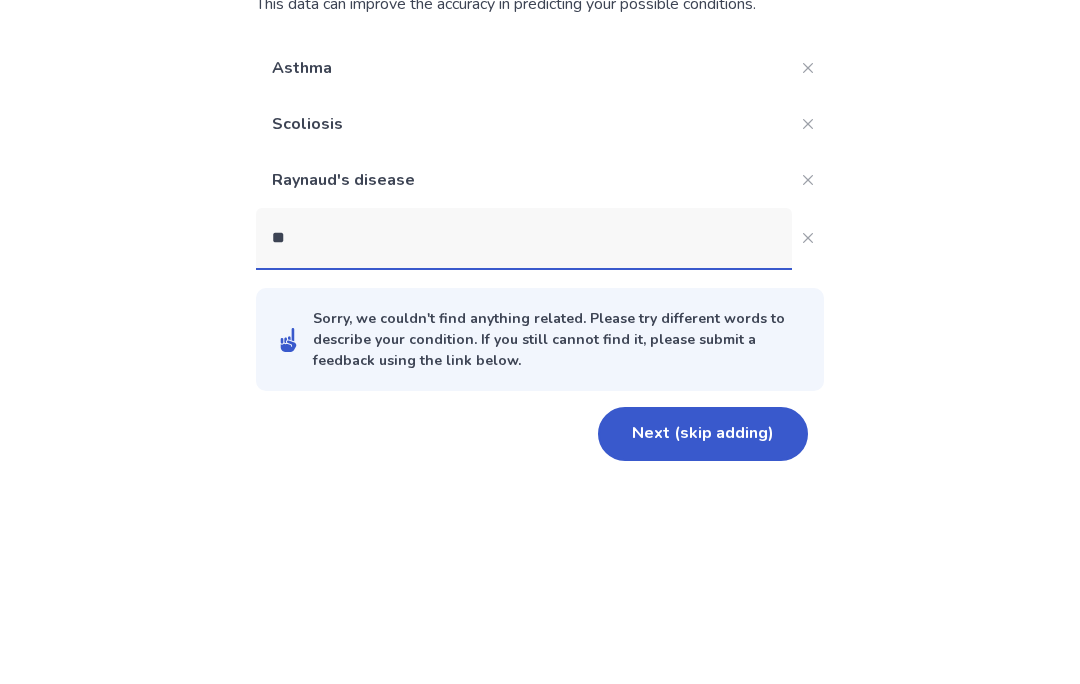 scroll, scrollTop: 3, scrollLeft: 0, axis: vertical 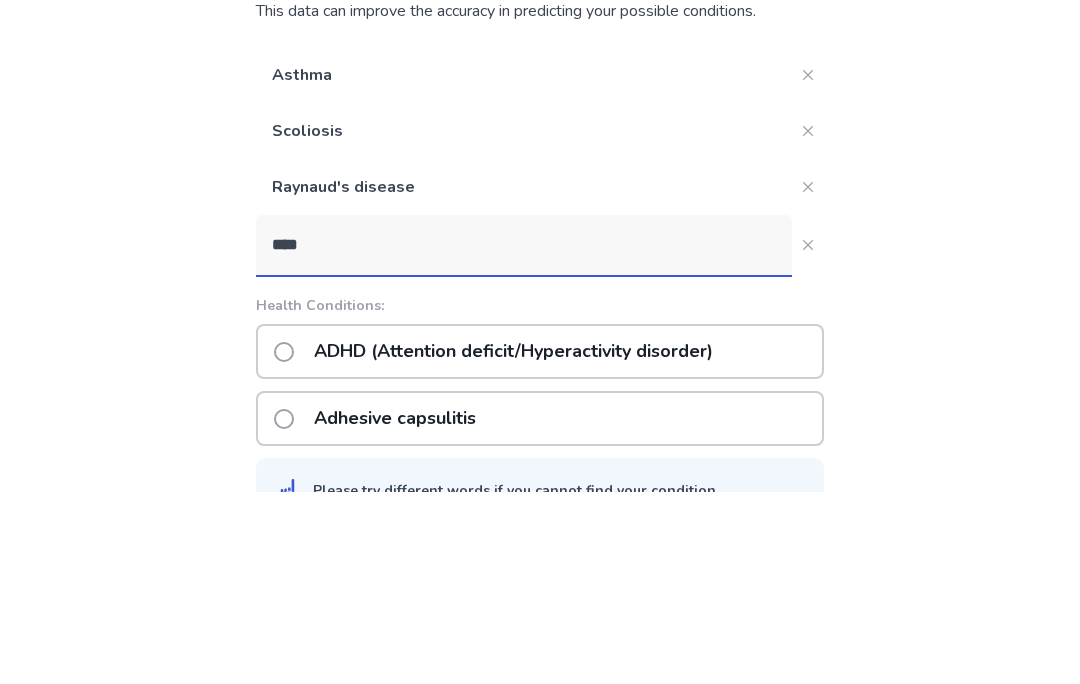 type on "****" 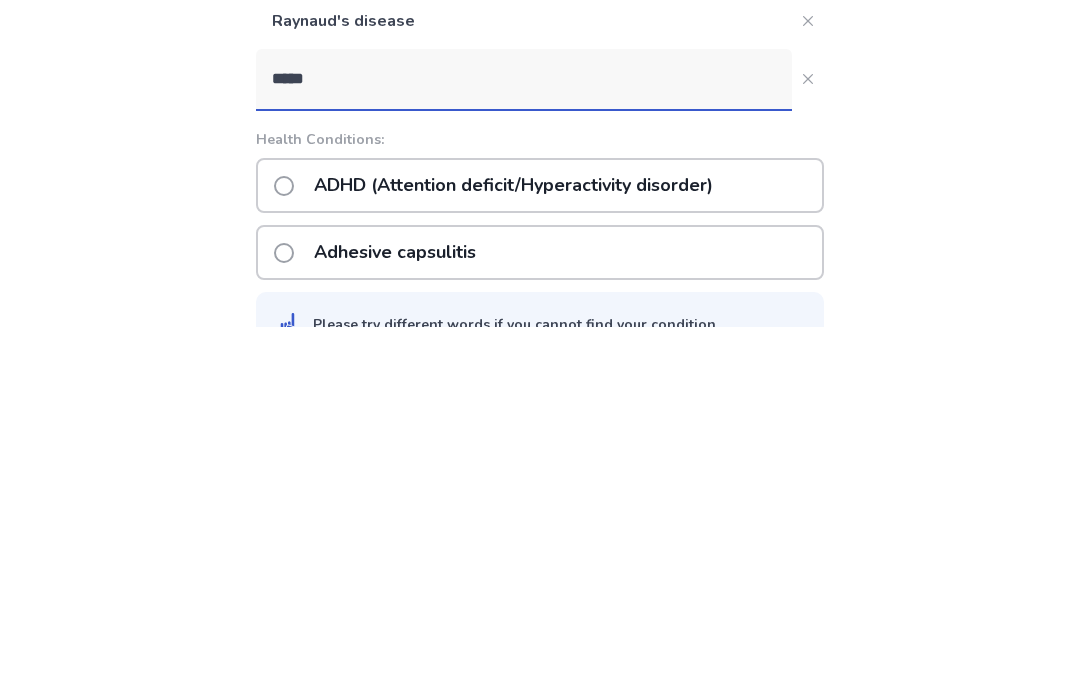 scroll, scrollTop: 7, scrollLeft: 0, axis: vertical 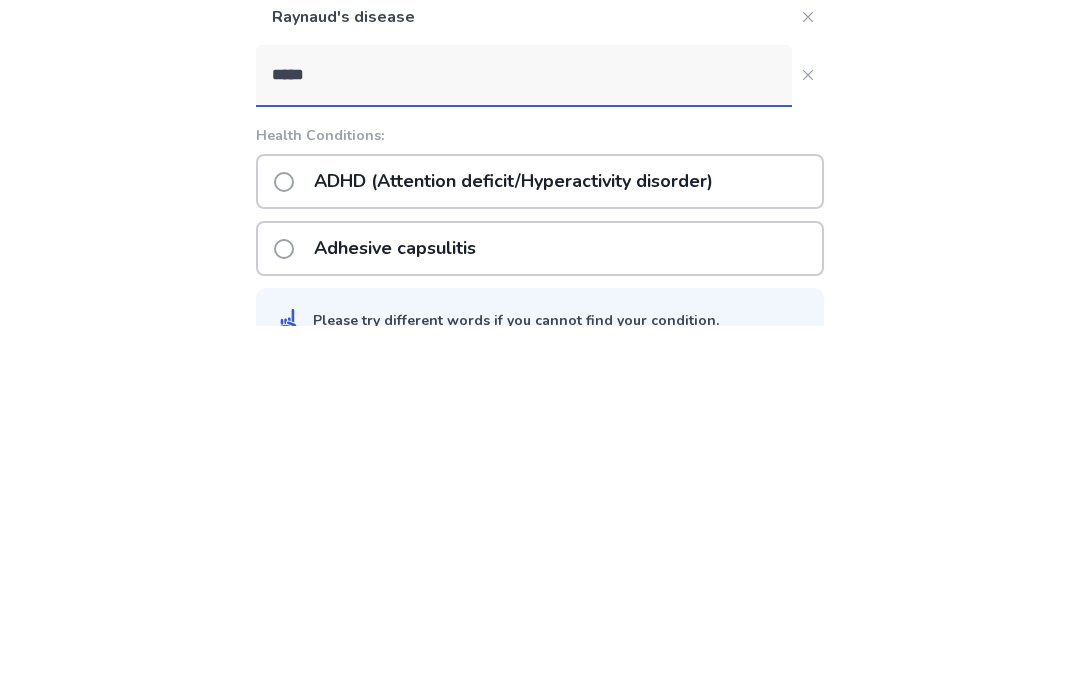 click on "ADHD (Attention deficit/Hyperactivity disorder)" at bounding box center (513, 539) 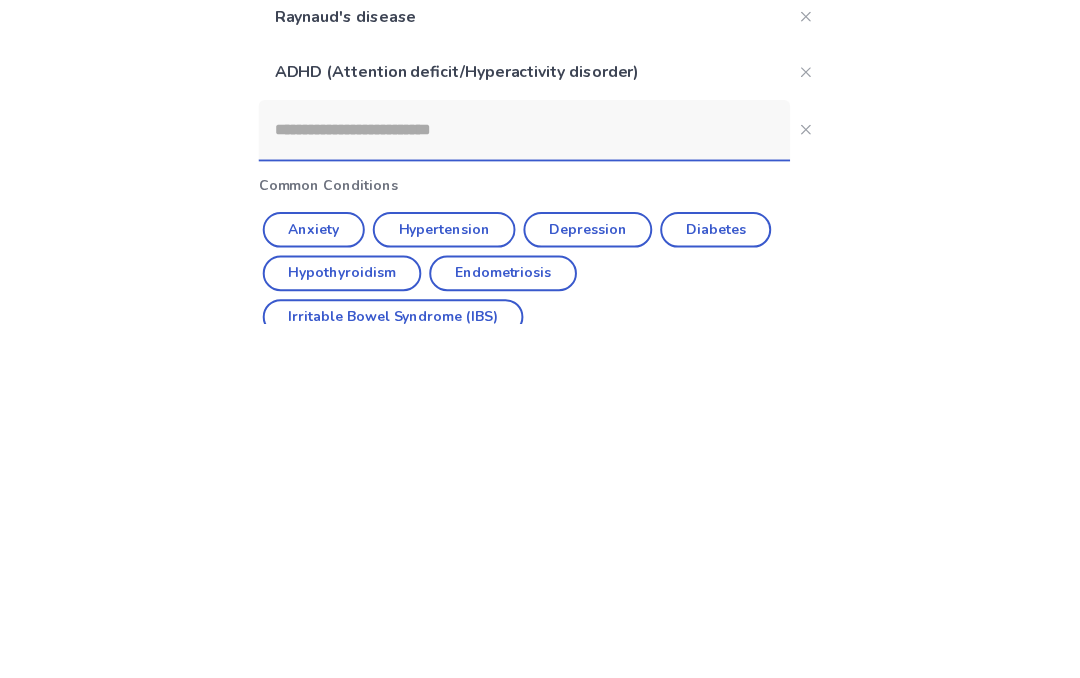 scroll, scrollTop: 167, scrollLeft: 0, axis: vertical 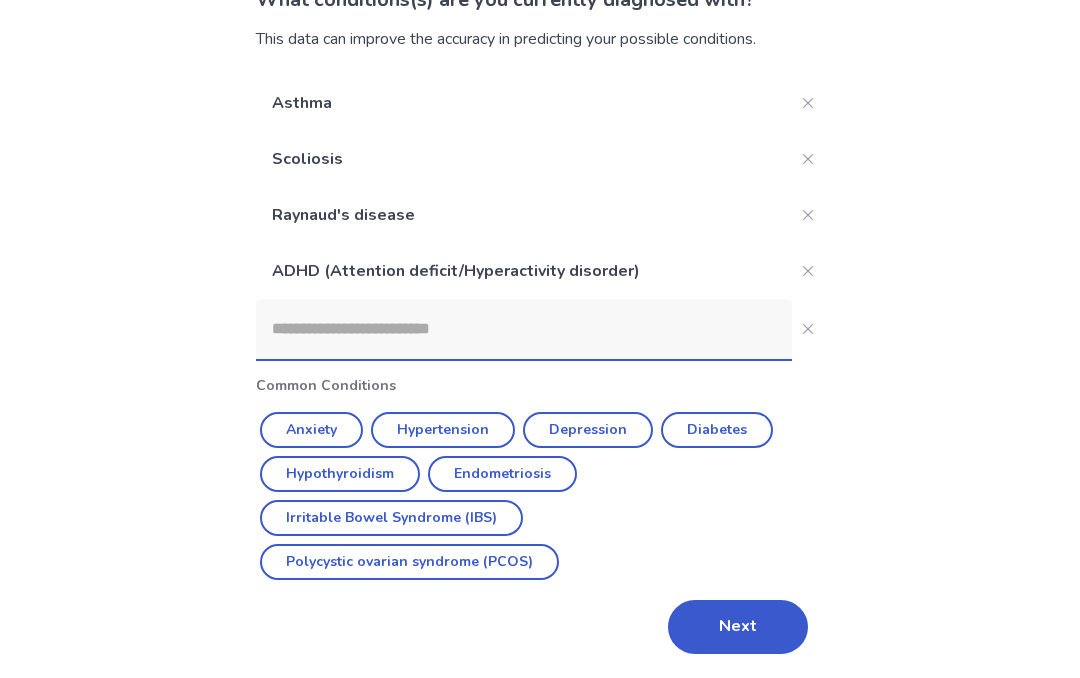 click on "Next" at bounding box center [738, 627] 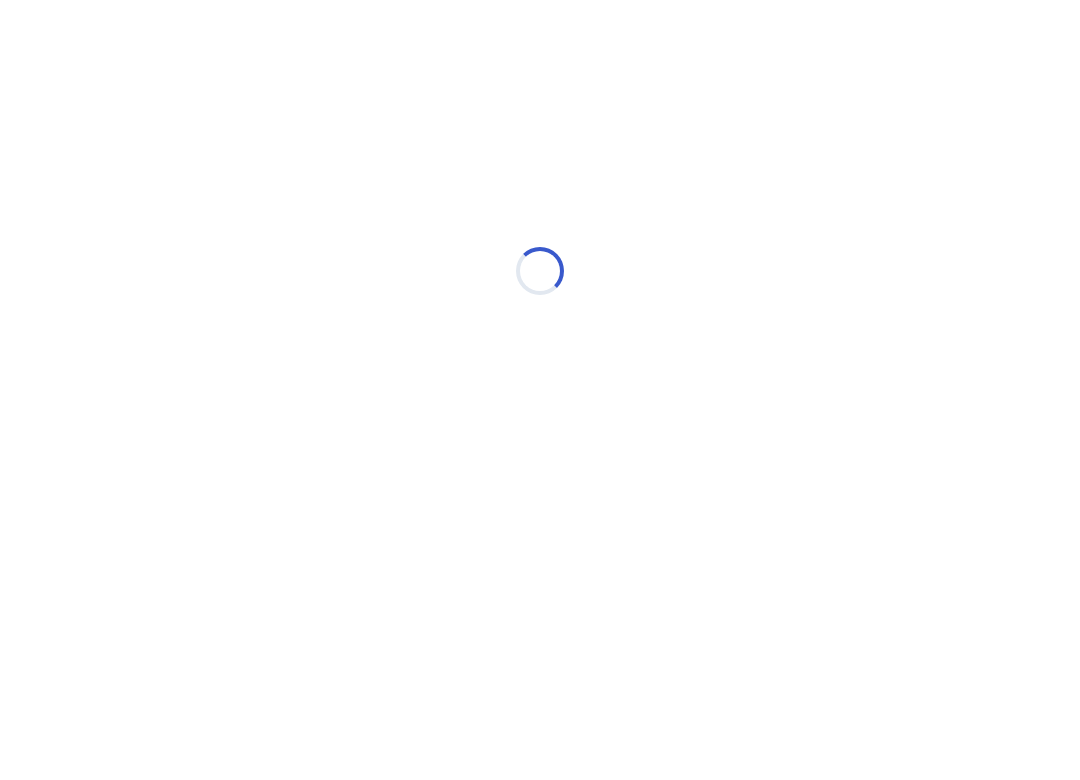 scroll, scrollTop: 0, scrollLeft: 0, axis: both 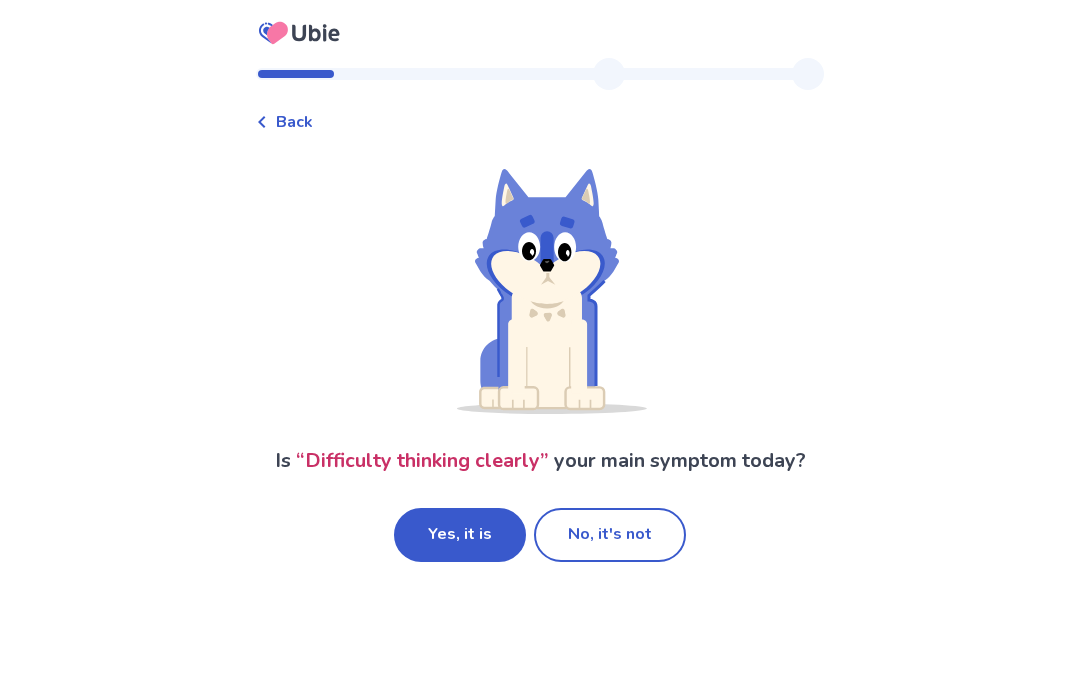 click on "No, it's not" at bounding box center (610, 535) 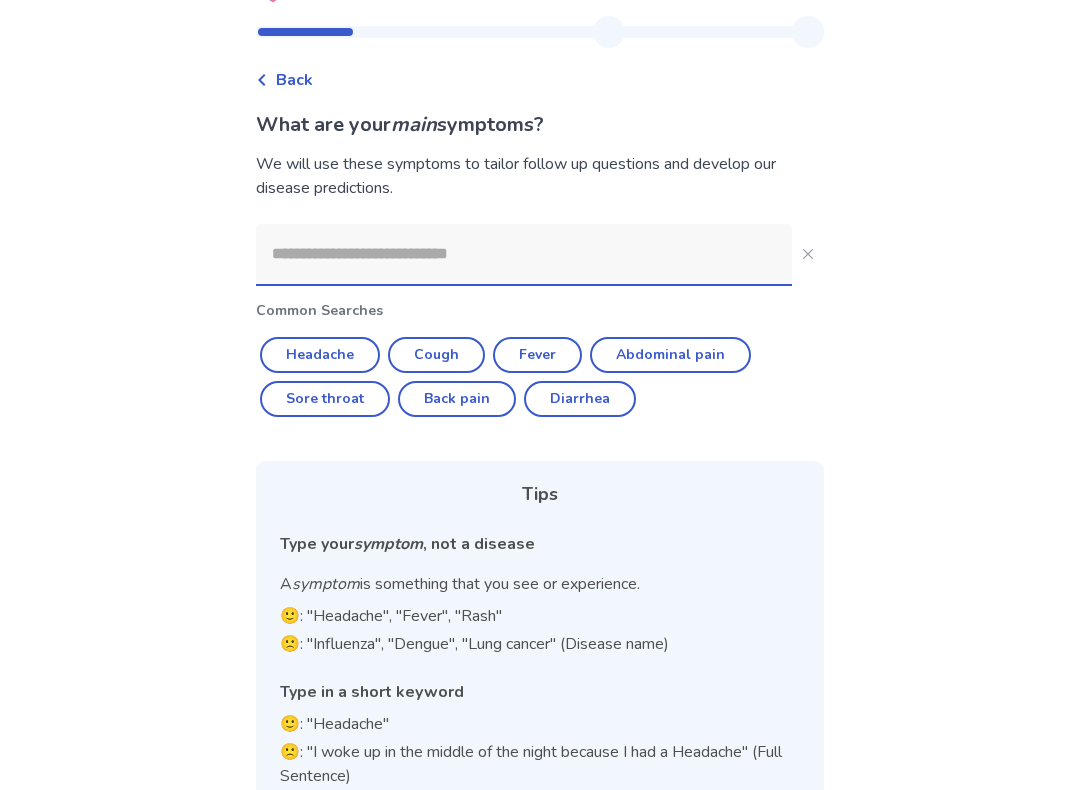scroll, scrollTop: 42, scrollLeft: 0, axis: vertical 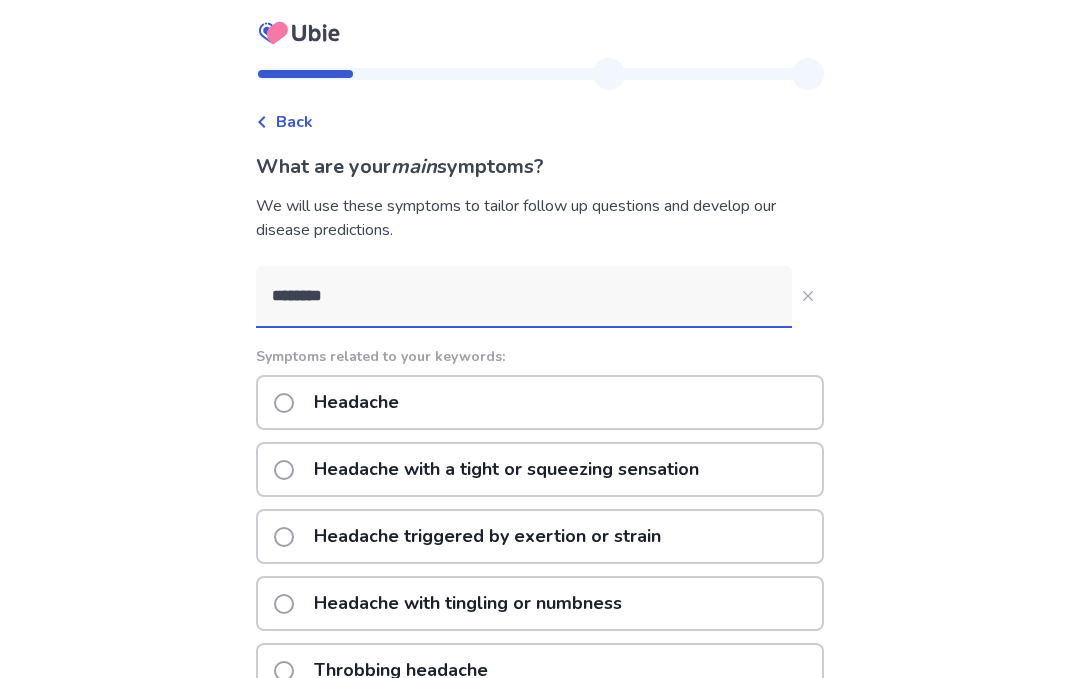 click on "Headache" 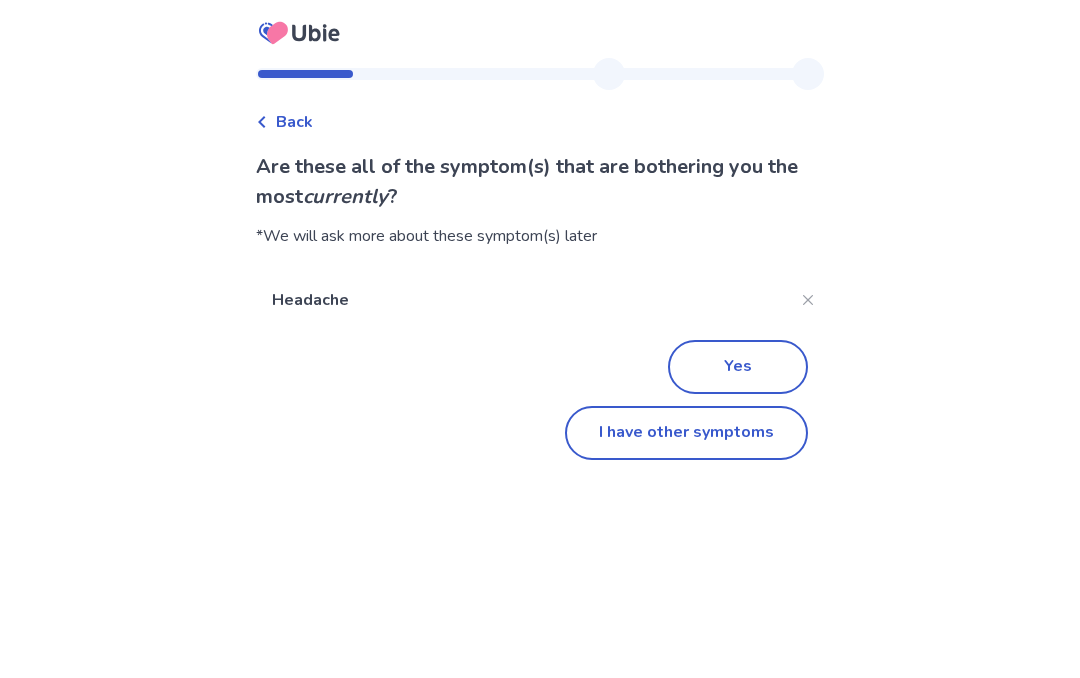 click on "I have other symptoms" 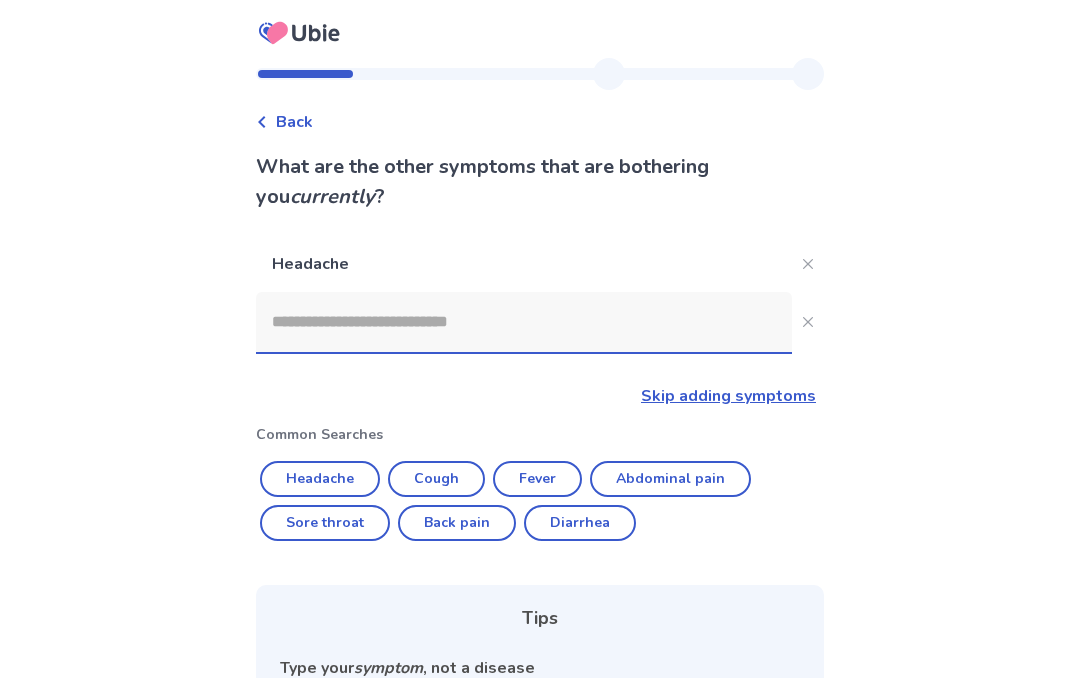 click 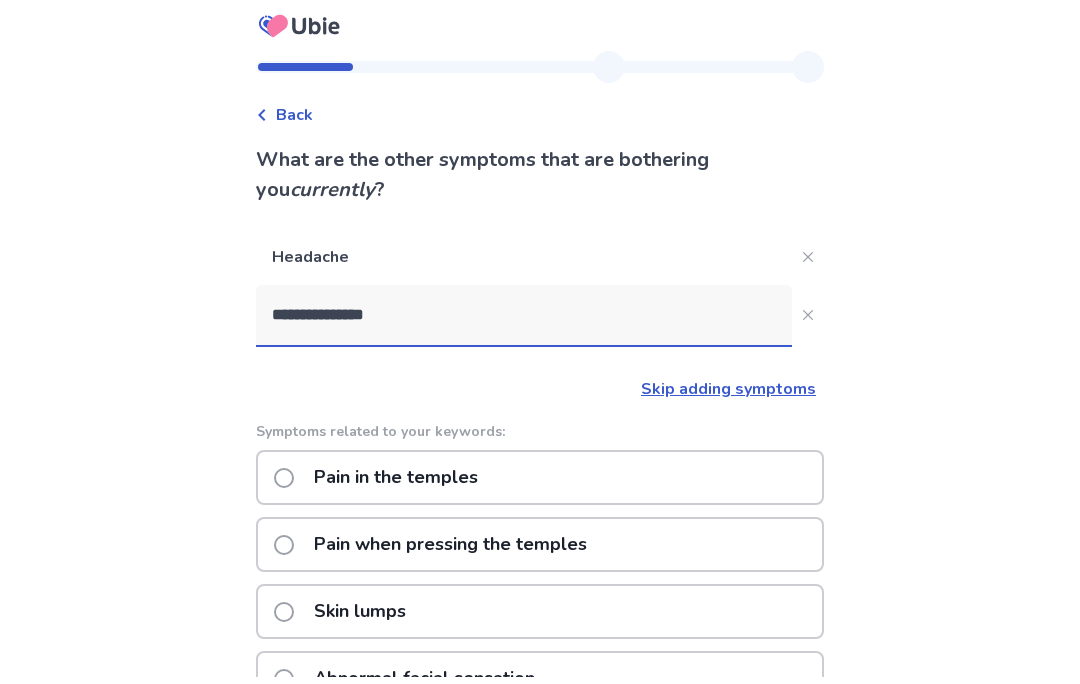 type on "**********" 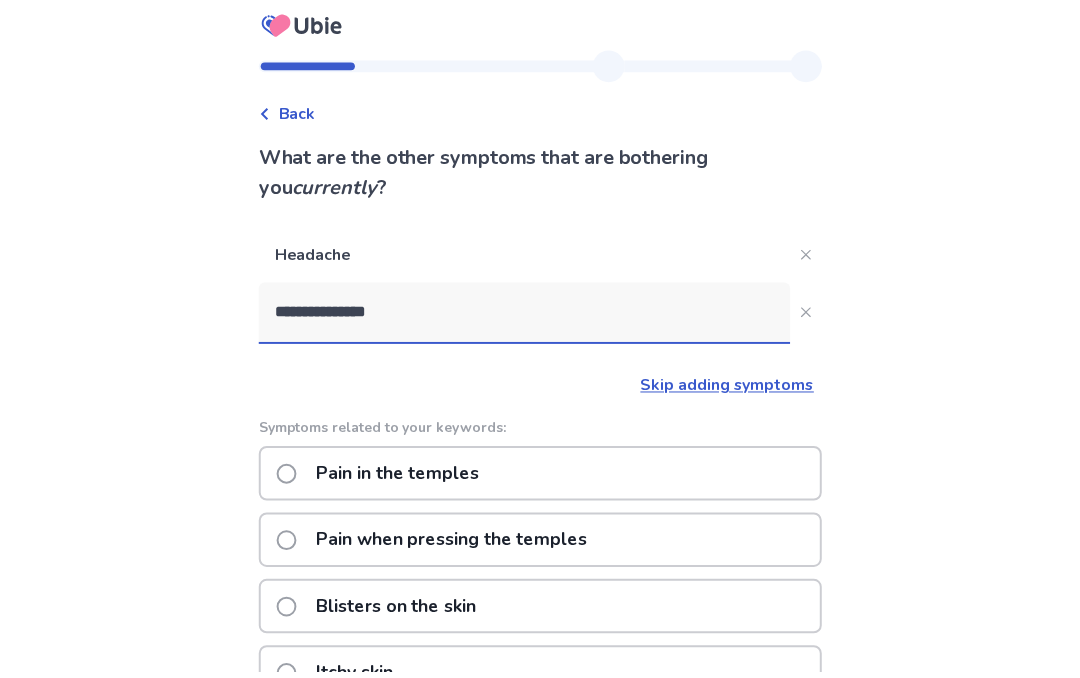 scroll, scrollTop: 7, scrollLeft: 0, axis: vertical 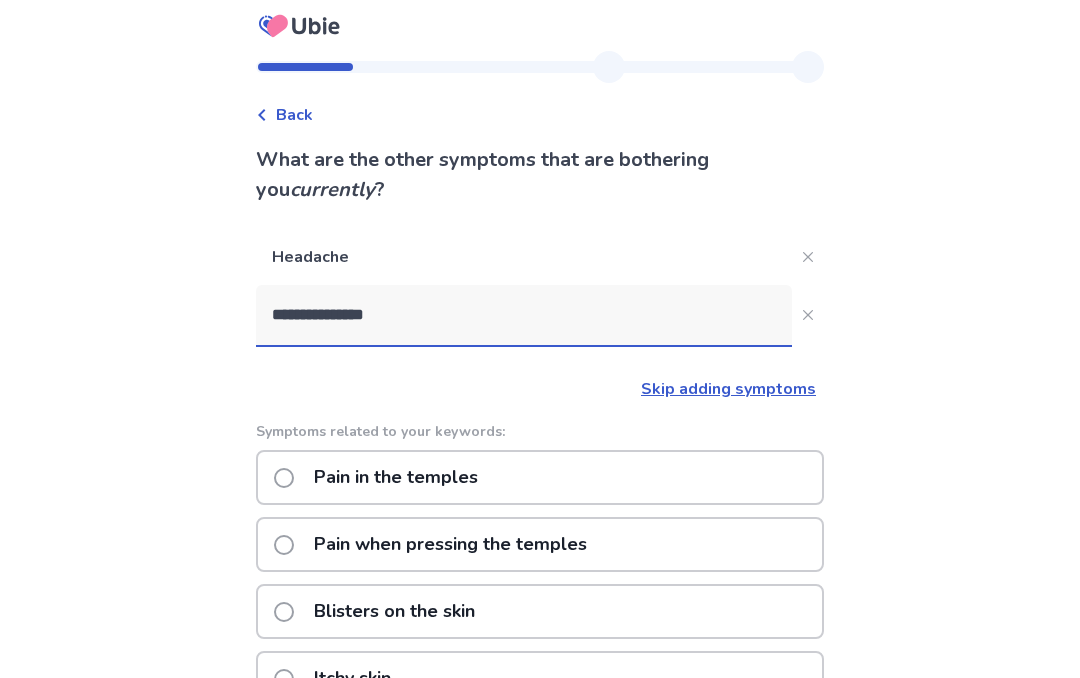 click on "Pain in the temples" 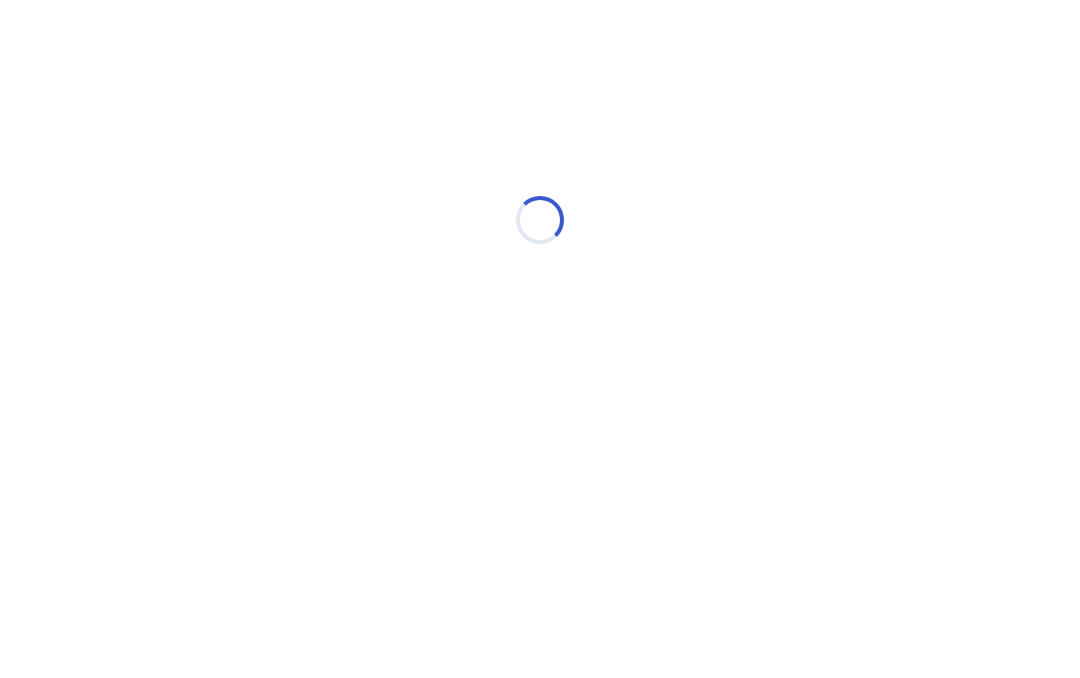 scroll, scrollTop: 0, scrollLeft: 0, axis: both 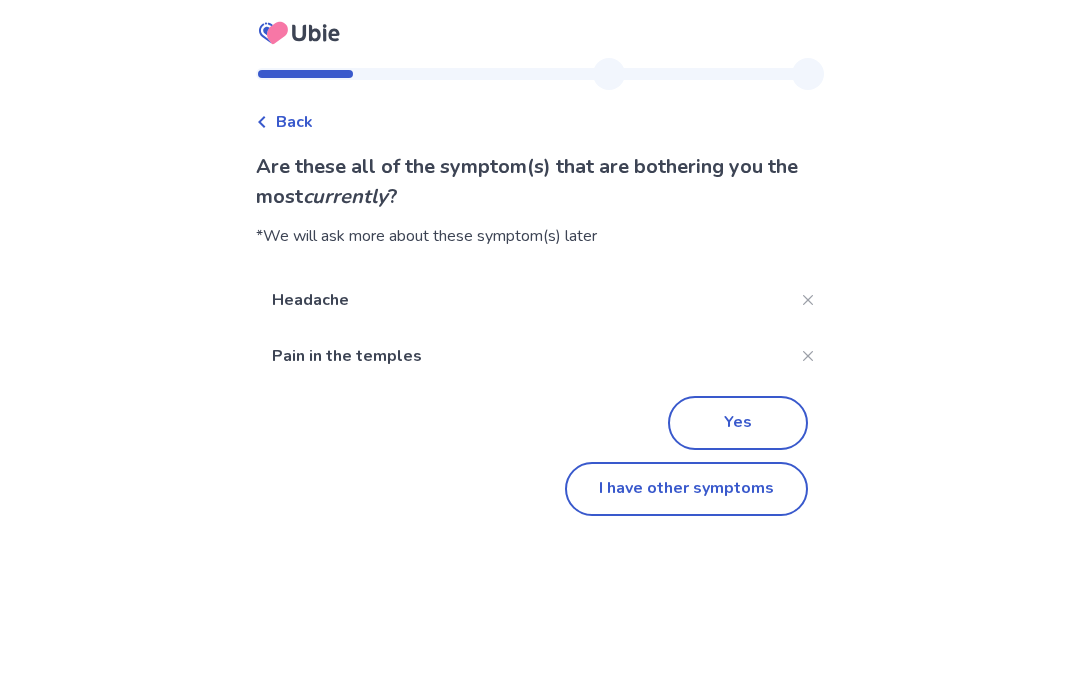 click on "I have other symptoms" 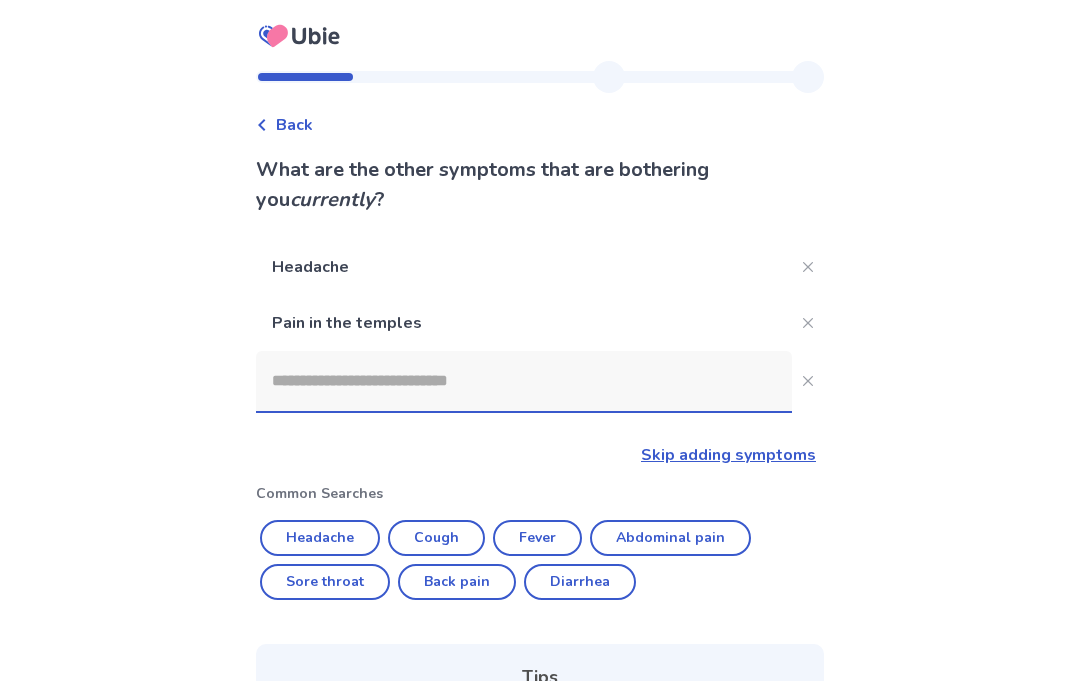 scroll, scrollTop: 7, scrollLeft: 0, axis: vertical 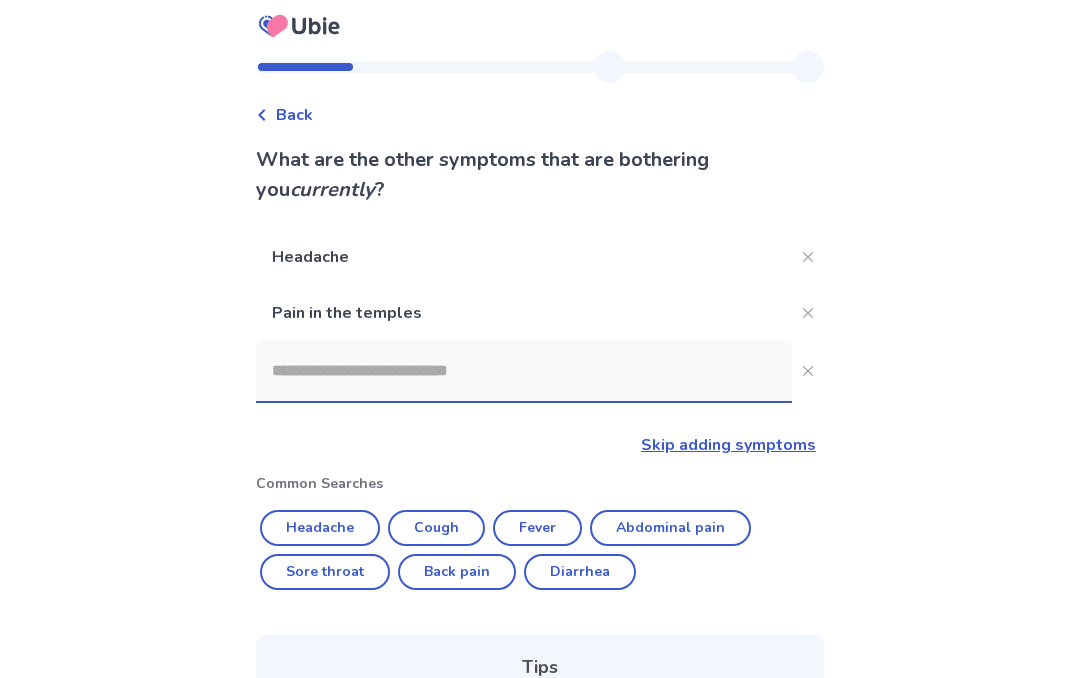 click 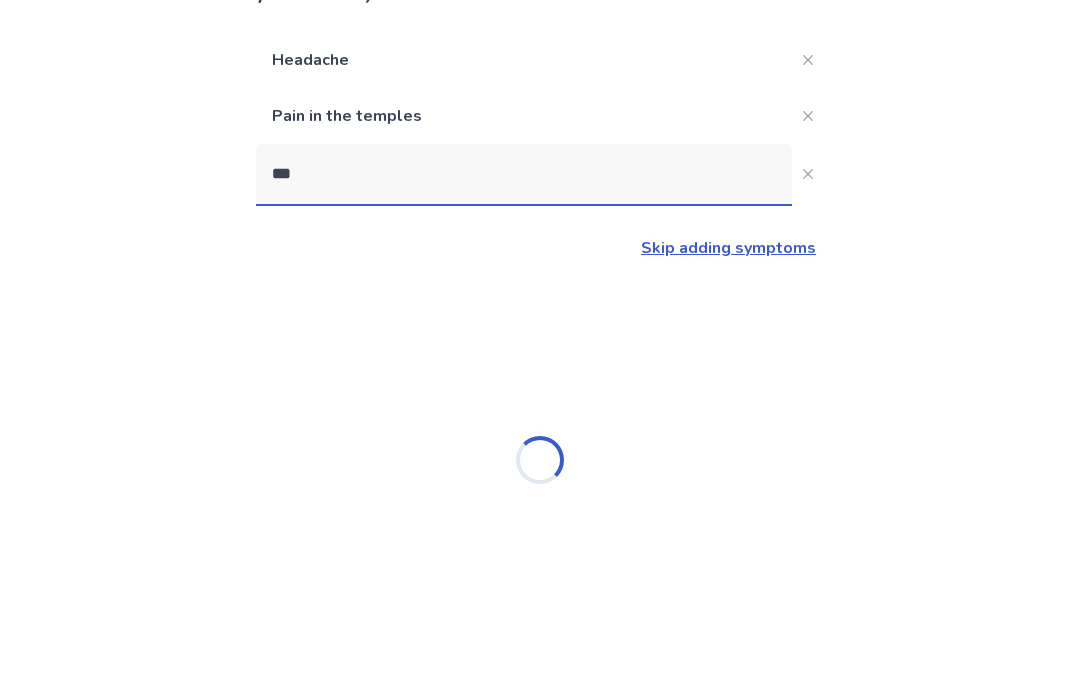 scroll, scrollTop: 0, scrollLeft: 0, axis: both 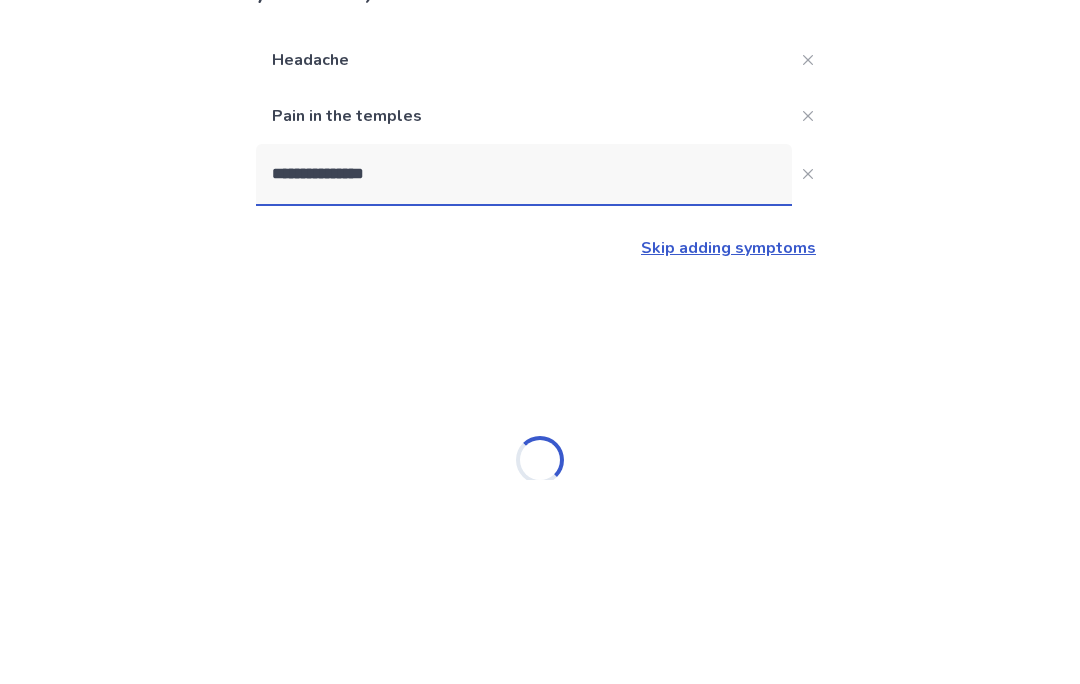 type on "**********" 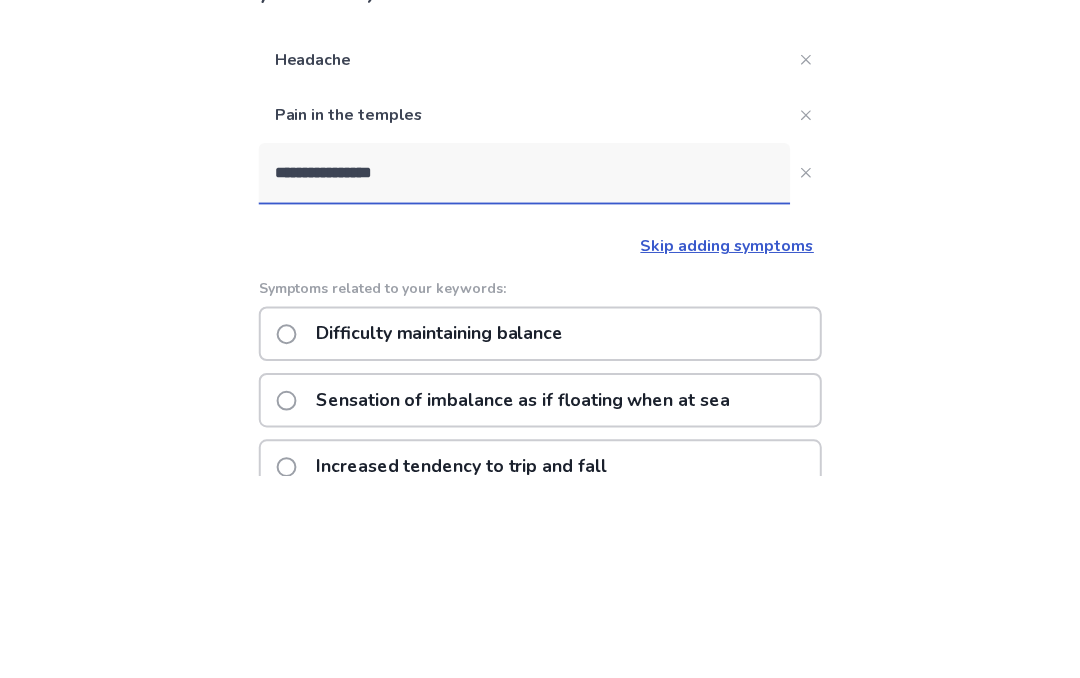 scroll, scrollTop: 204, scrollLeft: 0, axis: vertical 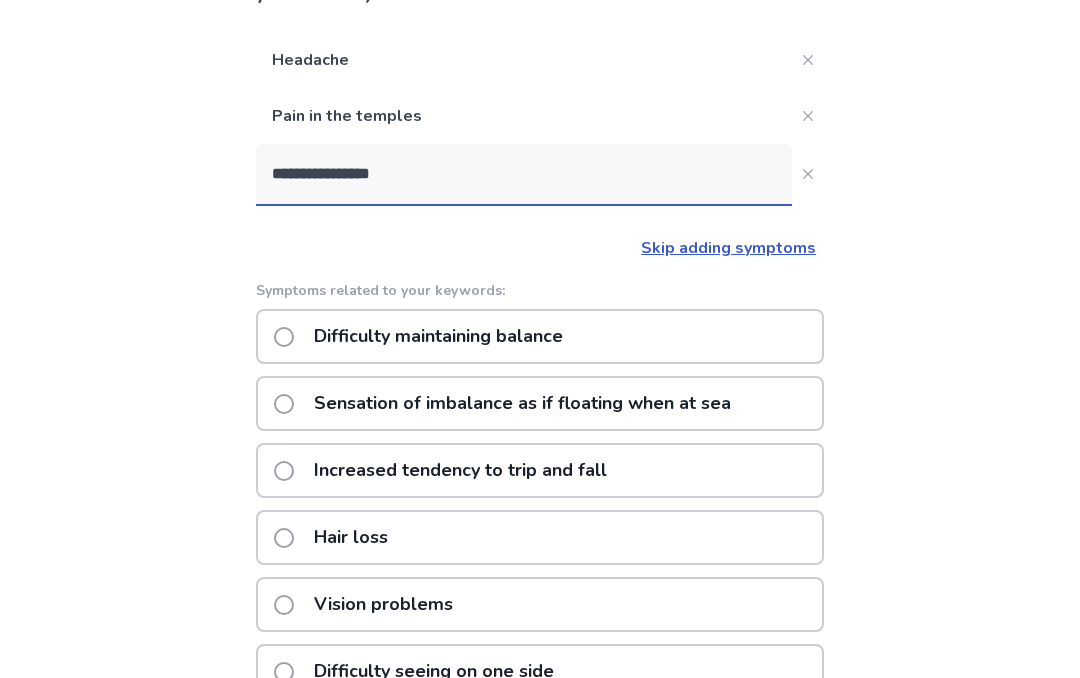 click on "Difficulty maintaining balance" 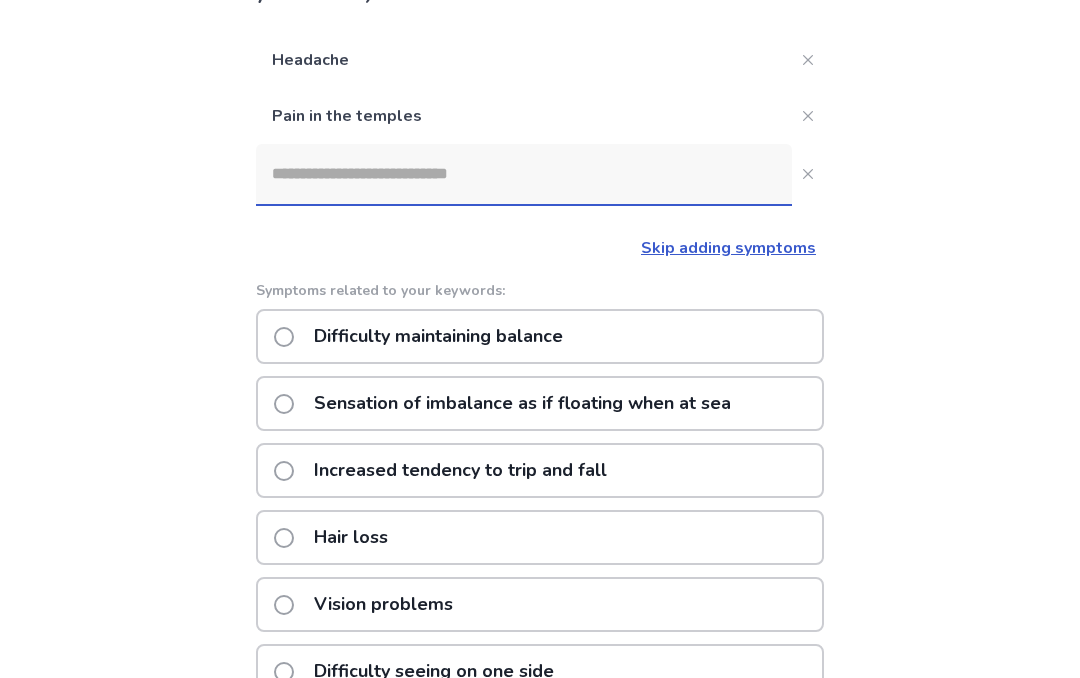 scroll, scrollTop: 0, scrollLeft: 0, axis: both 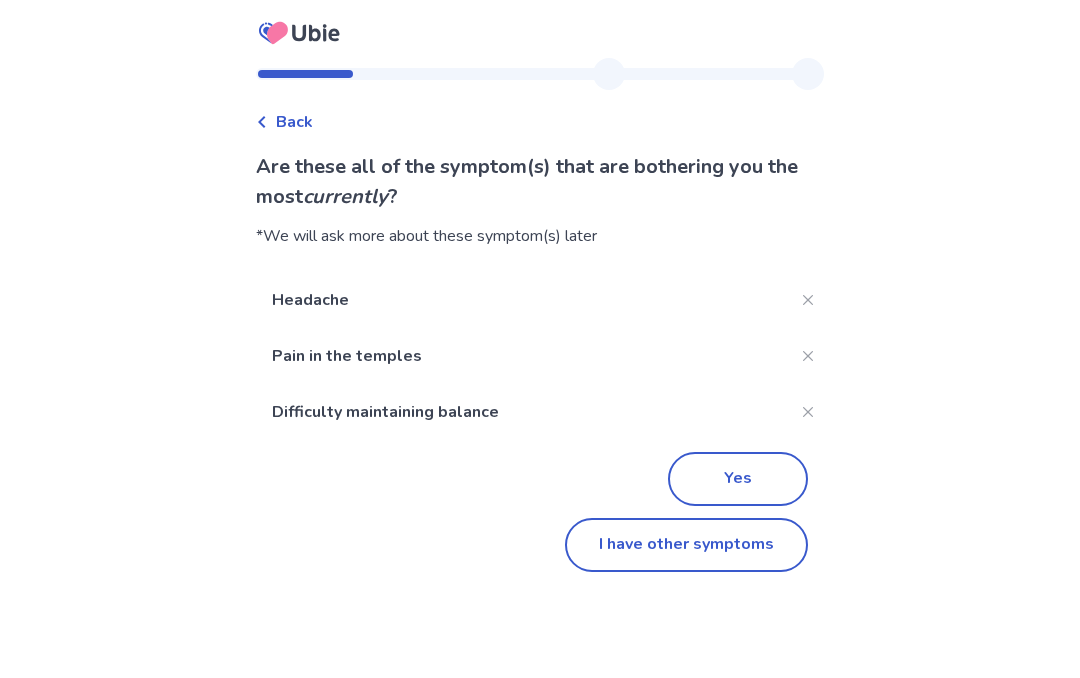 click on "I have other symptoms" 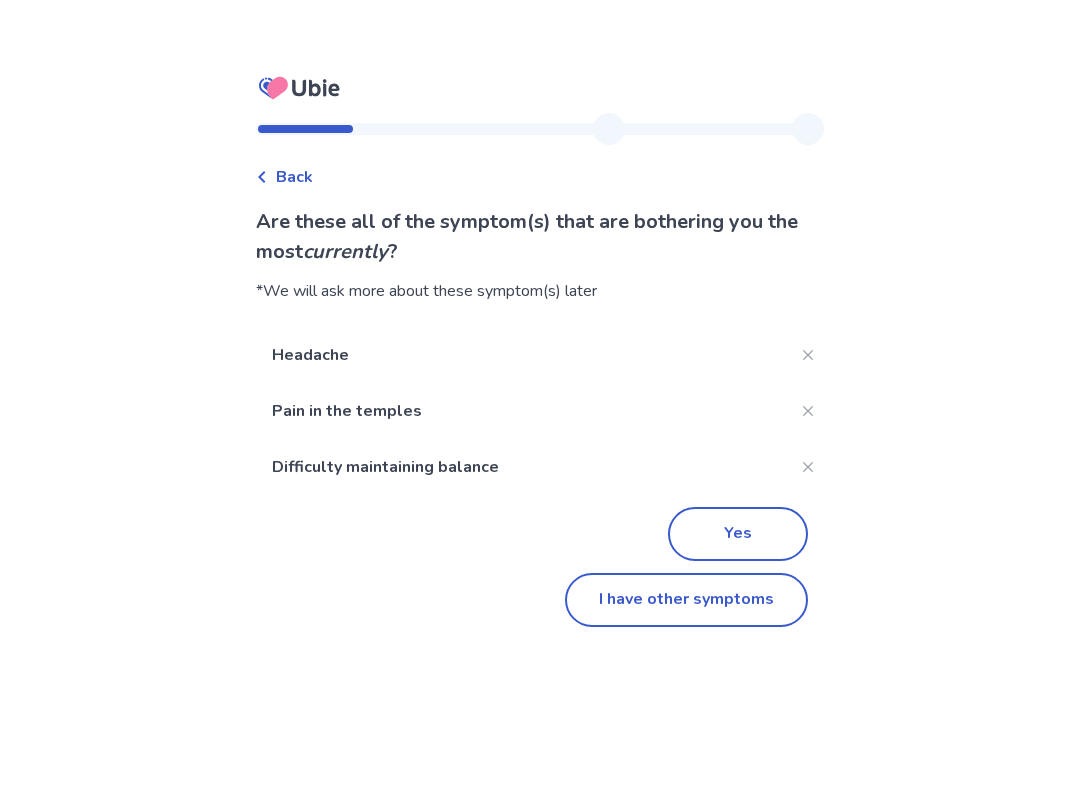 scroll, scrollTop: 204, scrollLeft: 0, axis: vertical 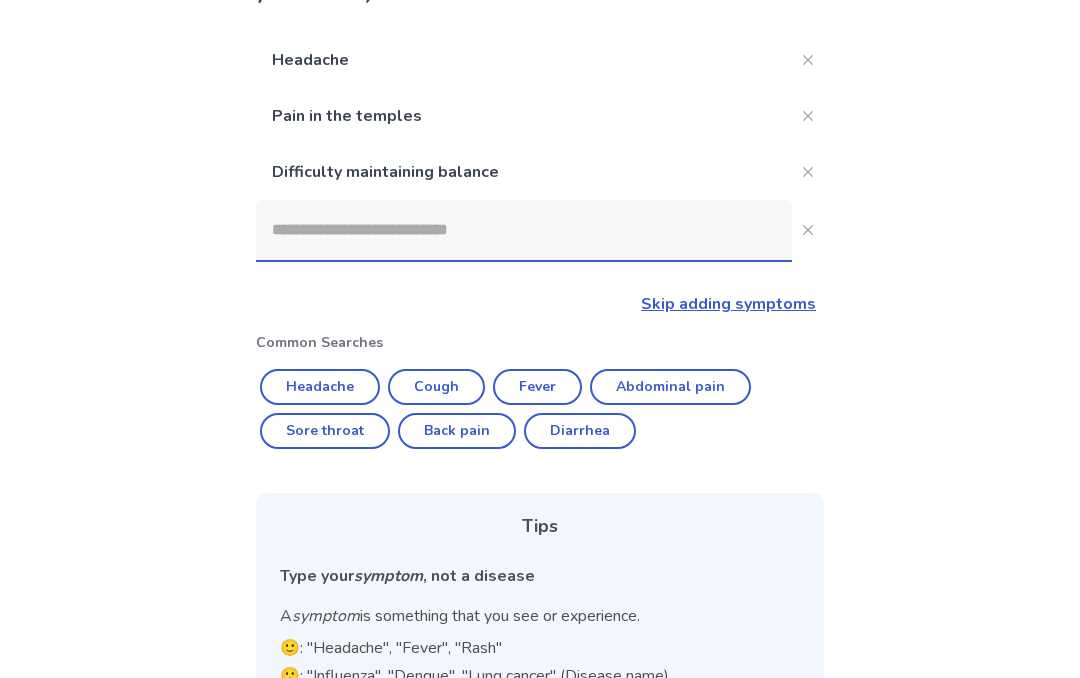 click on "Back pain" 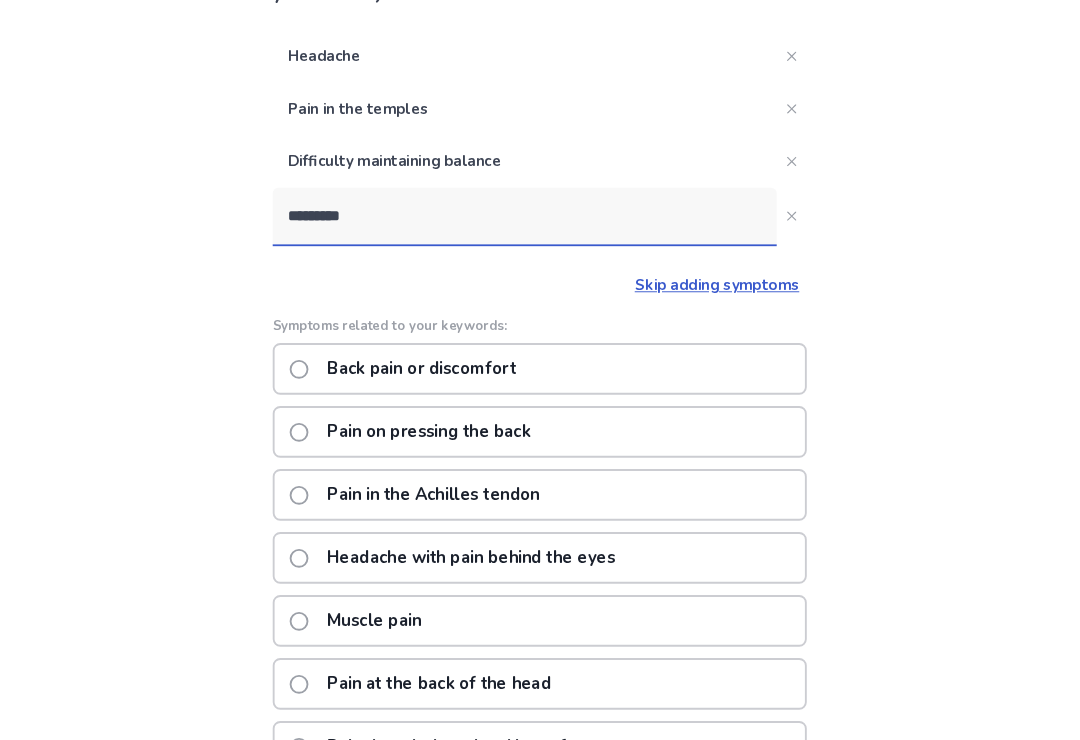 scroll, scrollTop: 210, scrollLeft: 0, axis: vertical 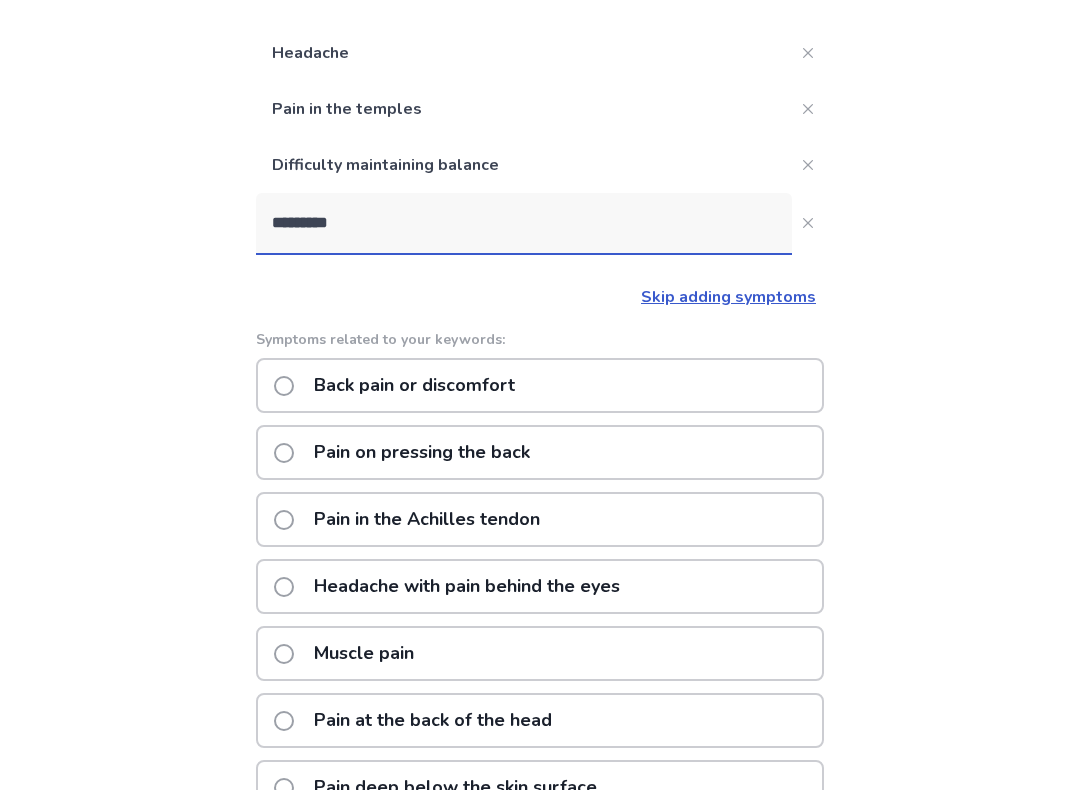 click on "*********" 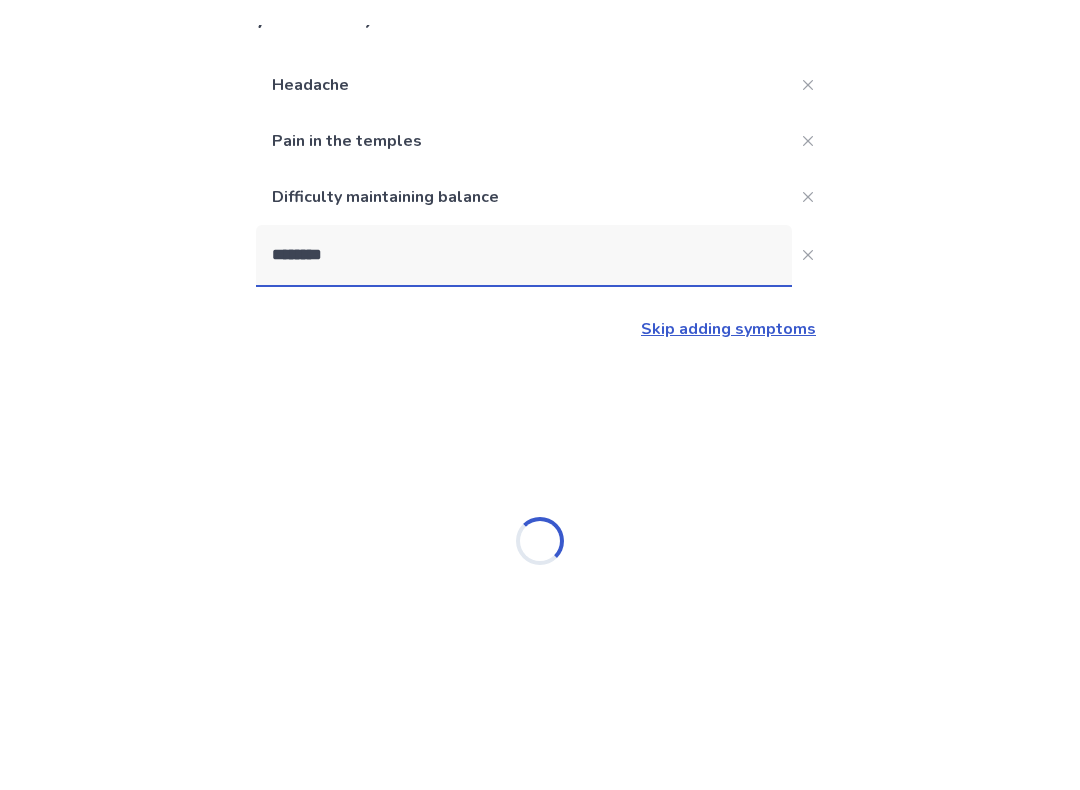 scroll, scrollTop: 204, scrollLeft: 0, axis: vertical 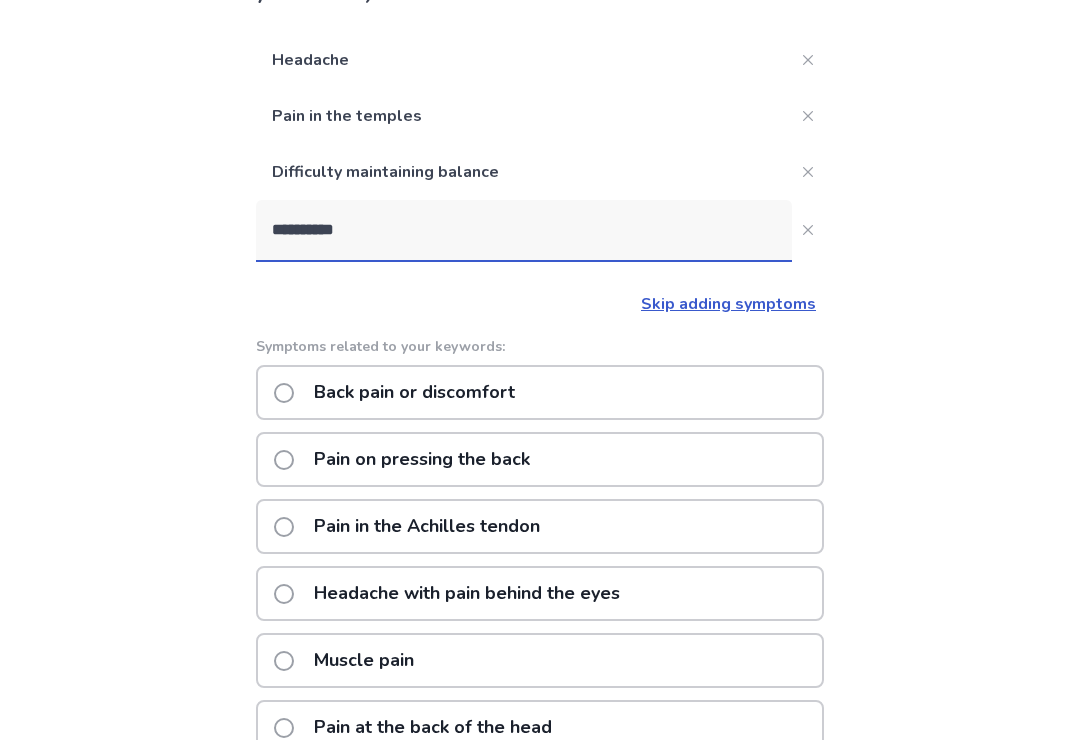 type on "*********" 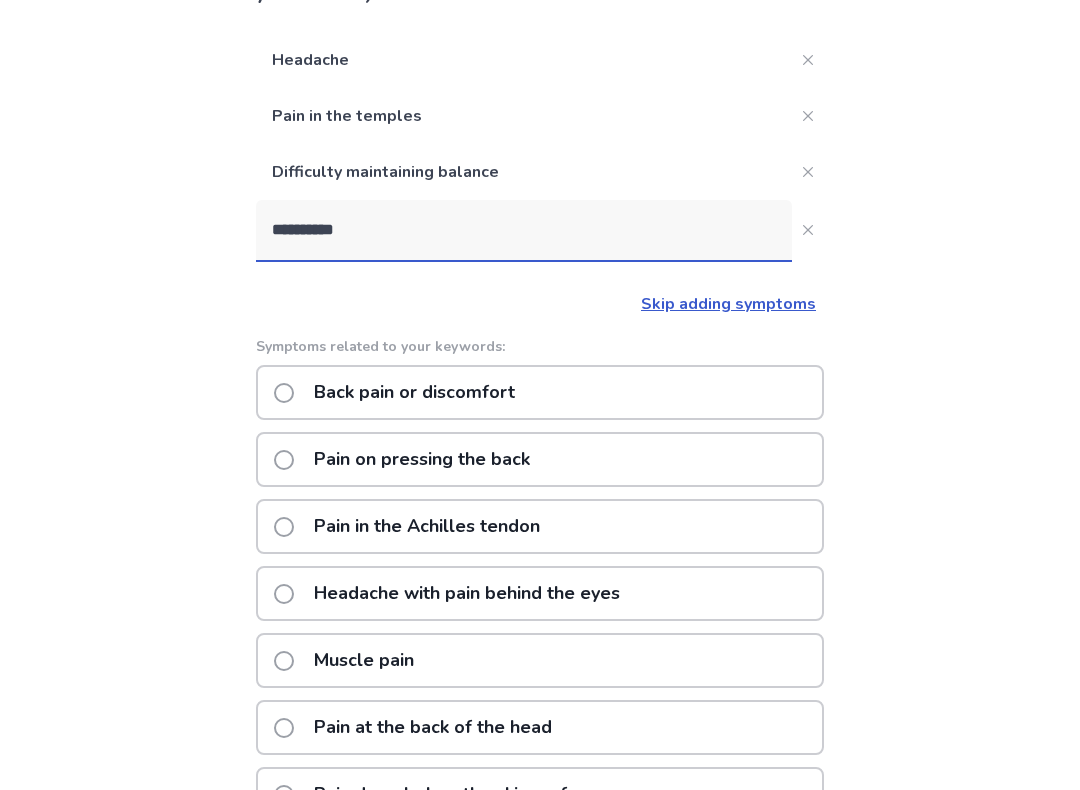 click on "Back pain or discomfort" 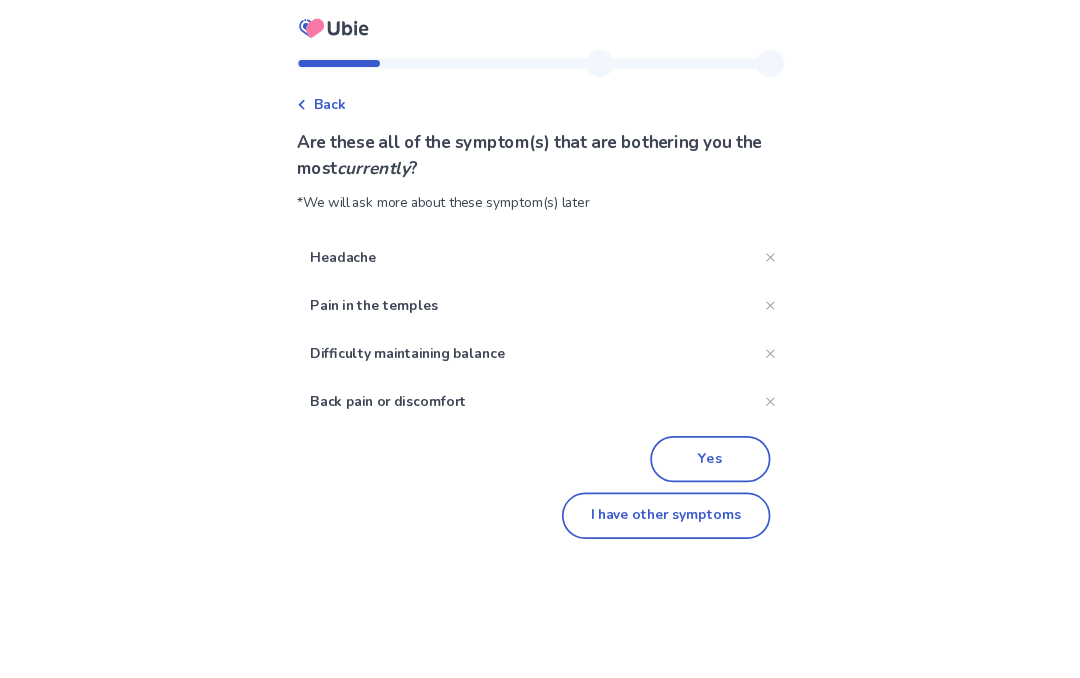 scroll, scrollTop: 0, scrollLeft: 0, axis: both 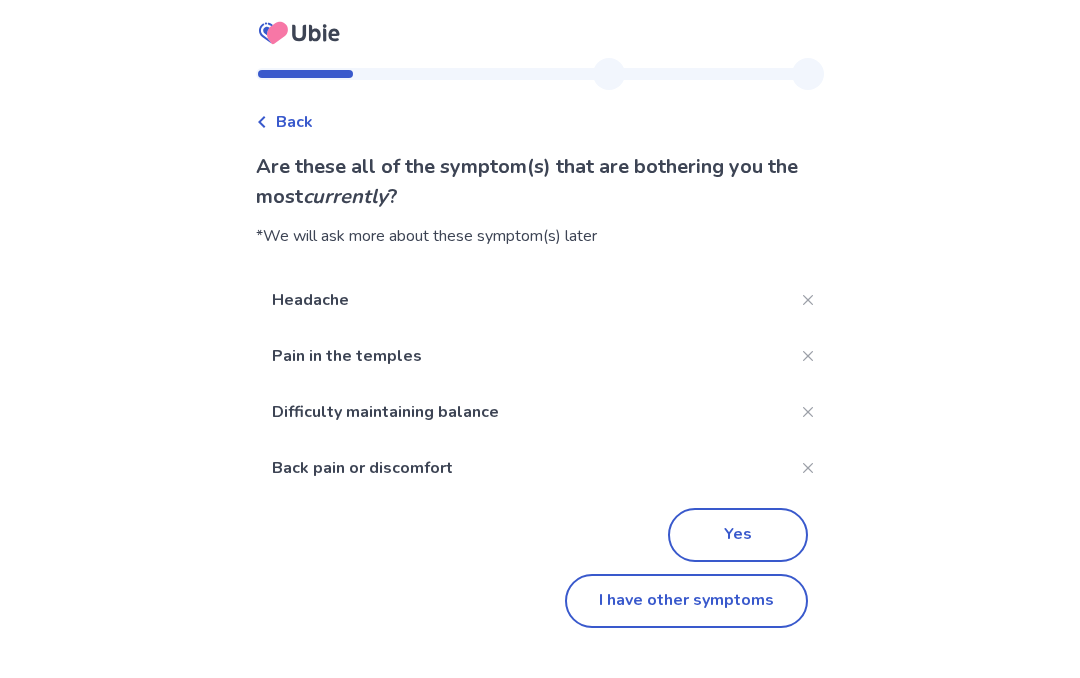 click on "I have other symptoms" 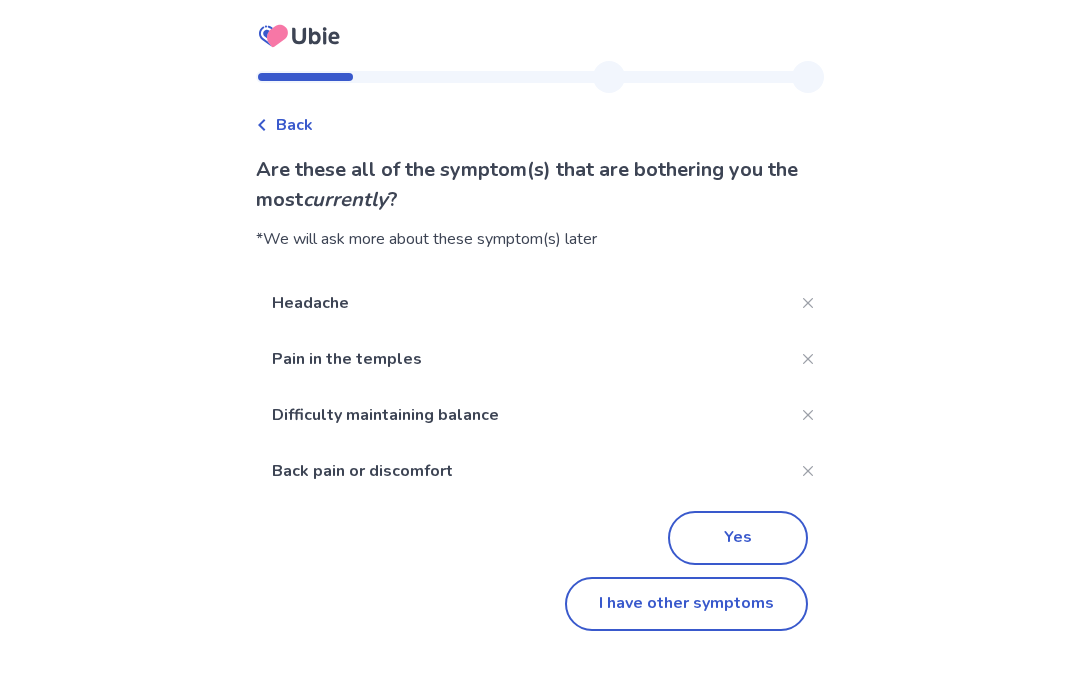 scroll, scrollTop: 168, scrollLeft: 0, axis: vertical 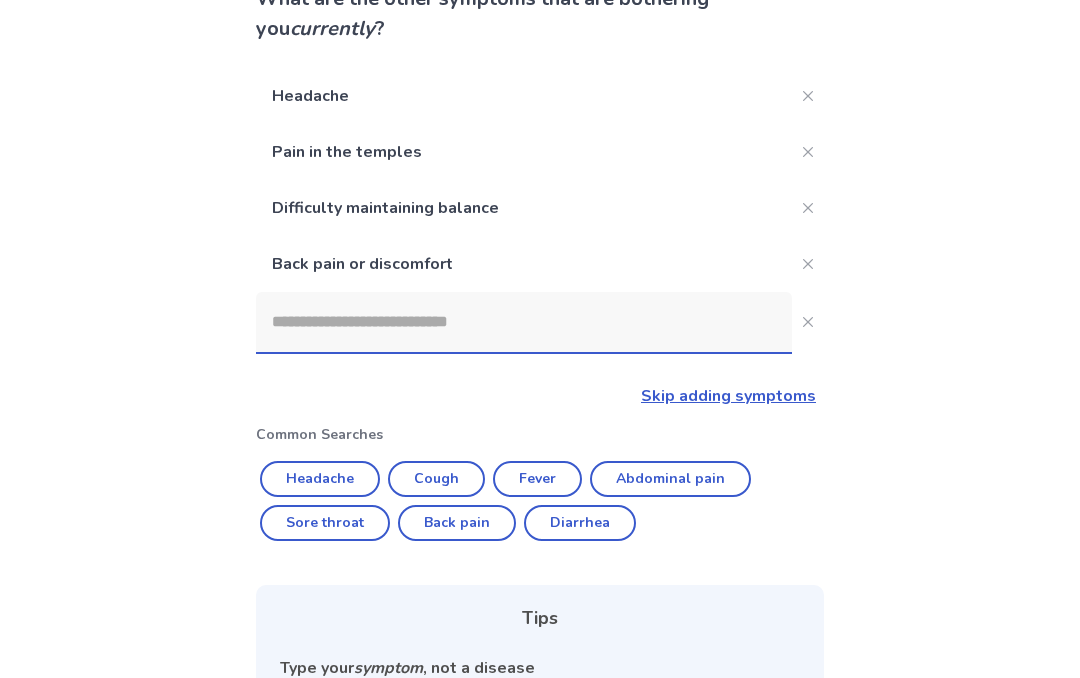 click 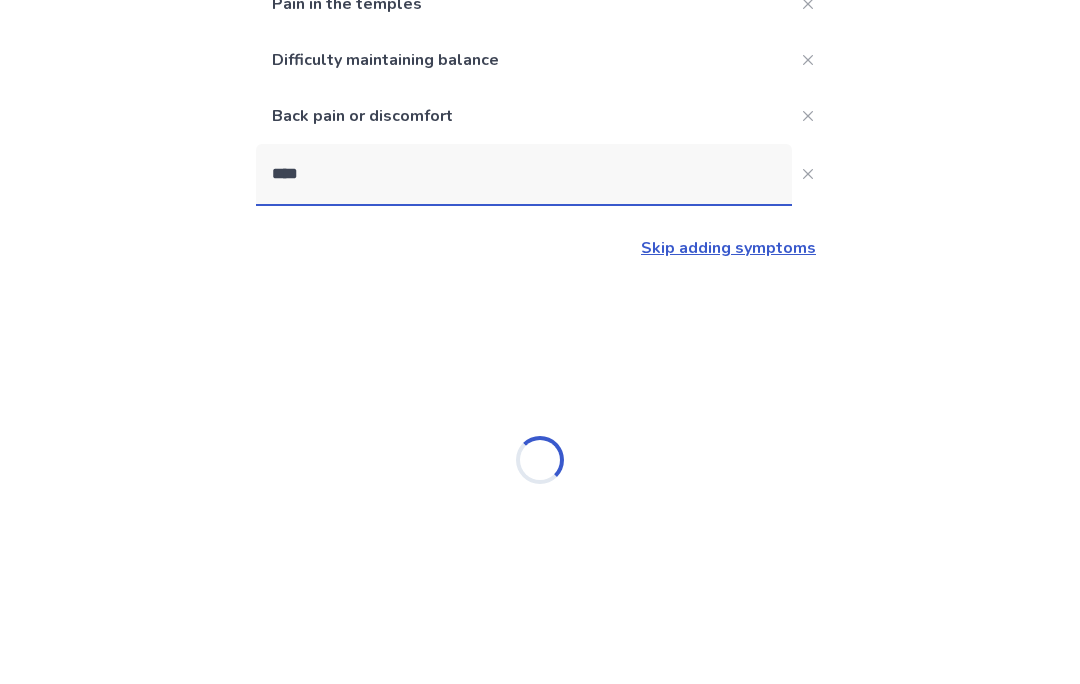 scroll, scrollTop: 39, scrollLeft: 0, axis: vertical 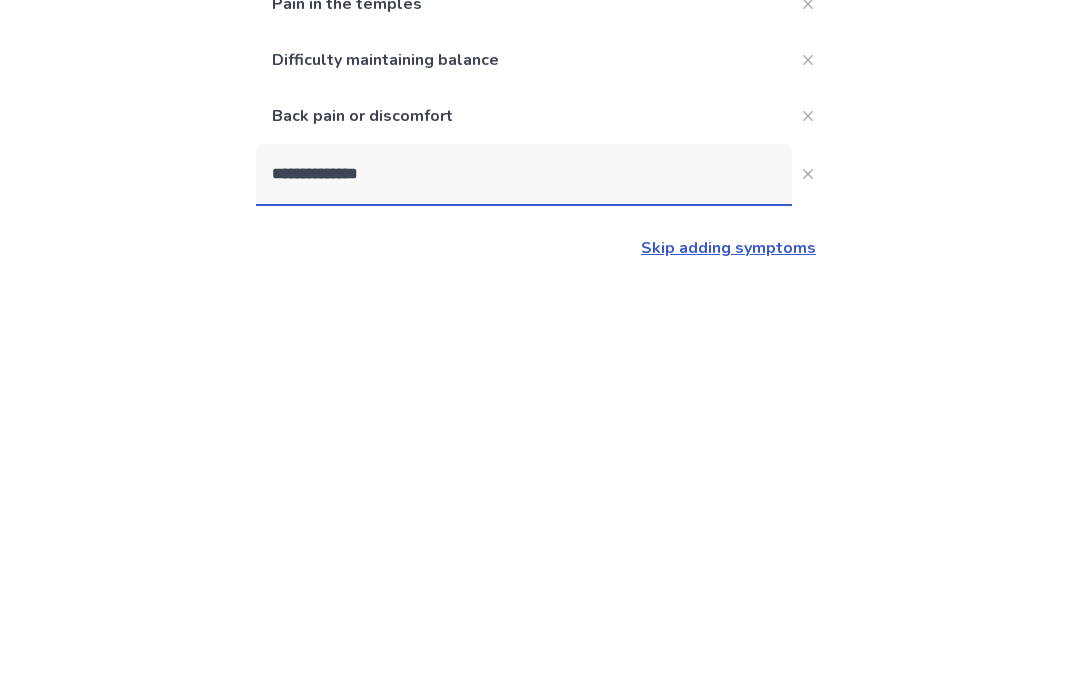 type on "**********" 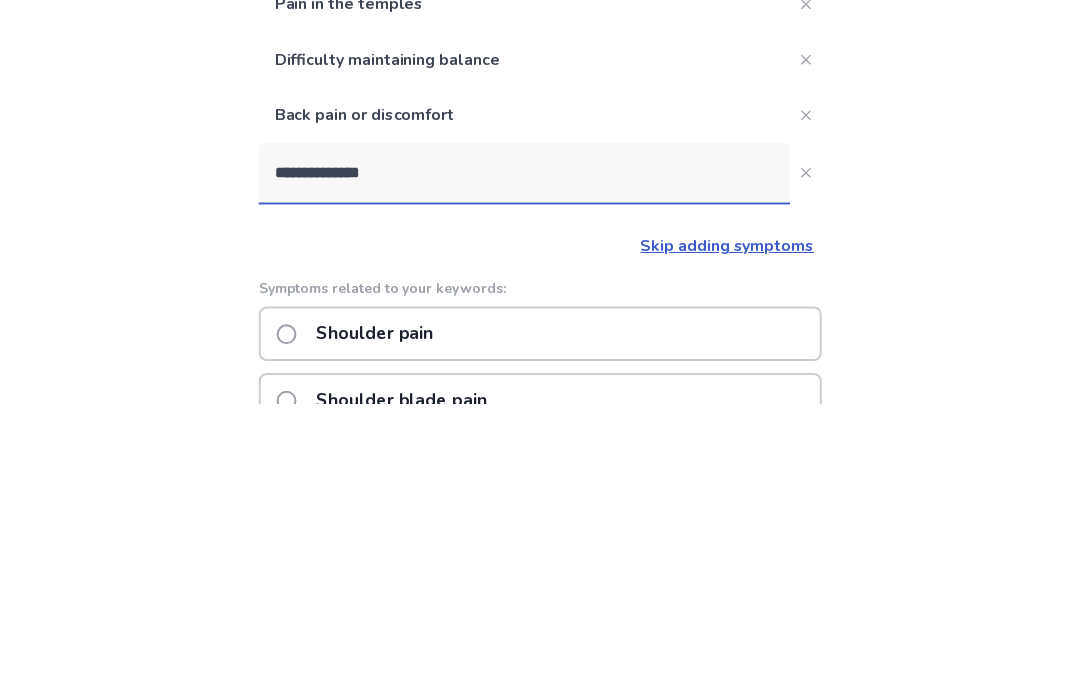 scroll, scrollTop: 316, scrollLeft: 0, axis: vertical 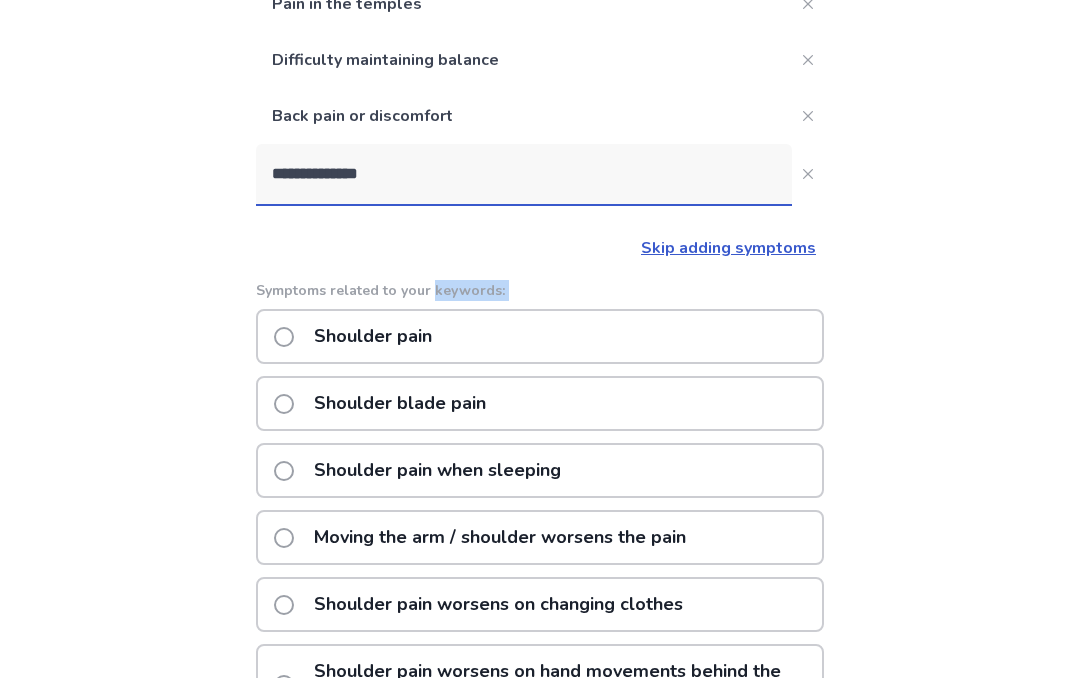 click on "Shoulder blade pain" 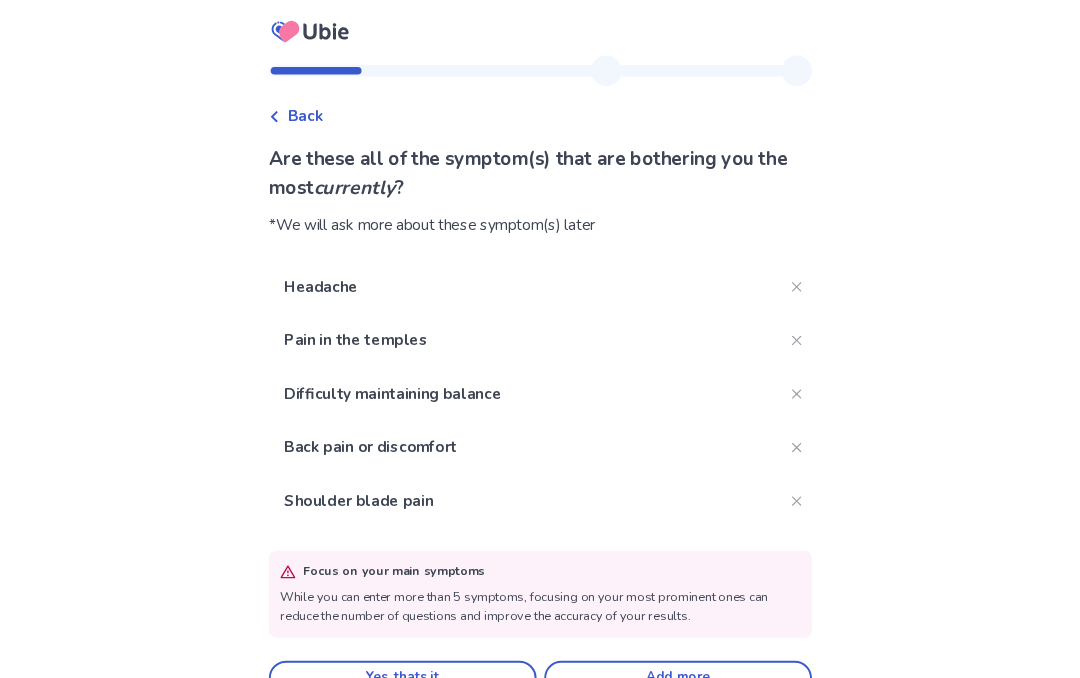 scroll, scrollTop: 71, scrollLeft: 0, axis: vertical 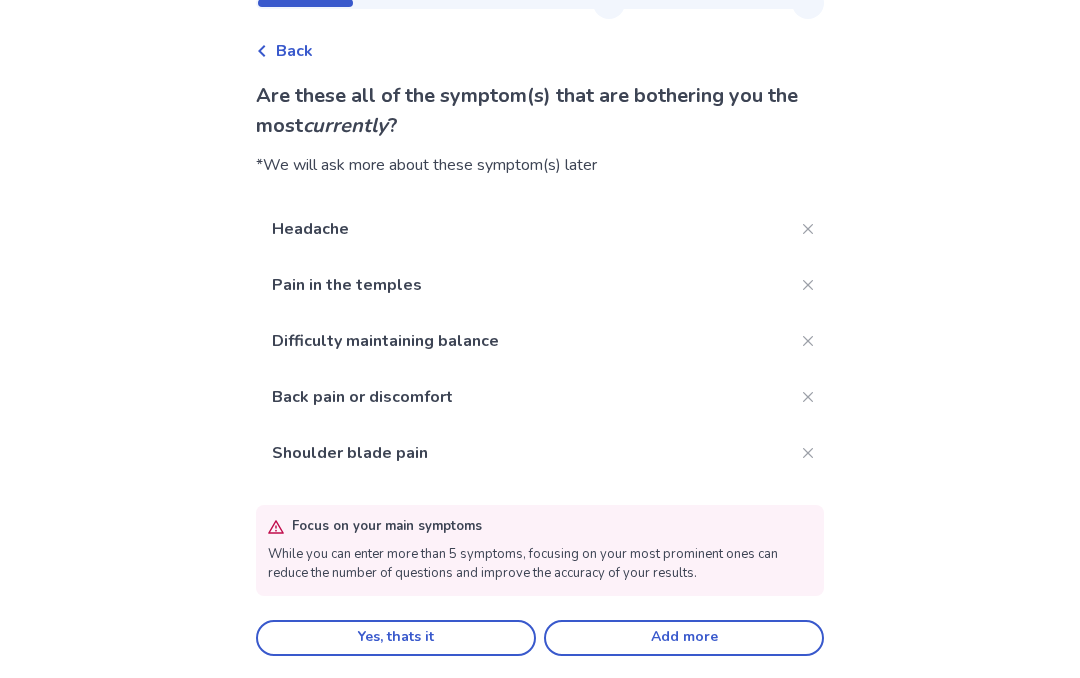 click on "Add more" 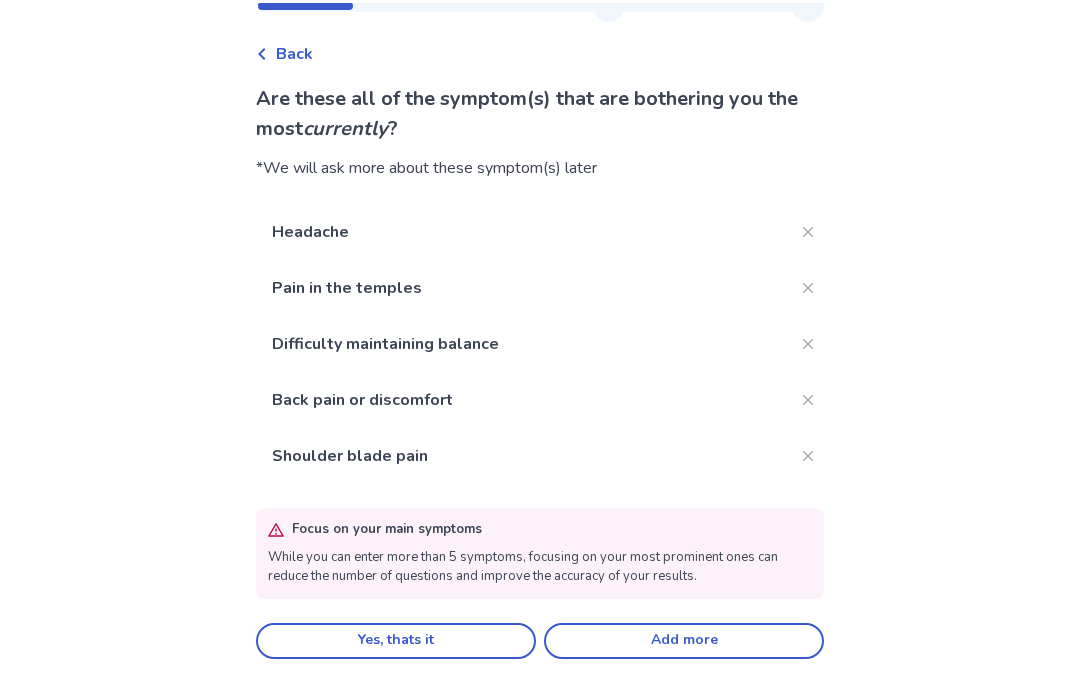 scroll, scrollTop: 316, scrollLeft: 0, axis: vertical 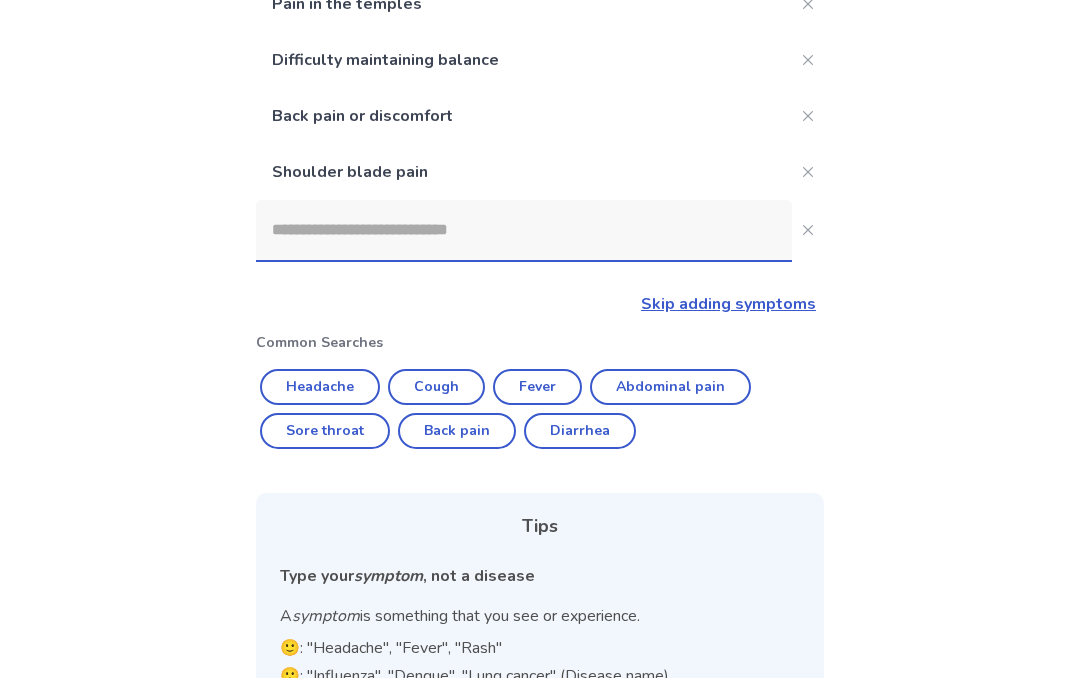 click 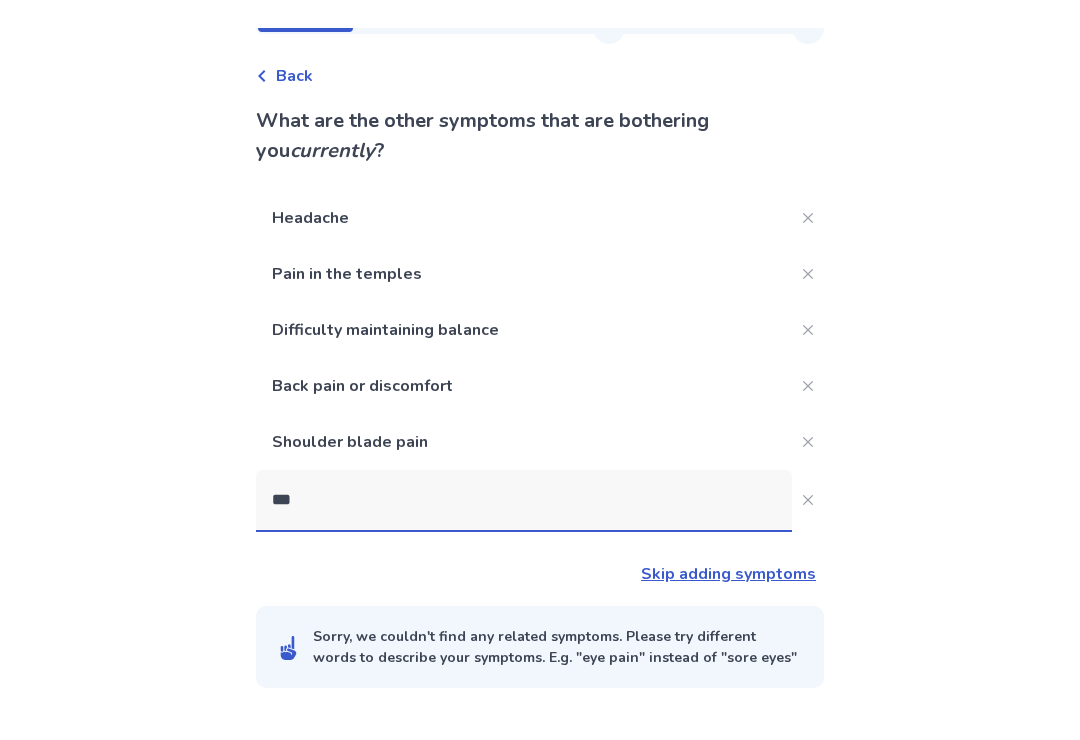 scroll, scrollTop: 95, scrollLeft: 0, axis: vertical 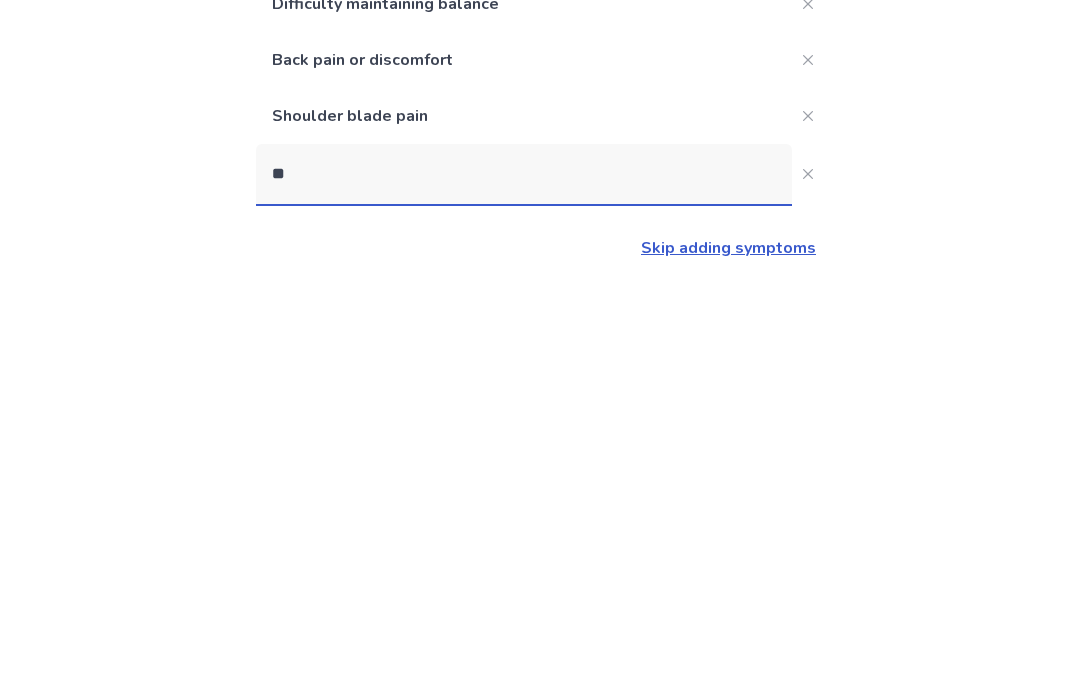 type on "*" 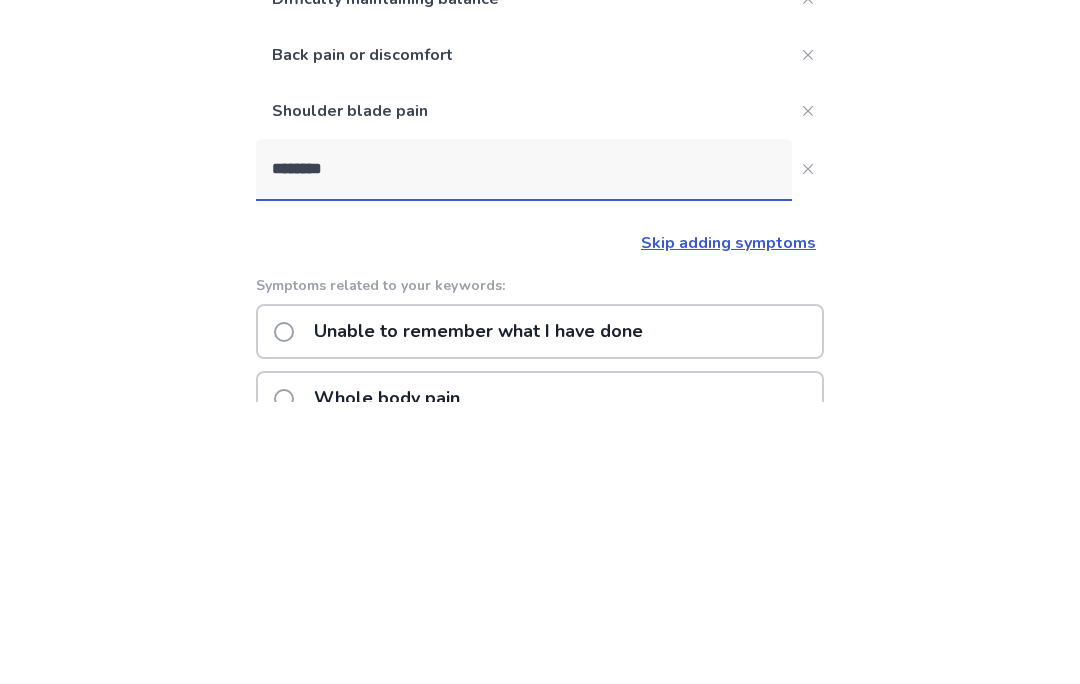 click on "*******" 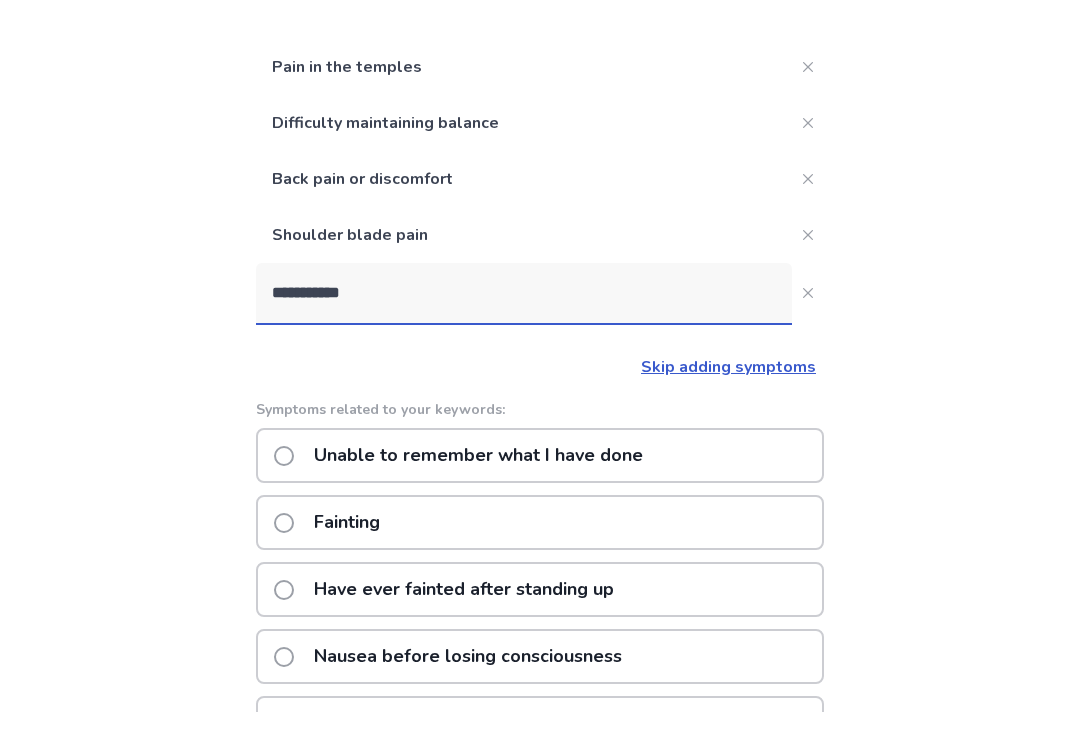 scroll, scrollTop: 228, scrollLeft: 0, axis: vertical 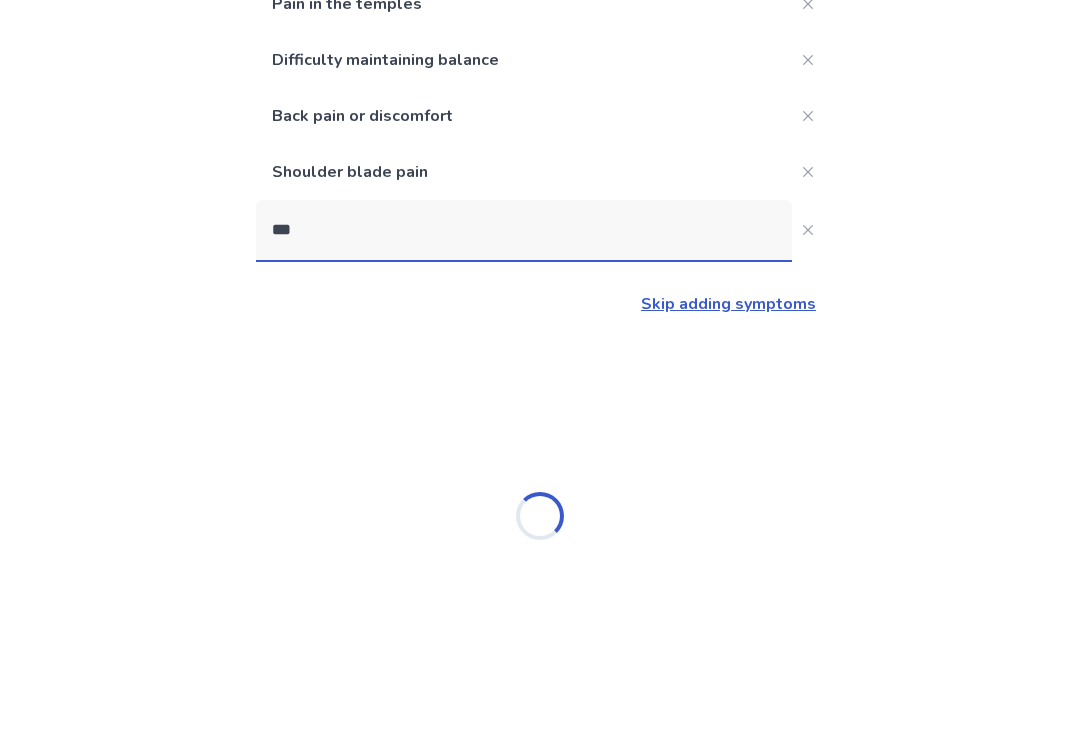 type on "*" 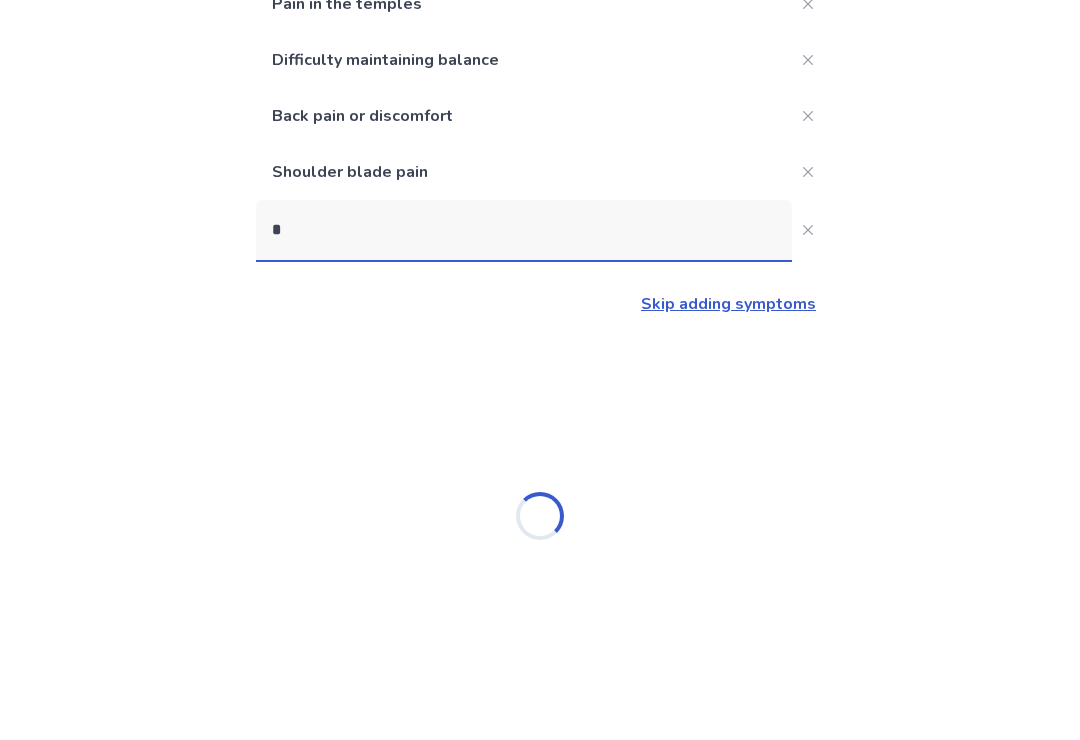 scroll, scrollTop: 39, scrollLeft: 0, axis: vertical 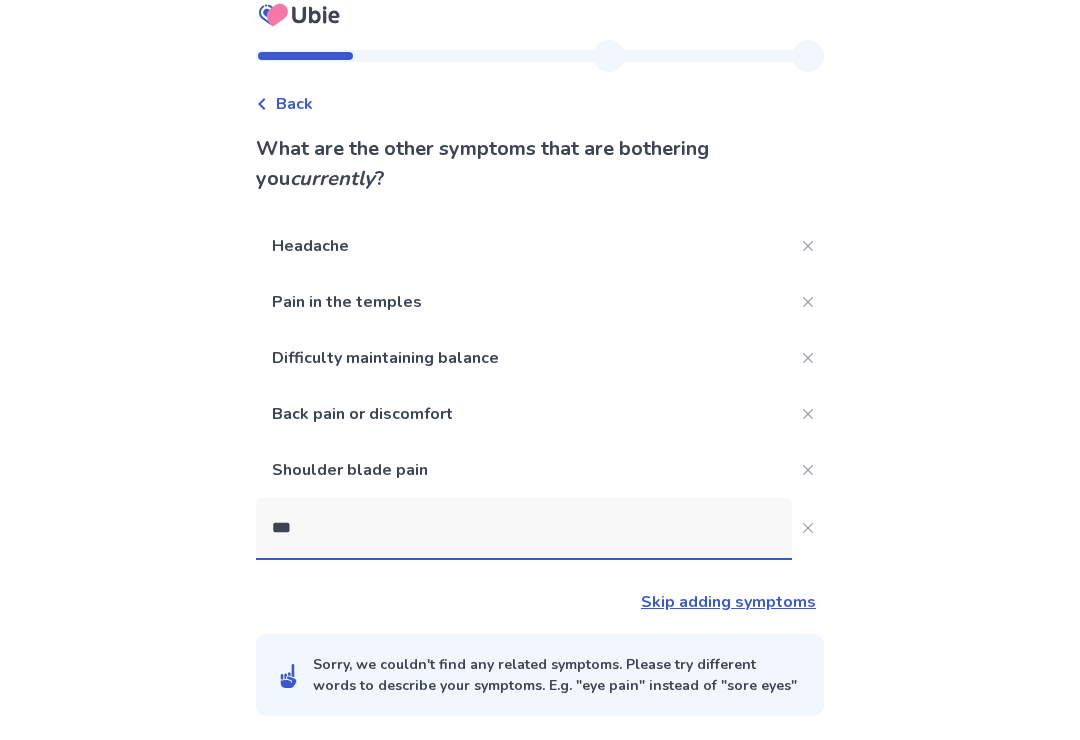 type on "*" 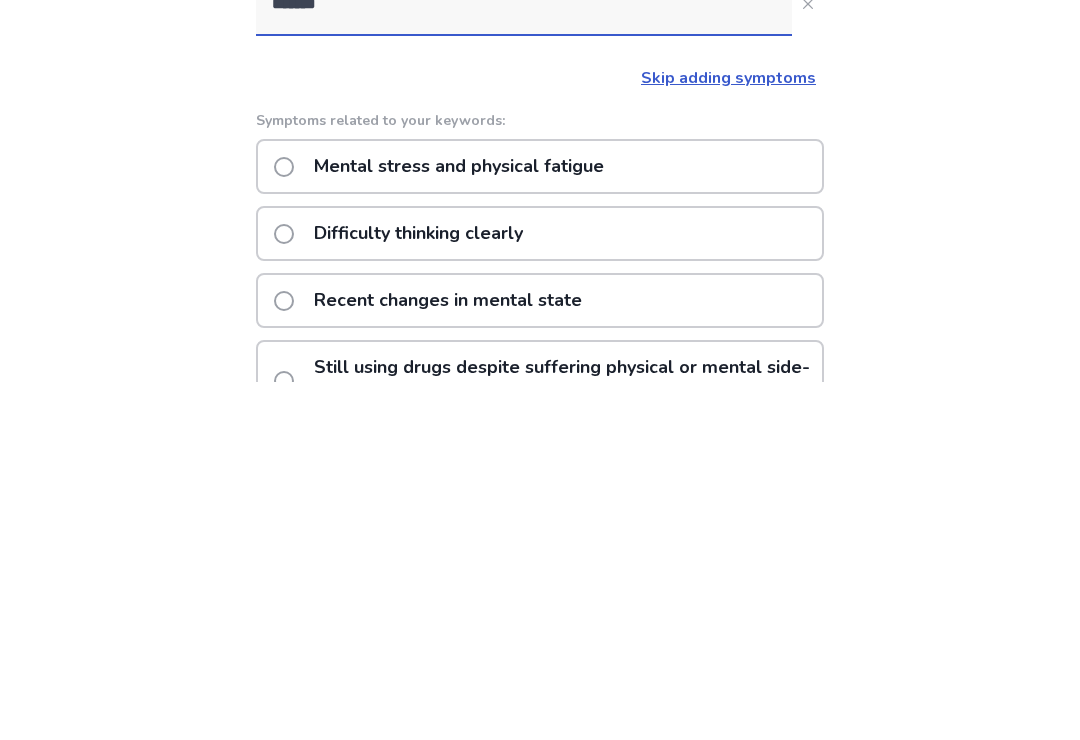 scroll, scrollTop: 189, scrollLeft: 0, axis: vertical 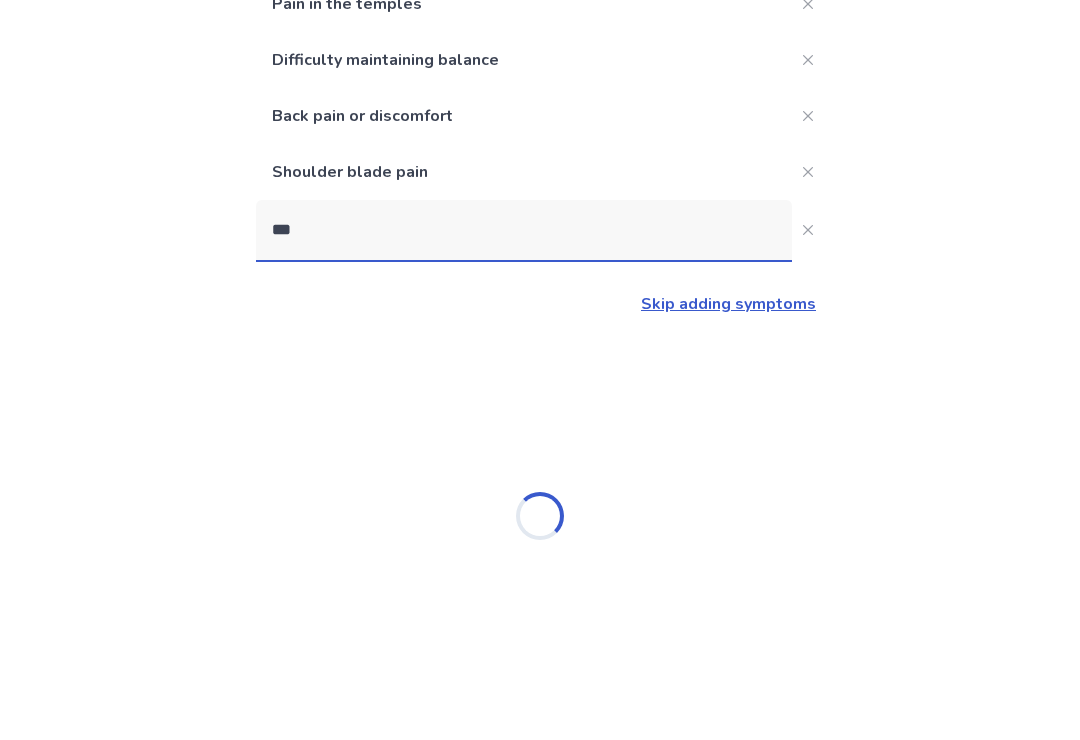 type on "*" 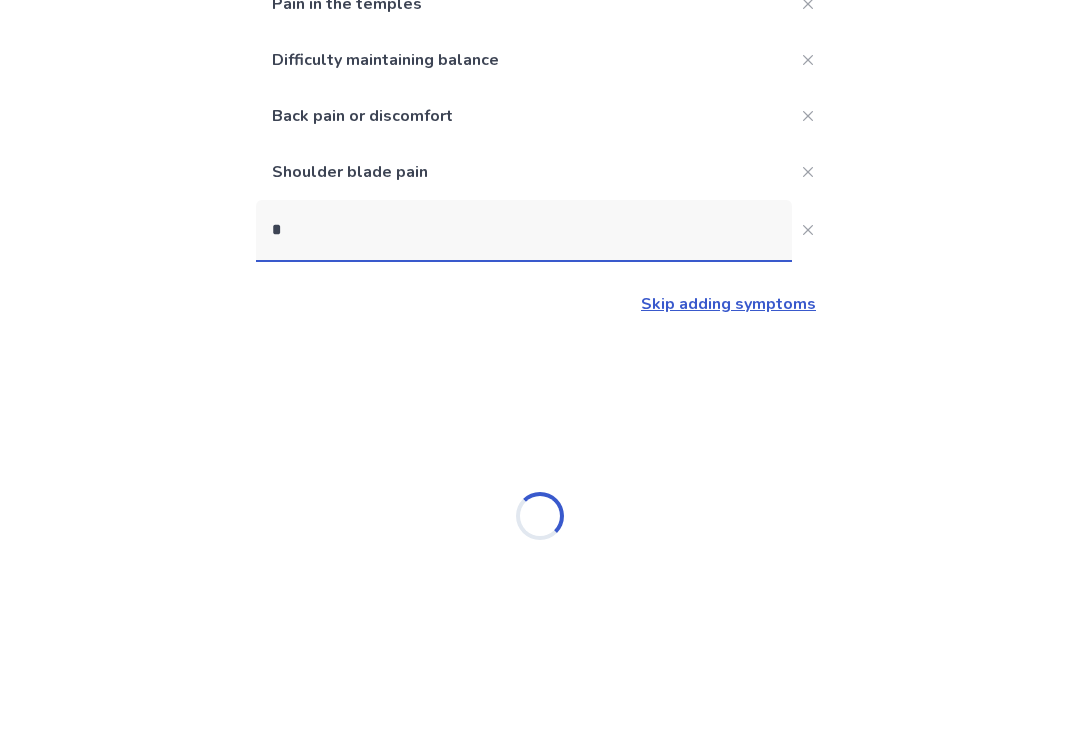 scroll, scrollTop: 39, scrollLeft: 0, axis: vertical 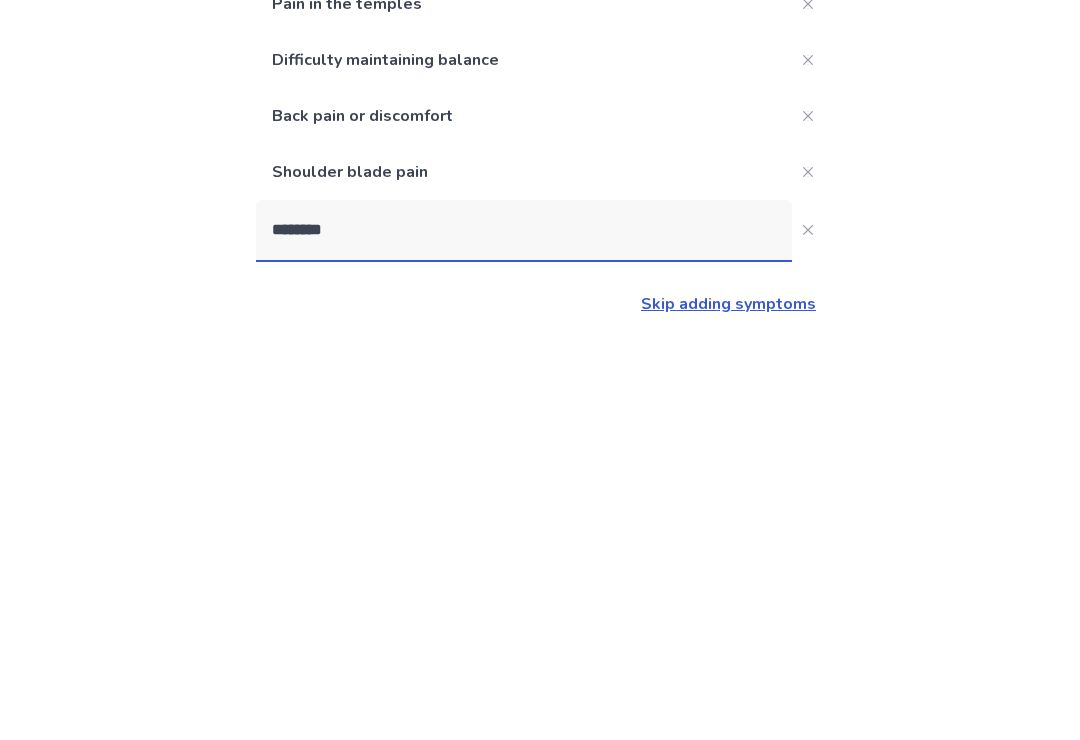 type on "*******" 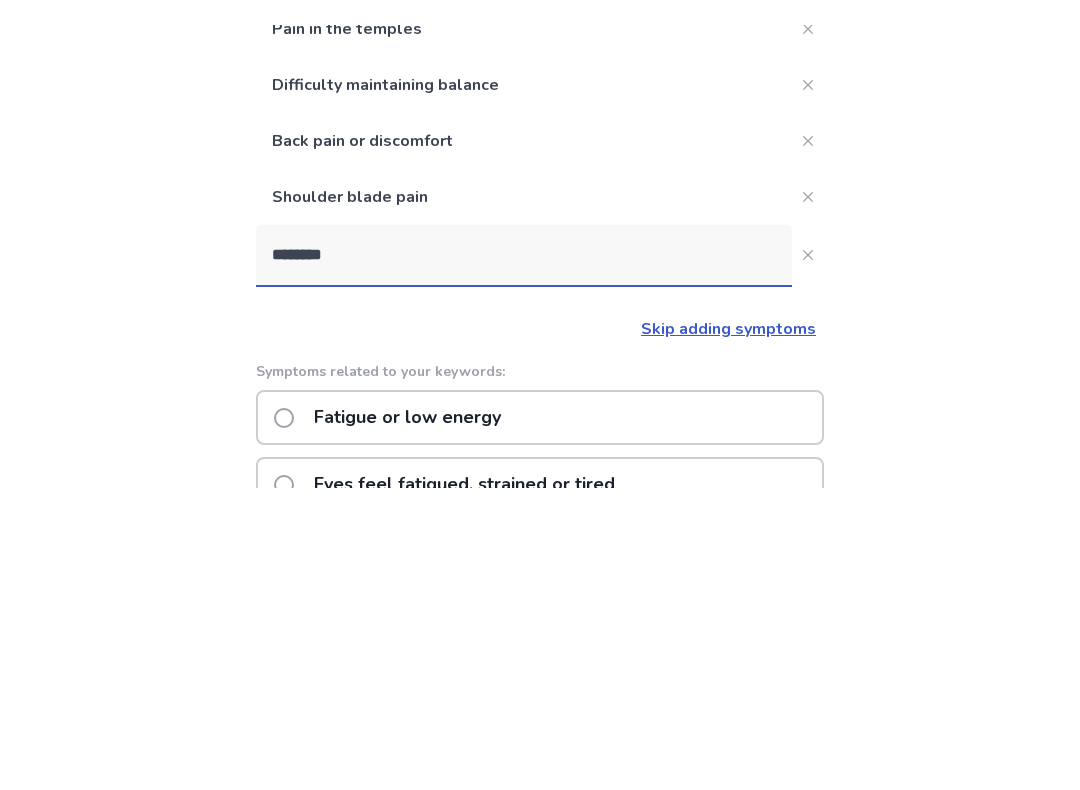scroll, scrollTop: 316, scrollLeft: 0, axis: vertical 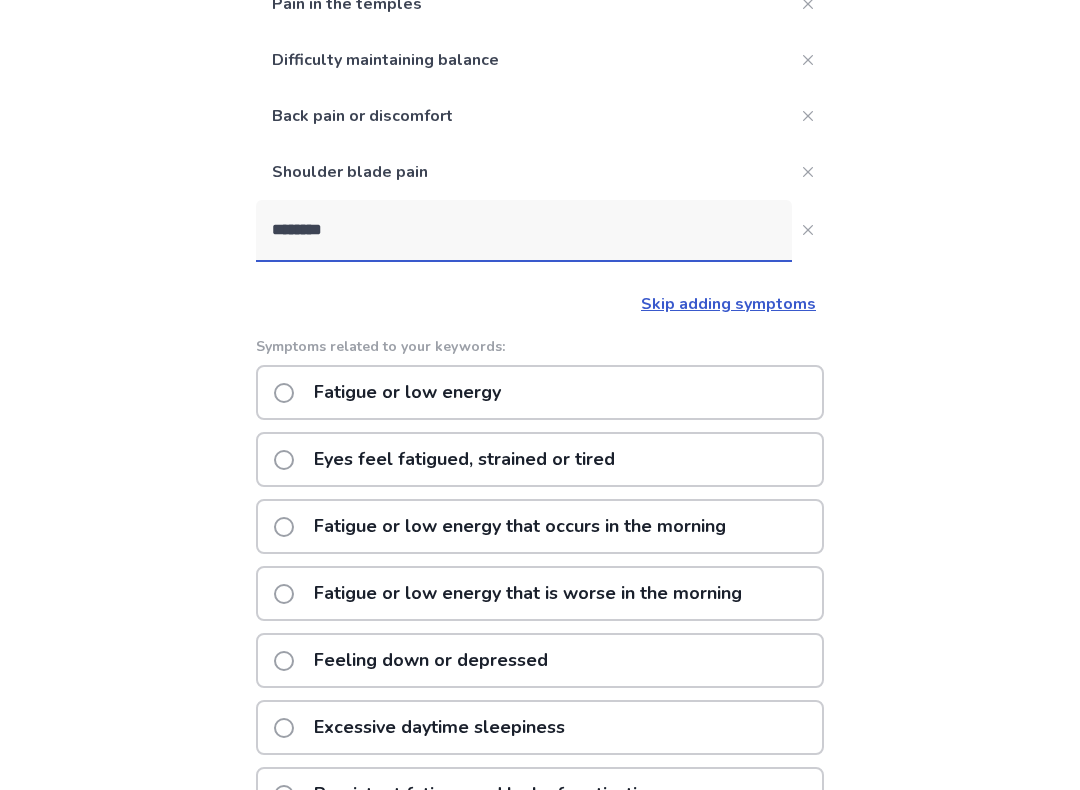 click on "Fatigue or low energy" 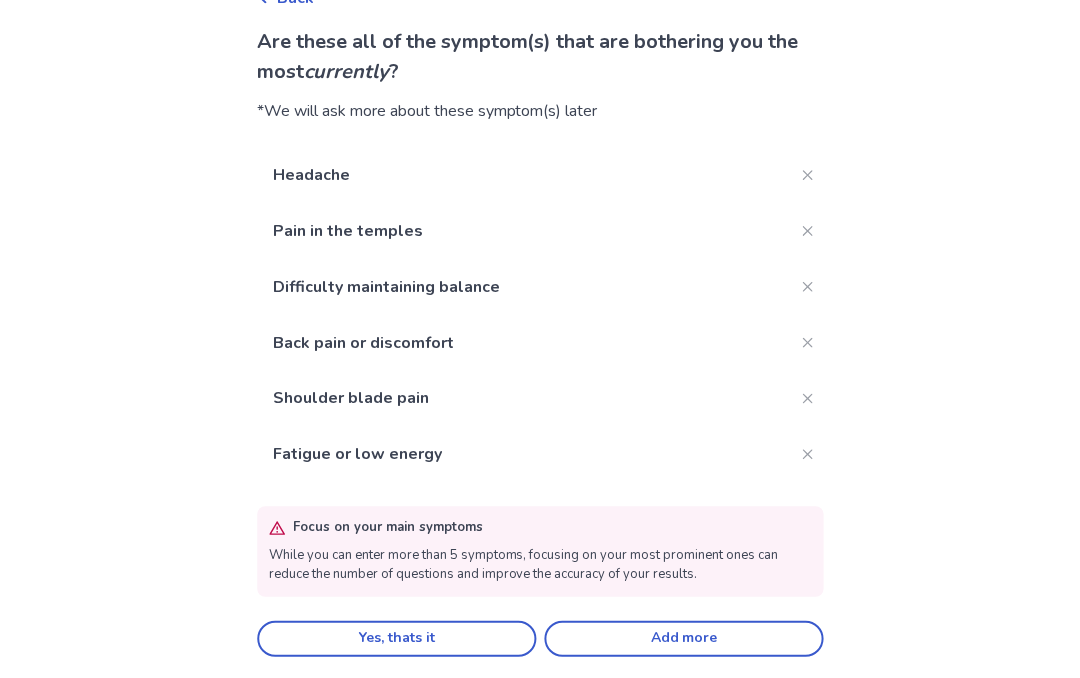 scroll, scrollTop: 126, scrollLeft: 0, axis: vertical 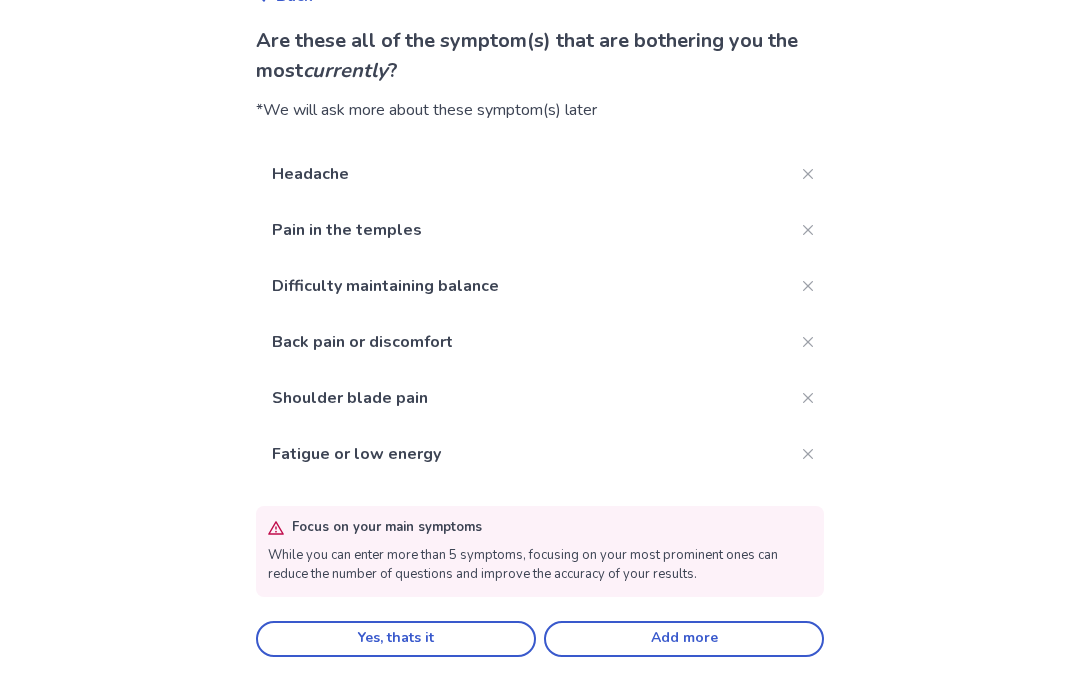 click on "Add more" 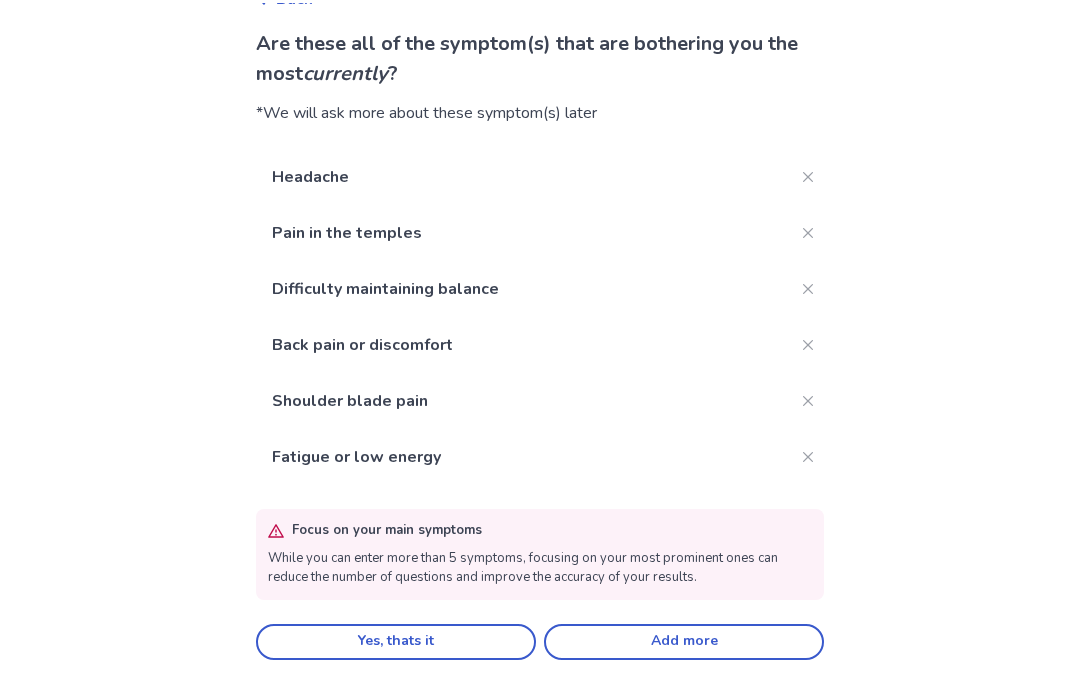 scroll, scrollTop: 271, scrollLeft: 0, axis: vertical 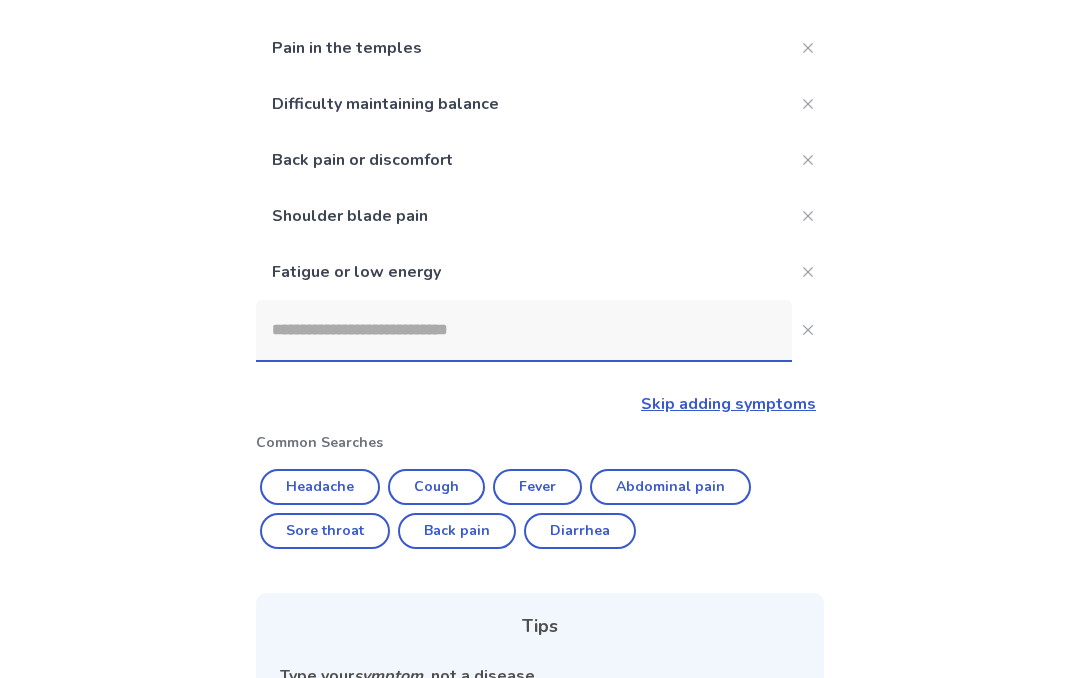 click 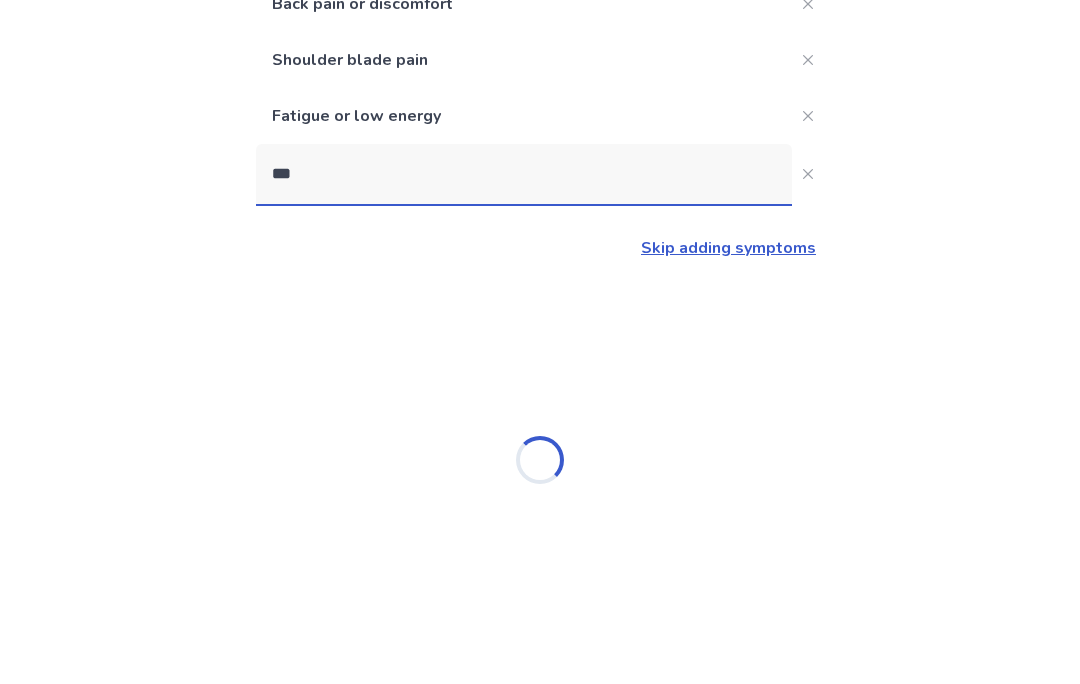 scroll, scrollTop: 151, scrollLeft: 0, axis: vertical 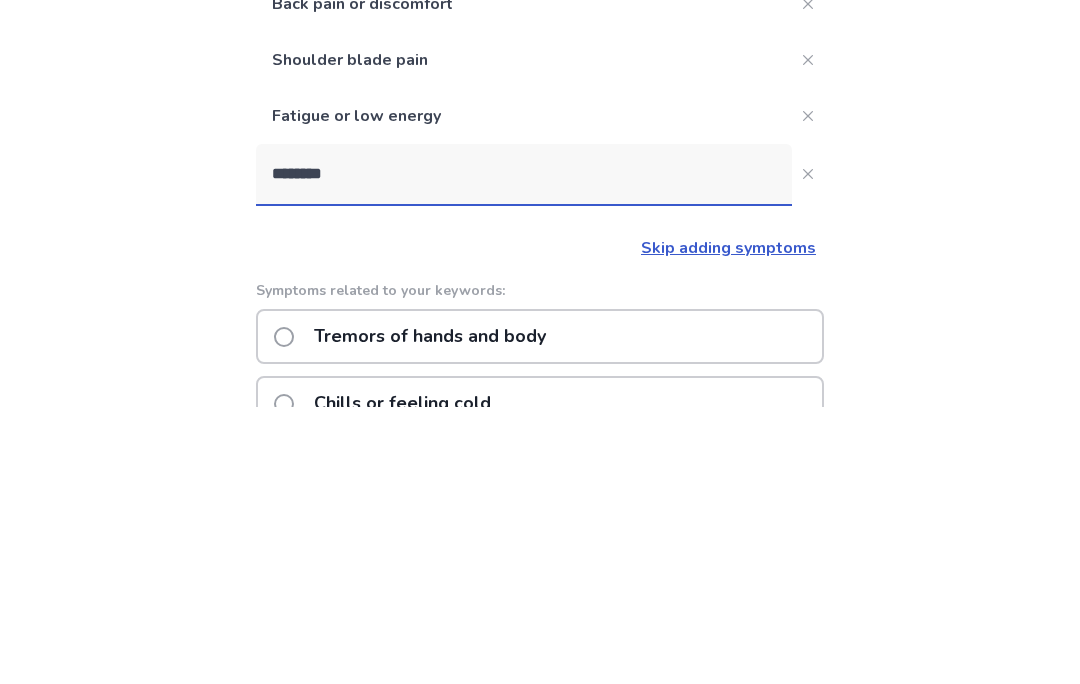 type on "********" 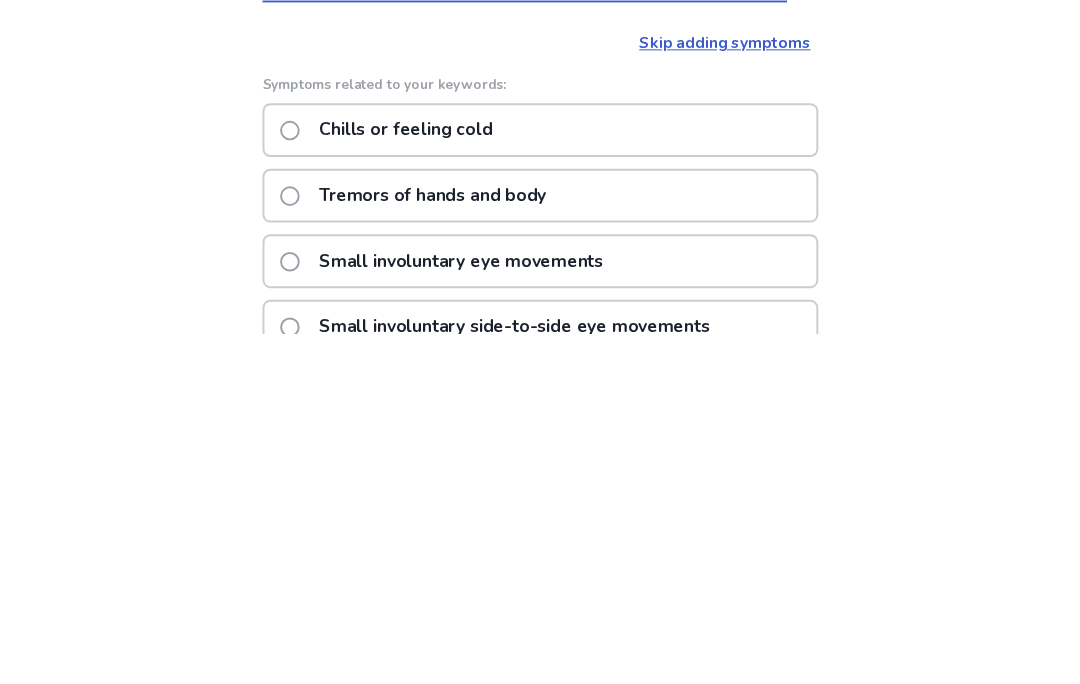 scroll, scrollTop: 290, scrollLeft: 0, axis: vertical 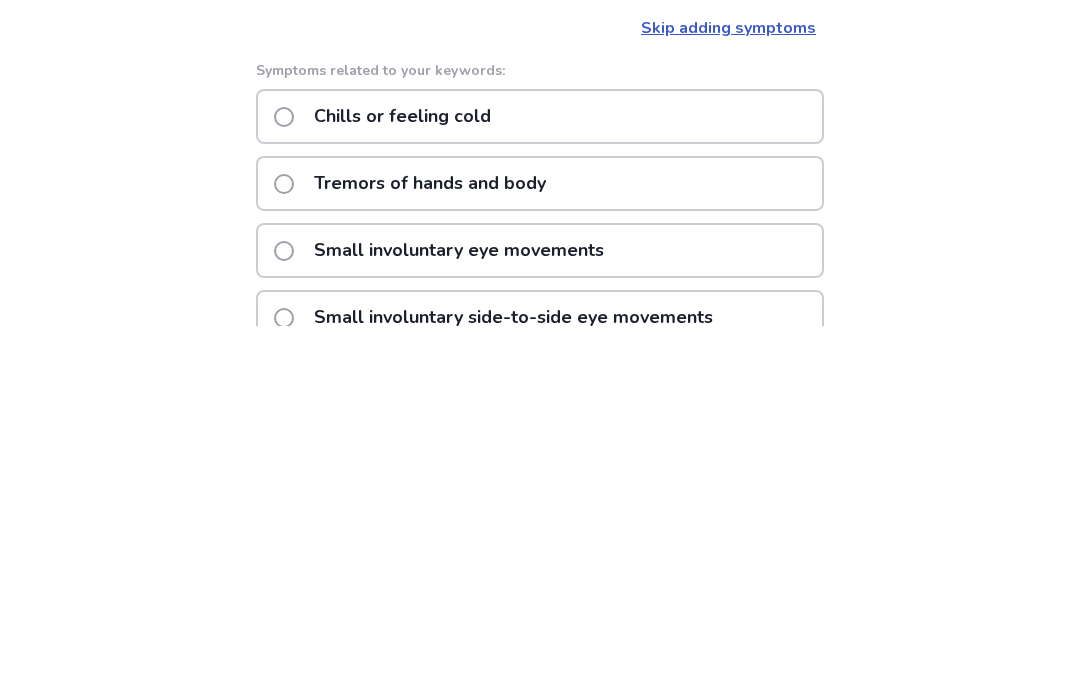 click on "Tremors of hands and body" 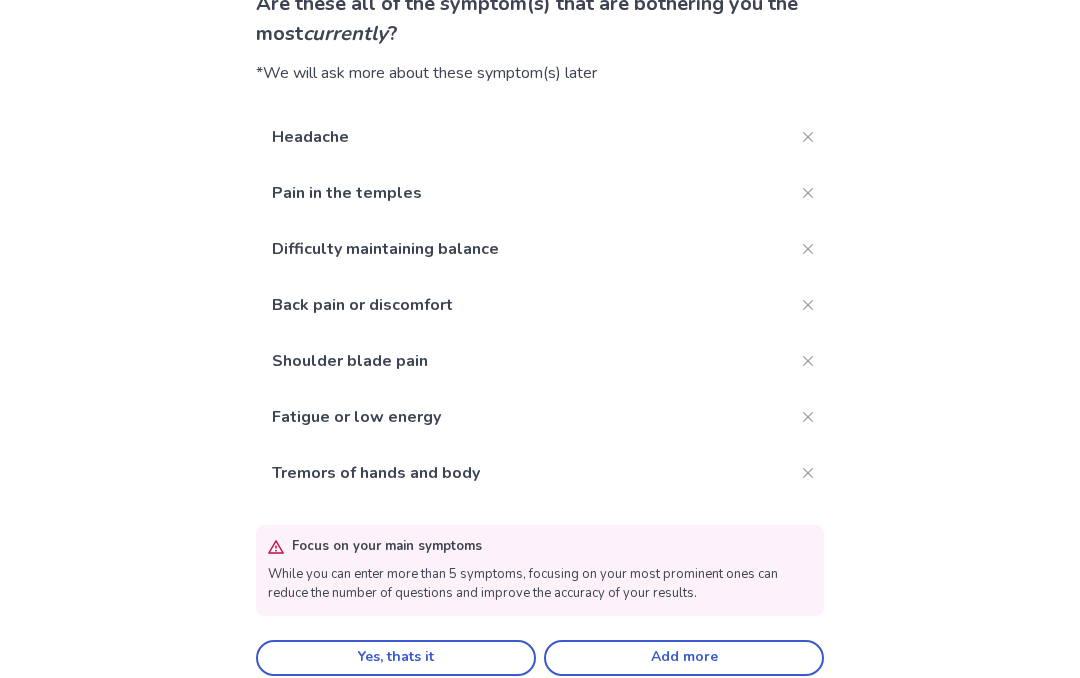 scroll, scrollTop: 183, scrollLeft: 0, axis: vertical 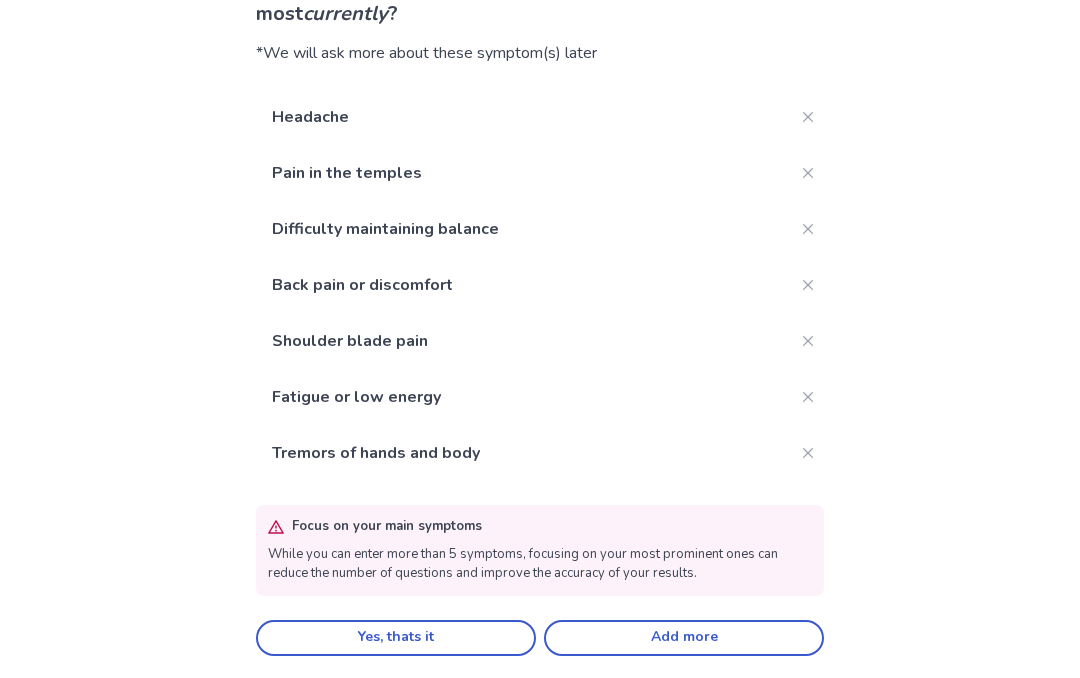 click on "Add more" 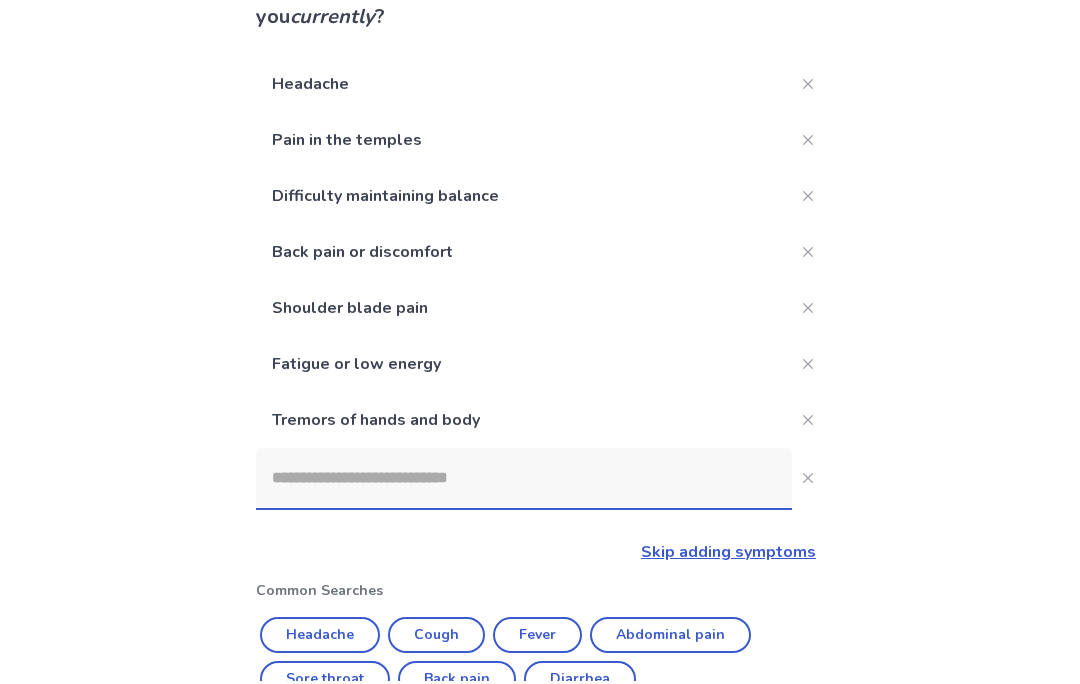 scroll, scrollTop: 523, scrollLeft: 0, axis: vertical 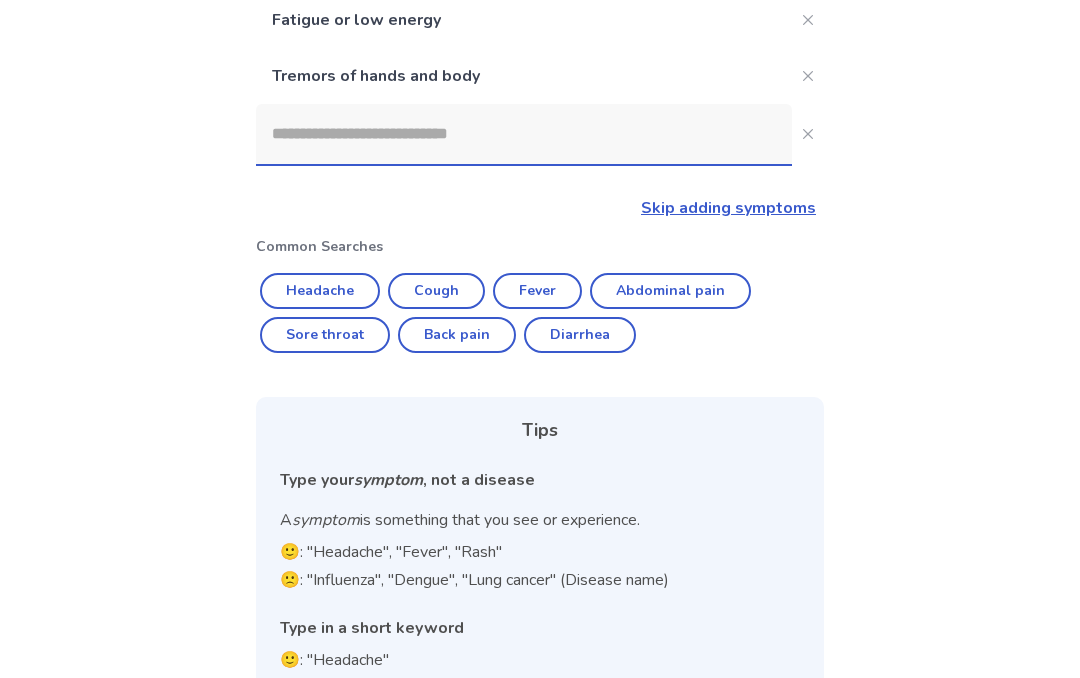 click 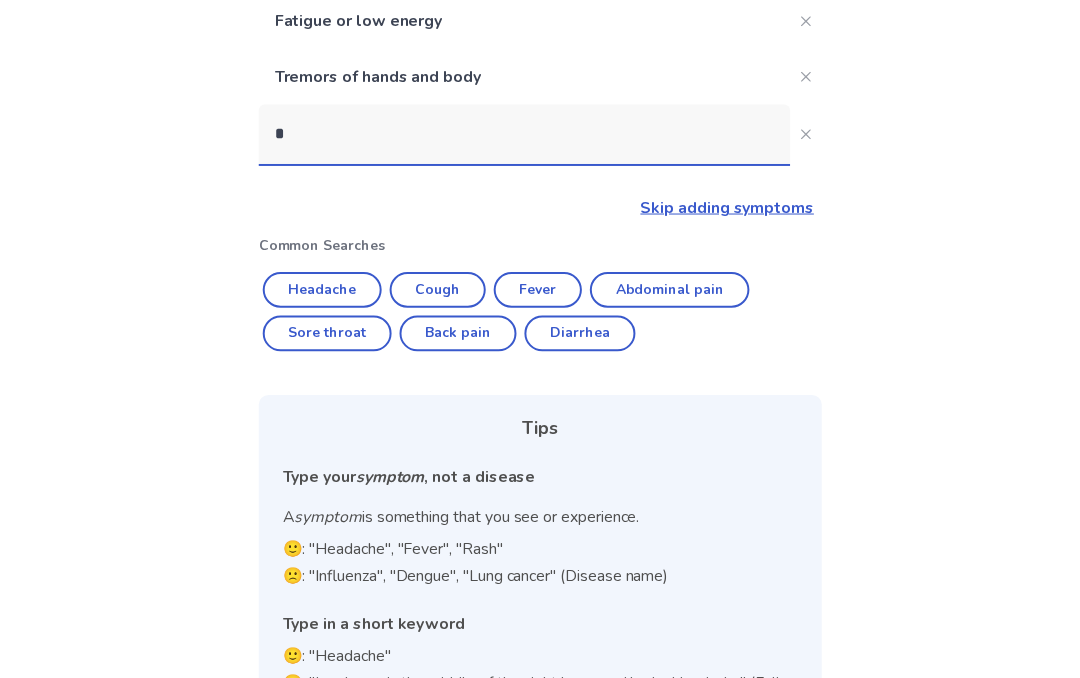 scroll, scrollTop: 484, scrollLeft: 0, axis: vertical 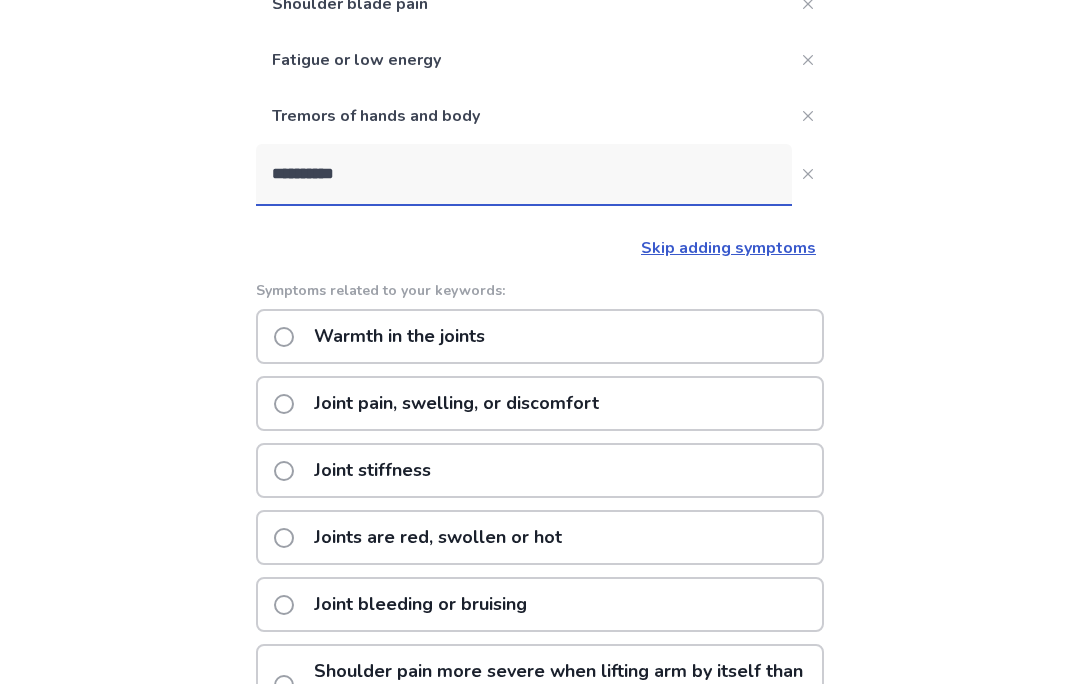 type on "**********" 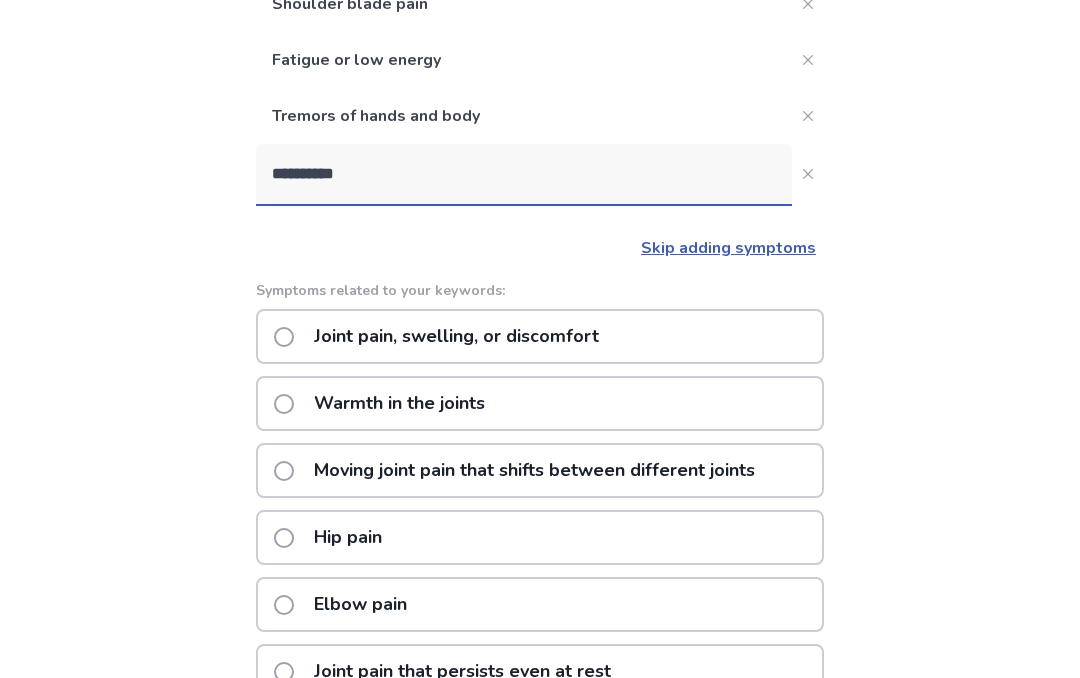 click on "Joint pain, swelling, or discomfort" 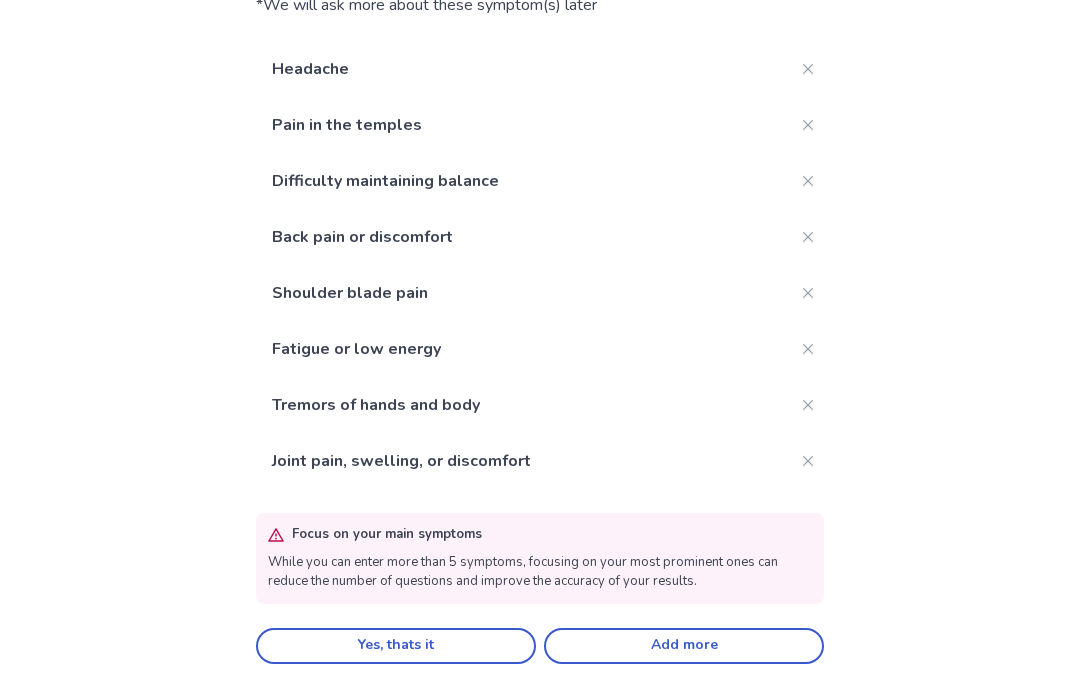 scroll, scrollTop: 239, scrollLeft: 0, axis: vertical 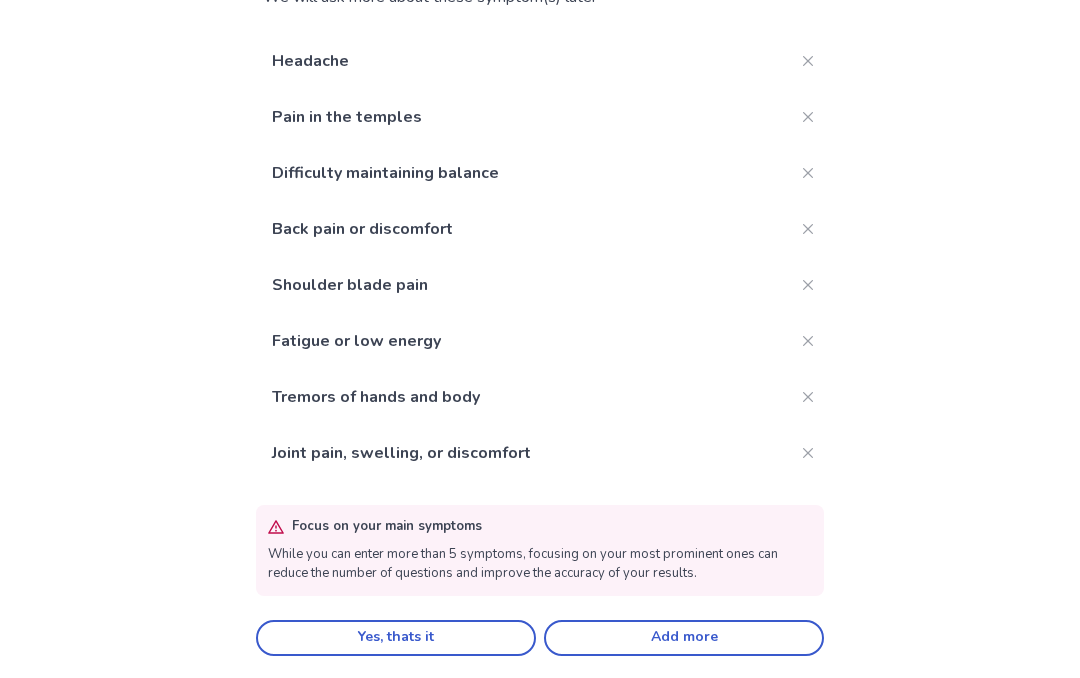 click on "Yes, thats it" 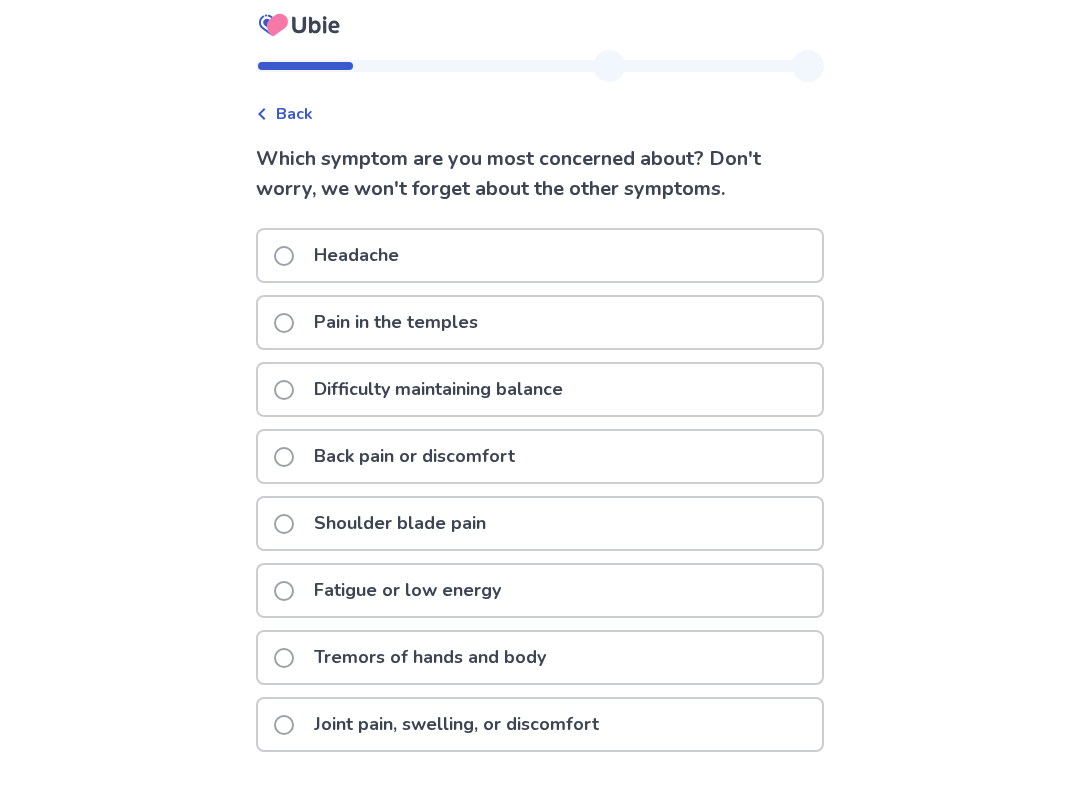 scroll, scrollTop: 6, scrollLeft: 0, axis: vertical 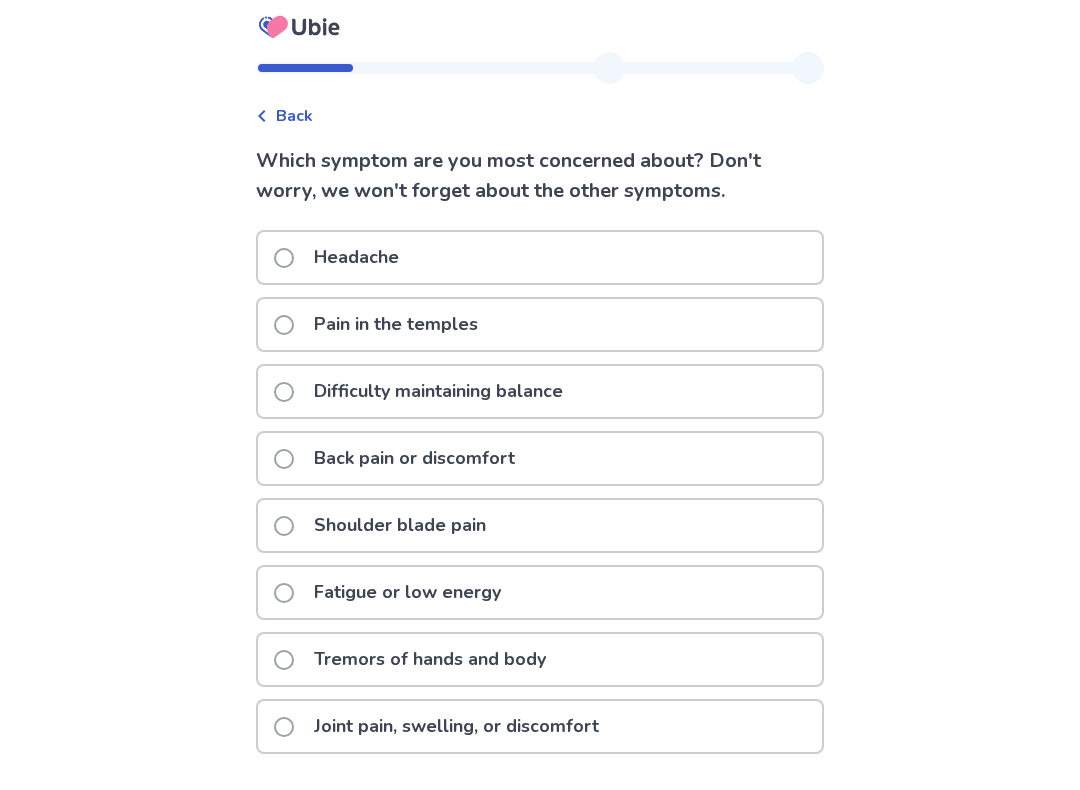 click on "Tremors of hands and body" 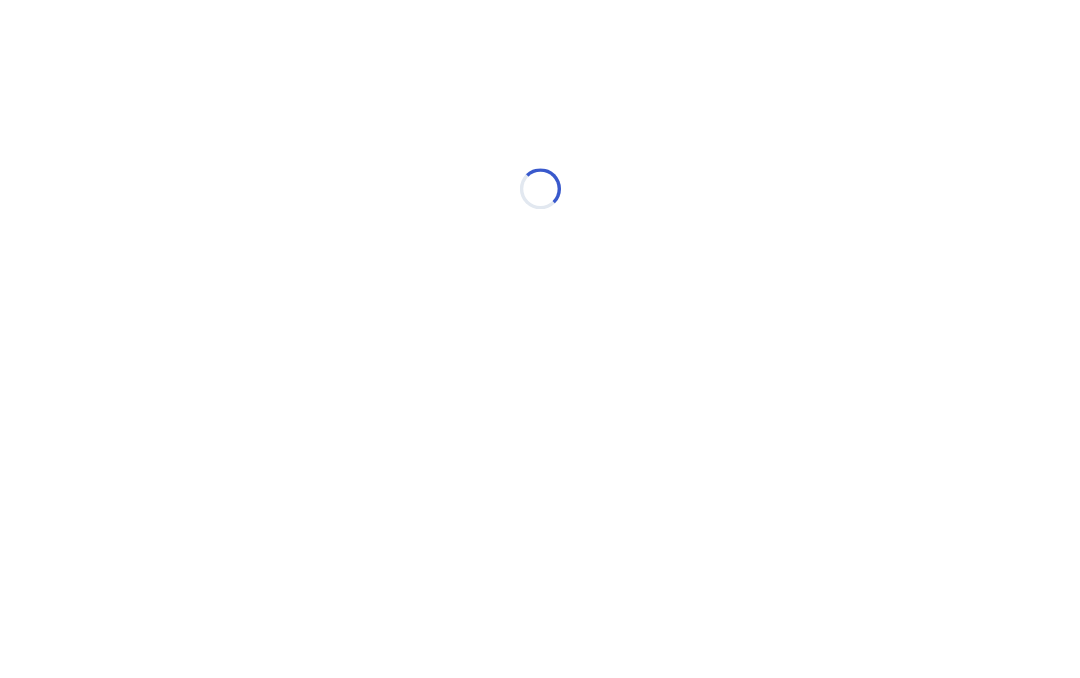 scroll, scrollTop: 0, scrollLeft: 0, axis: both 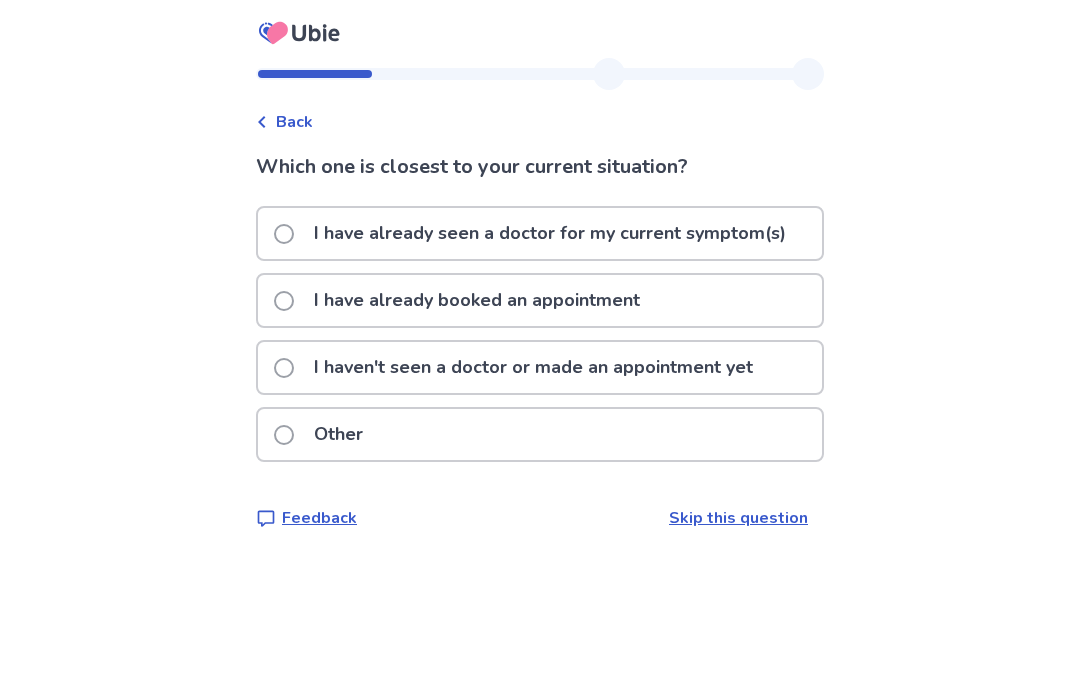 click on "Other" at bounding box center (540, 434) 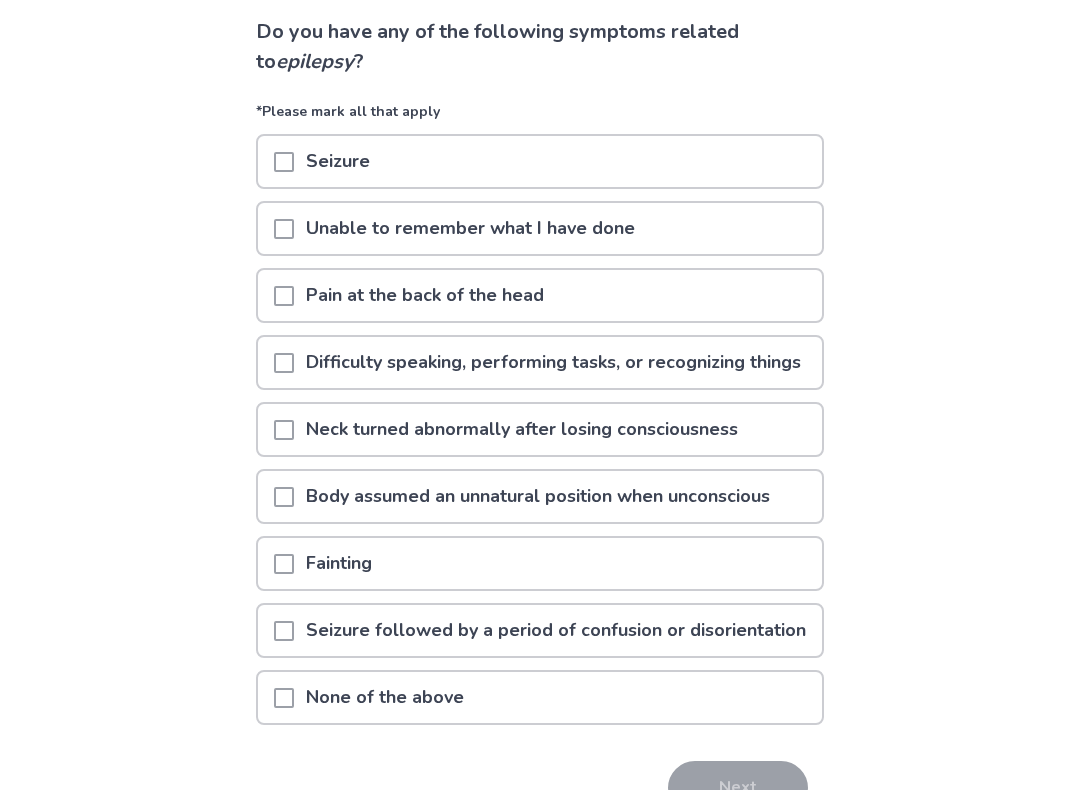 scroll, scrollTop: 138, scrollLeft: 0, axis: vertical 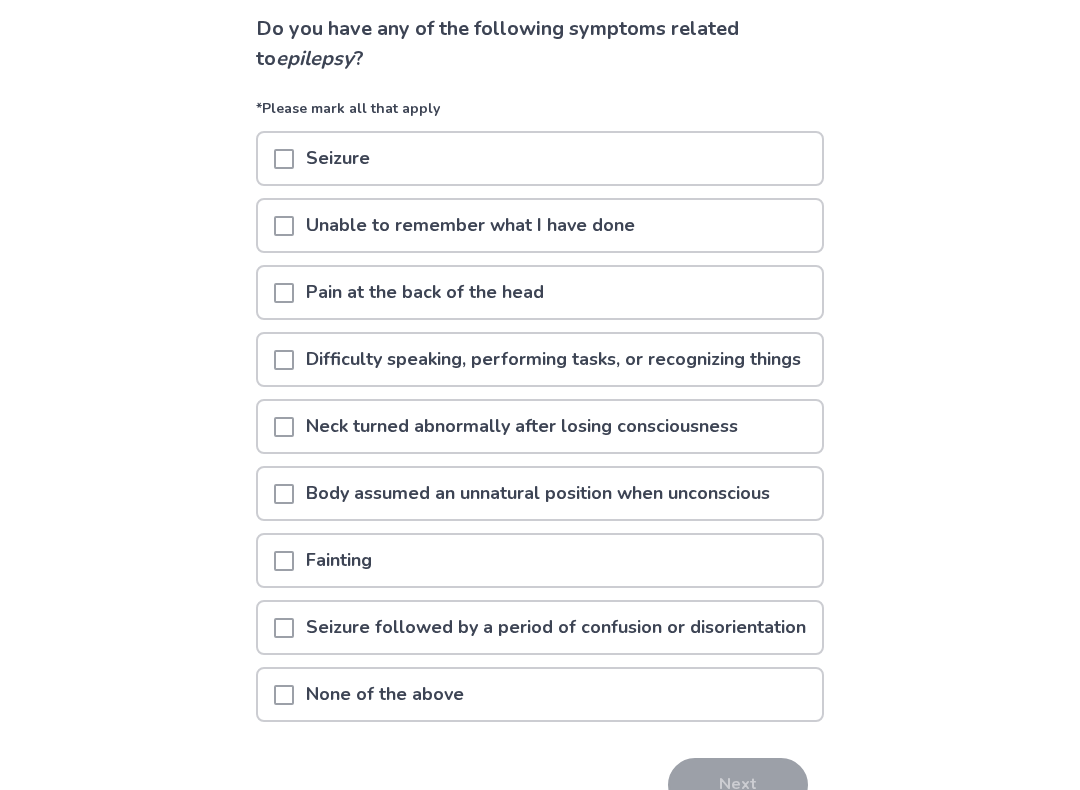 click on "Difficulty speaking, performing tasks, or recognizing things" at bounding box center (553, 359) 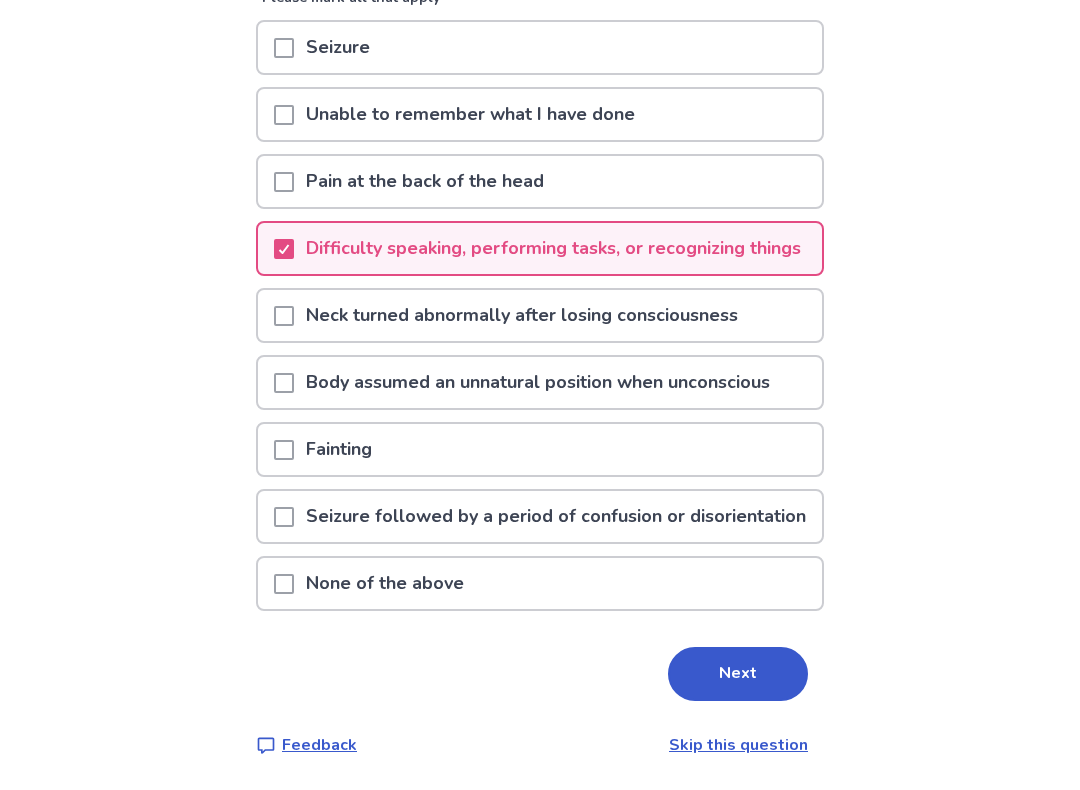 scroll, scrollTop: 281, scrollLeft: 0, axis: vertical 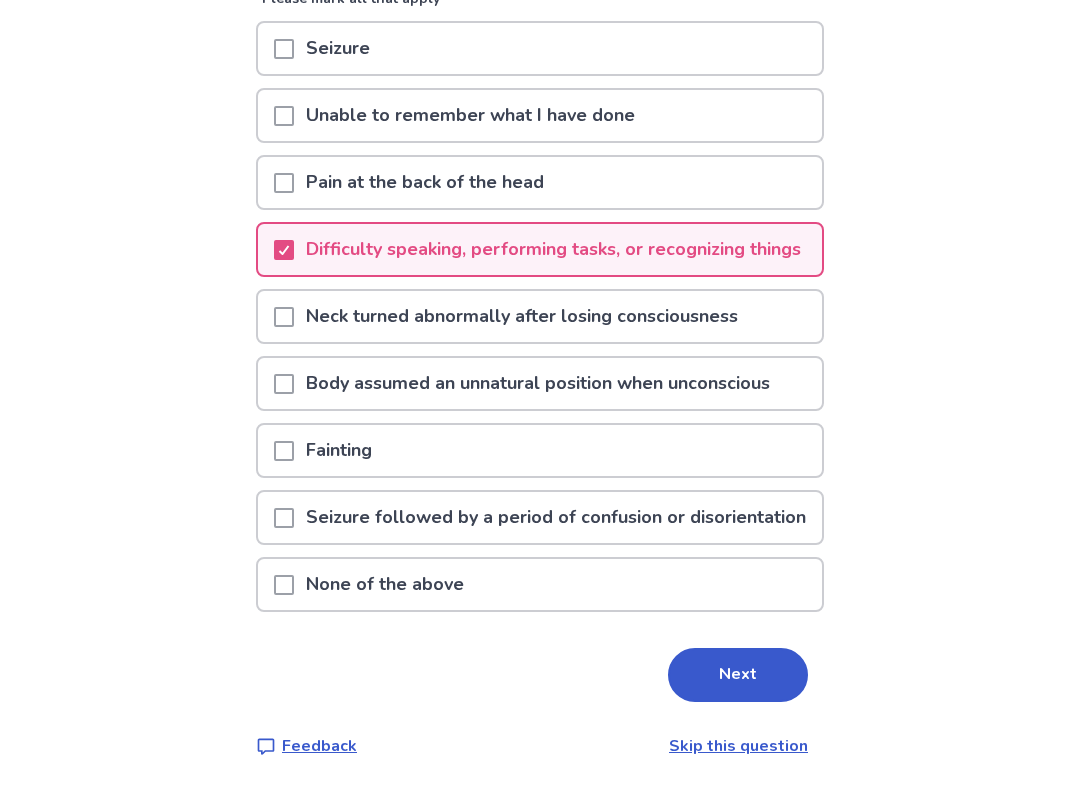 click on "Next" at bounding box center (738, 675) 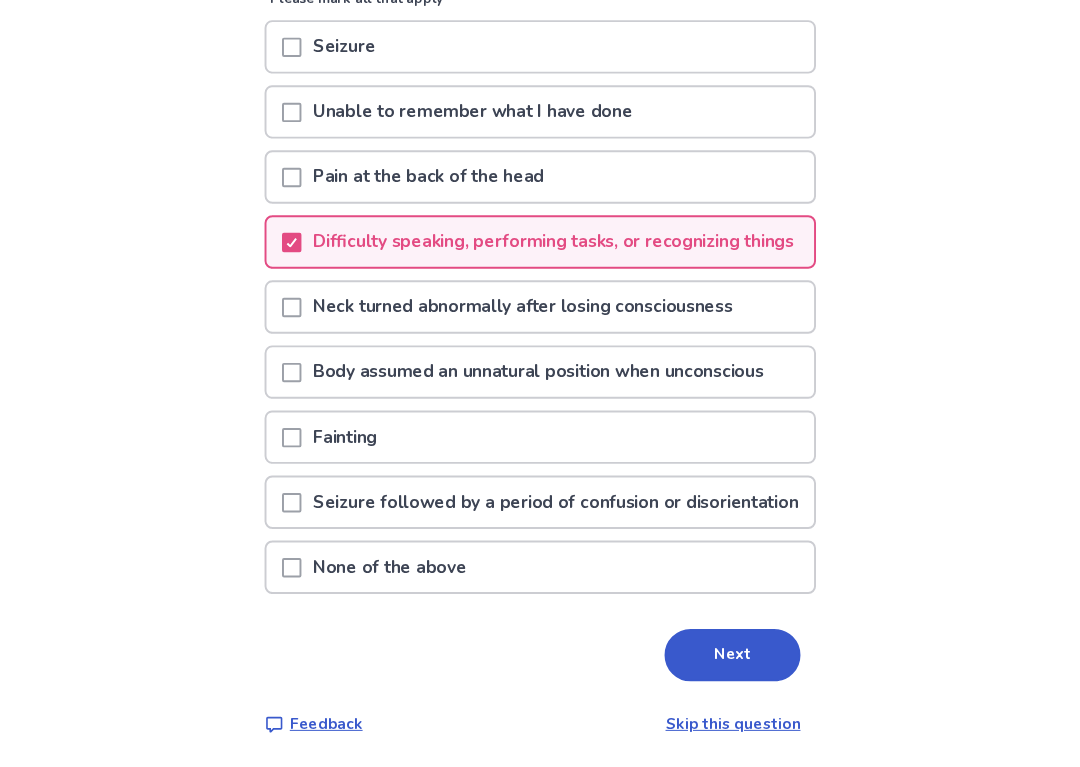 scroll, scrollTop: 0, scrollLeft: 0, axis: both 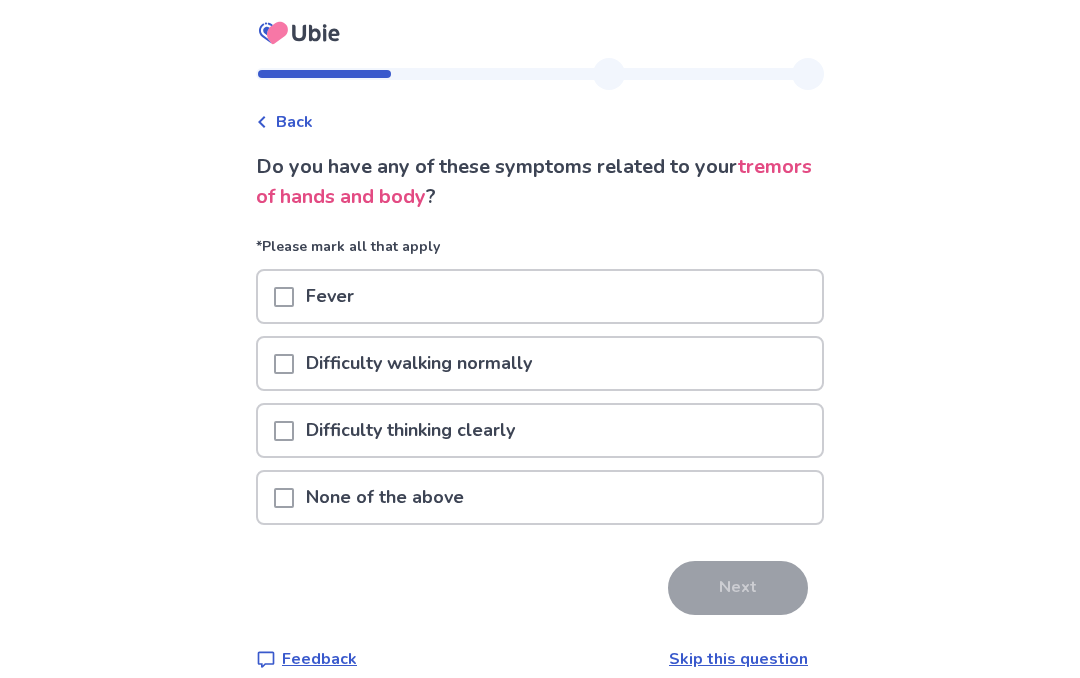 click on "Difficulty walking normally" at bounding box center (540, 363) 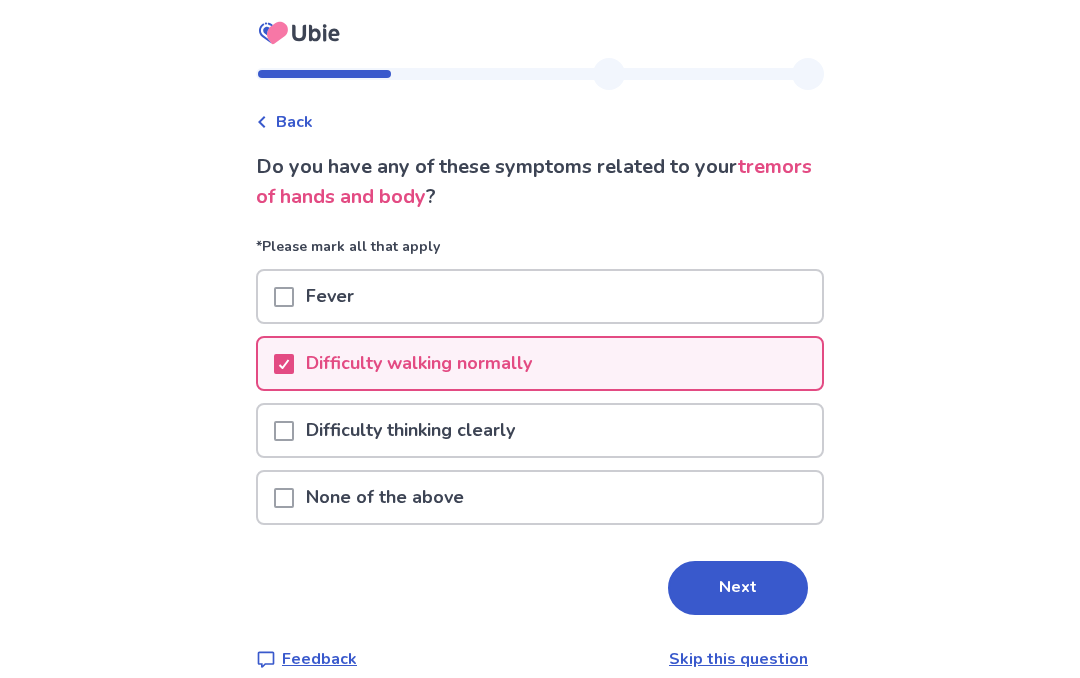 click on "Next" at bounding box center (738, 588) 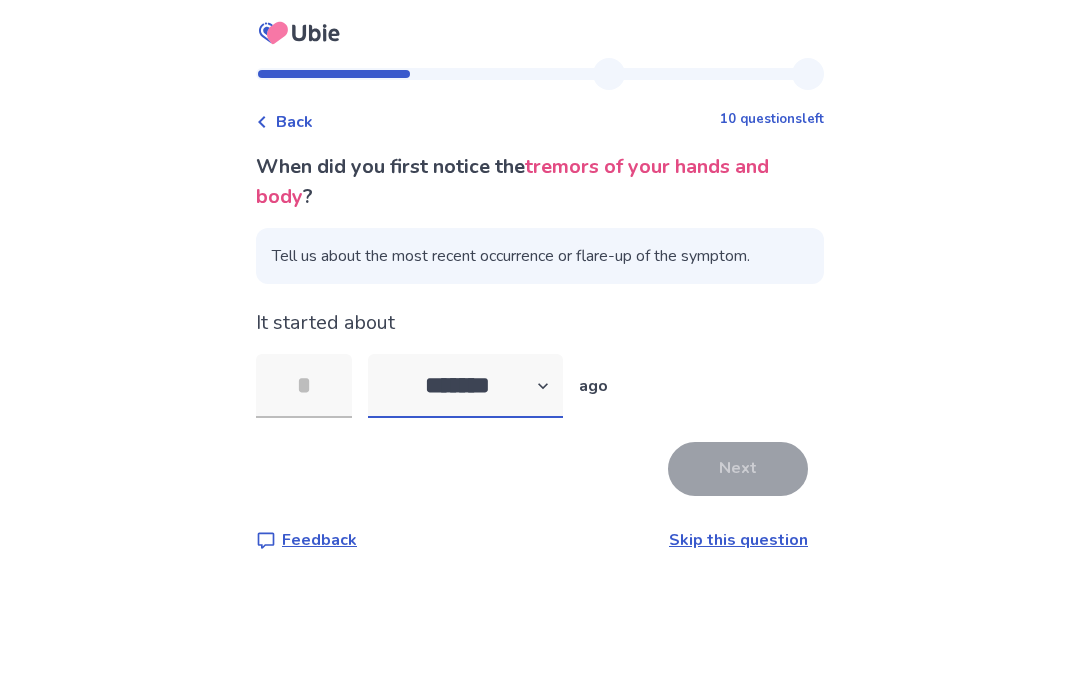 click on "******* ****** ******* ******** *******" at bounding box center (465, 386) 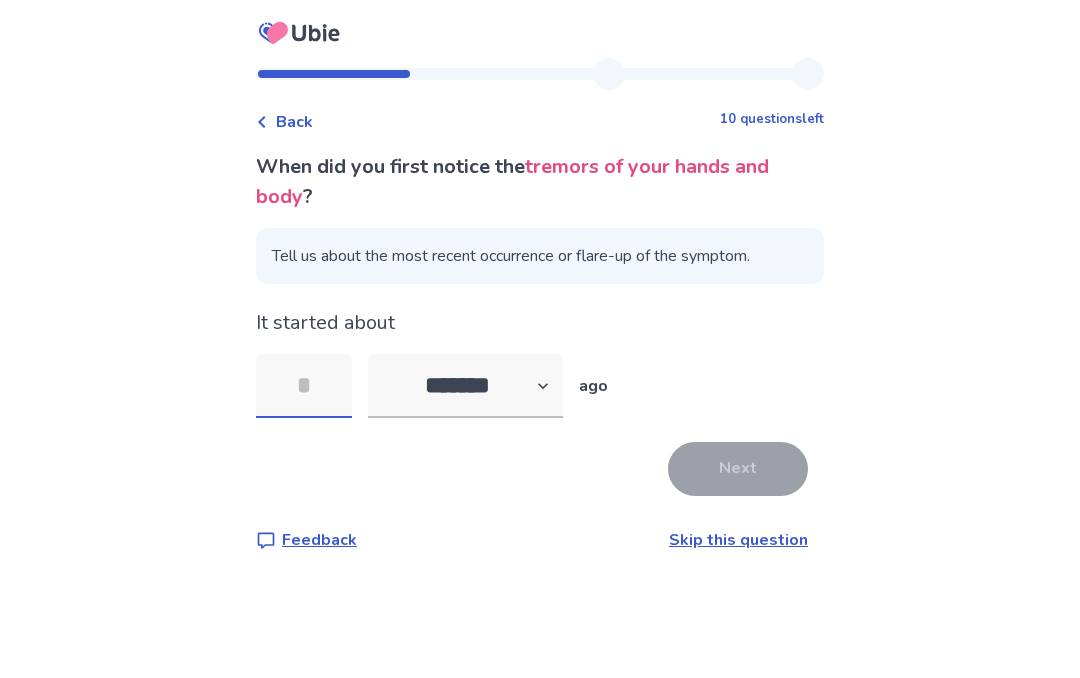 click at bounding box center [304, 386] 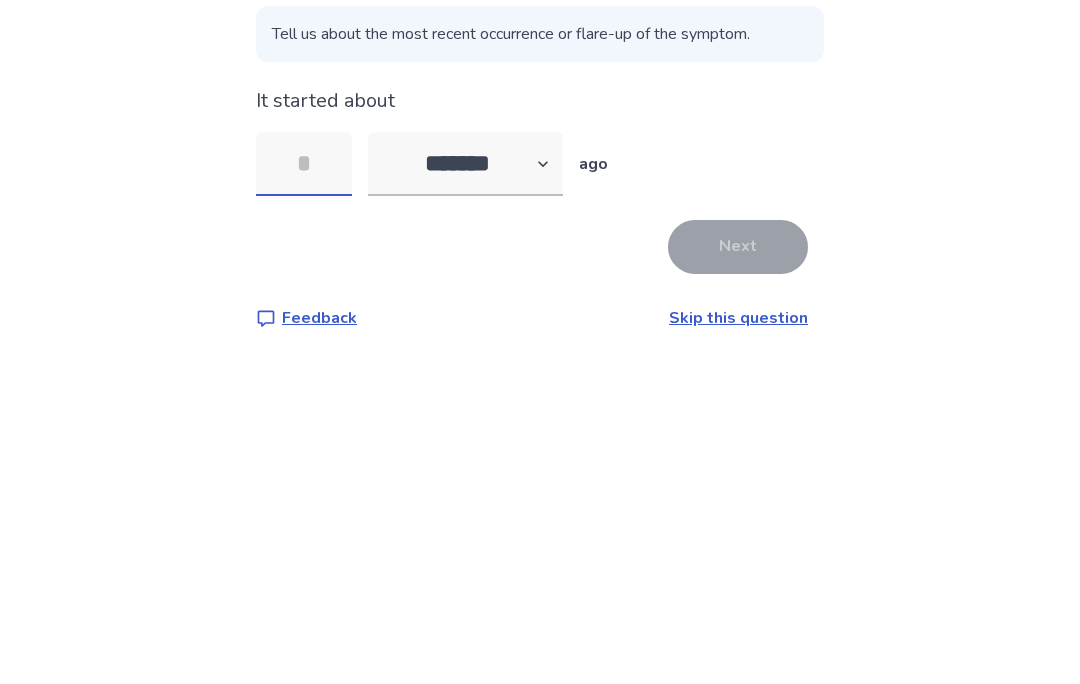 type on "*" 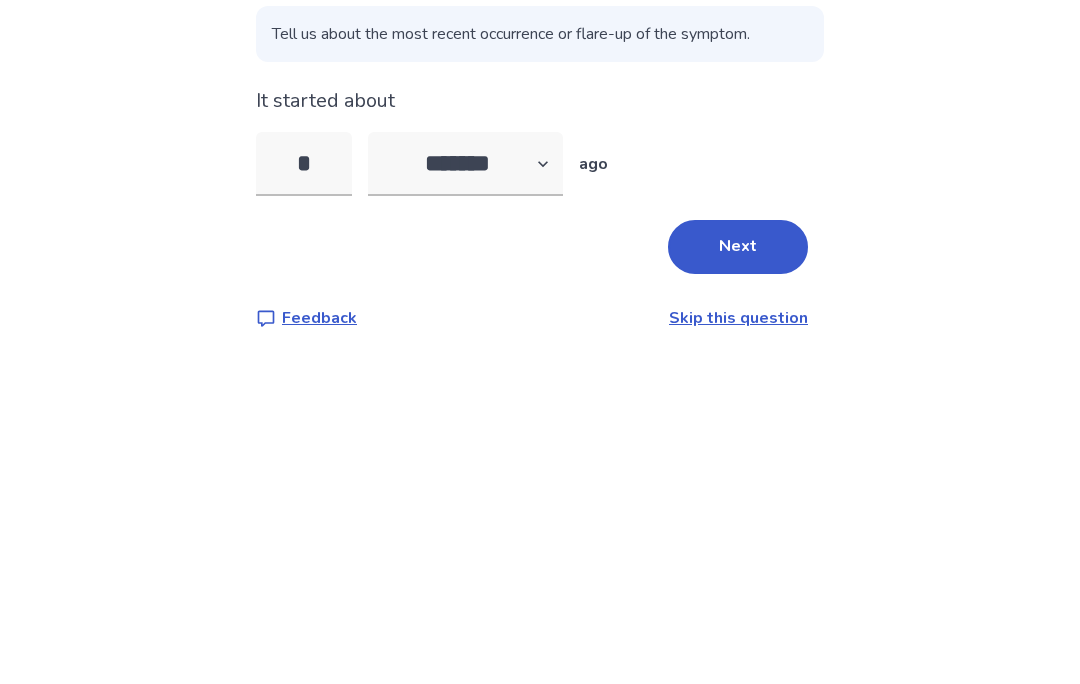 click on "Next" at bounding box center [738, 469] 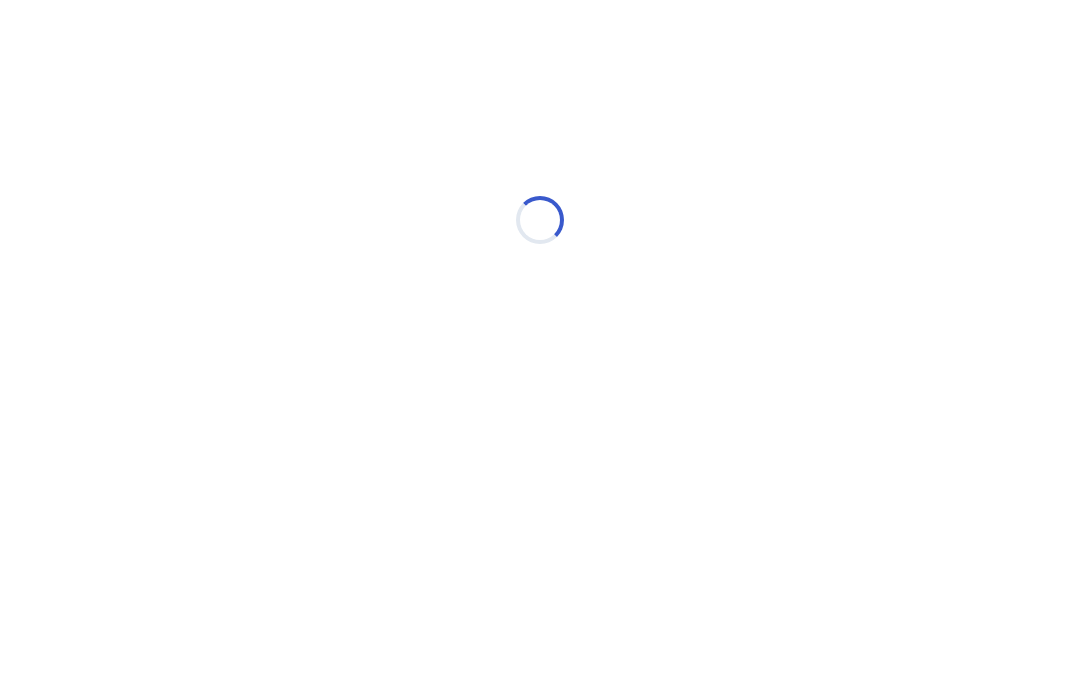 select on "*" 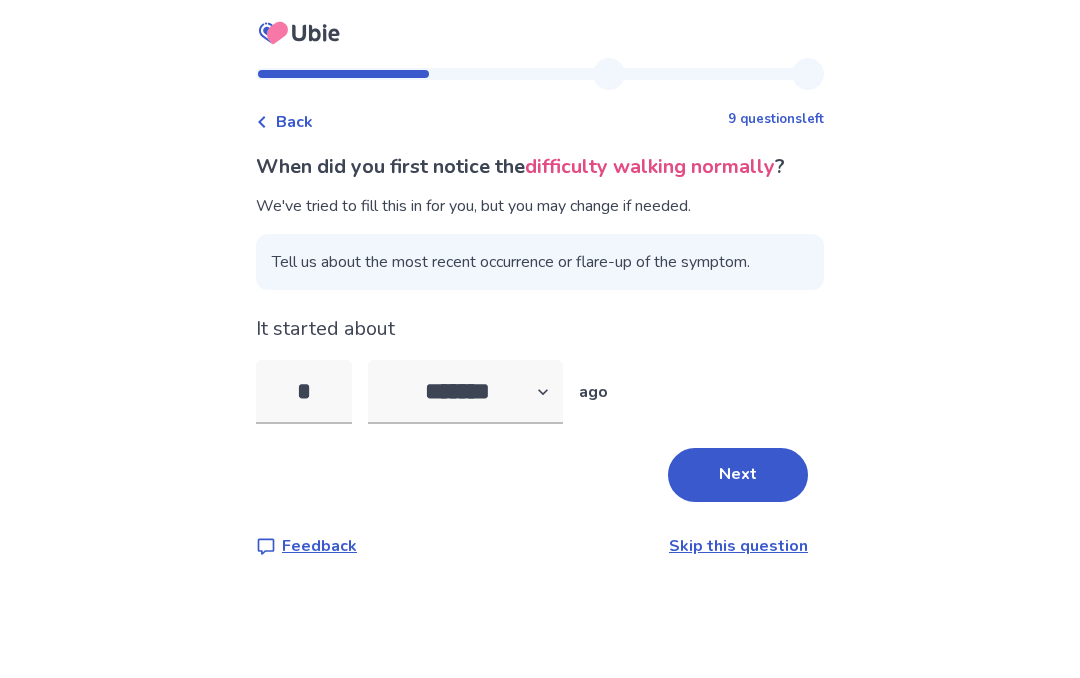 click on "*" at bounding box center (304, 392) 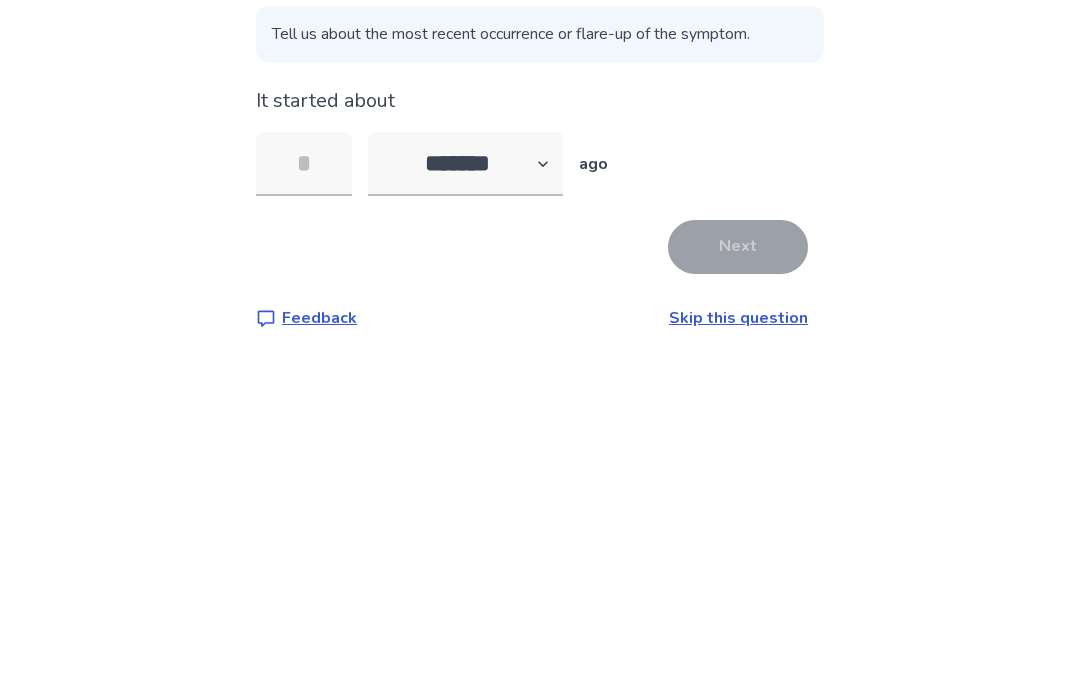 type on "*" 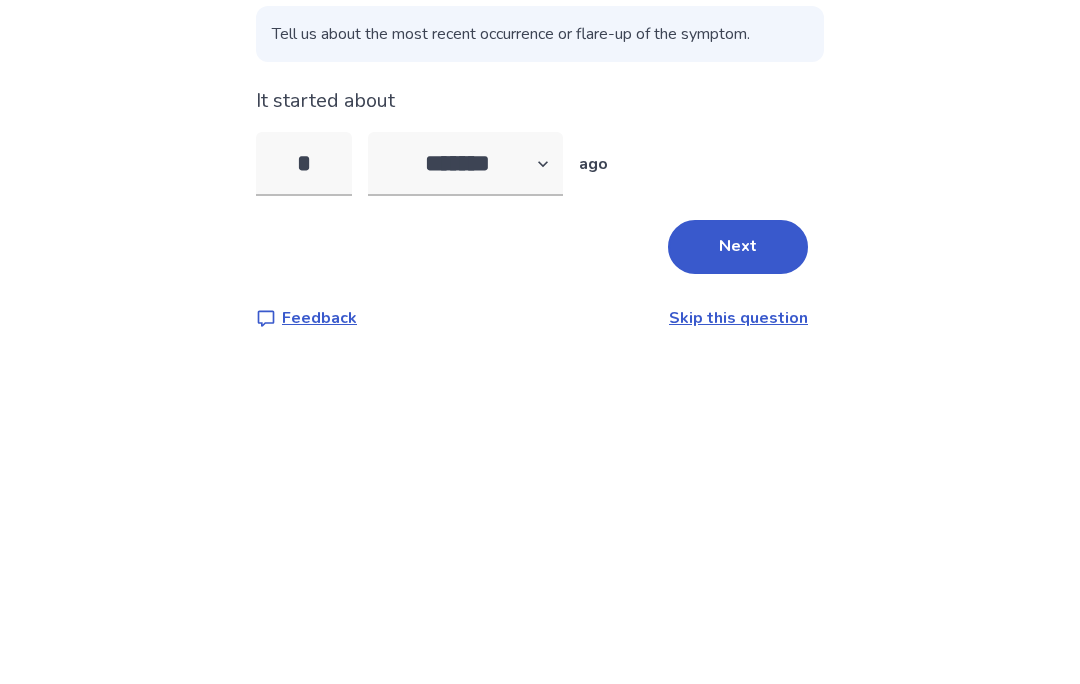 click on "Next" at bounding box center (738, 475) 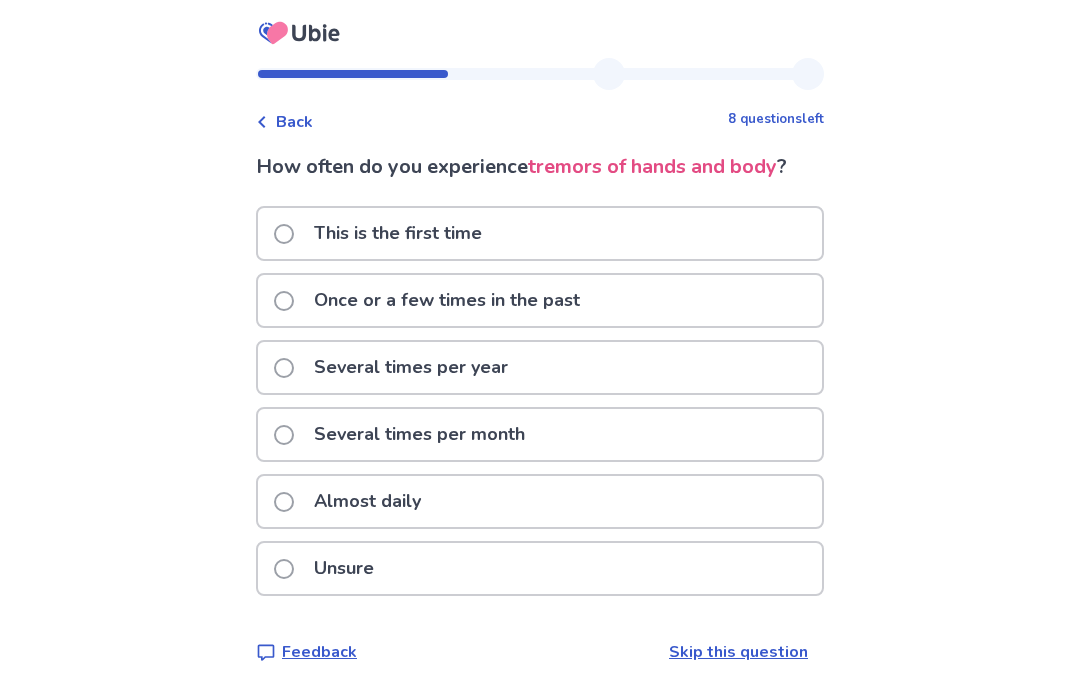 click on "Almost daily" at bounding box center [540, 501] 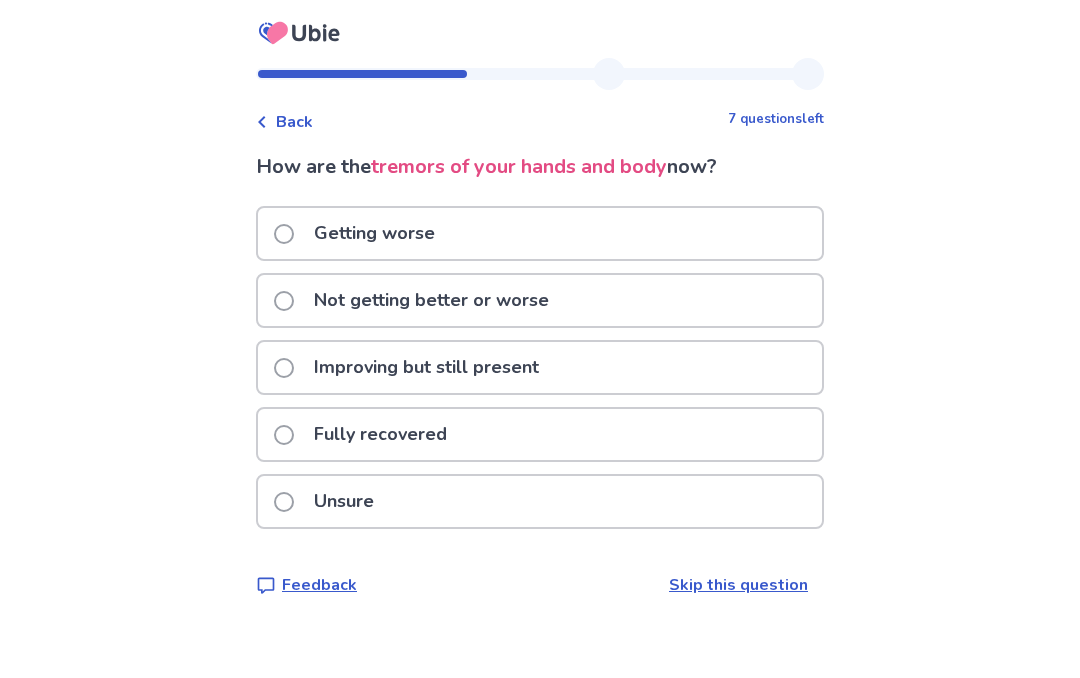 click on "Getting worse" at bounding box center (540, 233) 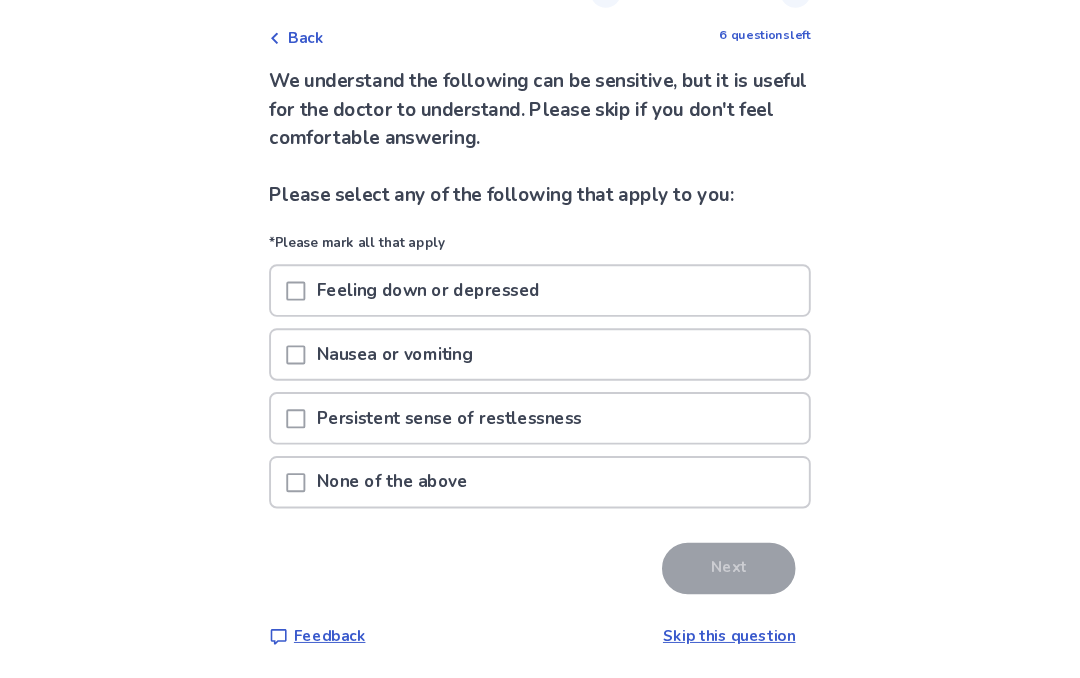 scroll, scrollTop: 98, scrollLeft: 0, axis: vertical 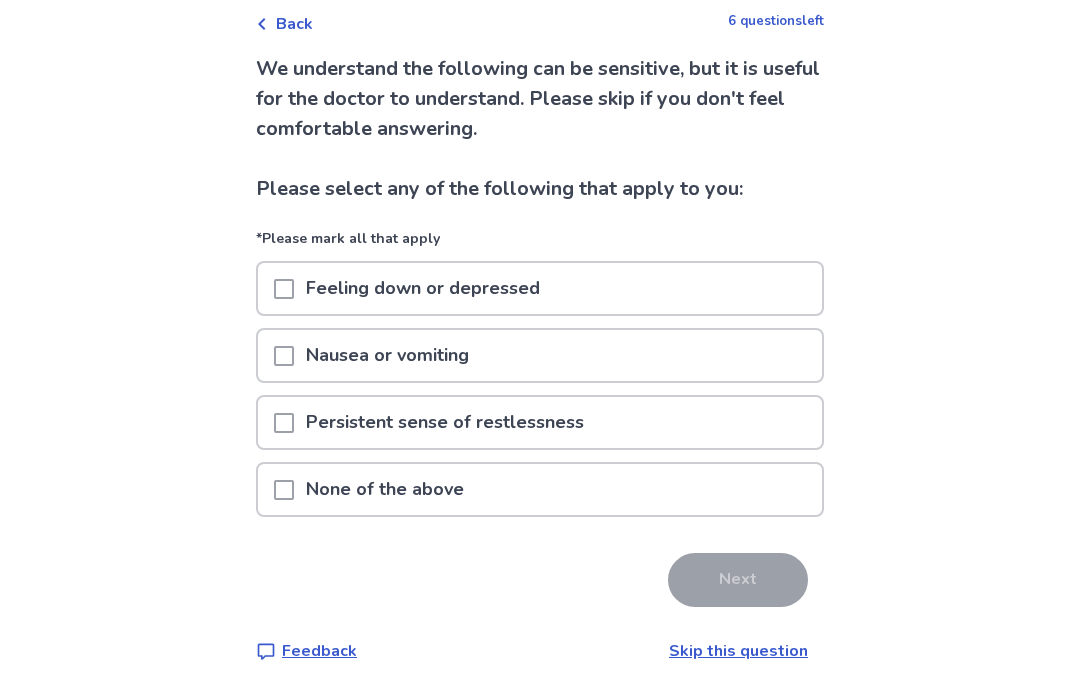 click on "Feeling down or depressed" at bounding box center (540, 288) 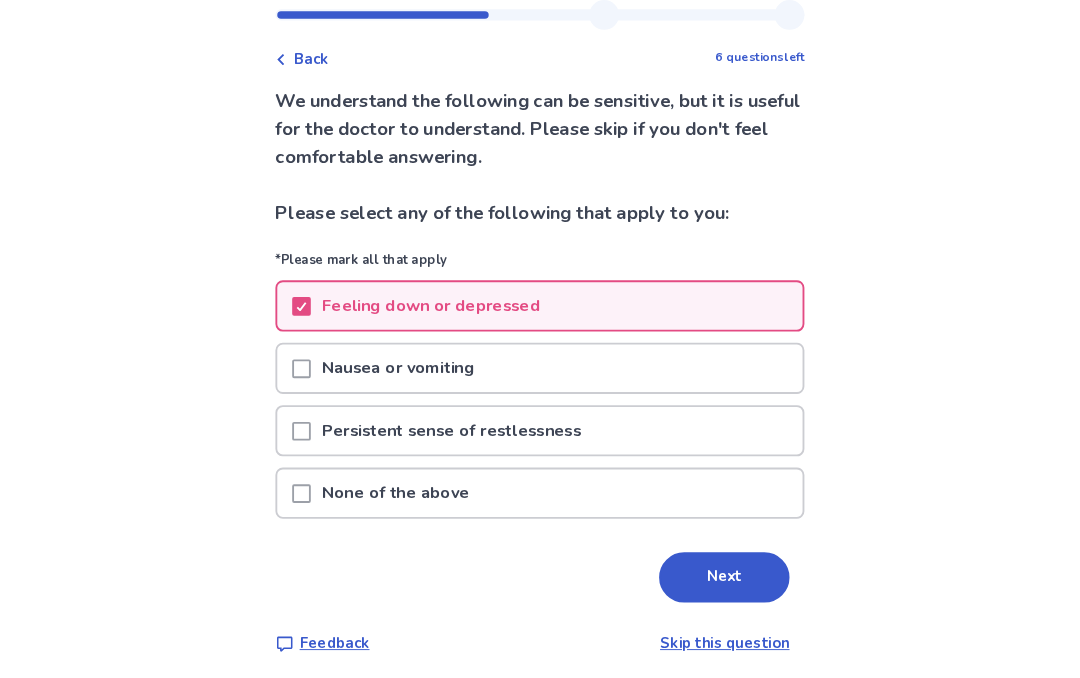scroll, scrollTop: 115, scrollLeft: 0, axis: vertical 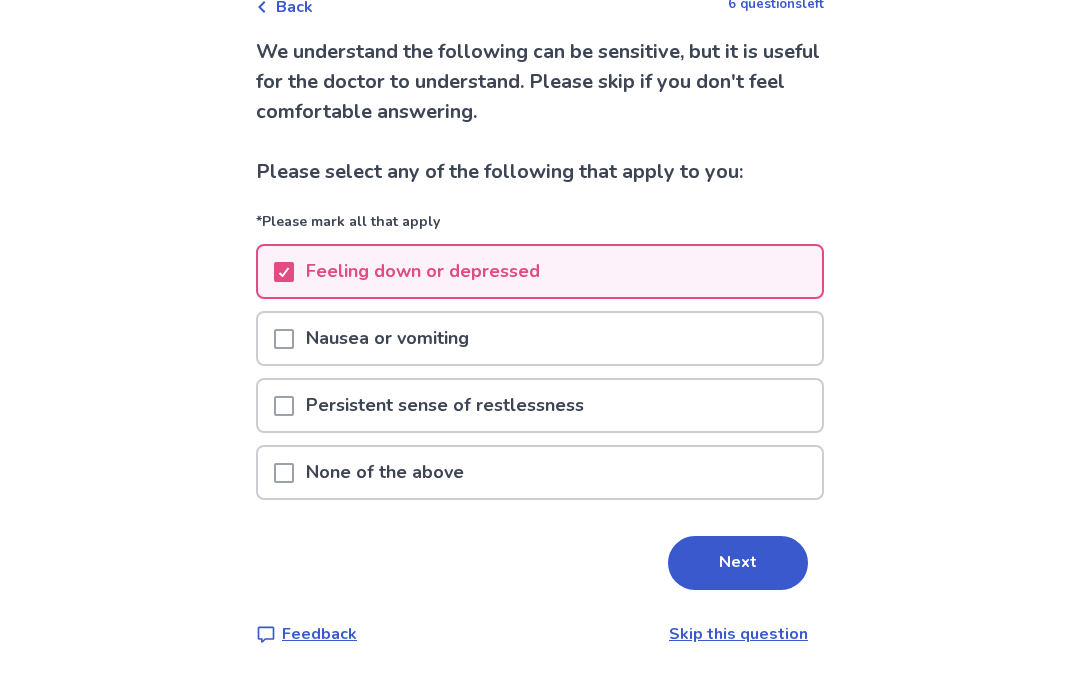 click on "Next" at bounding box center [738, 563] 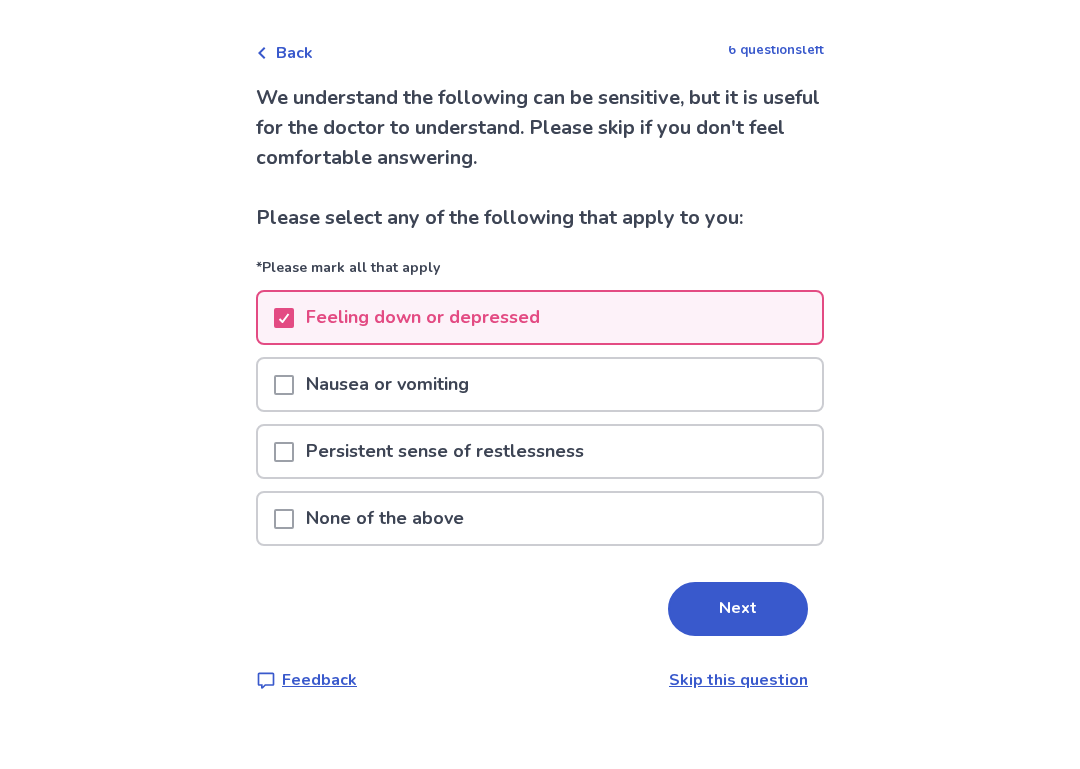 scroll, scrollTop: 0, scrollLeft: 0, axis: both 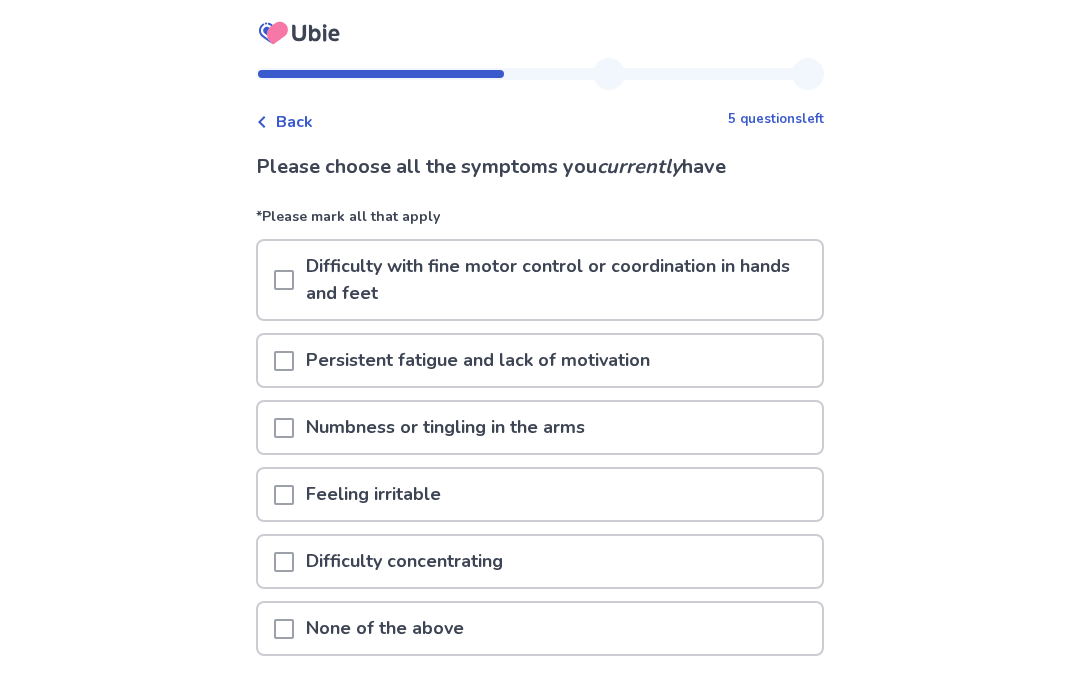 click on "Persistent fatigue and lack of motivation" at bounding box center (540, 360) 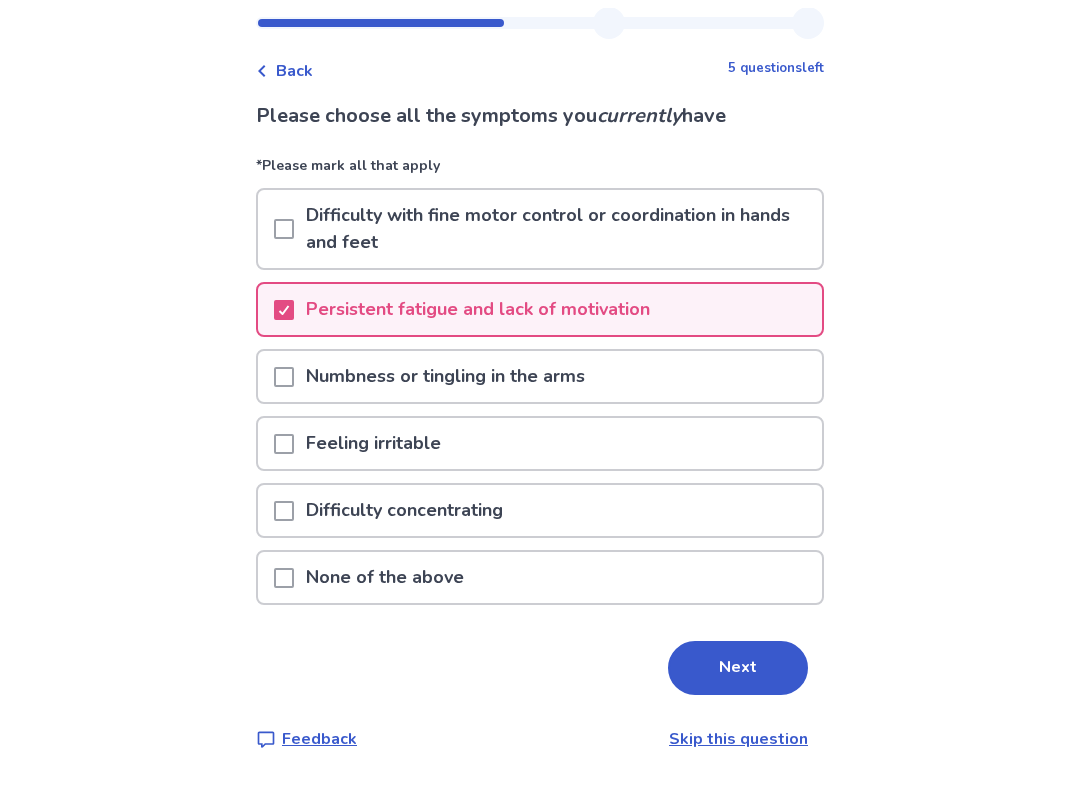 scroll, scrollTop: 44, scrollLeft: 0, axis: vertical 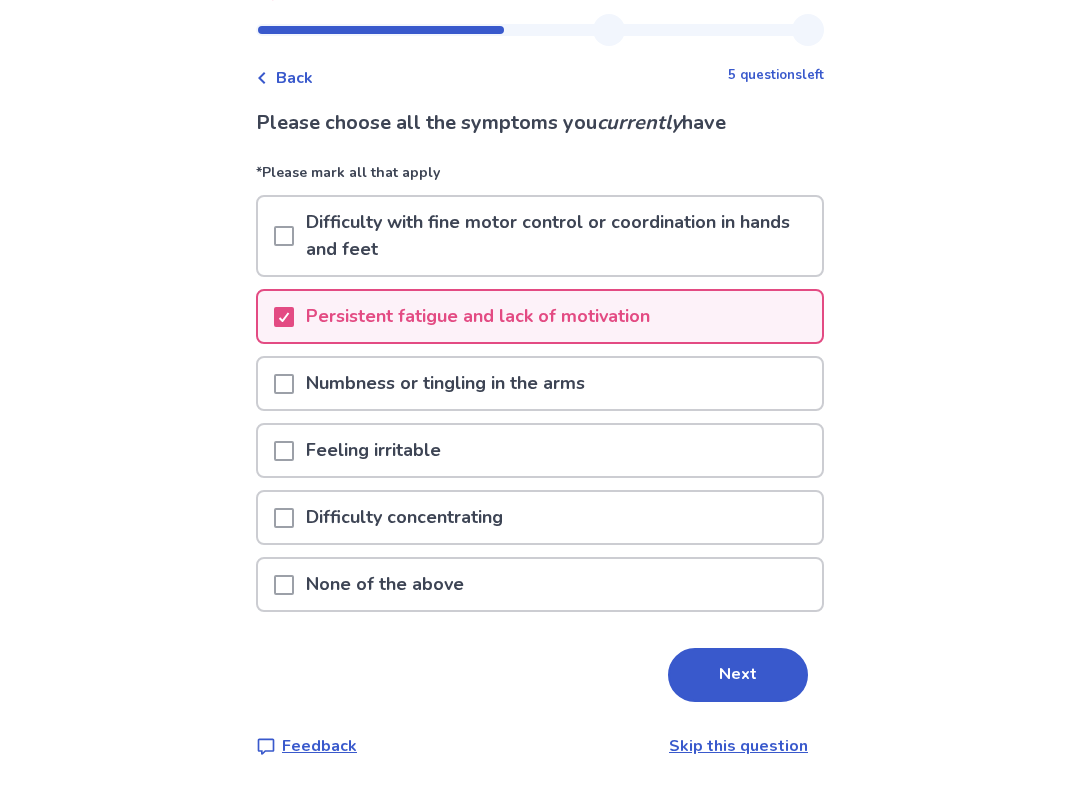 click on "Difficulty concentrating" at bounding box center [540, 517] 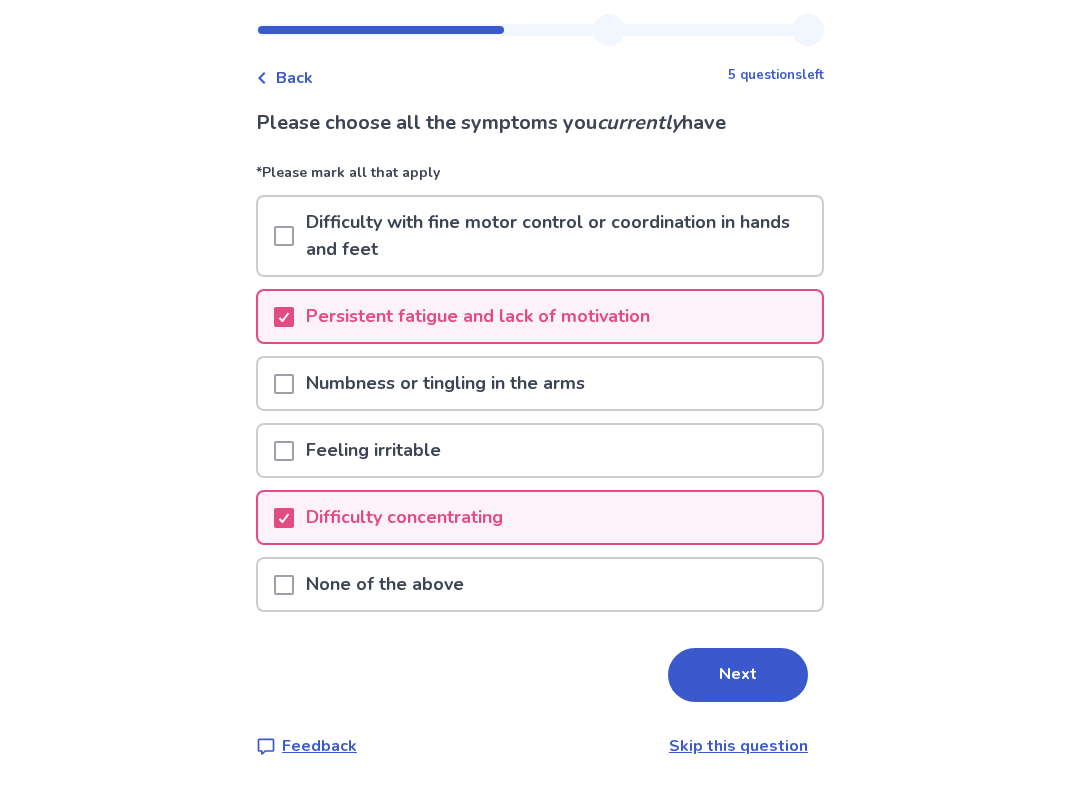 click on "Feeling irritable" at bounding box center (540, 450) 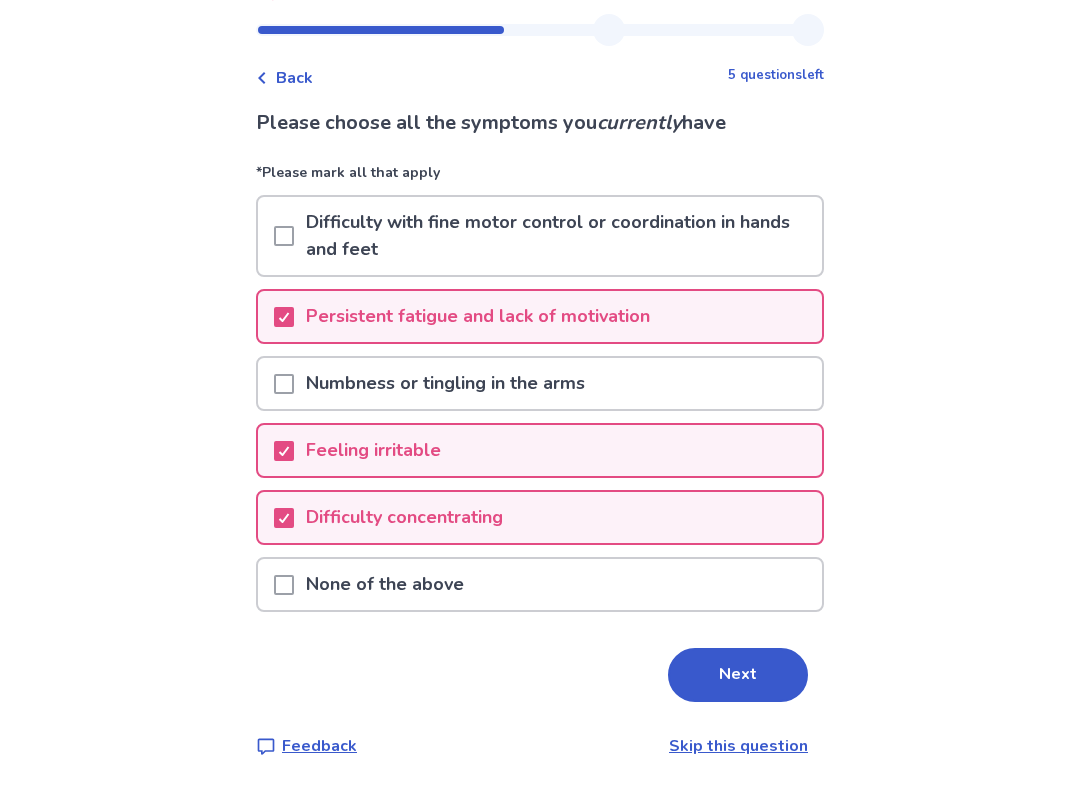 click on "Numbness or tingling in the arms" at bounding box center (540, 383) 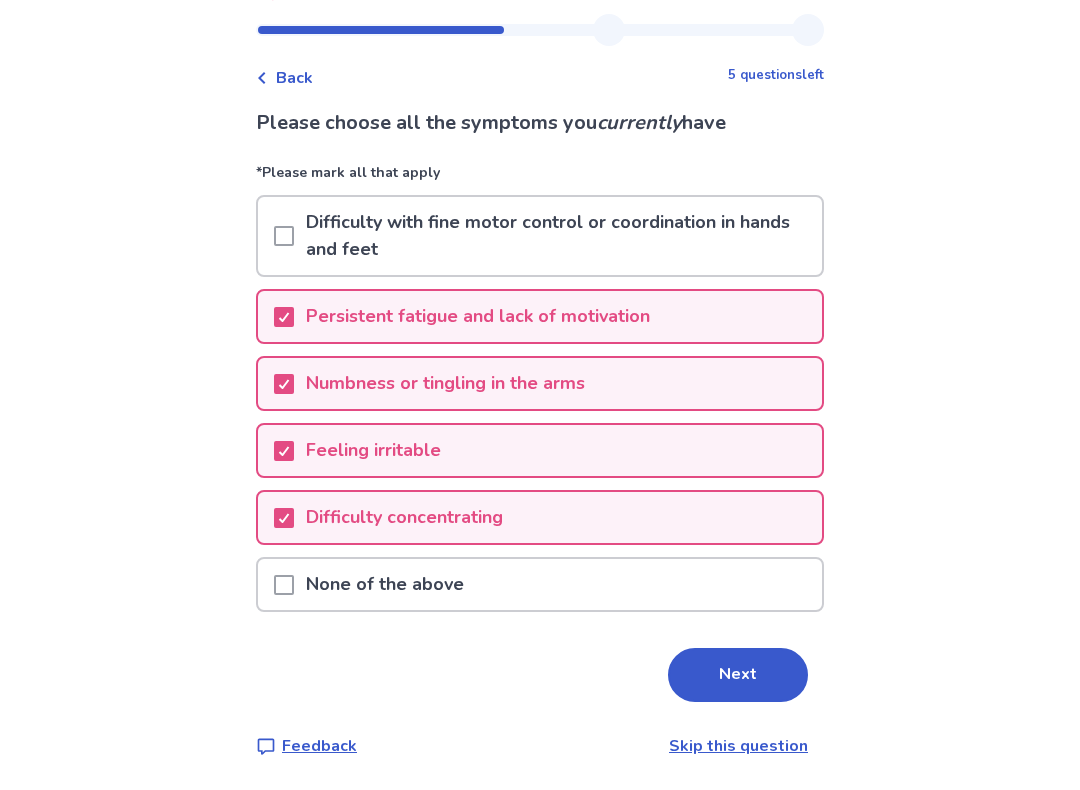 click on "Next" at bounding box center (738, 675) 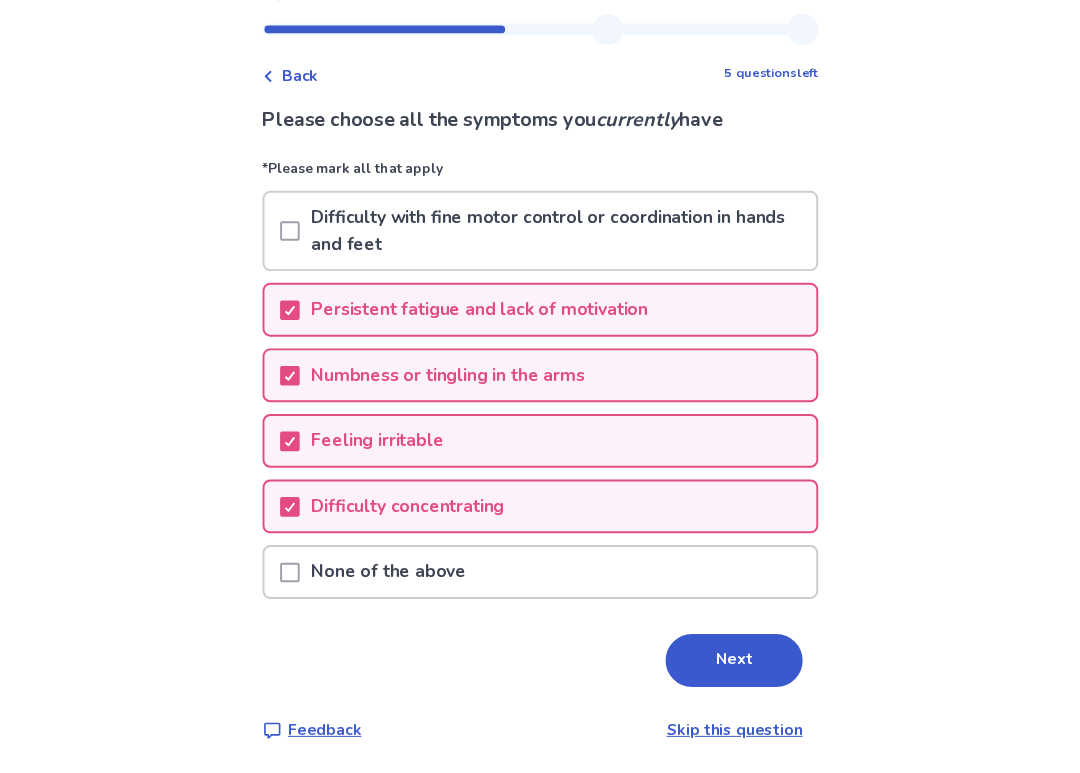 scroll, scrollTop: 0, scrollLeft: 0, axis: both 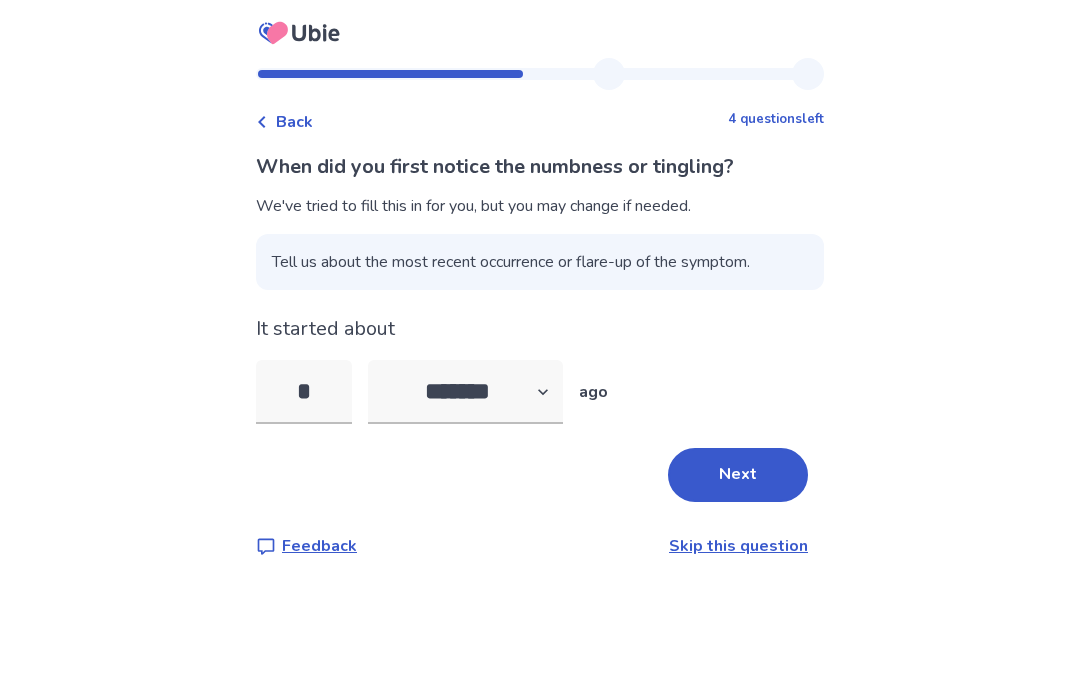 click on "******* ****** ******* ******** *******" at bounding box center [465, 392] 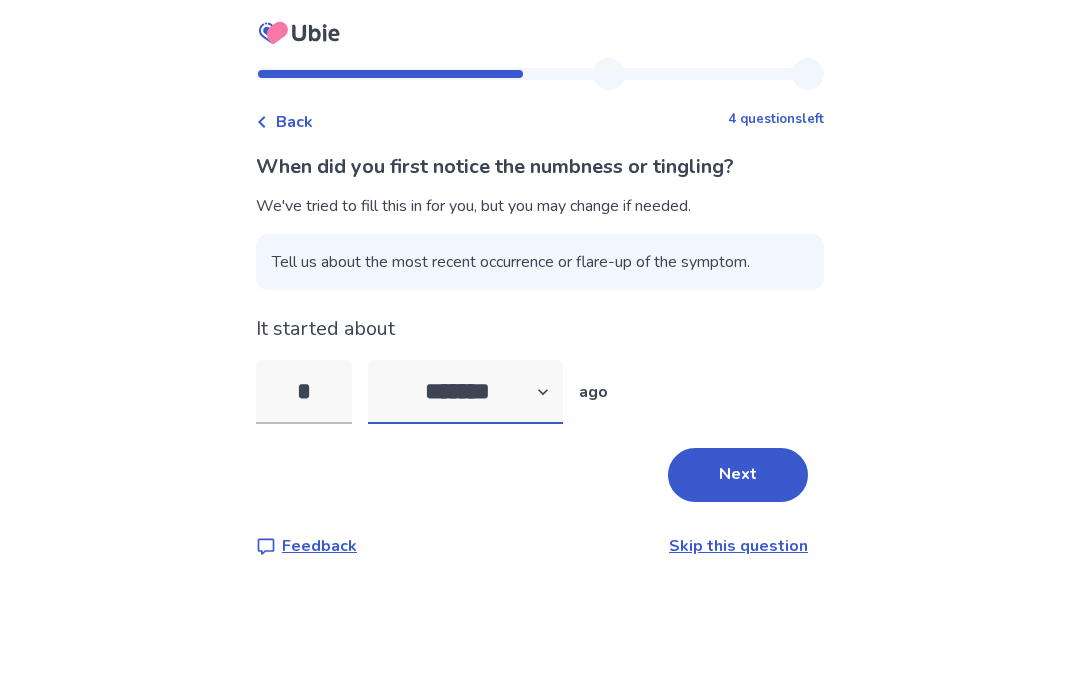select on "*" 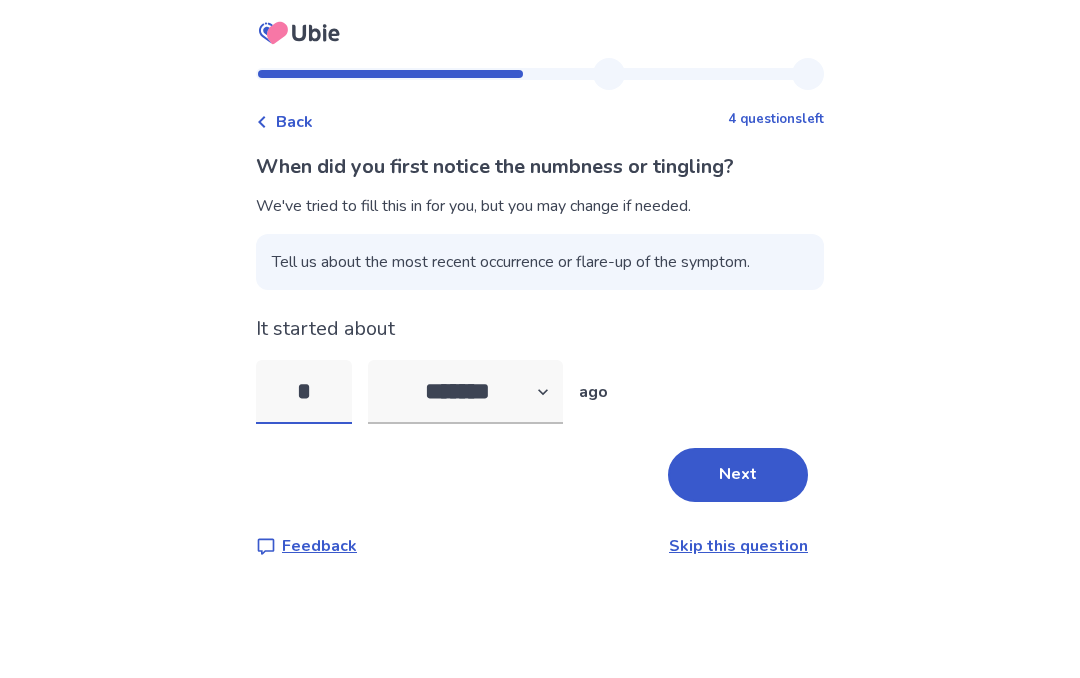 click on "*" at bounding box center [304, 392] 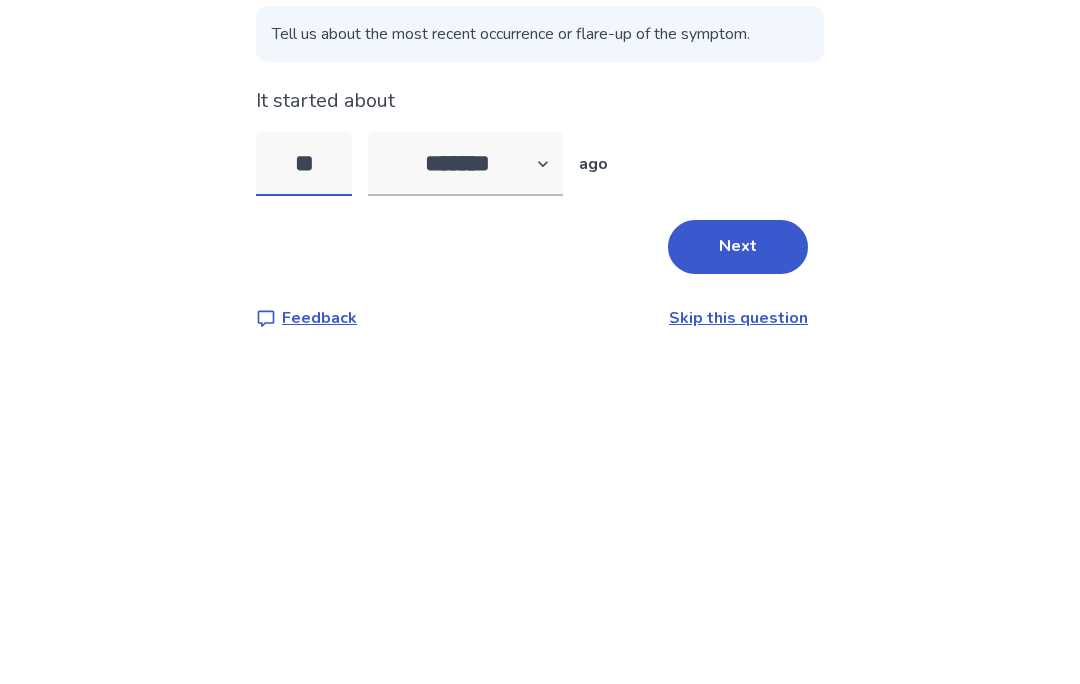 type on "*" 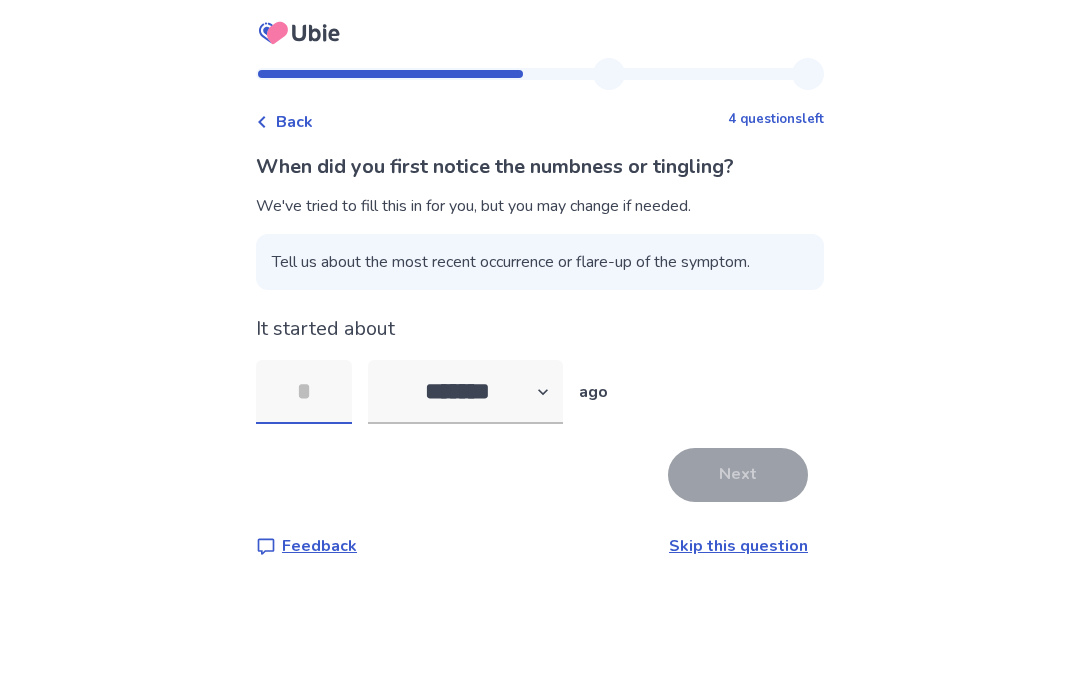 type 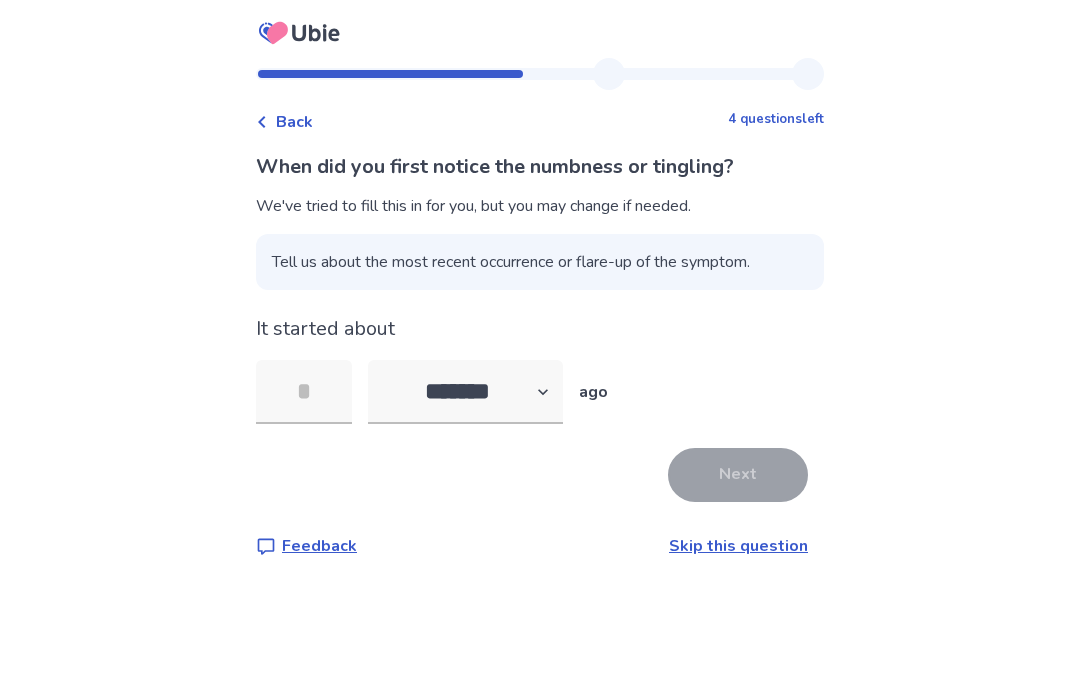 click on "******* ****** ******* ******** *******" at bounding box center [465, 392] 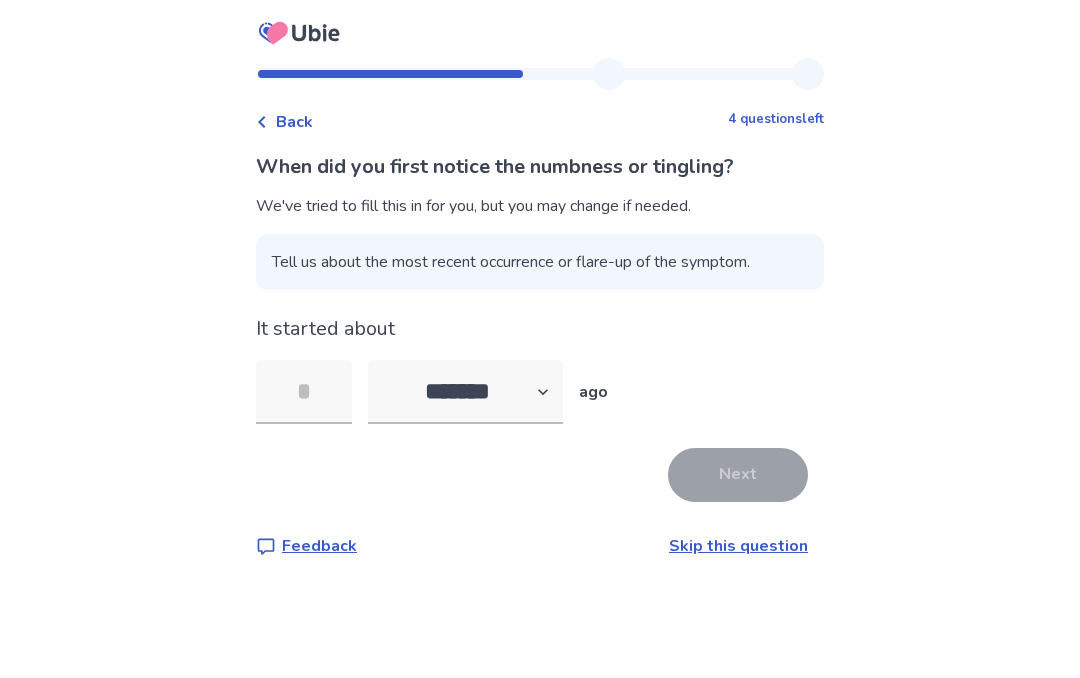 click on "Back" at bounding box center [294, 122] 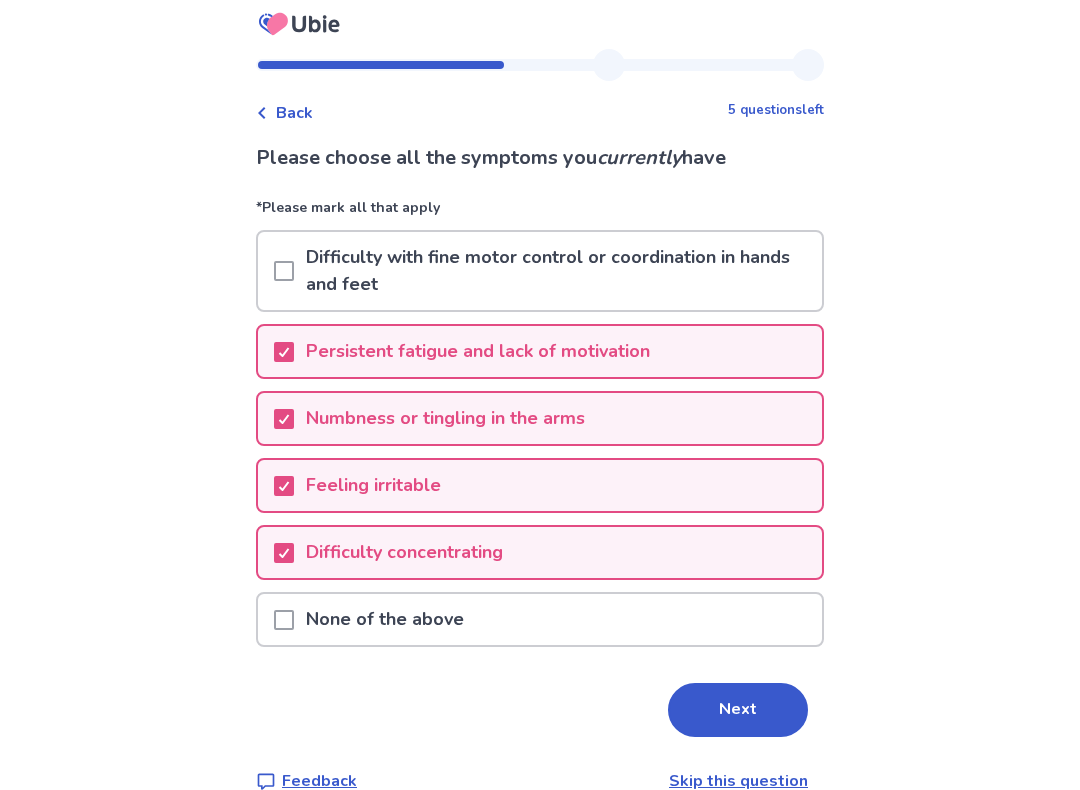 click on "Numbness or tingling in the arms" at bounding box center [540, 419] 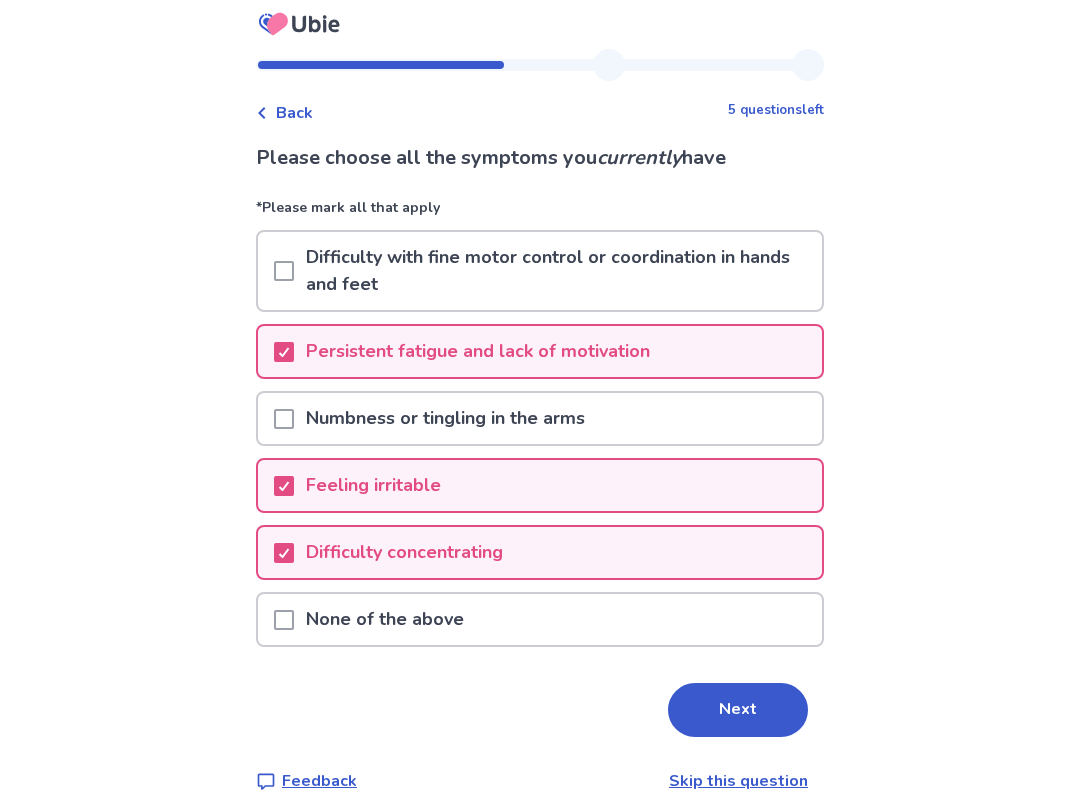 scroll, scrollTop: 9, scrollLeft: 0, axis: vertical 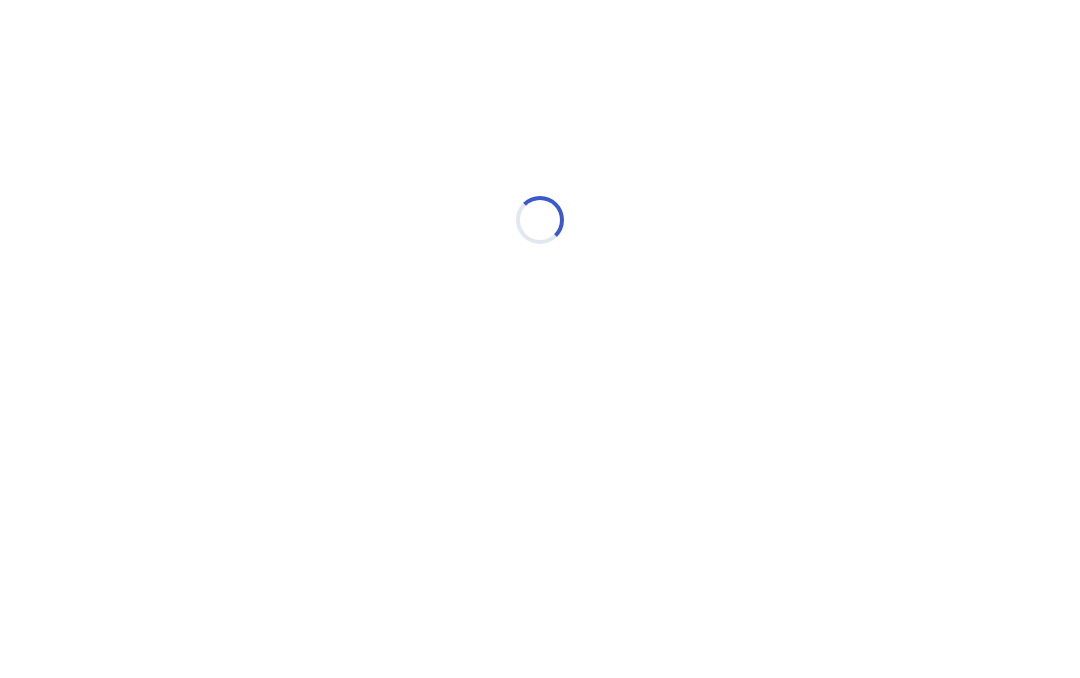 select on "*" 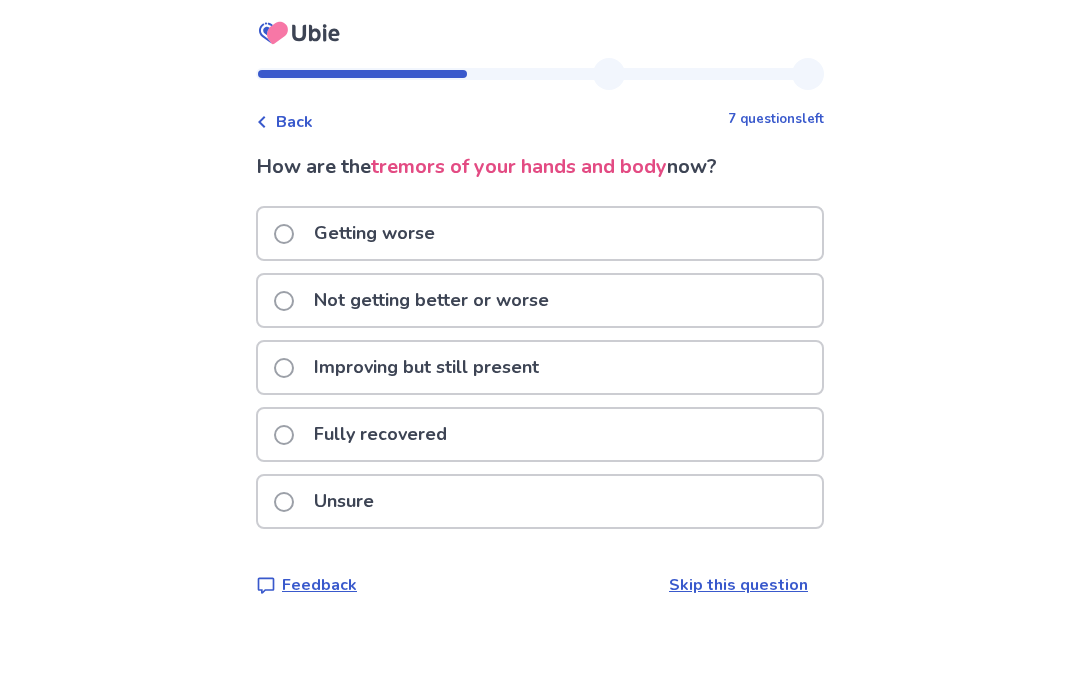 click on "Getting worse" at bounding box center [540, 233] 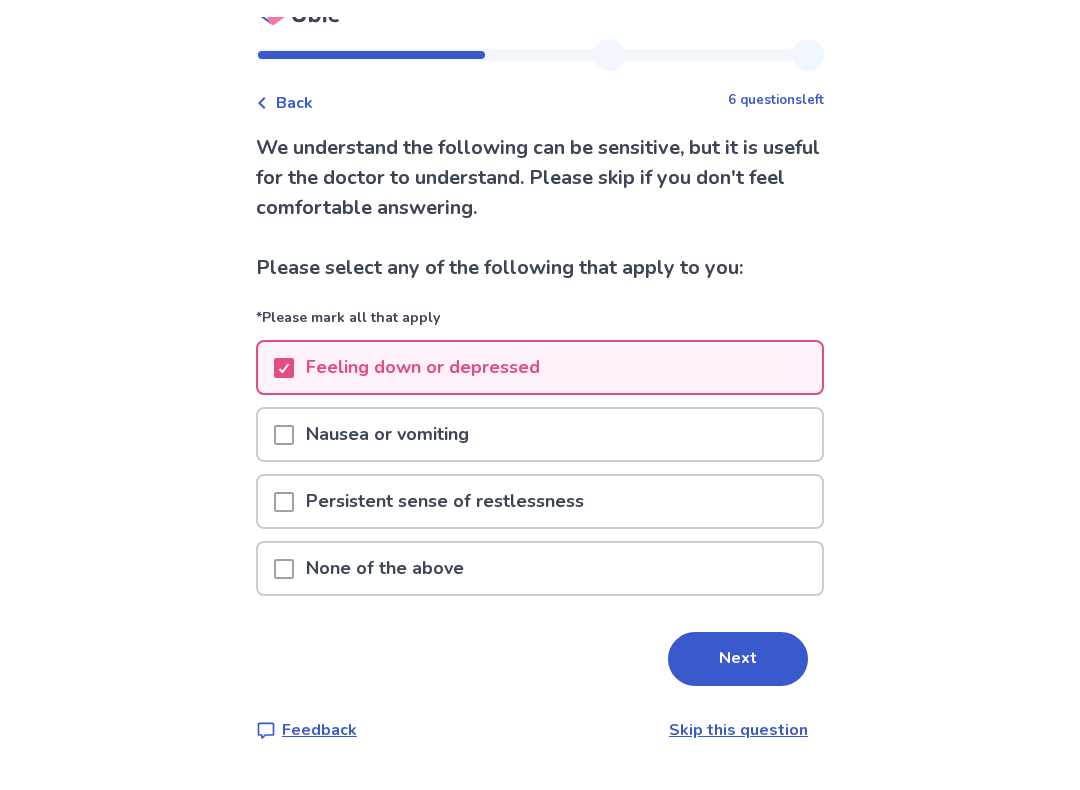 scroll, scrollTop: 3, scrollLeft: 0, axis: vertical 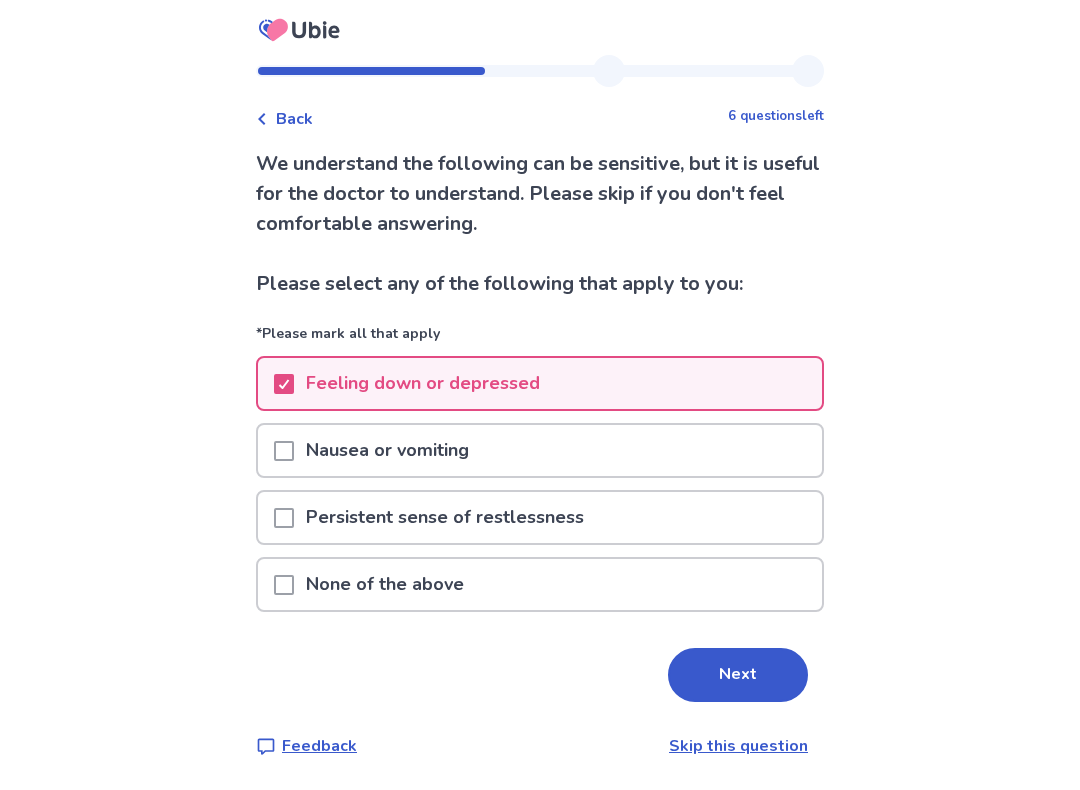 click on "Next" at bounding box center (738, 675) 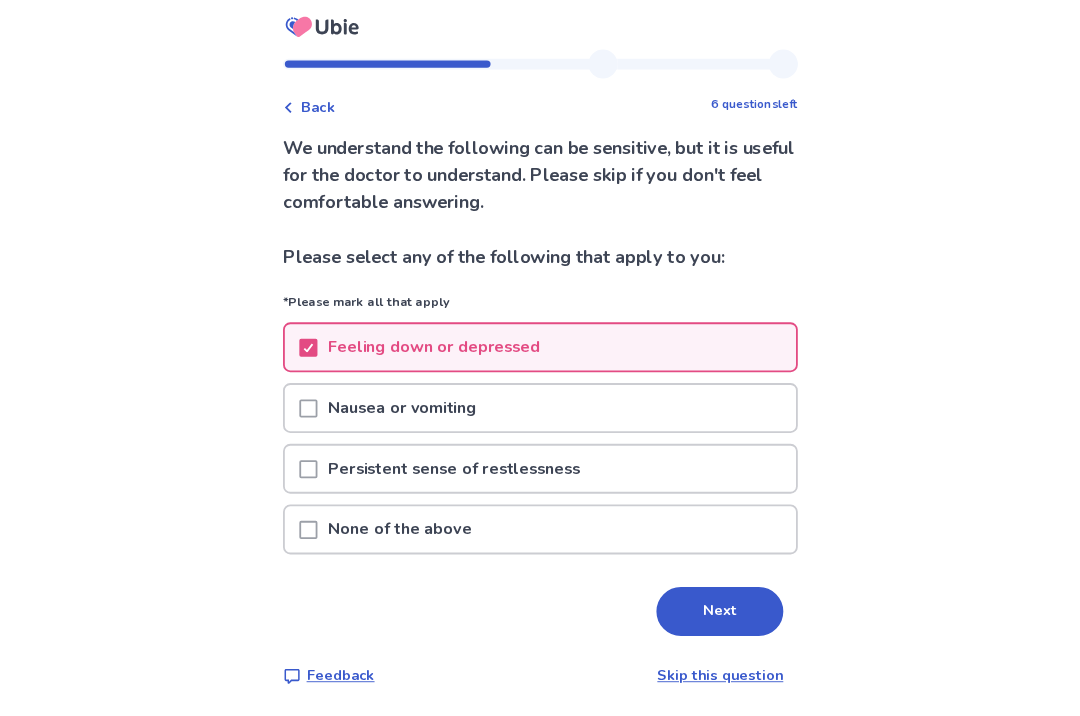 scroll, scrollTop: 0, scrollLeft: 0, axis: both 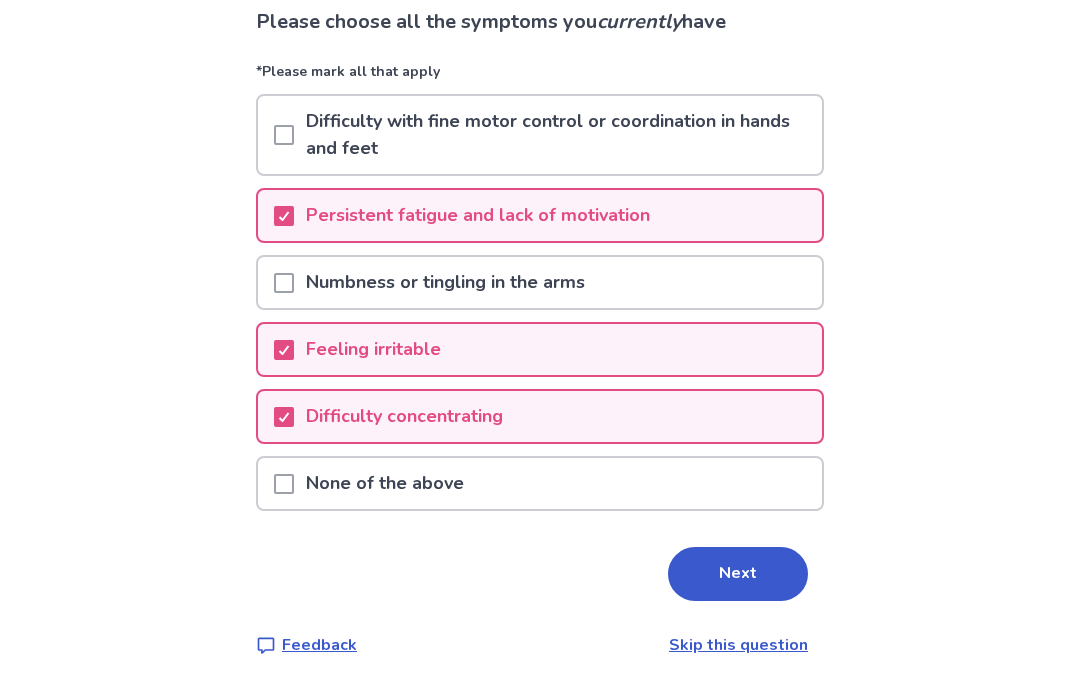 click on "Next" at bounding box center [738, 574] 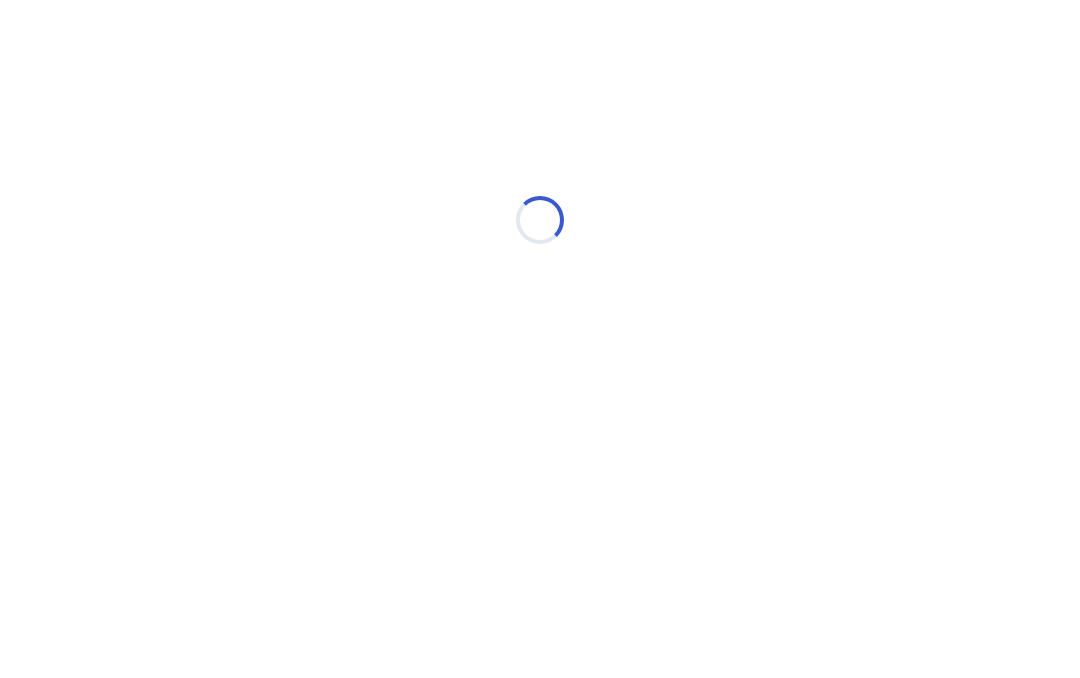 select on "*" 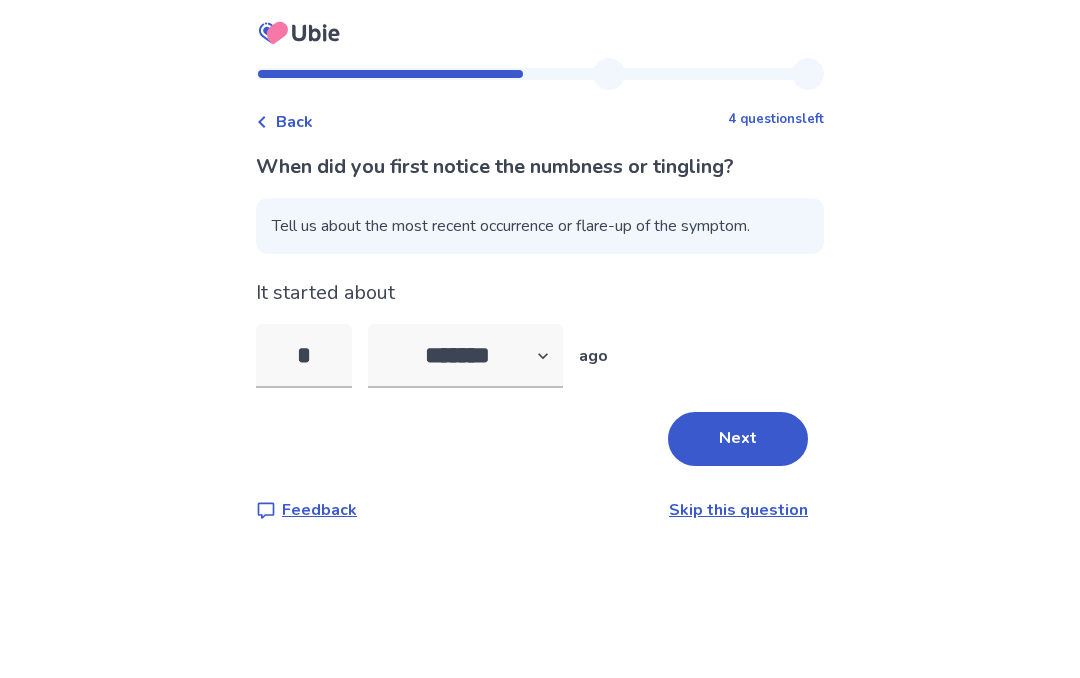 click on "******* ****** ******* ******** *******" at bounding box center [465, 356] 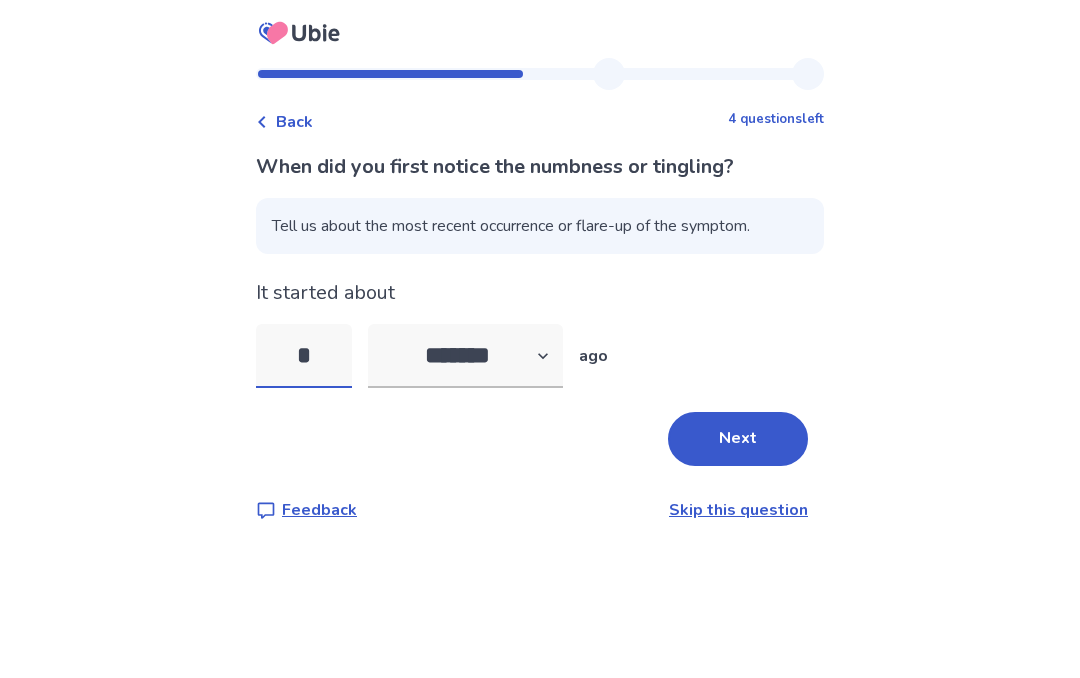 click on "*" at bounding box center [304, 356] 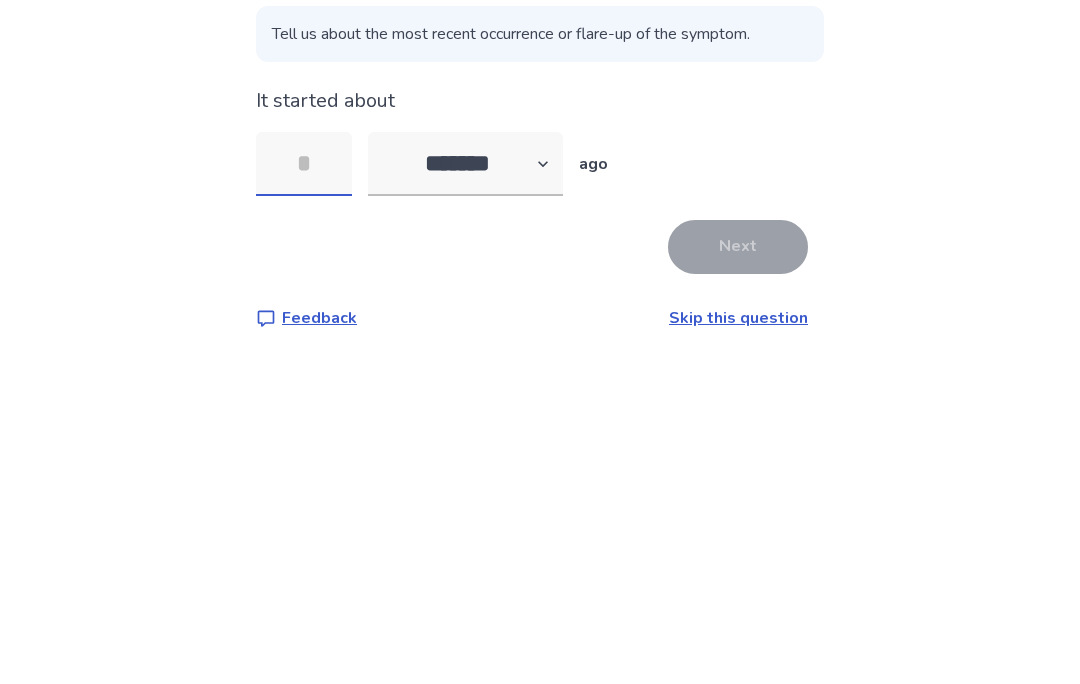 type on "*" 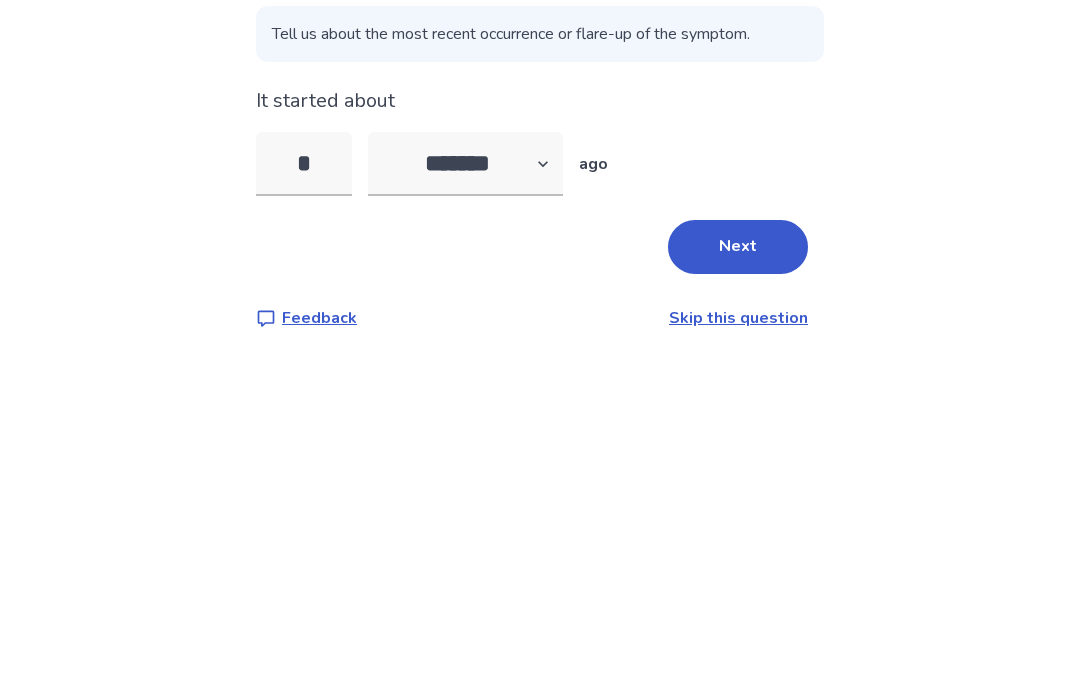 click on "Next" at bounding box center [738, 439] 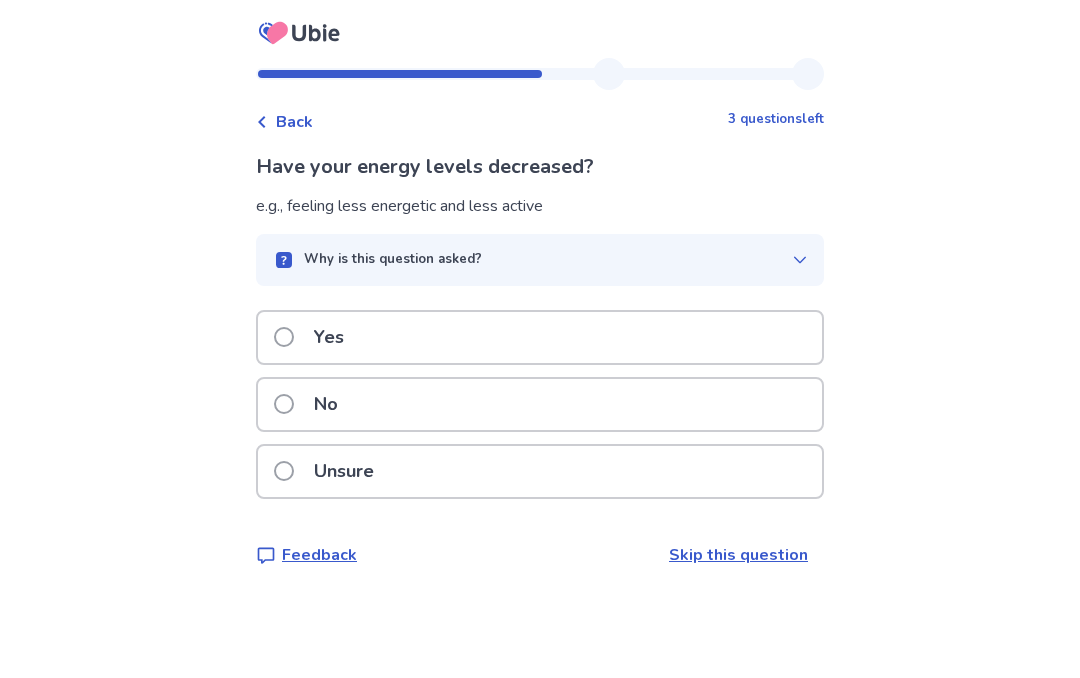 click on "Yes" at bounding box center (540, 337) 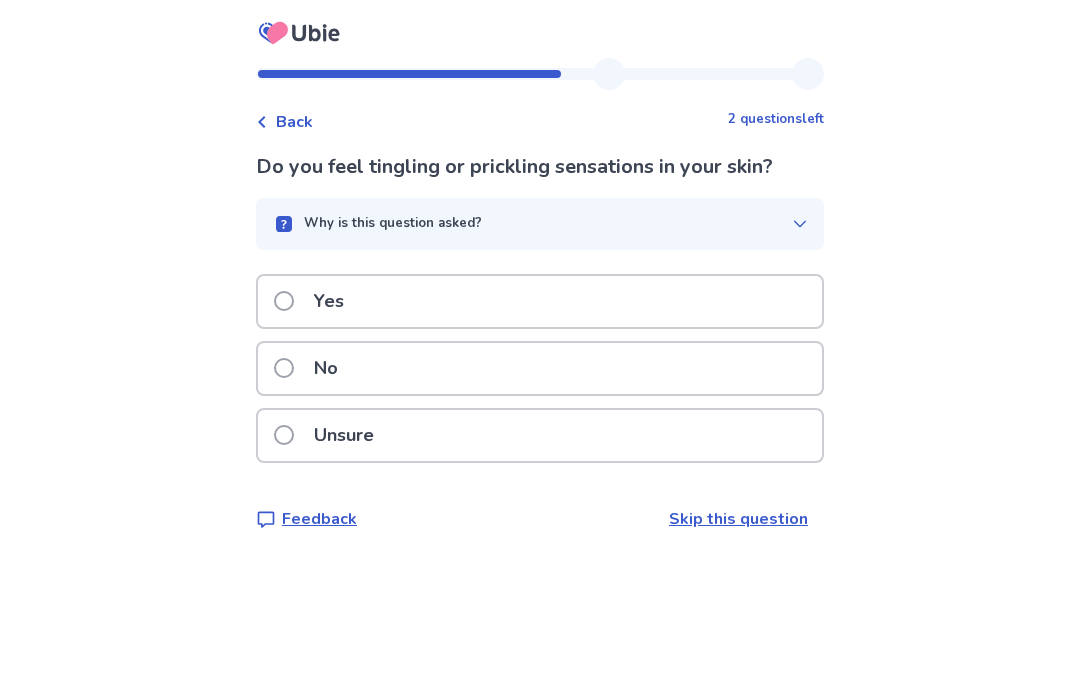 click on "No" at bounding box center (540, 368) 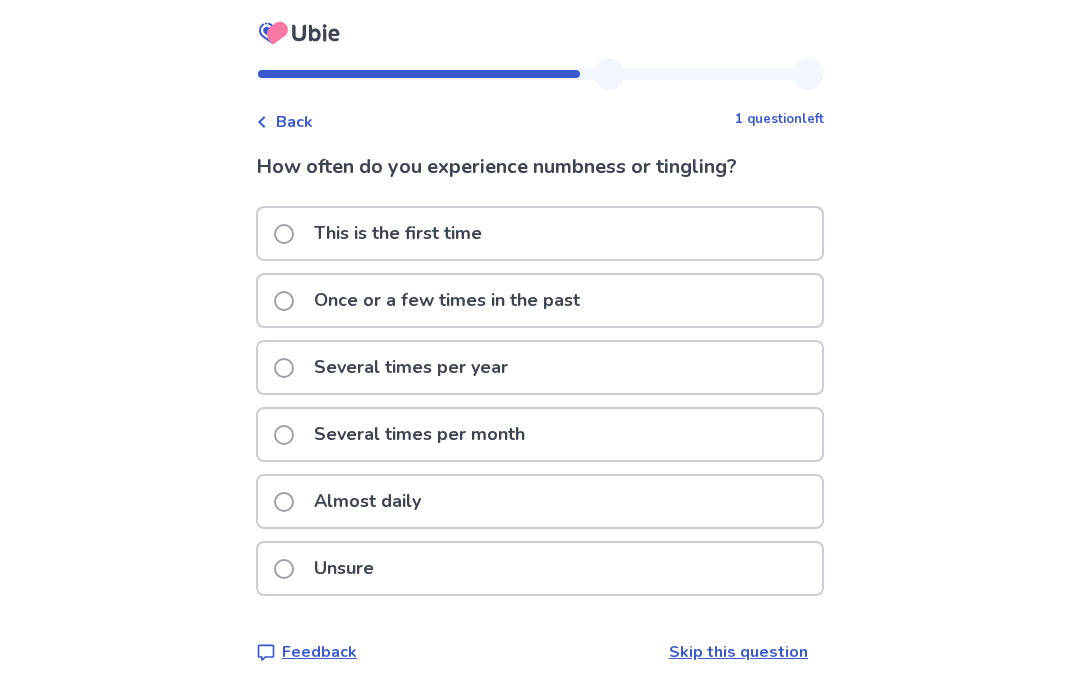click on "Almost daily" at bounding box center (540, 501) 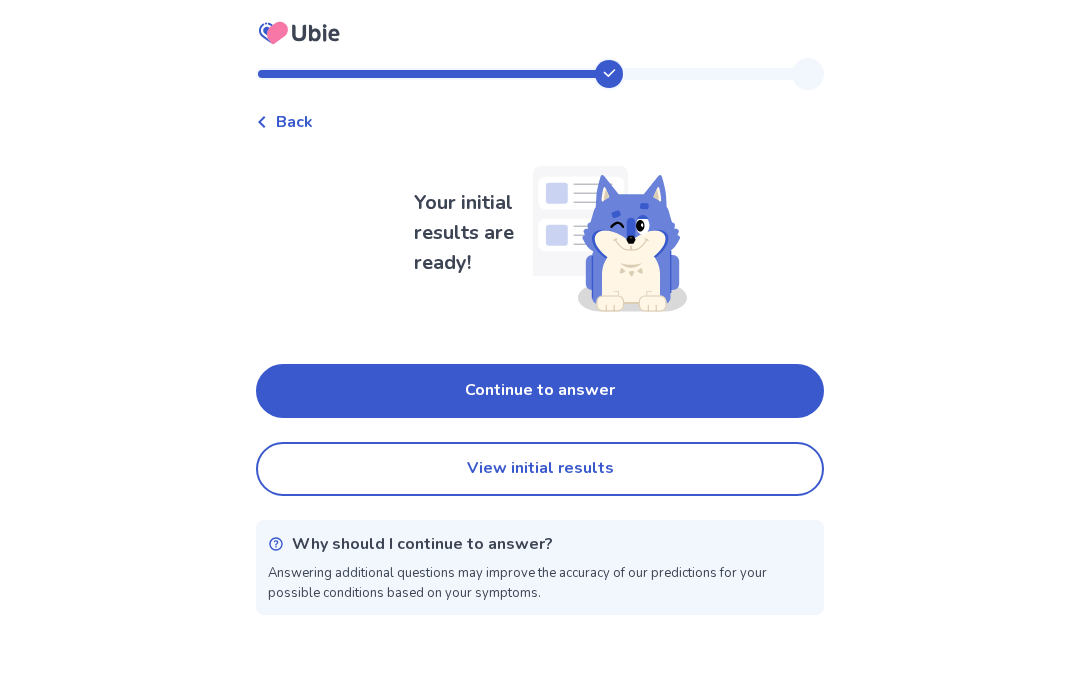 click on "View initial results" at bounding box center [540, 469] 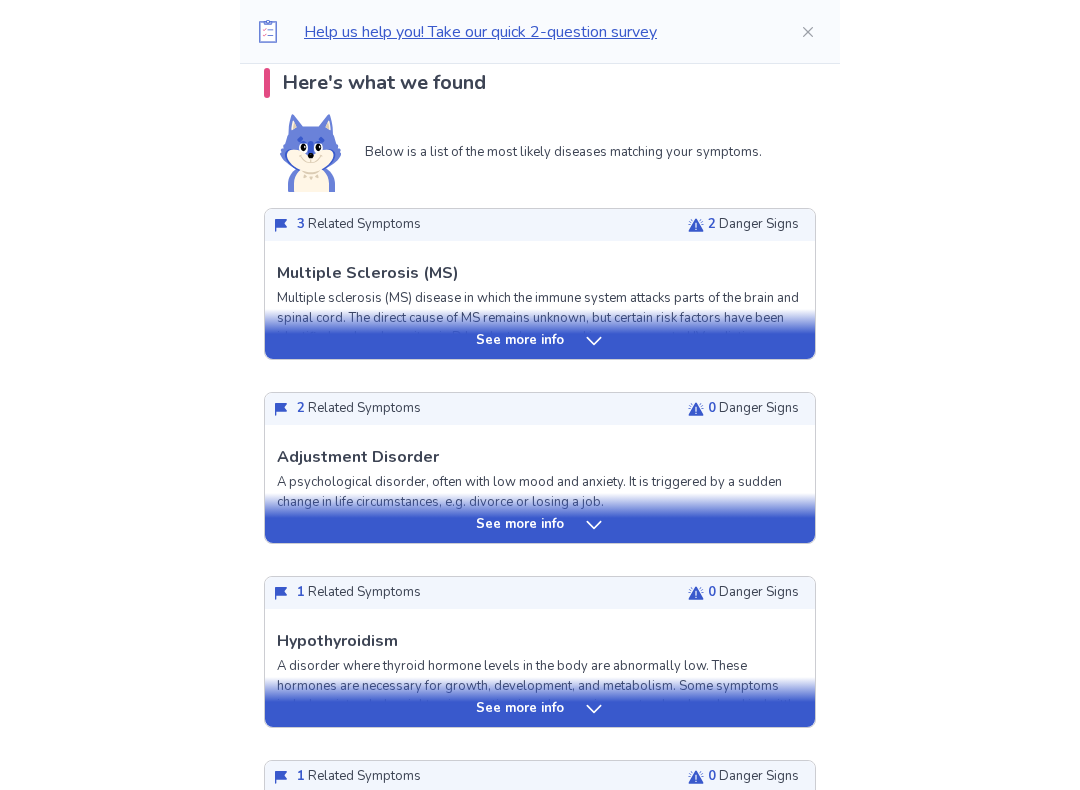 scroll, scrollTop: 426, scrollLeft: 0, axis: vertical 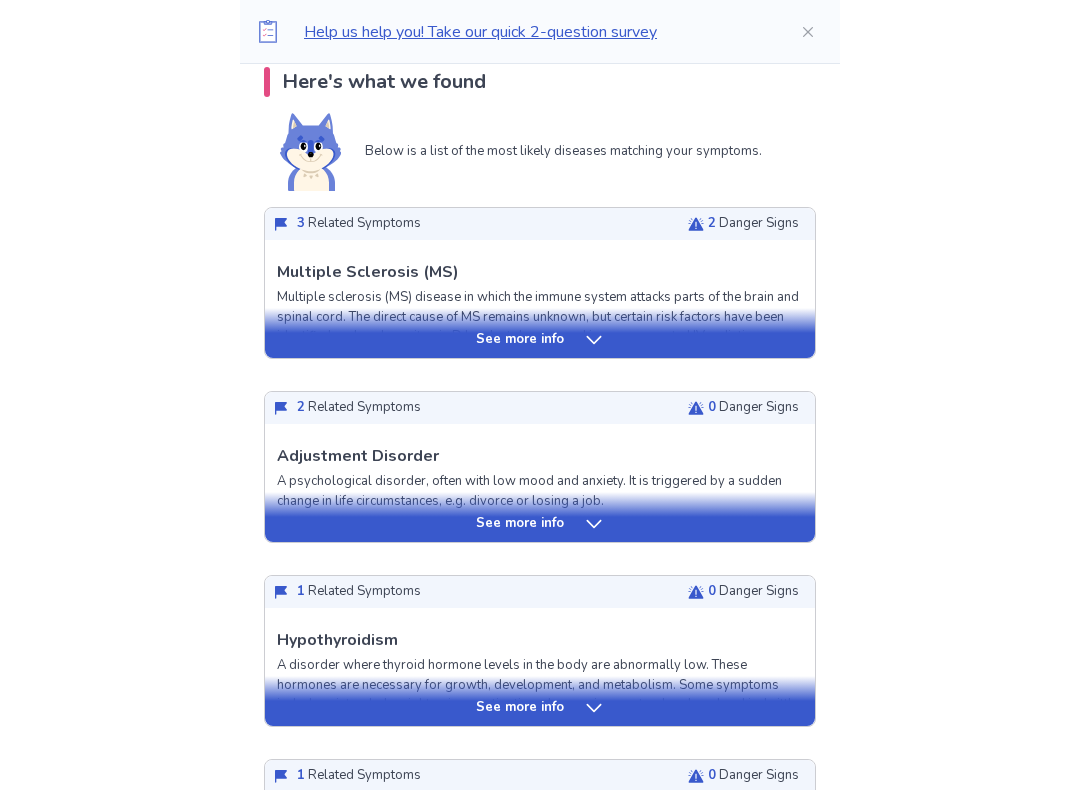 click on "2   Related Symptoms" at bounding box center (359, 409) 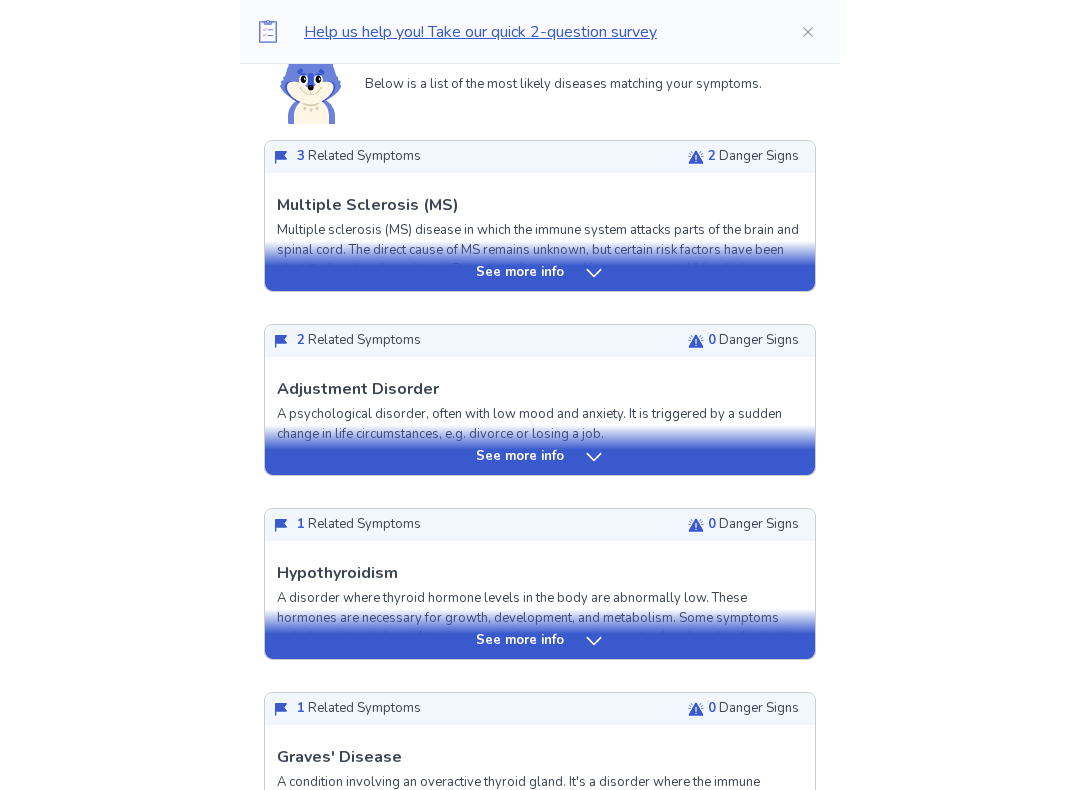 scroll, scrollTop: 504, scrollLeft: 0, axis: vertical 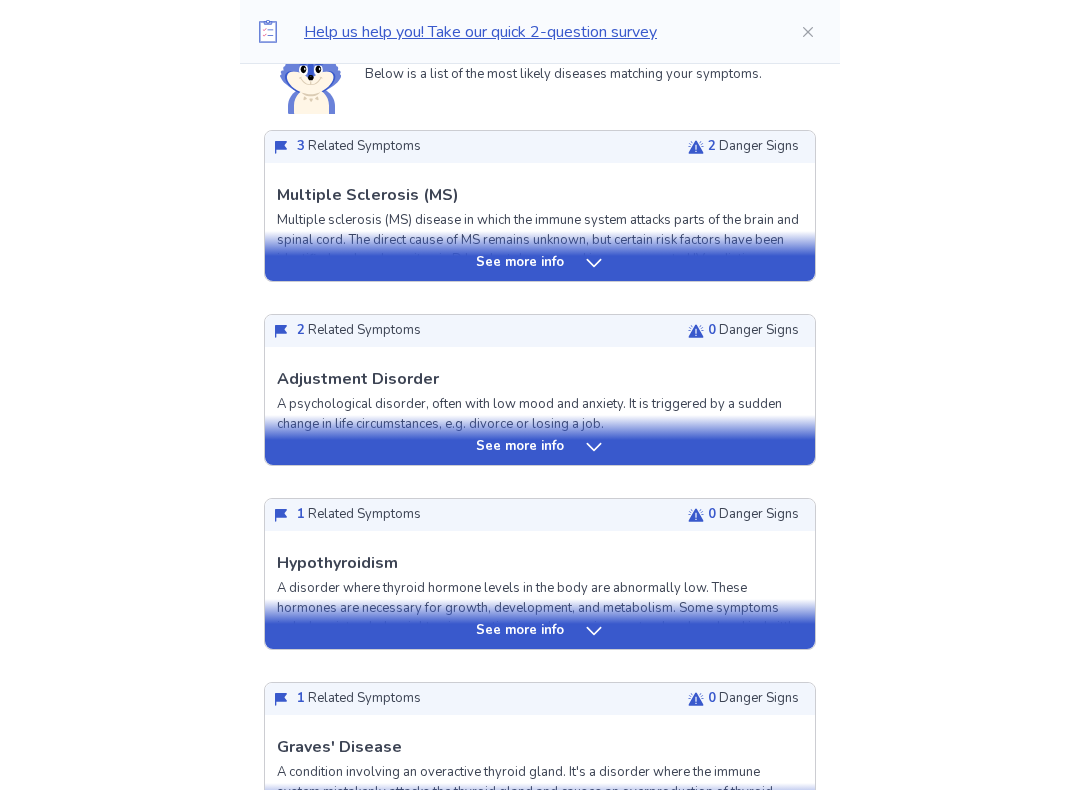 click on "See more info" at bounding box center [540, 447] 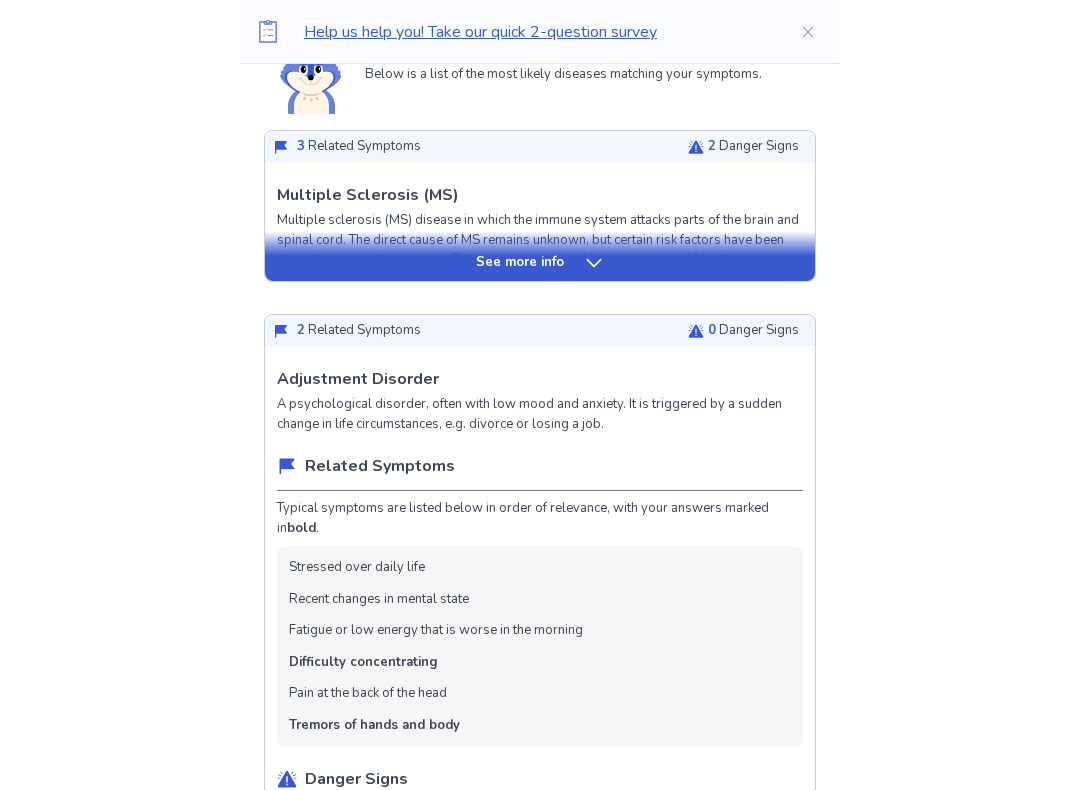 click on "Adjustment Disorder A psychological disorder, often with low mood and anxiety. It is triggered by a sudden change in life circumstances, e.g. divorce or losing a job. Related Symptoms Typical symptoms are listed below in order of relevance, with your answers marked in  bold . Stressed over daily life Recent changes in mental state Fatigue or low energy that is worse in the morning Difficulty concentrating Pain at the back of the head Tremors of hands and body Danger Signs If you have any symptoms marked in  bold , you should see a doctor. Recent changes in mental state Fatigue or low energy that is worse in the morning Treatment Options Treated by: Primary Care Physician Psychiatrist Symptoms improve when the event causing stress is over. Therapy such as counseling and learning stress management strategies is useful. Medication is rarely required. Your health, upgraded instantly Struggling with recurring symptoms? Diet could be the root cause. Medical nutrition therapy helps—at $0 out-of-pocket. Start Now" at bounding box center (540, 1016) 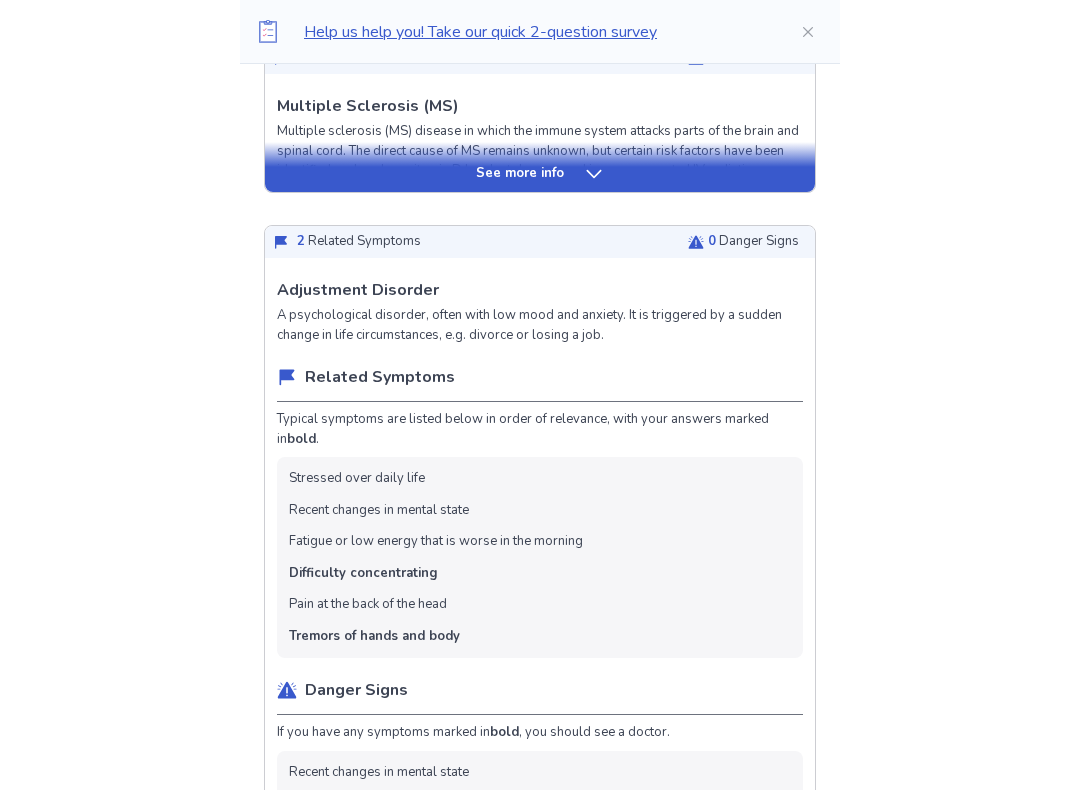 scroll, scrollTop: 593, scrollLeft: 0, axis: vertical 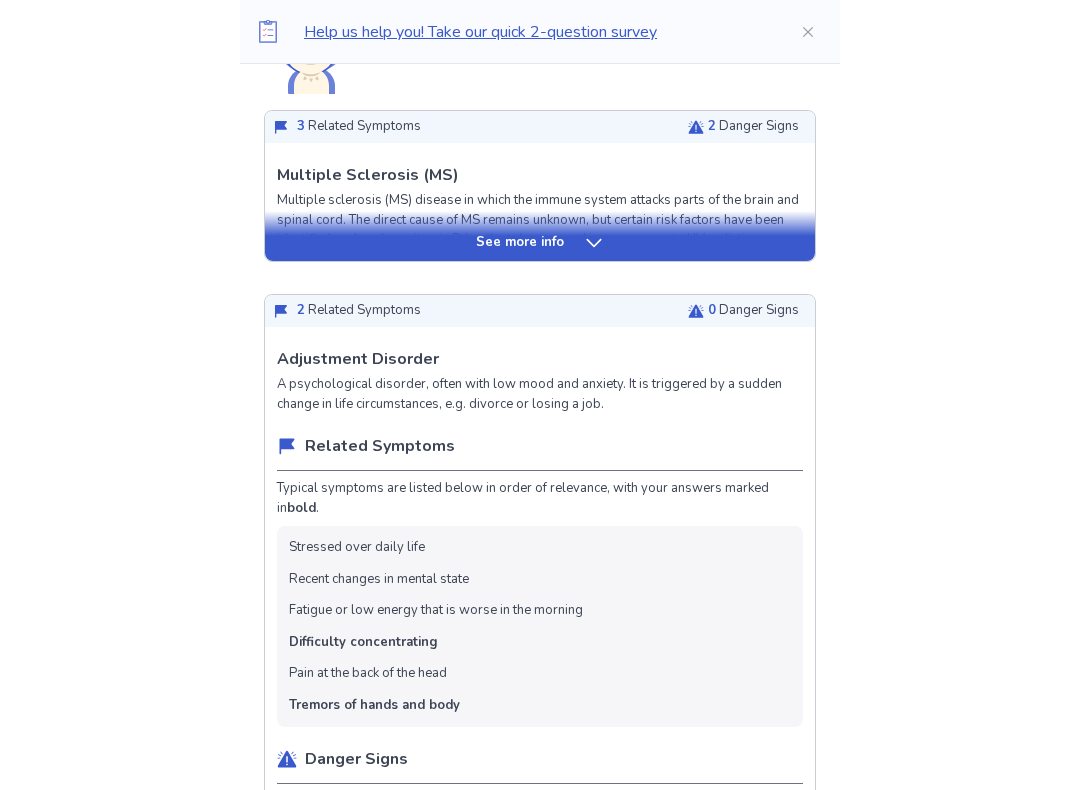 click on "See more info" at bounding box center (540, 244) 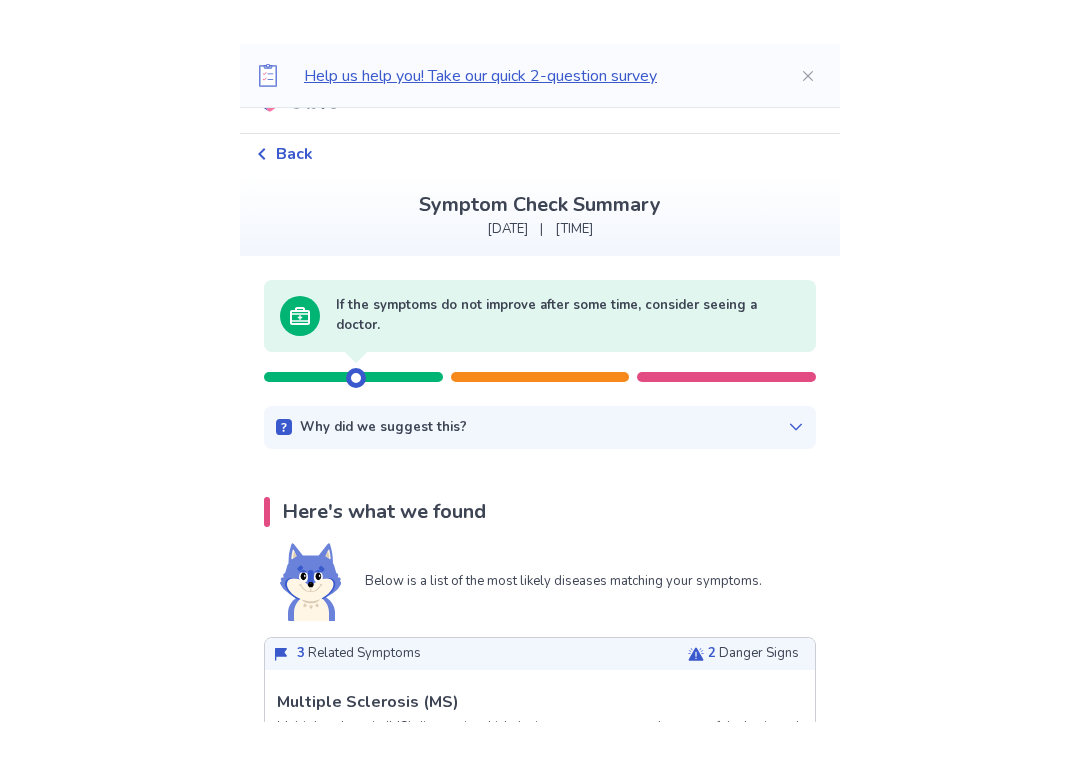scroll, scrollTop: 0, scrollLeft: 0, axis: both 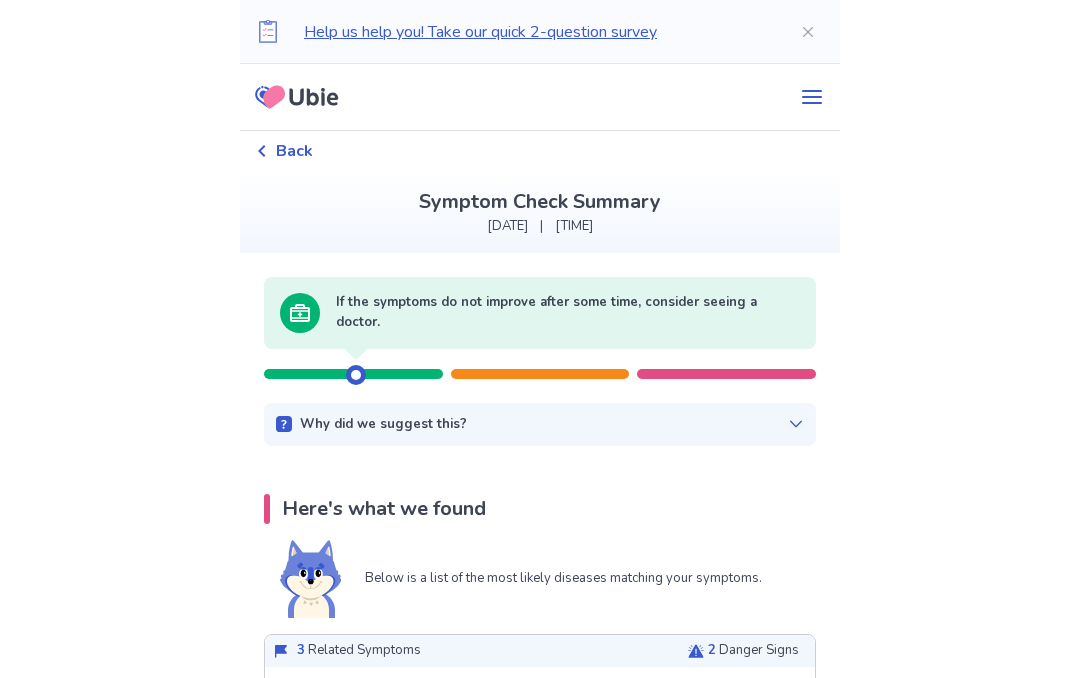 click on "Help us help you! Take our quick 2-question survey Back Symptom Check Summary July 11, 2025 | 3:21pm If the symptoms do not improve after some time, consider seeing a doctor. Why did we suggest this? There appears to be no urgent related factors based on your answers and the diseases below. Predicted concerning diseases (see more below)
Multiple Sclerosis (MS) Here's what we found Below is a list of the most likely diseases matching your symptoms. 3   Related Symptoms 2   Danger Signs Multiple Sclerosis (MS) Related Symptoms Typical symptoms are listed below in order of relevance, with your answers marked in  bold . Diagnosed with Multiple Sclerosis in the past Difficulty with fine motor control or coordination in hands and feet Difficulty concentrating Difficulty maintaining balance Seizure Difficulty speaking, performing tasks, or recognizing things Danger Signs If you have any symptoms marked in  bold , you should see a doctor. Weakness or paralysis on one side of your body Abnormal facial sensation 23" at bounding box center (540, 4541) 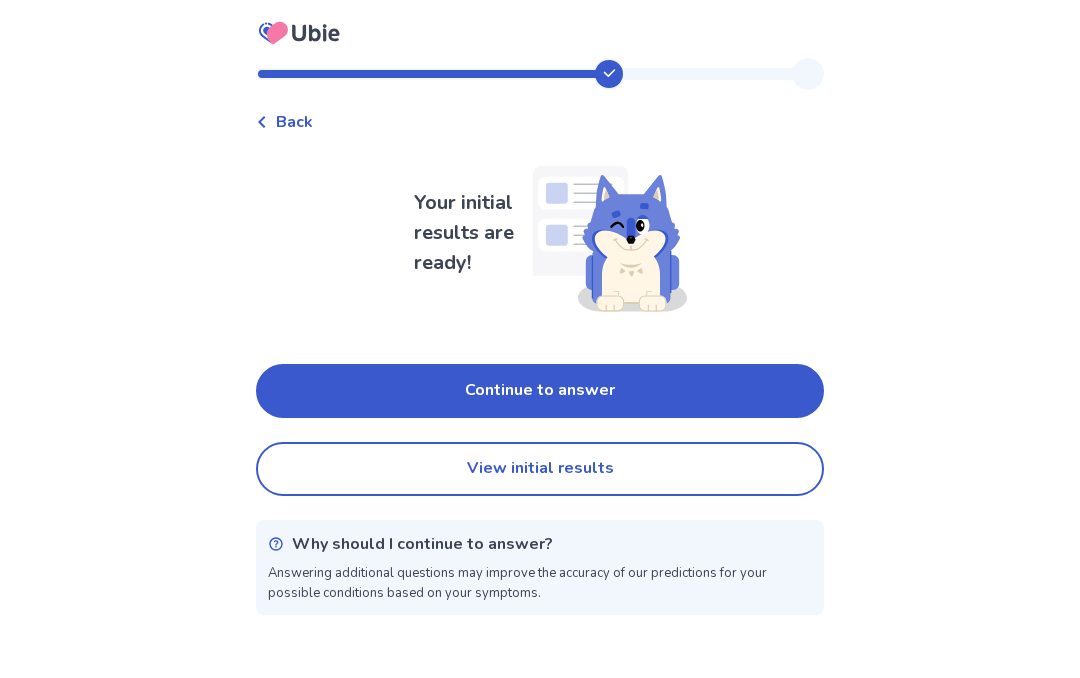 click on "Continue to answer" at bounding box center [540, 391] 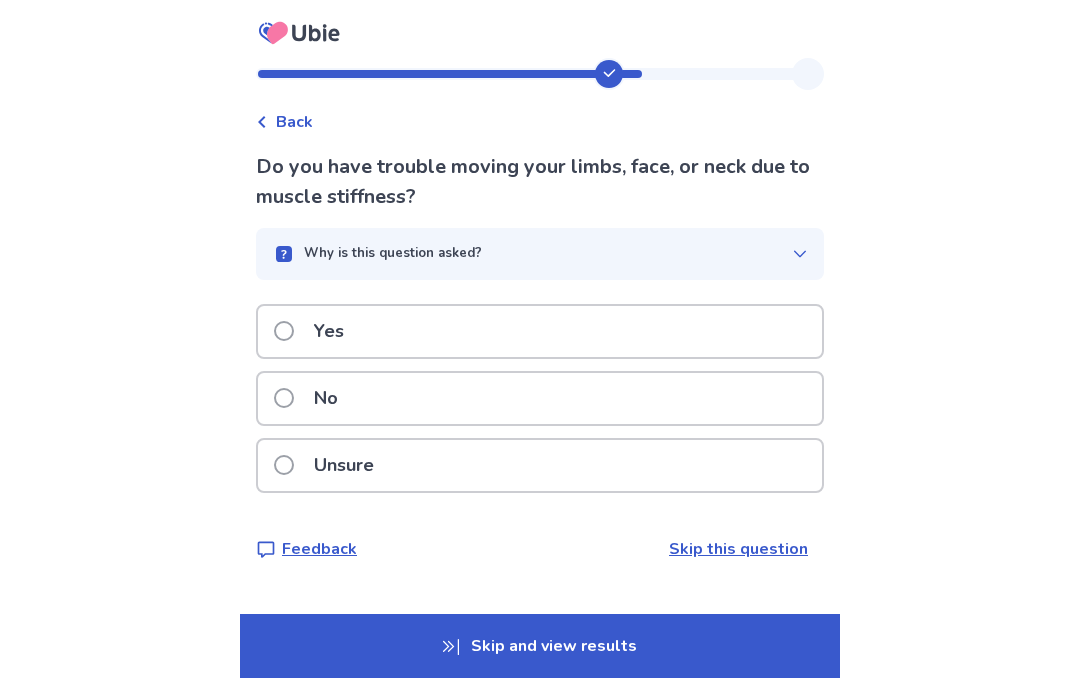 click on "No" at bounding box center [540, 398] 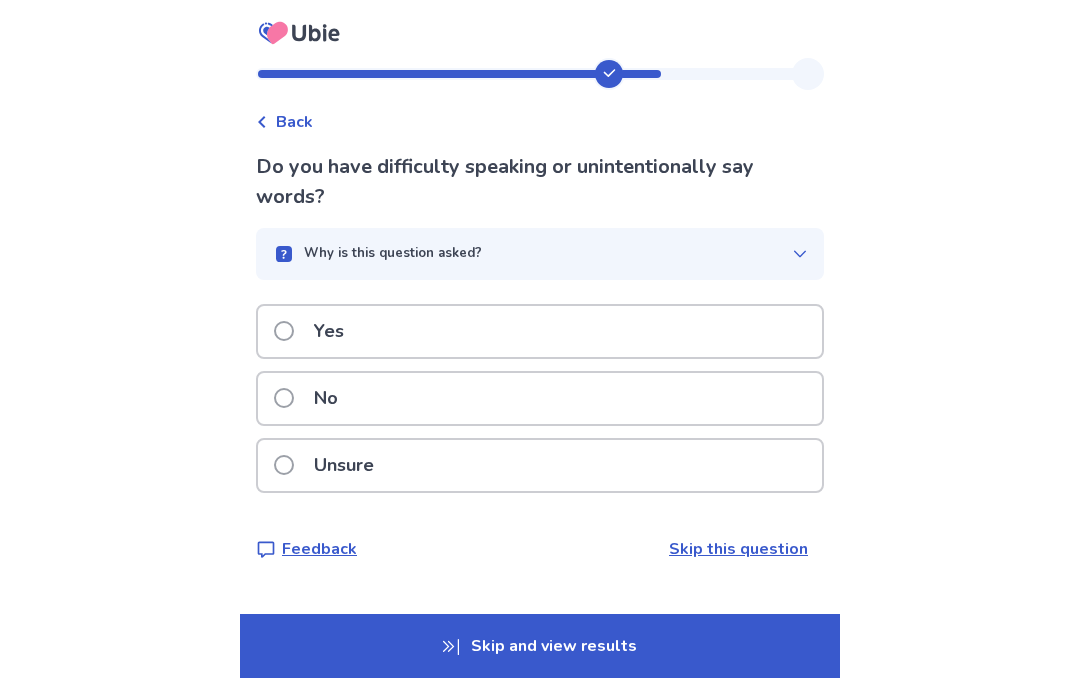 click on "Yes" at bounding box center [540, 331] 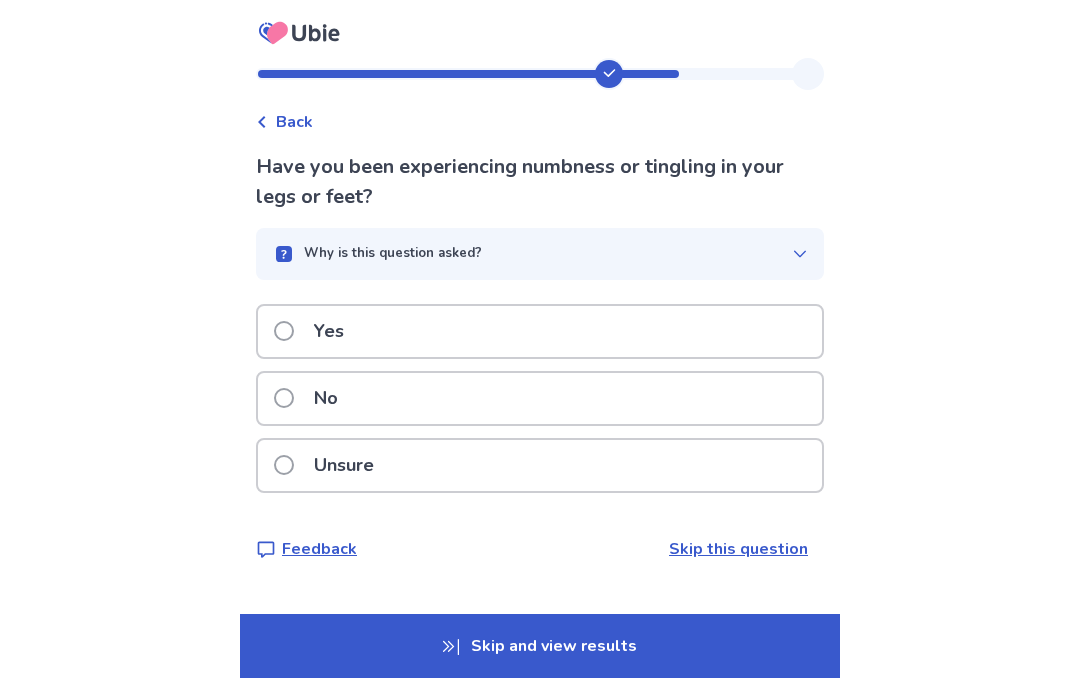 click on "Back" at bounding box center (284, 122) 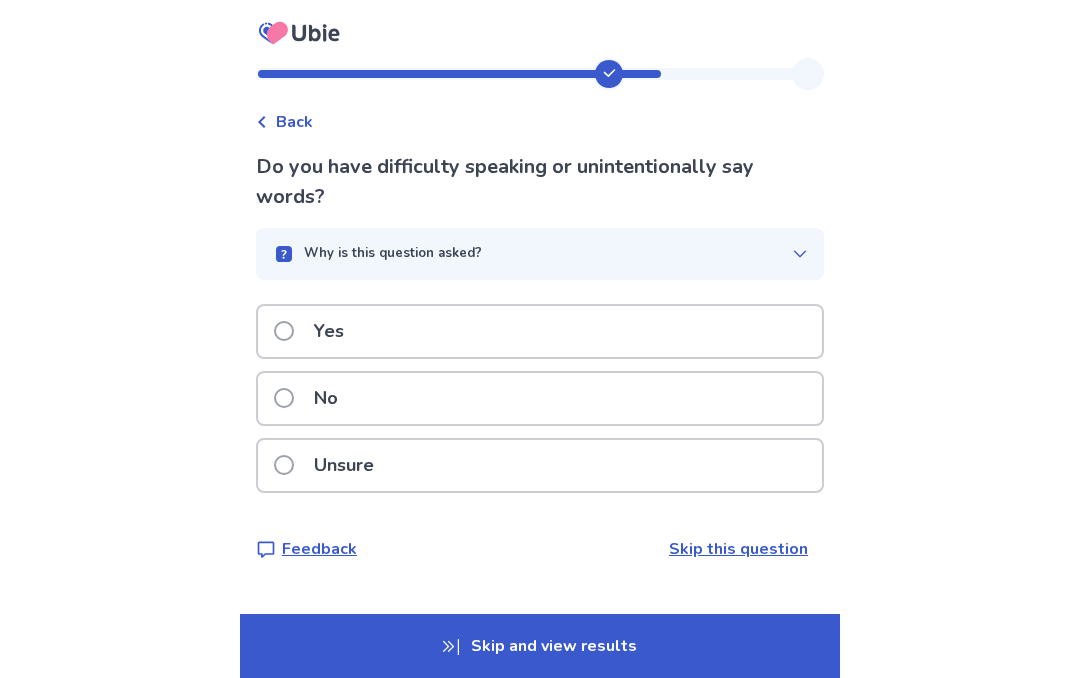 click on "Why is this question asked?" at bounding box center [532, 254] 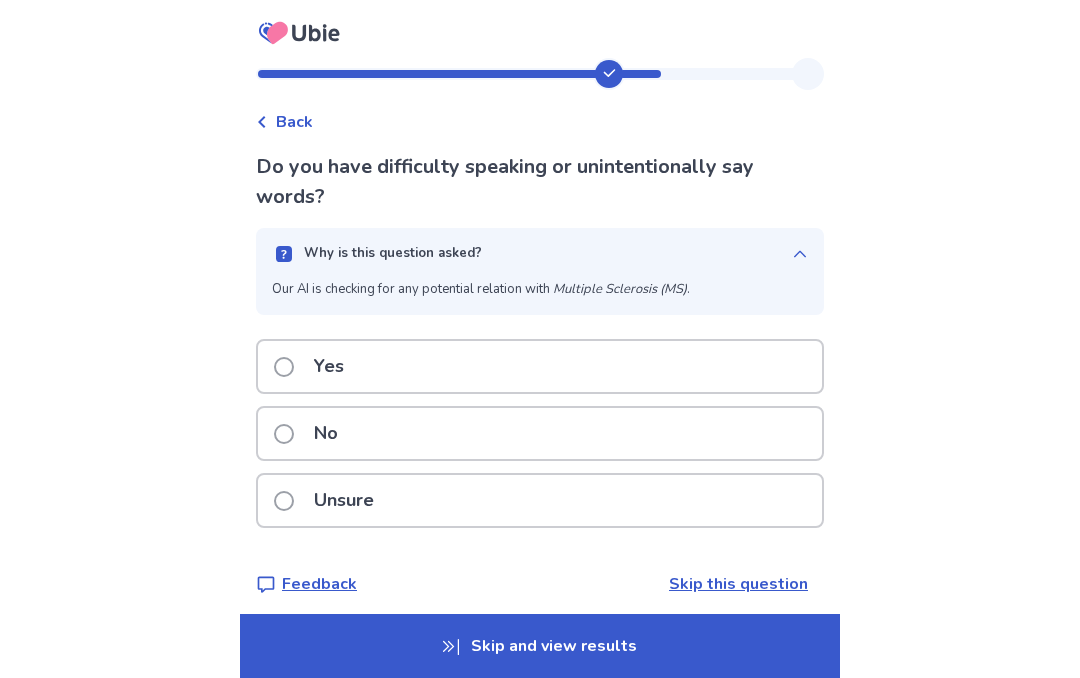 click on "Why is this question asked?" at bounding box center [540, 254] 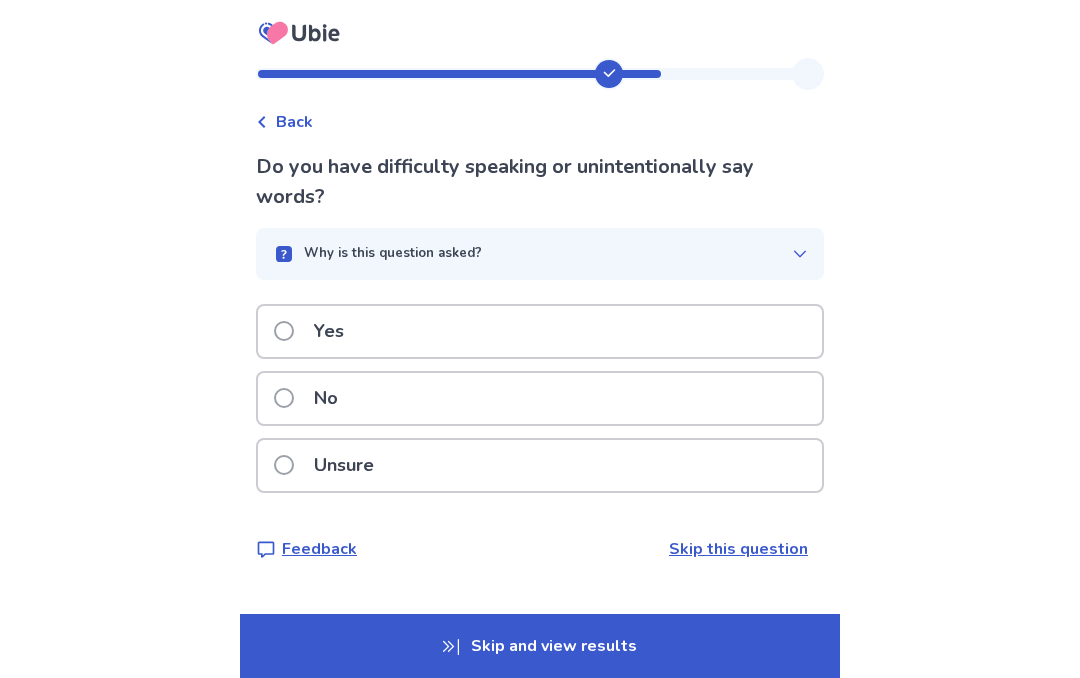 click on "Yes" at bounding box center [540, 331] 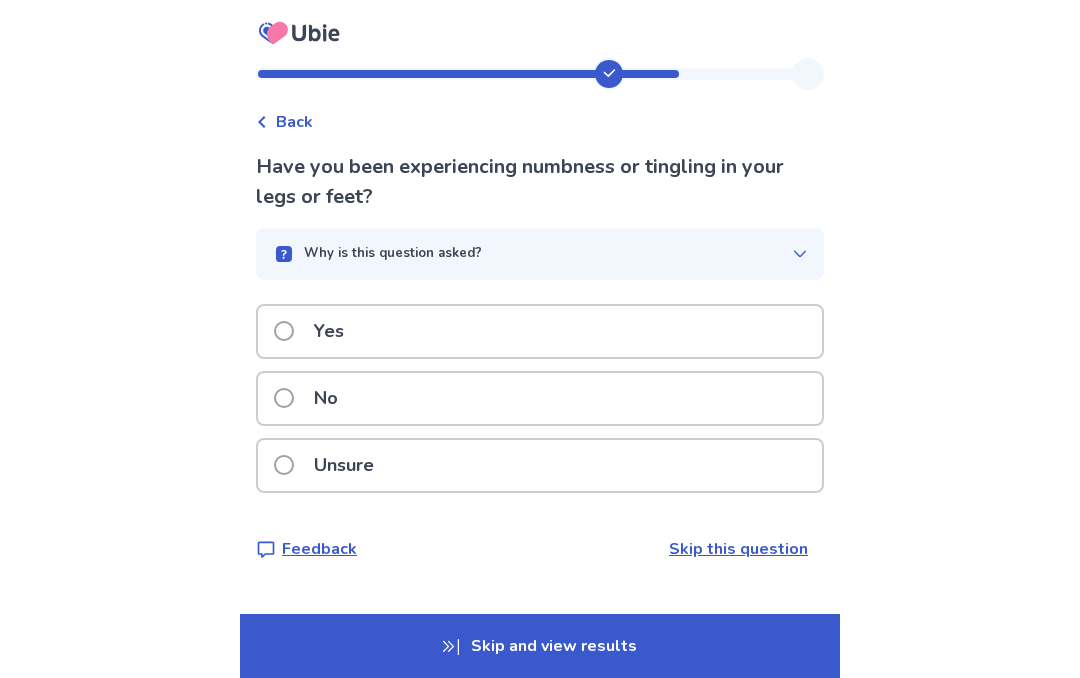 click on "Why is this question asked?" at bounding box center (540, 254) 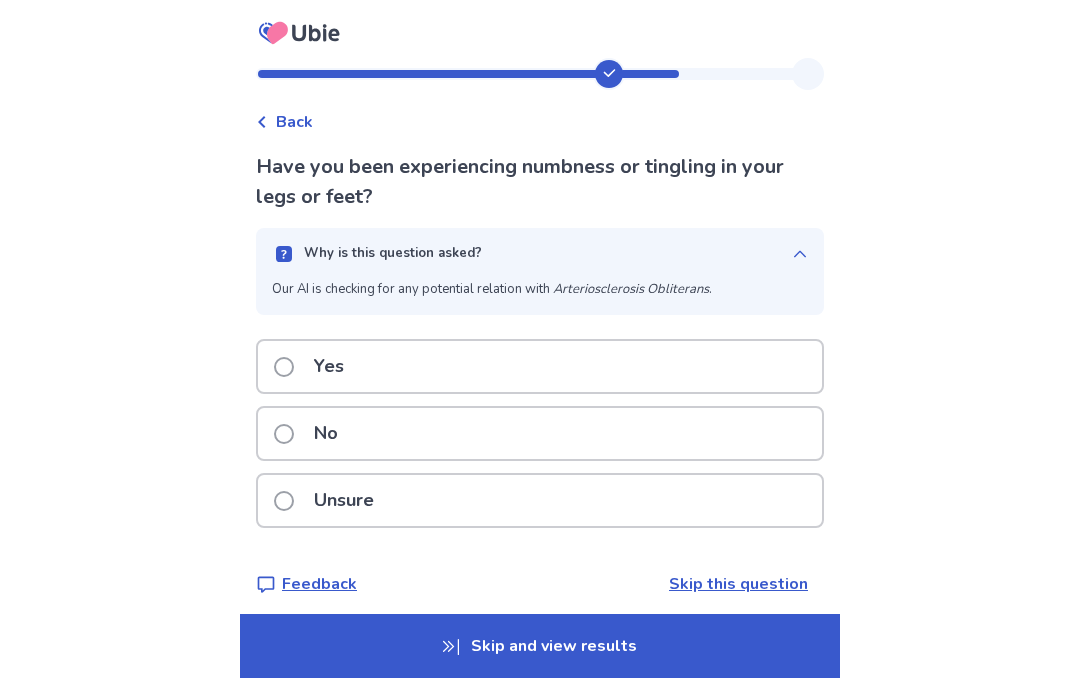 click on "Why is this question asked?" at bounding box center [532, 254] 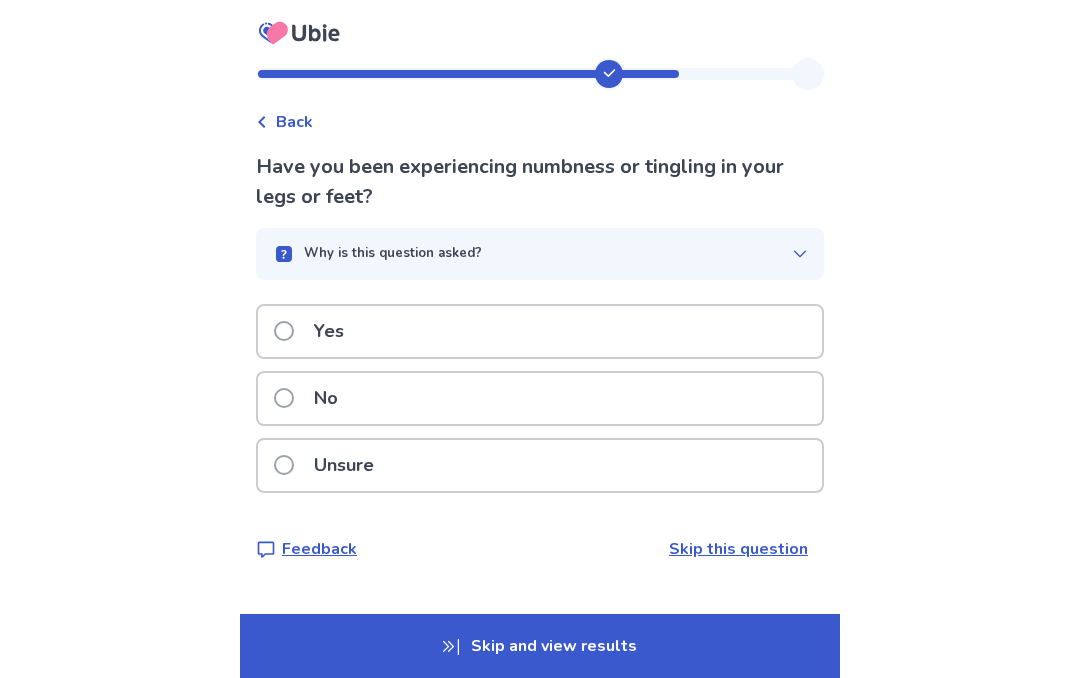 click on "No" at bounding box center (540, 398) 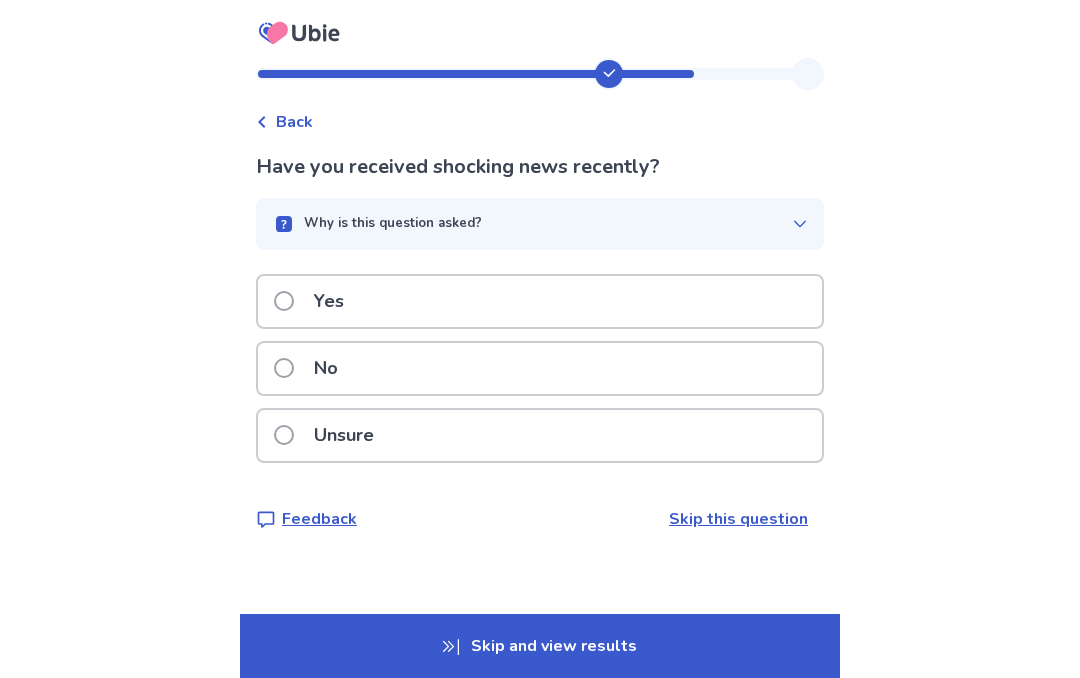 click on "Why is this question asked?" at bounding box center [532, 224] 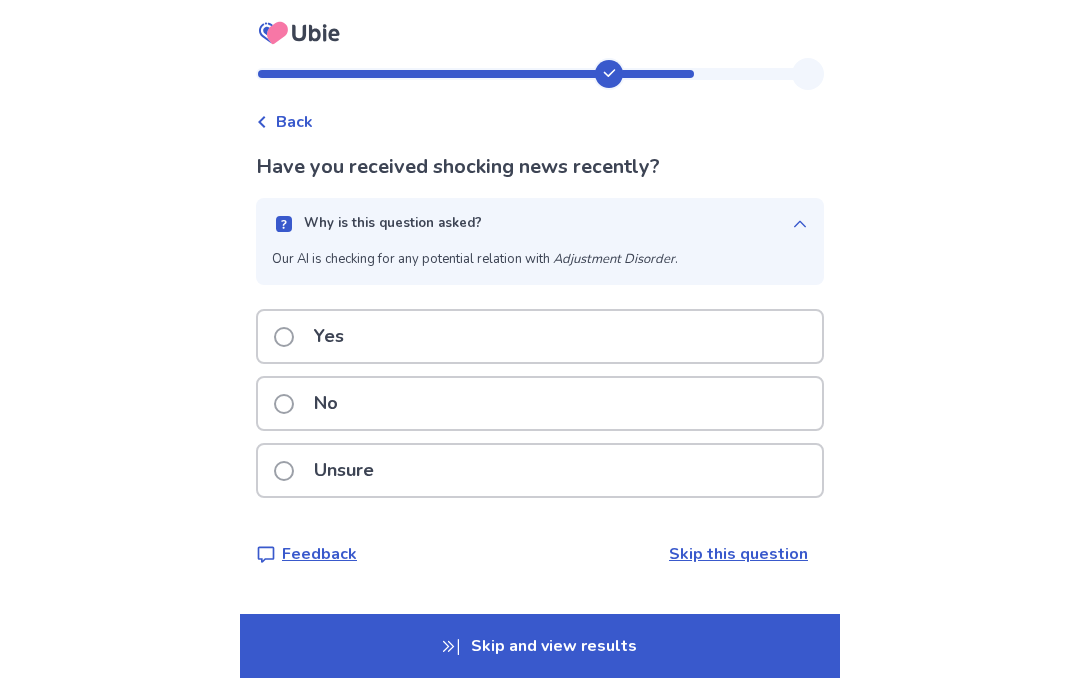 click on "Why is this question asked?" at bounding box center [532, 224] 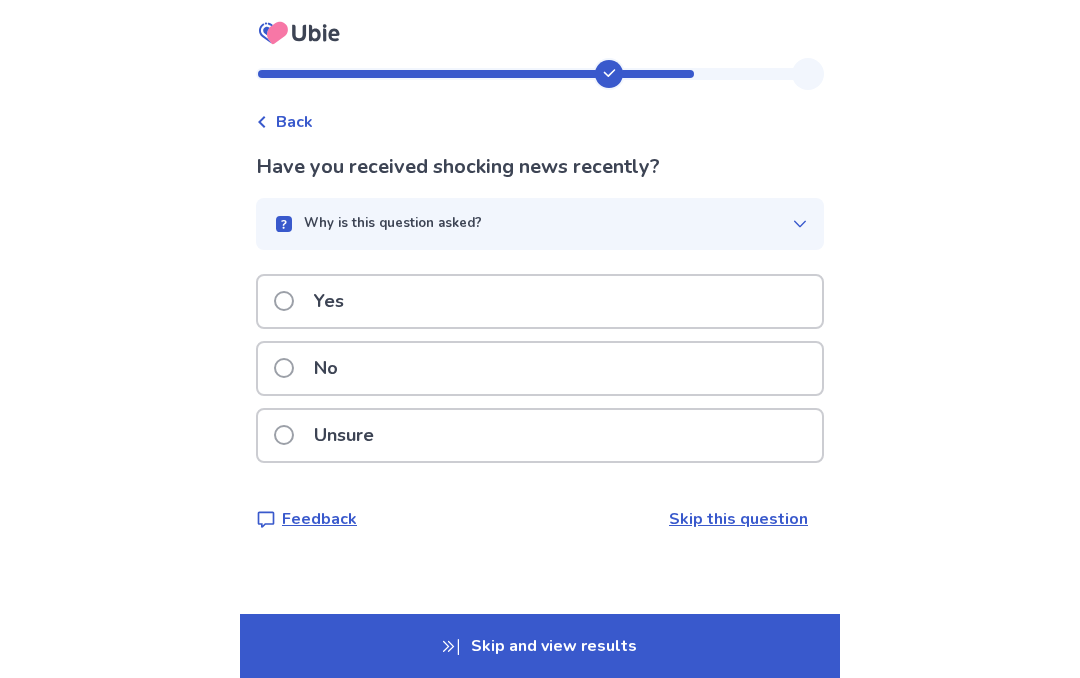 click on "Why is this question asked?" at bounding box center [532, 224] 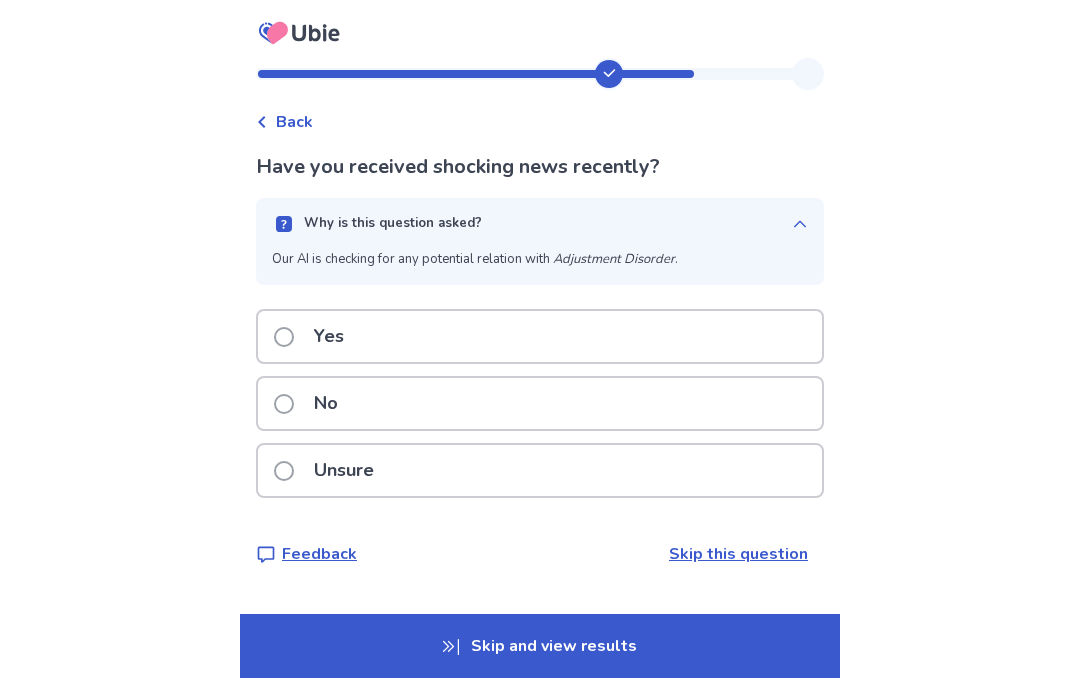 click on "Why is this question asked?" at bounding box center (532, 224) 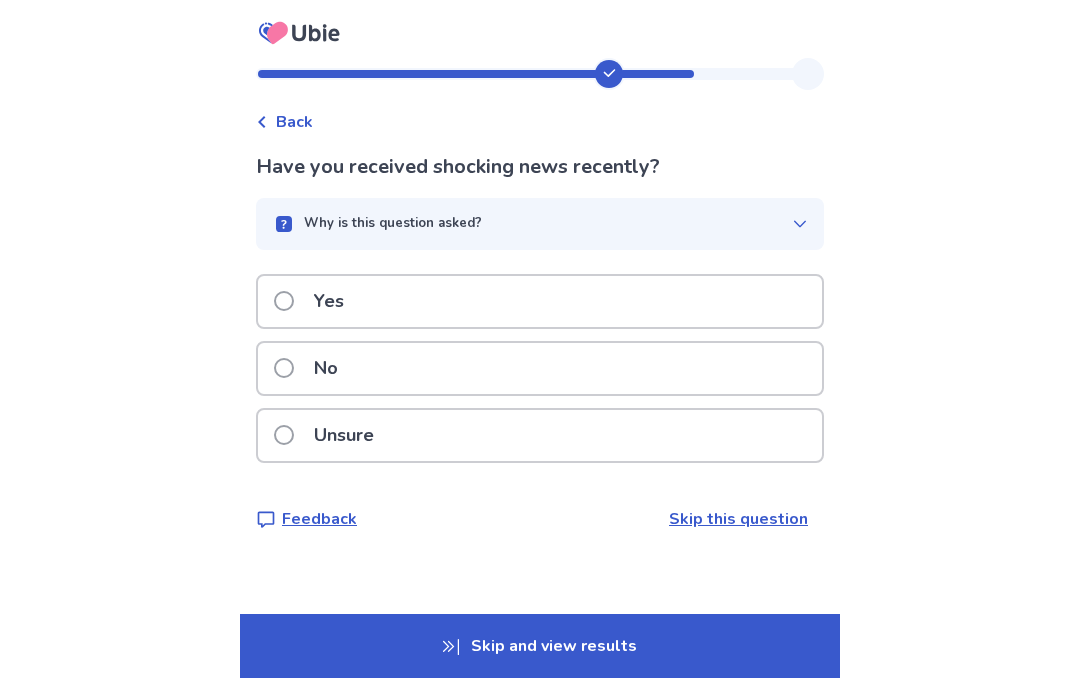 click on "No" at bounding box center [540, 368] 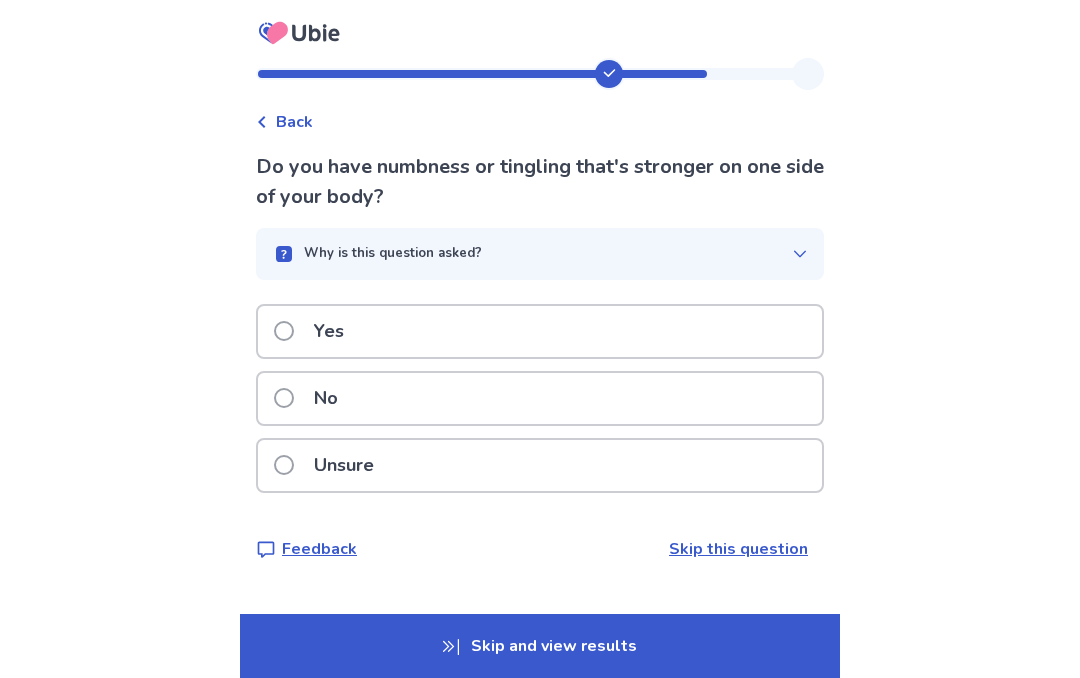 click on "No" at bounding box center [540, 398] 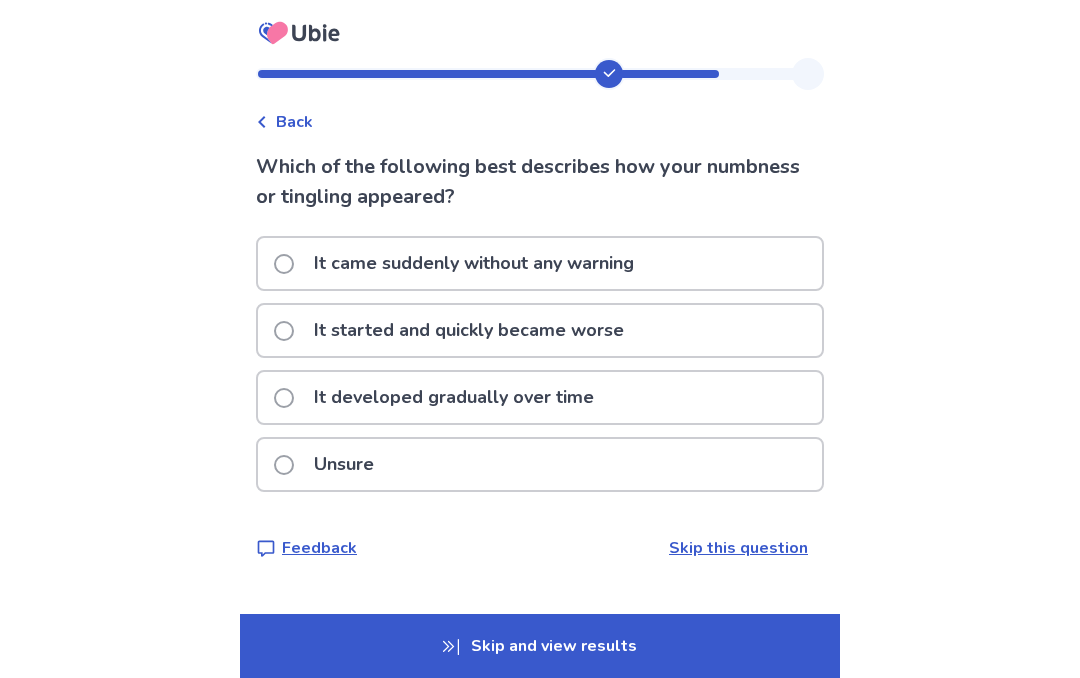 click on "It came suddenly without any warning" at bounding box center [540, 263] 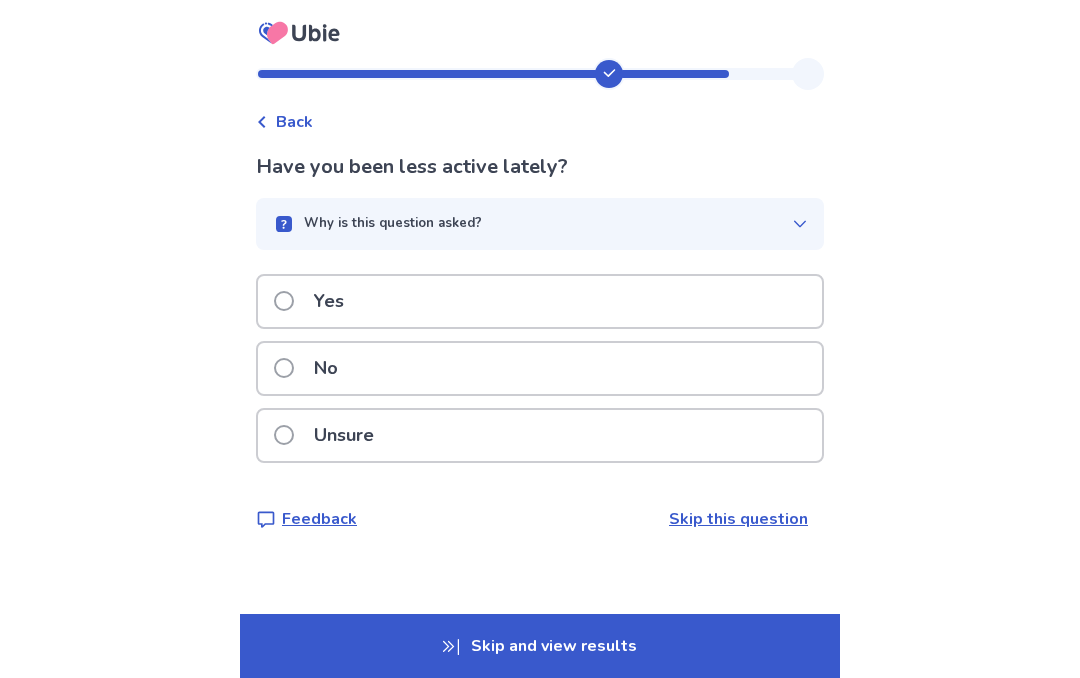 click on "Back" at bounding box center [294, 122] 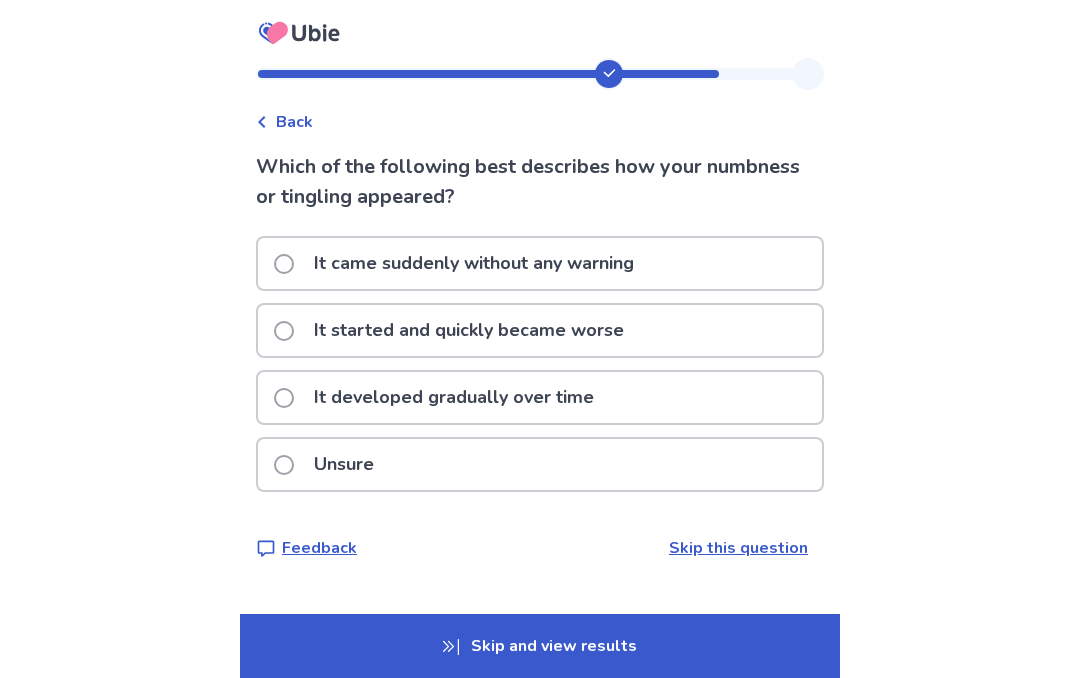 click on "Unsure" at bounding box center [540, 464] 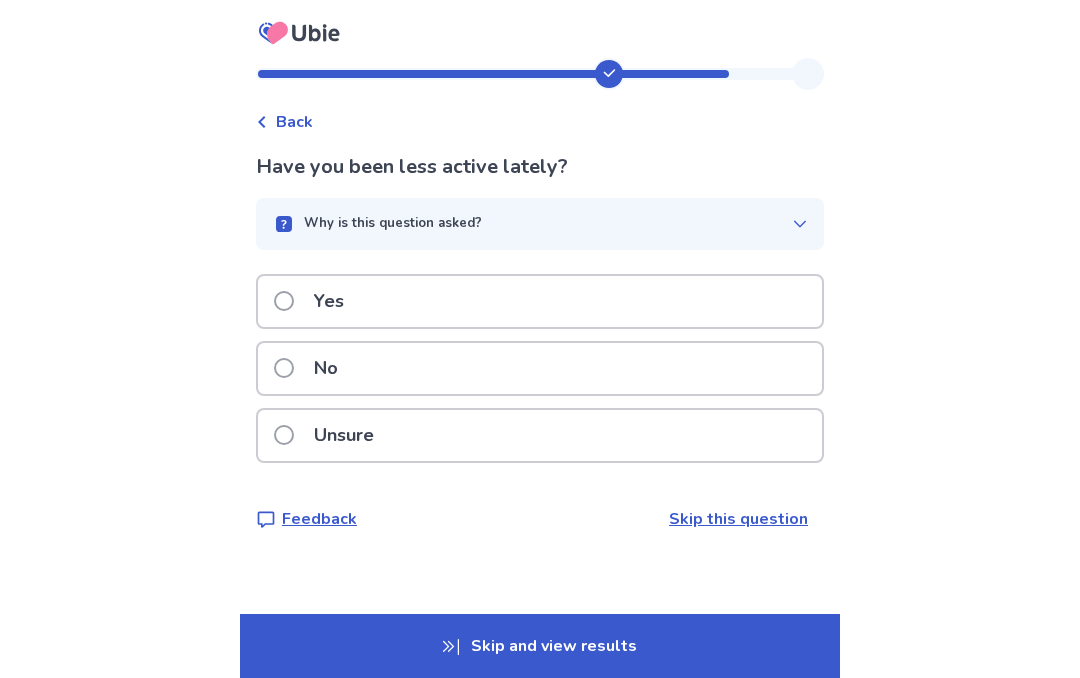 click on "Why is this question asked?" at bounding box center [532, 224] 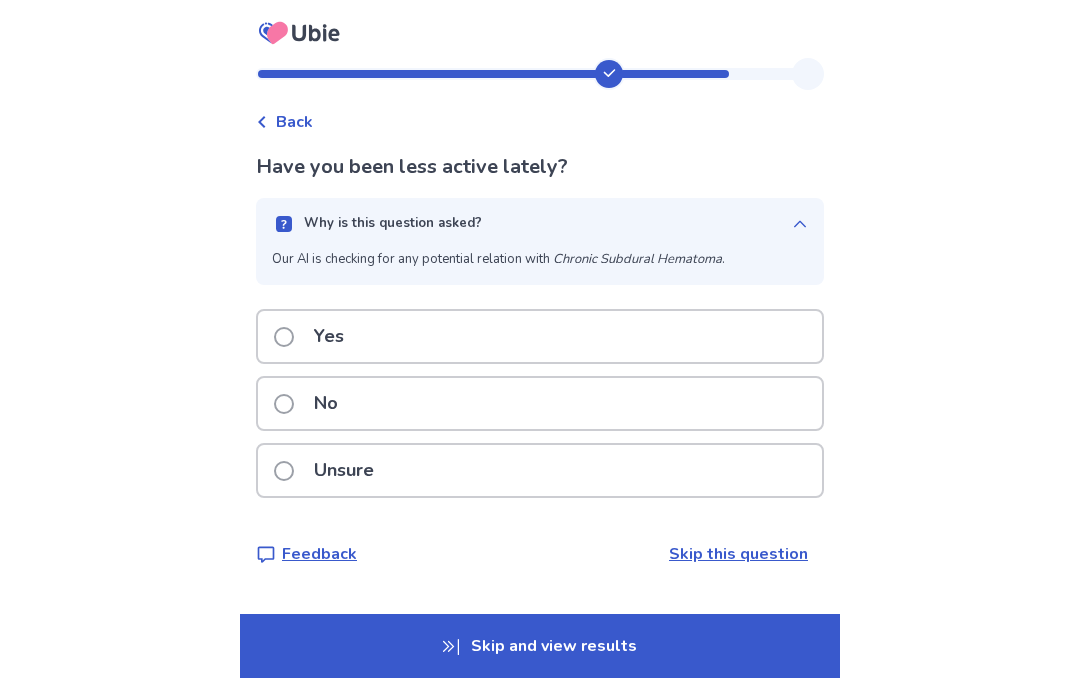 click 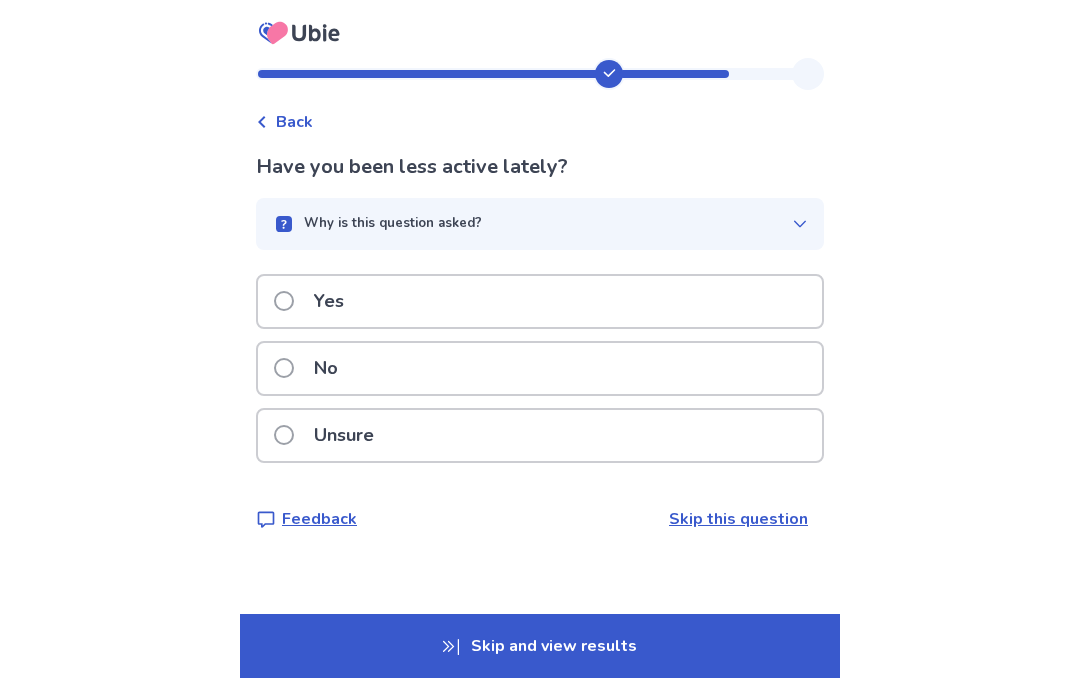 click on "No" at bounding box center (540, 368) 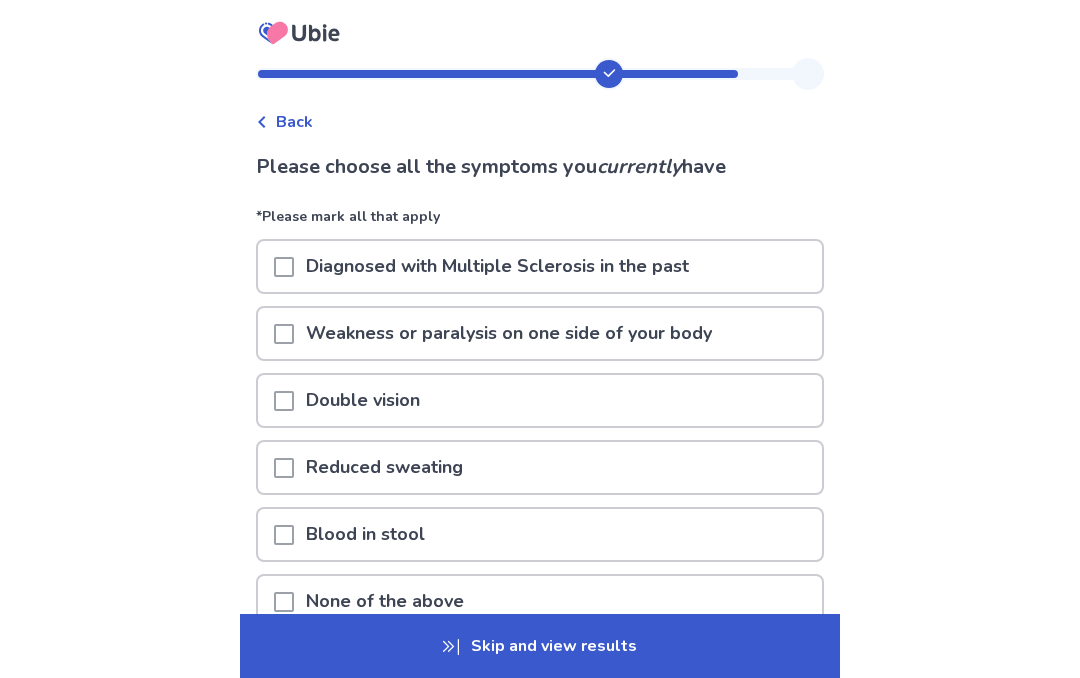 click on "Back" at bounding box center (540, 112) 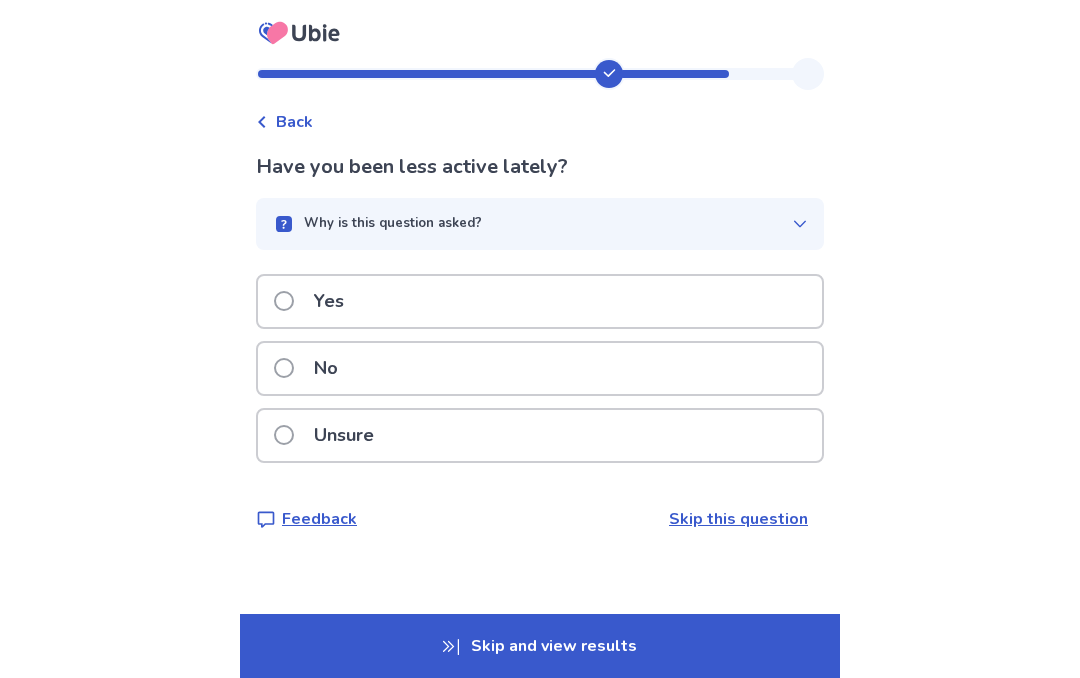 click on "Yes" at bounding box center [540, 301] 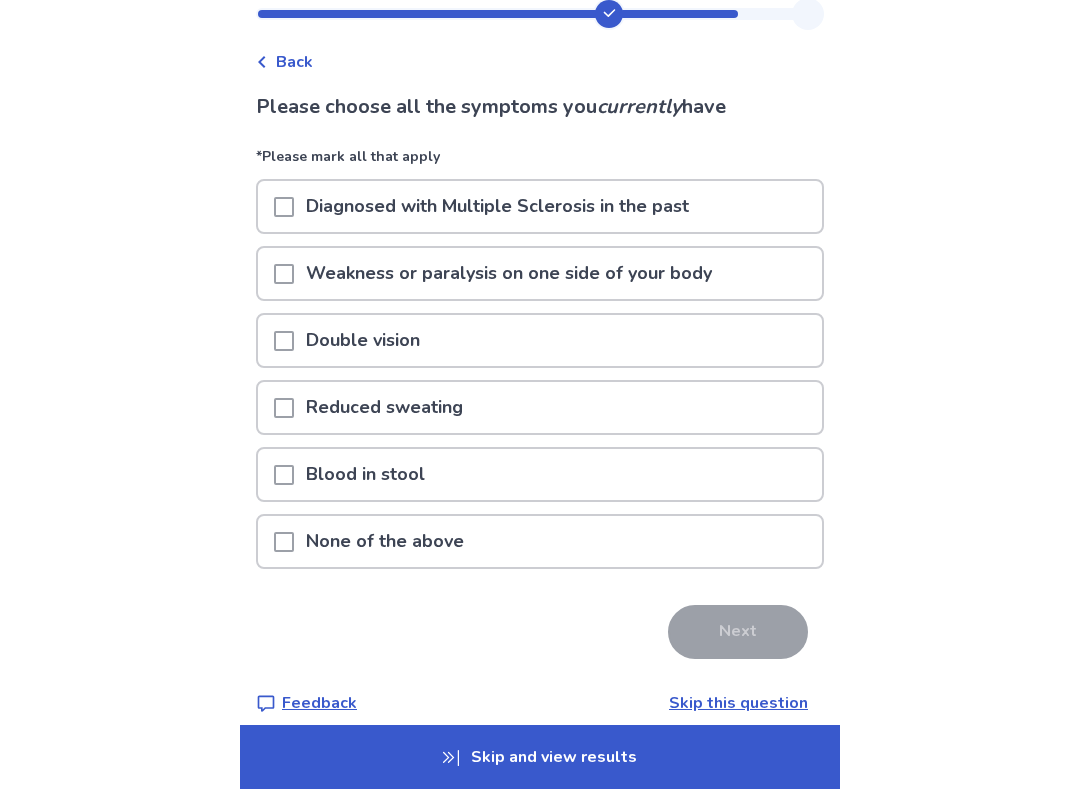 scroll, scrollTop: 60, scrollLeft: 0, axis: vertical 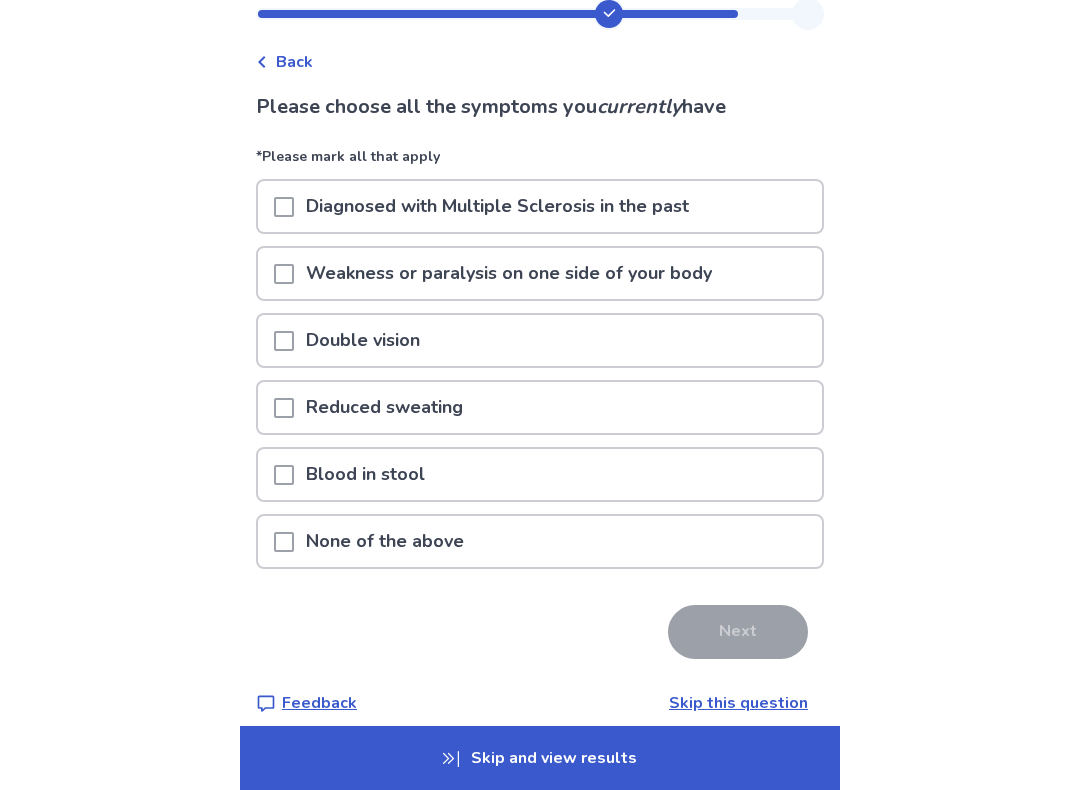 click on "None of the above" at bounding box center [540, 541] 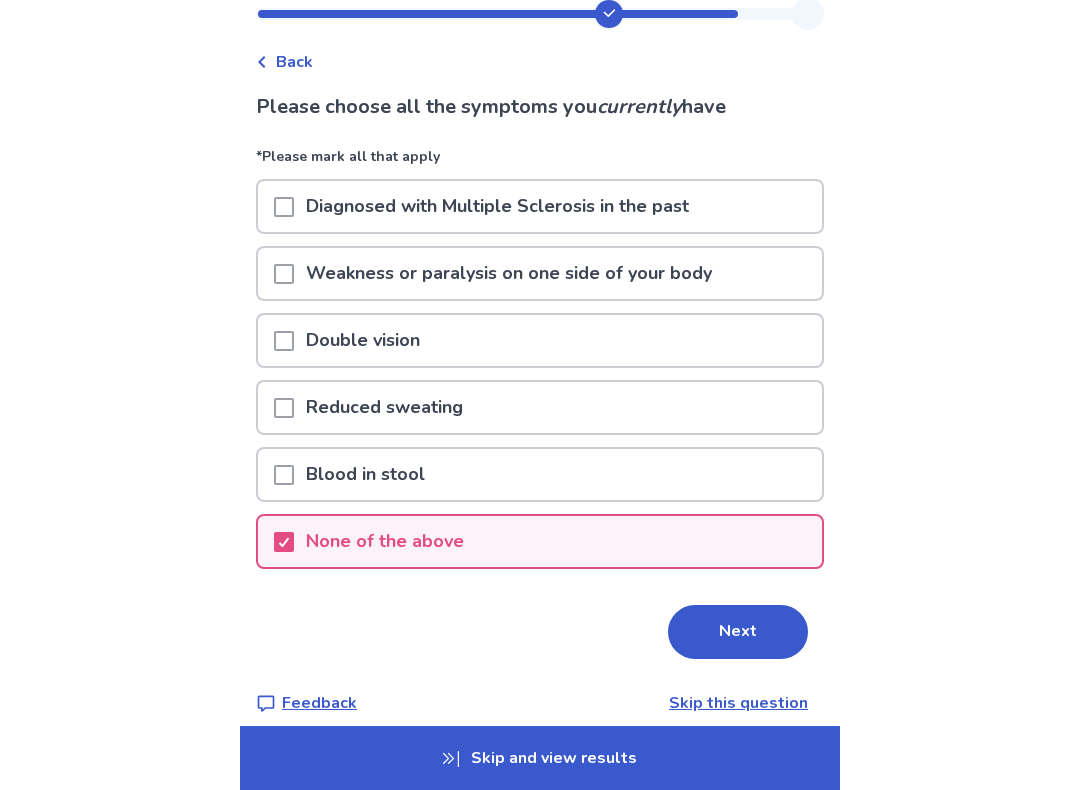 click on "Please choose all the symptoms you  currently  have *Please mark all that apply Diagnosed with Multiple Sclerosis in the past Weakness or paralysis on one side of your body Double vision Reduced sweating Blood in stool None of the above Next Feedback Skip this question" at bounding box center (540, 403) 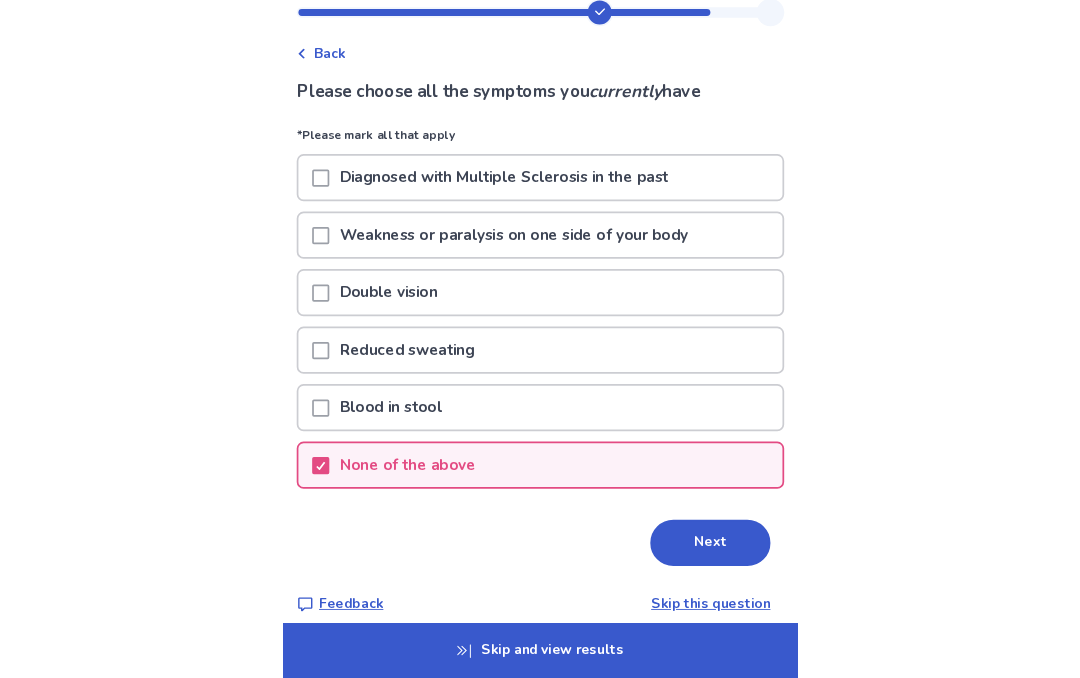 scroll, scrollTop: 0, scrollLeft: 0, axis: both 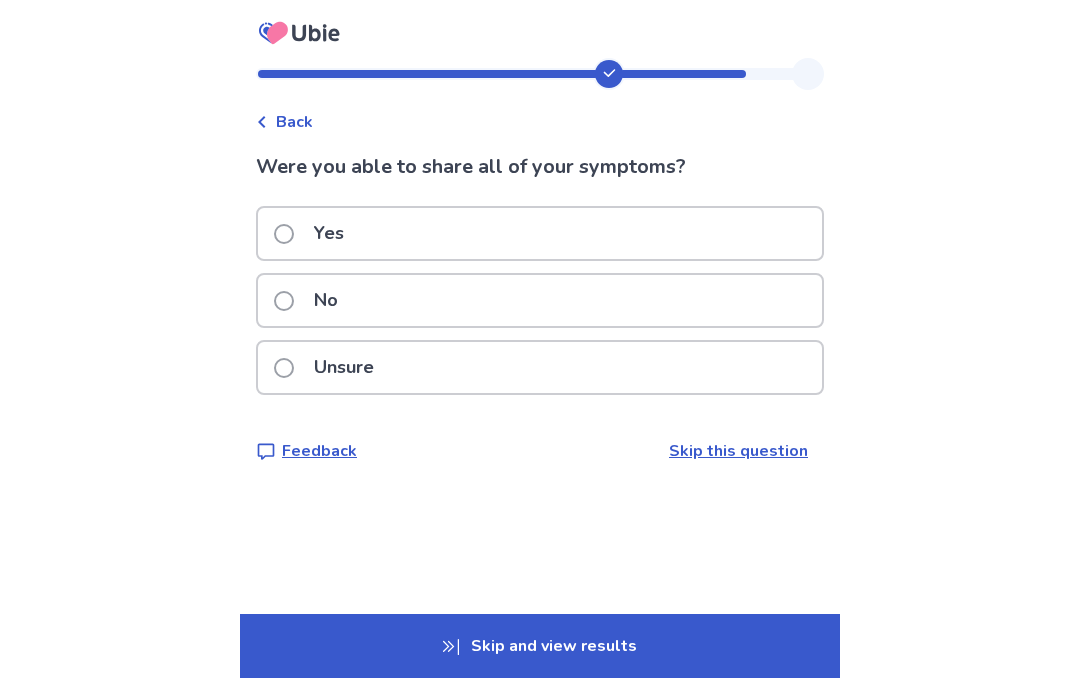 click on "Unsure" at bounding box center (540, 367) 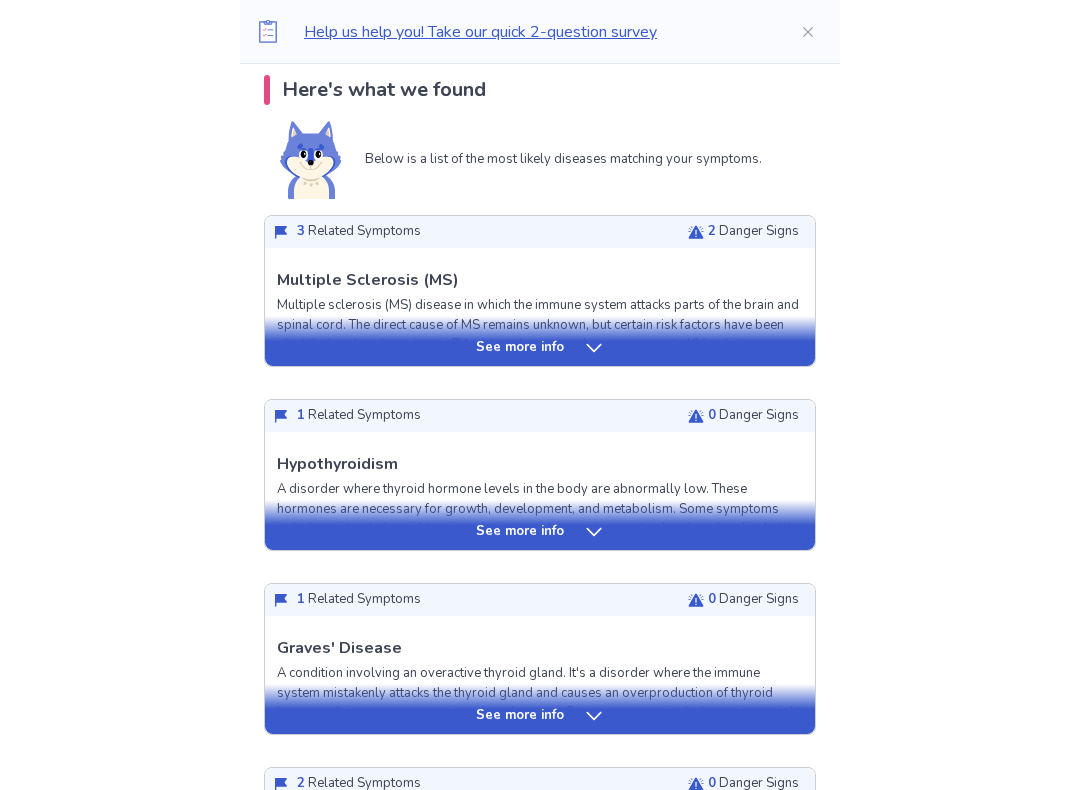 scroll, scrollTop: 424, scrollLeft: 0, axis: vertical 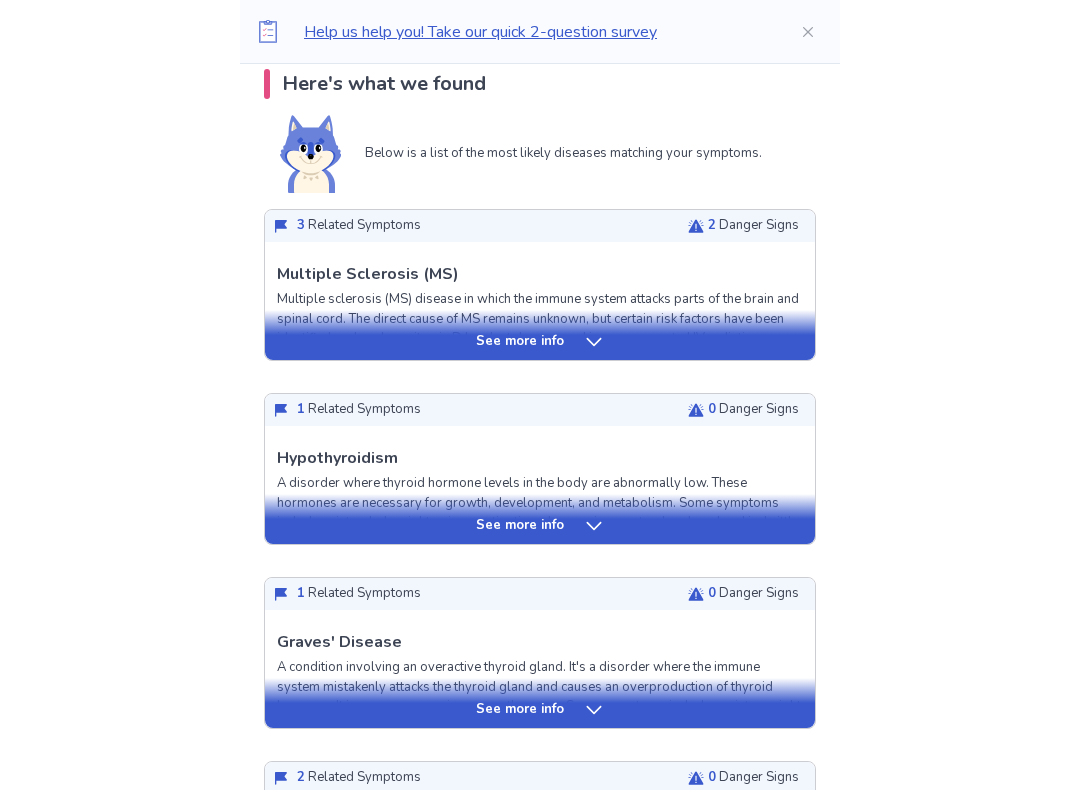 click on "2   Danger Signs" at bounding box center (753, 227) 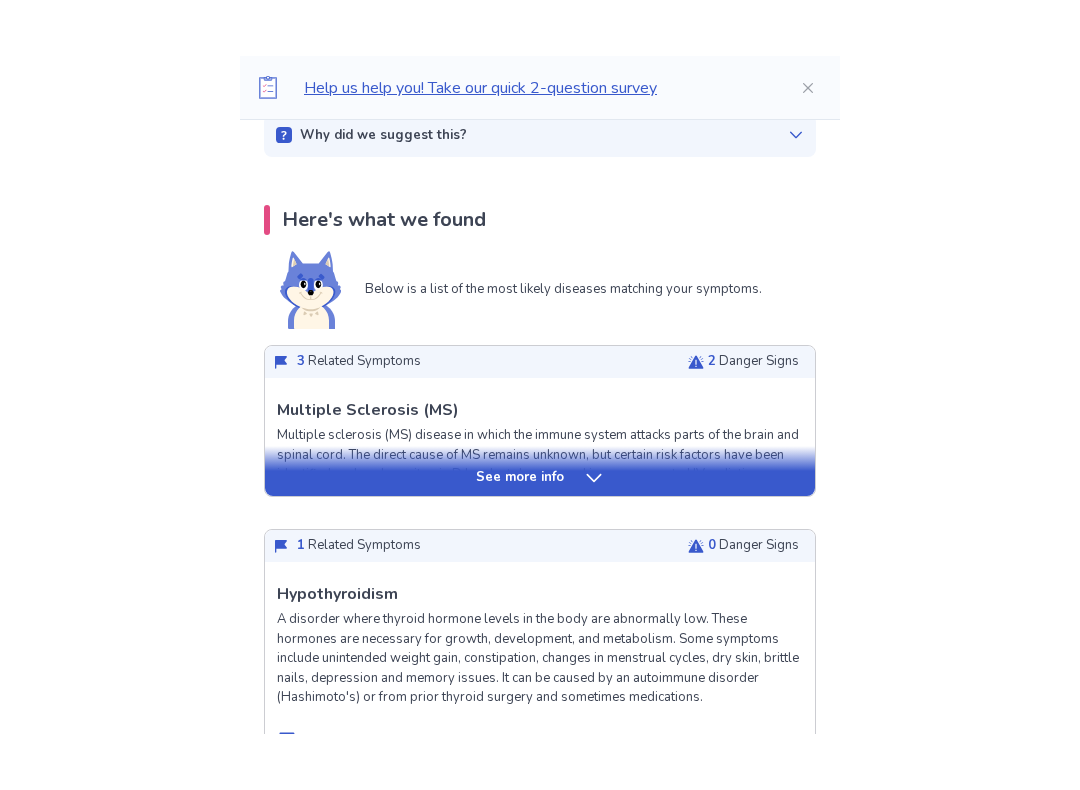 scroll, scrollTop: 345, scrollLeft: 0, axis: vertical 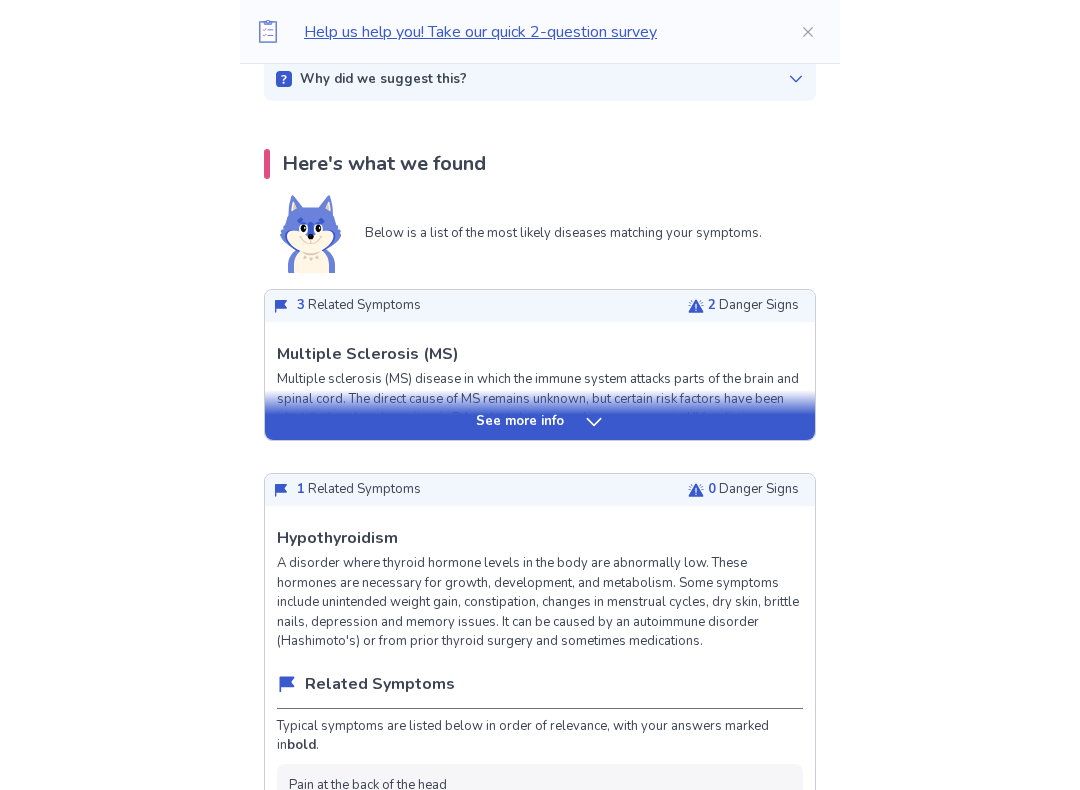 click on "See more info" at bounding box center (540, 422) 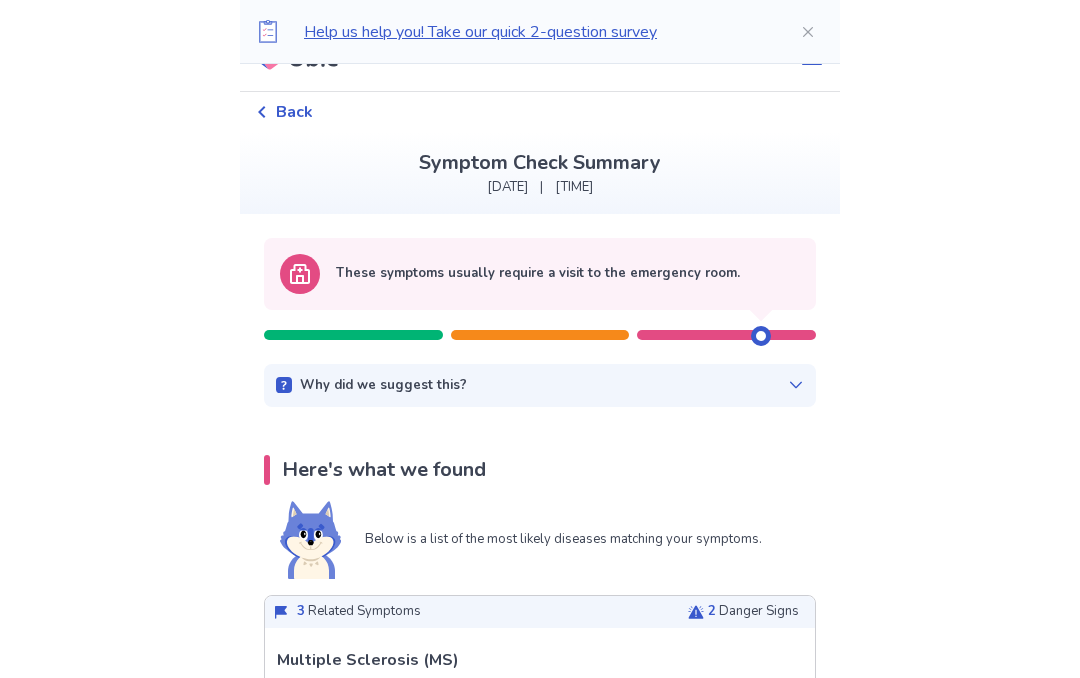 scroll, scrollTop: 0, scrollLeft: 0, axis: both 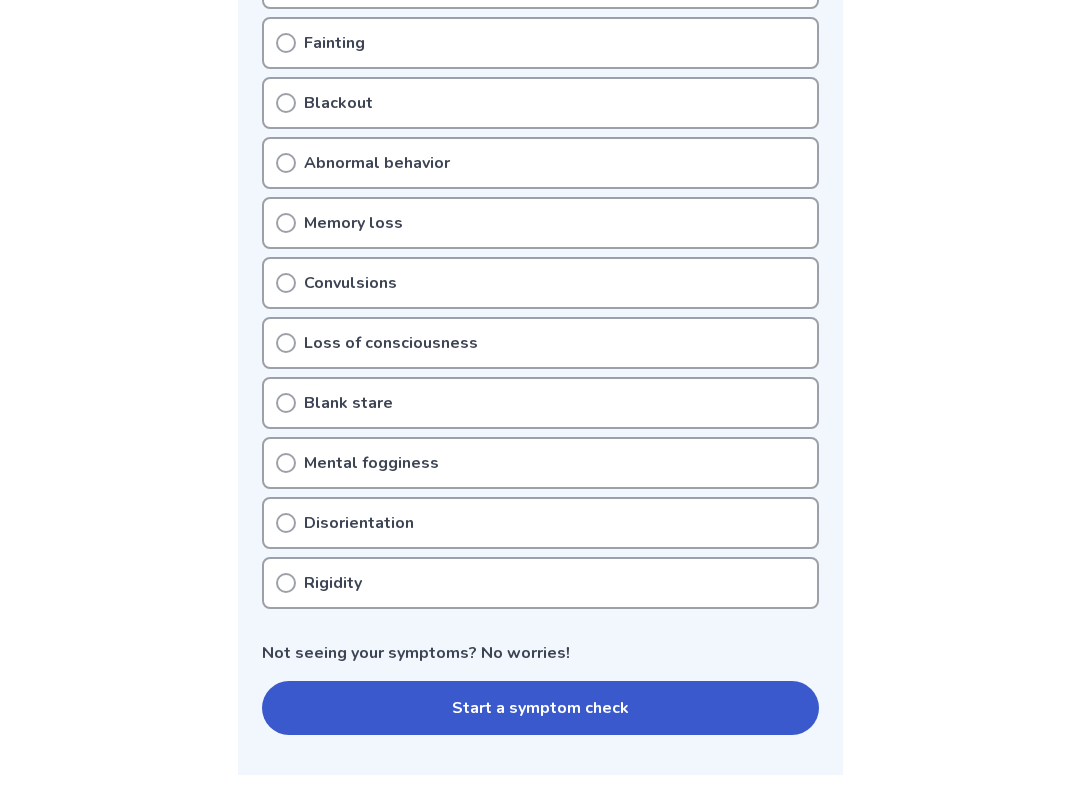 click on "Mental fogginess" at bounding box center [540, 463] 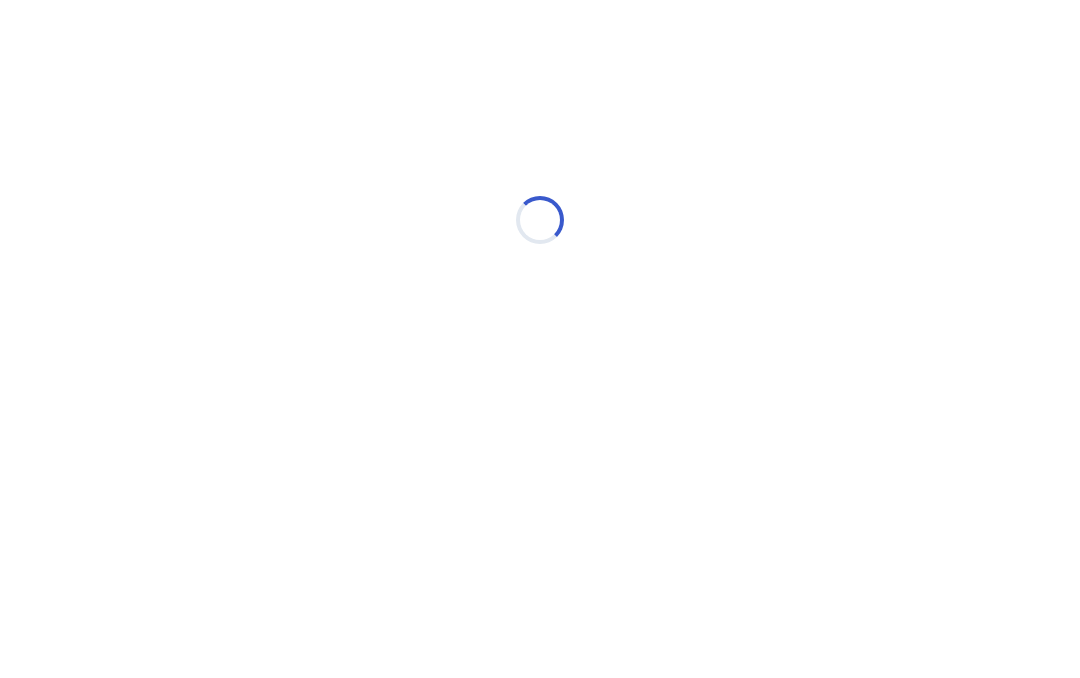 scroll, scrollTop: 0, scrollLeft: 0, axis: both 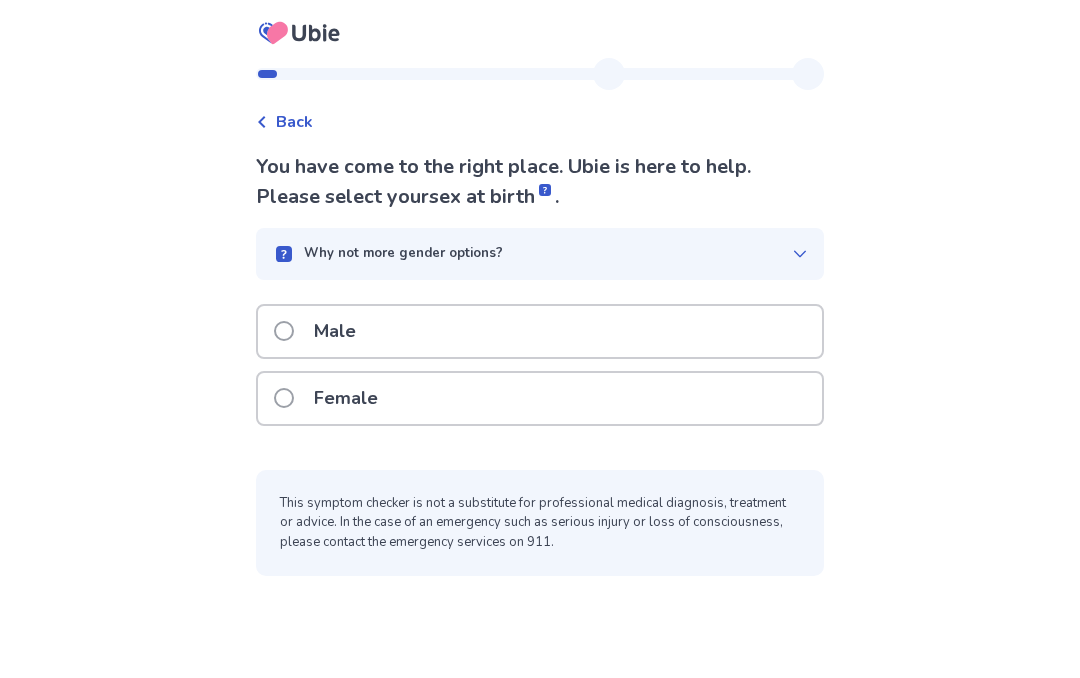 click on "Female" at bounding box center (540, 398) 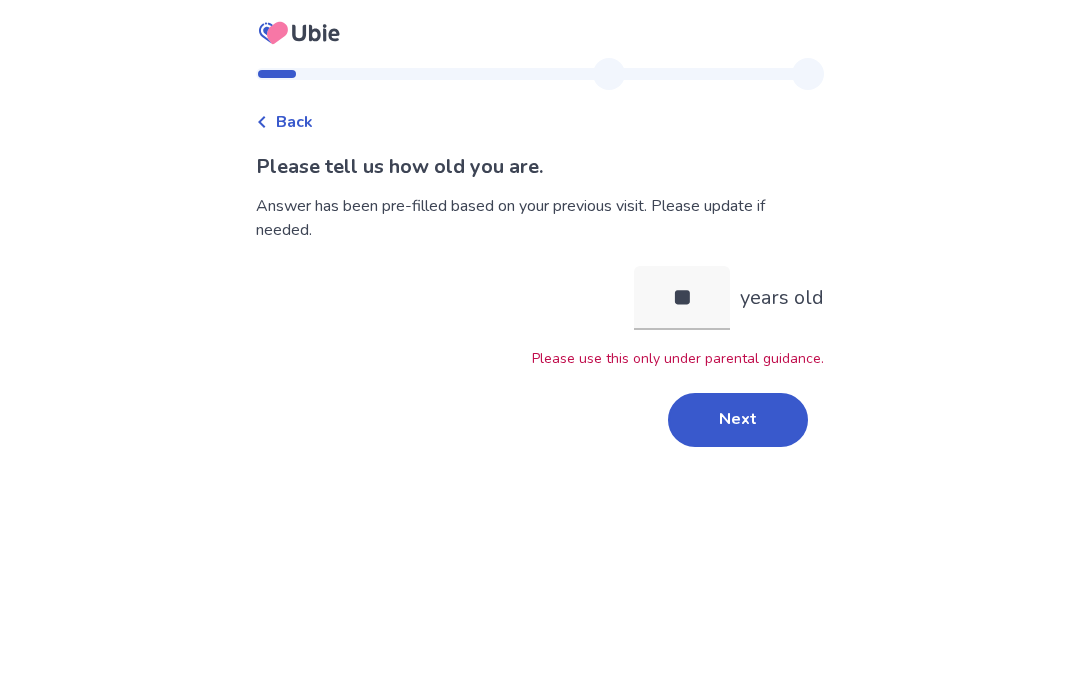 click on "Next" at bounding box center [738, 420] 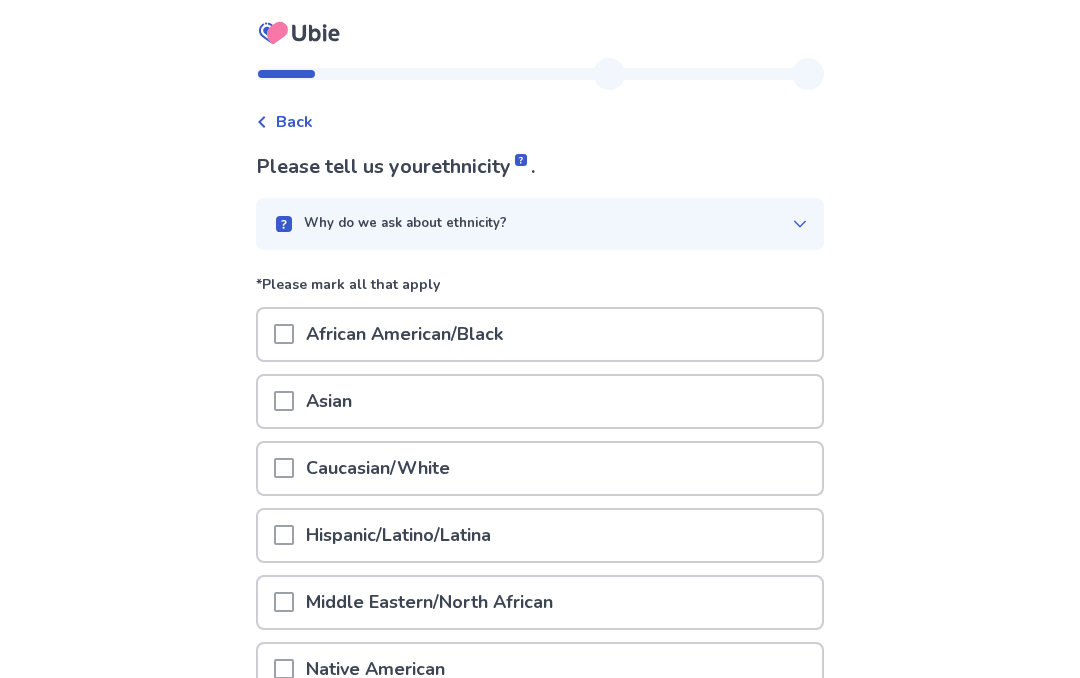 click on "Caucasian/White" at bounding box center (540, 468) 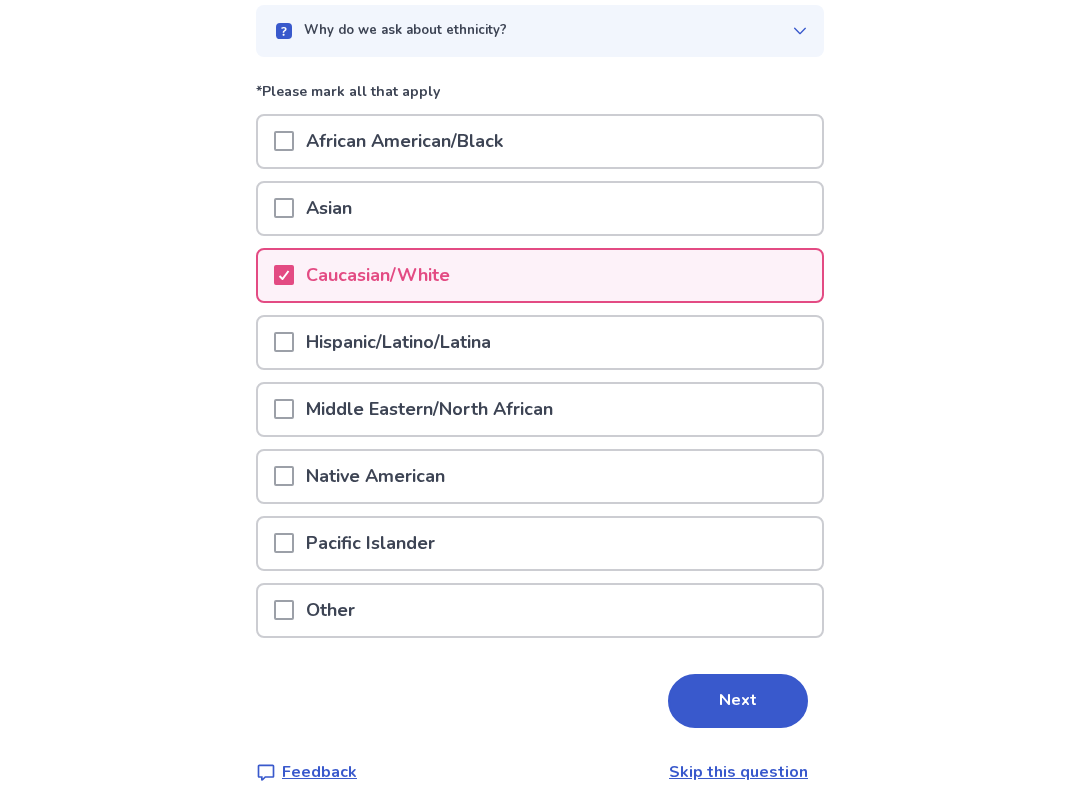 scroll, scrollTop: 197, scrollLeft: 0, axis: vertical 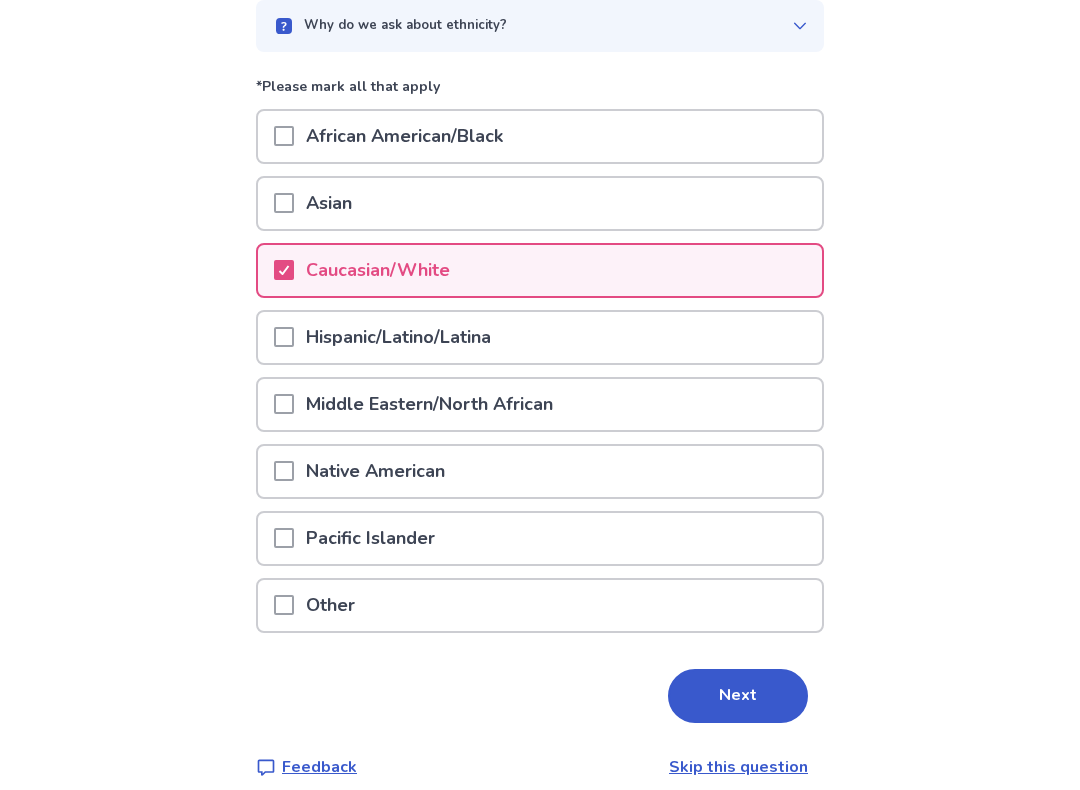 click on "Next" at bounding box center [738, 697] 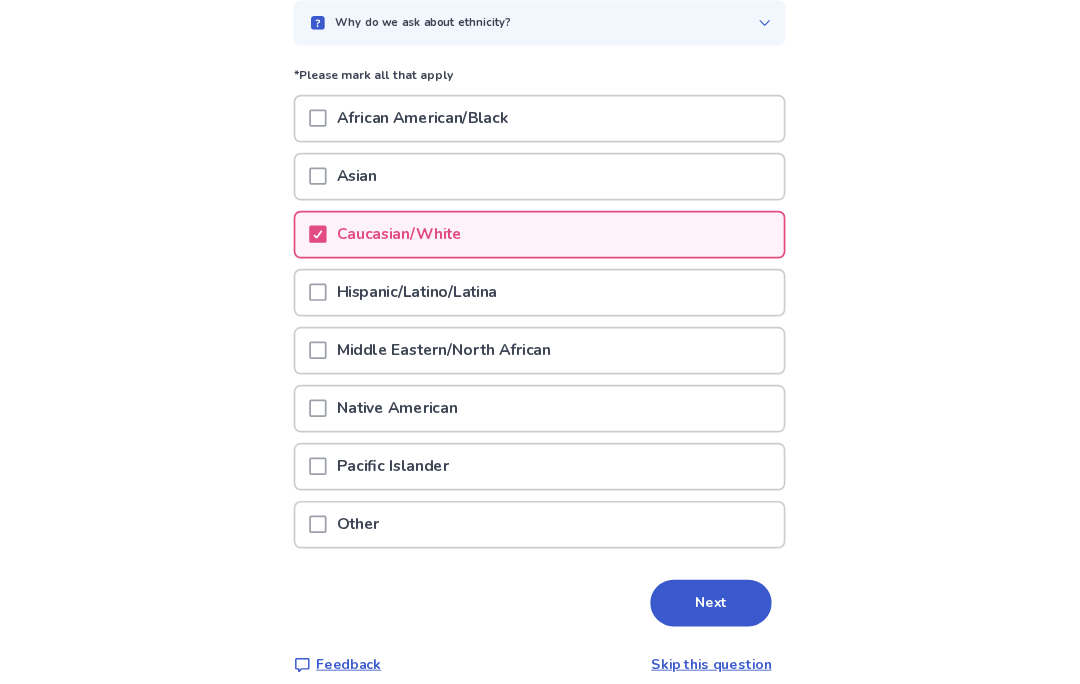scroll, scrollTop: 0, scrollLeft: 0, axis: both 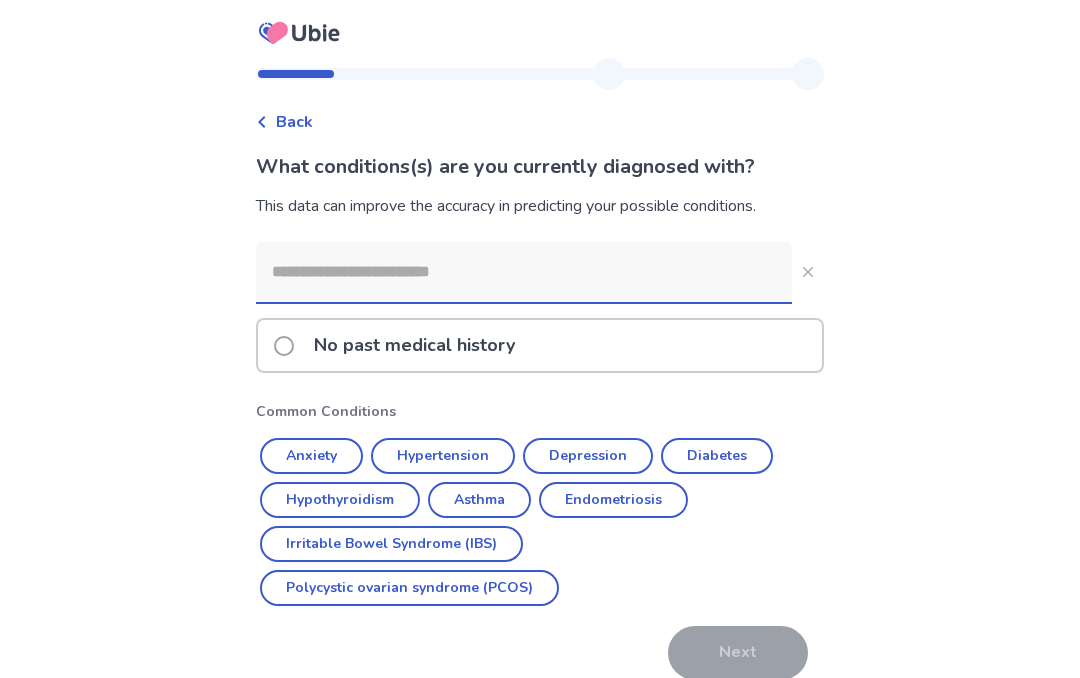 click at bounding box center (524, 272) 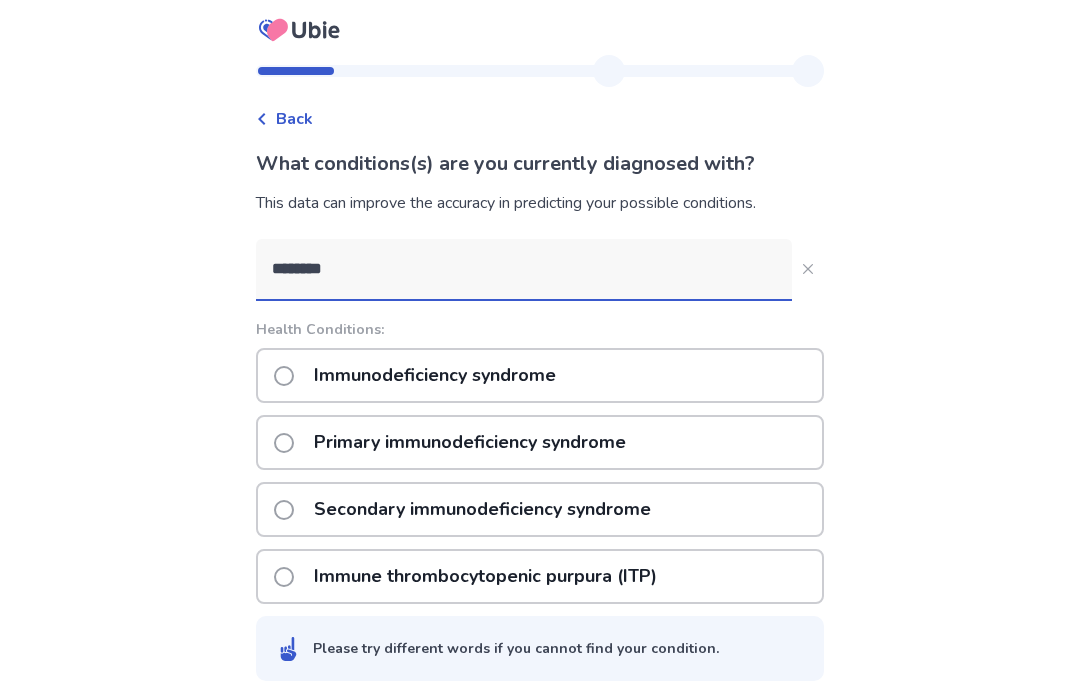 scroll, scrollTop: 3, scrollLeft: 0, axis: vertical 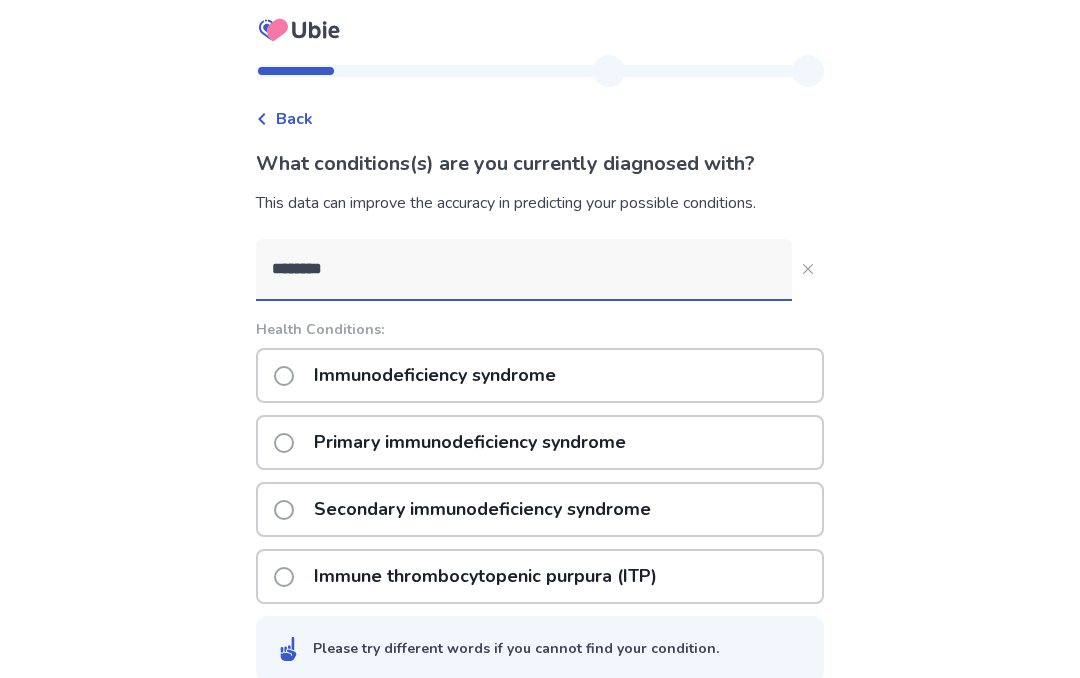 click on "********" at bounding box center [524, 269] 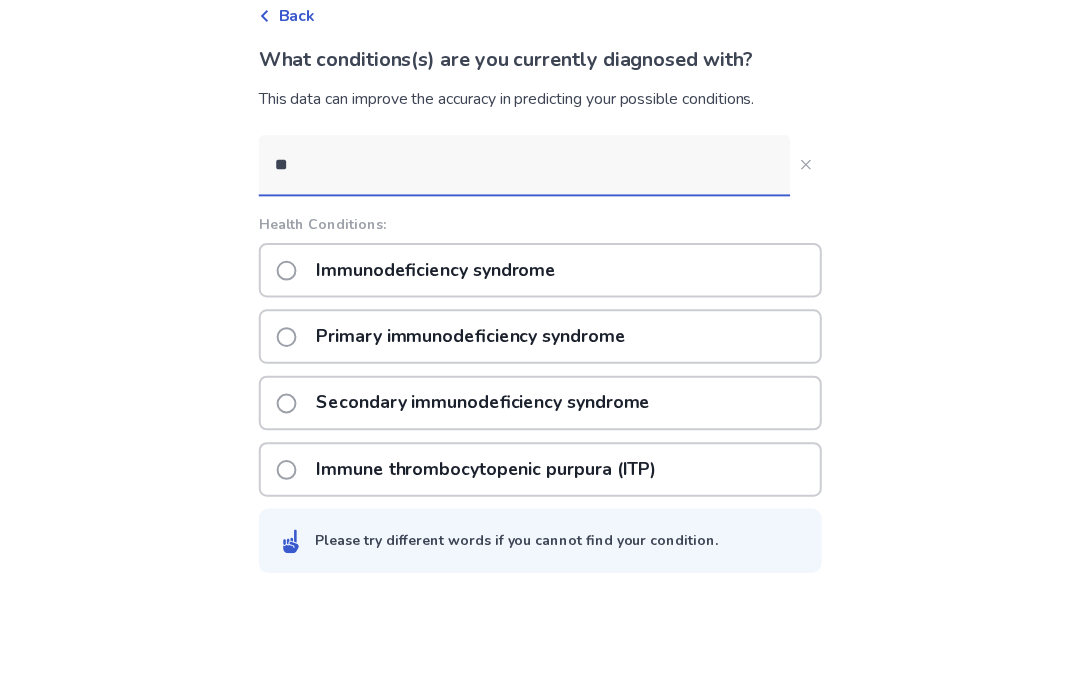 scroll, scrollTop: 0, scrollLeft: 0, axis: both 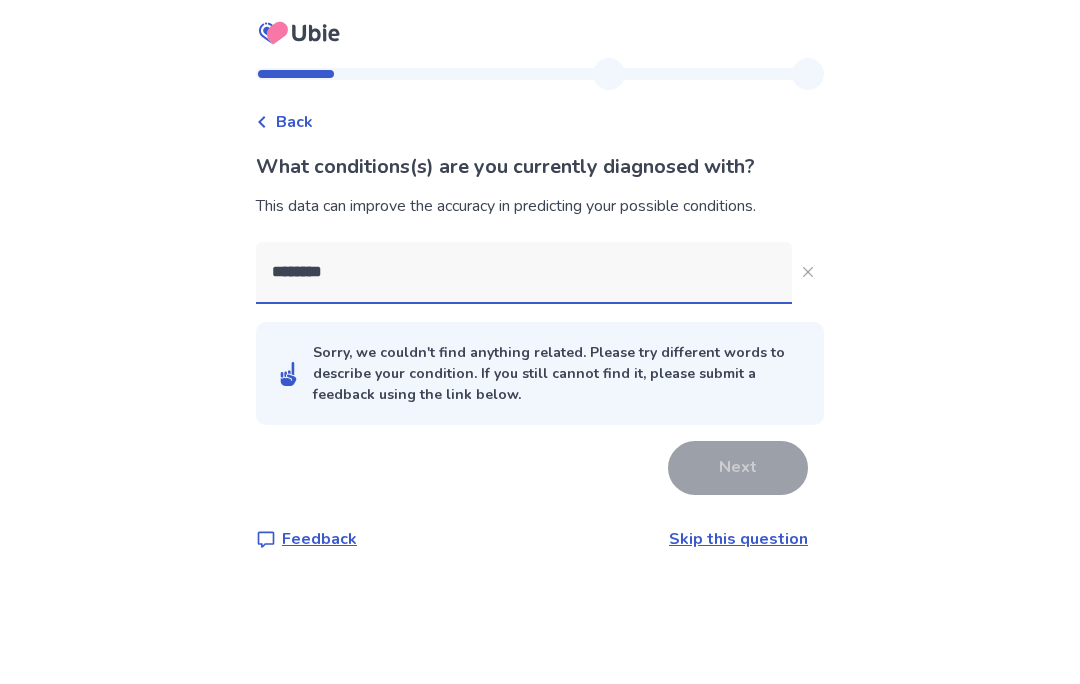 type on "********" 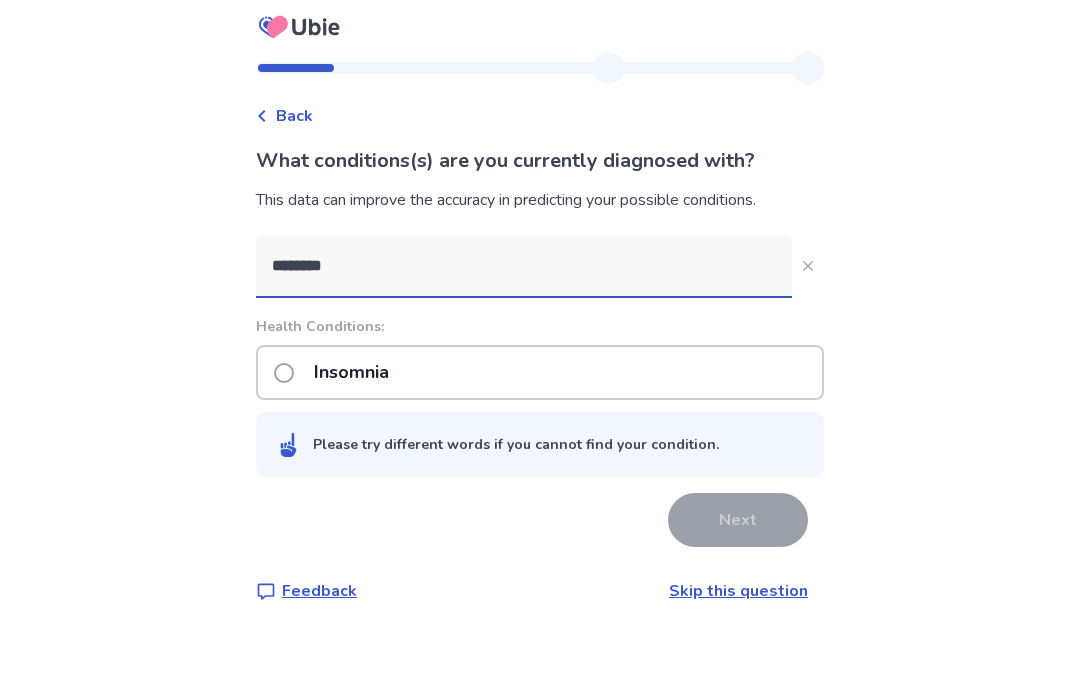 scroll, scrollTop: 0, scrollLeft: 0, axis: both 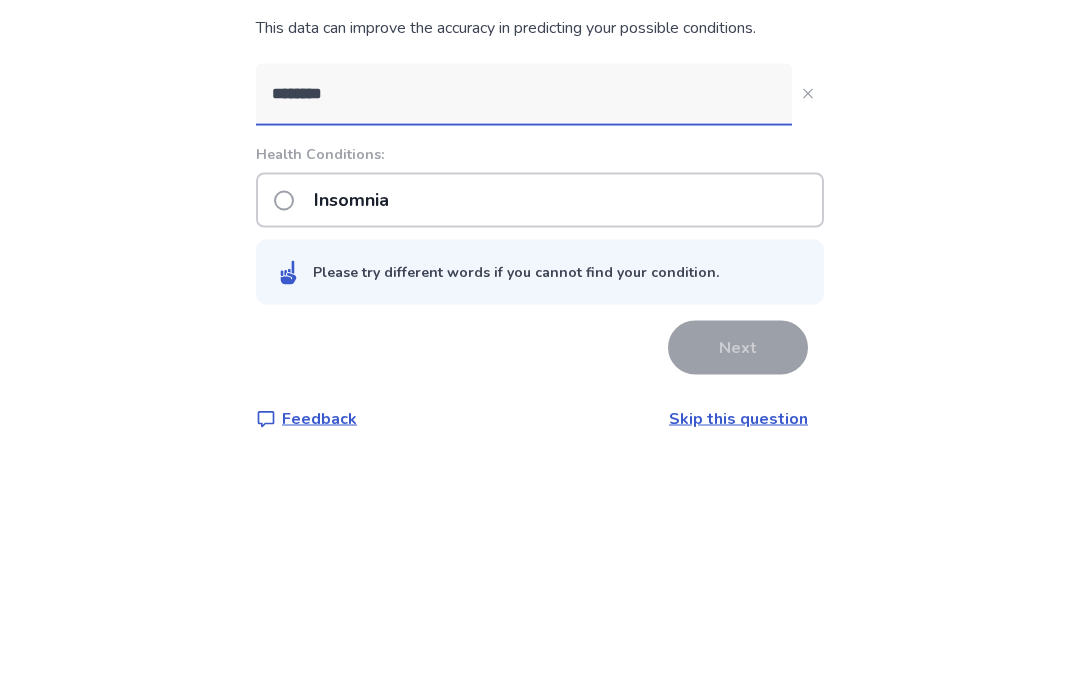 click on "Insomnia" at bounding box center (540, 378) 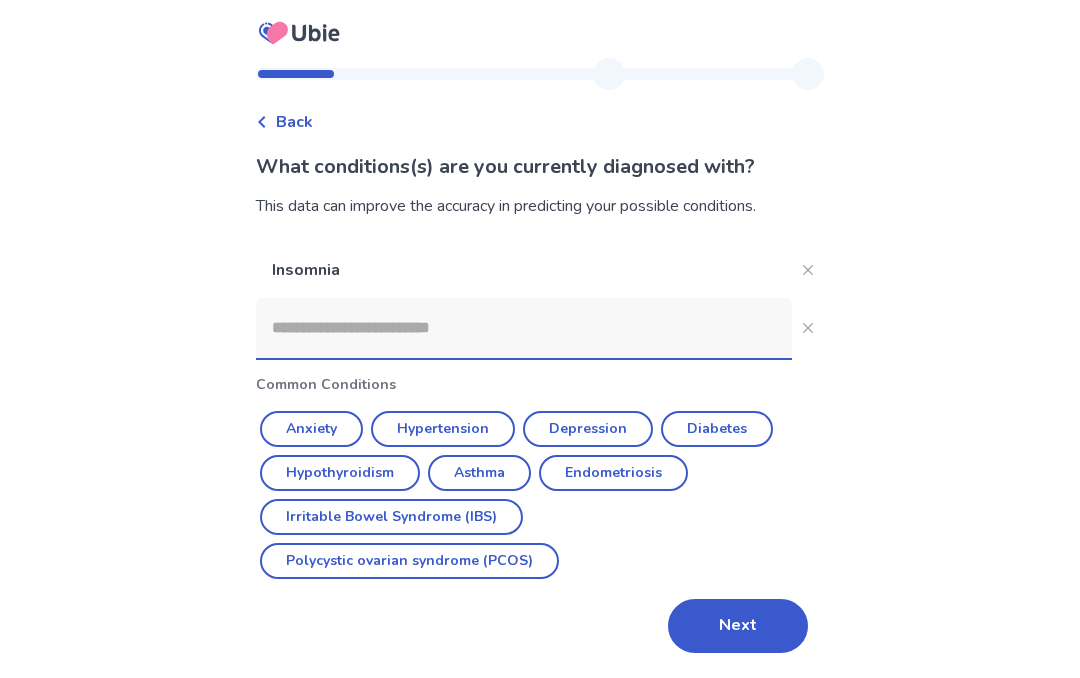 click on "Asthma" at bounding box center [479, 473] 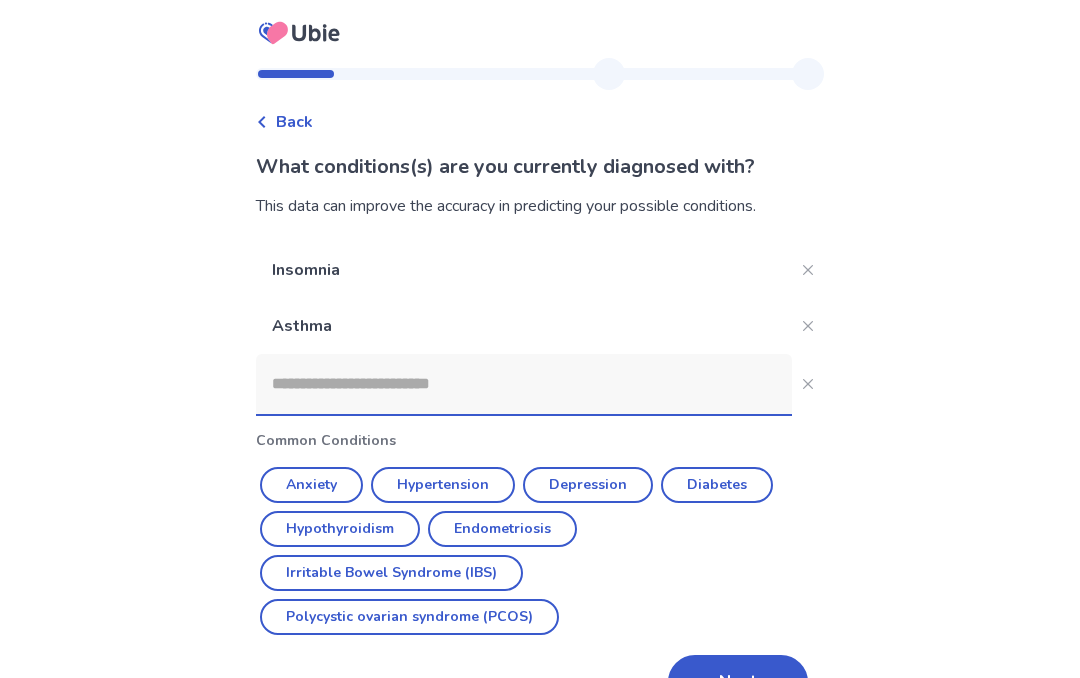 click at bounding box center [524, 384] 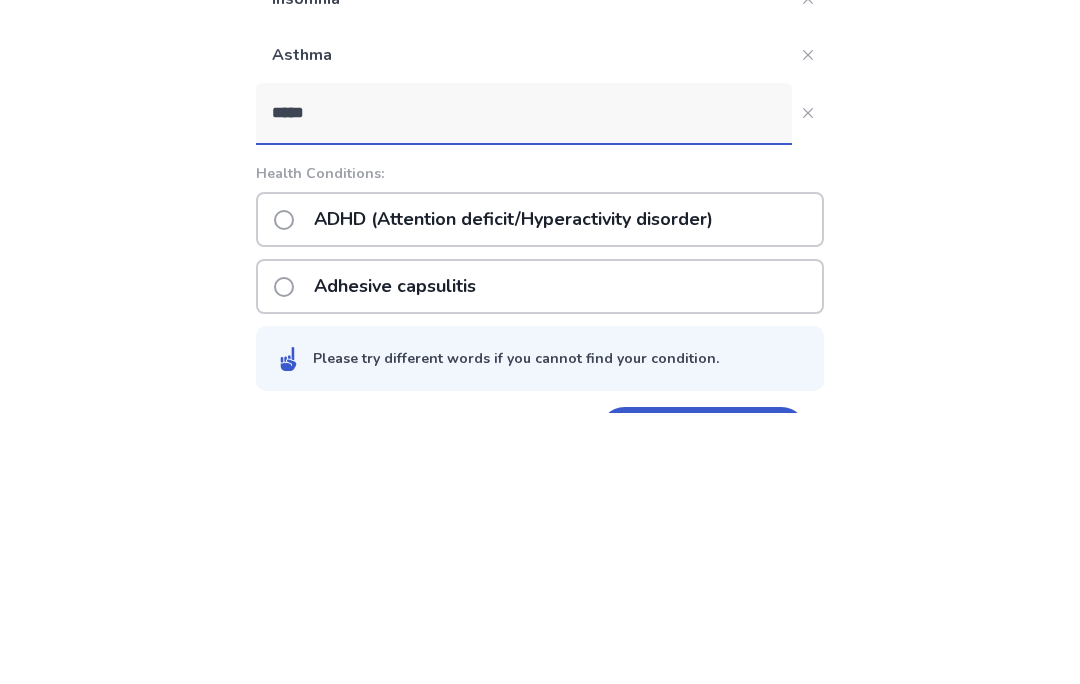 type on "****" 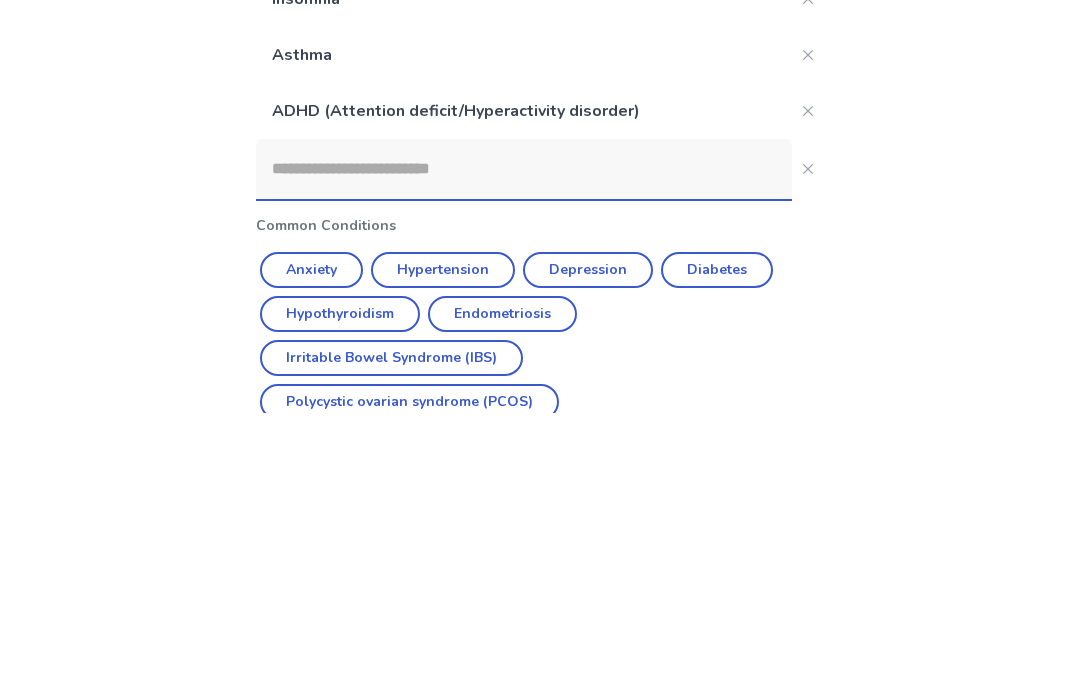 scroll, scrollTop: 78, scrollLeft: 0, axis: vertical 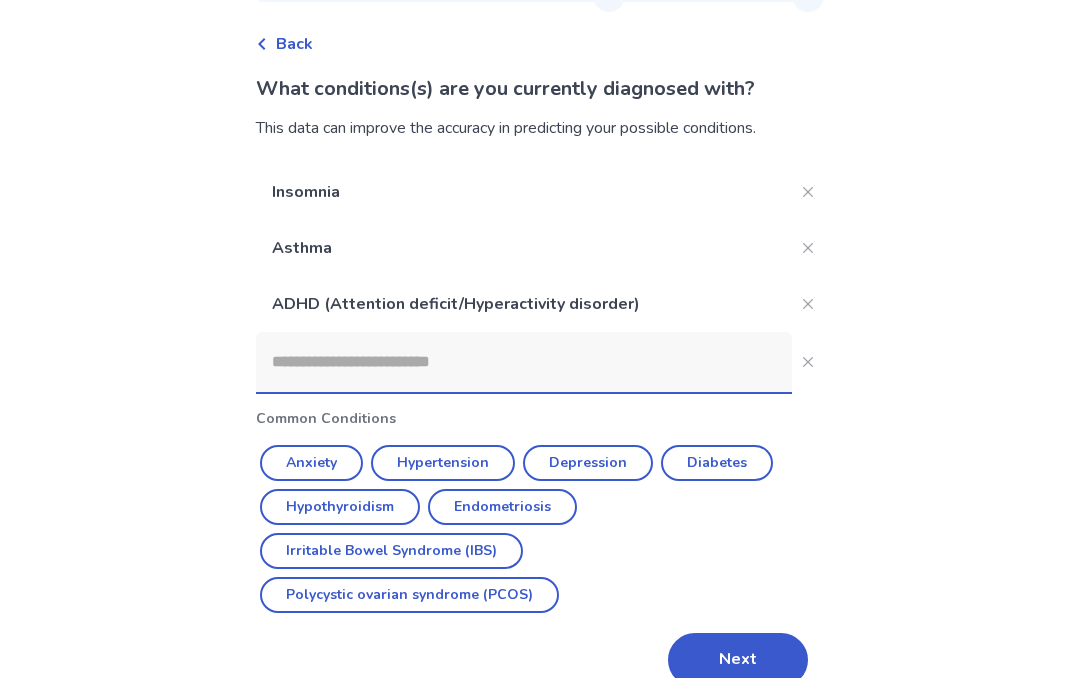 click at bounding box center (524, 362) 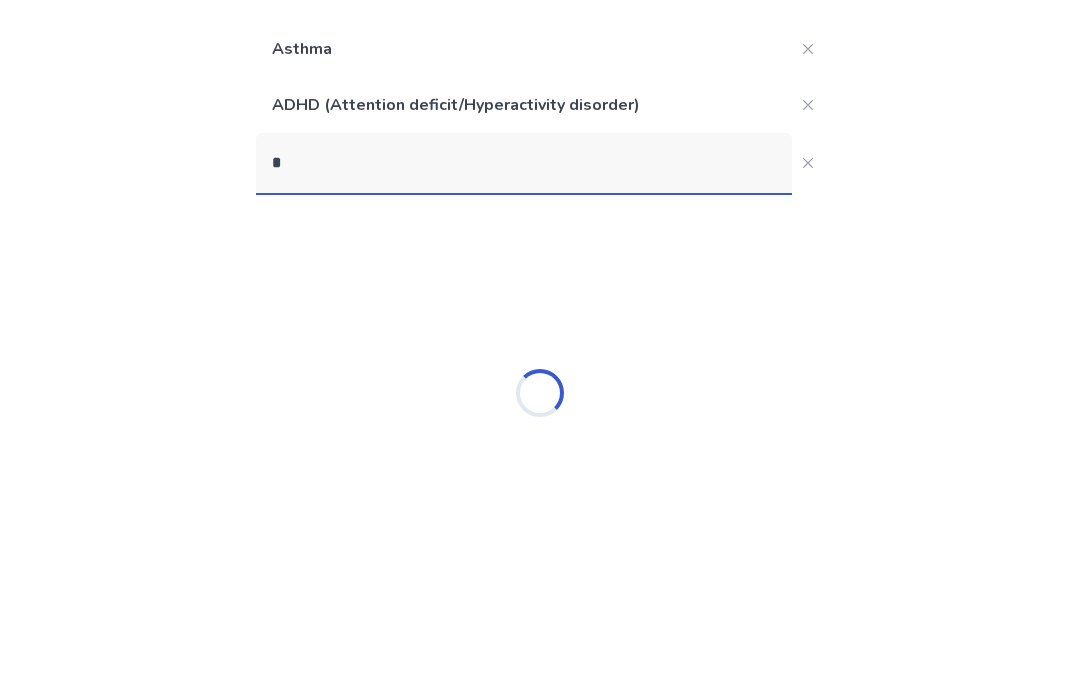 scroll, scrollTop: 3, scrollLeft: 0, axis: vertical 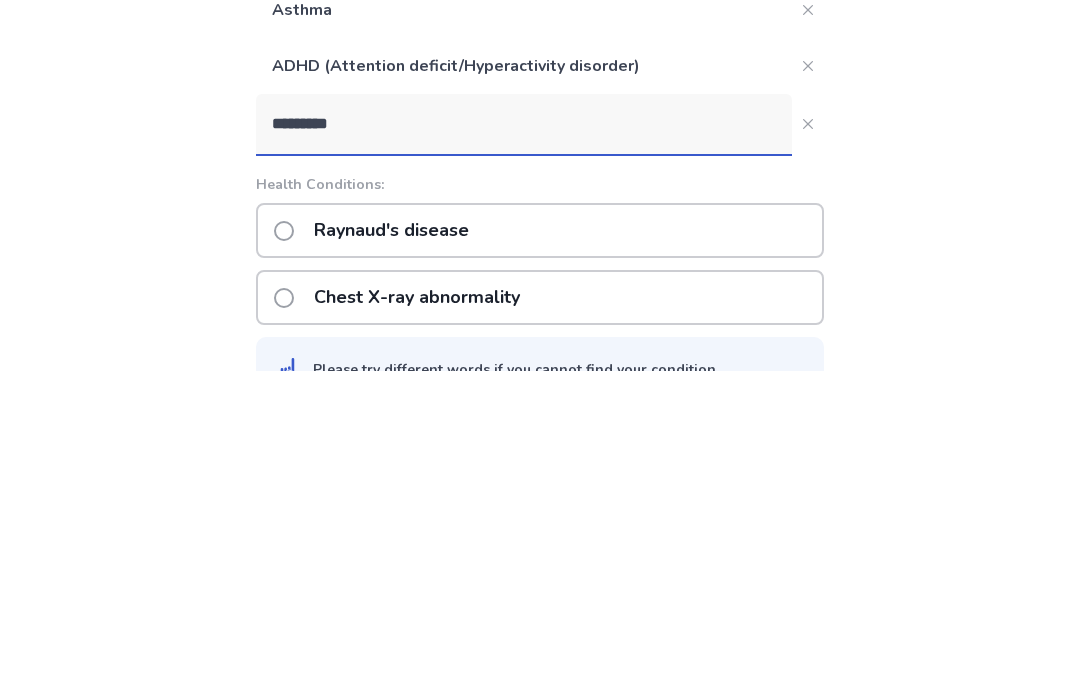 type on "********" 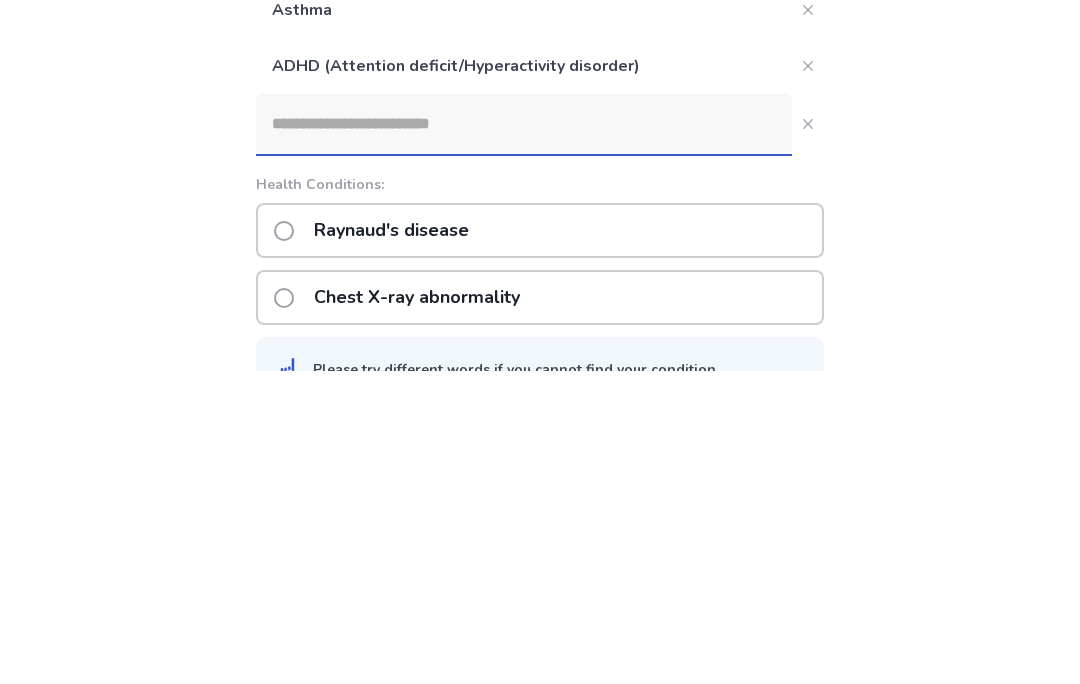 scroll, scrollTop: 134, scrollLeft: 0, axis: vertical 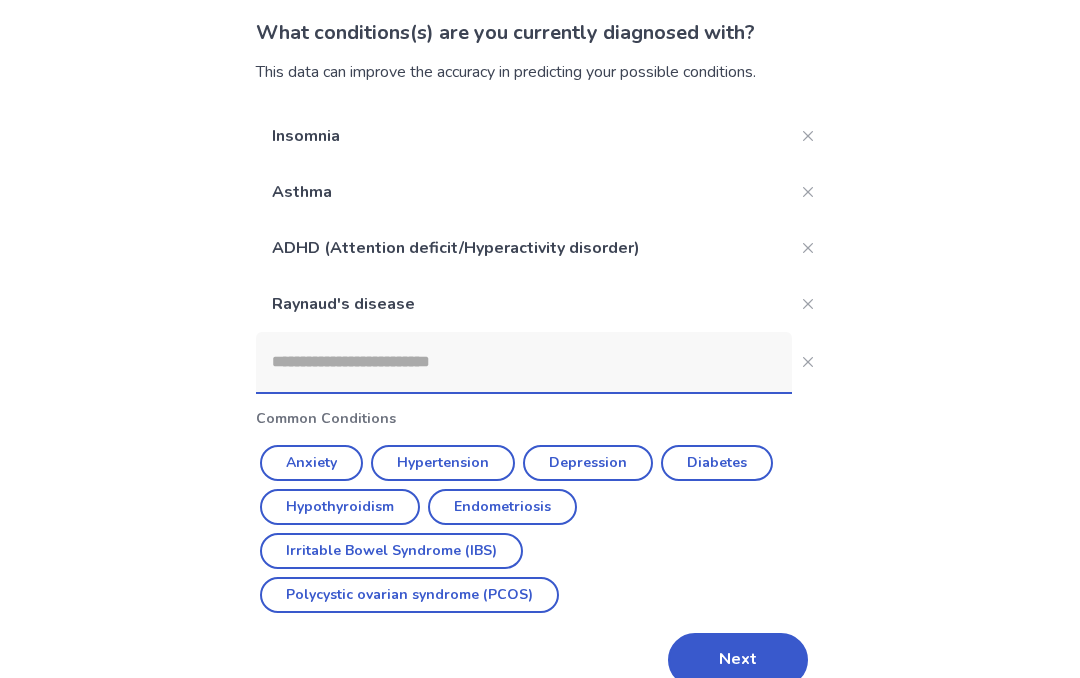 click at bounding box center (524, 362) 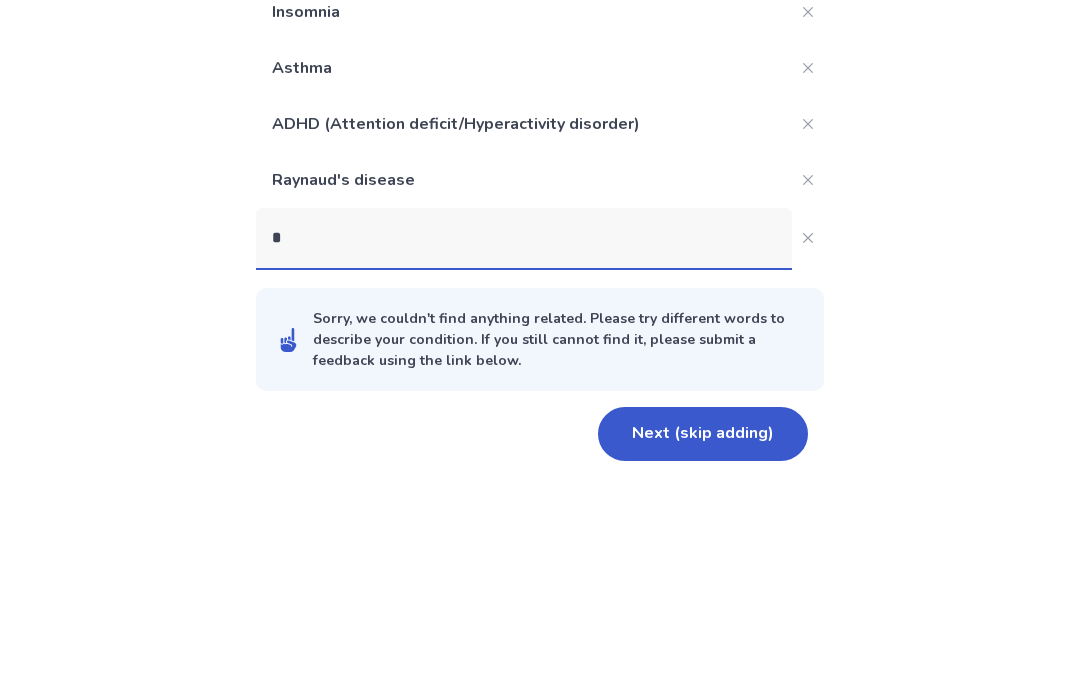 scroll, scrollTop: 59, scrollLeft: 0, axis: vertical 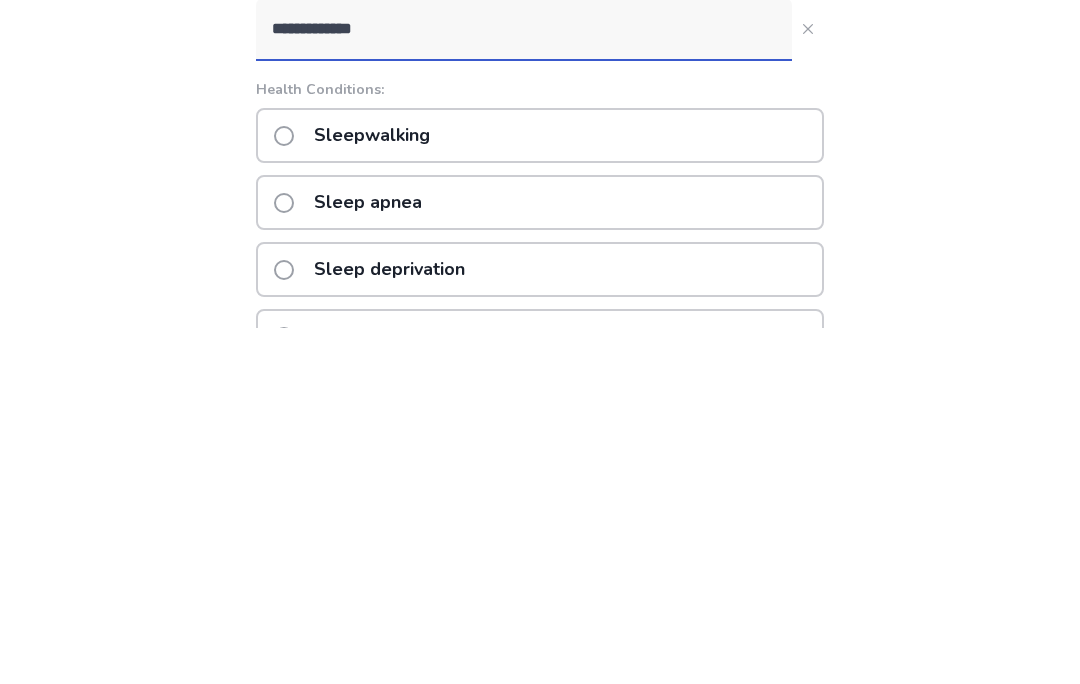 type on "**********" 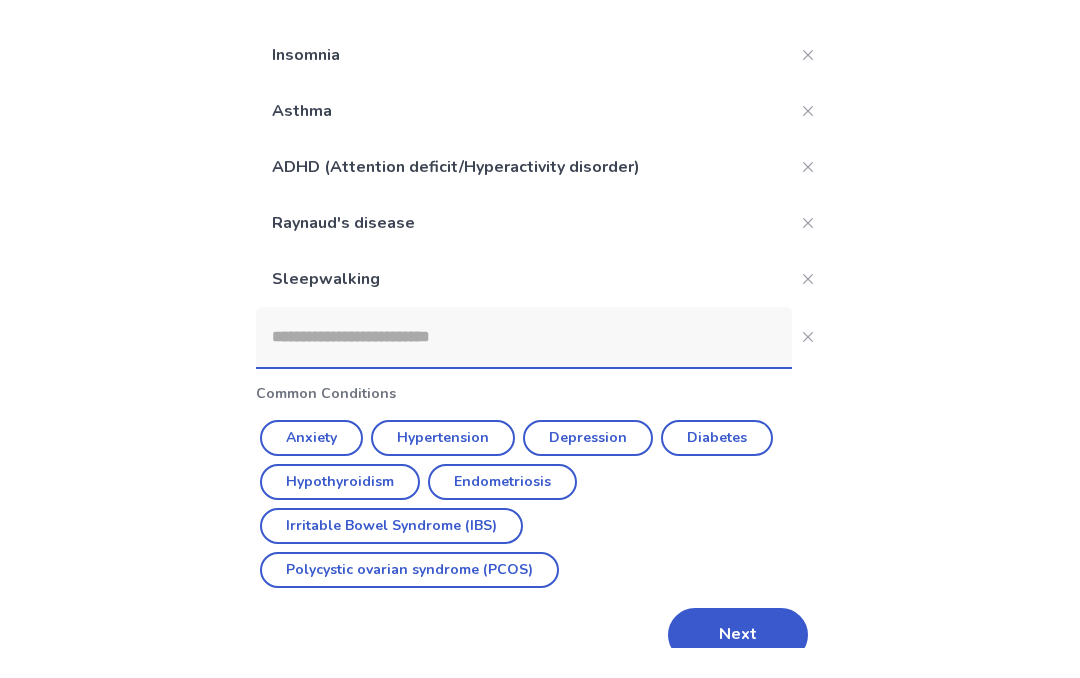 scroll, scrollTop: 223, scrollLeft: 0, axis: vertical 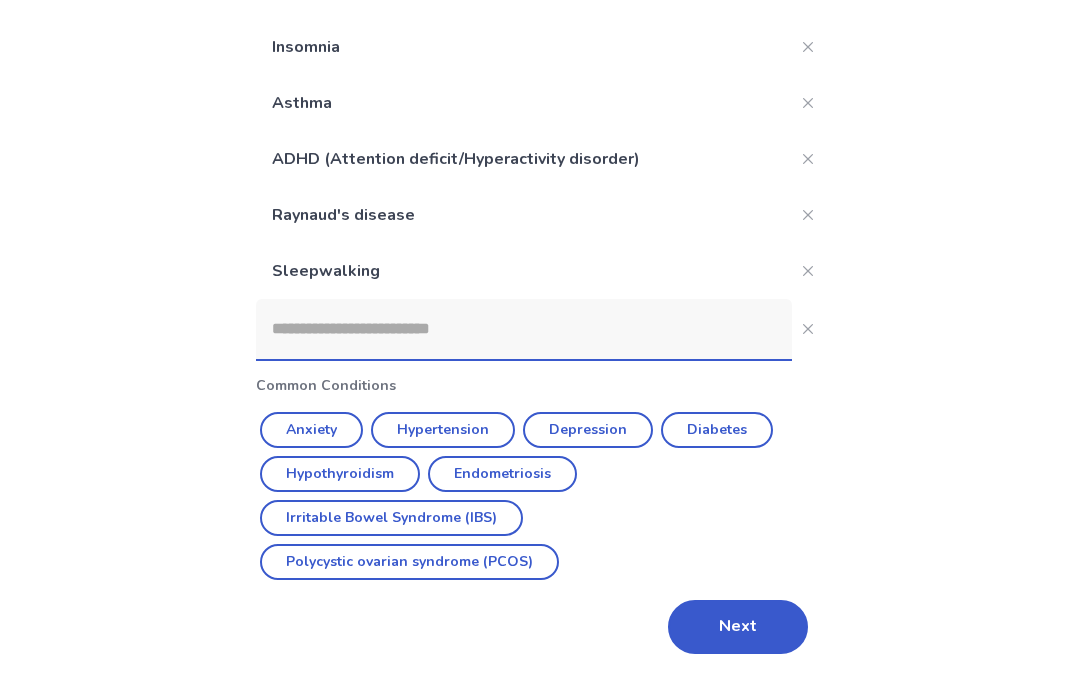 click on "Next" at bounding box center [738, 627] 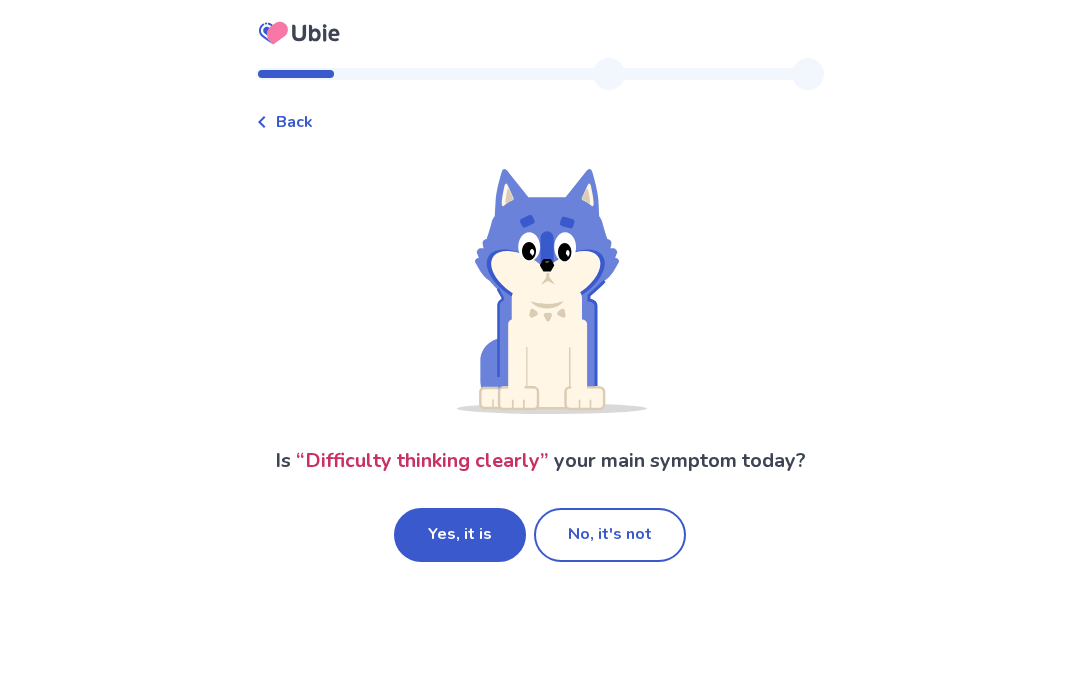 click on "No, it's not" at bounding box center (610, 535) 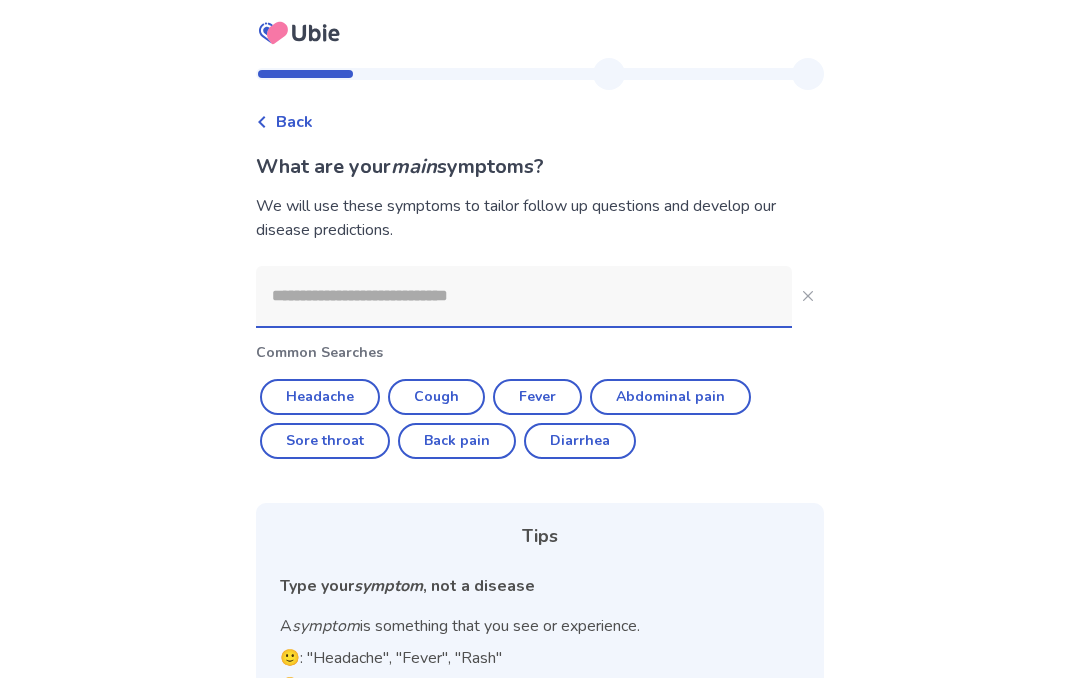 click 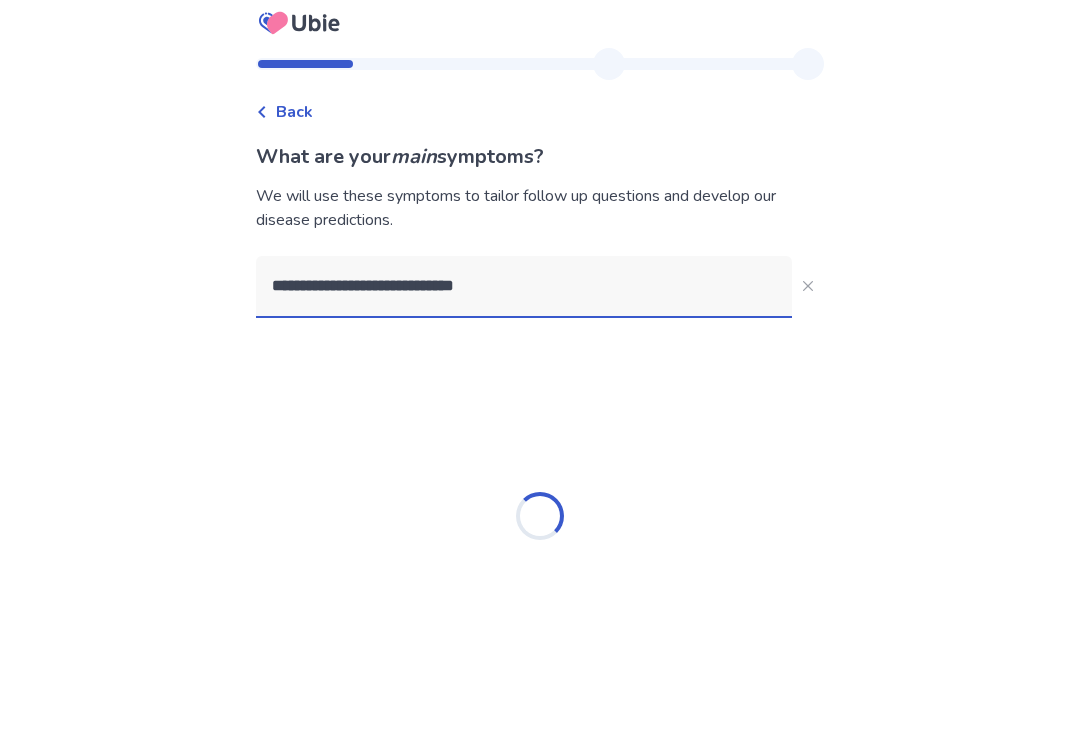 type on "**********" 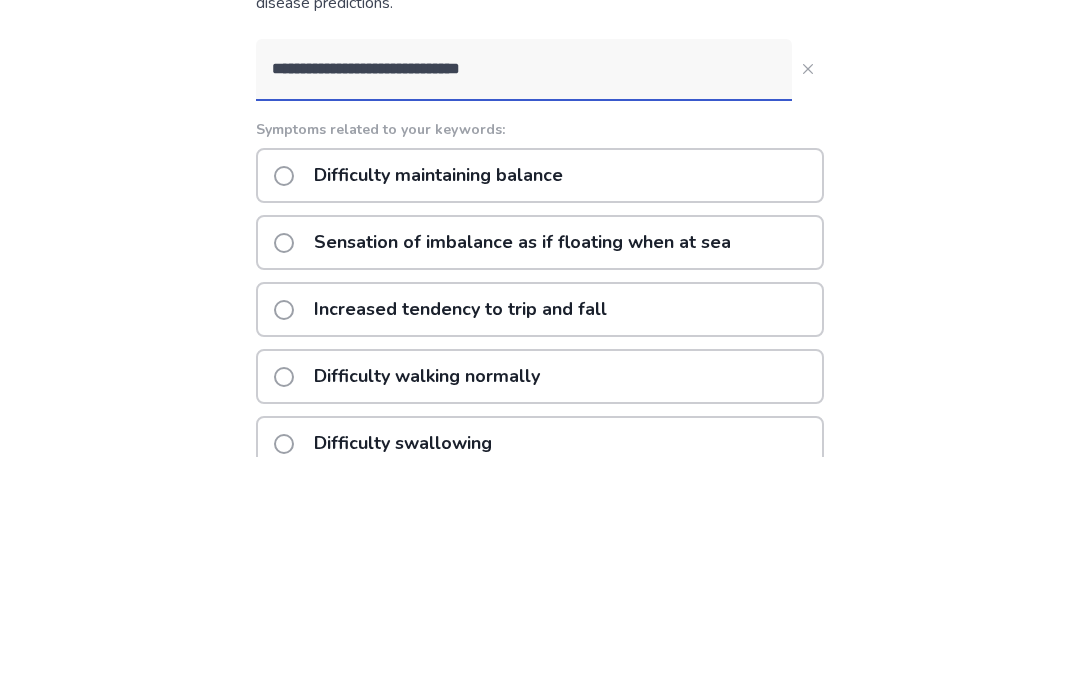 click on "Difficulty maintaining balance" 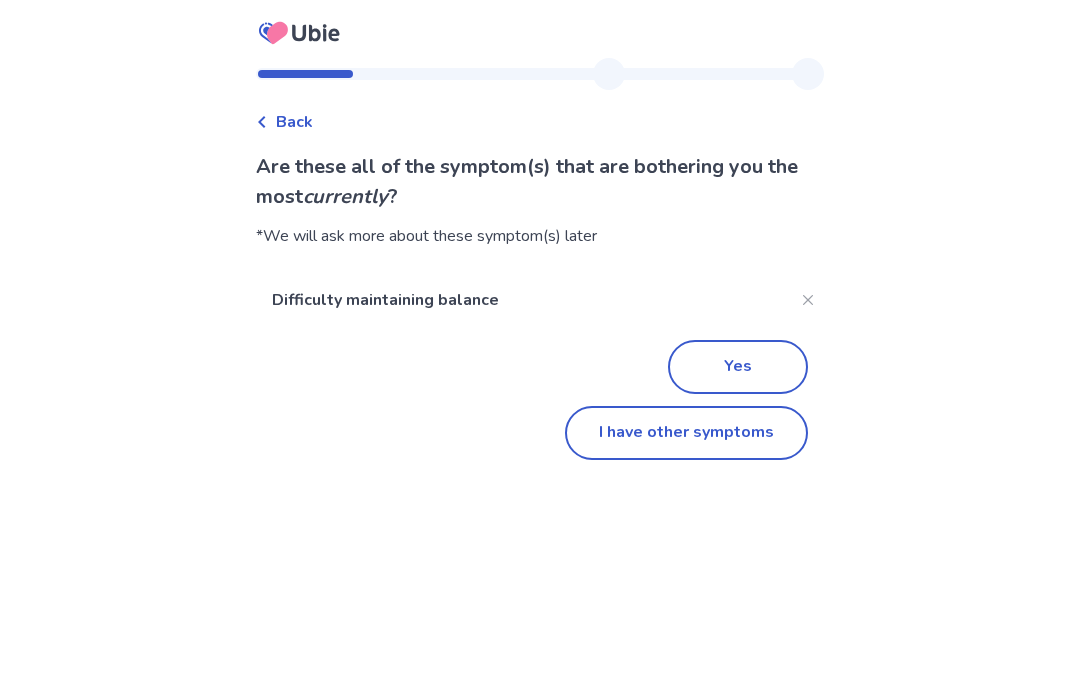 click on "I have other symptoms" 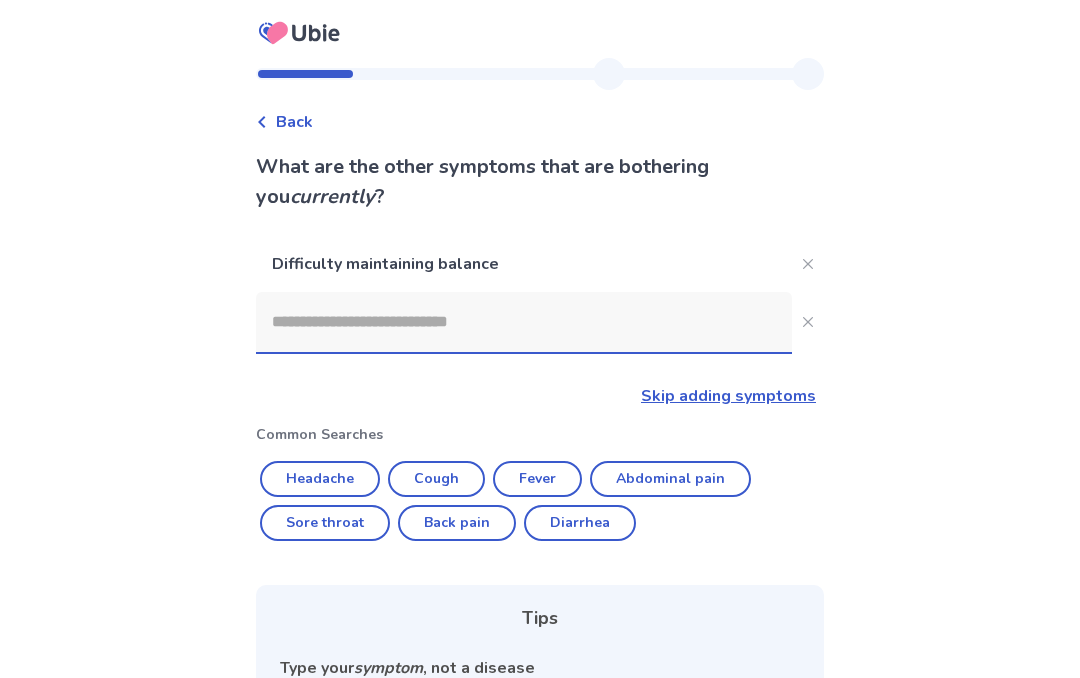 scroll, scrollTop: 171, scrollLeft: 0, axis: vertical 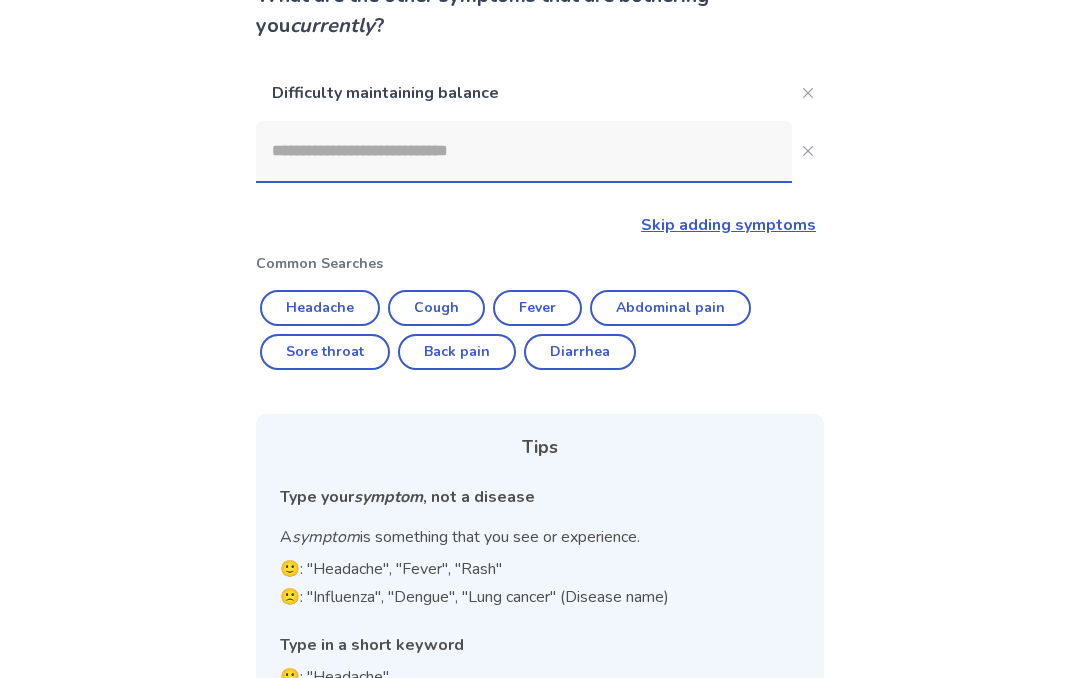 click on "Headache" 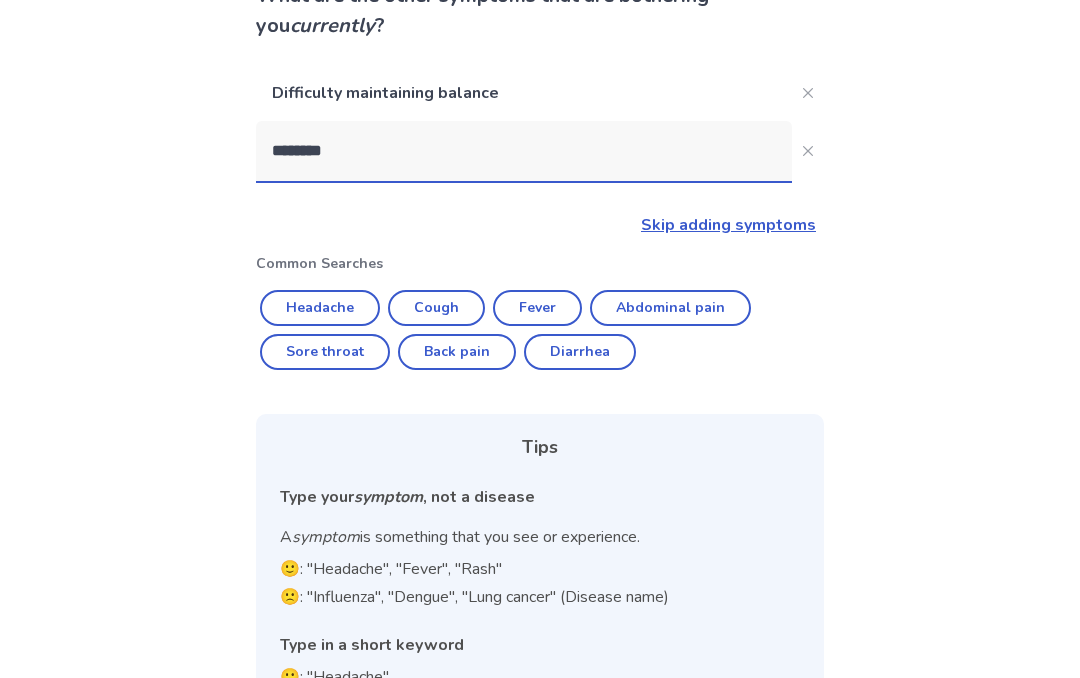 scroll, scrollTop: 154, scrollLeft: 0, axis: vertical 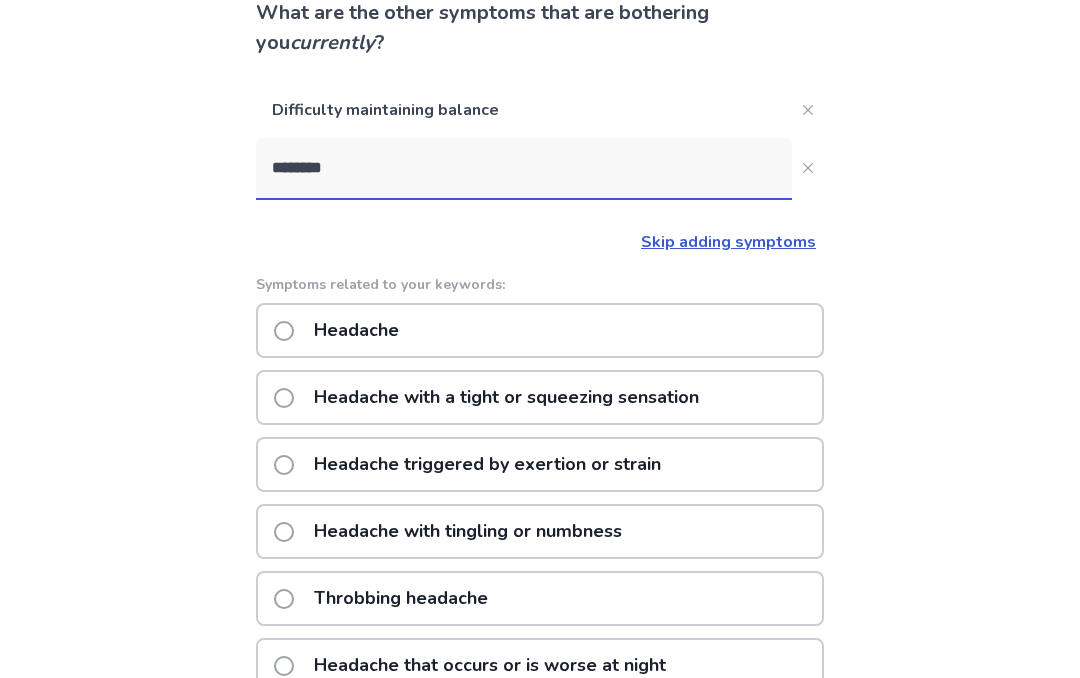click on "Headache" 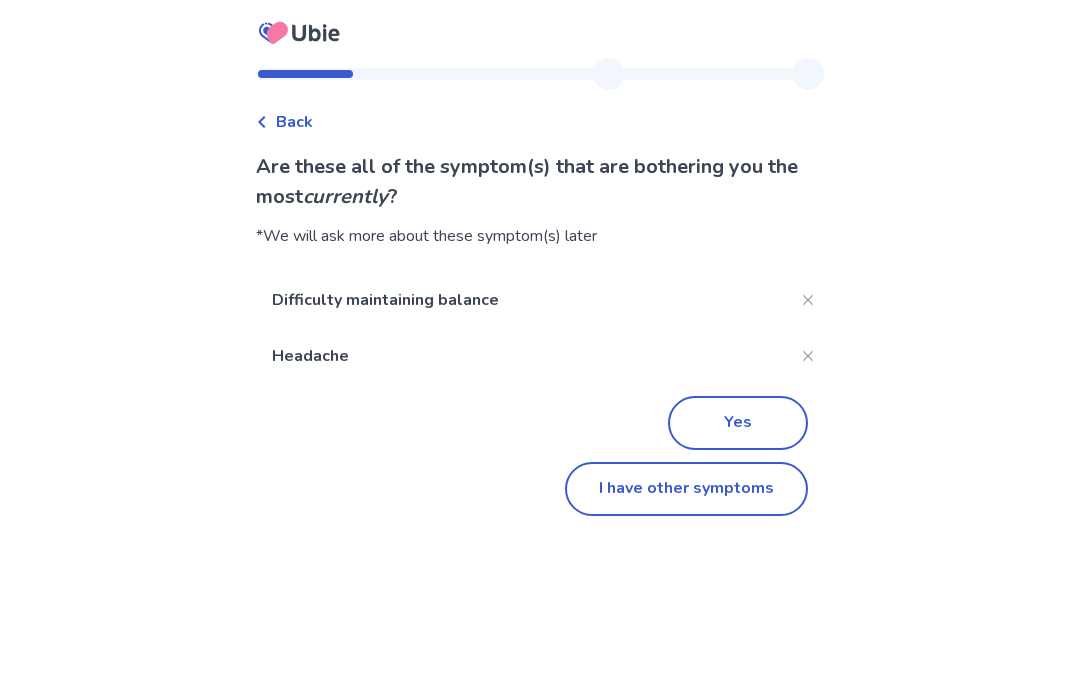 scroll, scrollTop: 0, scrollLeft: 0, axis: both 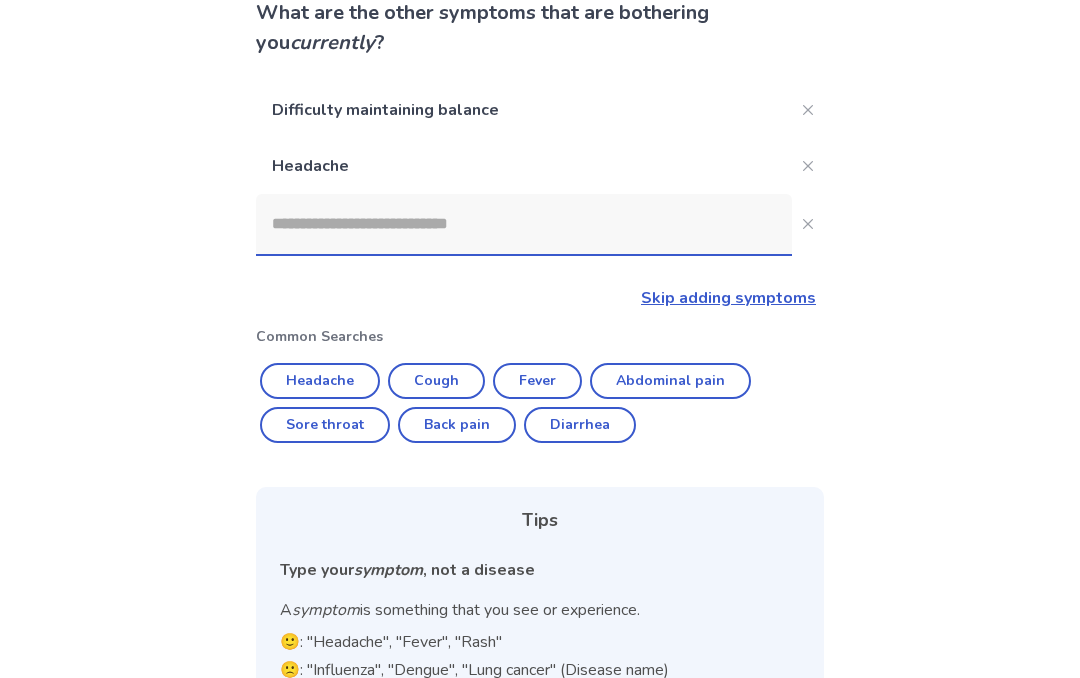click 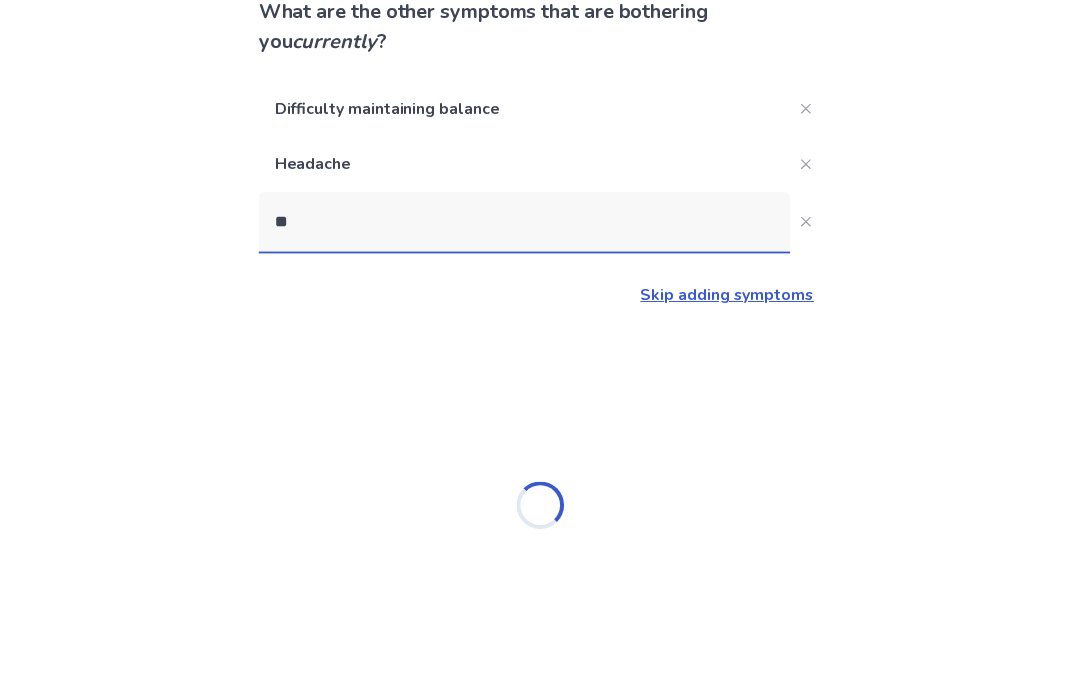 scroll, scrollTop: 0, scrollLeft: 0, axis: both 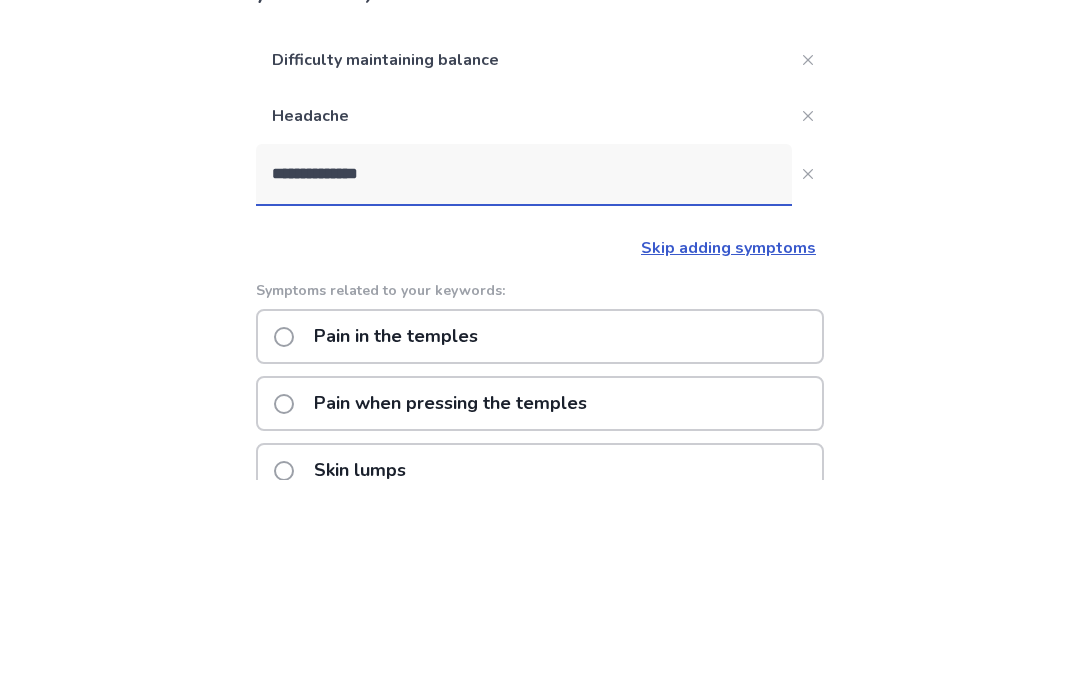 type on "**********" 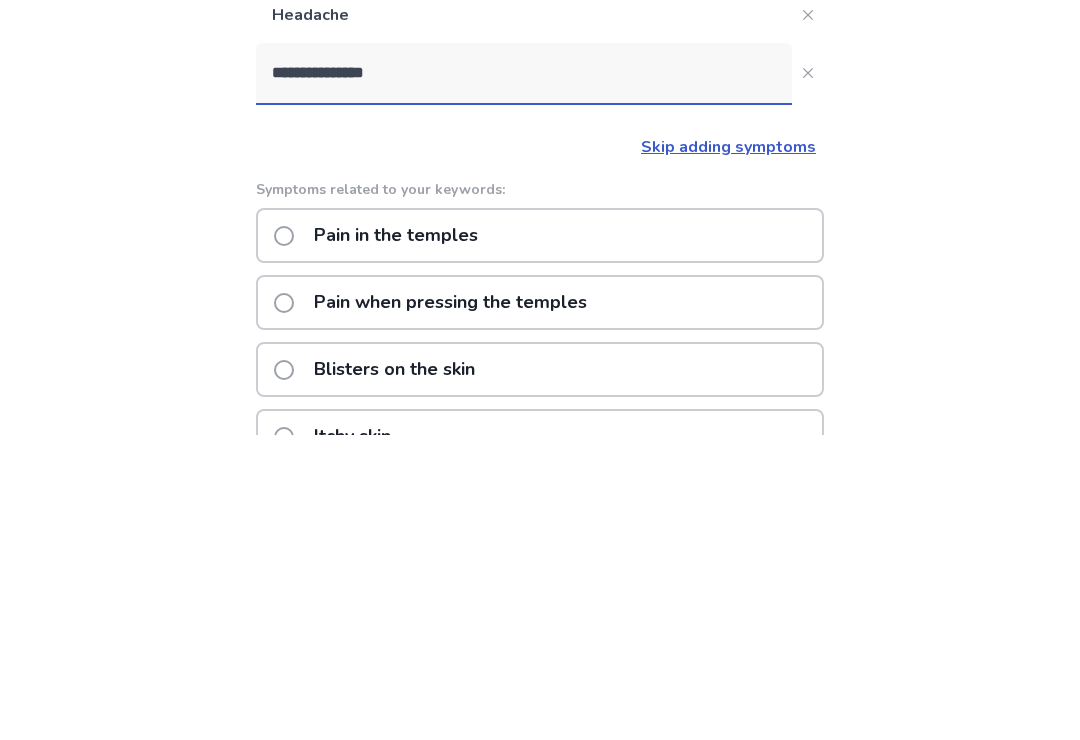 click on "Pain in the temples" 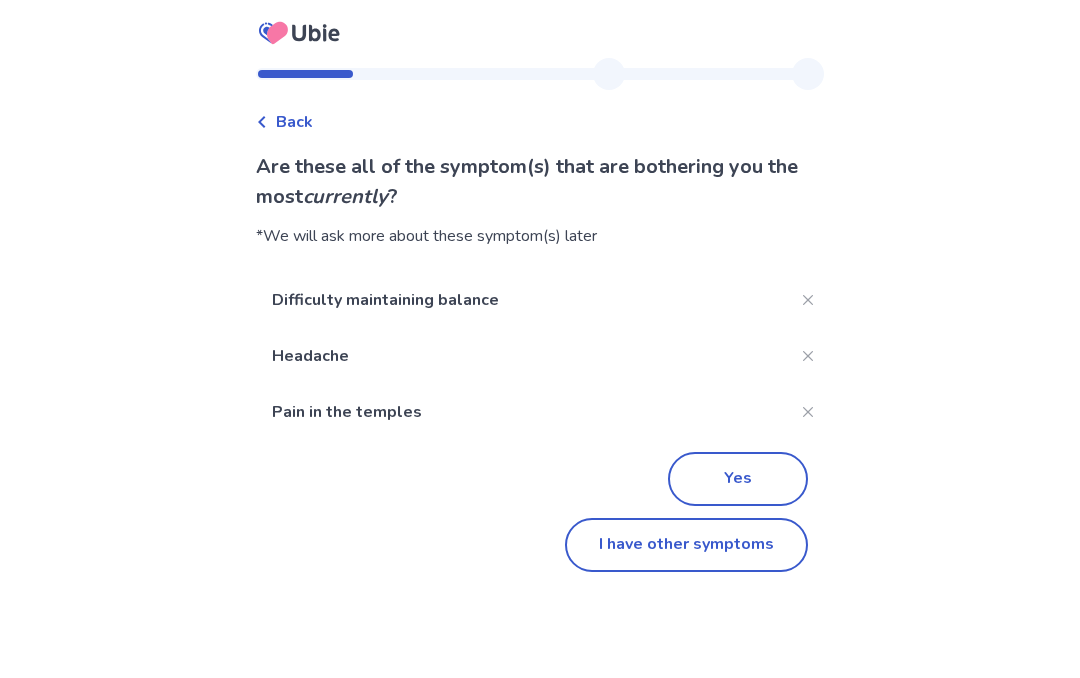 click on "I have other symptoms" 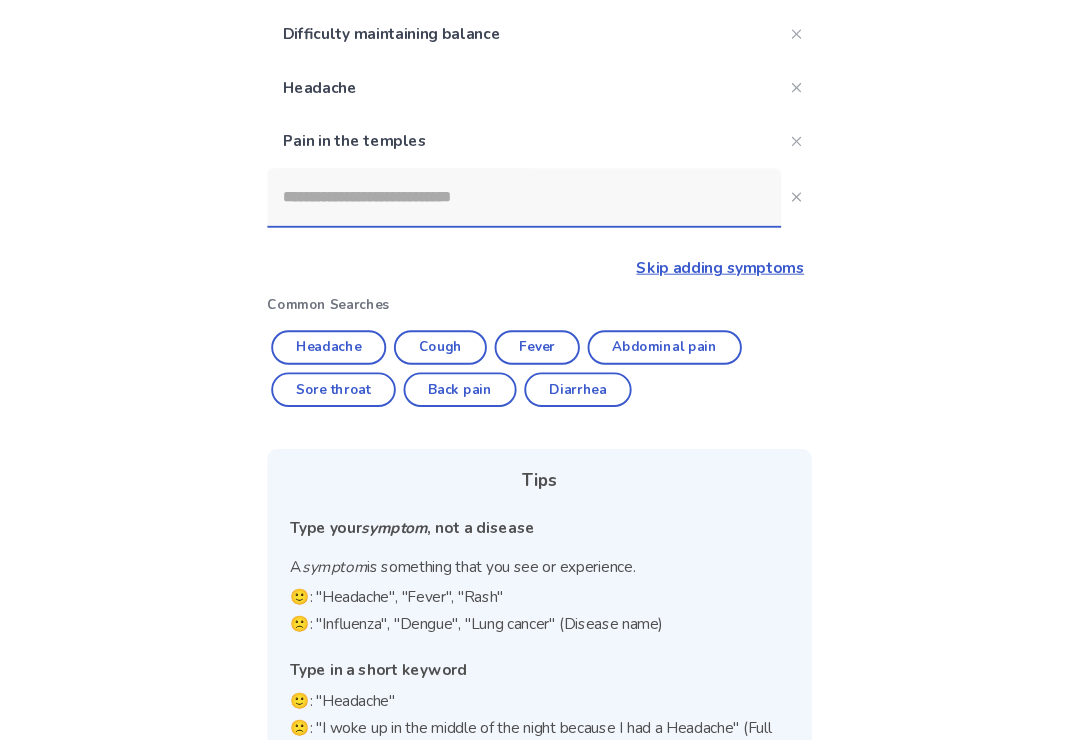 scroll, scrollTop: 231, scrollLeft: 0, axis: vertical 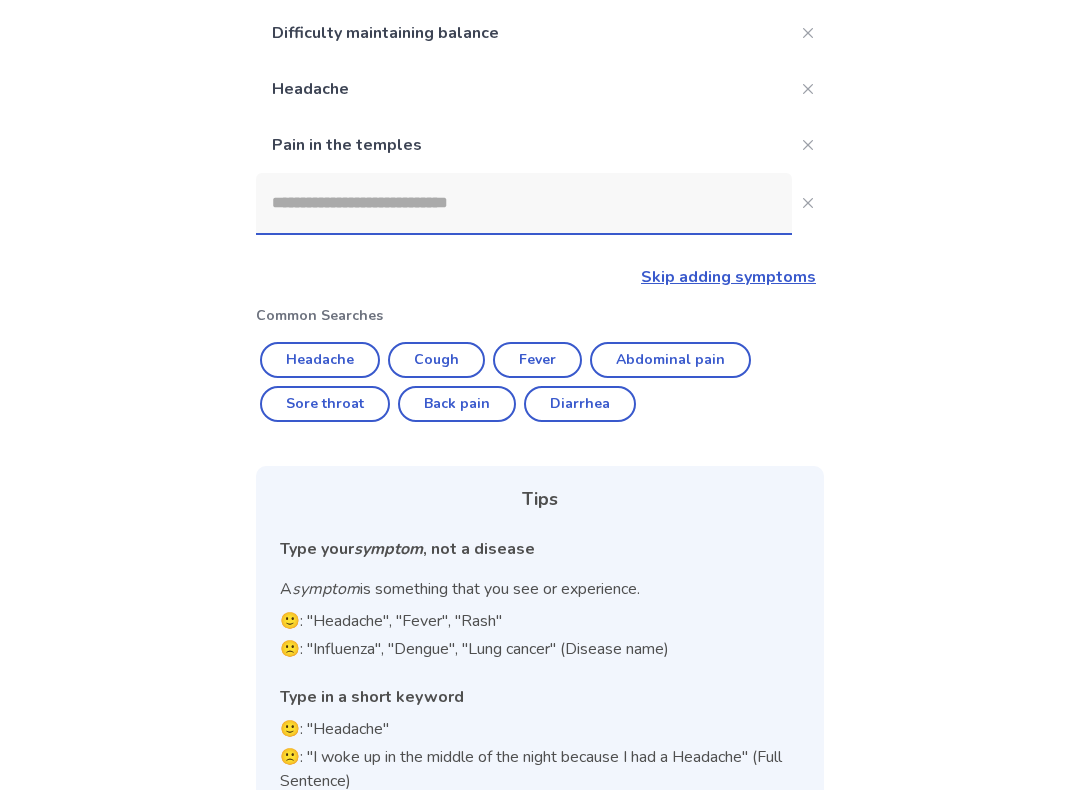 click 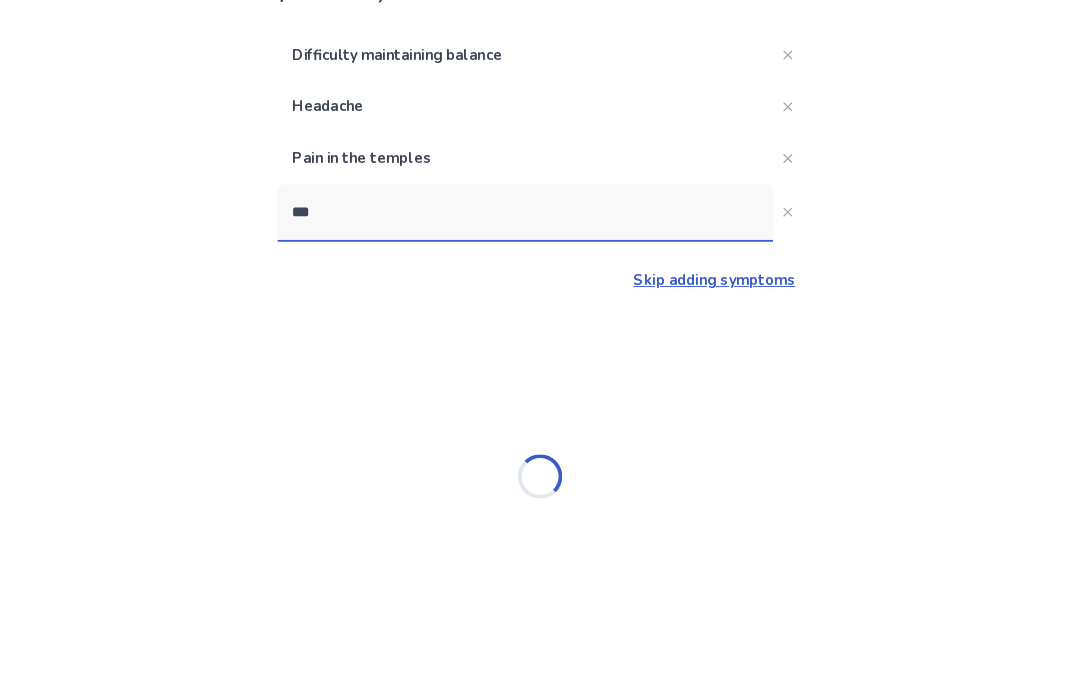 scroll, scrollTop: 0, scrollLeft: 0, axis: both 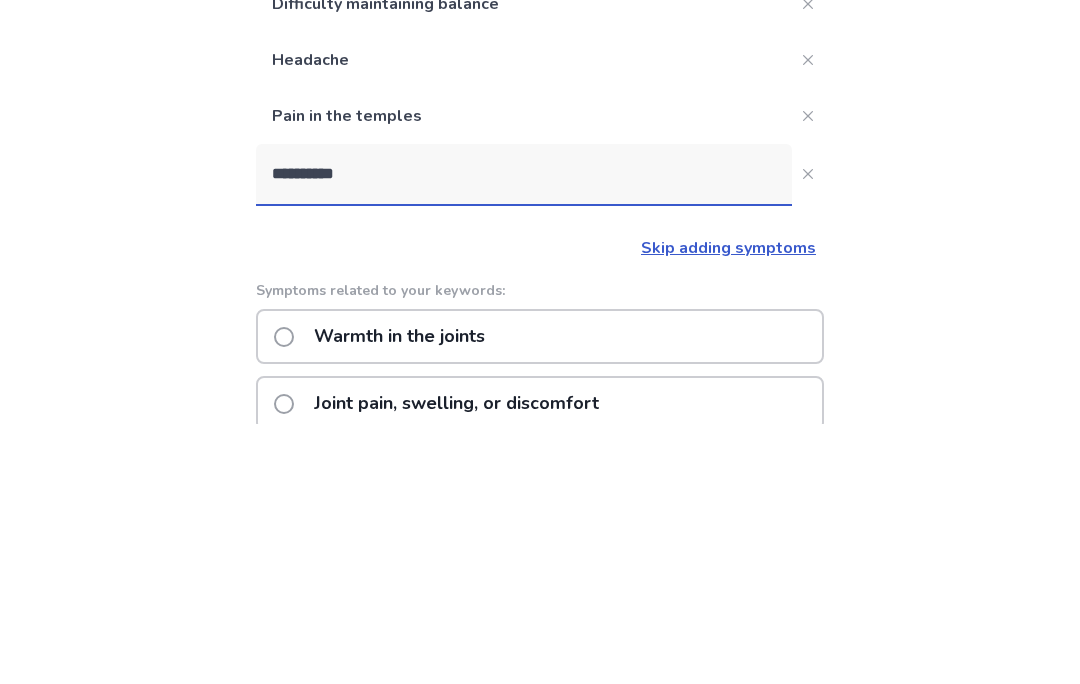 type on "**********" 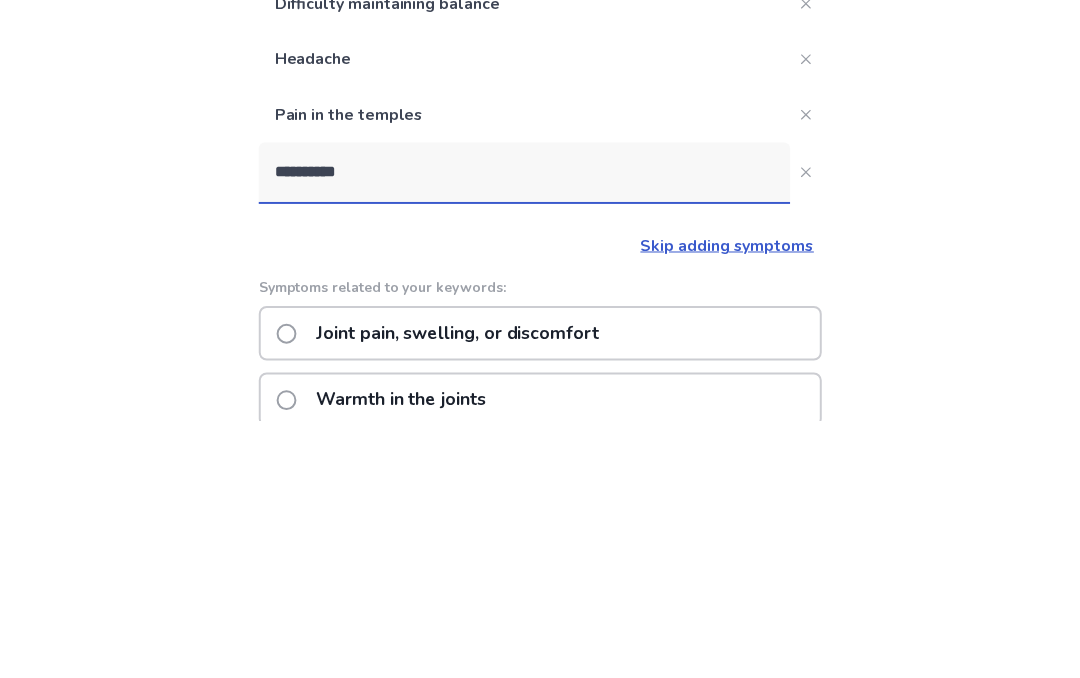 scroll, scrollTop: 260, scrollLeft: 0, axis: vertical 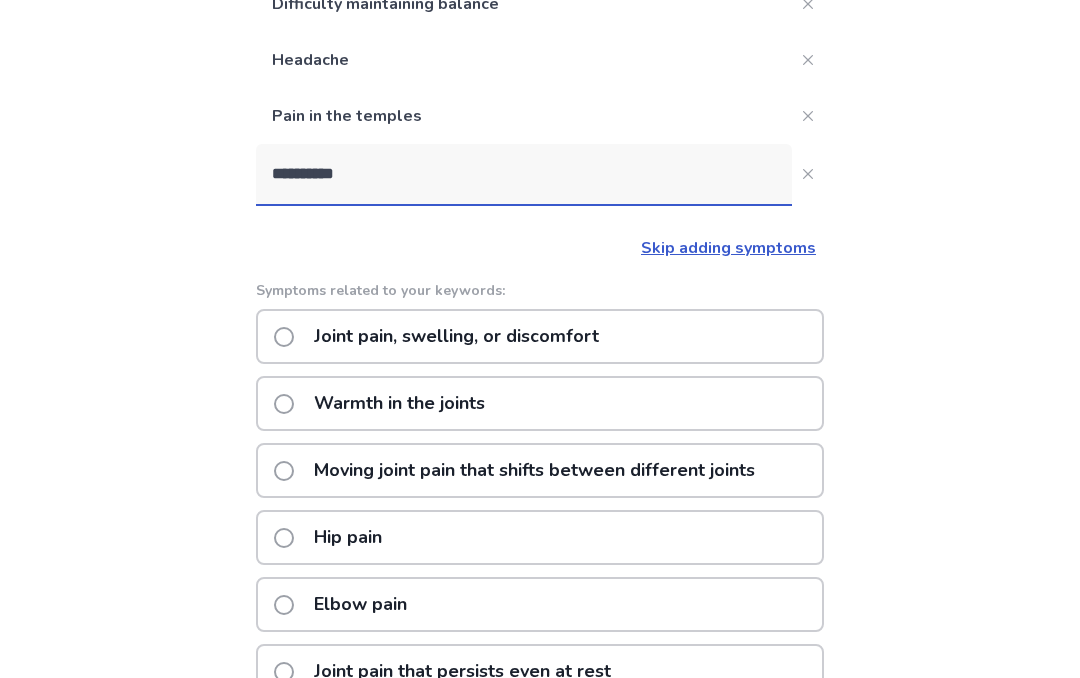 click on "Joint pain, swelling, or discomfort" 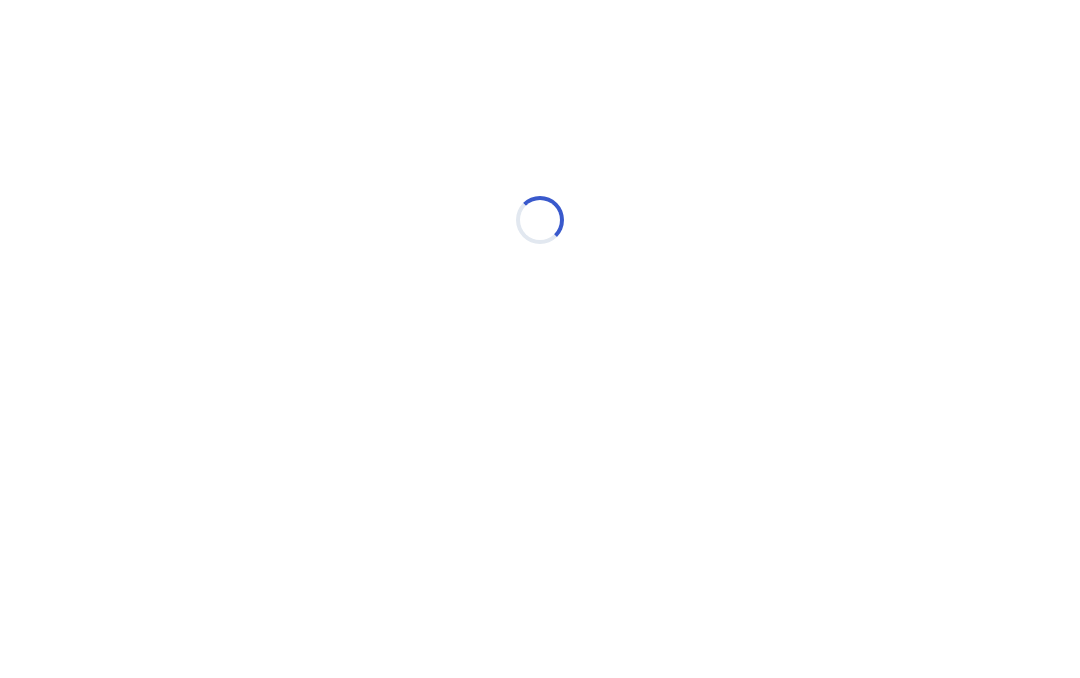 scroll, scrollTop: 0, scrollLeft: 0, axis: both 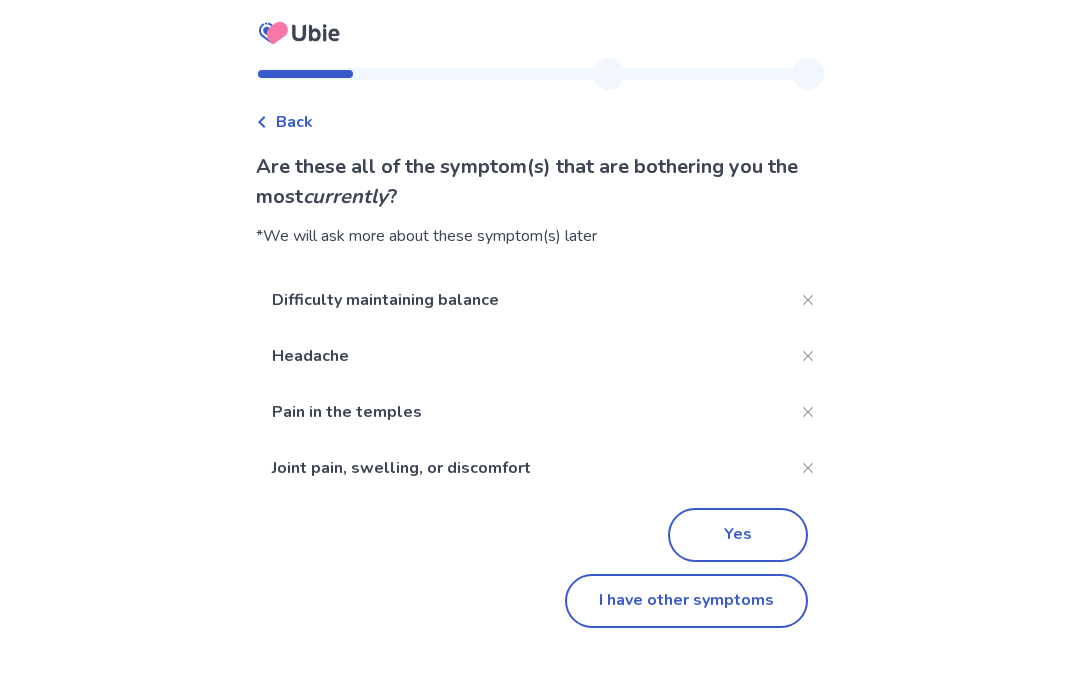 click on "I have other symptoms" 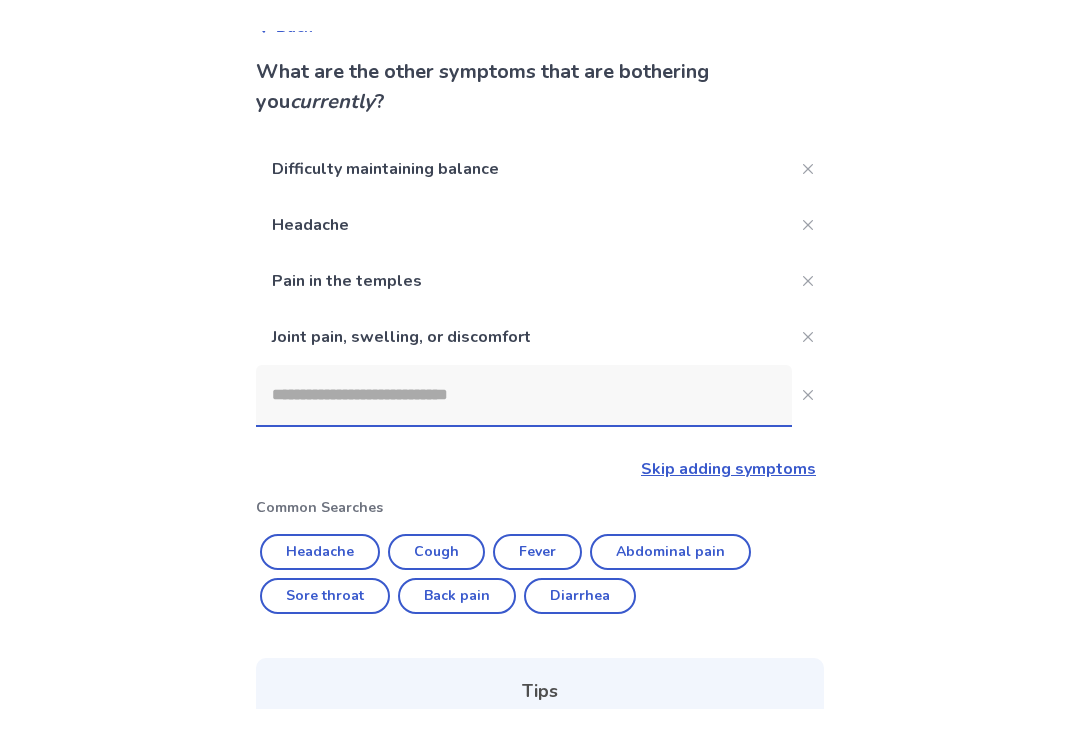 scroll, scrollTop: 105, scrollLeft: 0, axis: vertical 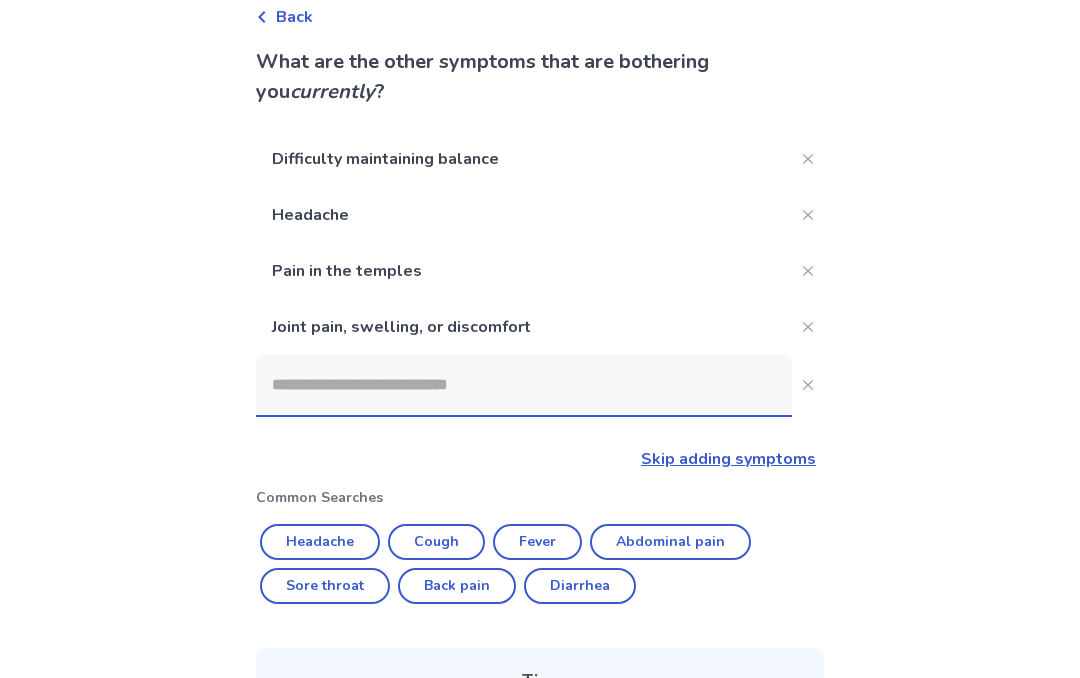 click 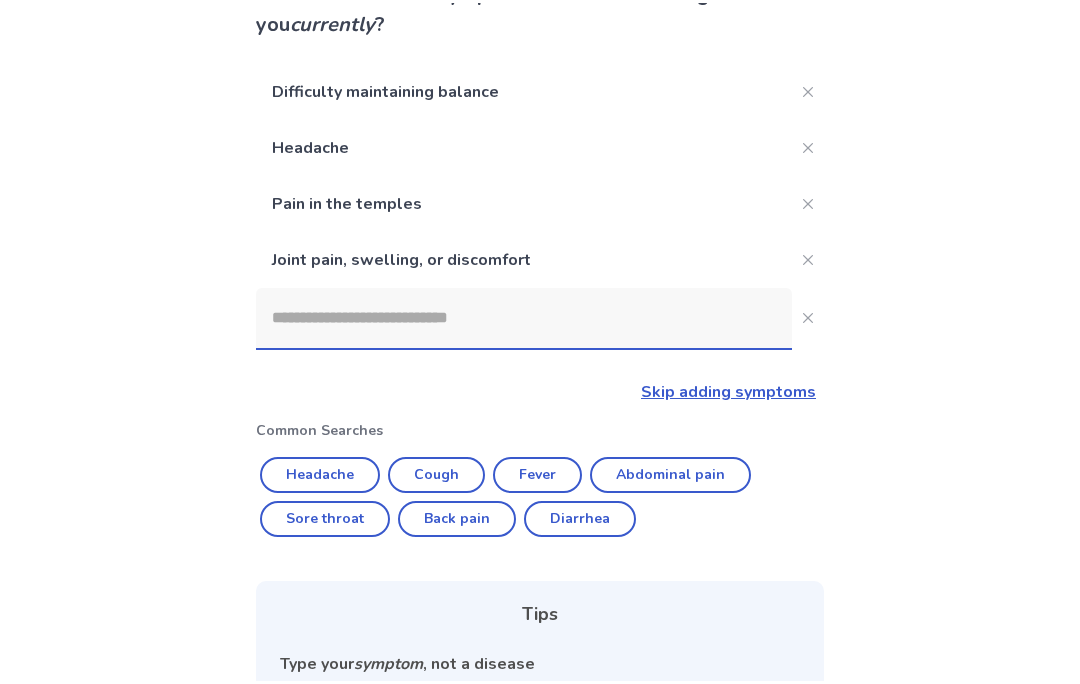scroll, scrollTop: 170, scrollLeft: 0, axis: vertical 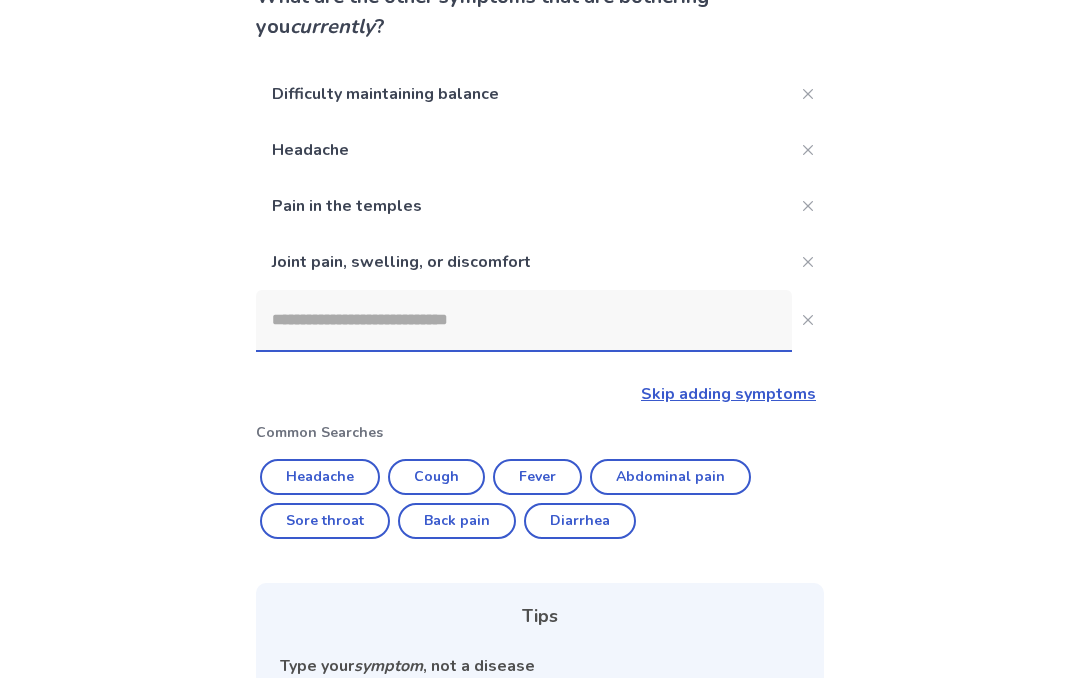 click 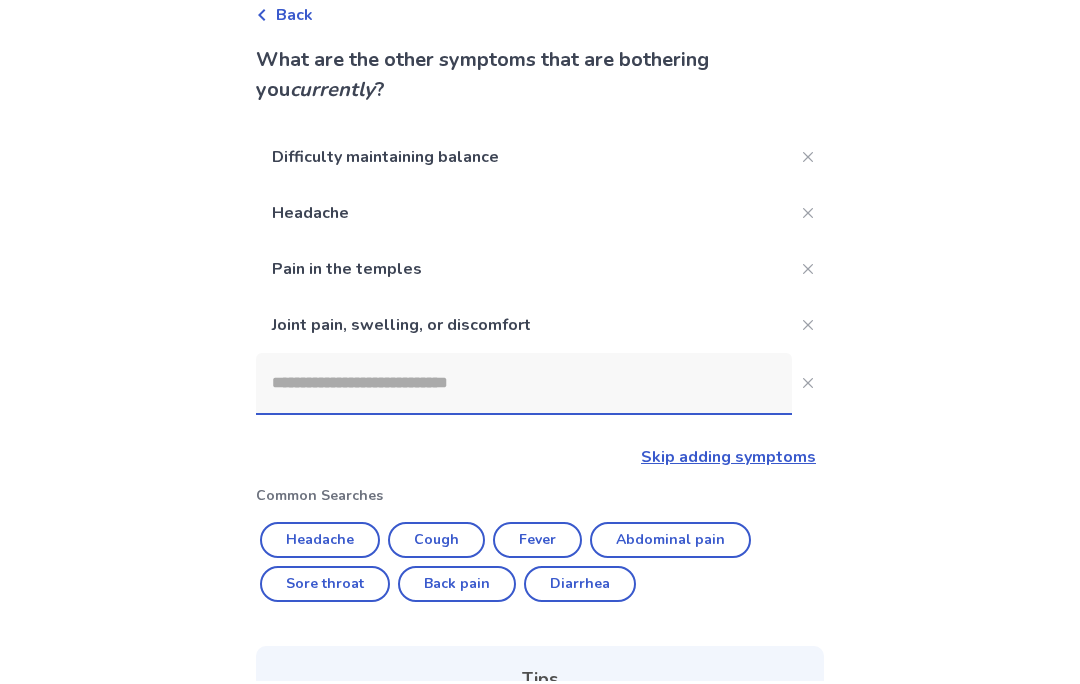 scroll, scrollTop: 80, scrollLeft: 0, axis: vertical 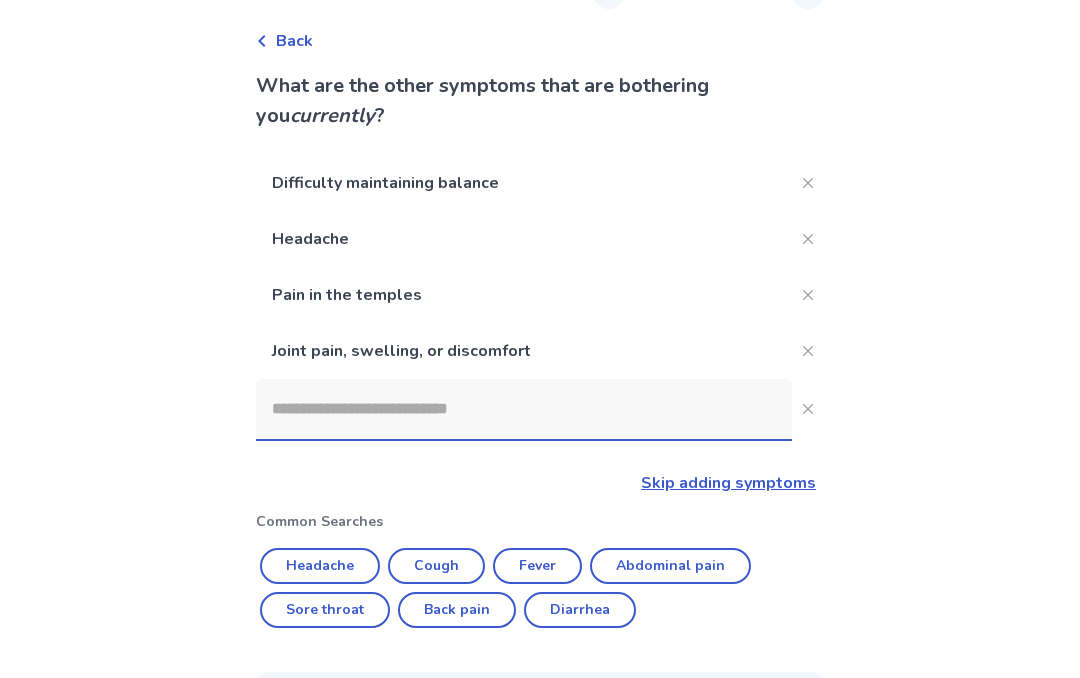 click 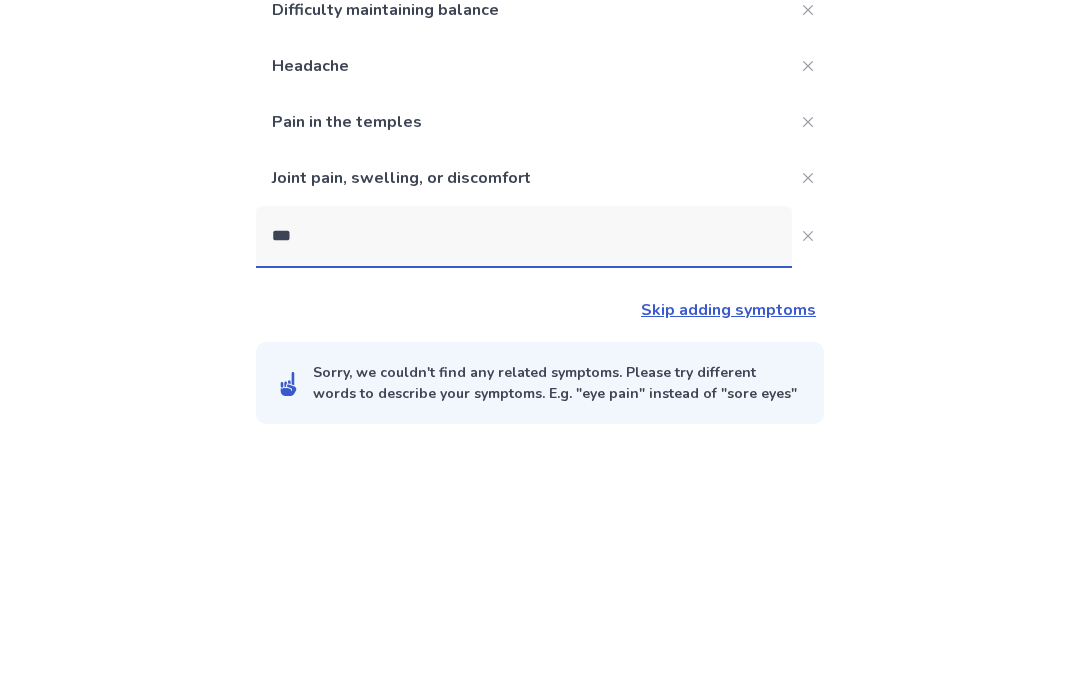 scroll, scrollTop: 39, scrollLeft: 0, axis: vertical 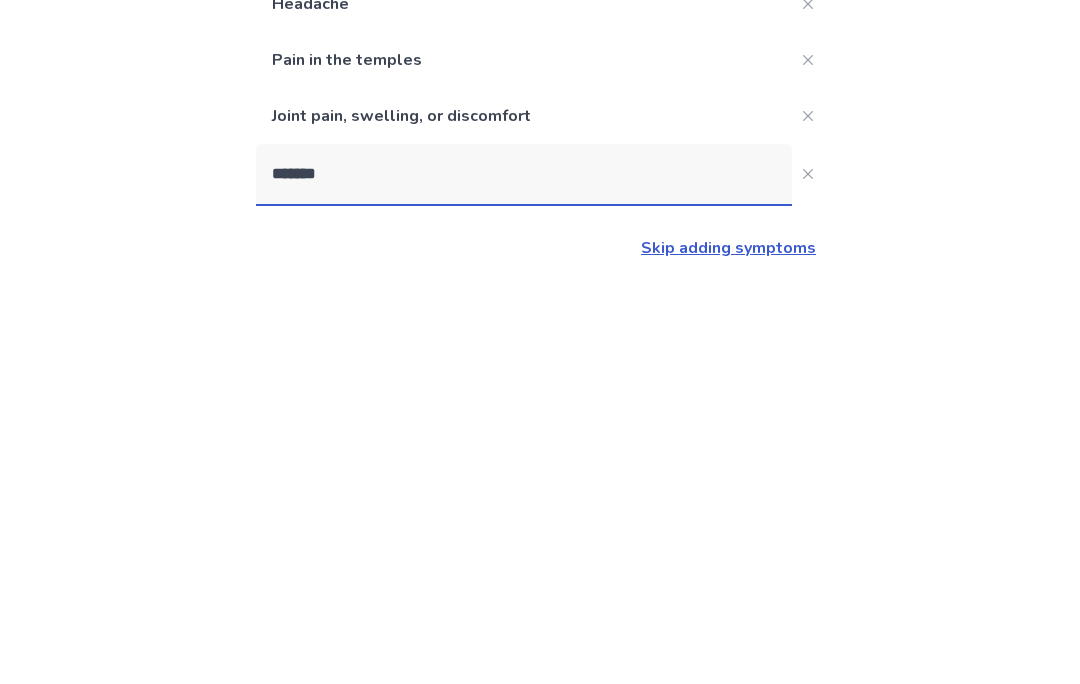 type on "*******" 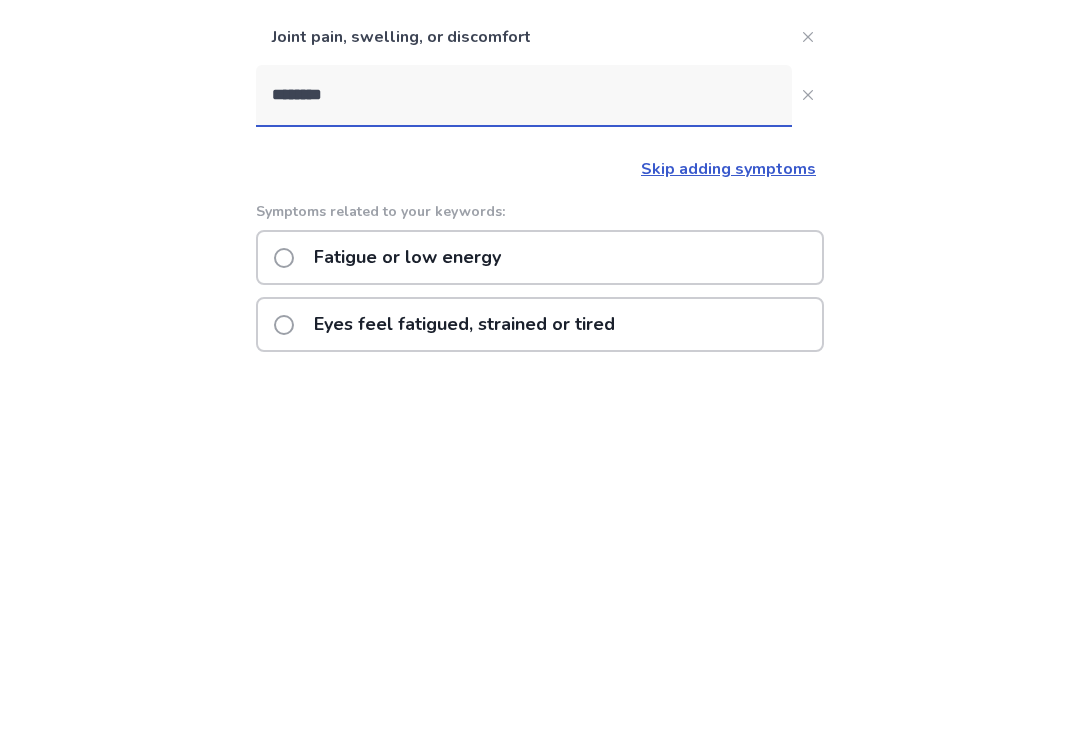 scroll, scrollTop: 92, scrollLeft: 0, axis: vertical 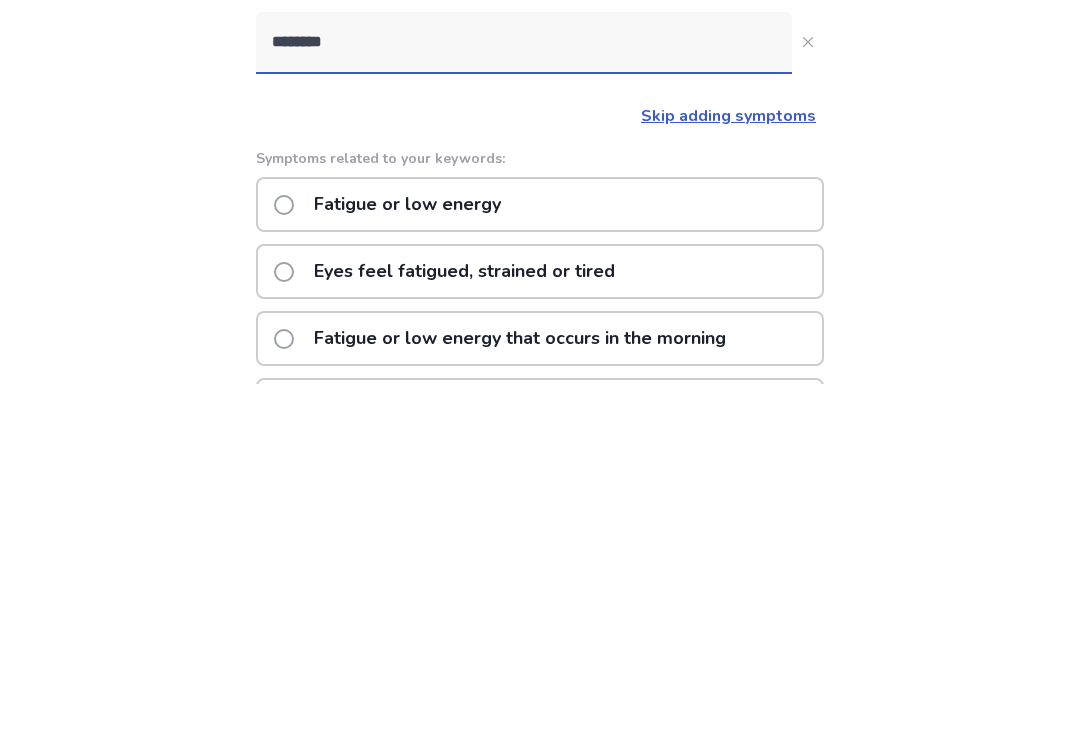 click on "Fatigue or low energy" 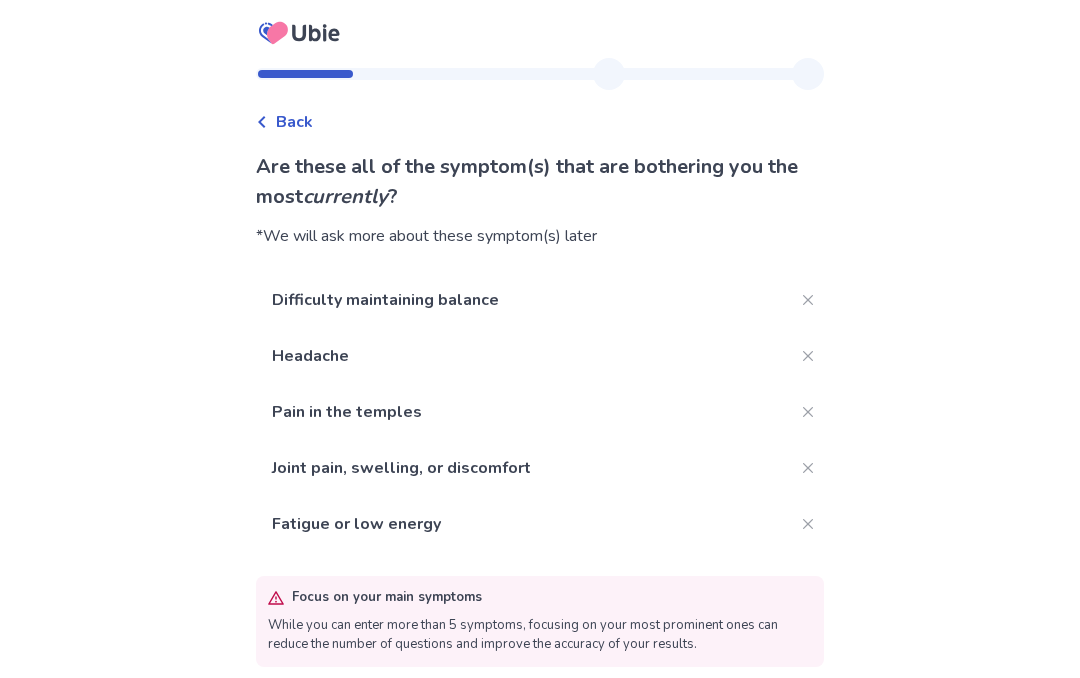 scroll, scrollTop: 71, scrollLeft: 0, axis: vertical 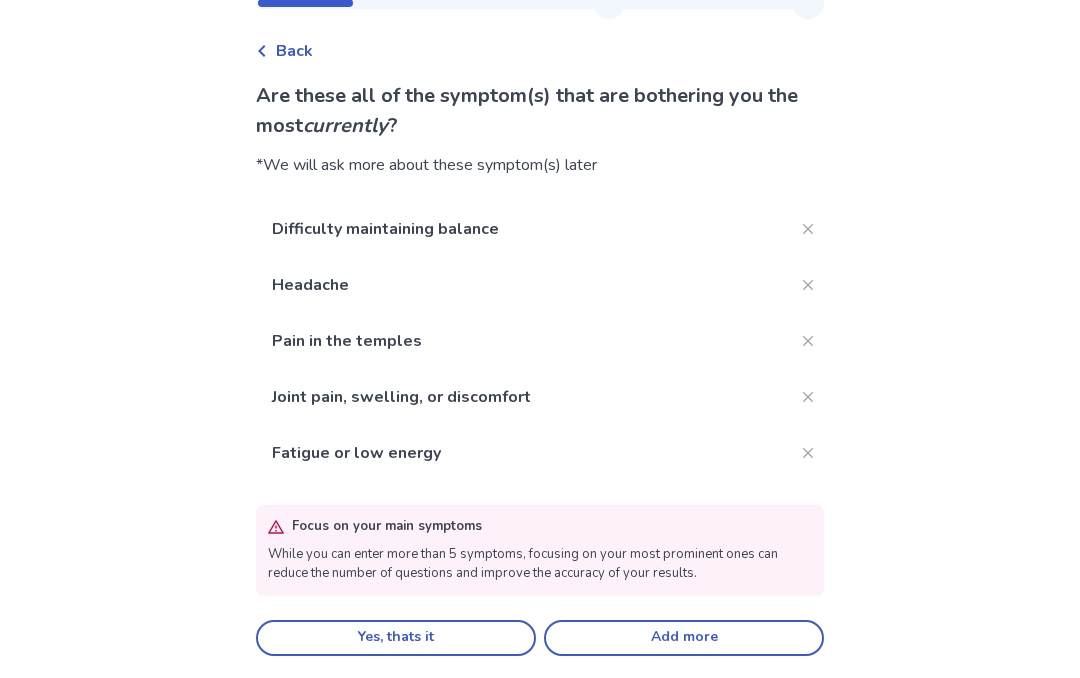 click on "Fatigue or low energy" 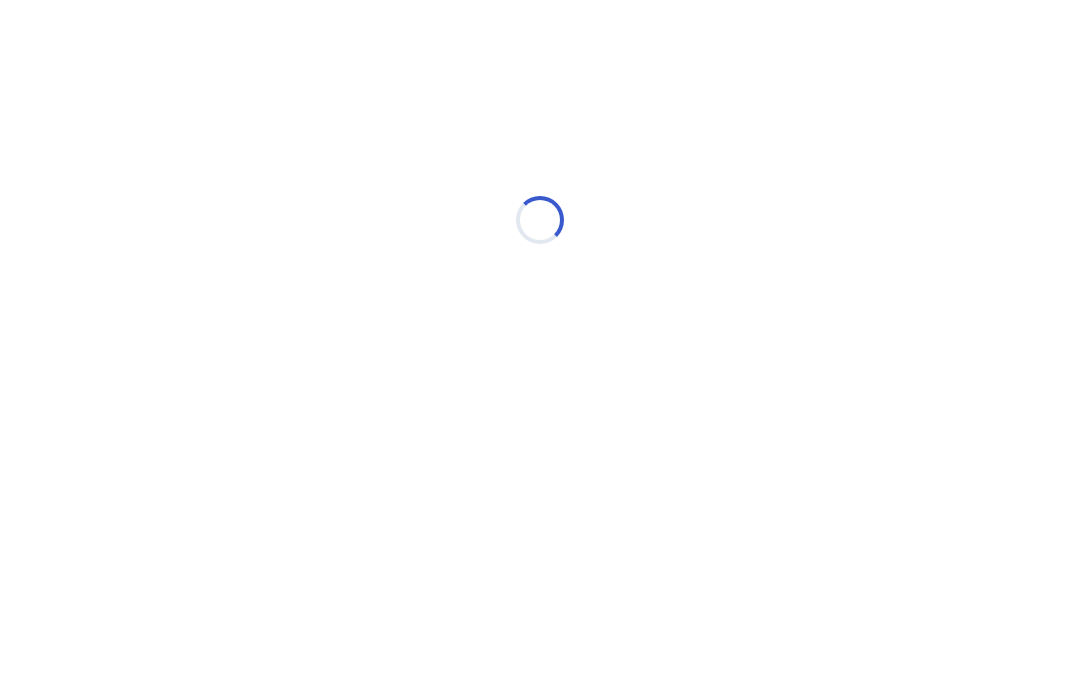 scroll, scrollTop: 0, scrollLeft: 0, axis: both 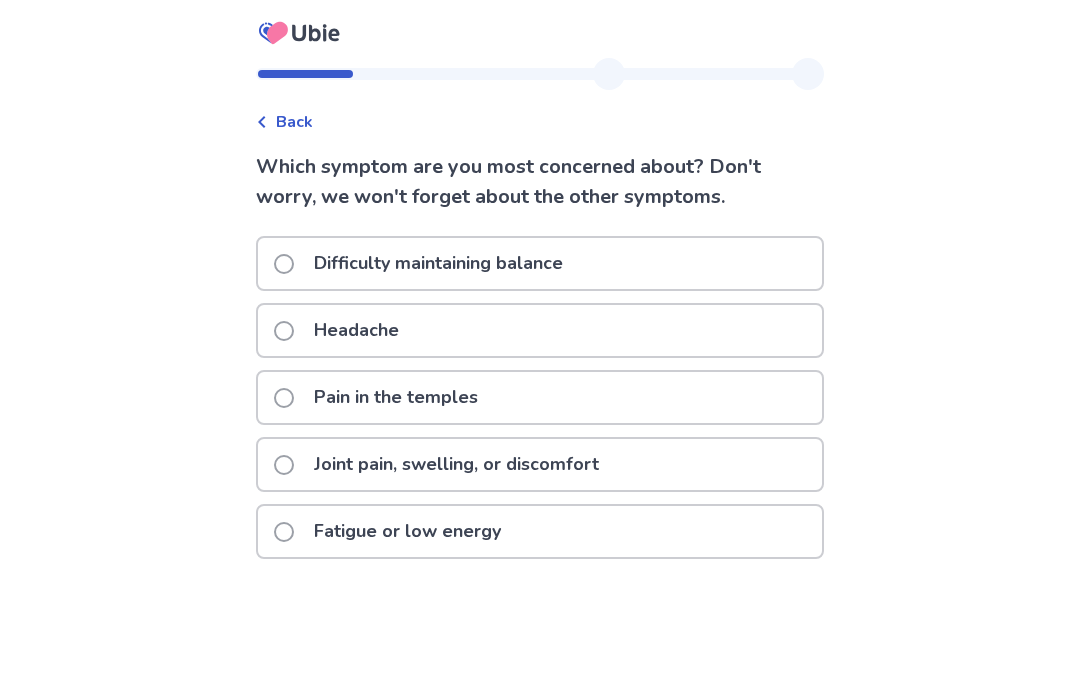 click on "Back" at bounding box center (294, 122) 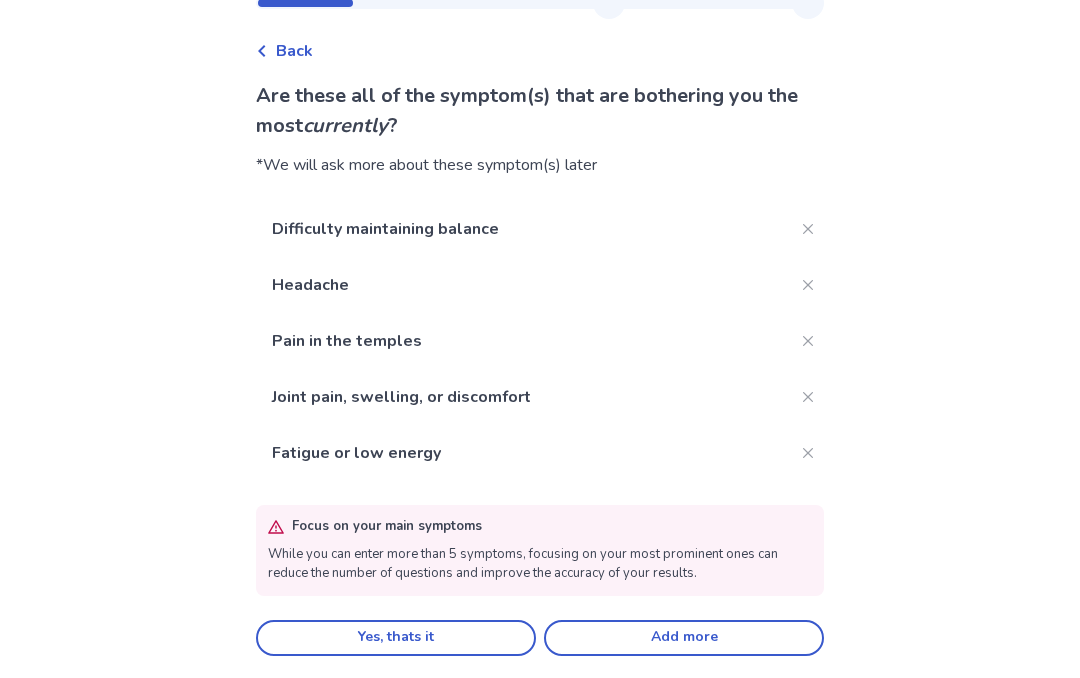 click on "Add more" 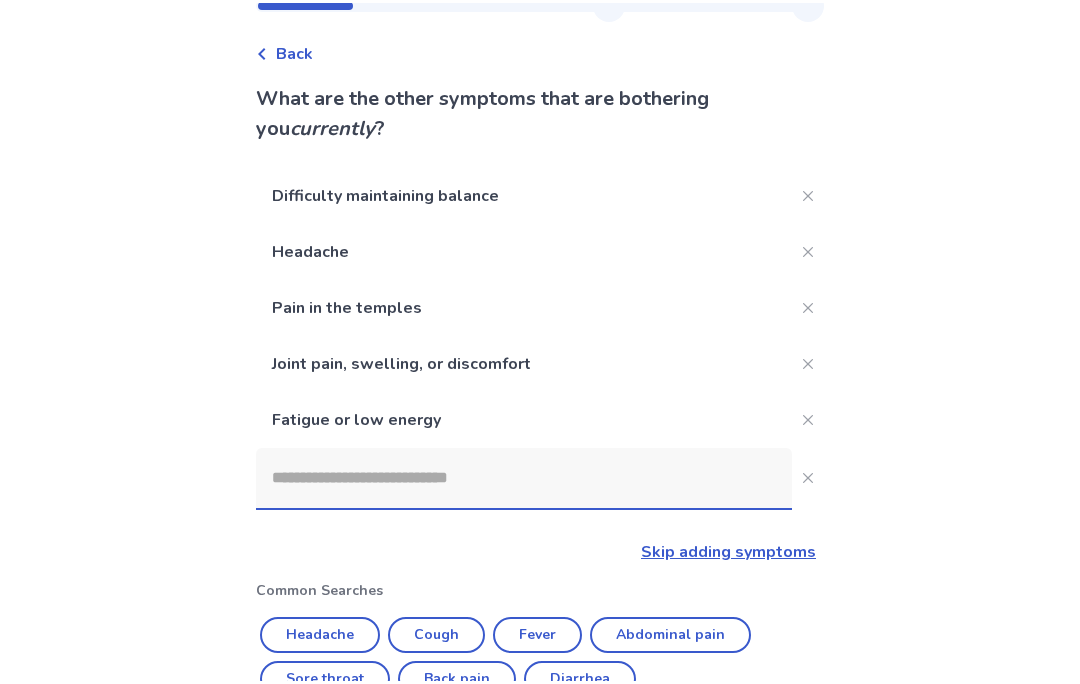 scroll, scrollTop: 358, scrollLeft: 0, axis: vertical 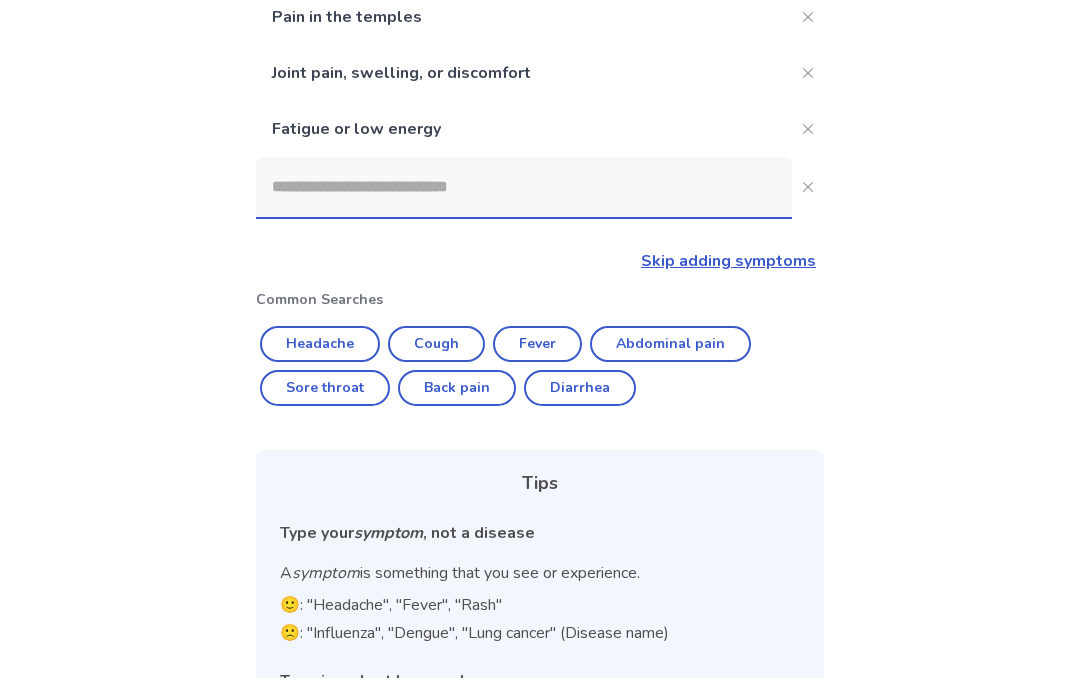 click 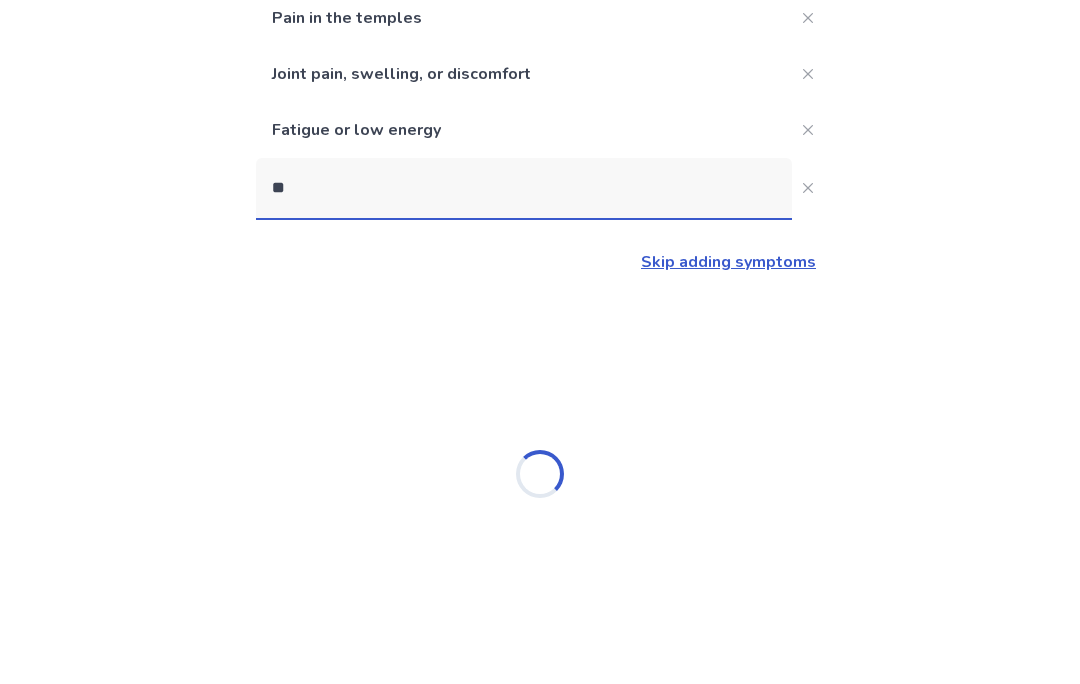 scroll, scrollTop: 95, scrollLeft: 0, axis: vertical 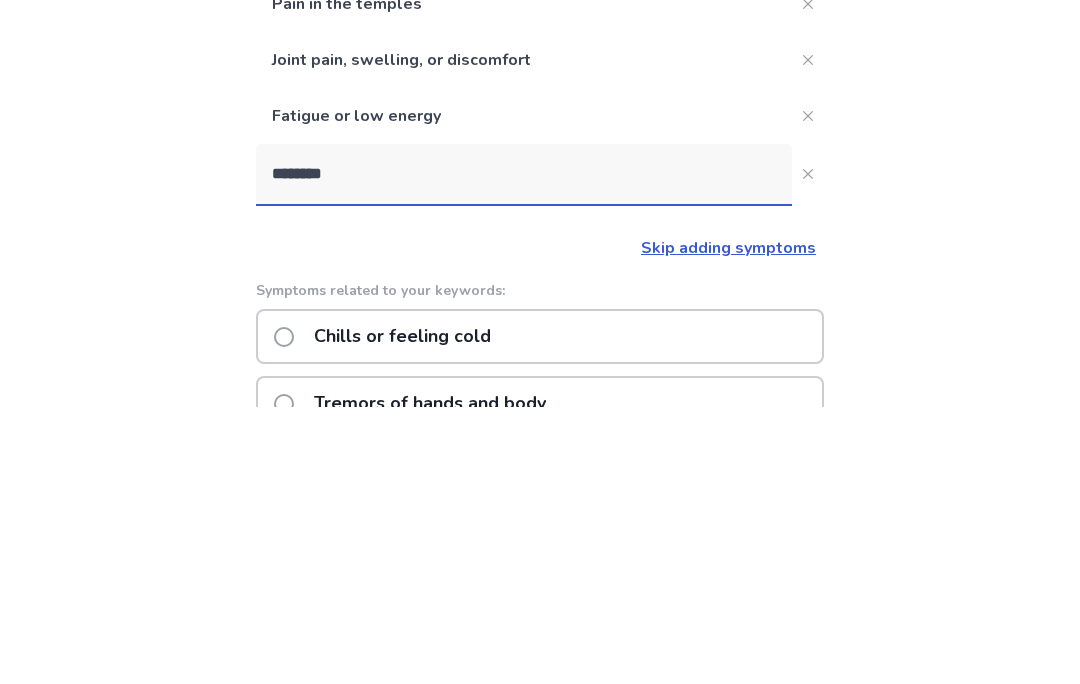 type on "********" 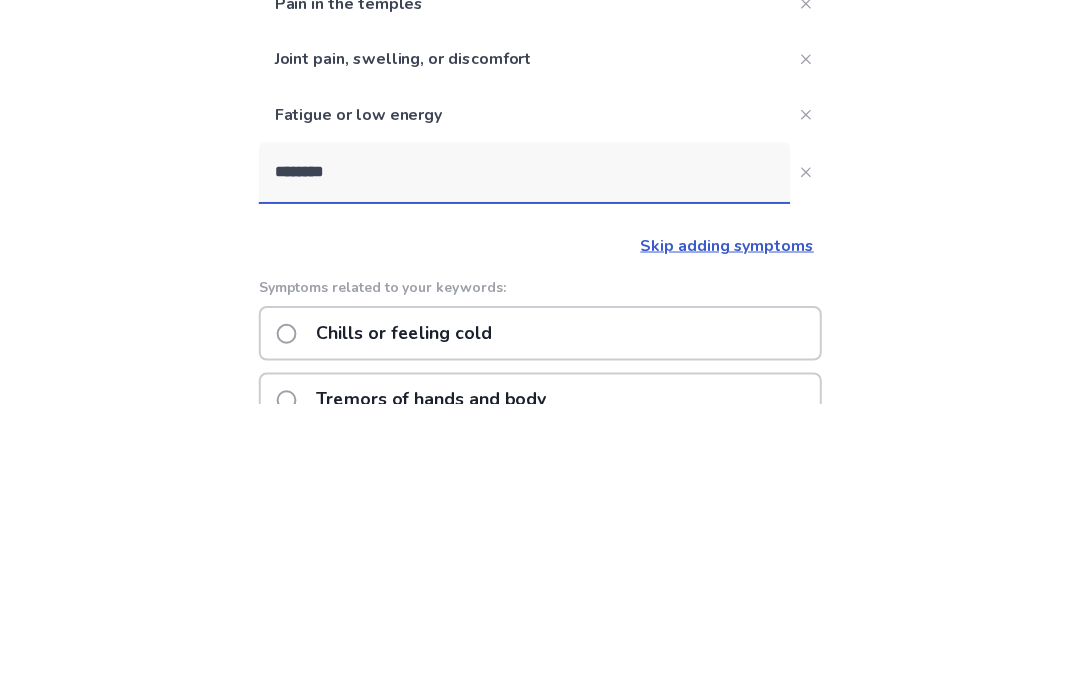 scroll, scrollTop: 372, scrollLeft: 0, axis: vertical 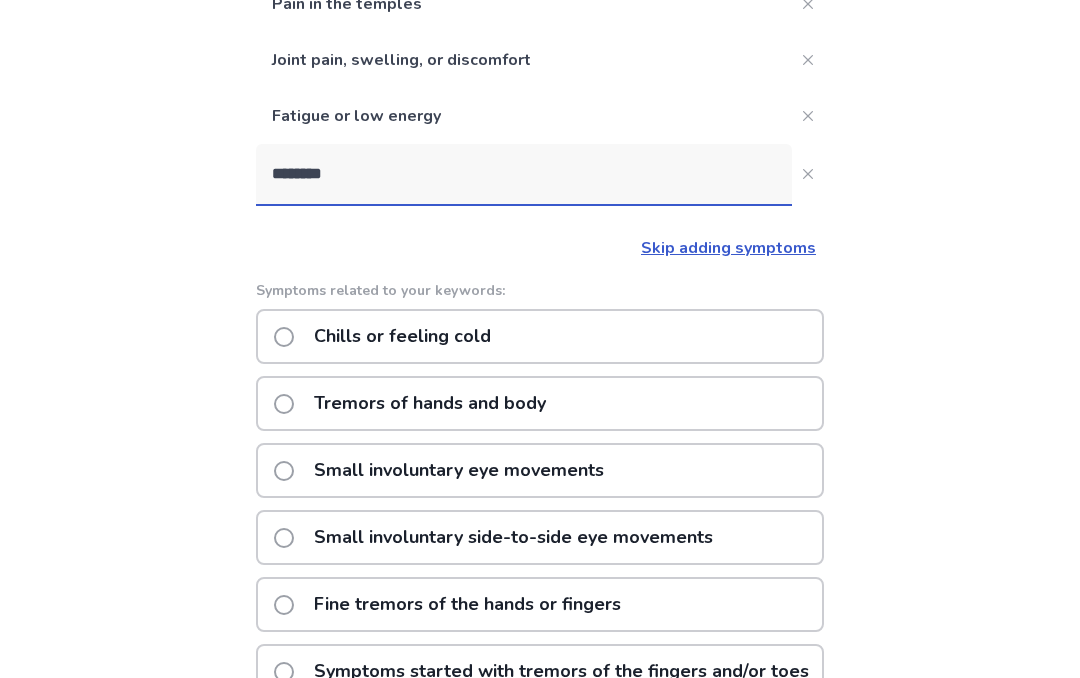 click on "Tremors of hands and body" 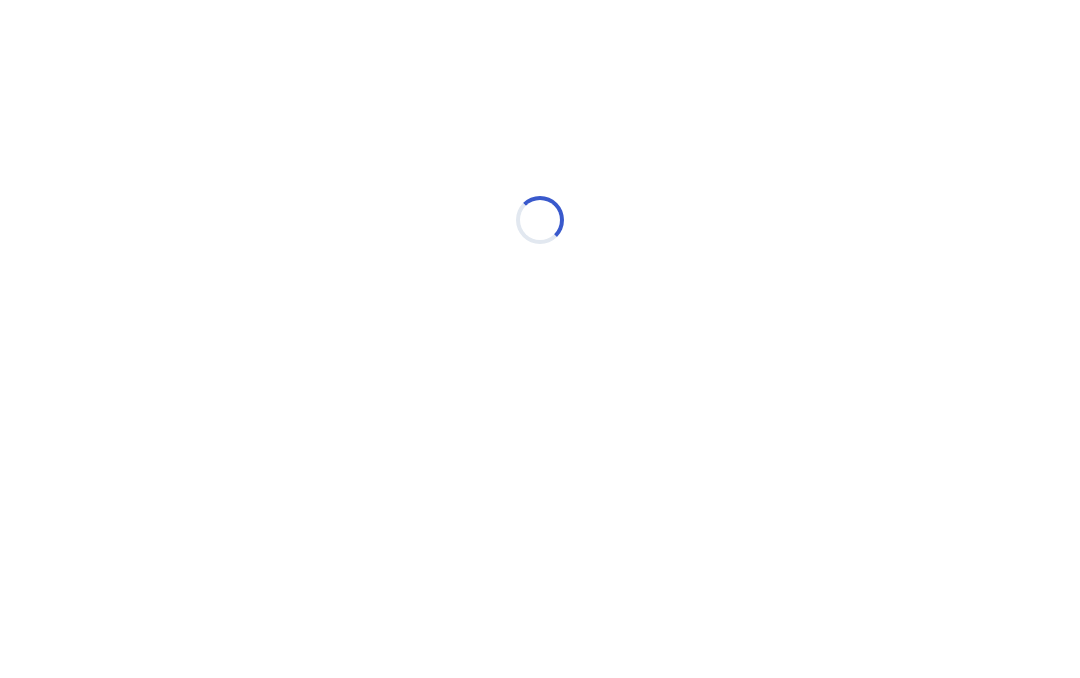 scroll, scrollTop: 0, scrollLeft: 0, axis: both 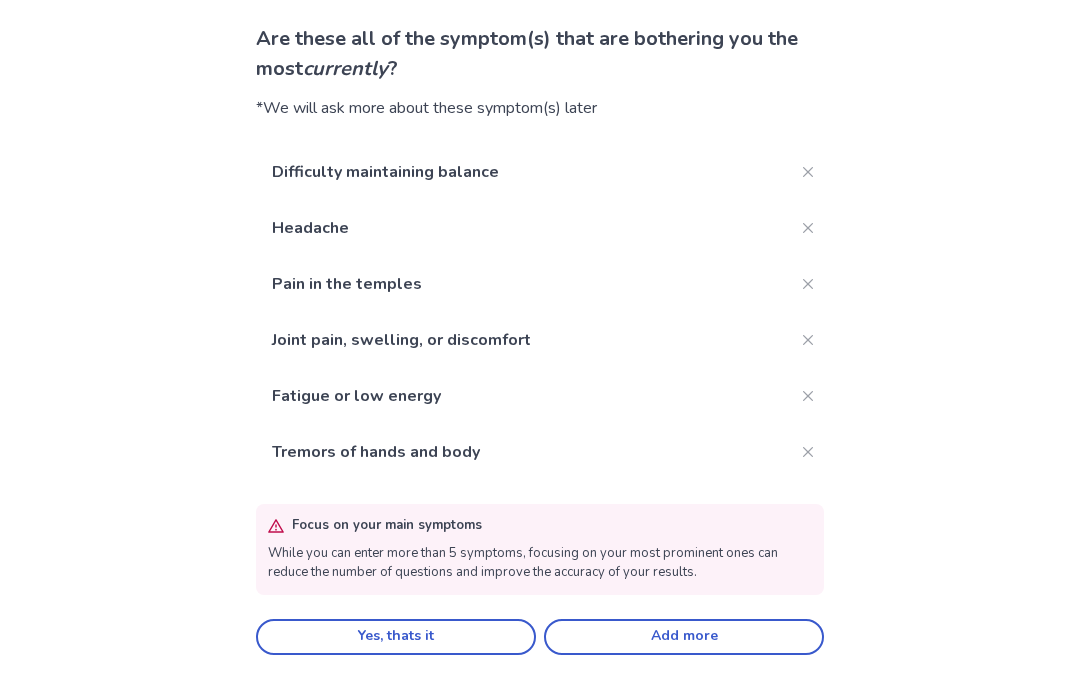 click on "Add more" 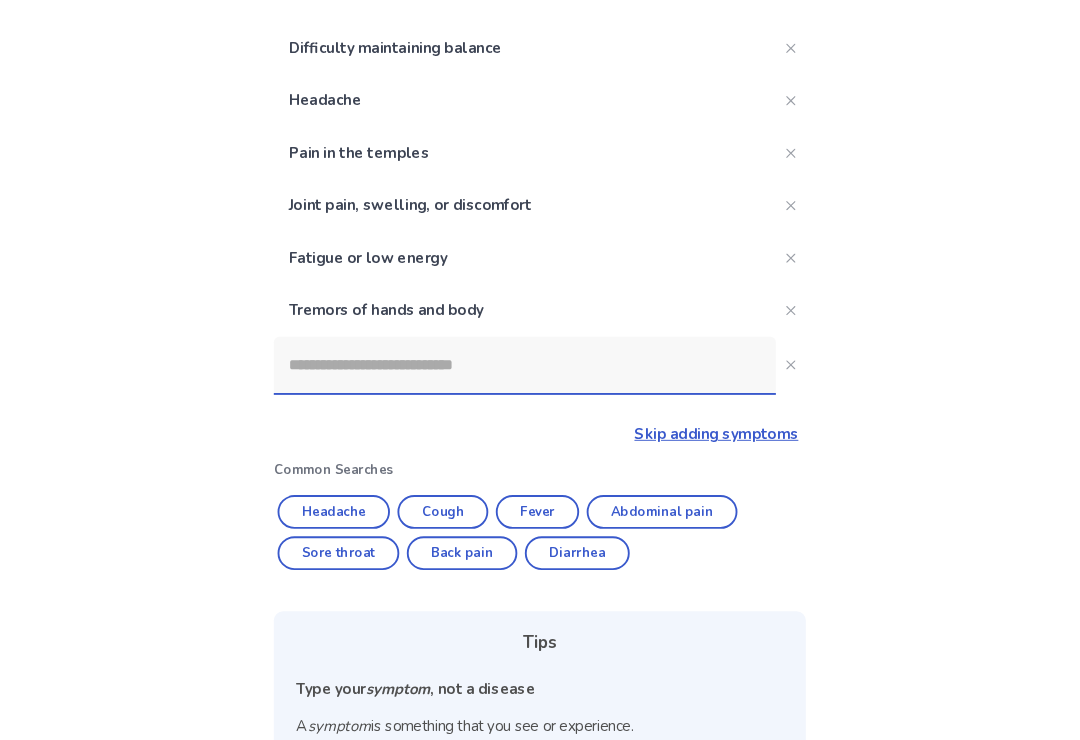 scroll, scrollTop: 213, scrollLeft: 0, axis: vertical 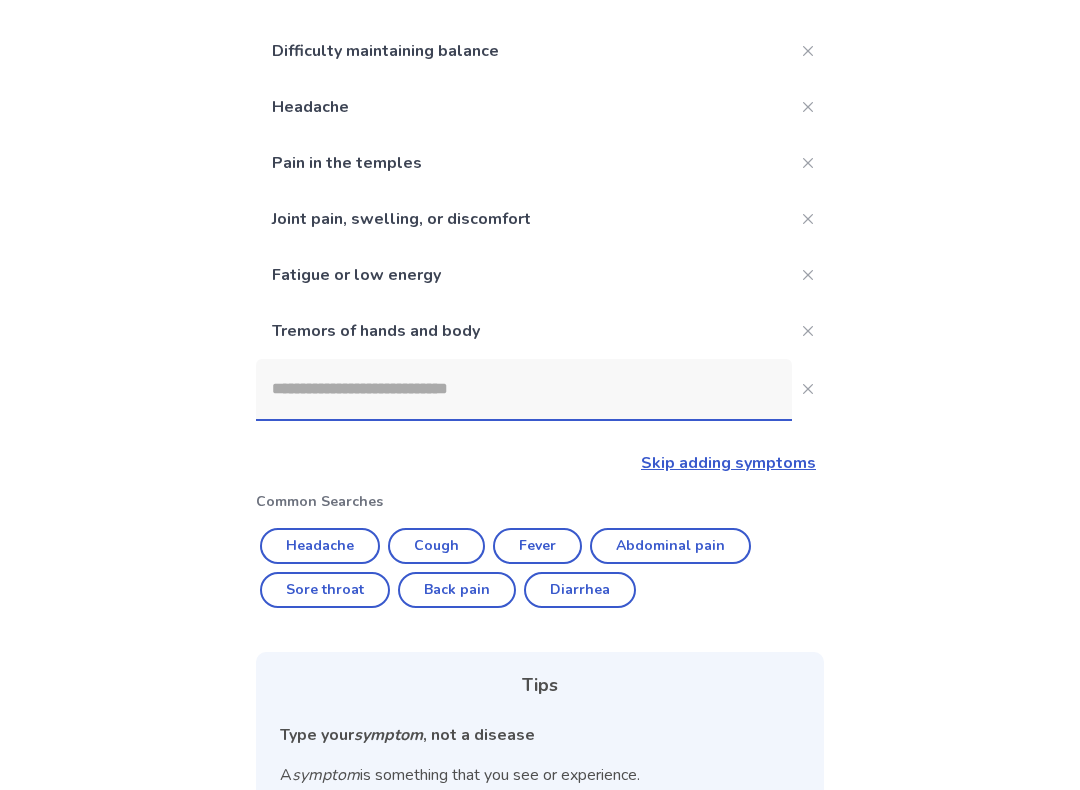 click 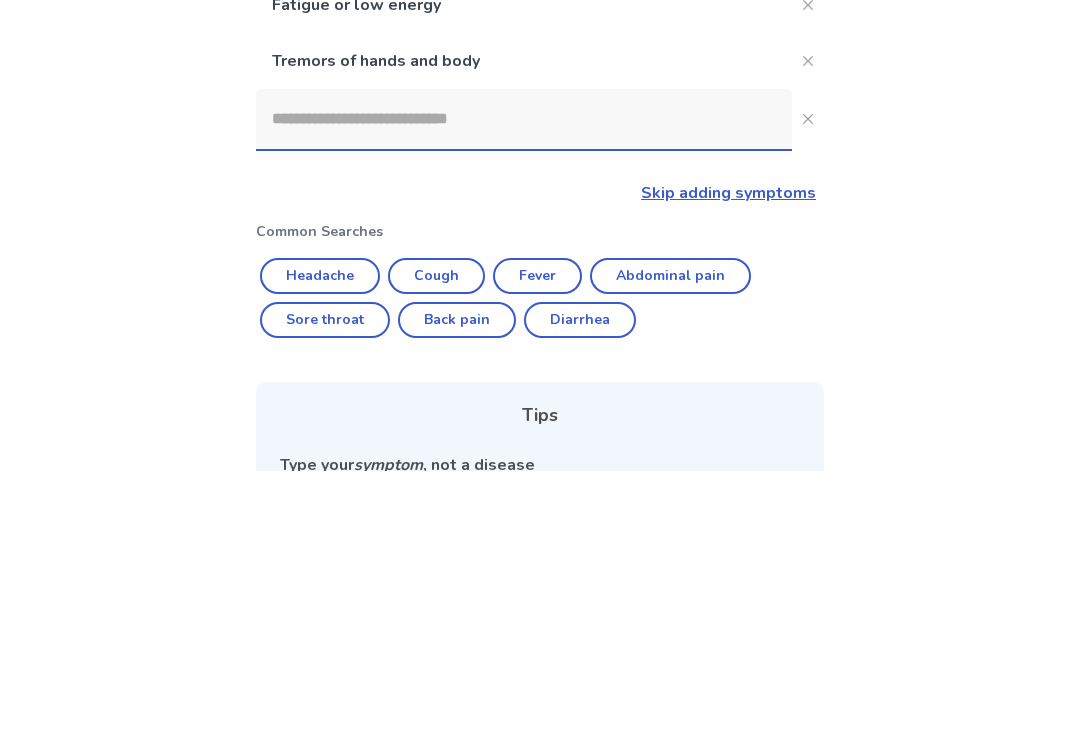 click on "Cough" 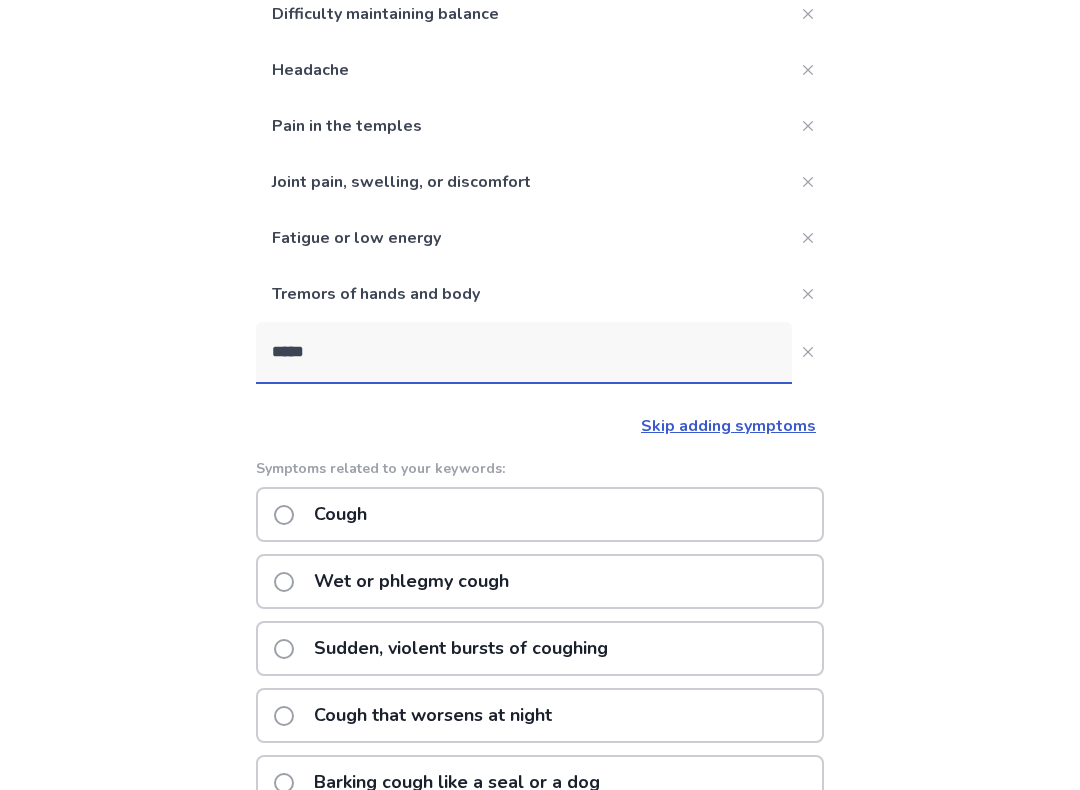 scroll, scrollTop: 247, scrollLeft: 0, axis: vertical 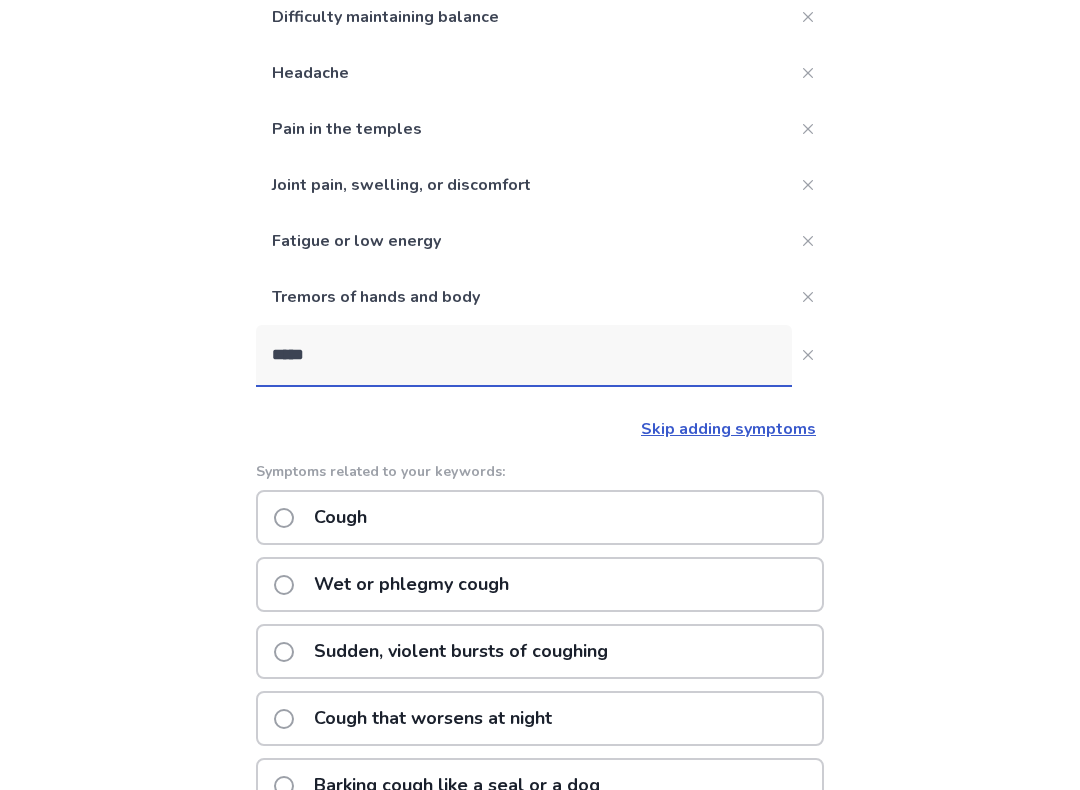 click on "Cough" 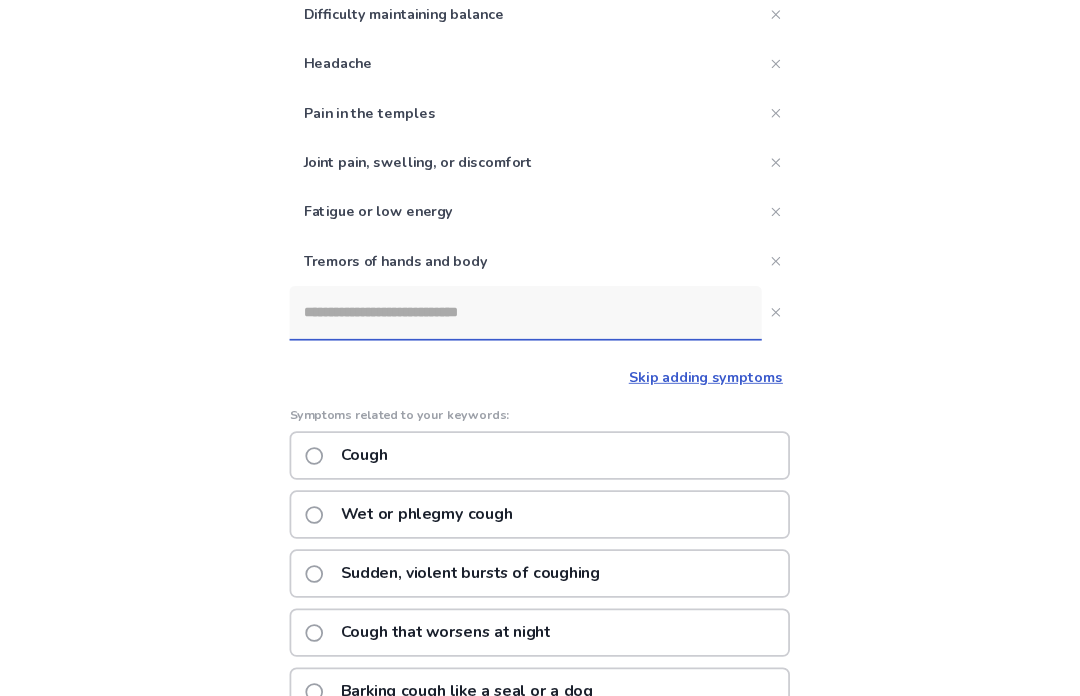 scroll, scrollTop: 0, scrollLeft: 0, axis: both 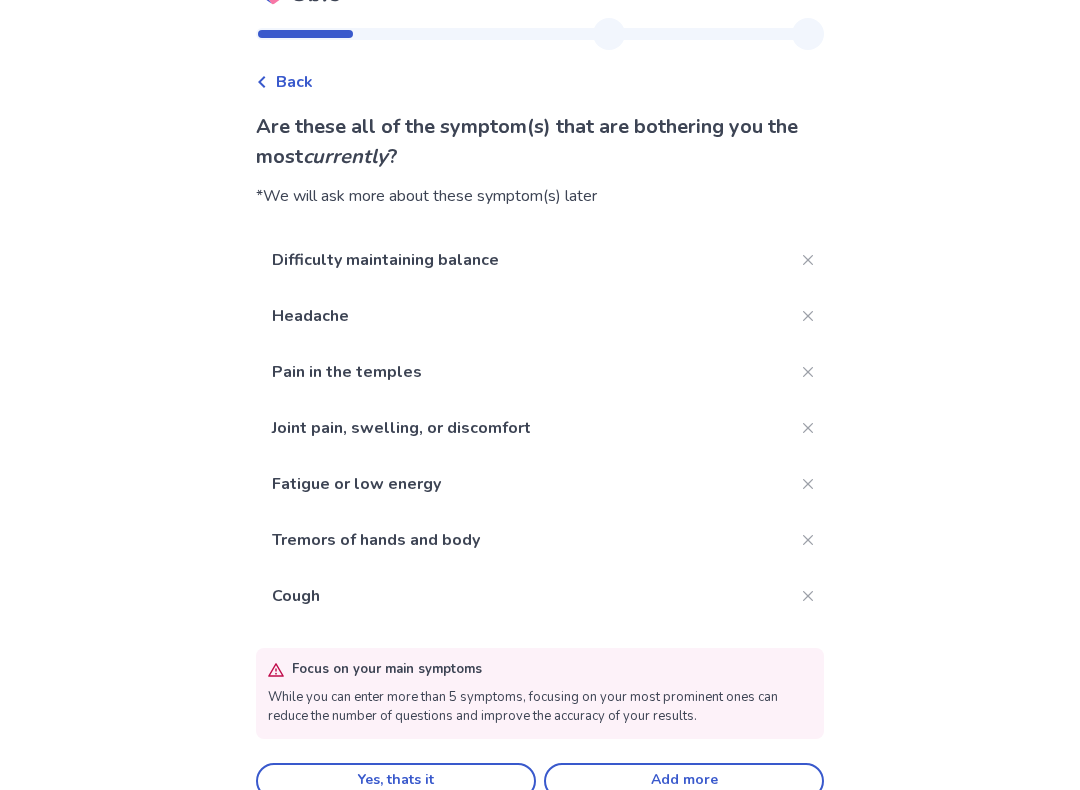 click 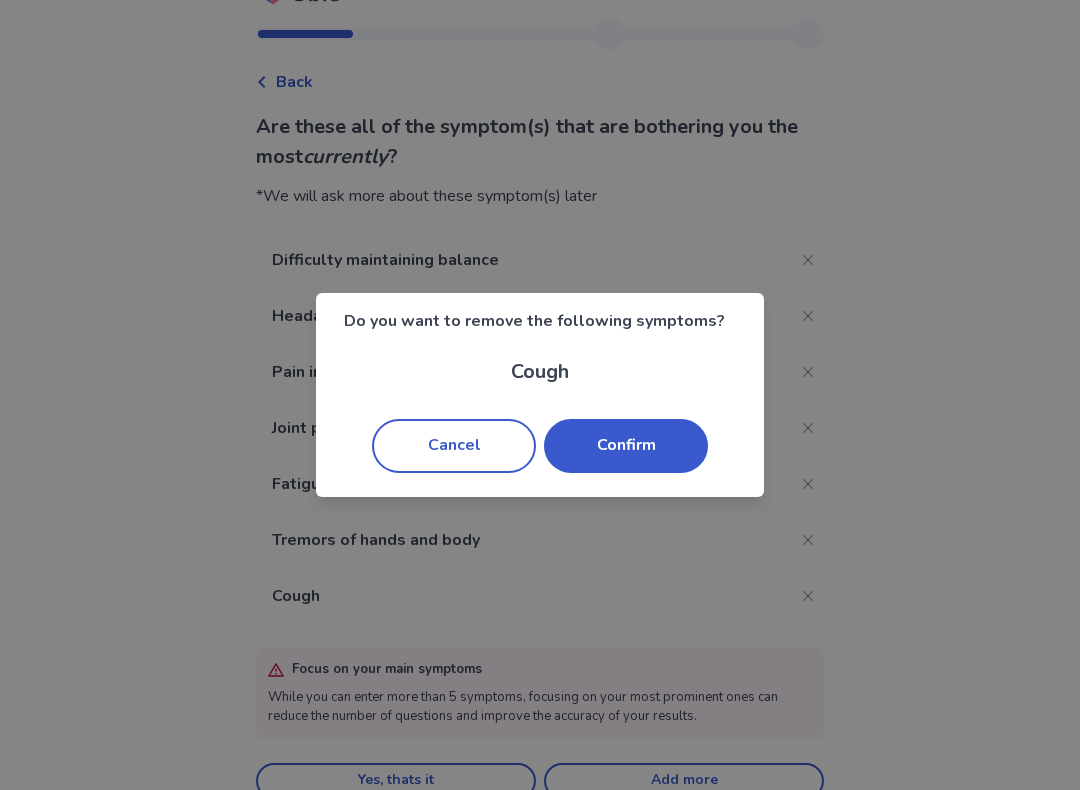 click on "Confirm" at bounding box center (626, 446) 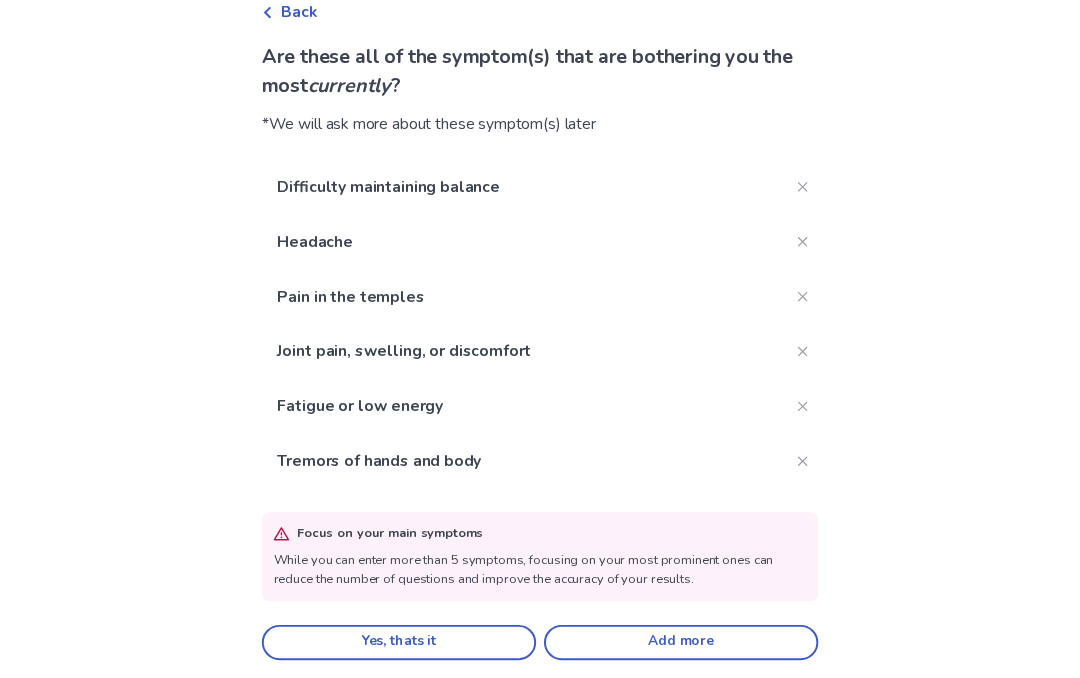 scroll, scrollTop: 127, scrollLeft: 0, axis: vertical 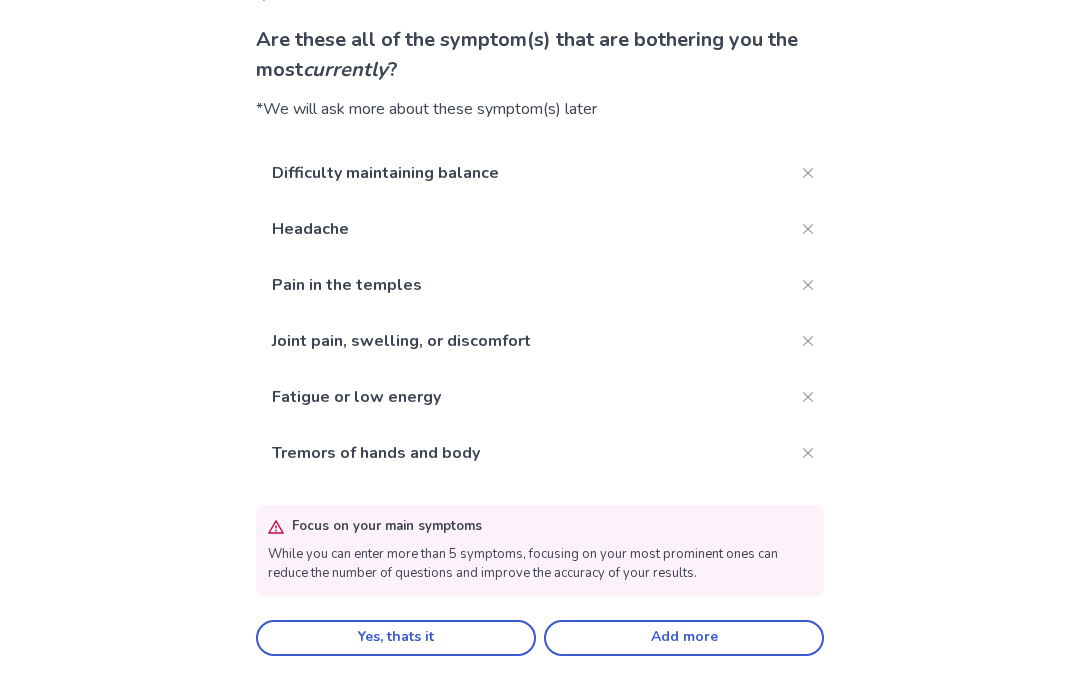 click on "Yes, thats it" 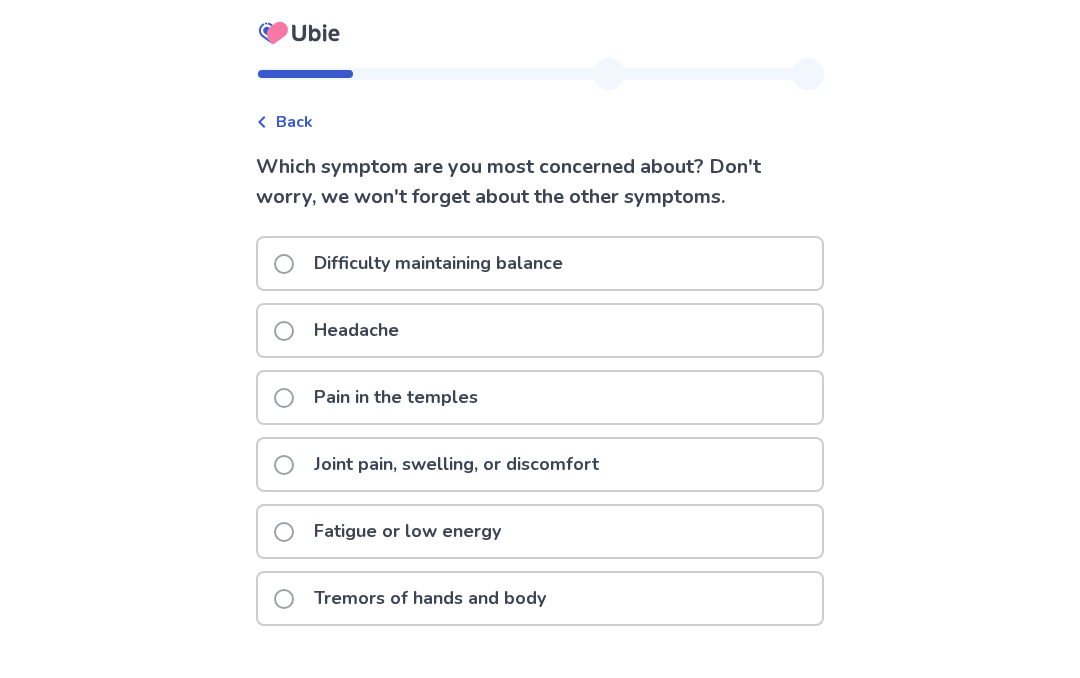 click on "Tremors of hands and body" 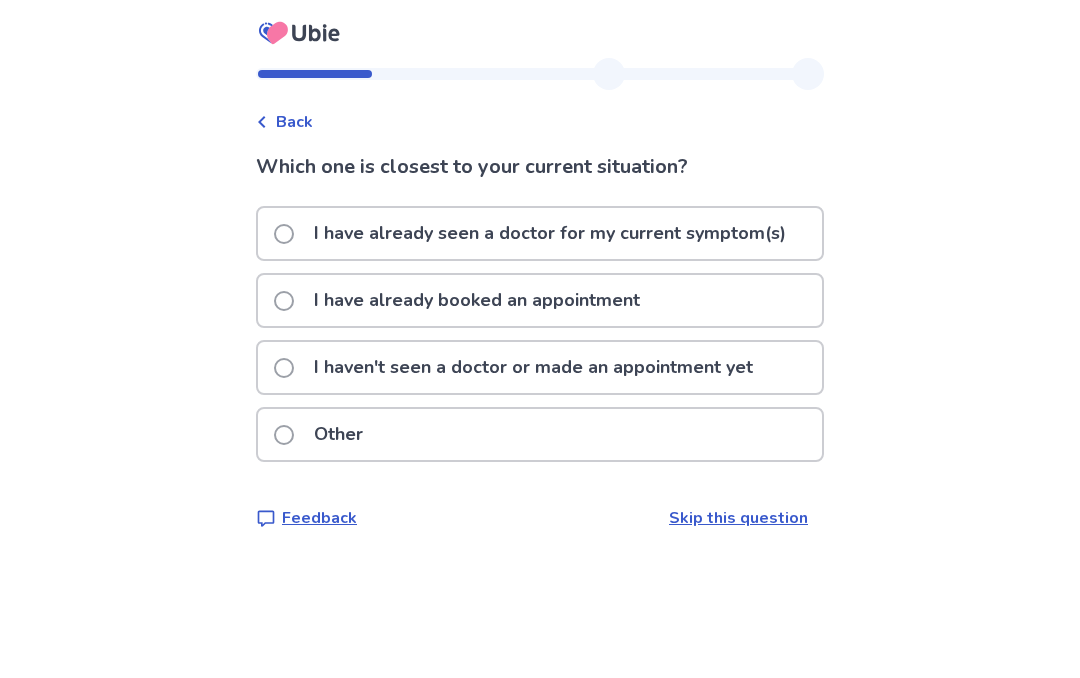click on "I have already seen a doctor for my current symptom(s)" at bounding box center [550, 233] 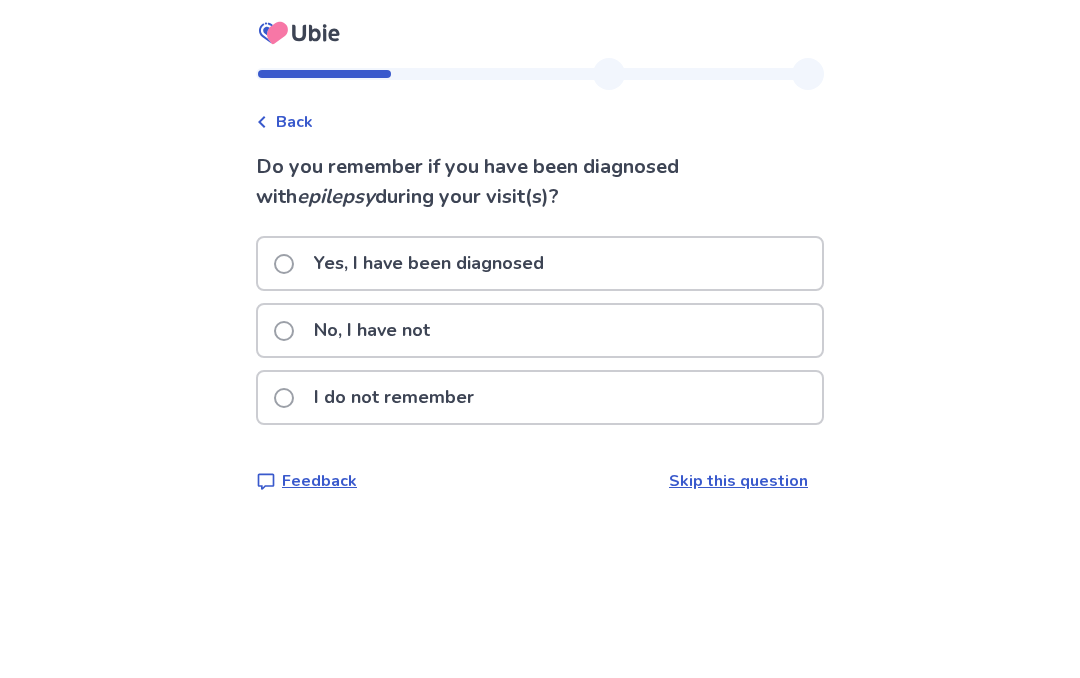 click on "No, I have not" at bounding box center (540, 330) 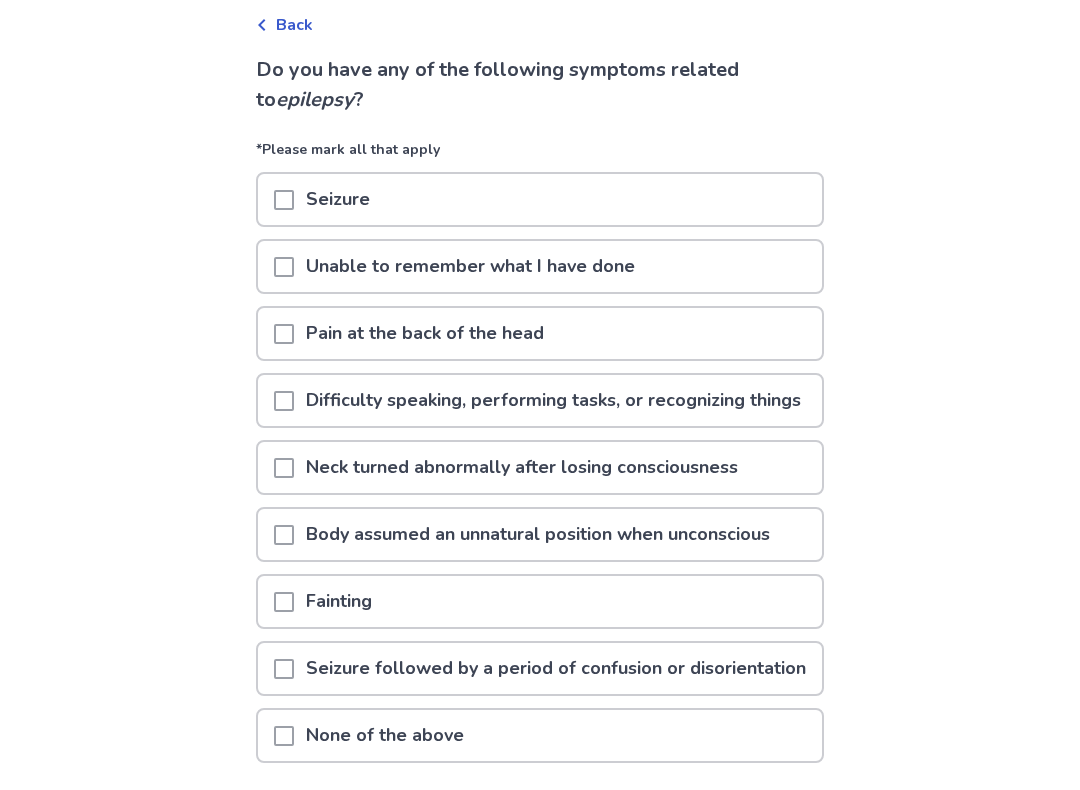 scroll, scrollTop: 99, scrollLeft: 0, axis: vertical 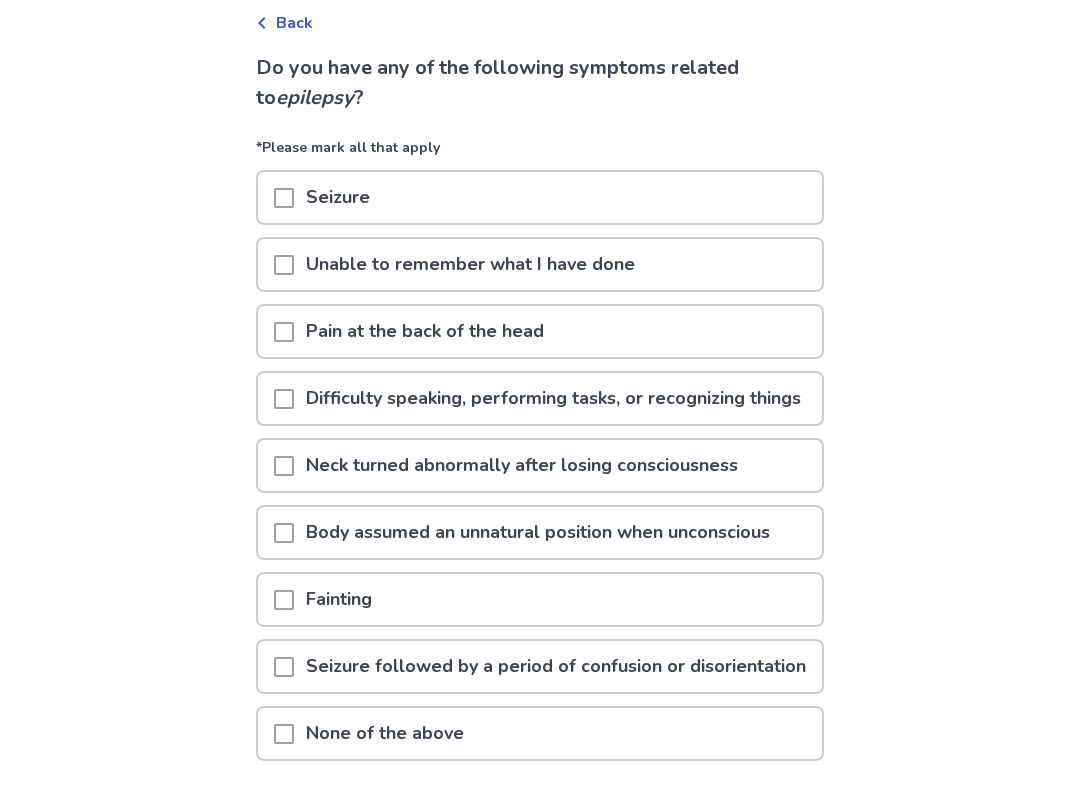 click on "Difficulty speaking, performing tasks, or recognizing things" at bounding box center (553, 398) 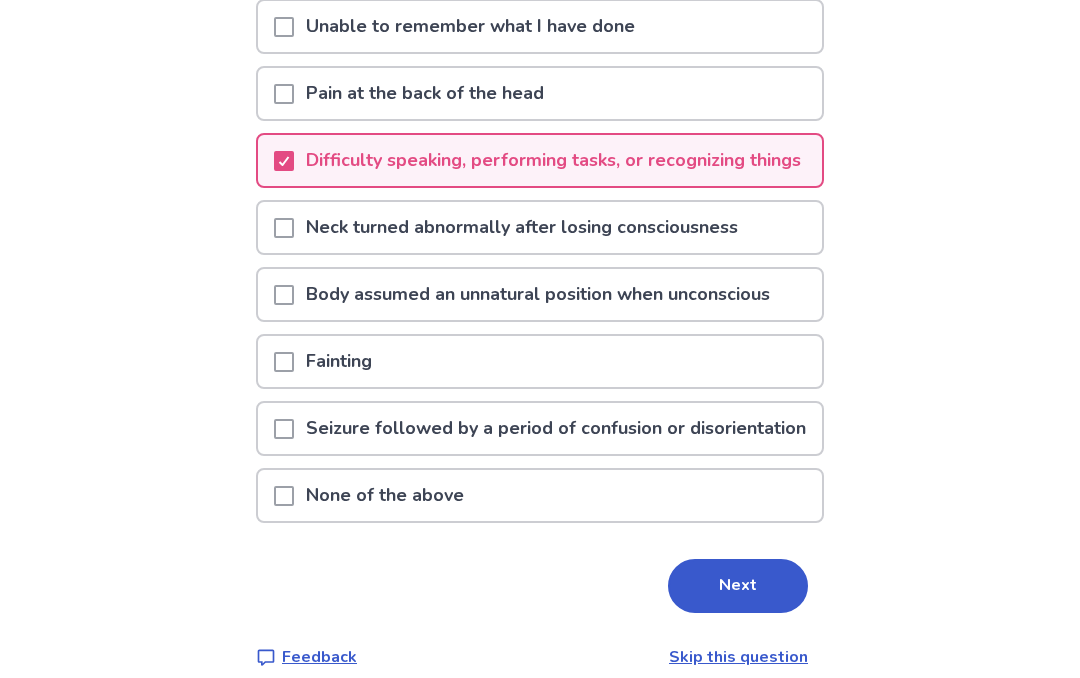 scroll, scrollTop: 414, scrollLeft: 0, axis: vertical 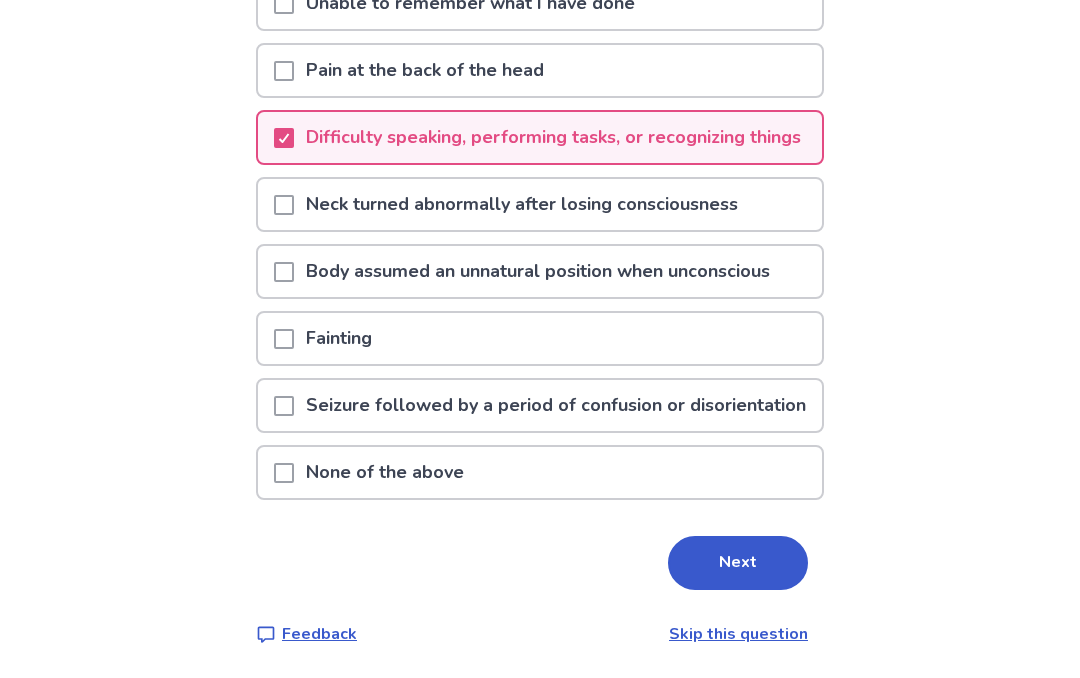 click on "Next" at bounding box center [738, 563] 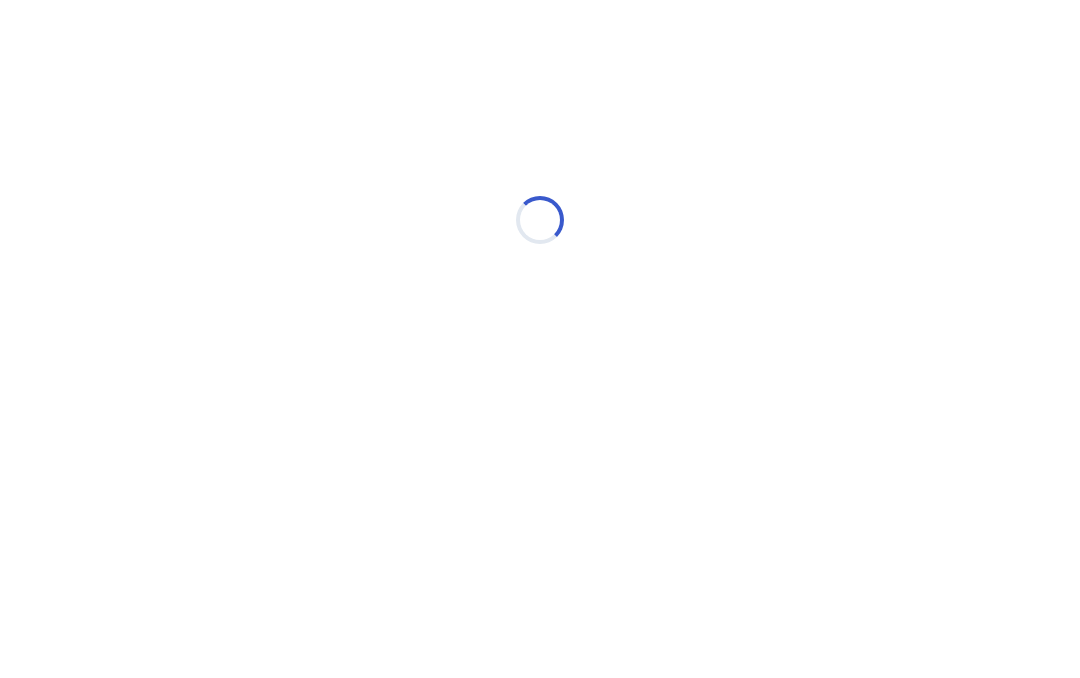 scroll, scrollTop: 0, scrollLeft: 0, axis: both 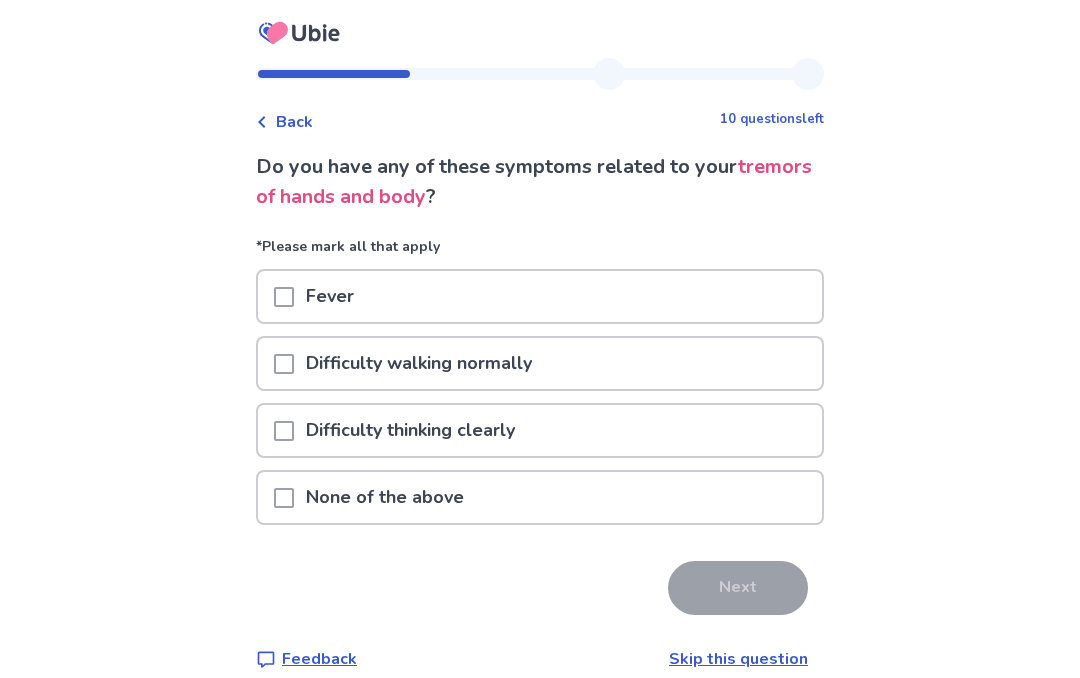 click on "Difficulty walking normally" at bounding box center (540, 363) 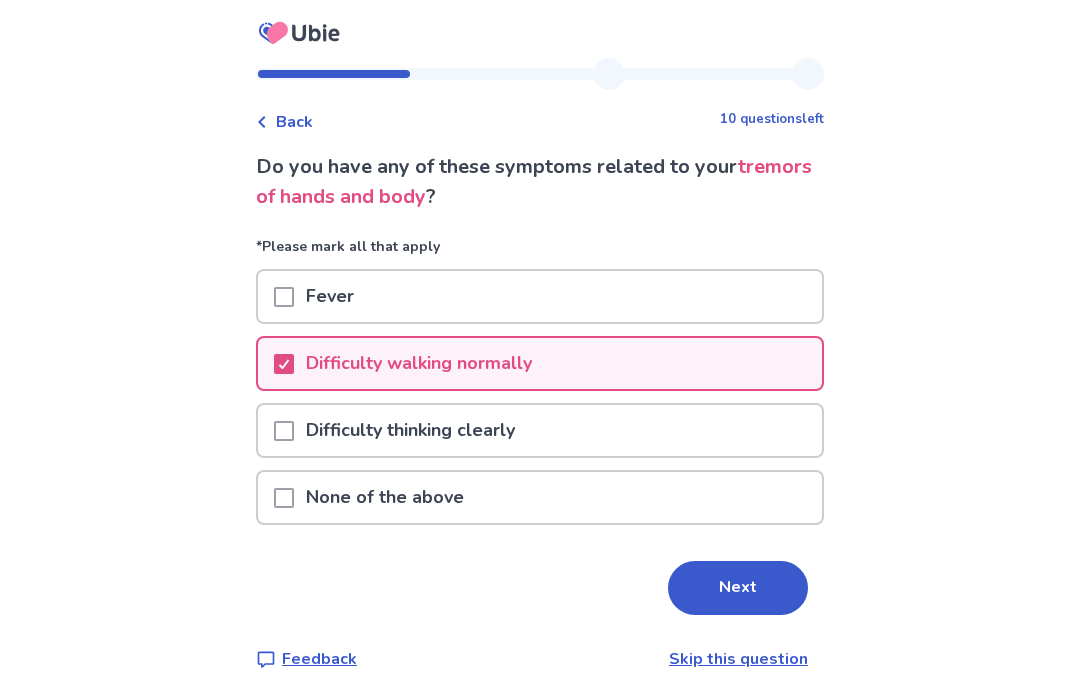 click on "Difficulty thinking clearly" at bounding box center [540, 430] 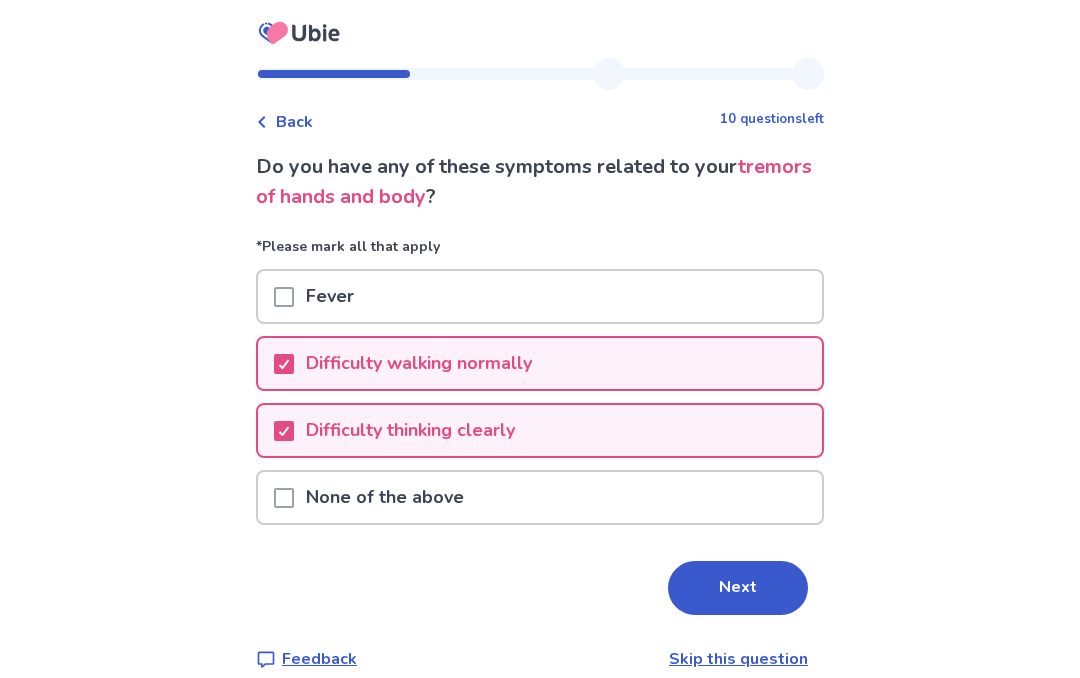 click on "Next" at bounding box center [738, 588] 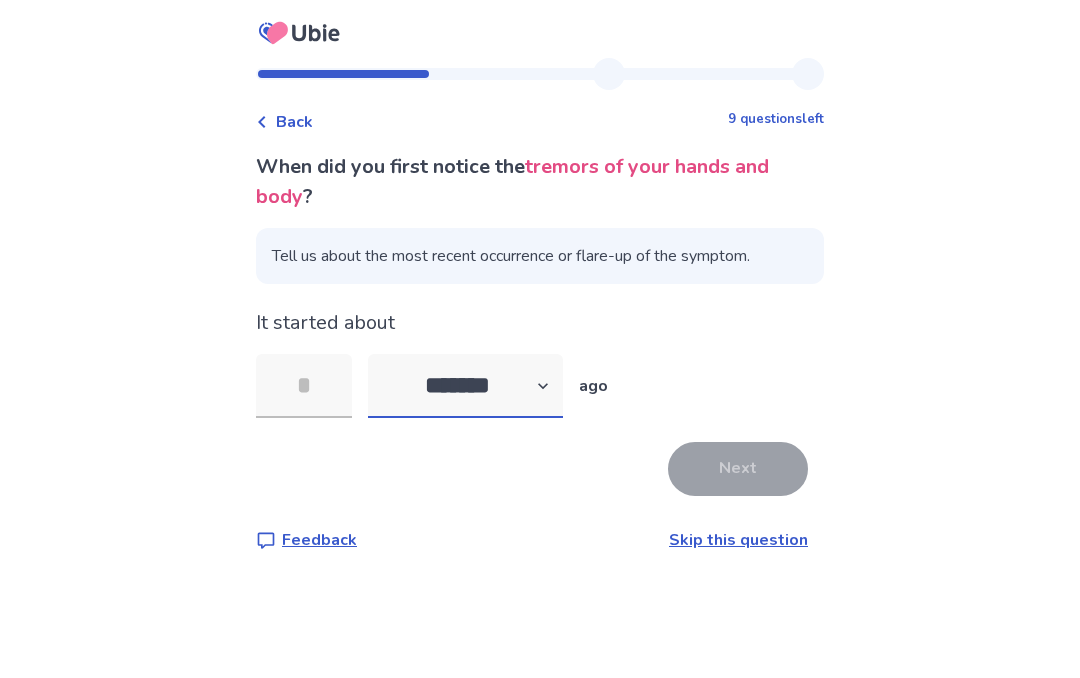 click on "******* ****** ******* ******** *******" at bounding box center [465, 386] 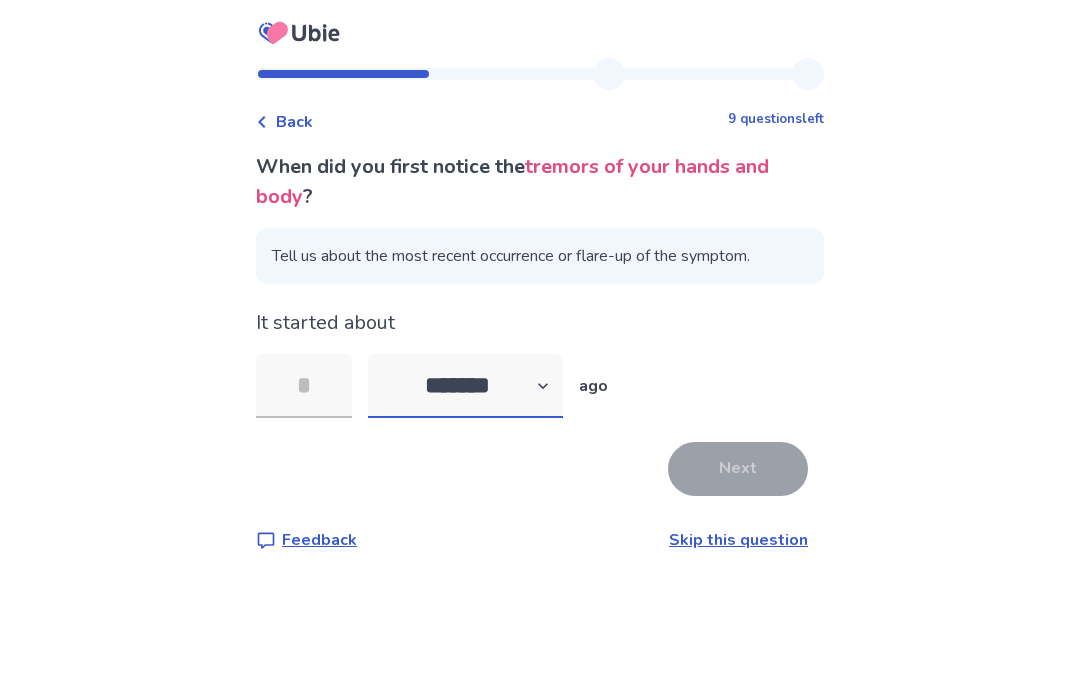 select on "*" 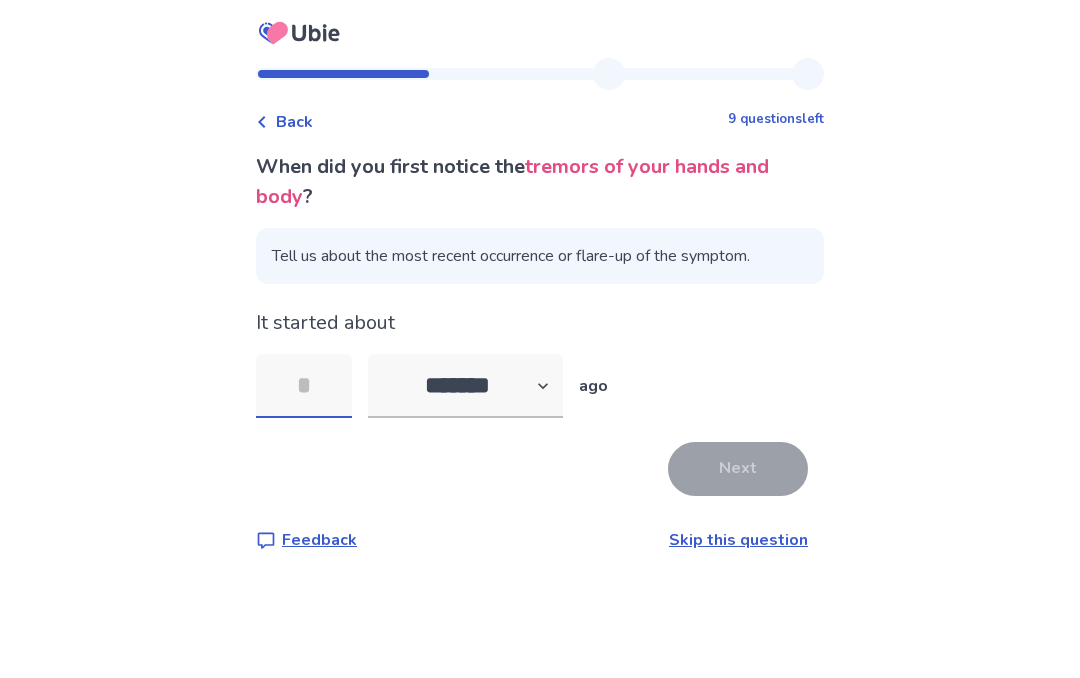 click at bounding box center (304, 386) 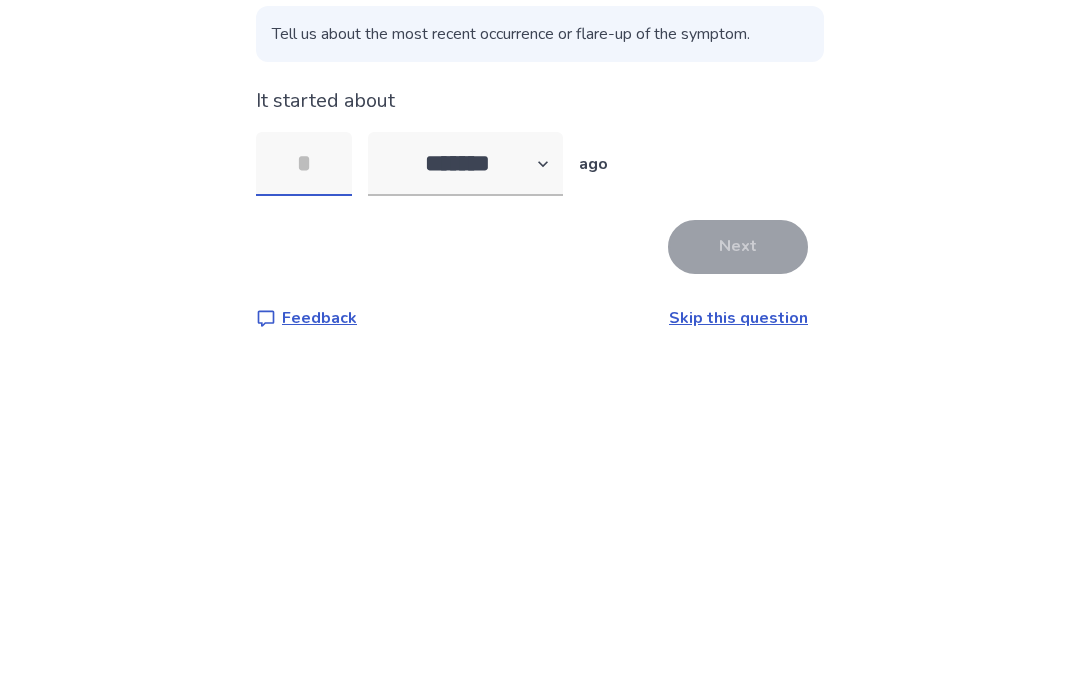 type on "*" 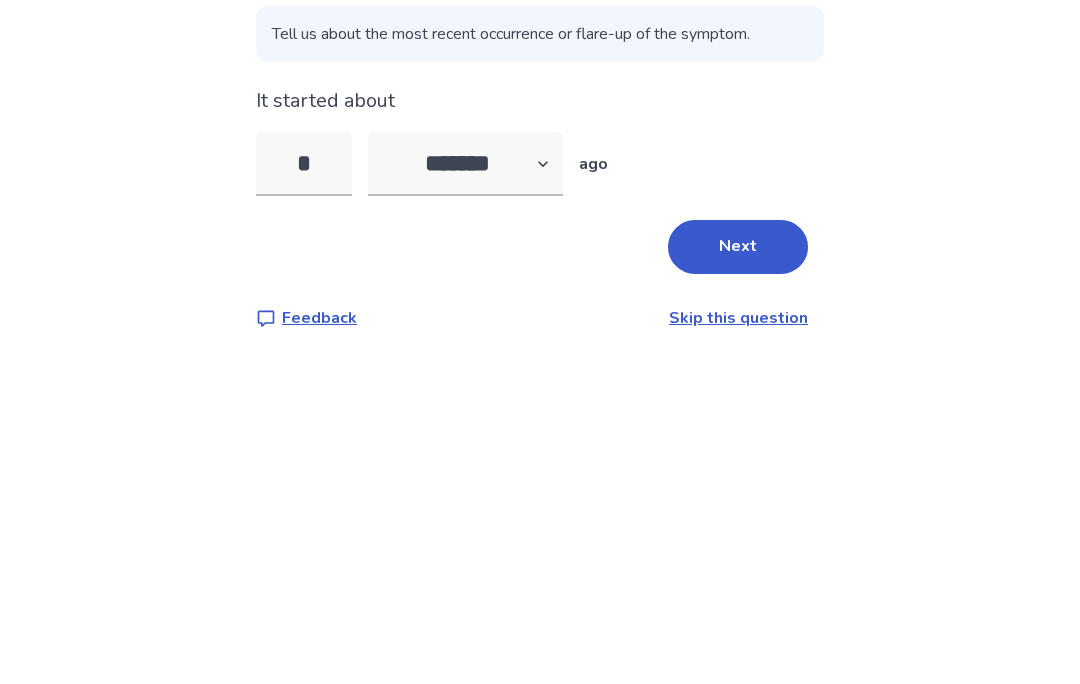 click on "Next" at bounding box center (738, 469) 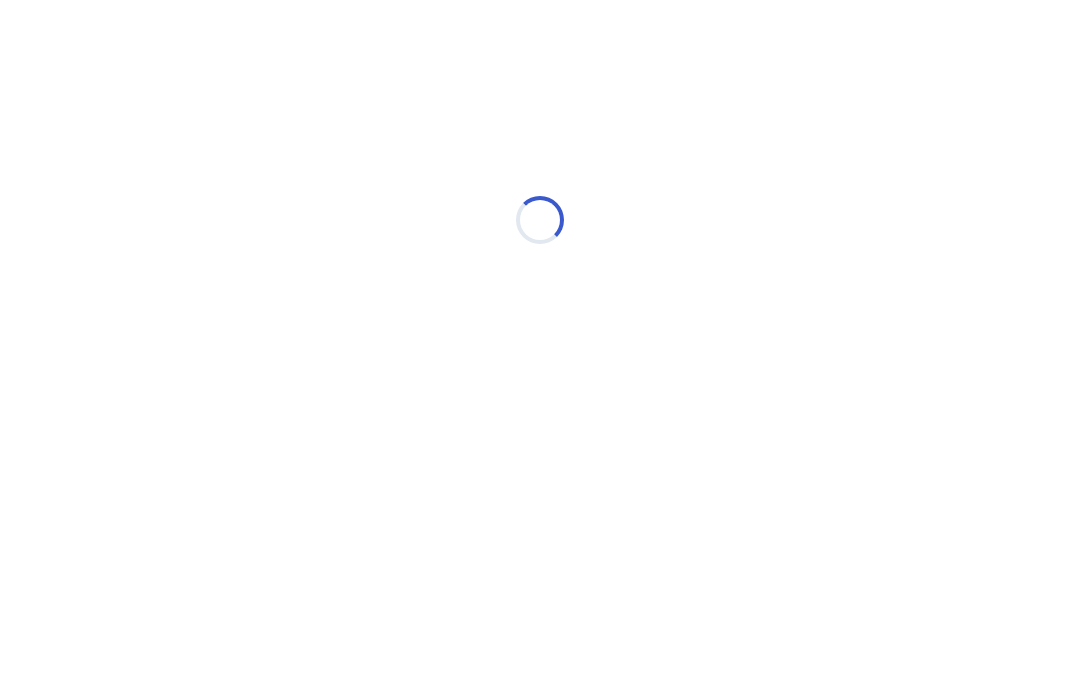 select on "*" 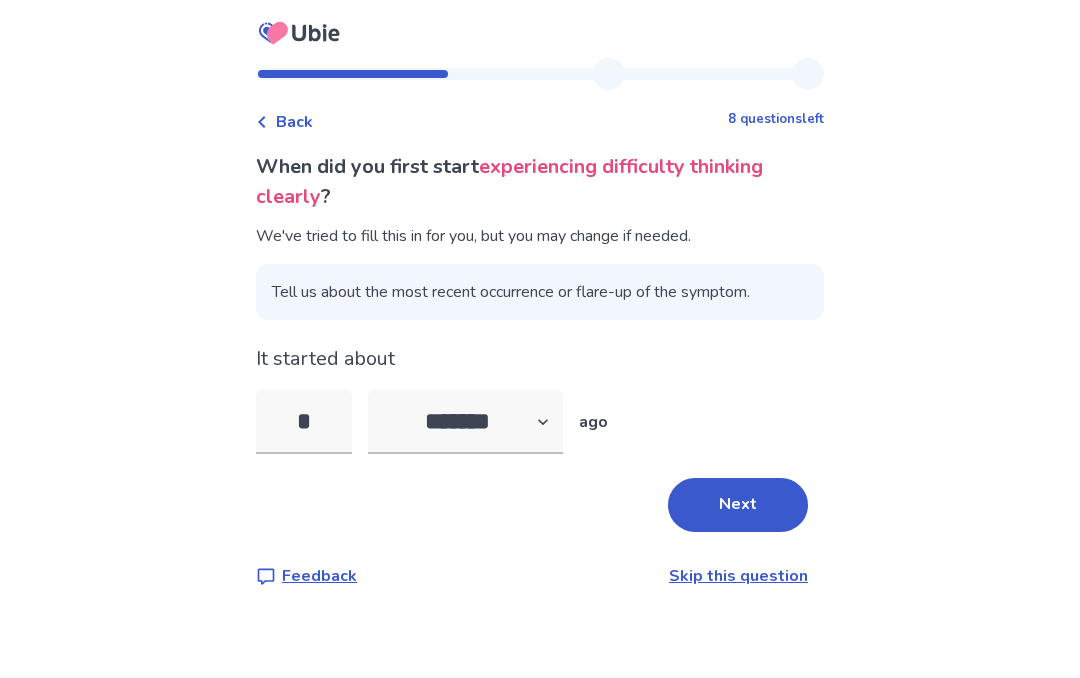click on "******* ****** ******* ******** *******" at bounding box center (465, 422) 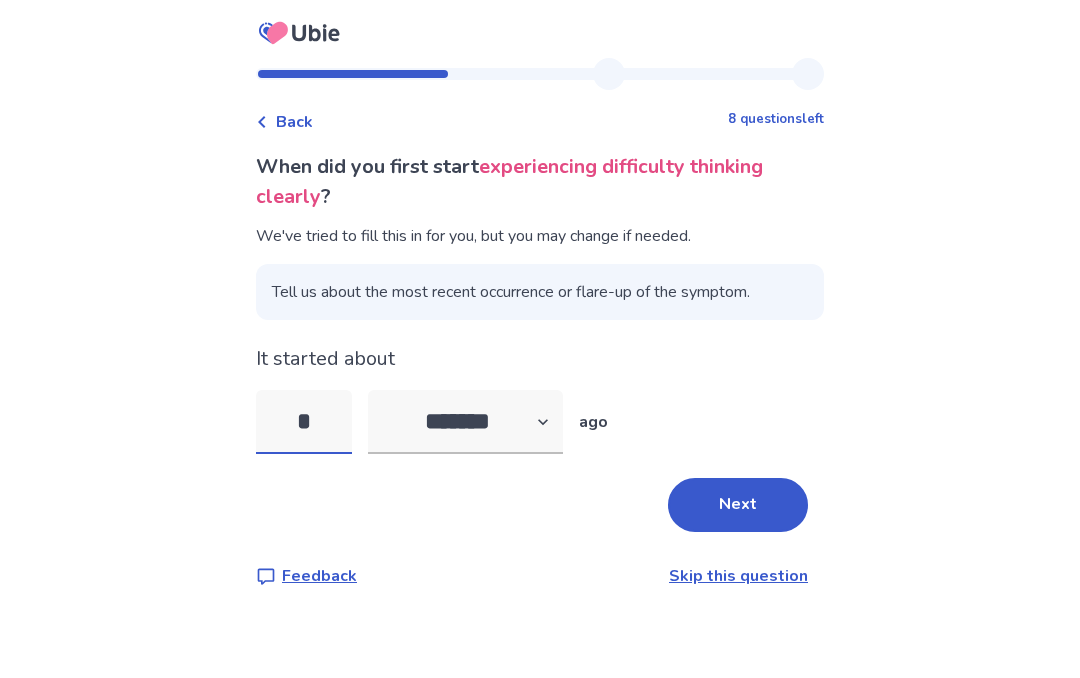 click on "*" at bounding box center [304, 422] 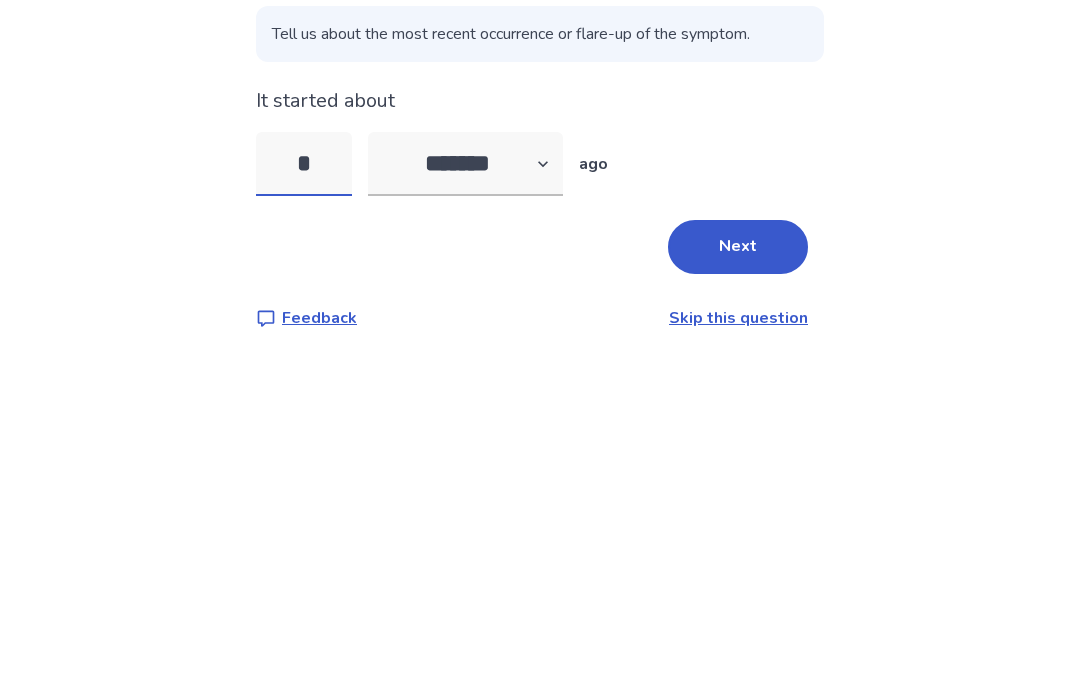 click on "*" at bounding box center [304, 422] 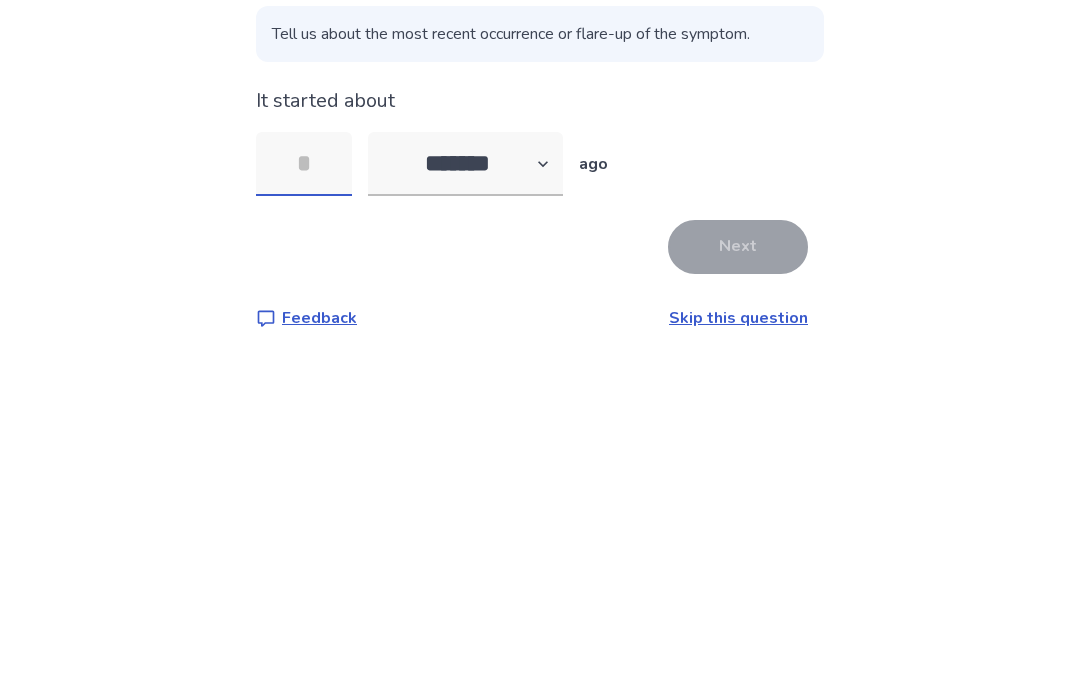 type on "*" 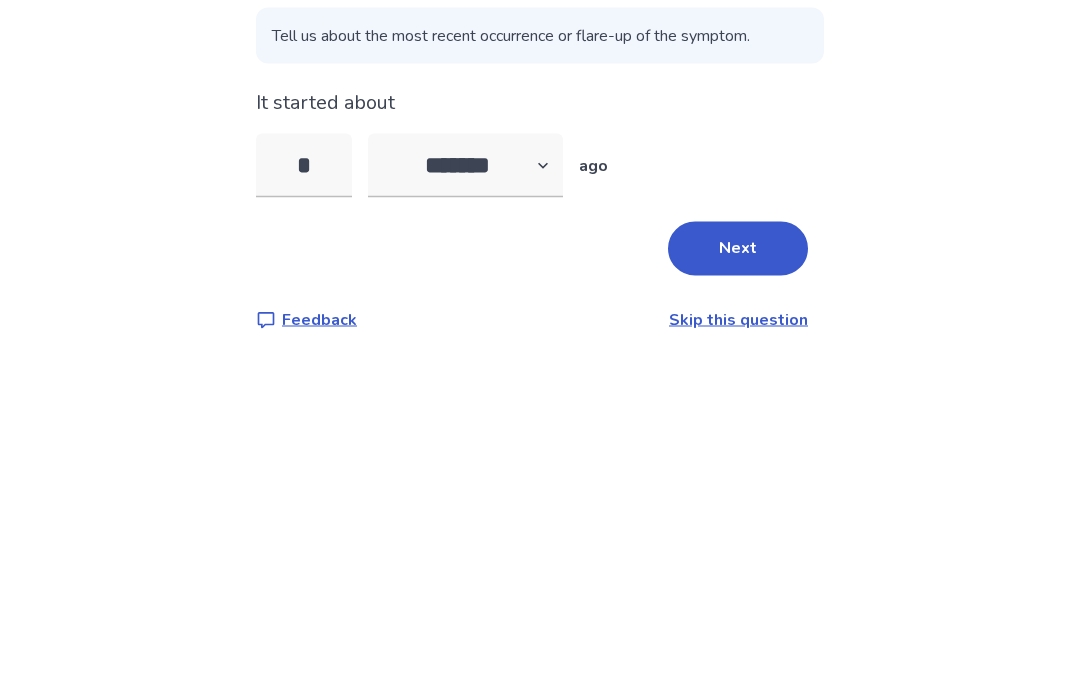 click on "Next" at bounding box center (738, 505) 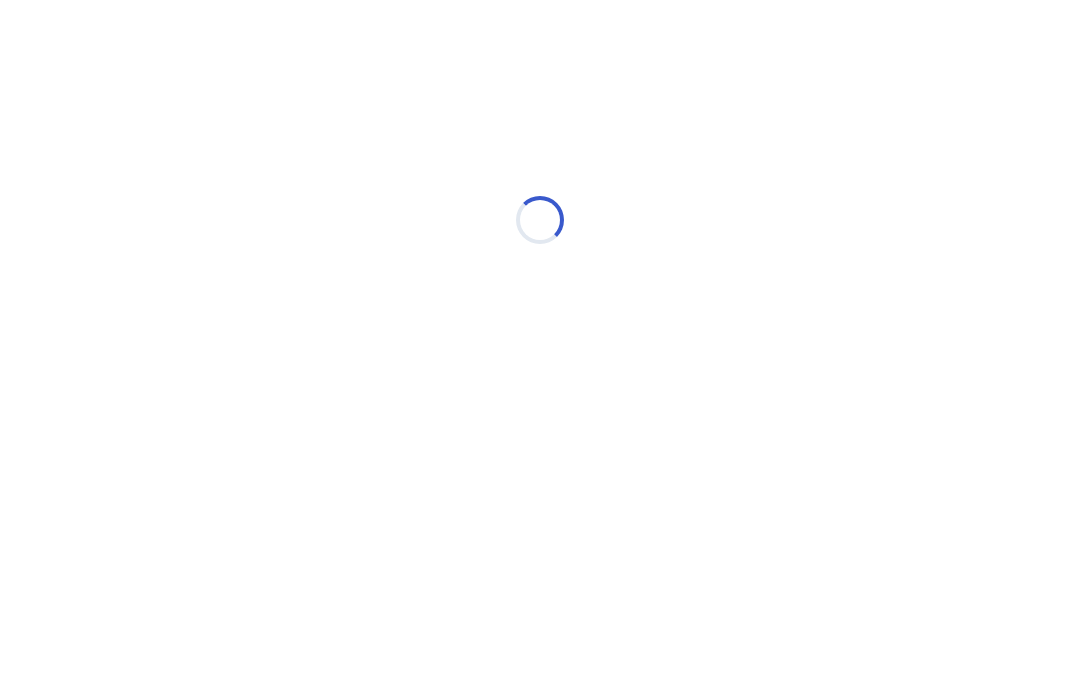 select on "*" 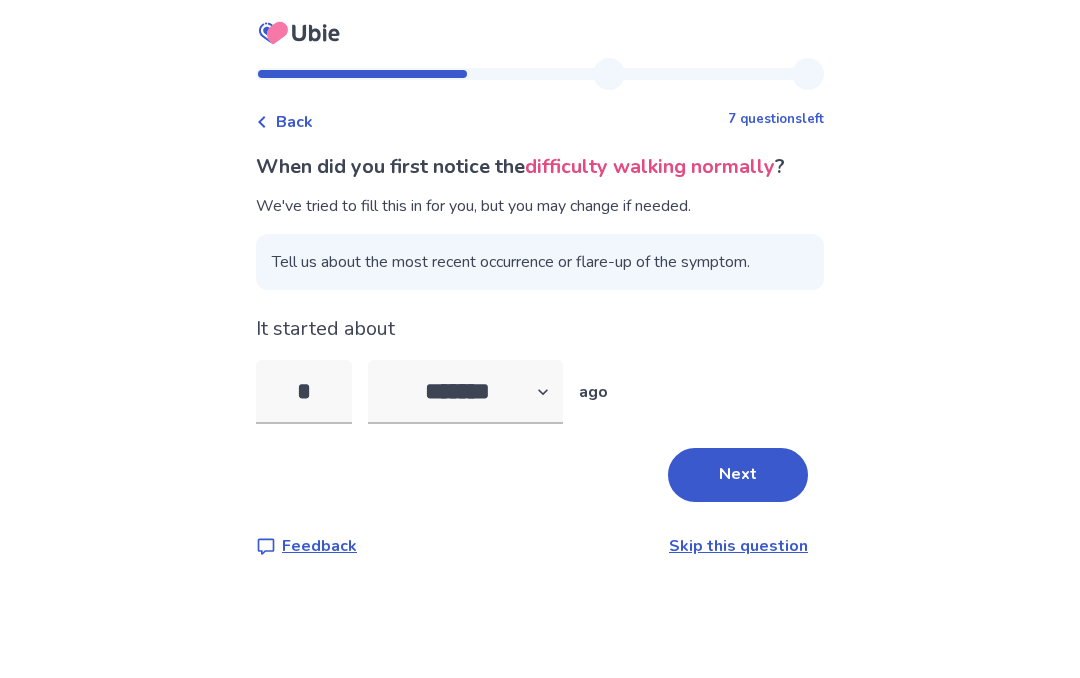 click on "*" at bounding box center (304, 392) 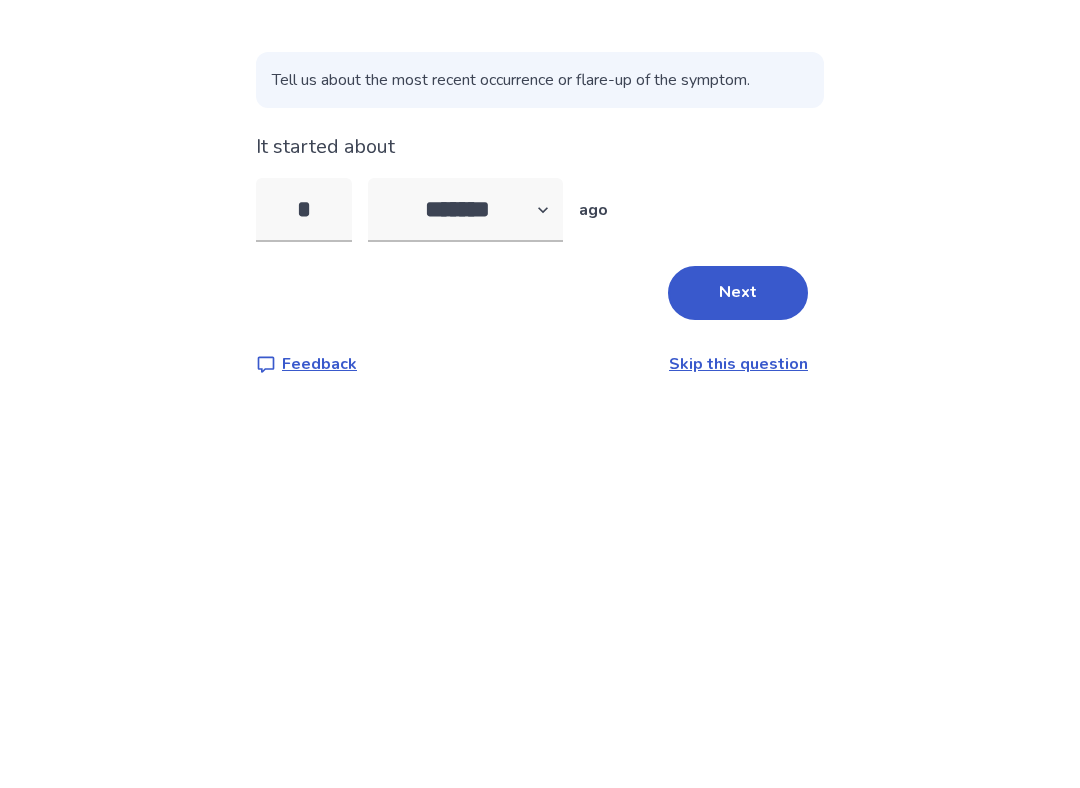 scroll, scrollTop: 0, scrollLeft: 0, axis: both 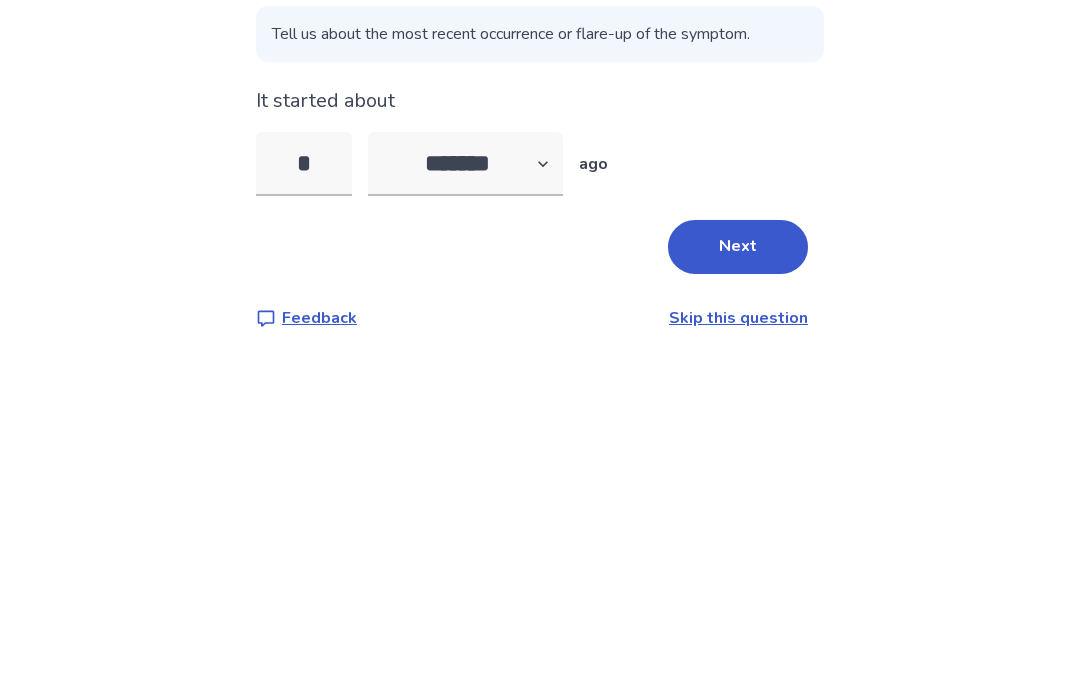click on "Next" at bounding box center [738, 475] 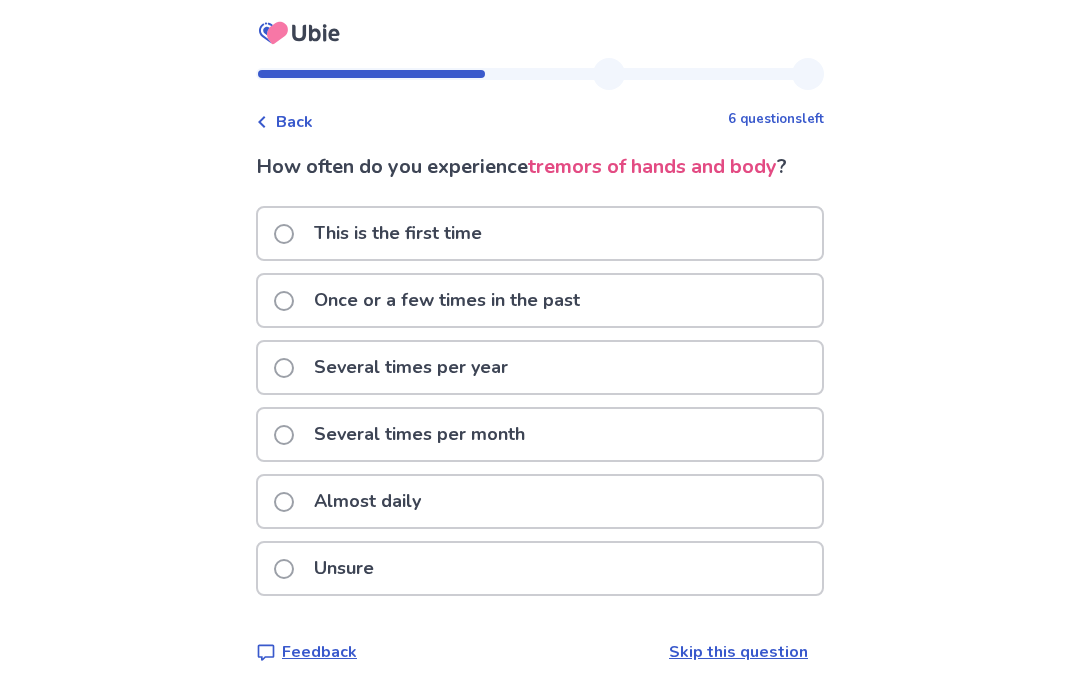 click on "Almost daily" at bounding box center [540, 501] 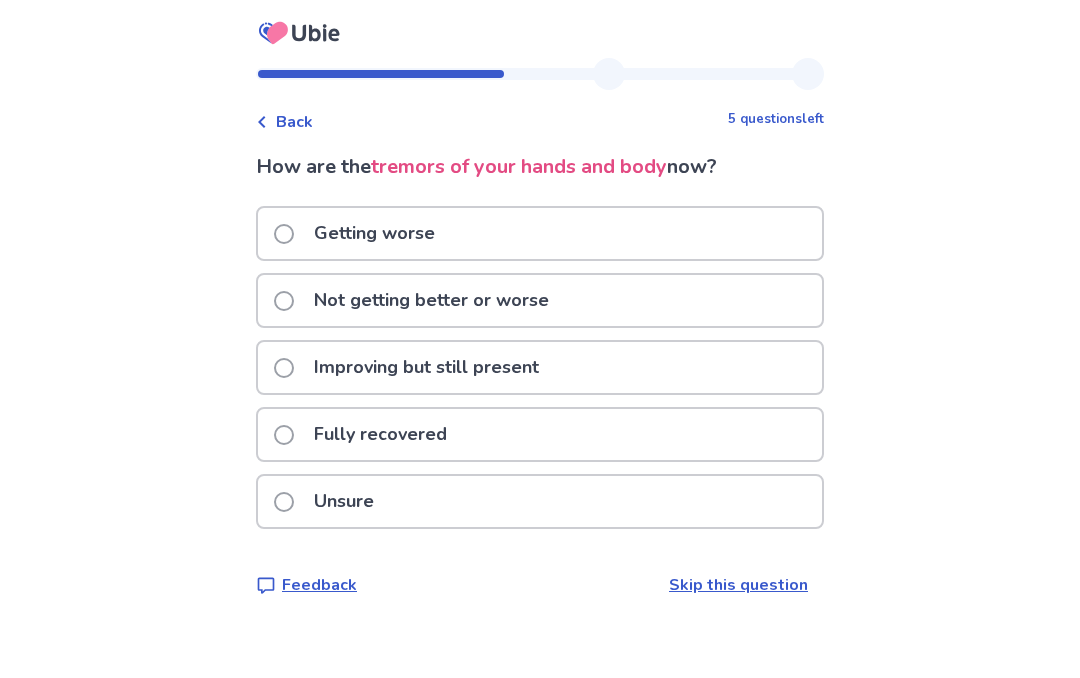 click on "Getting worse" at bounding box center [540, 233] 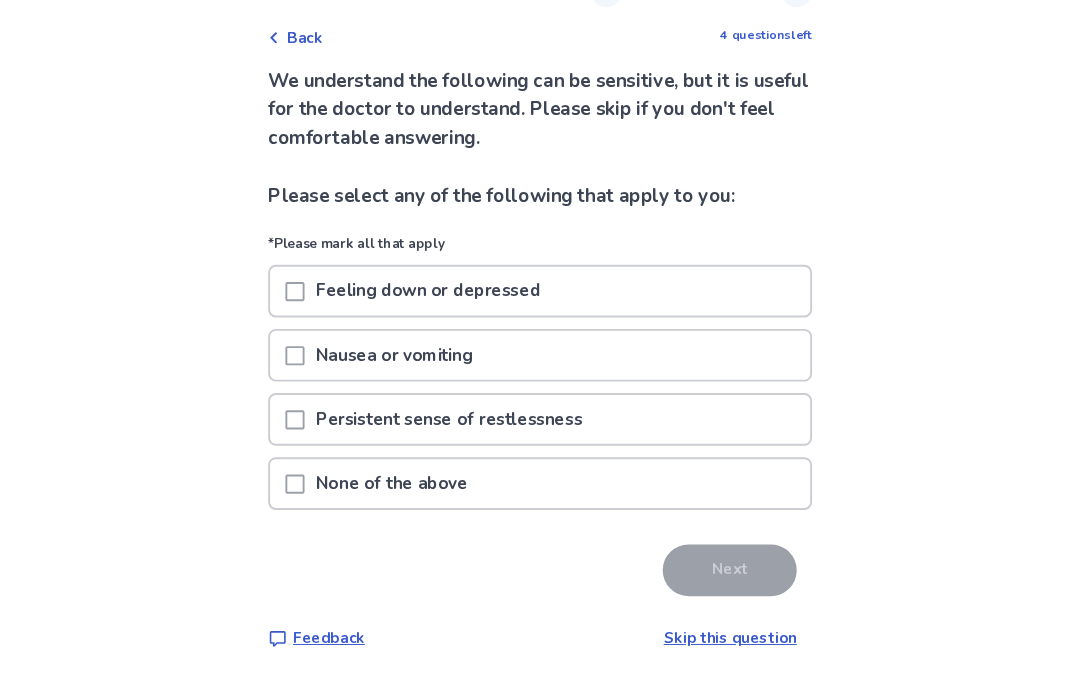 scroll, scrollTop: 104, scrollLeft: 0, axis: vertical 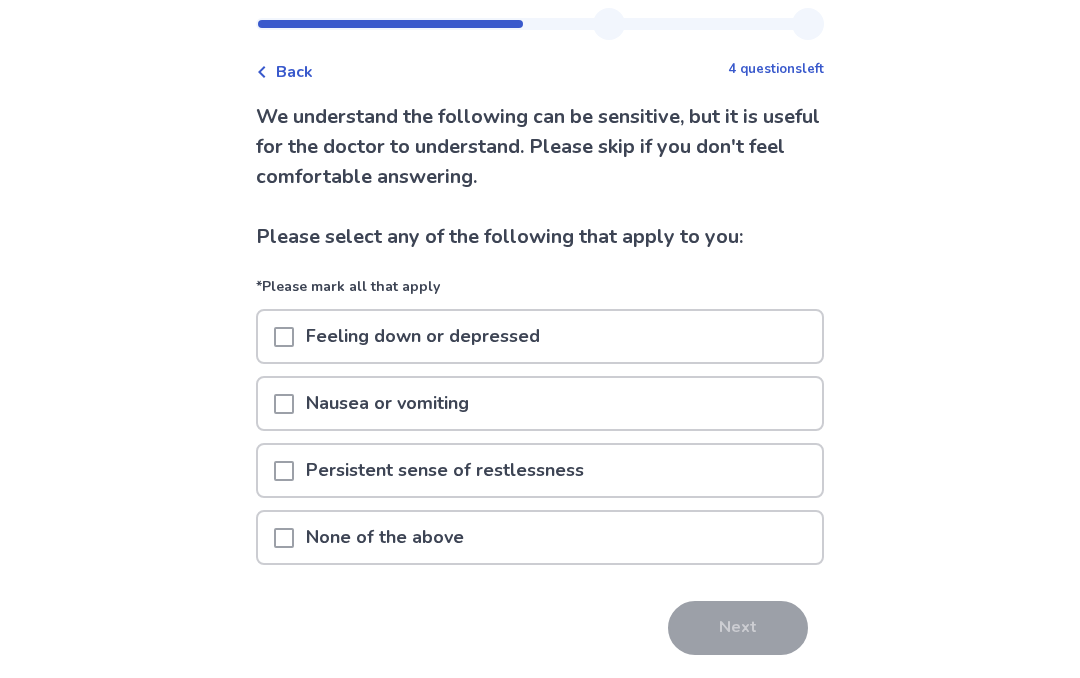 click on "Feeling down or depressed" at bounding box center [540, 337] 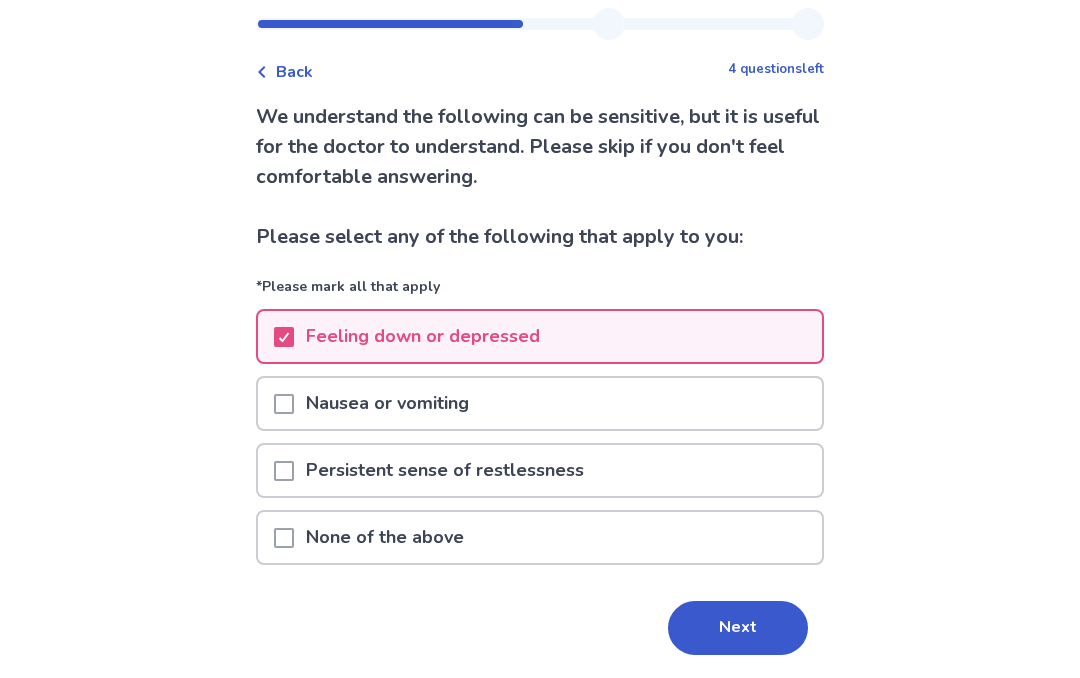 click on "Next" at bounding box center (738, 628) 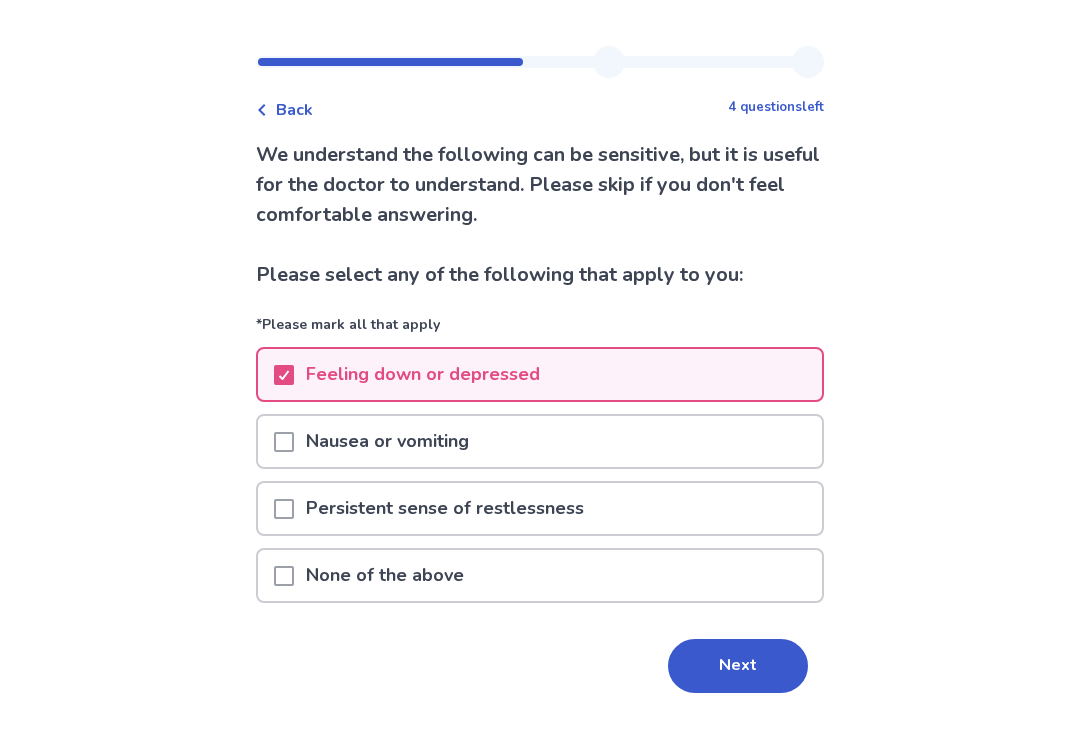 scroll, scrollTop: 0, scrollLeft: 0, axis: both 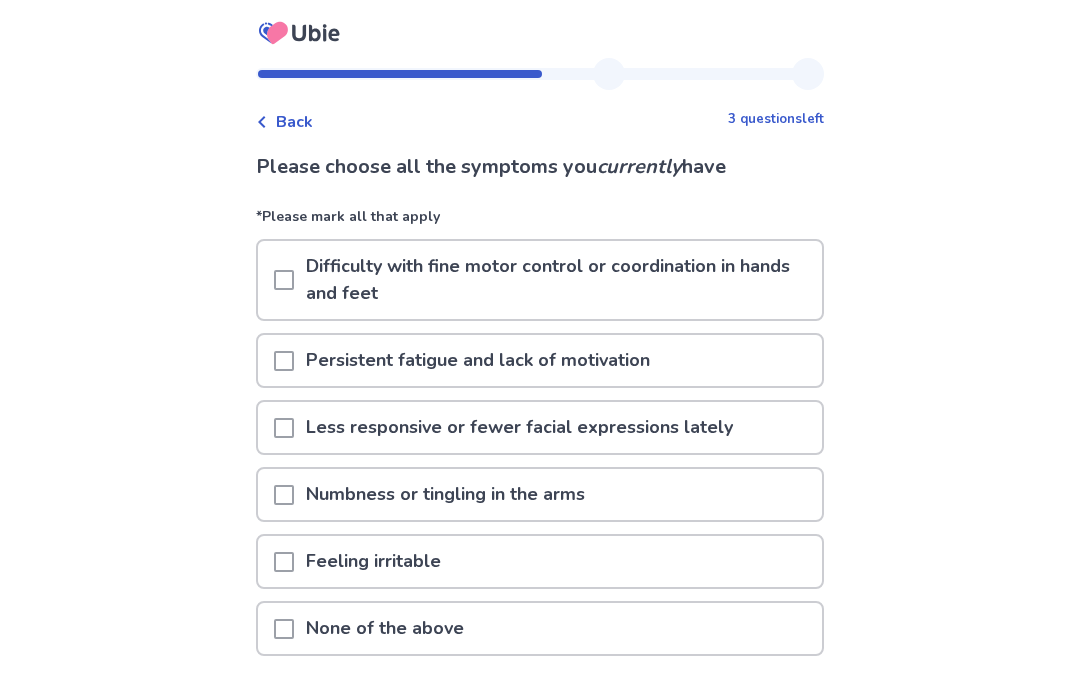 click on "Persistent fatigue and lack of motivation" at bounding box center [540, 360] 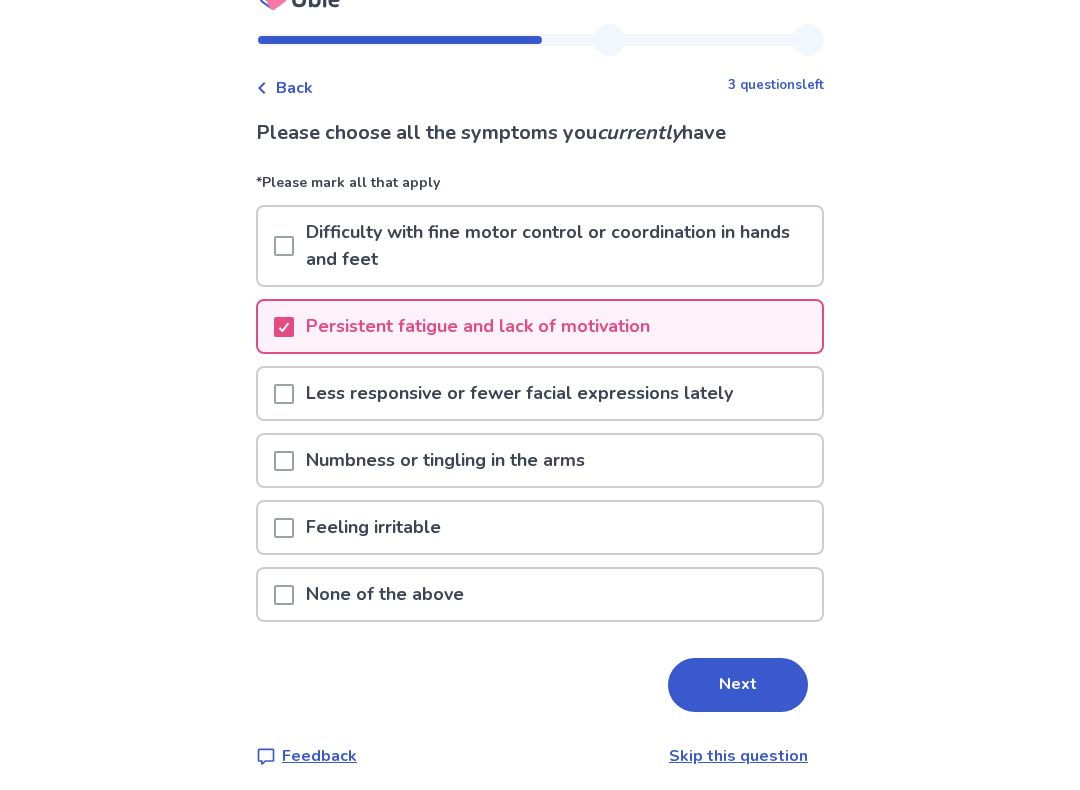 scroll, scrollTop: 44, scrollLeft: 0, axis: vertical 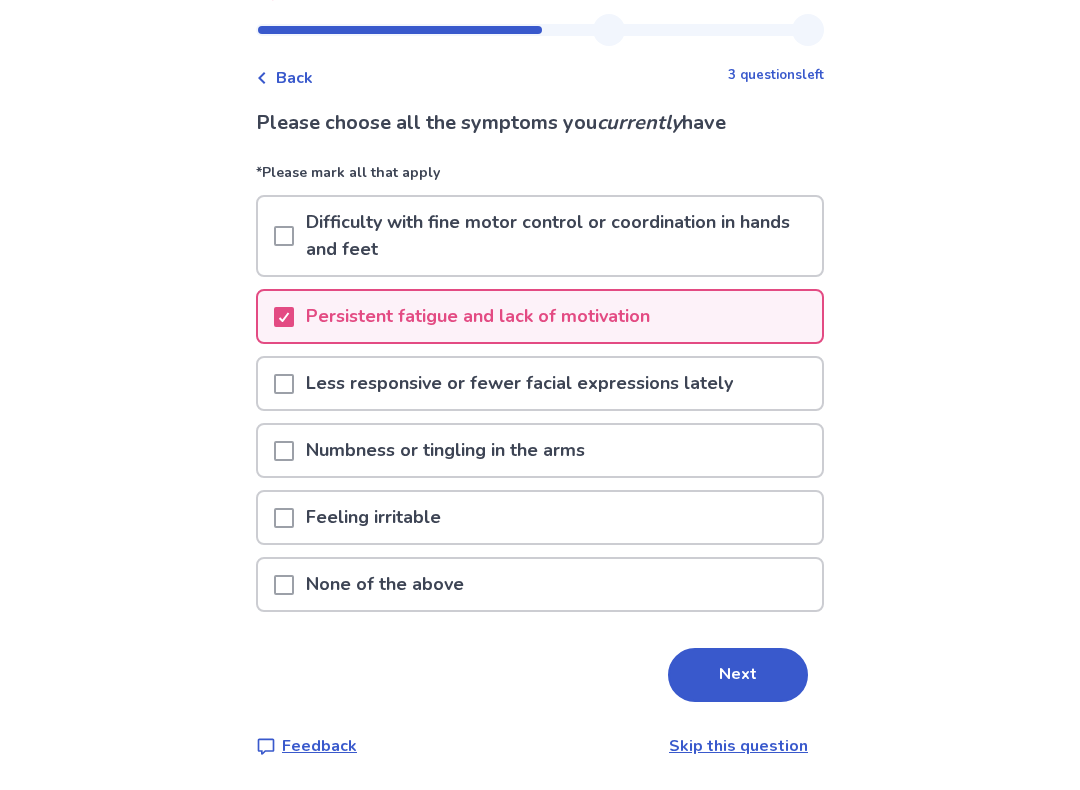 click on "Less responsive or fewer facial expressions lately" at bounding box center [540, 383] 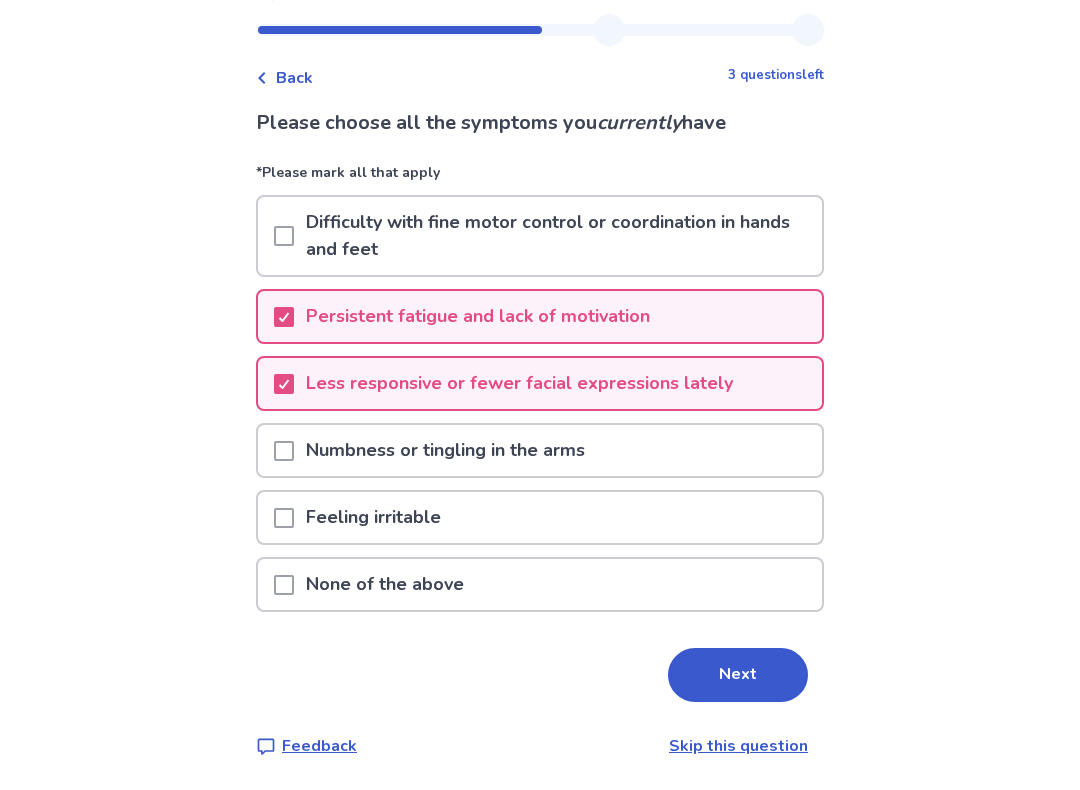 click on "Feeling irritable" at bounding box center (540, 517) 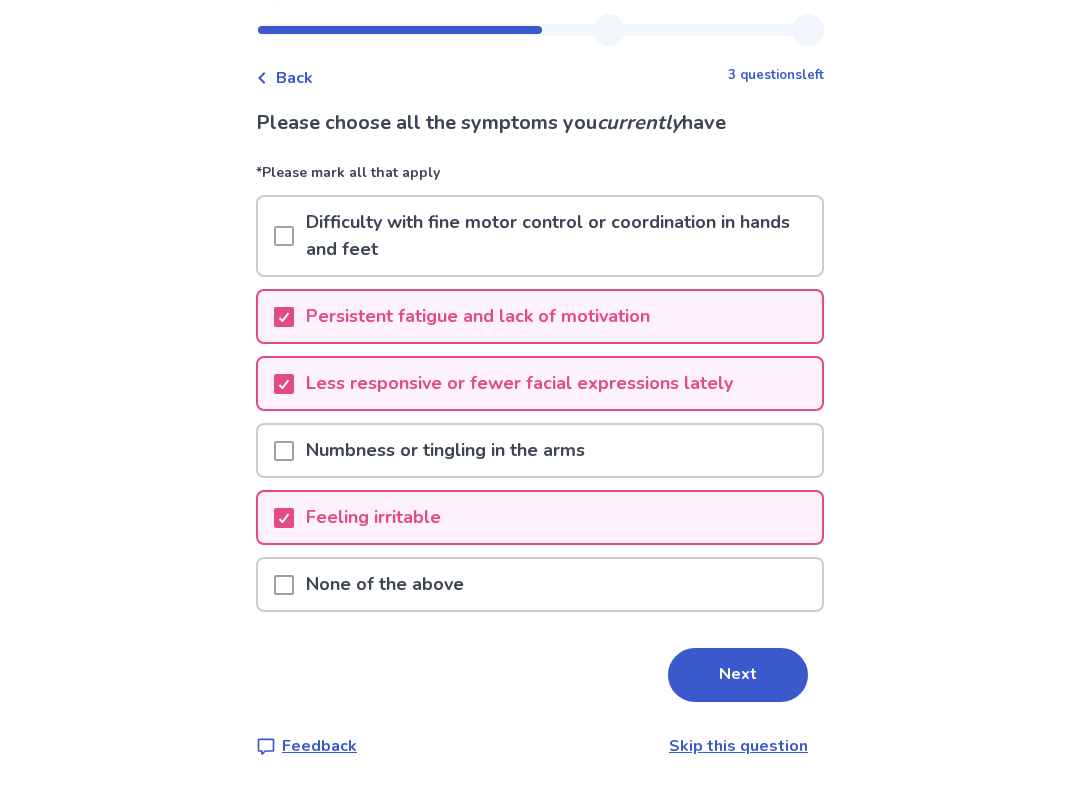 click on "Next" at bounding box center (738, 675) 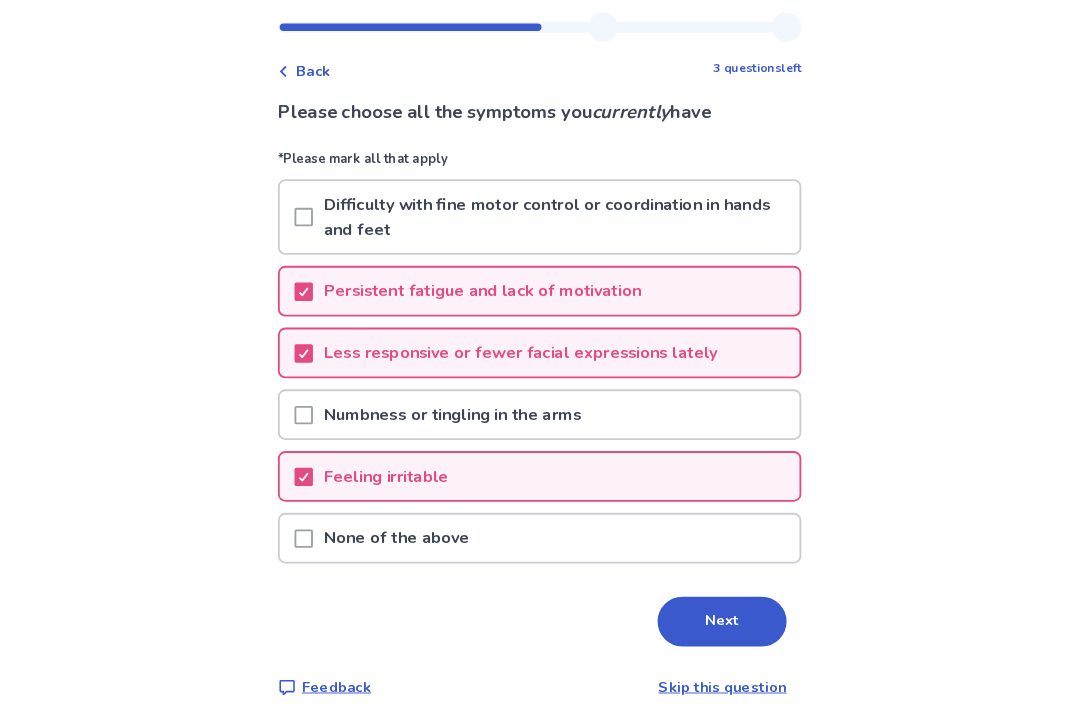 scroll, scrollTop: 0, scrollLeft: 0, axis: both 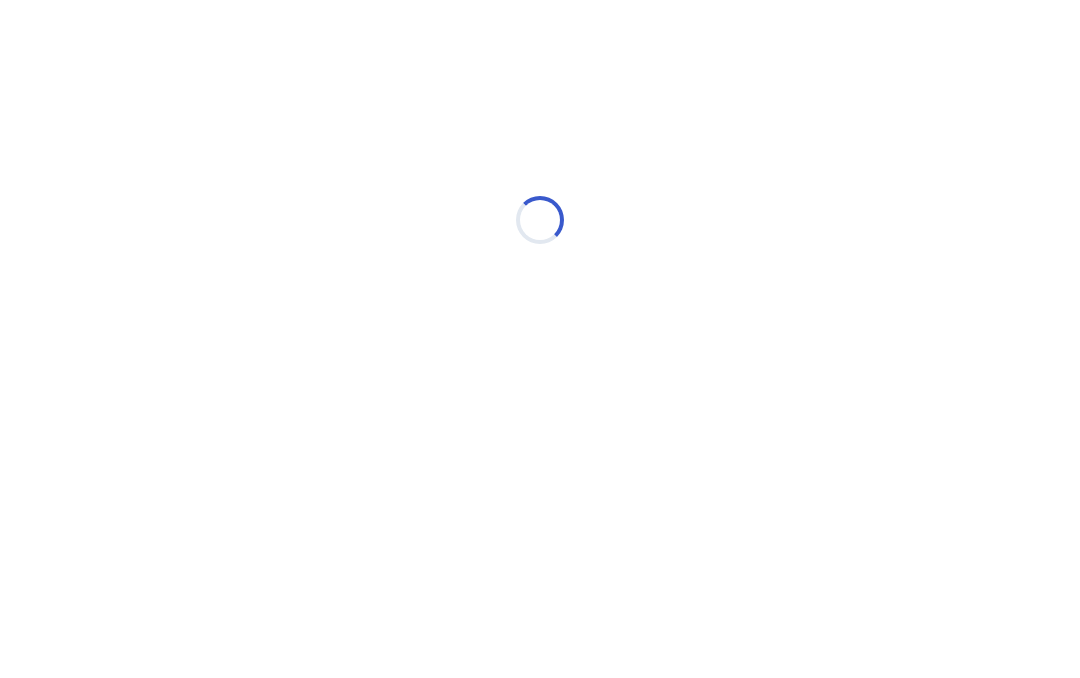 select on "*" 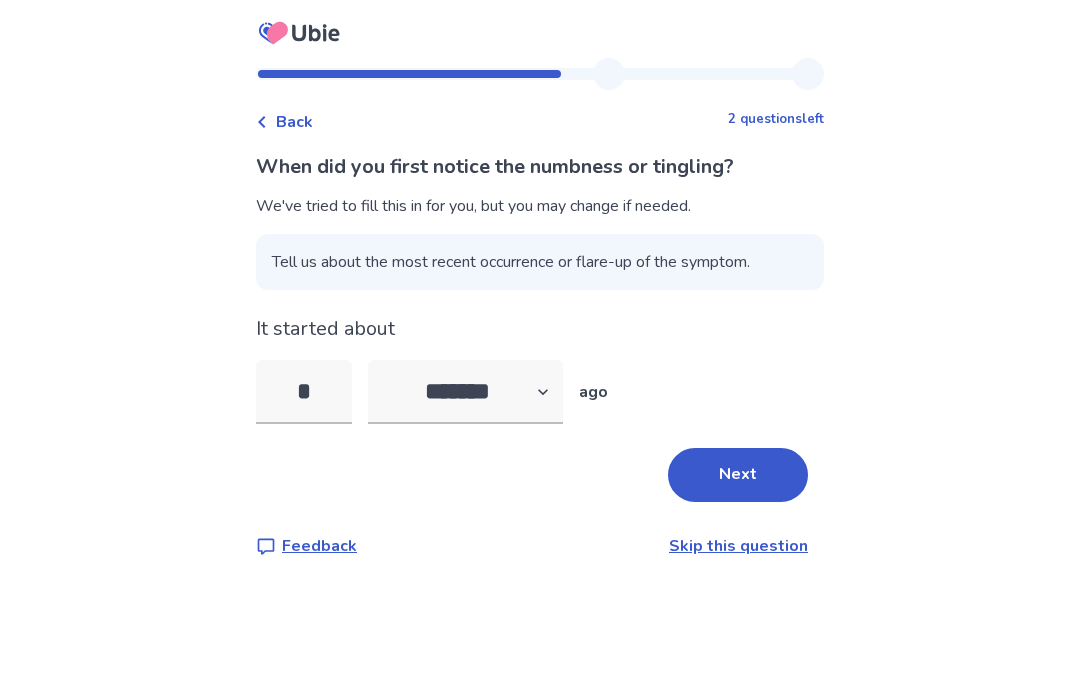click on "Back" at bounding box center (294, 122) 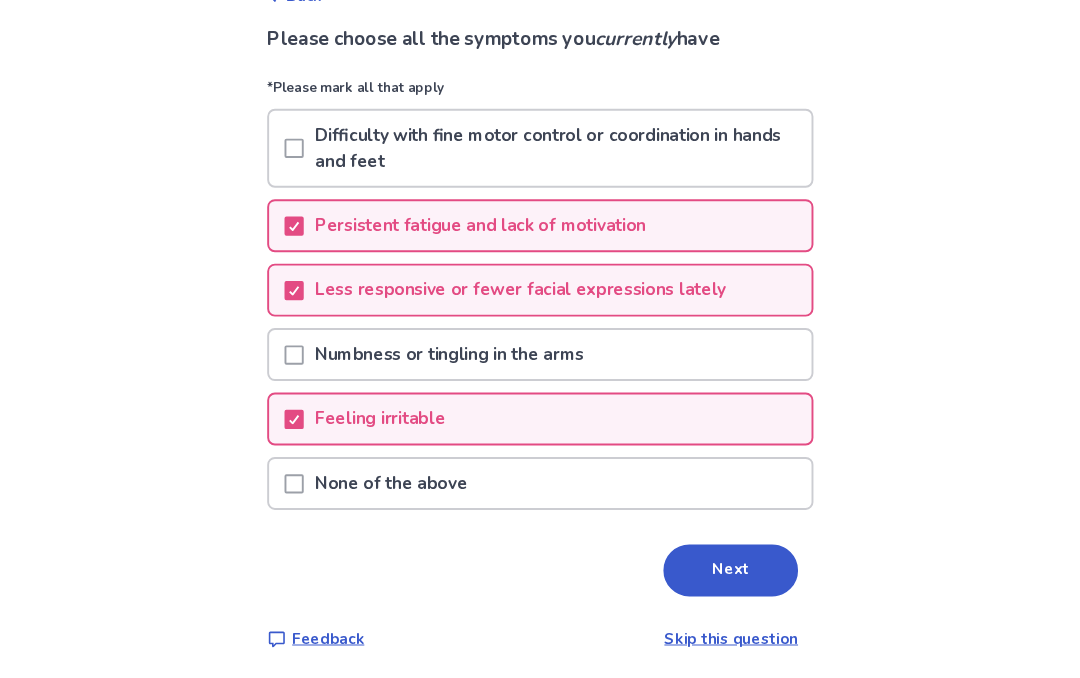 scroll, scrollTop: 156, scrollLeft: 0, axis: vertical 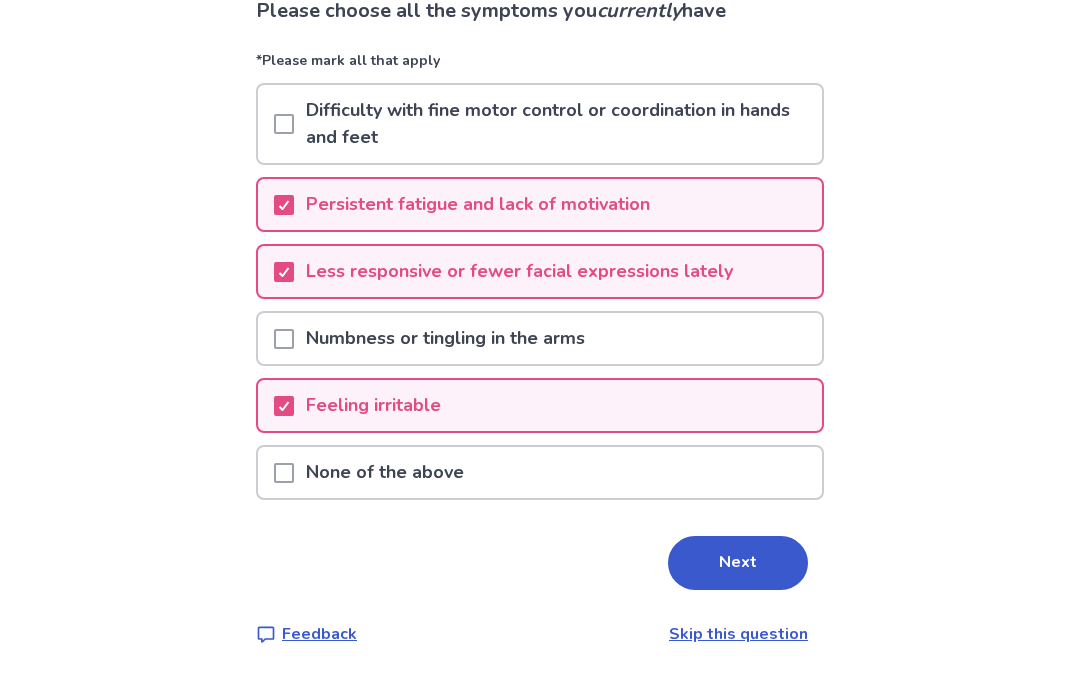 click on "Next" at bounding box center [738, 563] 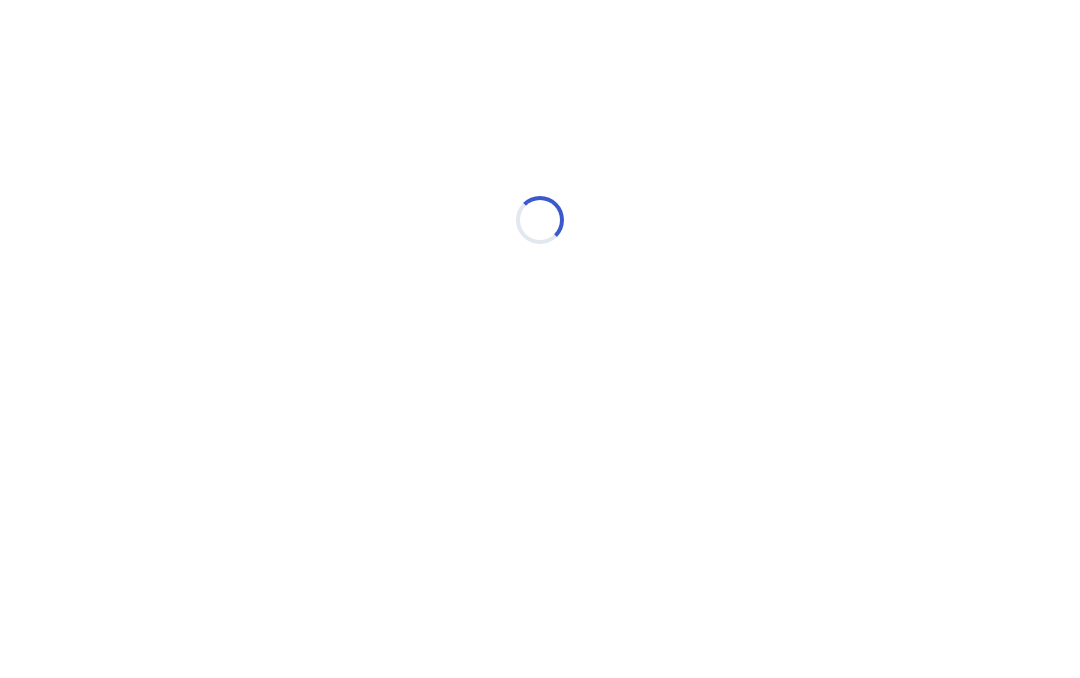 select on "*" 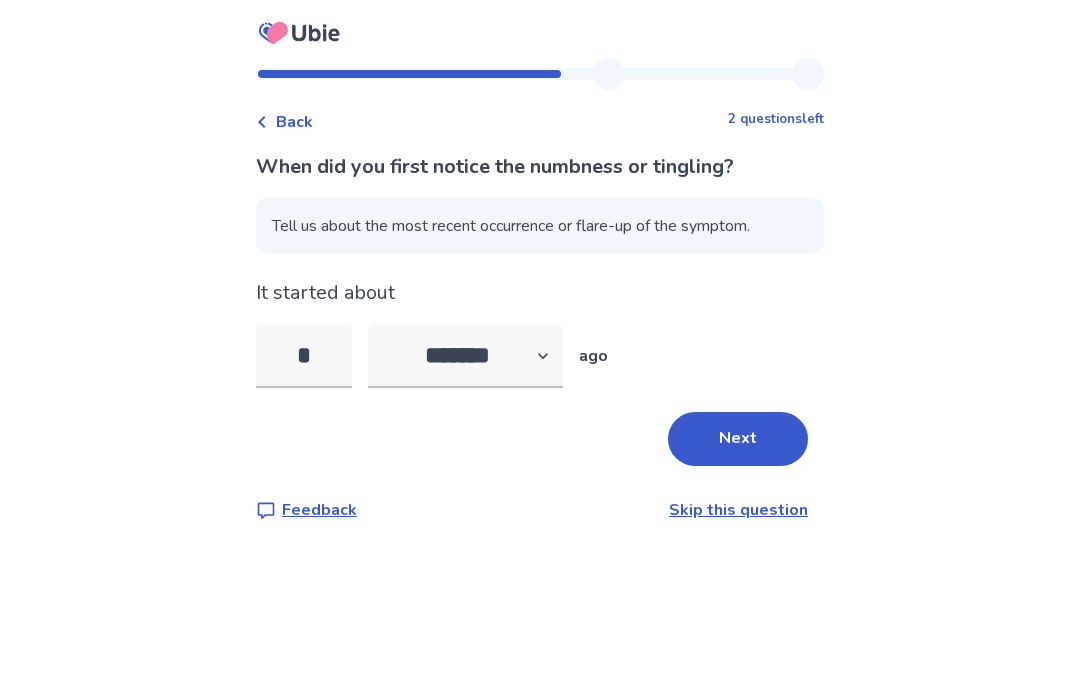click on "*" at bounding box center (304, 356) 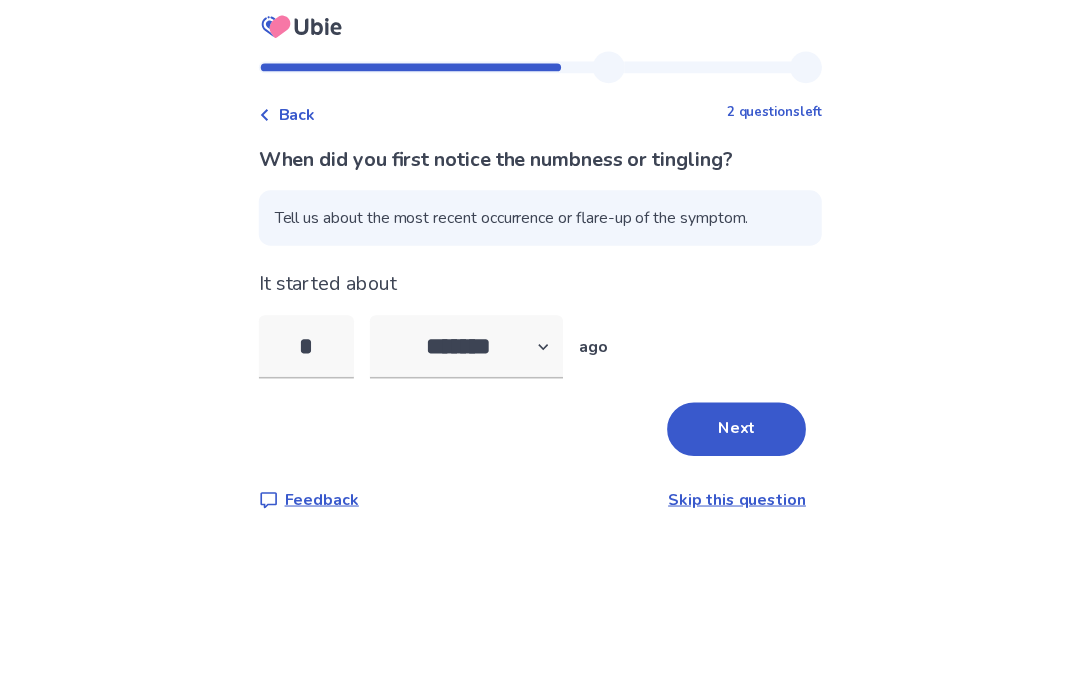 scroll, scrollTop: 0, scrollLeft: 0, axis: both 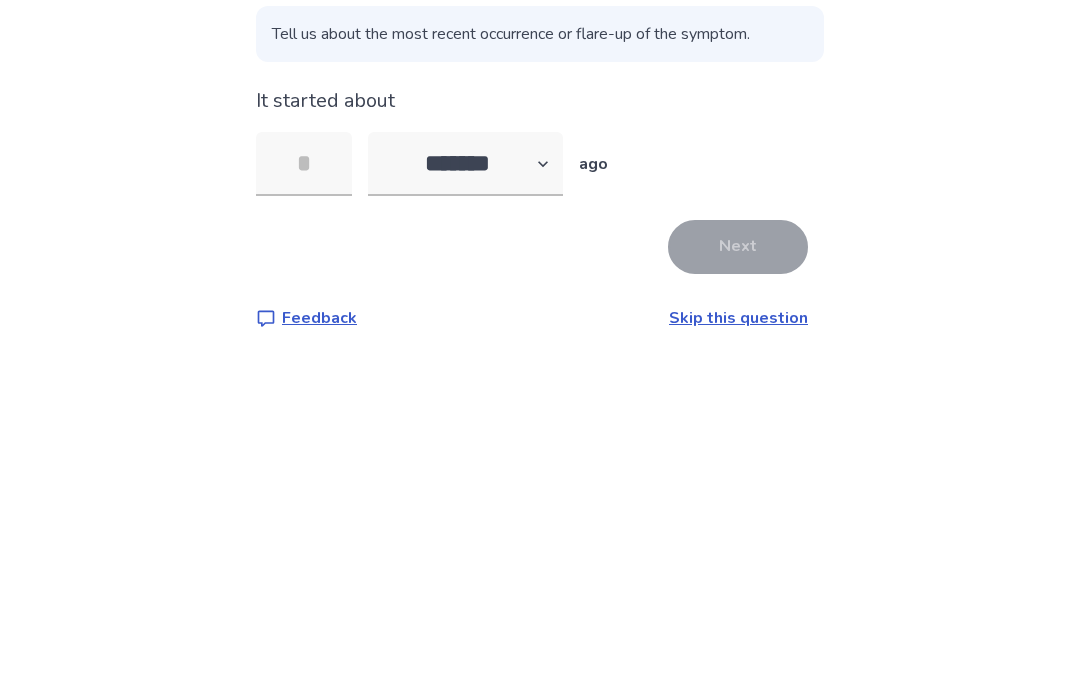 type on "*" 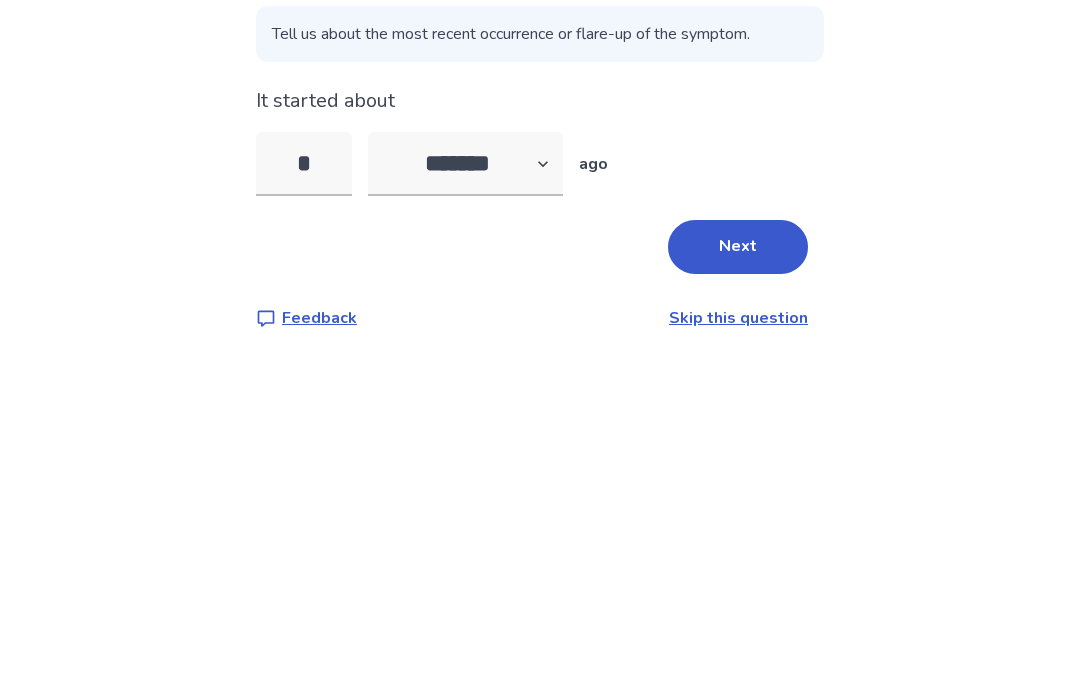 click on "Next" at bounding box center (738, 439) 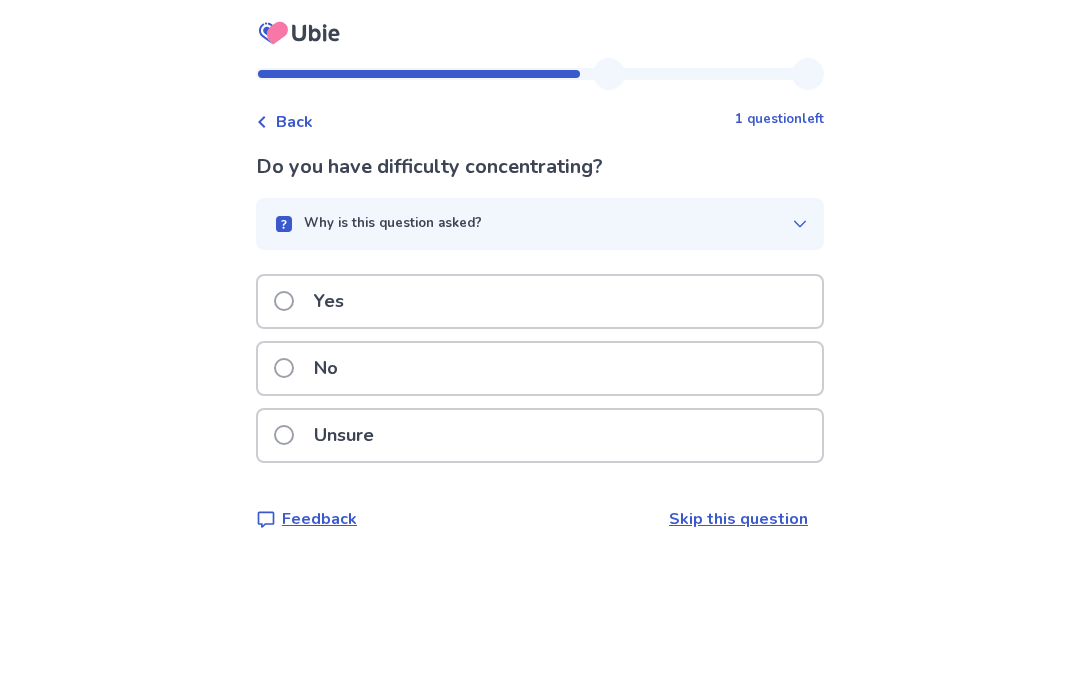click on "Why is this question asked?" at bounding box center [532, 224] 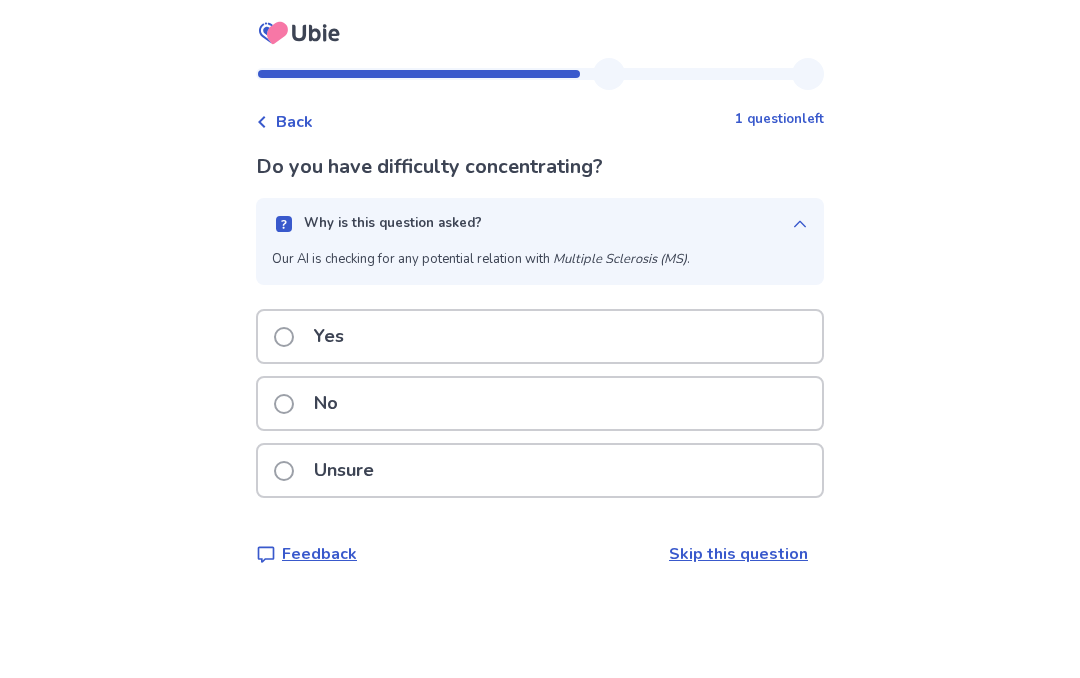click on "Yes" at bounding box center [540, 336] 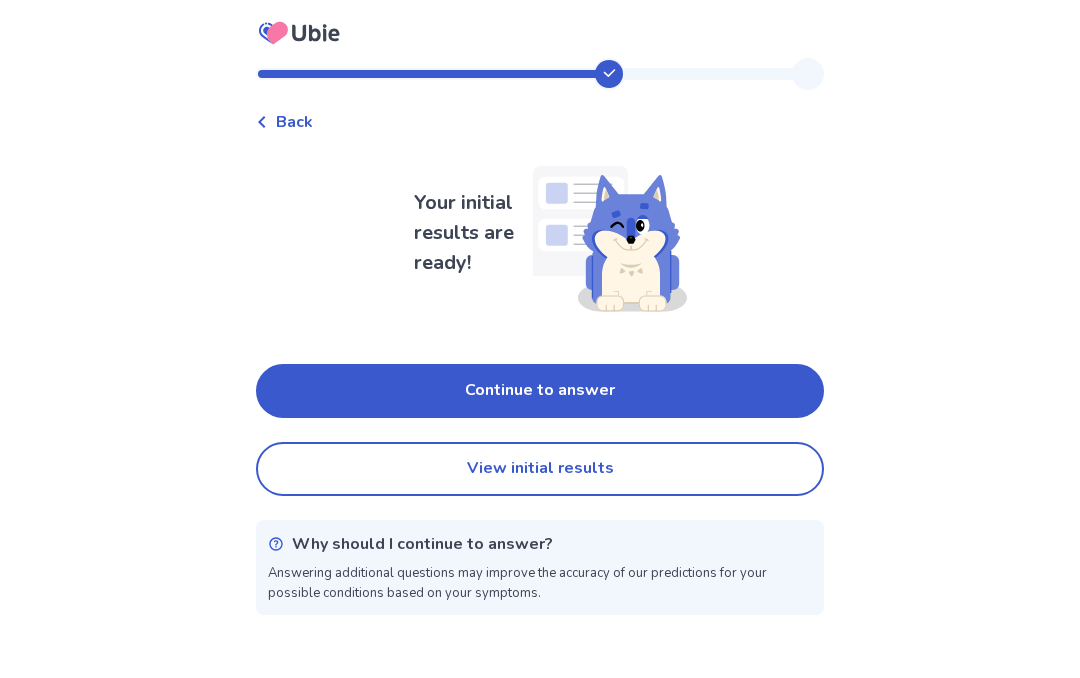 click on "View initial results" at bounding box center [540, 469] 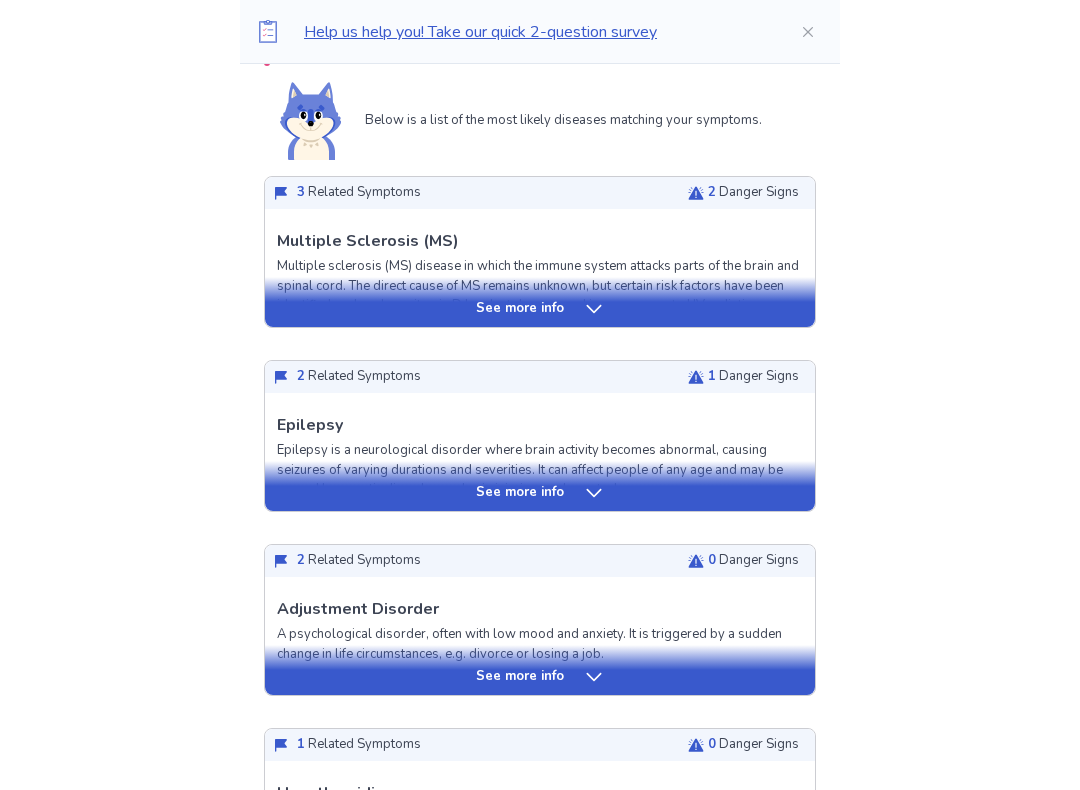 scroll, scrollTop: 458, scrollLeft: 0, axis: vertical 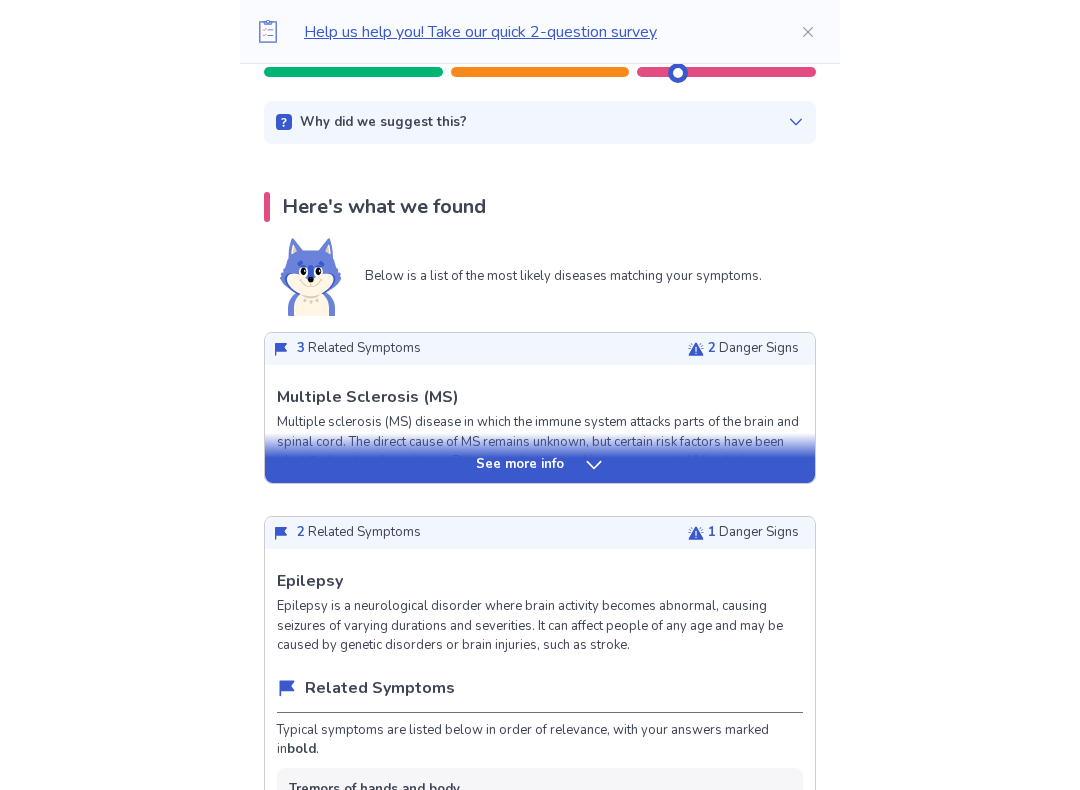 click on "See more info" at bounding box center [540, 458] 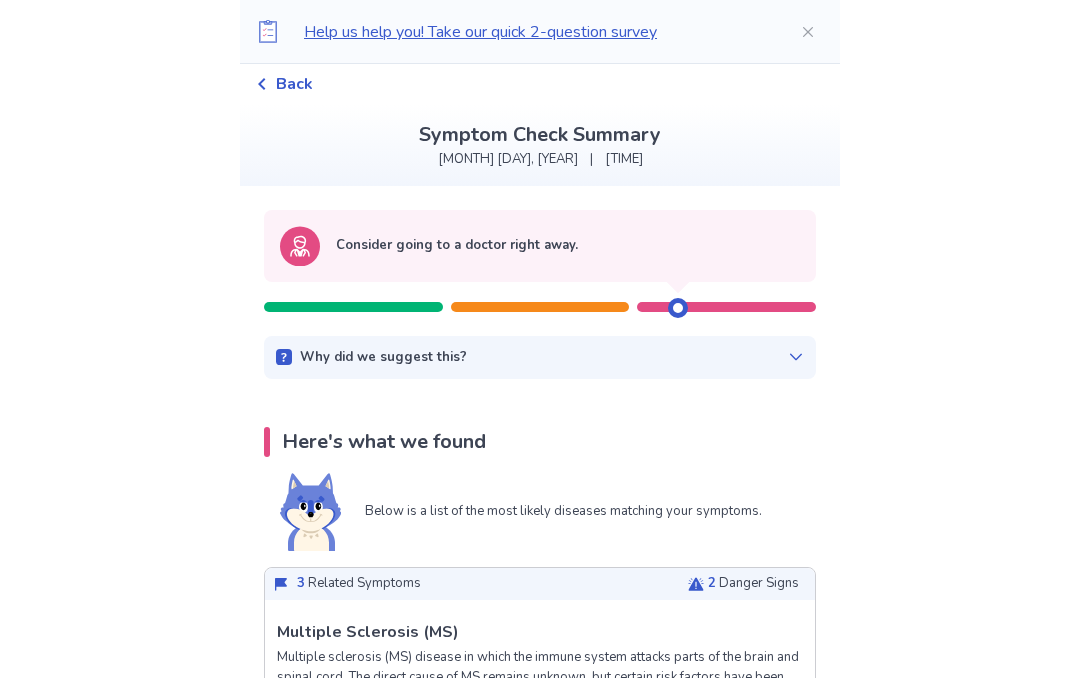 scroll, scrollTop: 0, scrollLeft: 0, axis: both 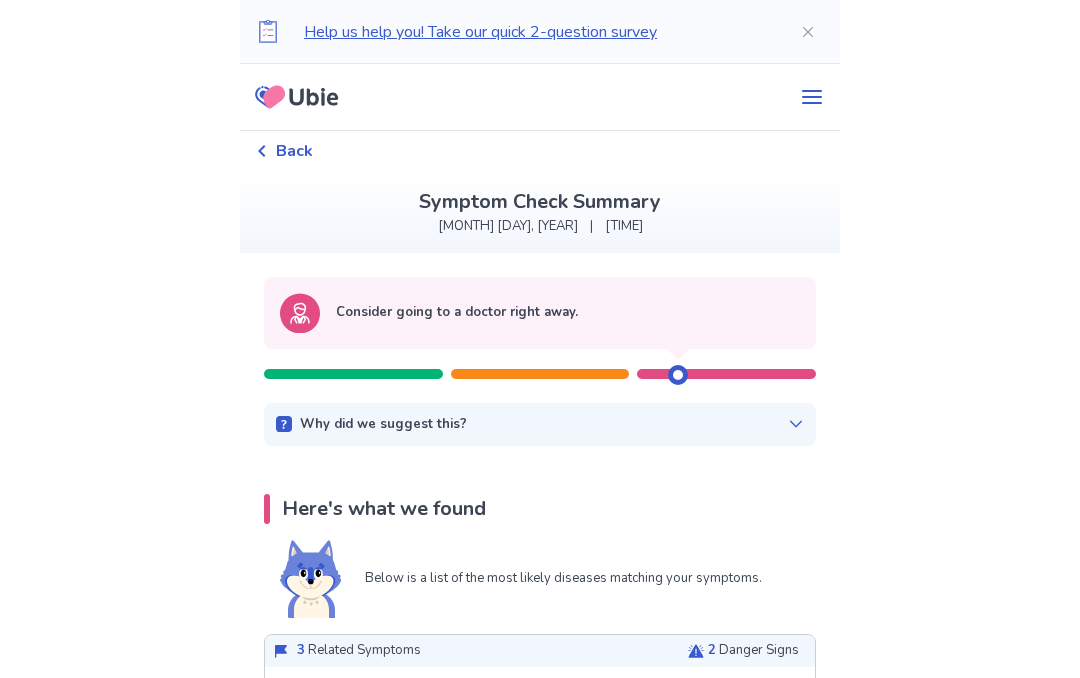 click at bounding box center [540, 364] 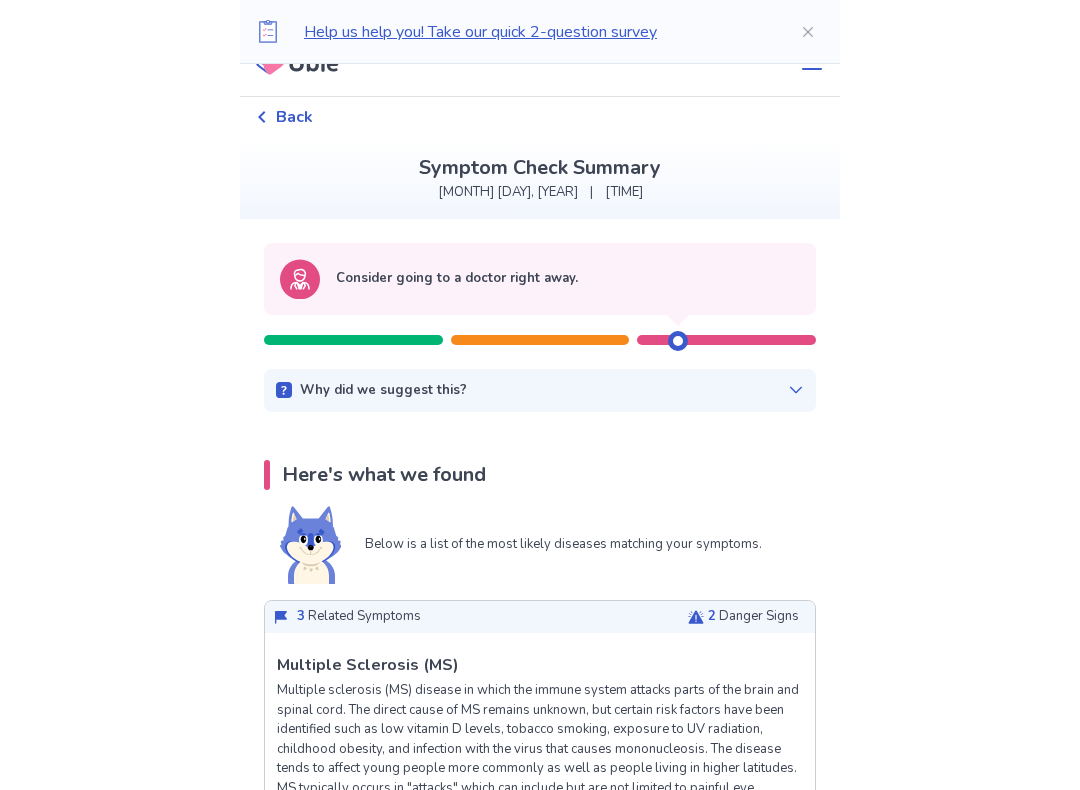 scroll, scrollTop: 34, scrollLeft: 0, axis: vertical 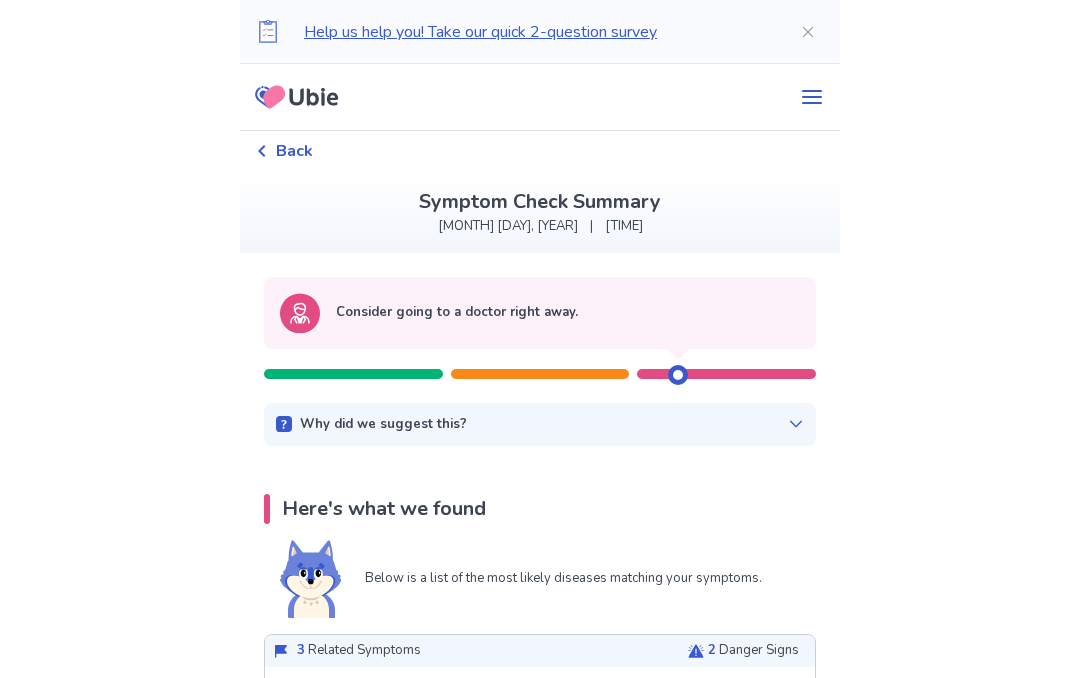 click on "Back" at bounding box center (294, 151) 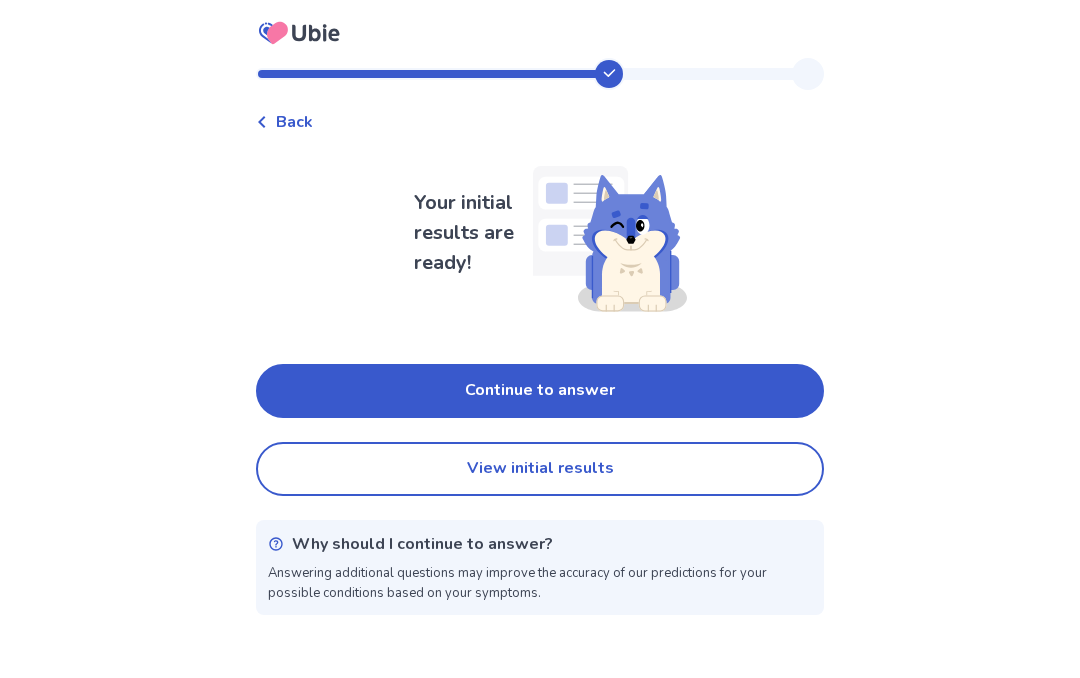 click on "Continue to answer" at bounding box center [540, 391] 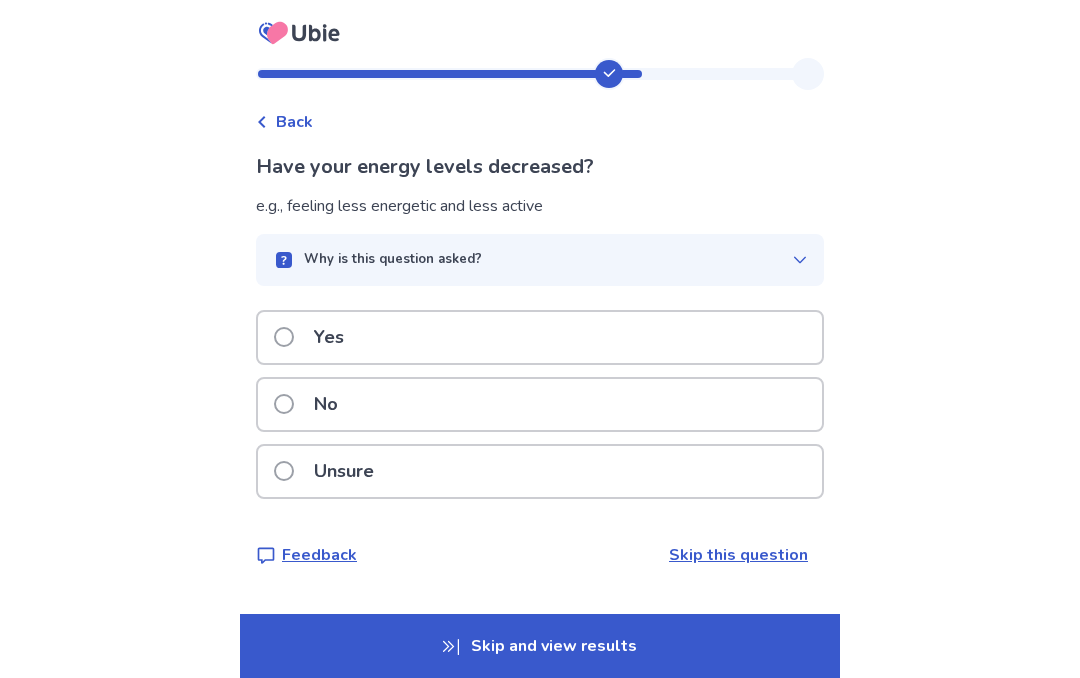 click on "Yes" at bounding box center [540, 337] 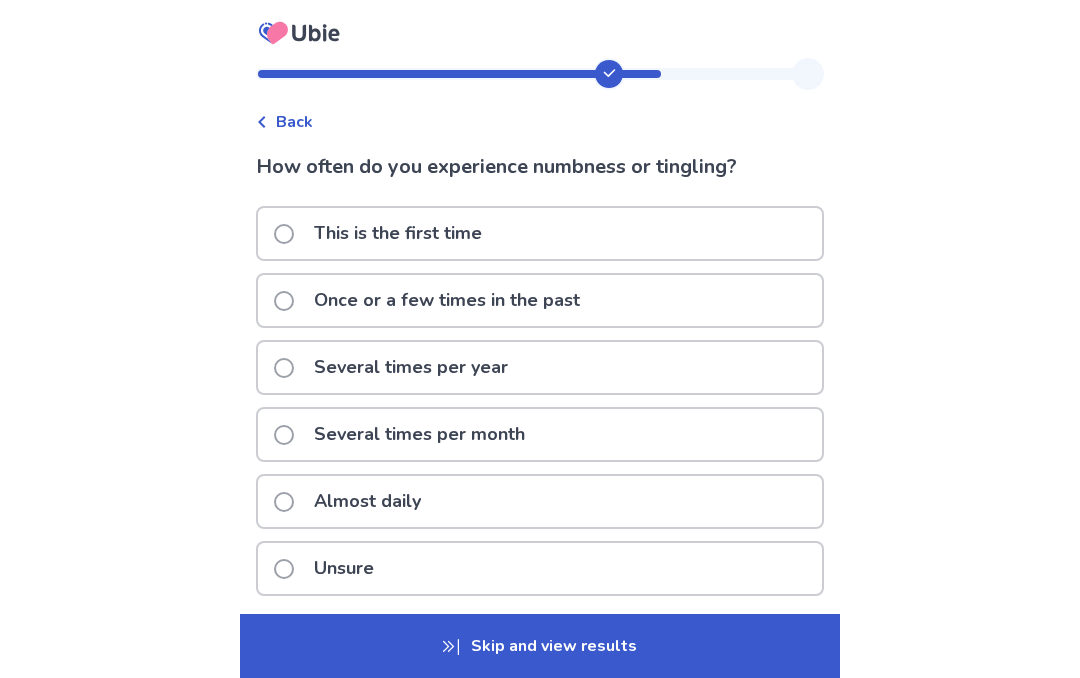 click on "Back" at bounding box center (294, 122) 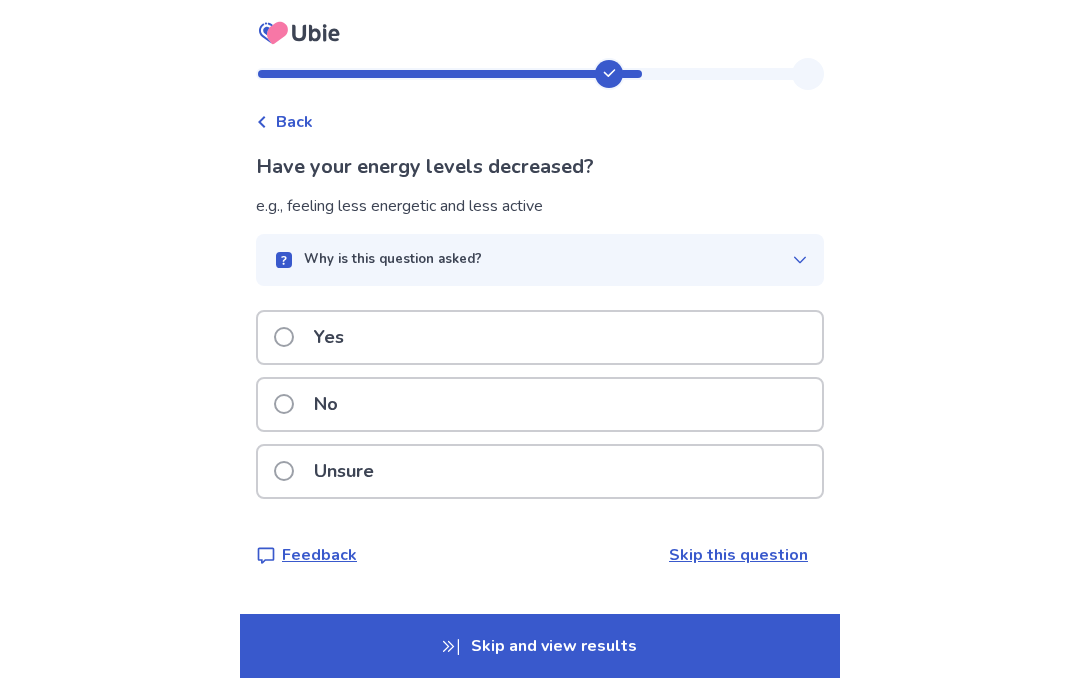 click on "Why is this question asked?" at bounding box center (540, 260) 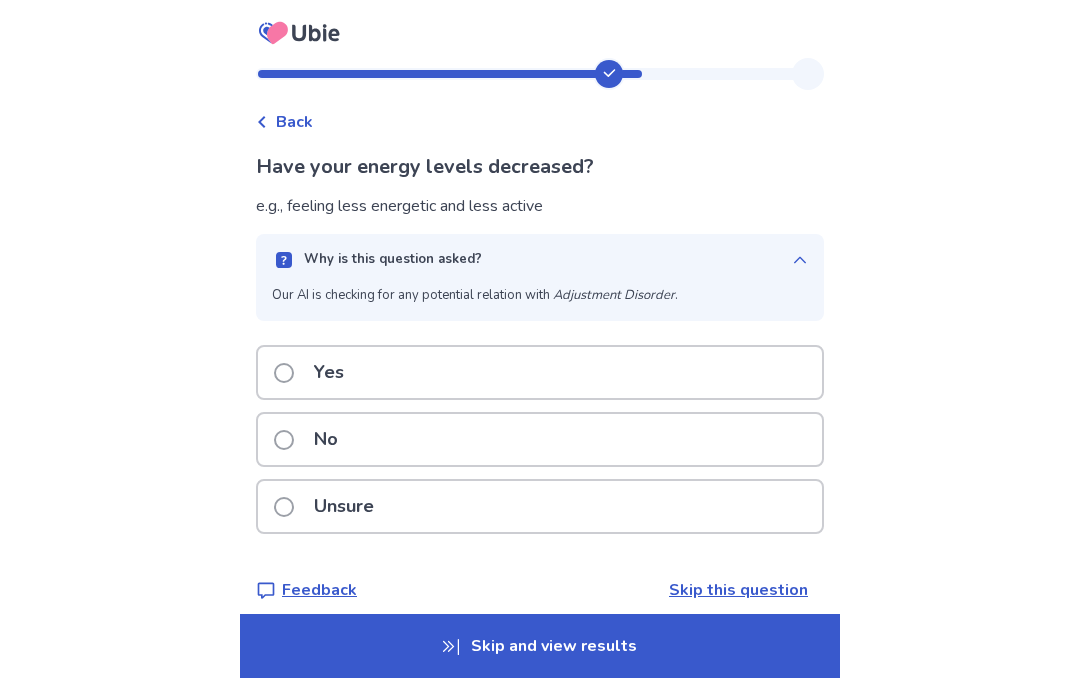 click on "Why is this question asked?" at bounding box center [540, 260] 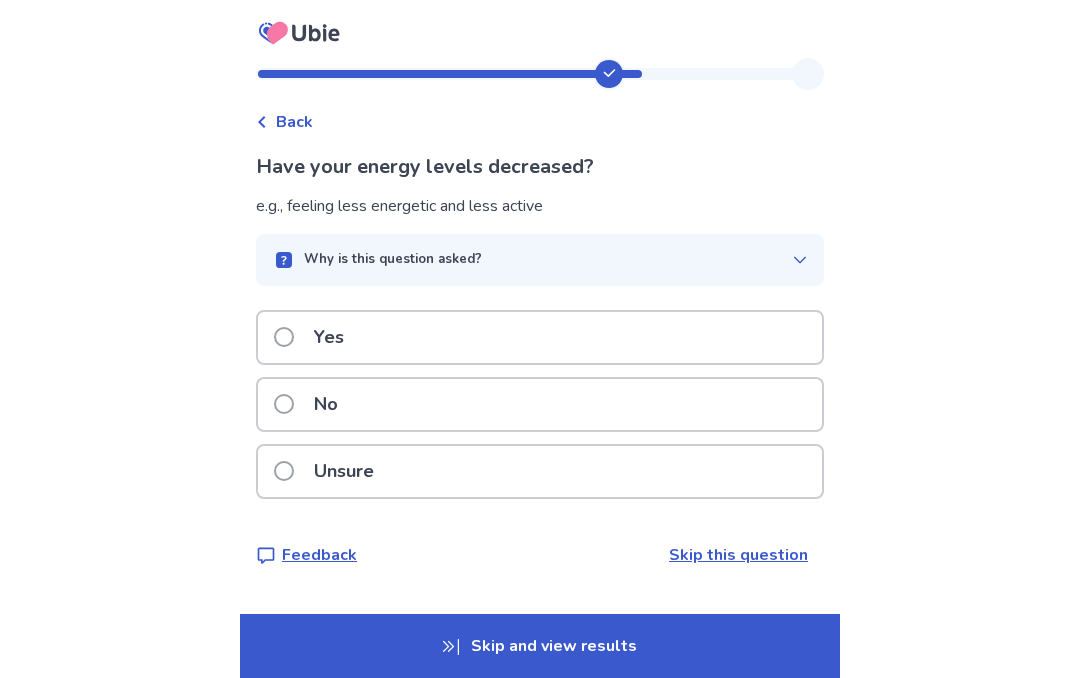 click on "Skip and view results" at bounding box center [540, 646] 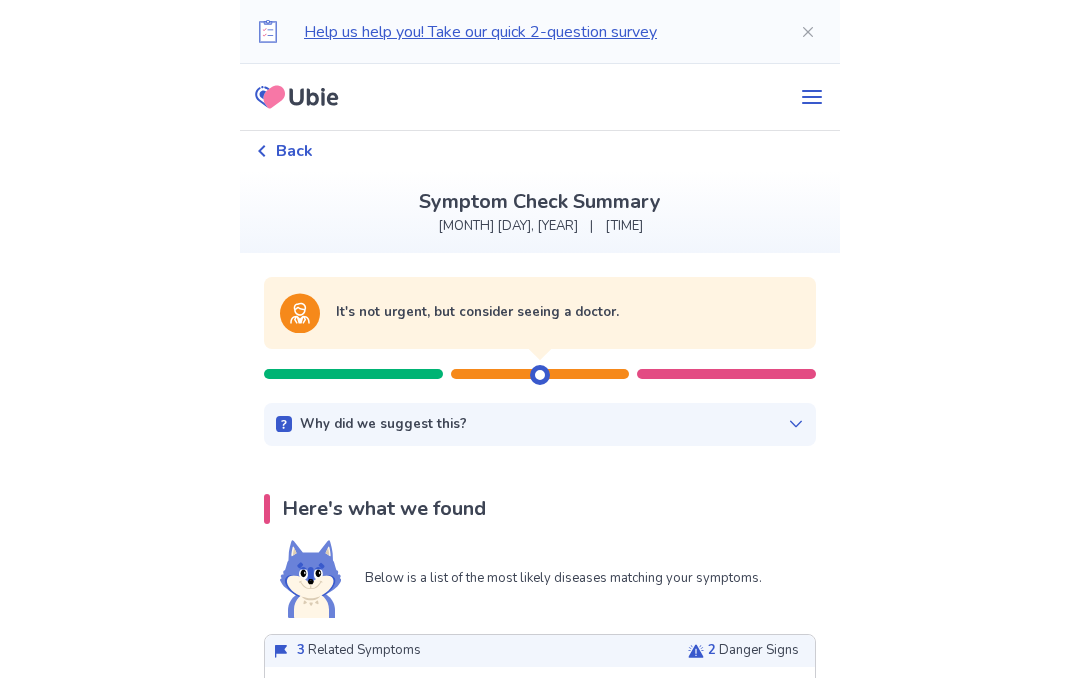 click on "Back" at bounding box center [294, 151] 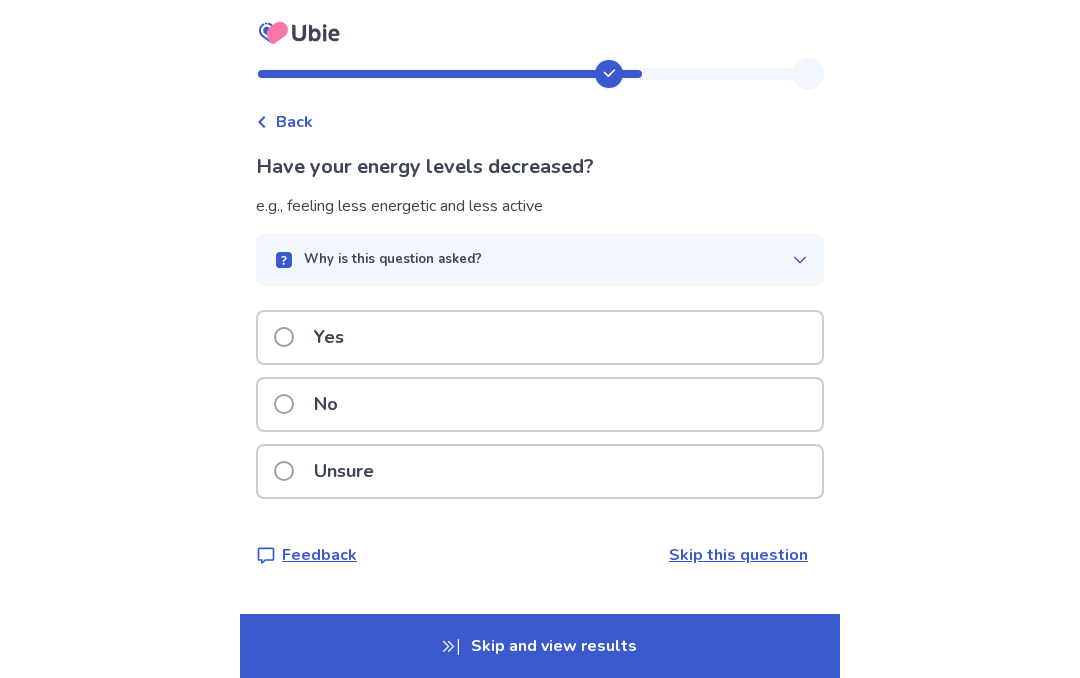 click on "Yes" at bounding box center (540, 337) 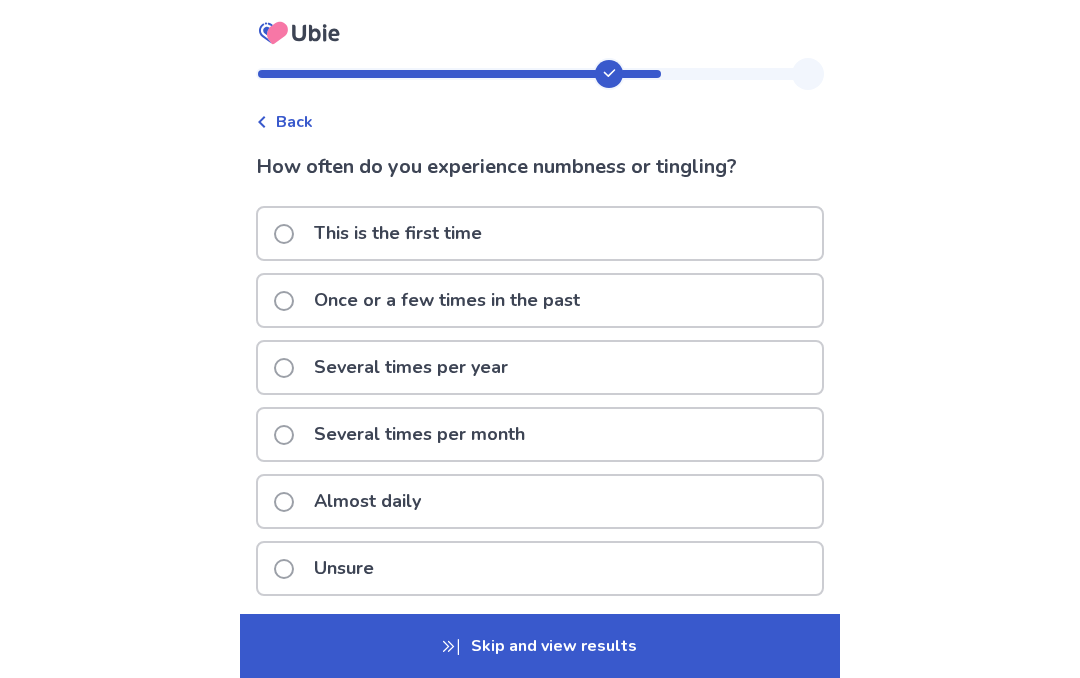 click on "Almost daily" at bounding box center [540, 501] 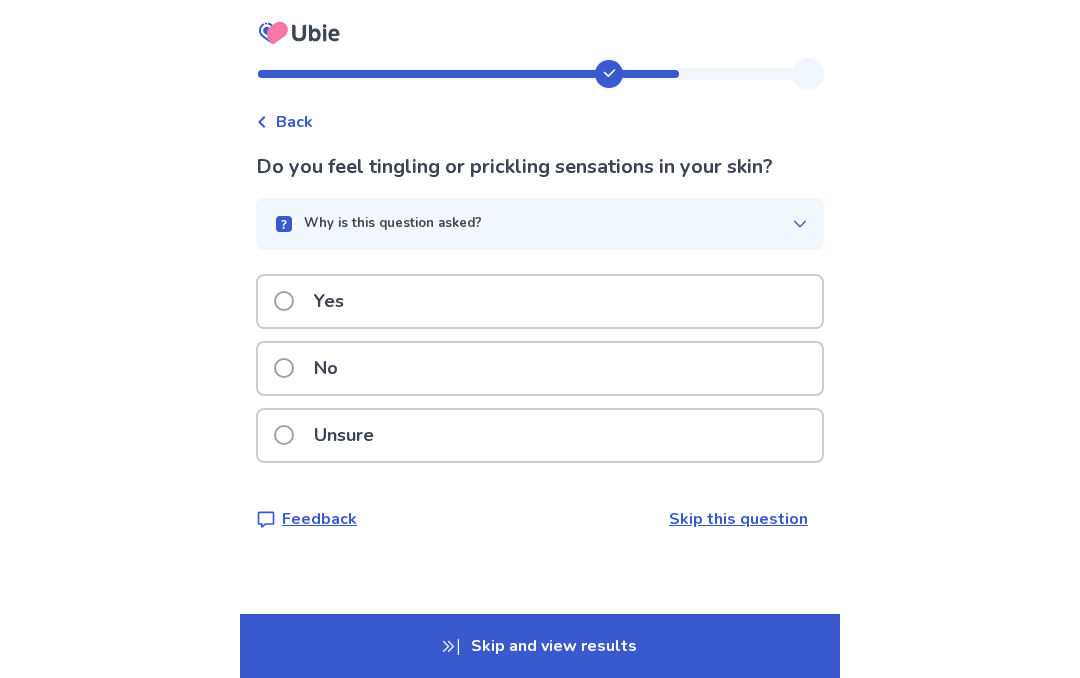 click 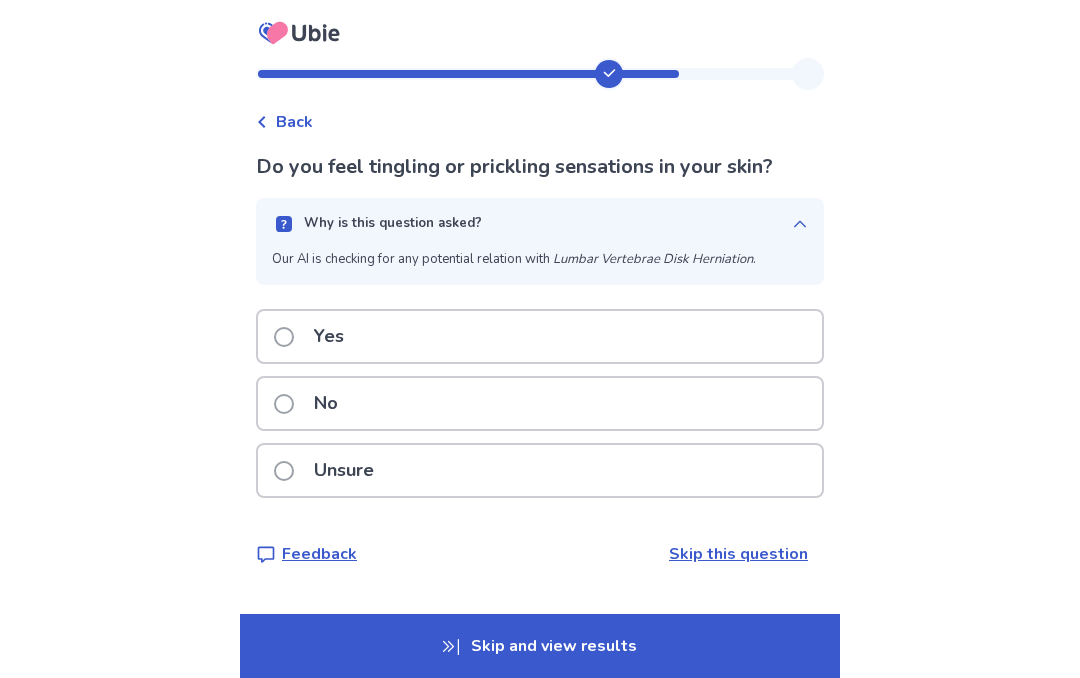 click on "No" at bounding box center (540, 403) 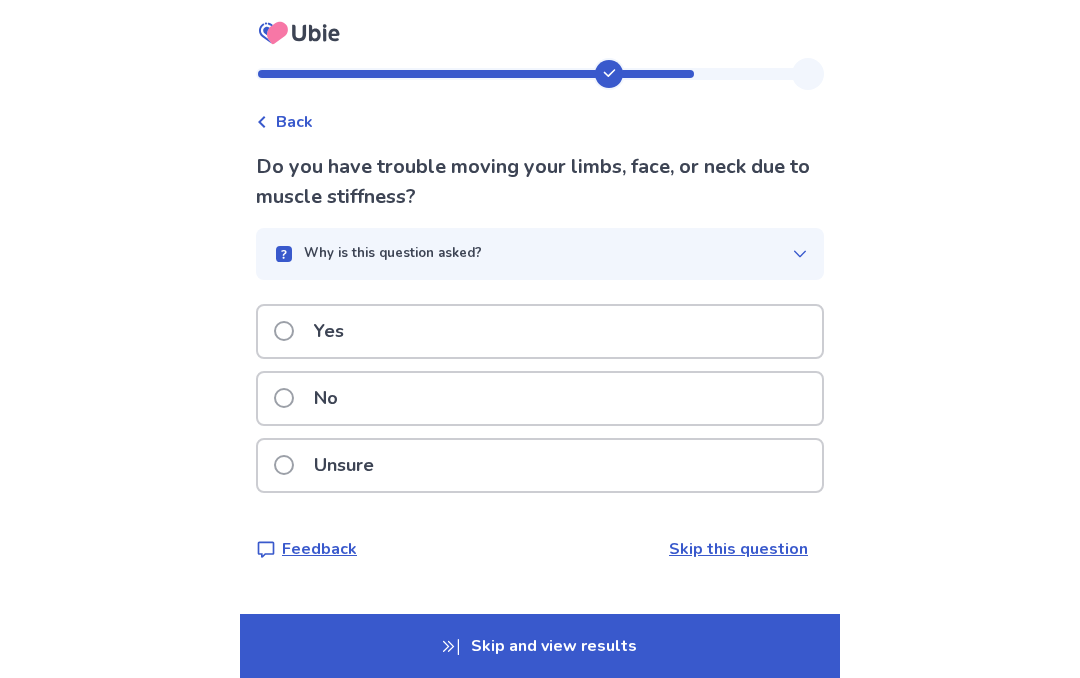 click on "Why is this question asked?" at bounding box center [540, 254] 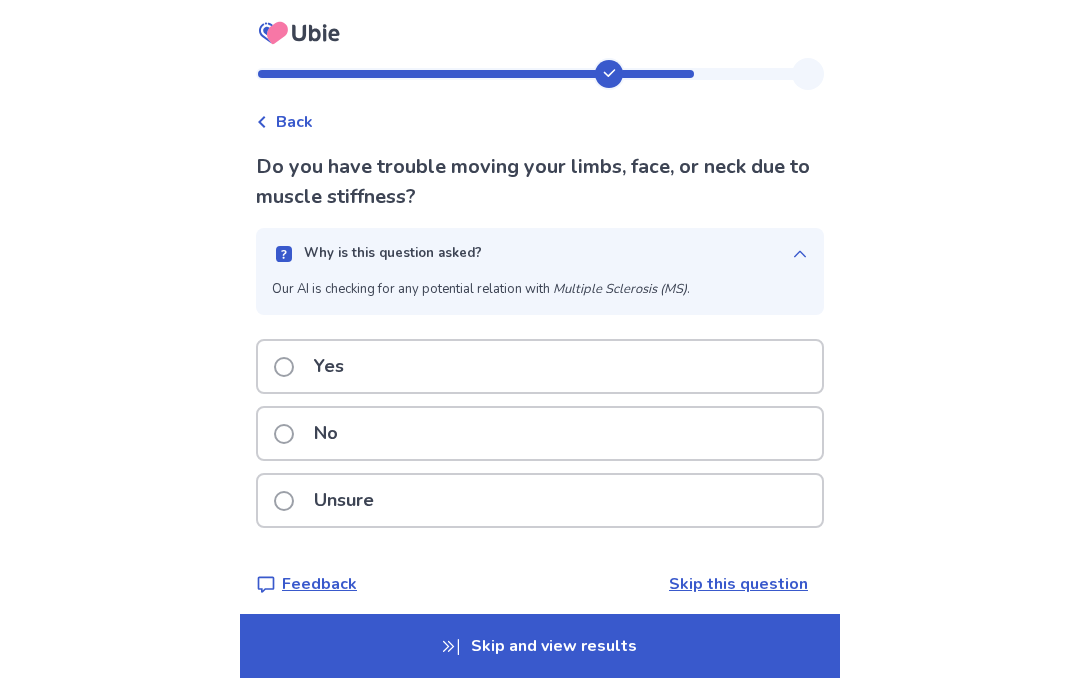 click on "Yes" at bounding box center [540, 366] 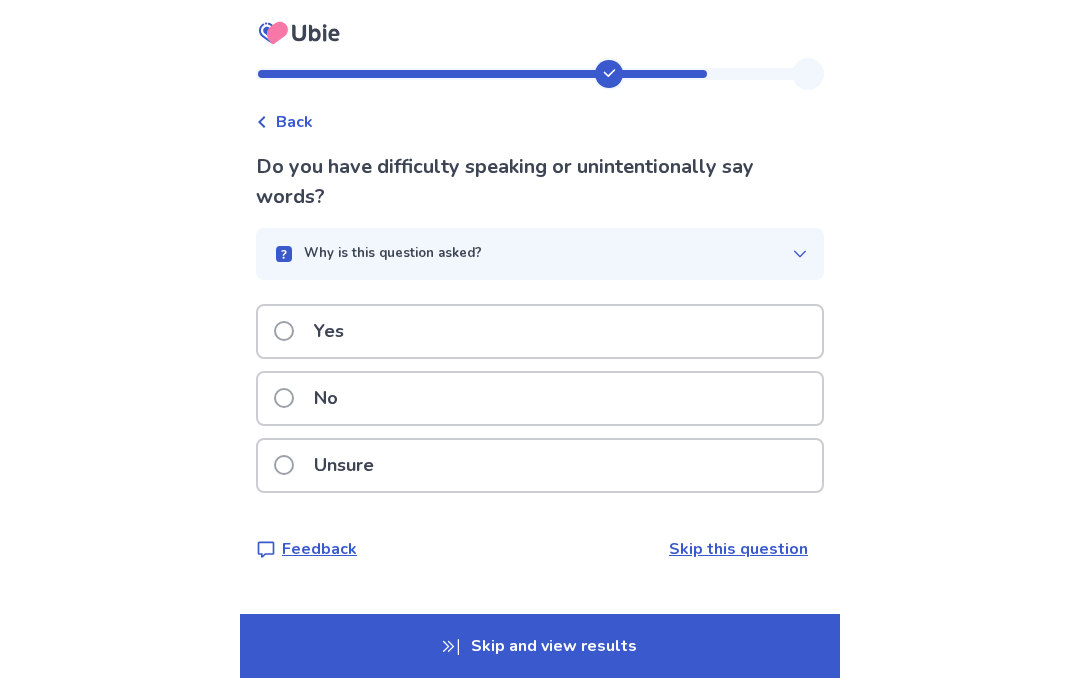 click on "Yes" at bounding box center [540, 331] 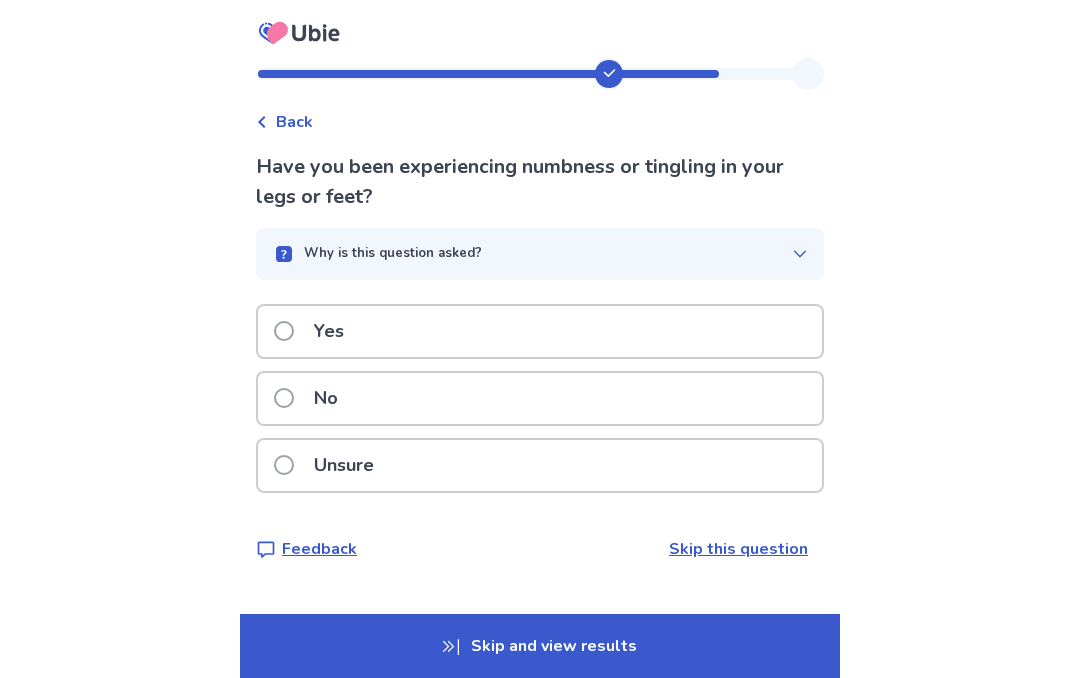 click on "Back" at bounding box center (294, 122) 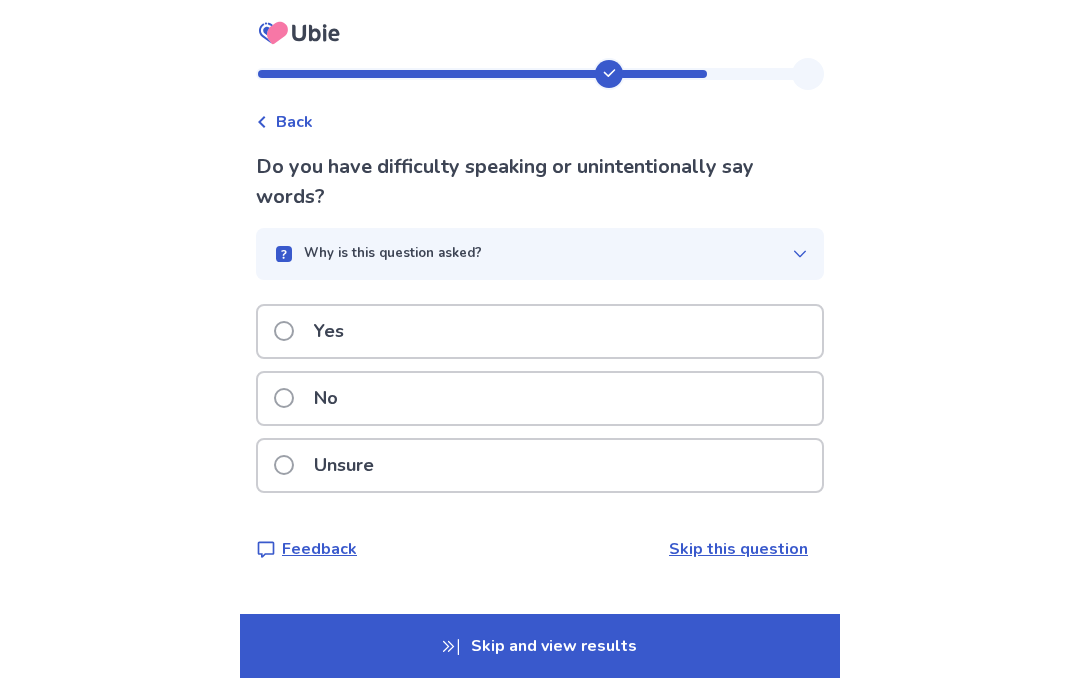 click on "Why is this question asked?" at bounding box center [532, 254] 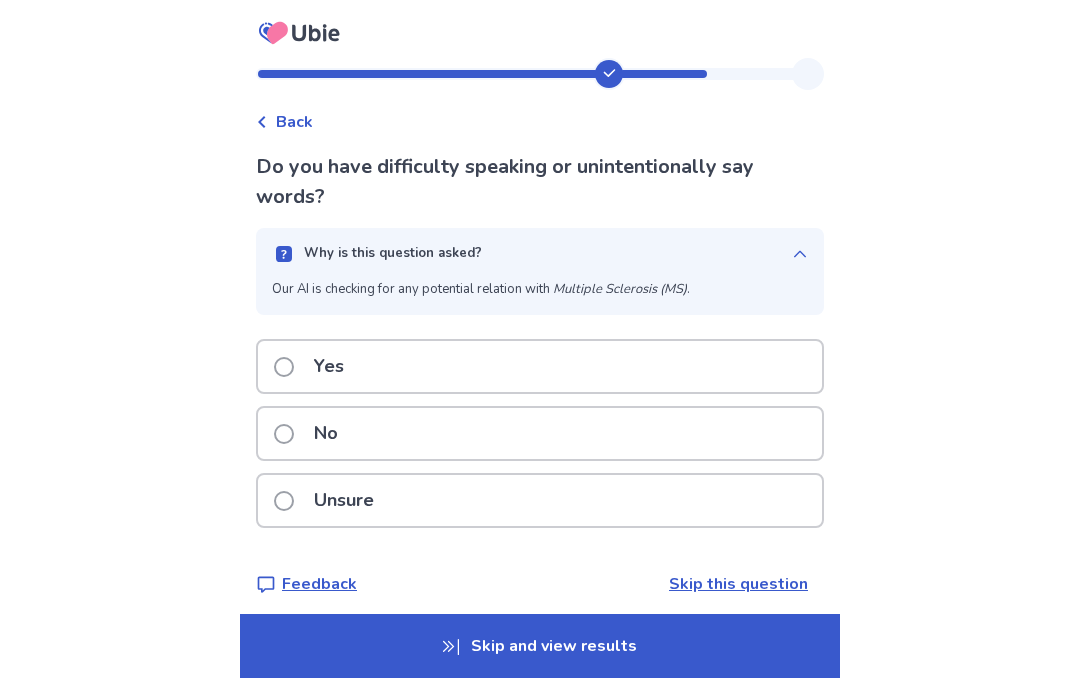 click on "Yes" at bounding box center [540, 366] 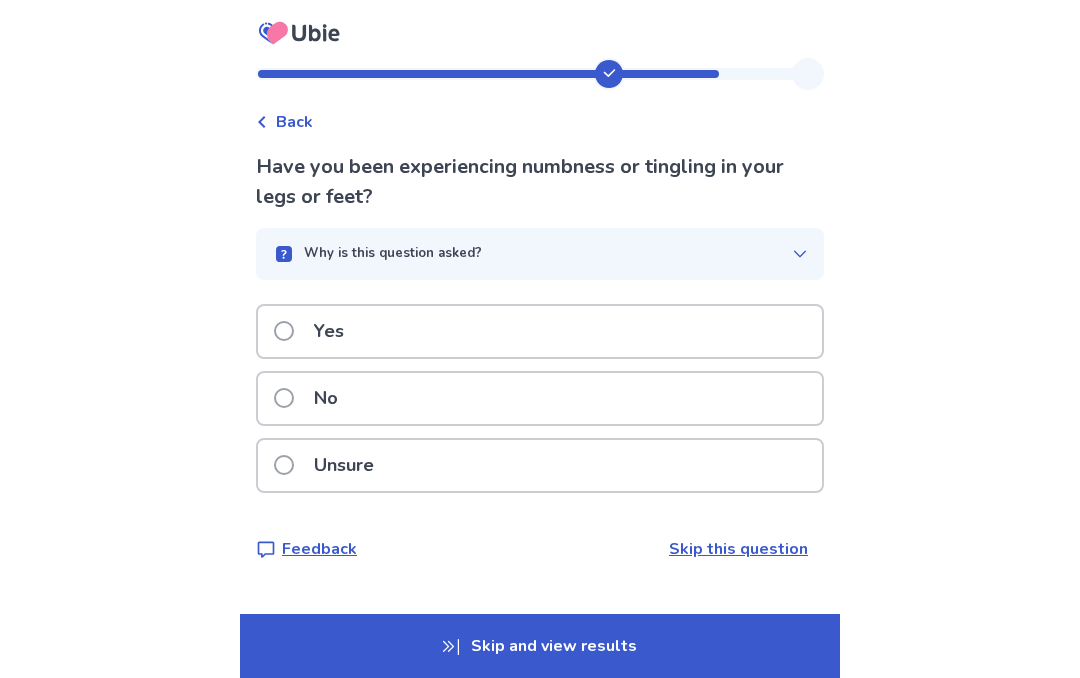 click on "Why is this question asked?" at bounding box center (540, 254) 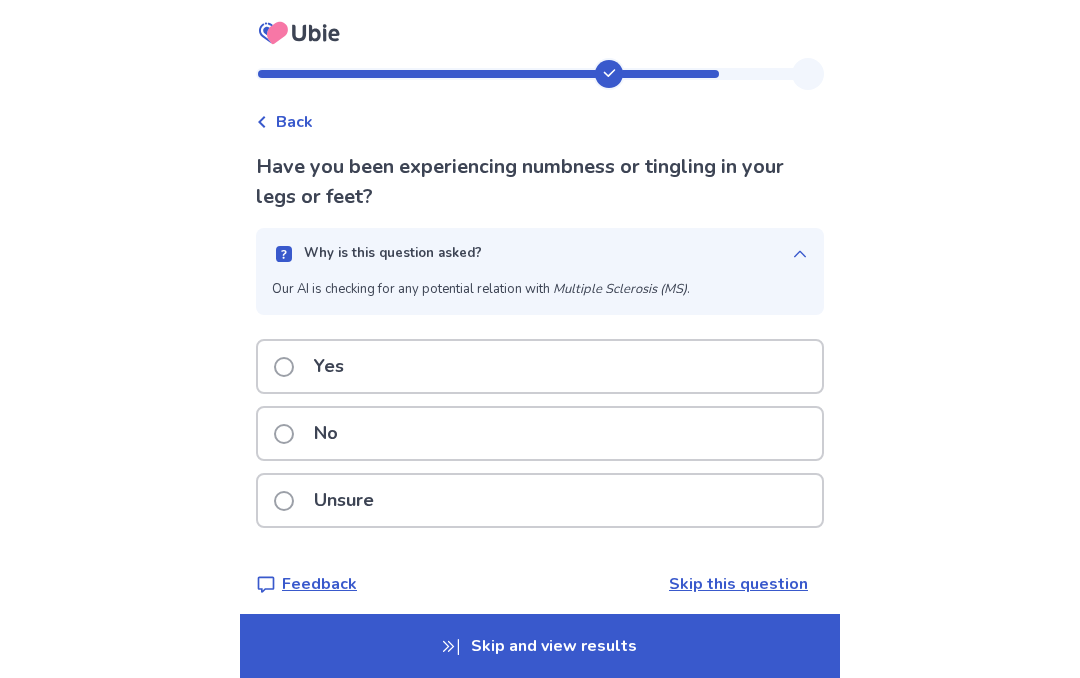click on "No" at bounding box center (540, 433) 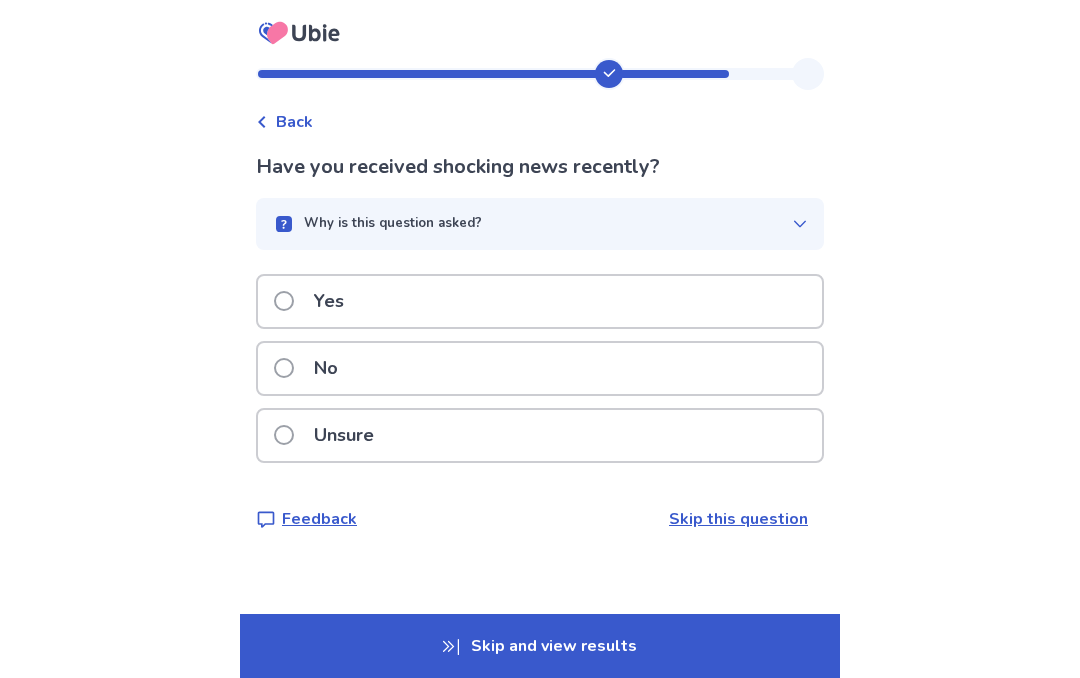 click on "Why is this question asked?" at bounding box center (540, 224) 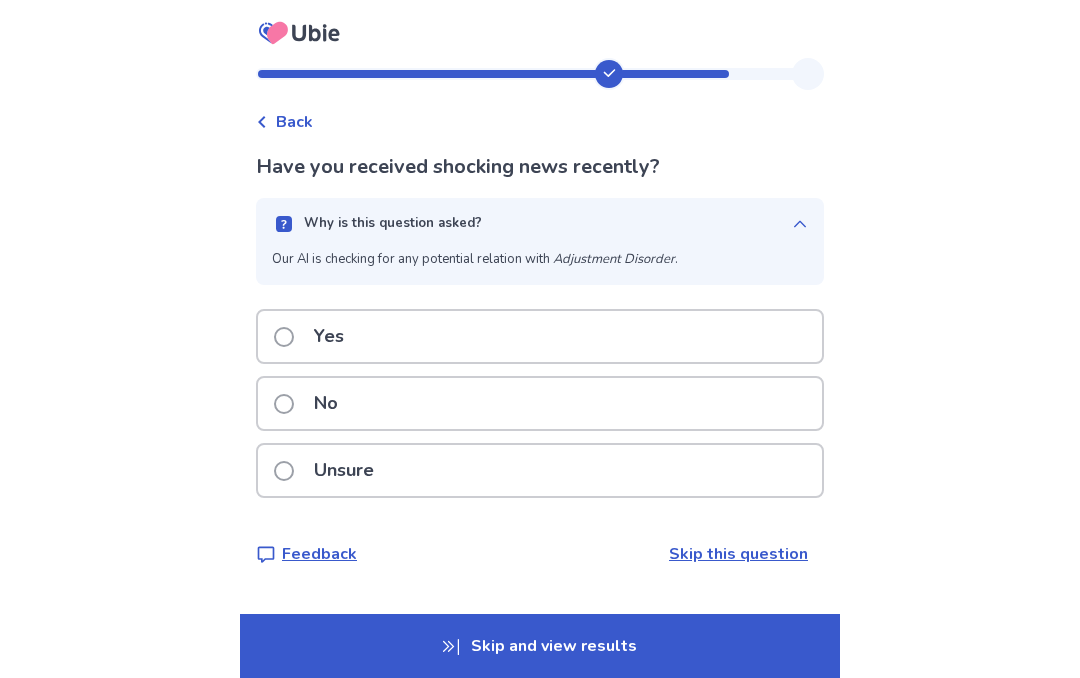 click on "No" at bounding box center [540, 403] 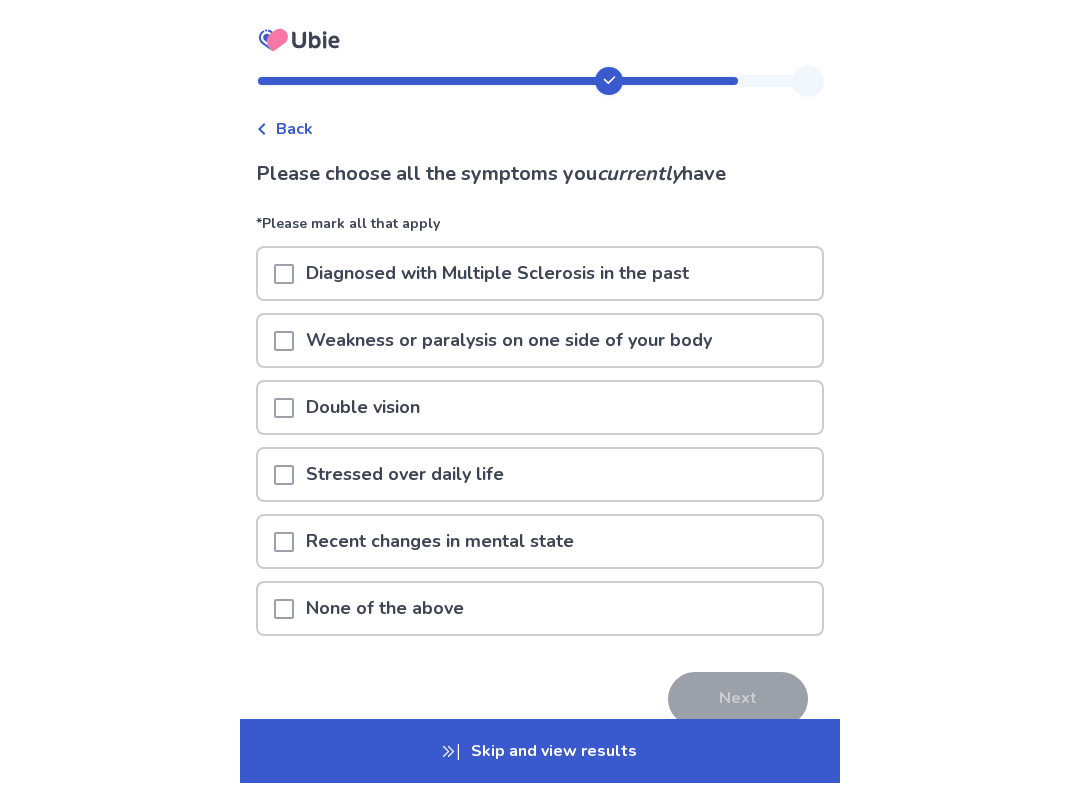 scroll, scrollTop: 3, scrollLeft: 0, axis: vertical 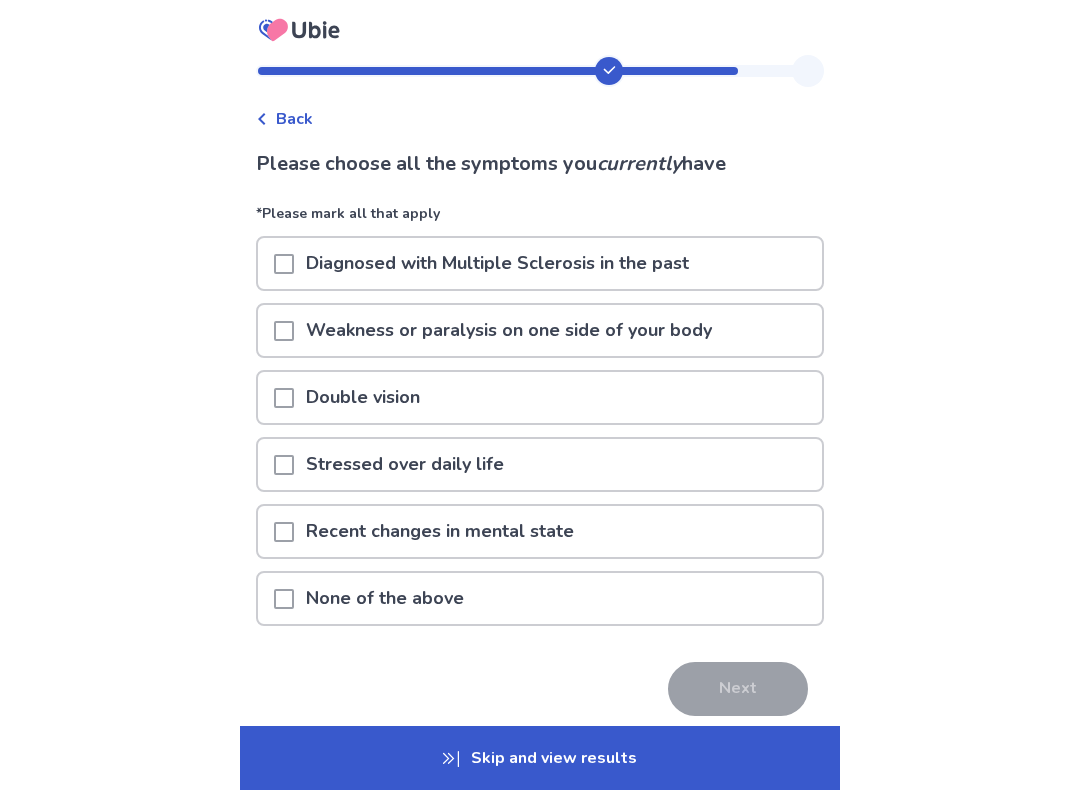 click on "None of the above" at bounding box center (540, 598) 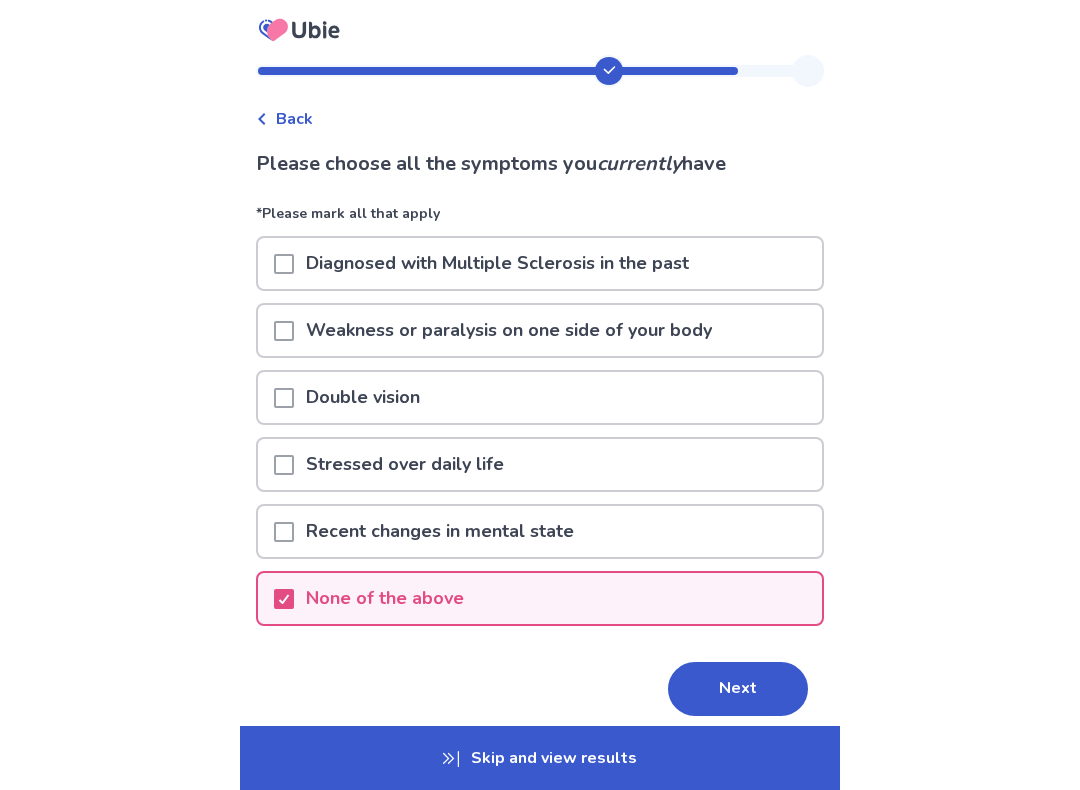 click on "Next" at bounding box center (738, 689) 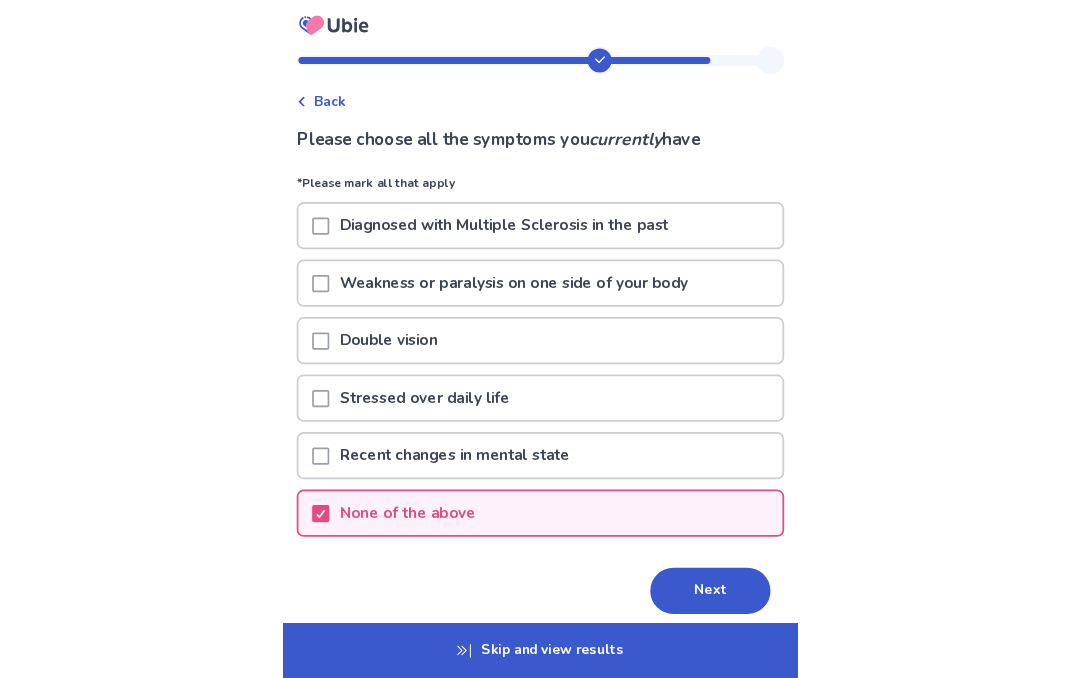 scroll, scrollTop: 0, scrollLeft: 0, axis: both 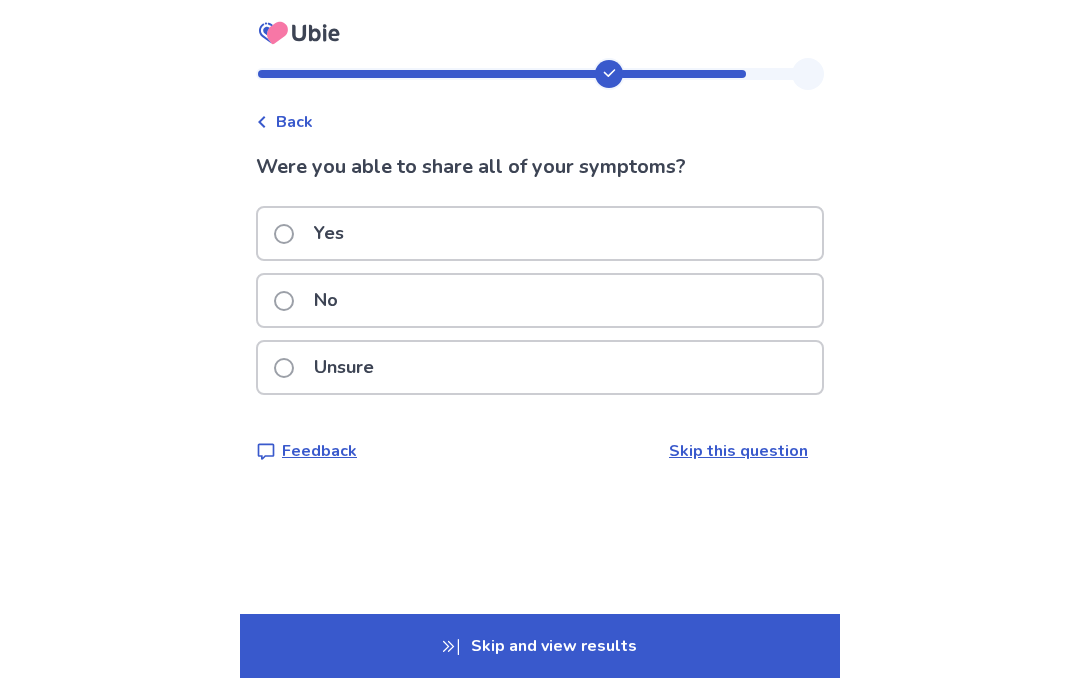 click on "Yes" at bounding box center [540, 233] 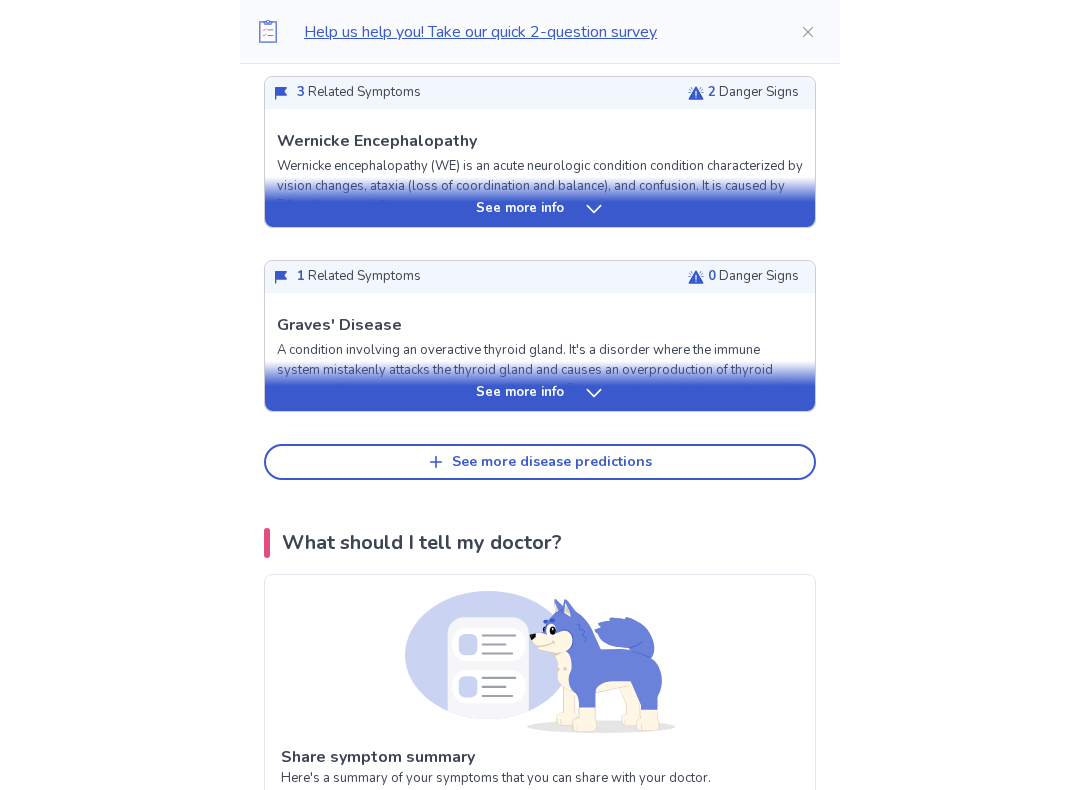 click on "See more disease predictions" at bounding box center (540, 463) 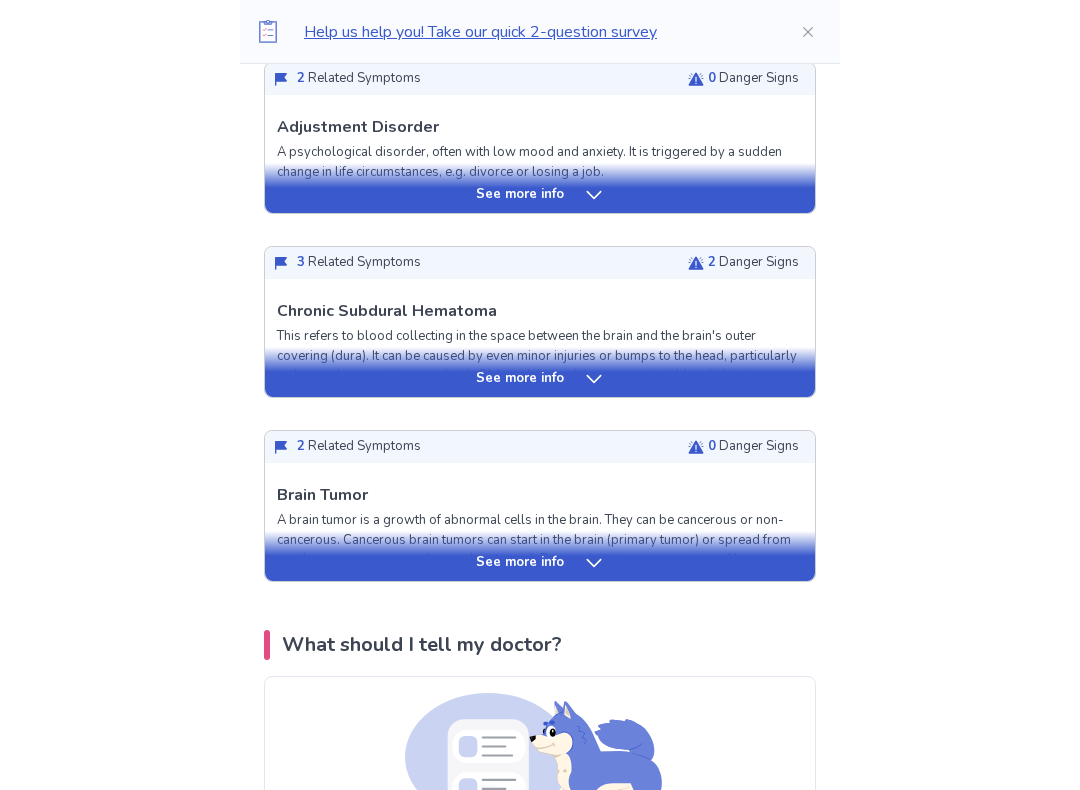 scroll, scrollTop: 1308, scrollLeft: 0, axis: vertical 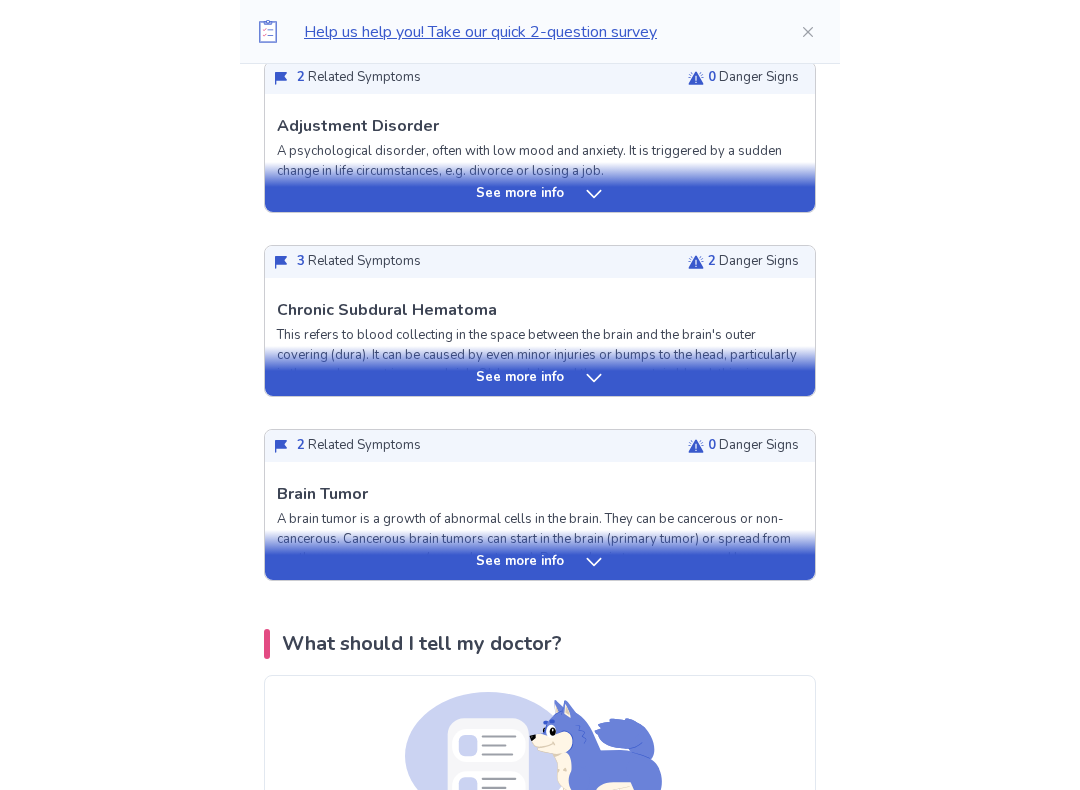 click on "See more info" at bounding box center (540, 556) 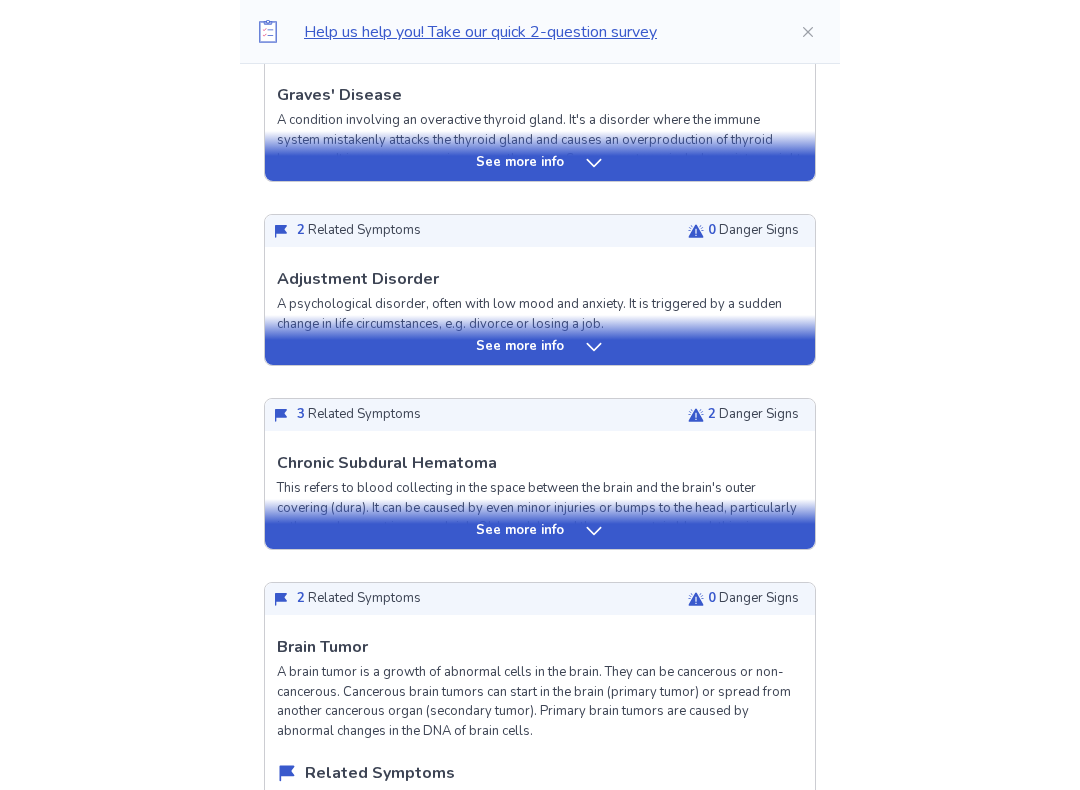 scroll, scrollTop: 1174, scrollLeft: 0, axis: vertical 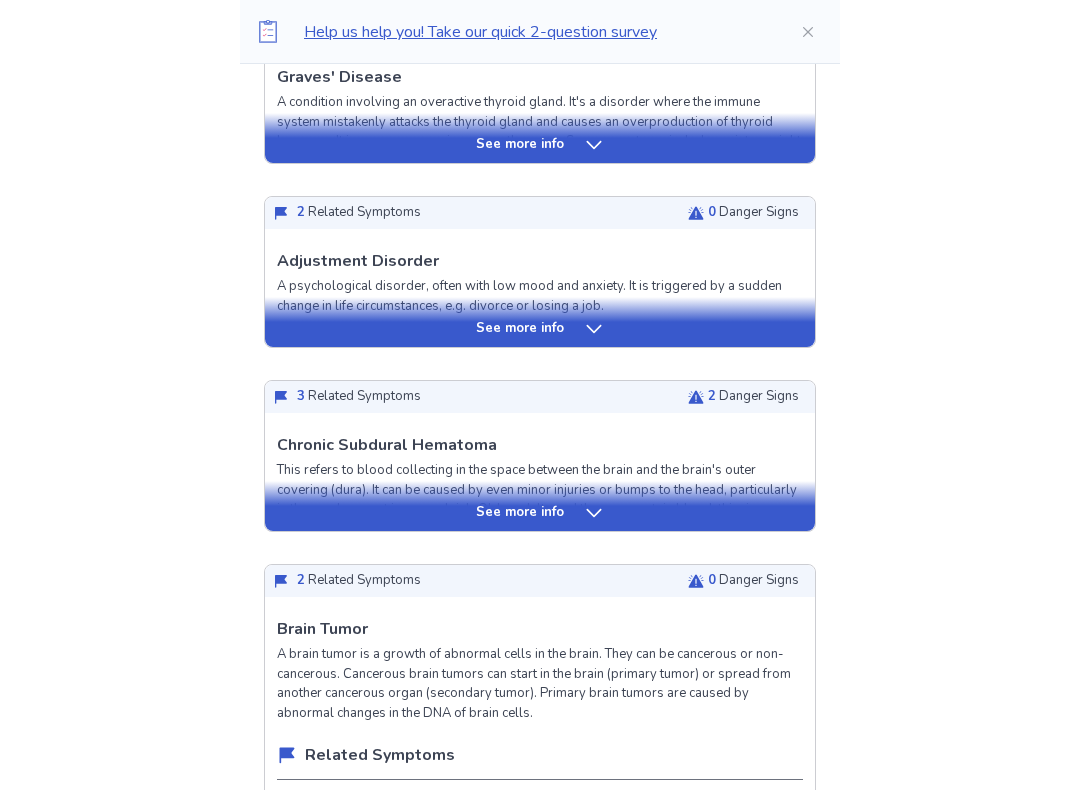 click on "2   Danger Signs" at bounding box center [753, 397] 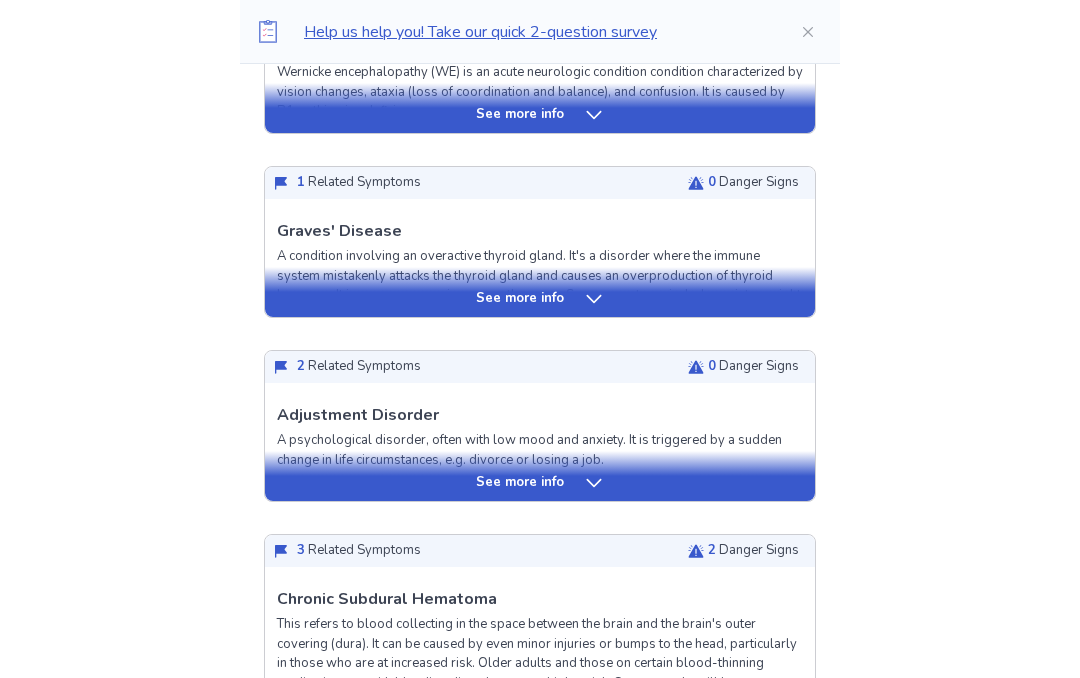 scroll, scrollTop: 1020, scrollLeft: 0, axis: vertical 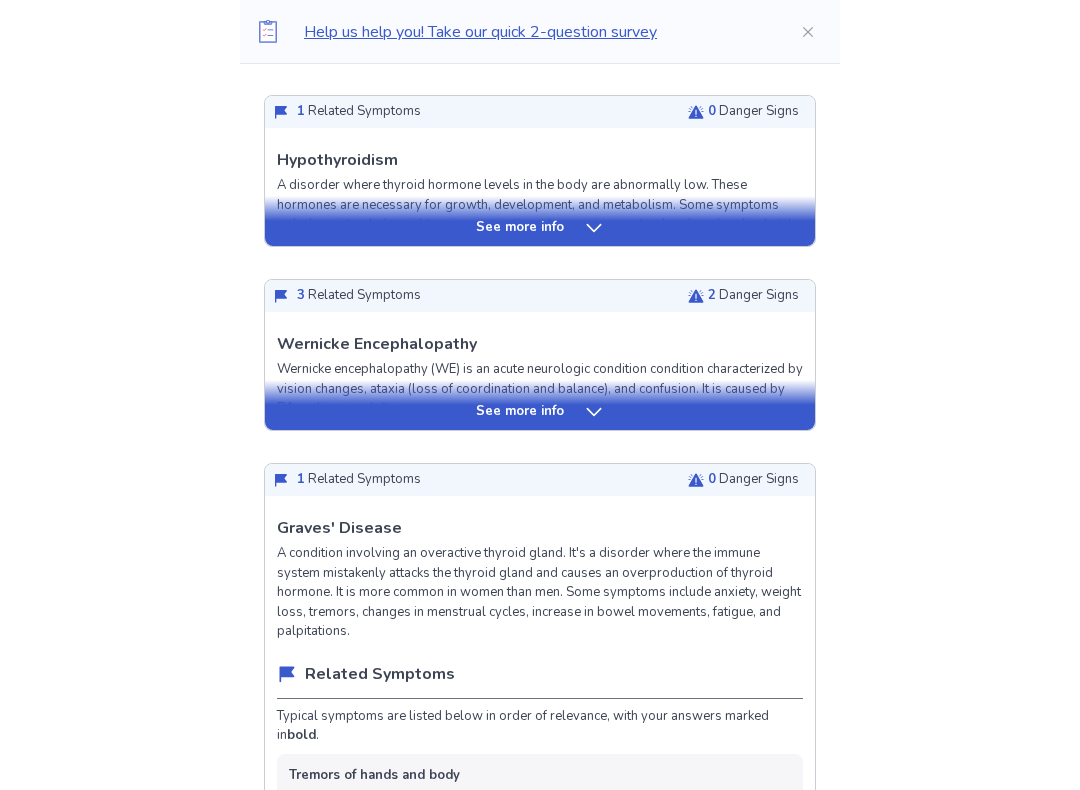 click on "See more info" at bounding box center (540, 412) 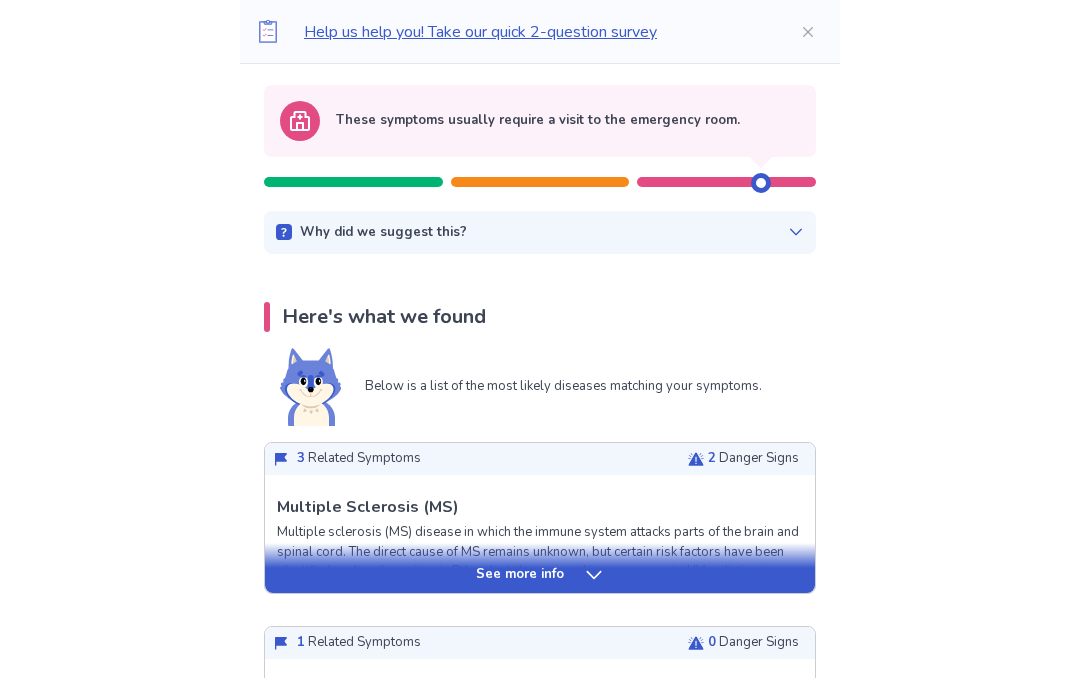 scroll, scrollTop: 191, scrollLeft: 0, axis: vertical 